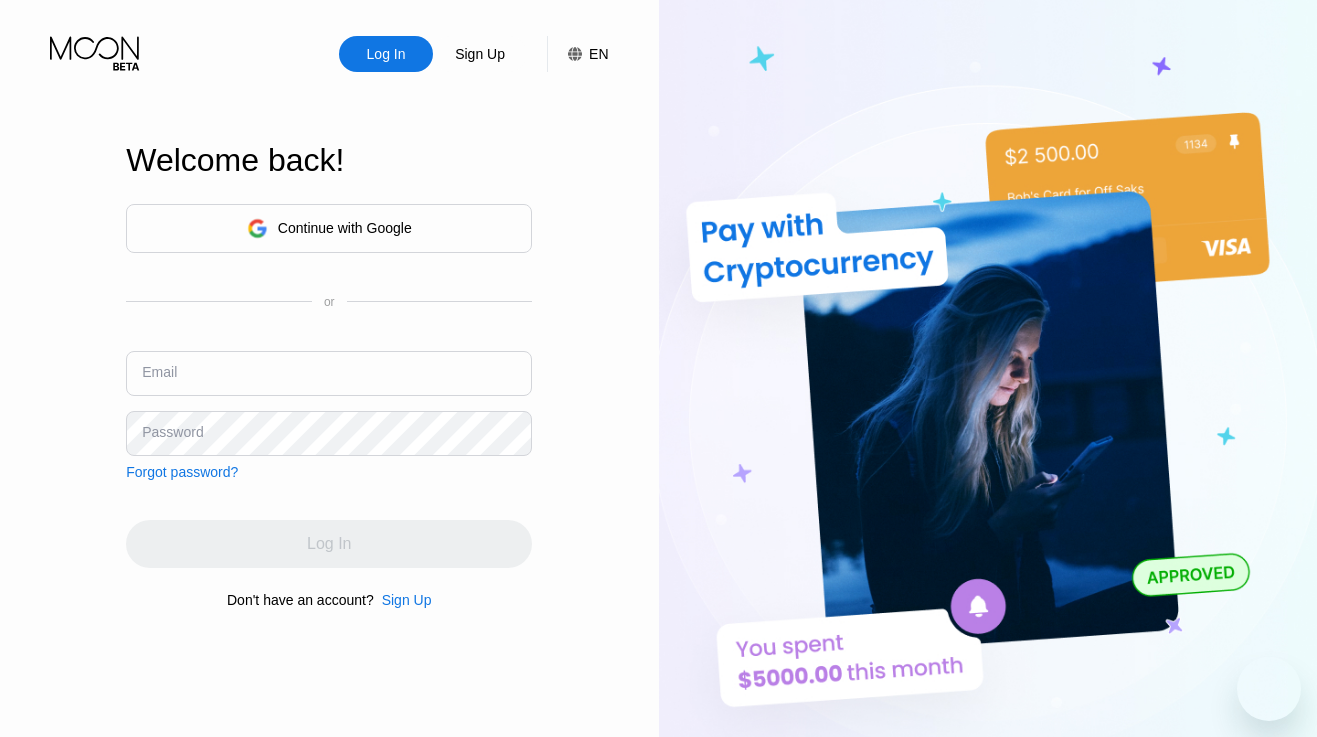 scroll, scrollTop: 0, scrollLeft: 0, axis: both 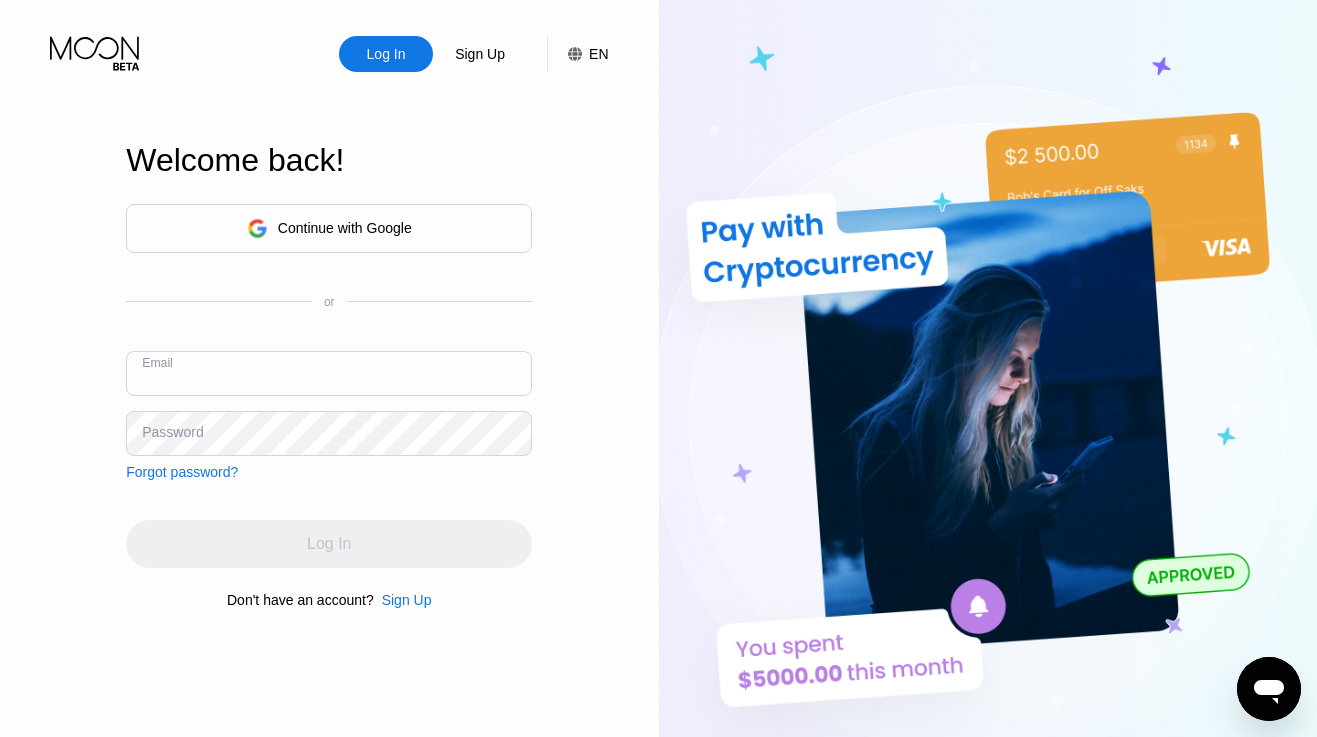 paste on "[EMAIL]" 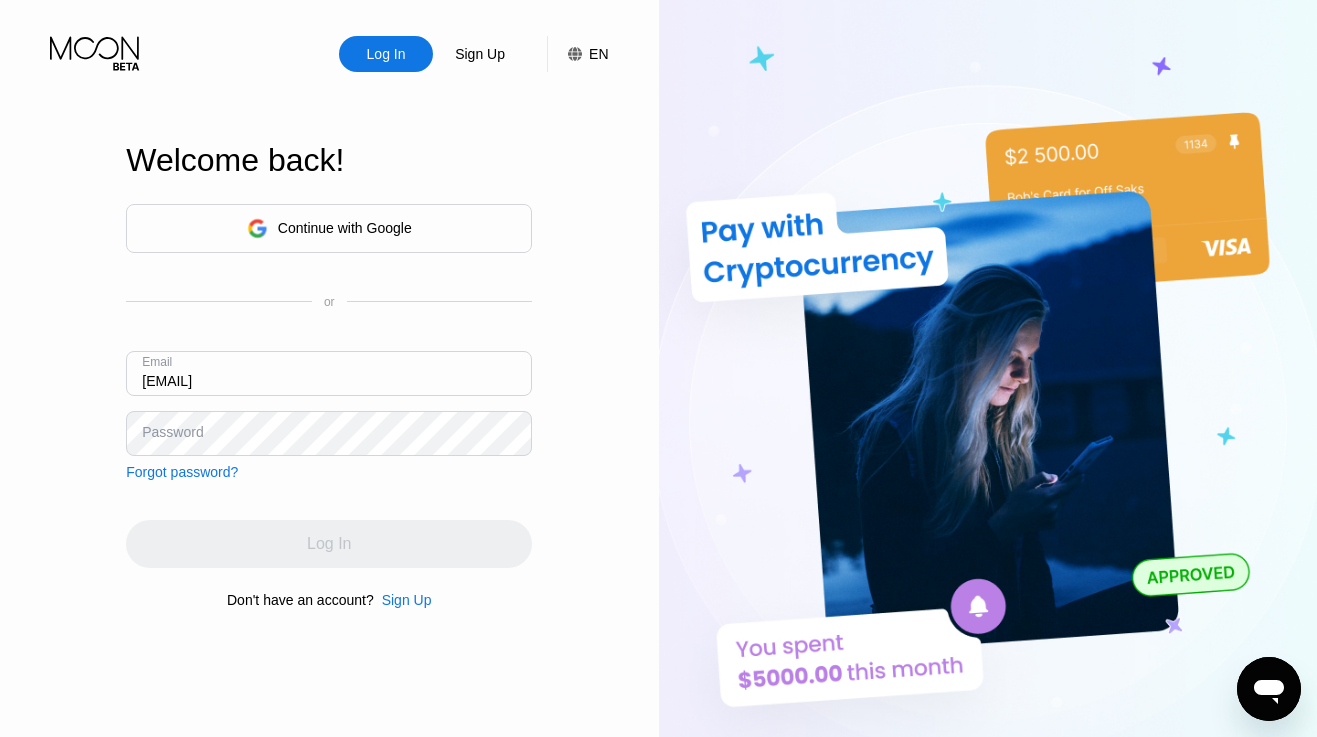 type on "[USERNAME]@example.com" 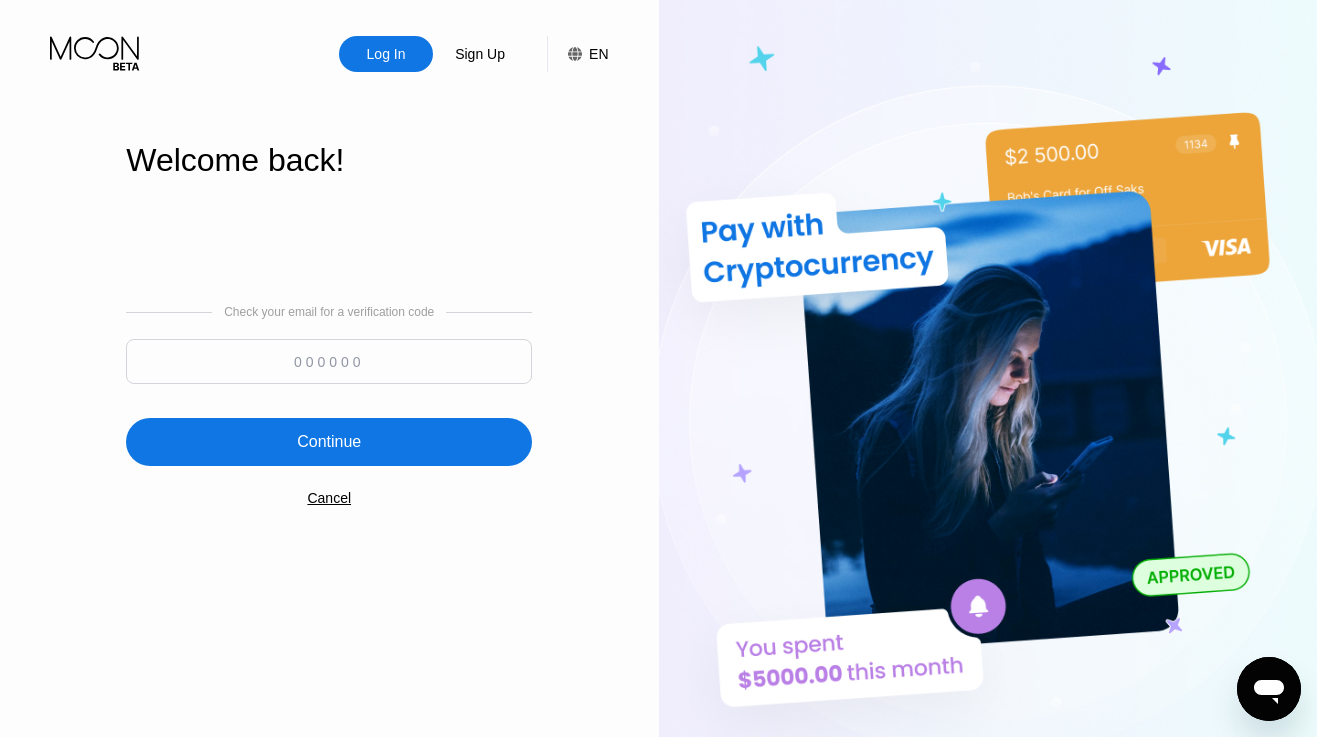 click at bounding box center (329, 361) 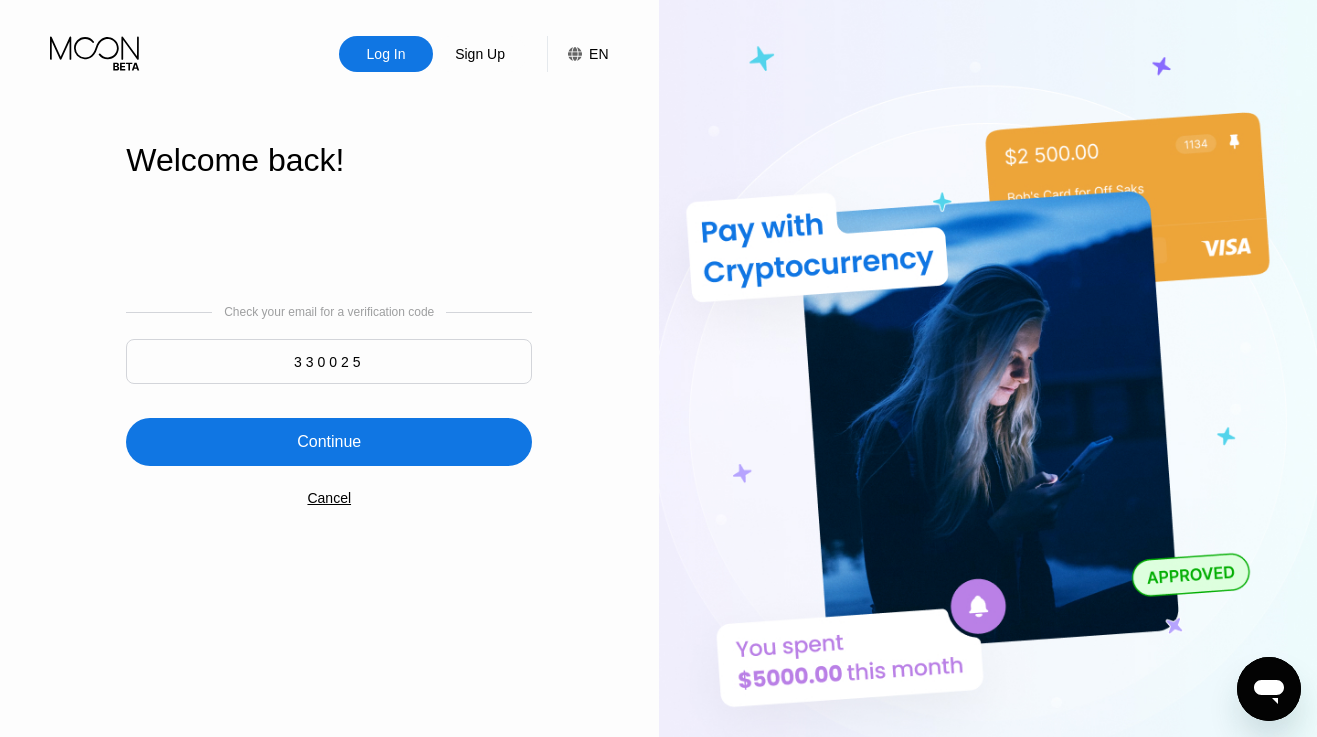 type on "330025" 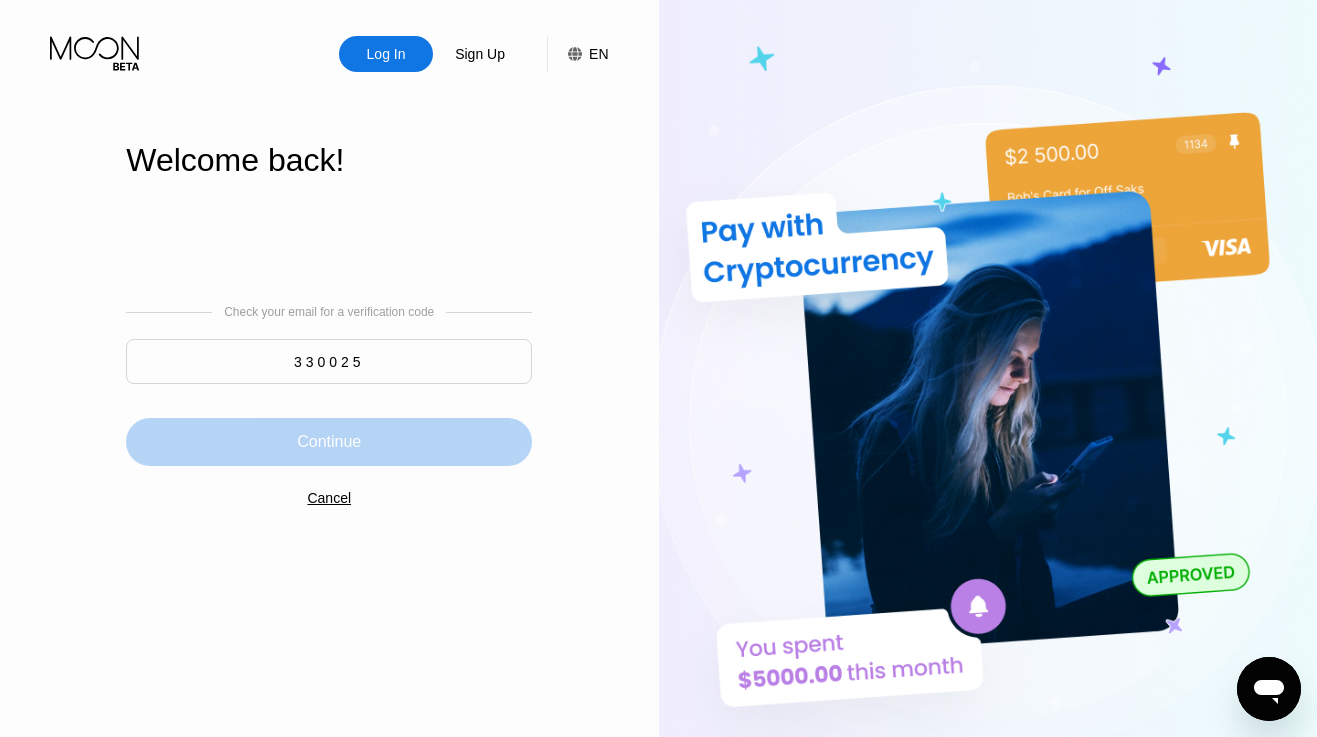 click on "Continue" at bounding box center (329, 442) 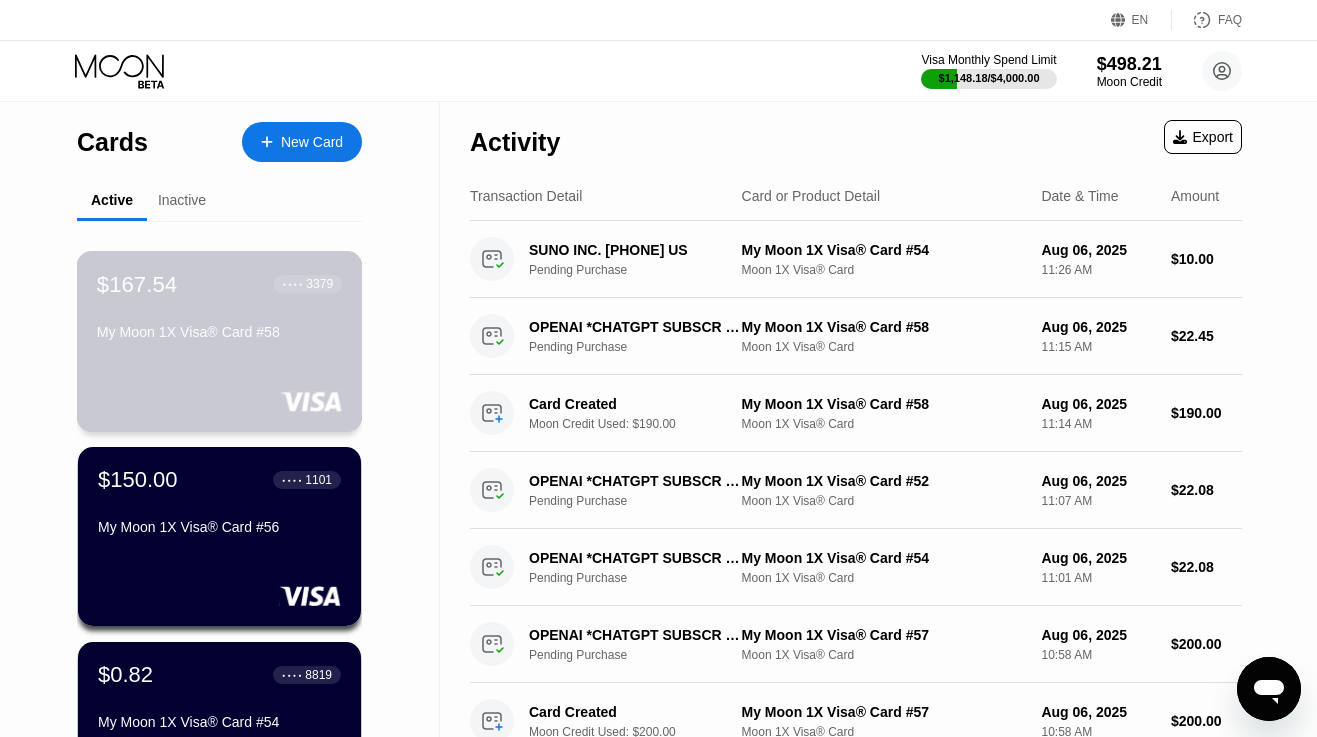 click on "$167.54 ● ● ● ● 3379 My Moon 1X Visa® Card #58" at bounding box center (219, 309) 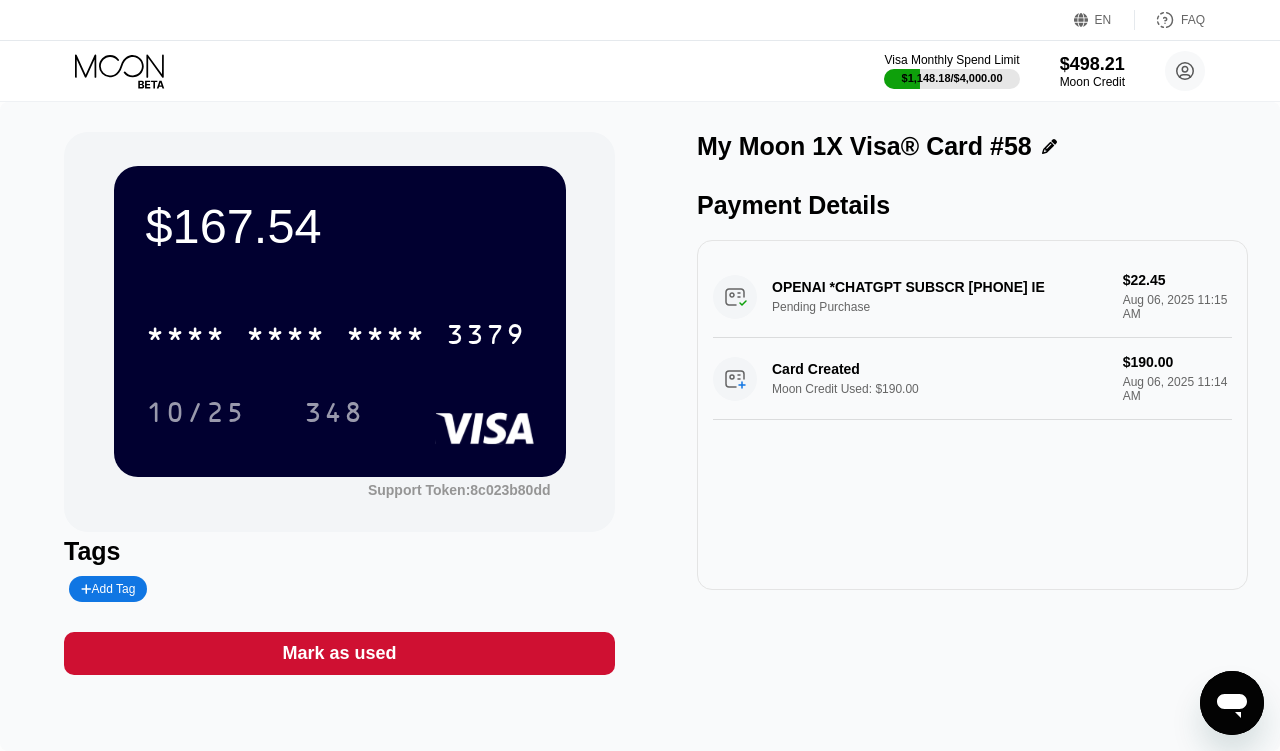 click 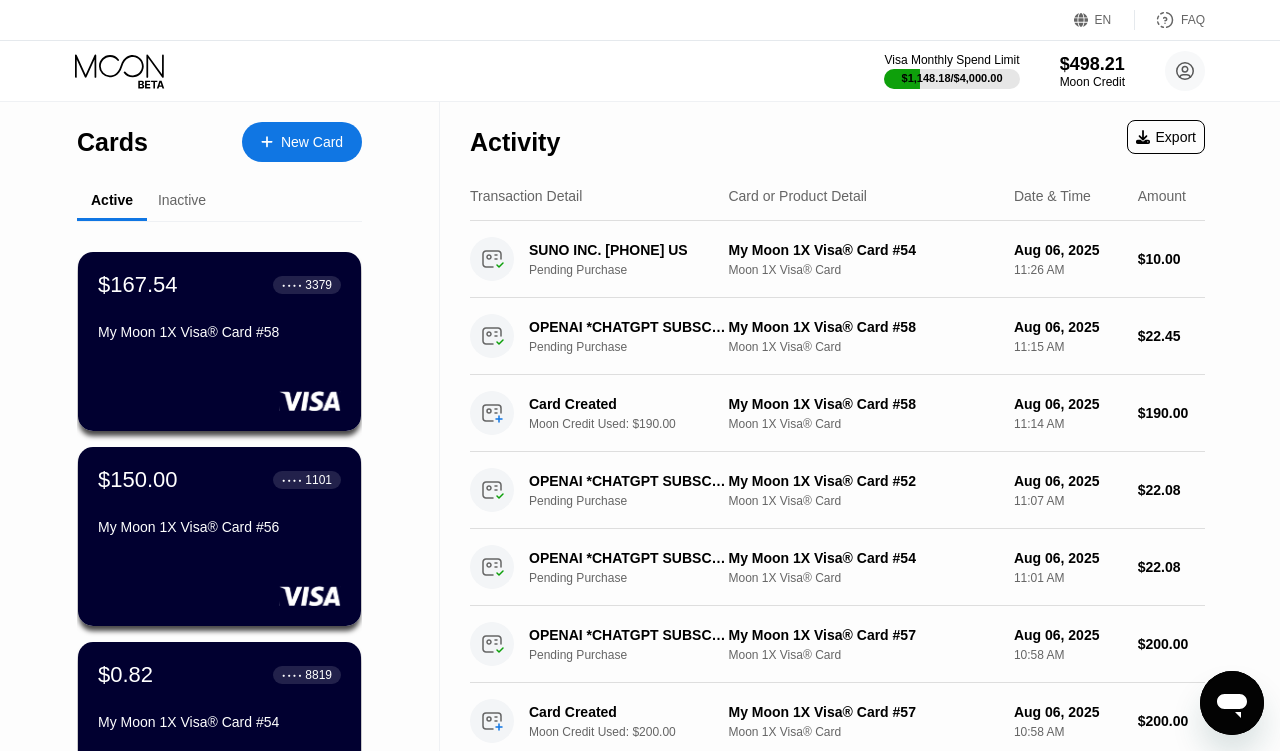 scroll, scrollTop: 0, scrollLeft: 0, axis: both 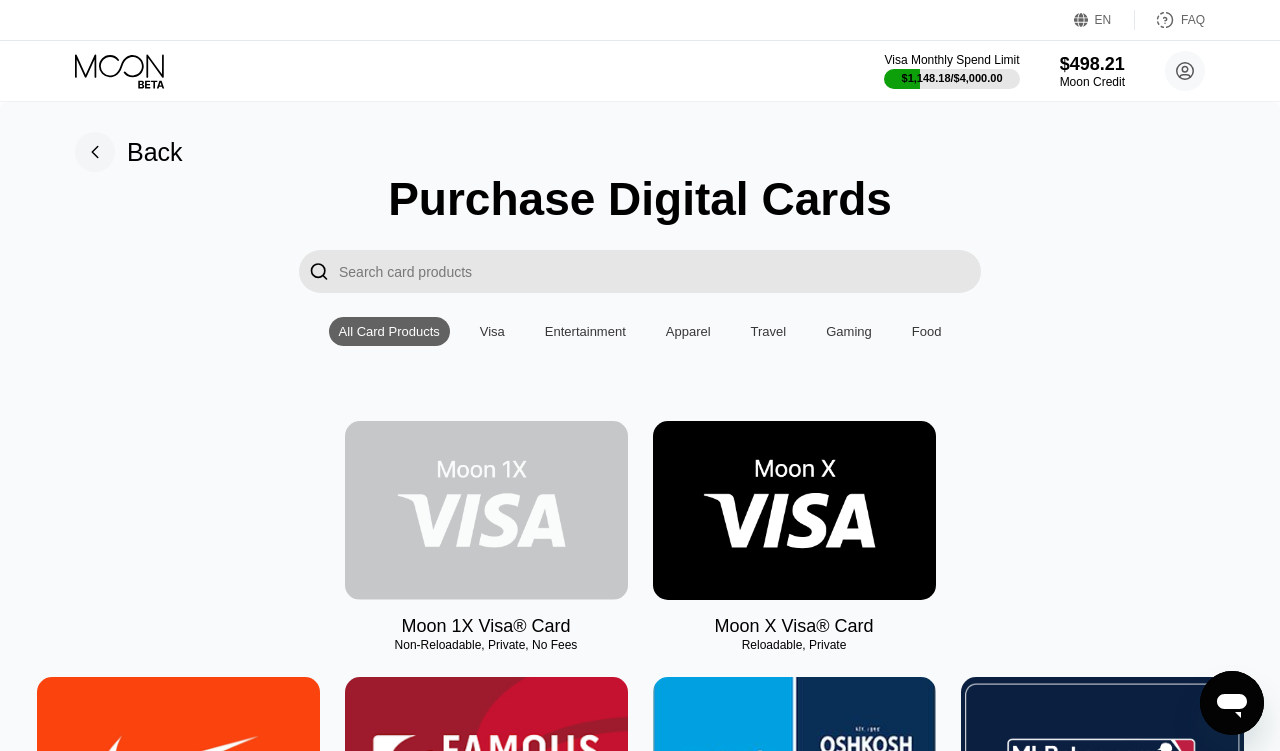 click at bounding box center [486, 510] 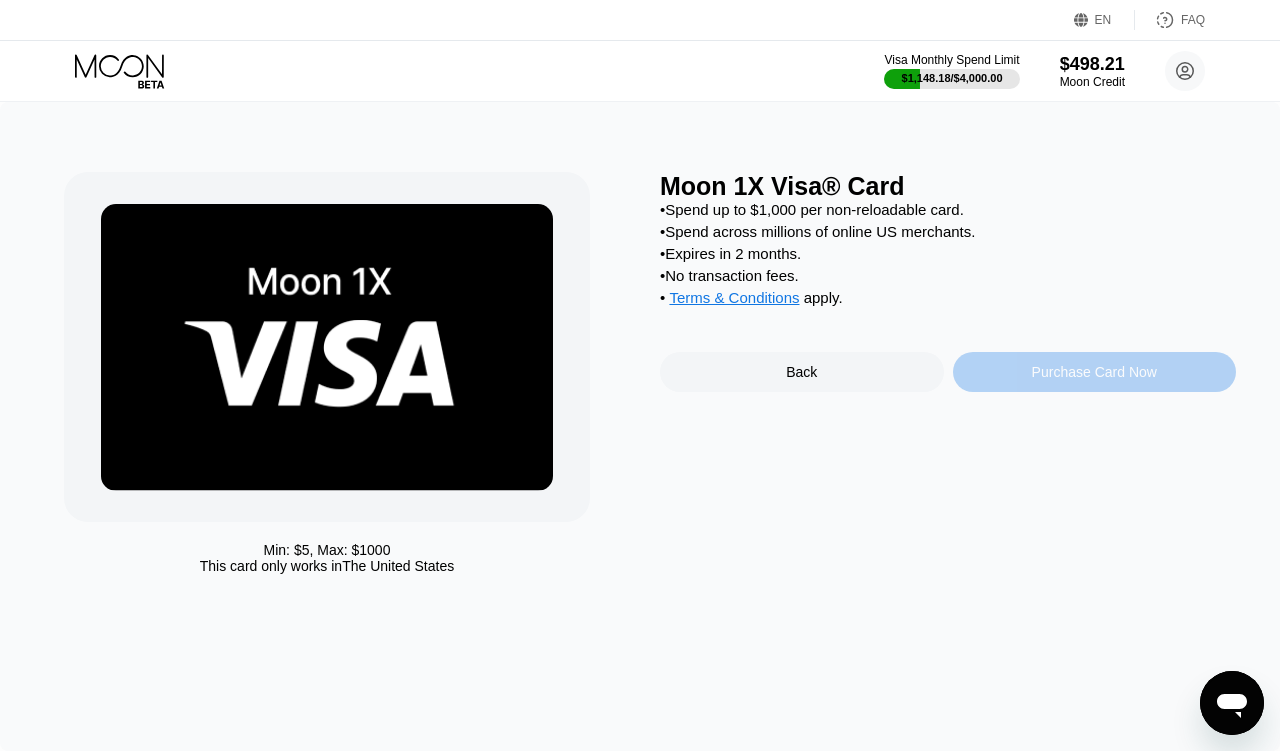 click on "Purchase Card Now" at bounding box center (1095, 372) 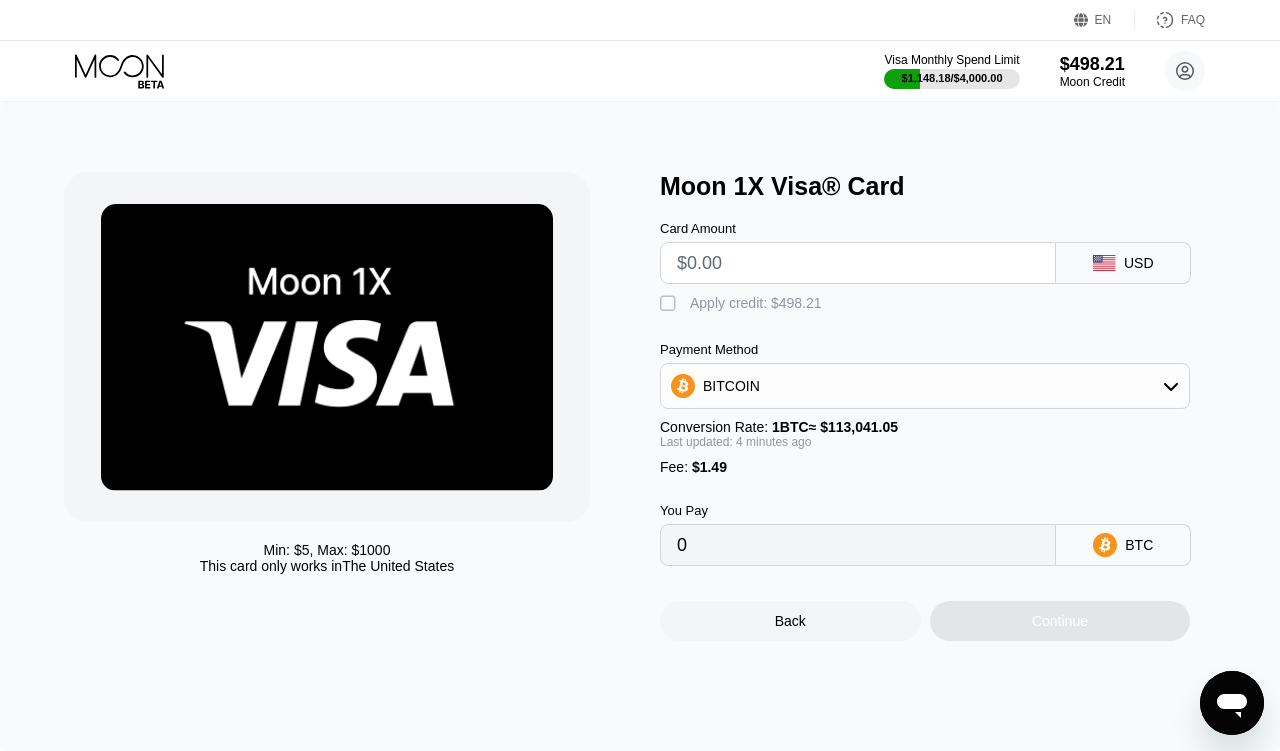 click at bounding box center [858, 263] 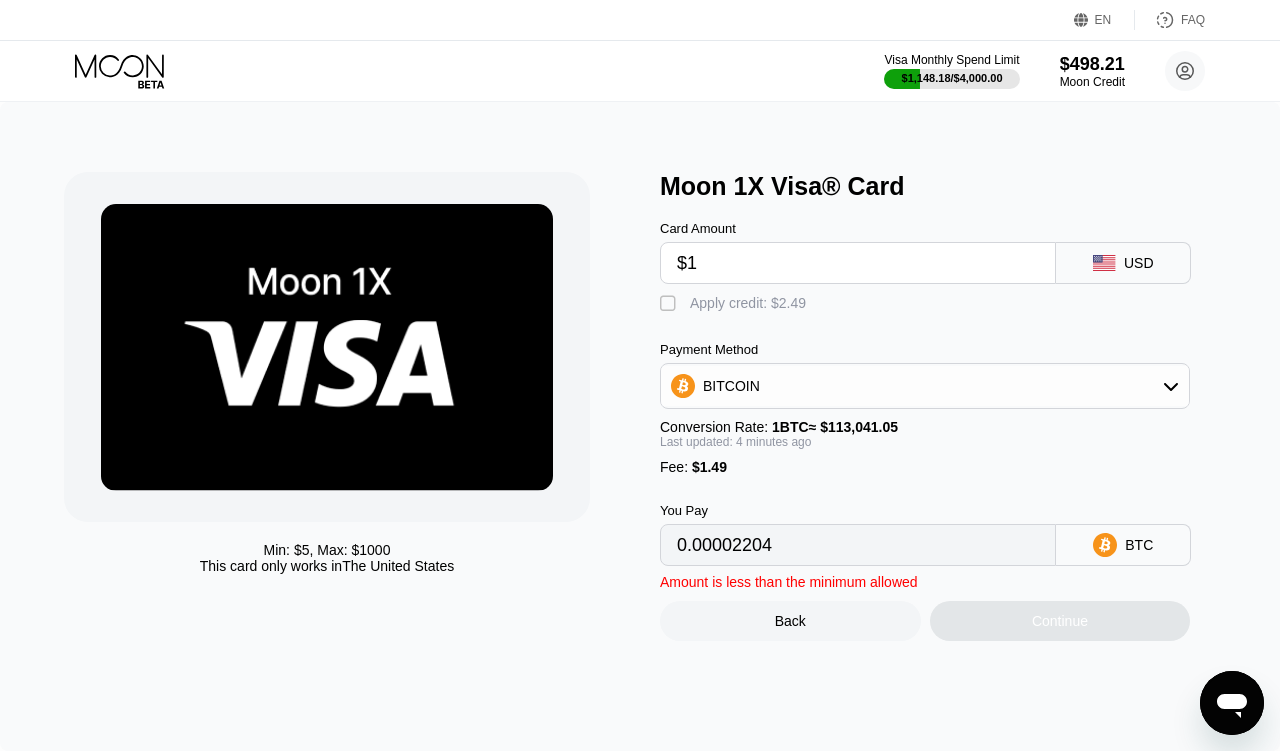 type on "$15" 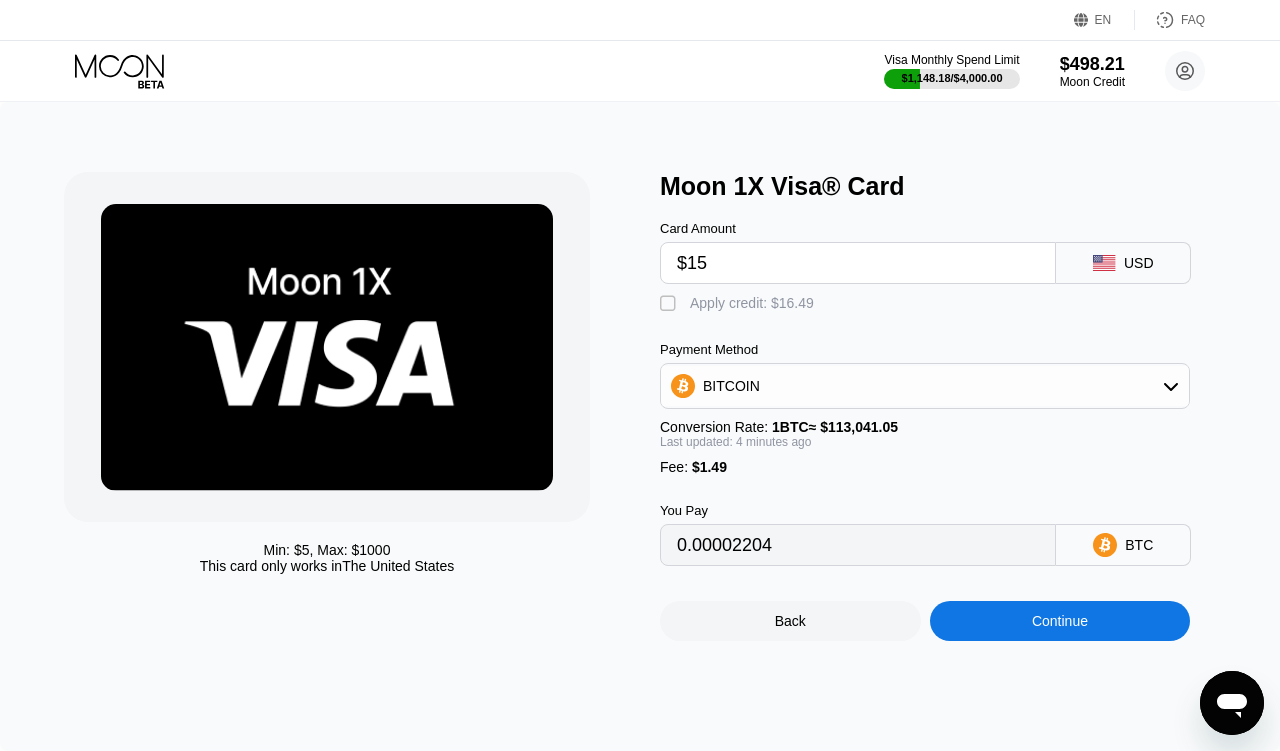 type on "0.00014591" 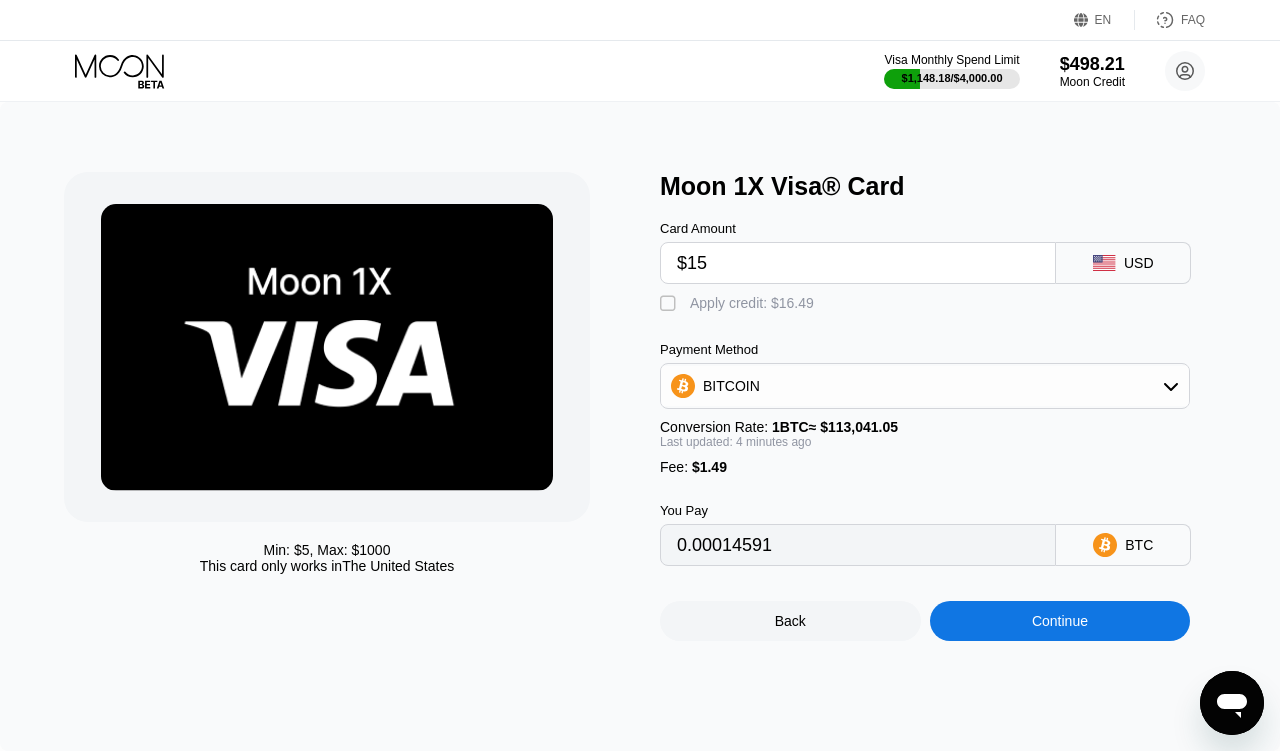 type on "$15" 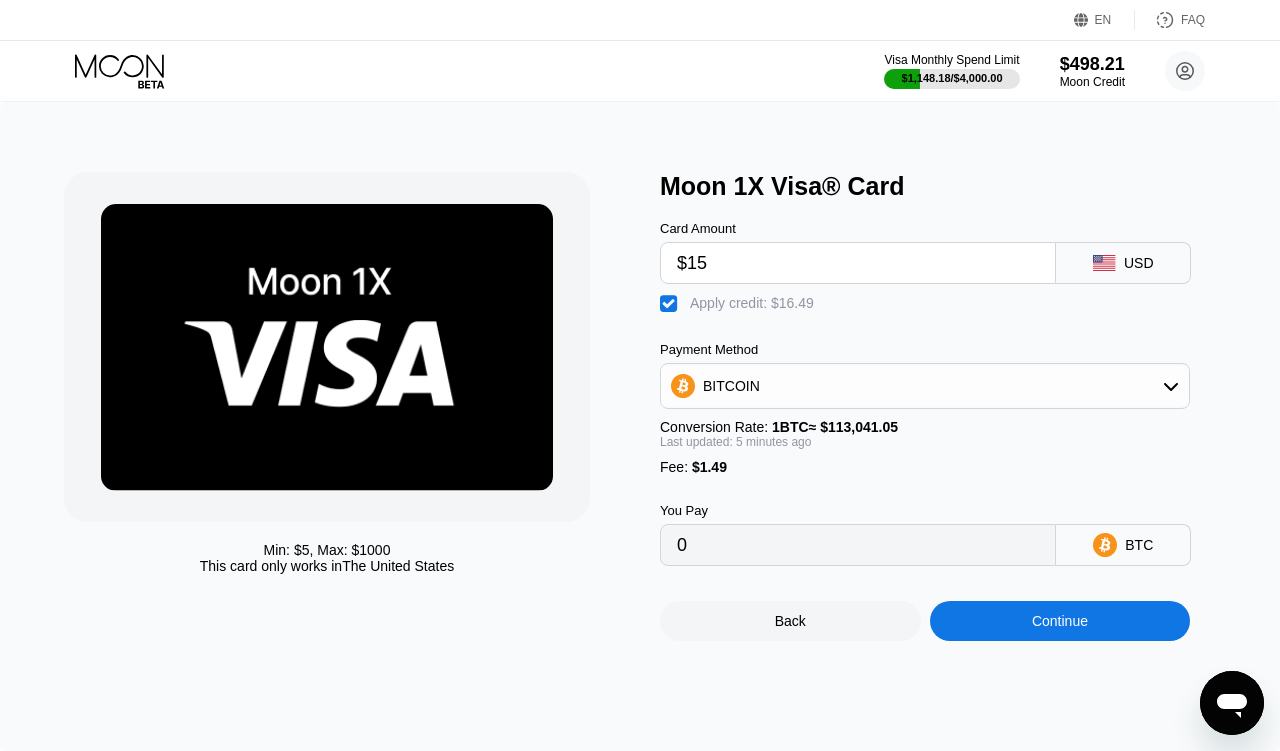 click on "Continue" at bounding box center [1060, 621] 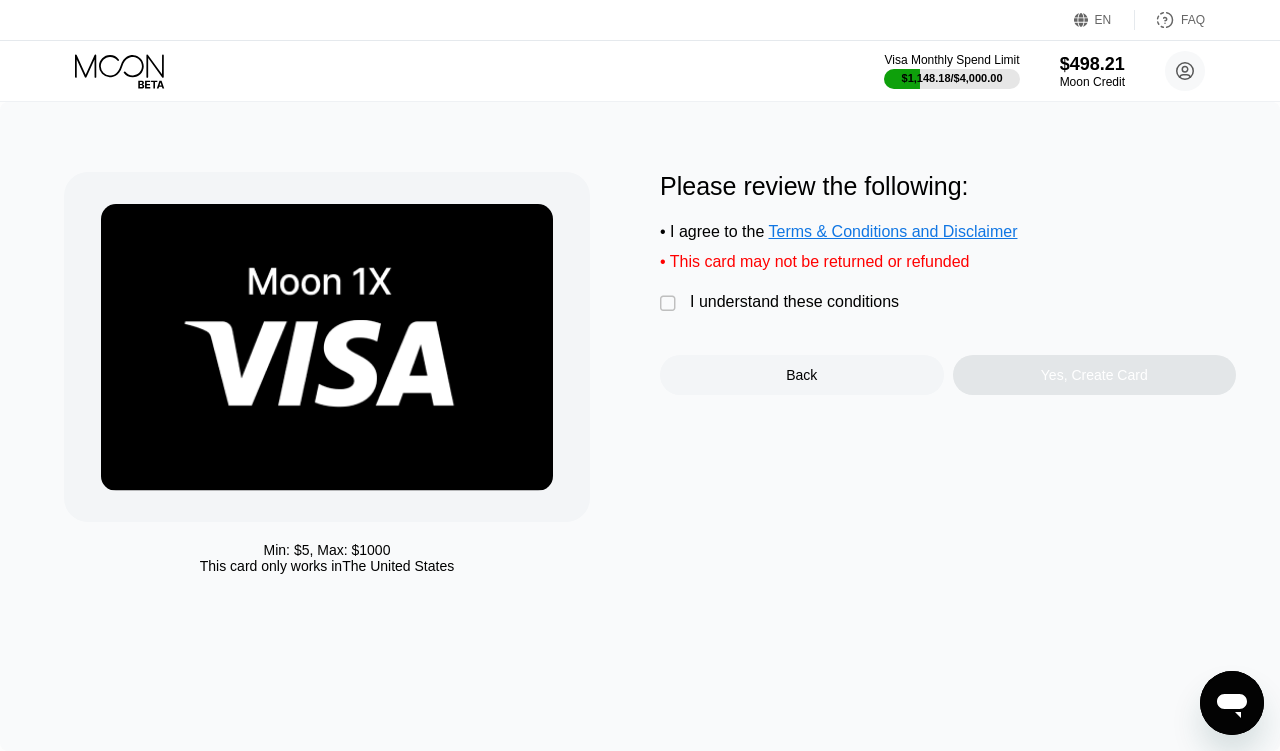click on "I understand these conditions" at bounding box center [794, 302] 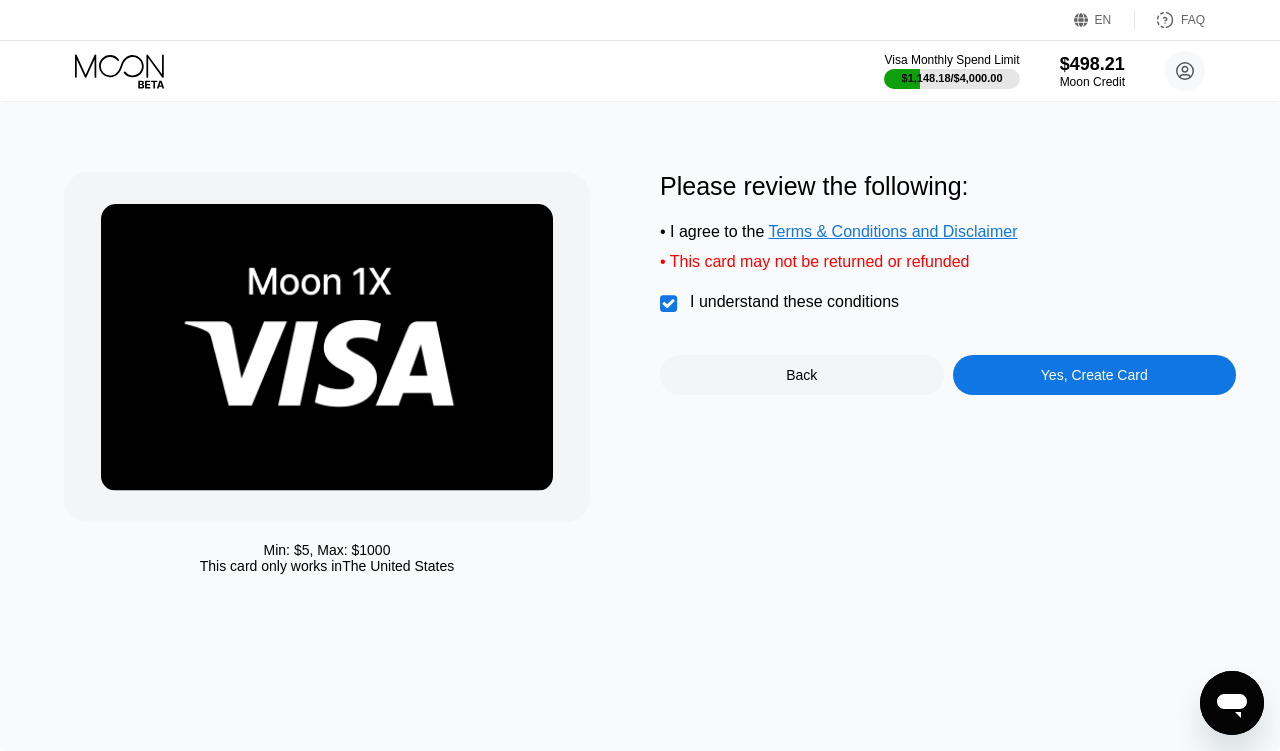 click on "Yes, Create Card" at bounding box center [1095, 375] 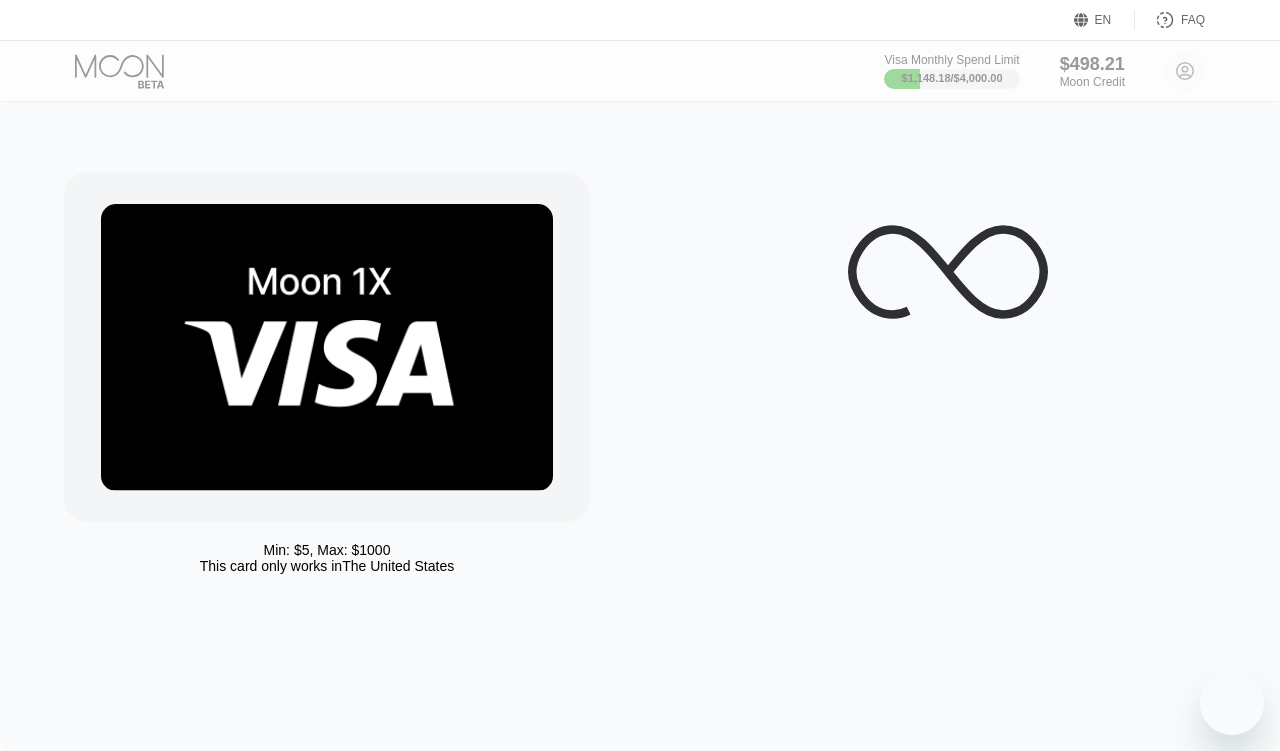 scroll, scrollTop: 0, scrollLeft: 0, axis: both 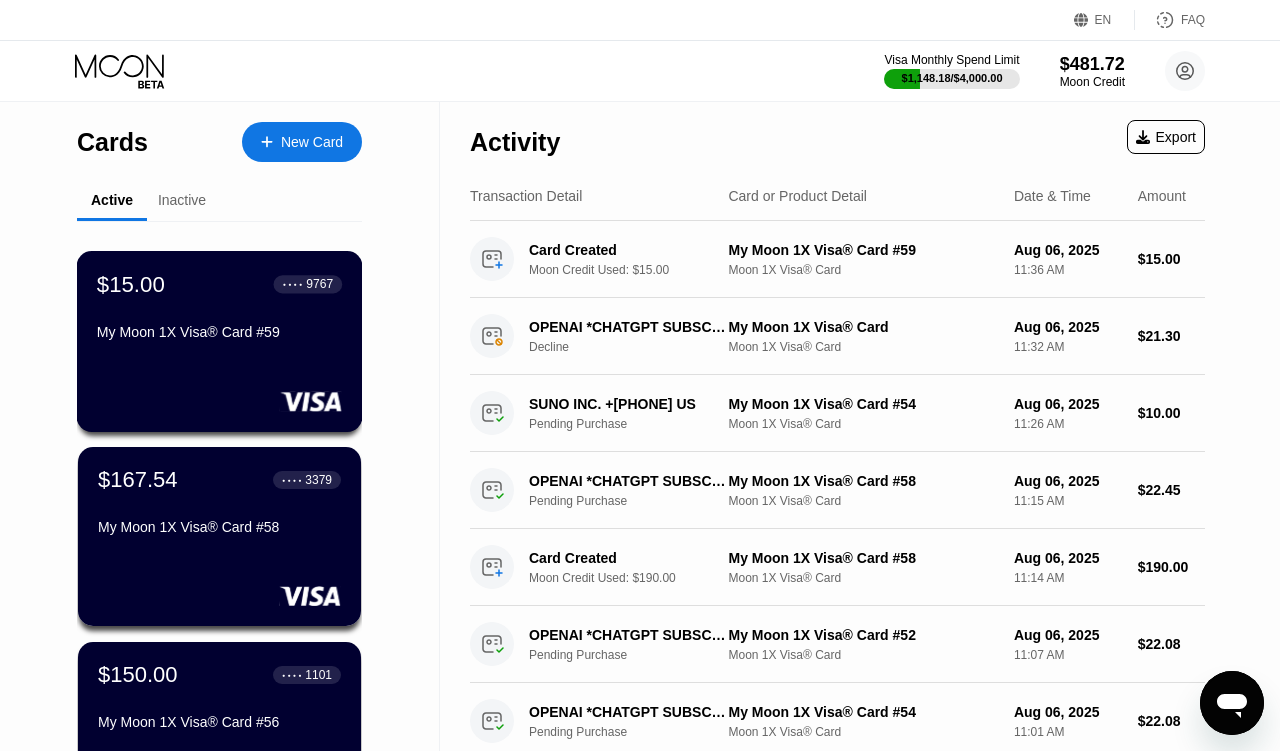 click on "My Moon 1X Visa® Card #59" at bounding box center [219, 336] 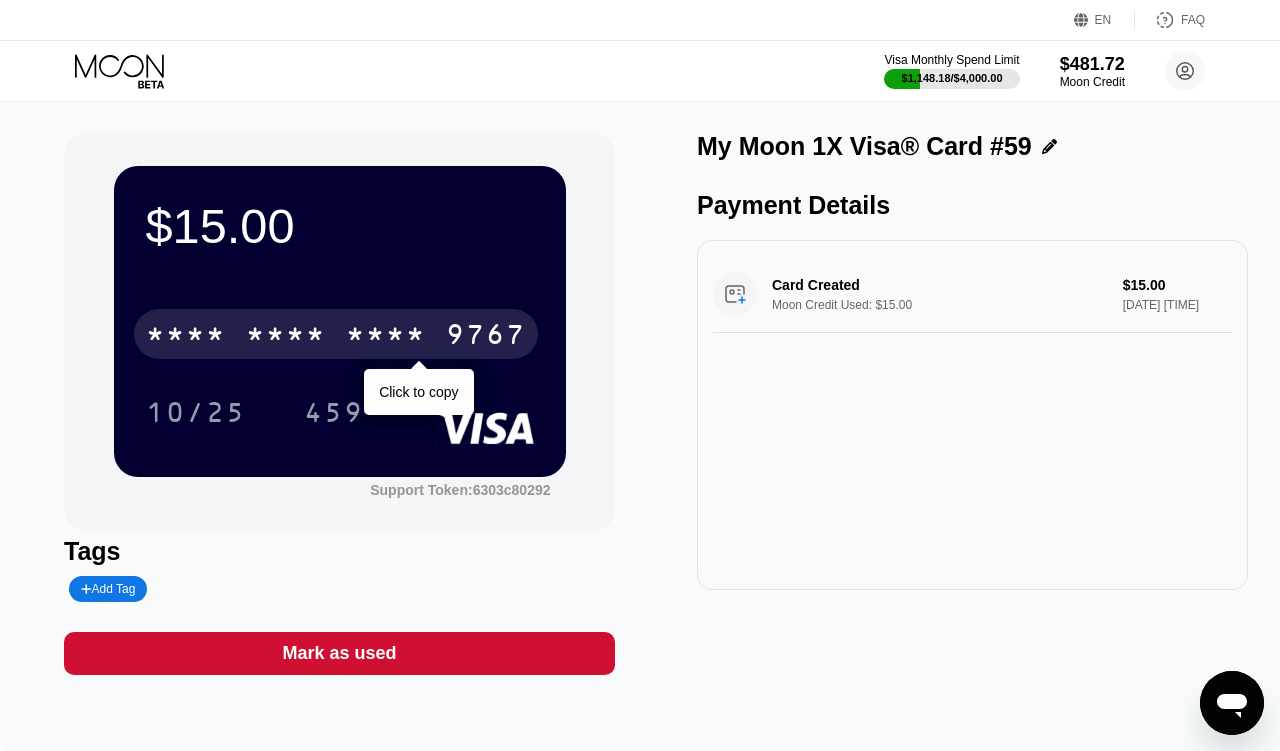 click on "* * * *" at bounding box center [386, 337] 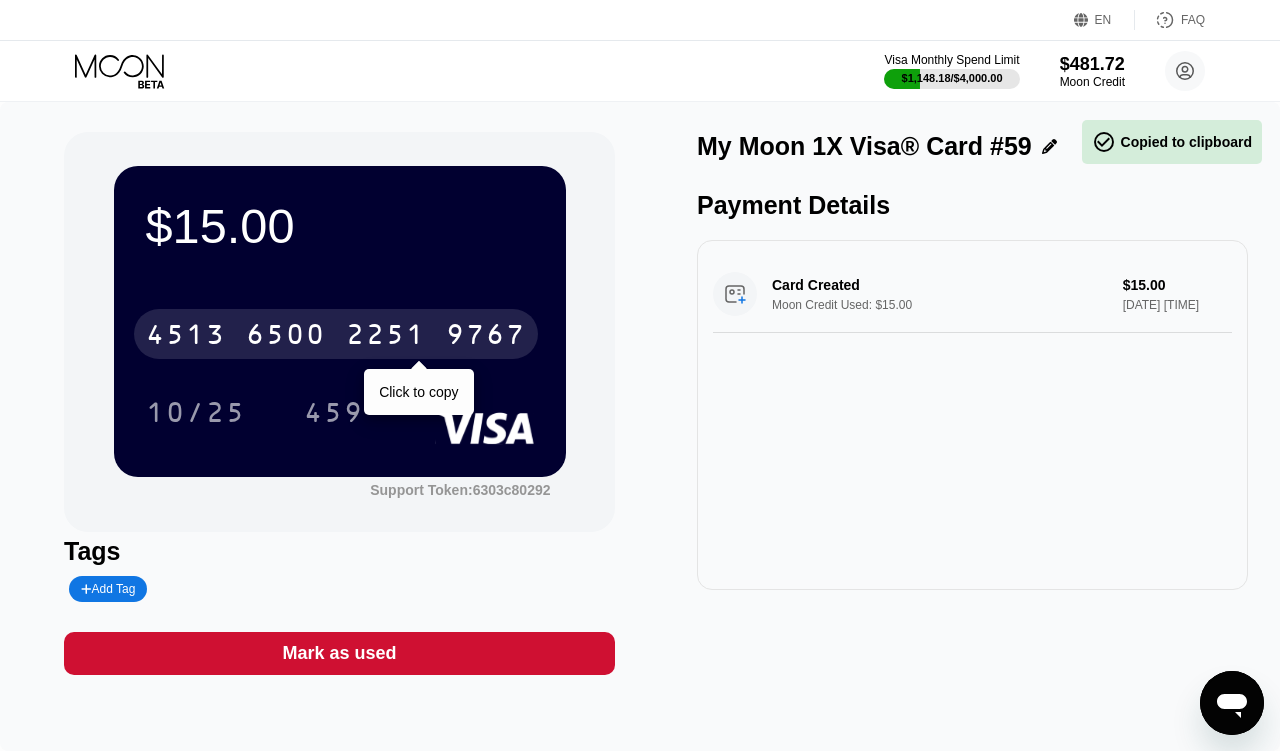 click on "2251" at bounding box center [386, 337] 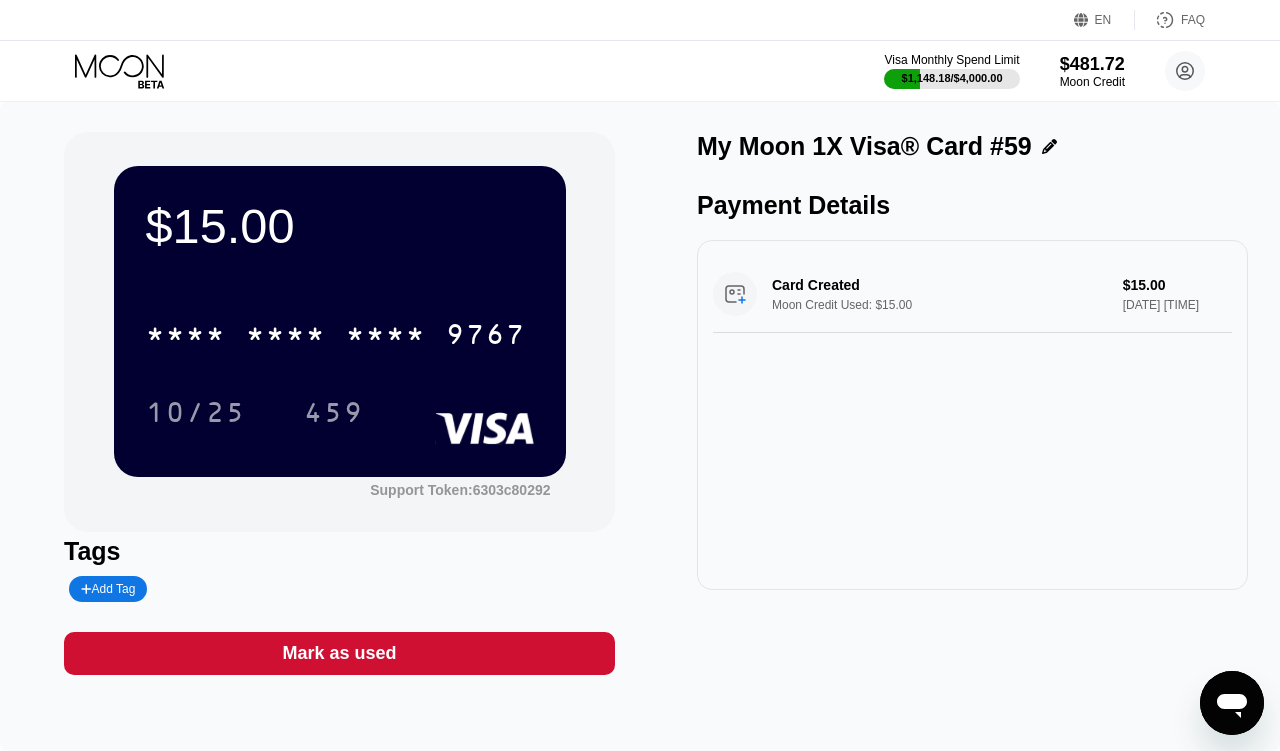 click 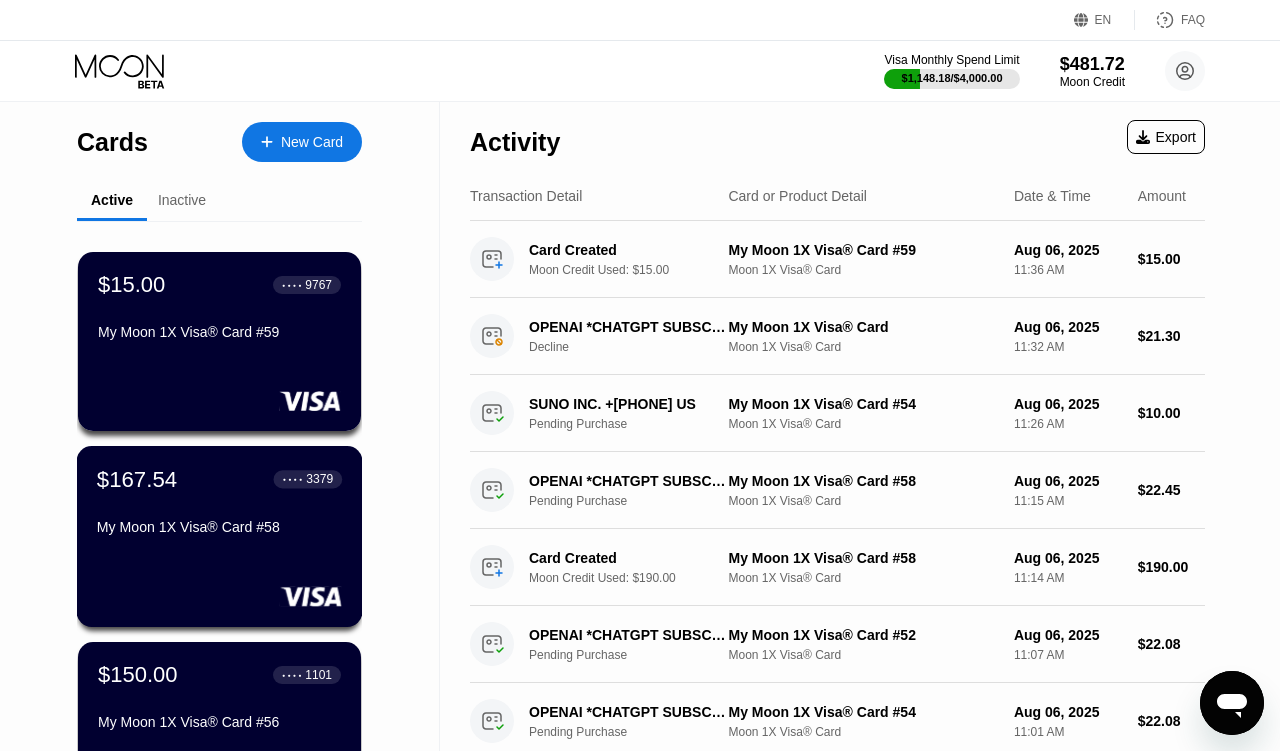 click on "$167.54 ● ● ● ● 3379 My Moon 1X Visa® Card #58" at bounding box center (219, 504) 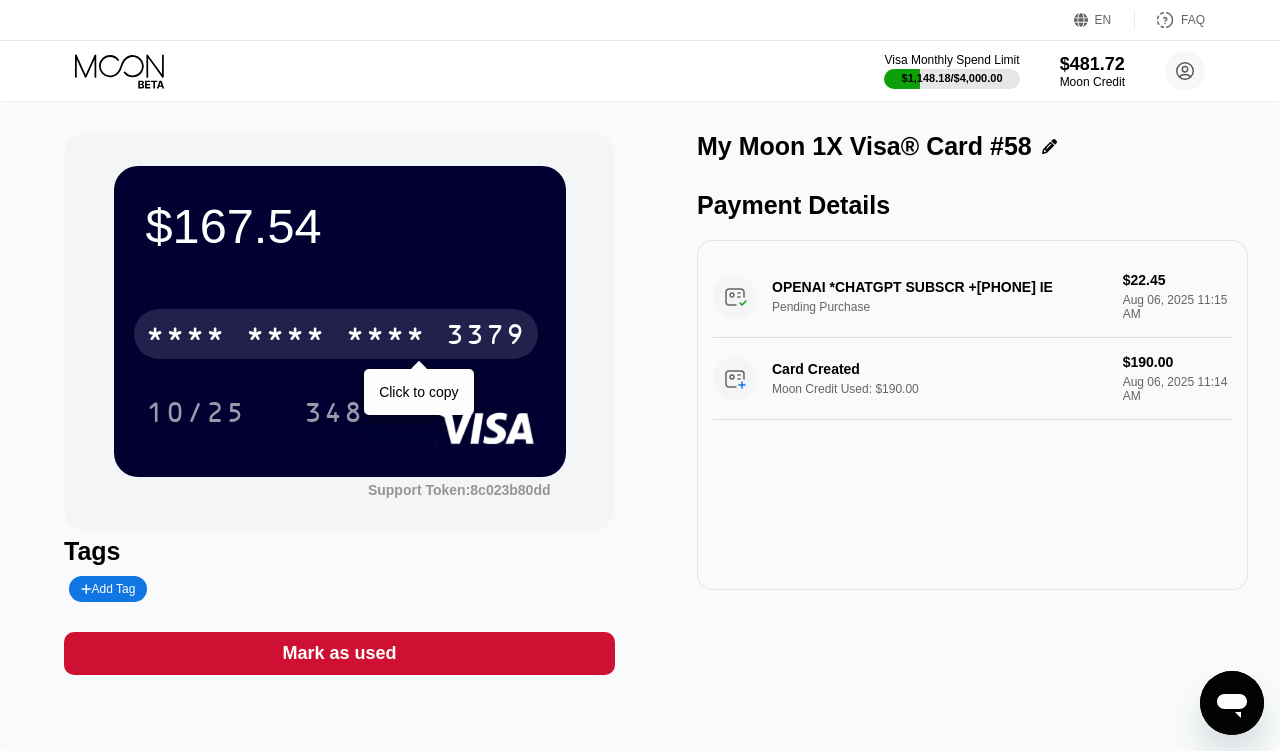 click on "* * * *" at bounding box center [286, 337] 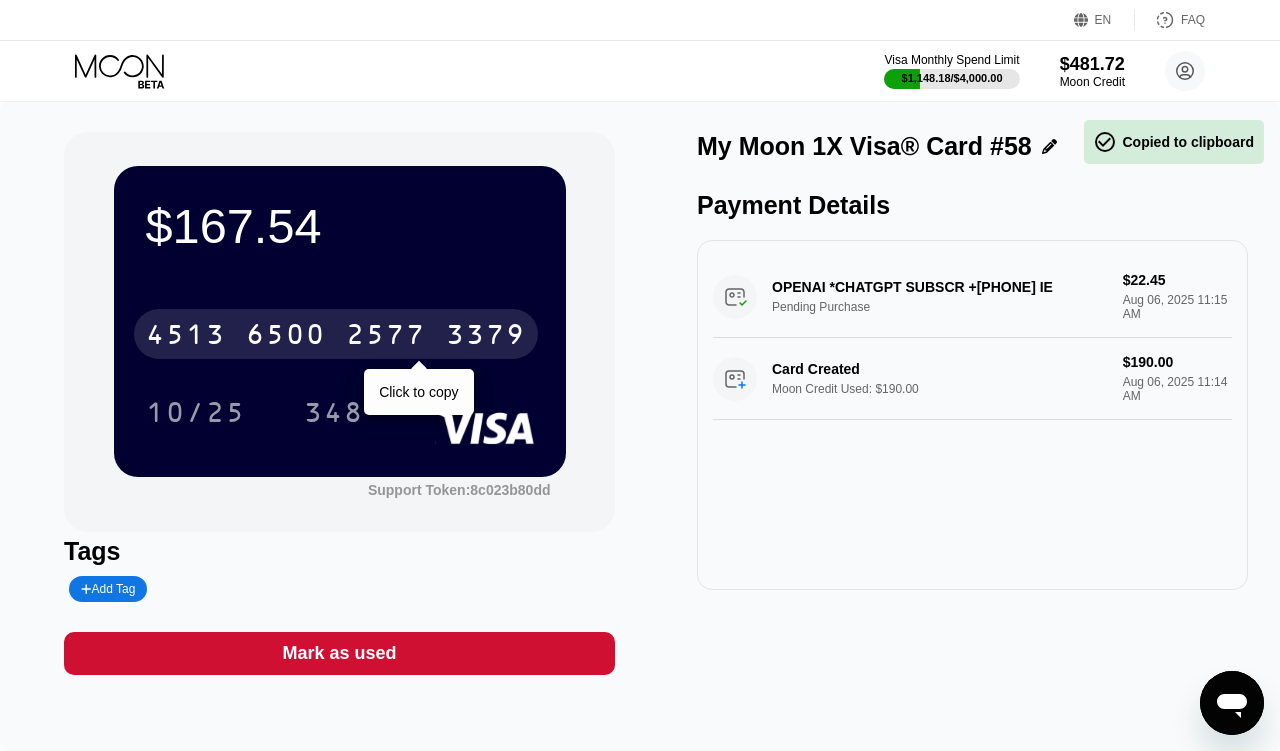 click on "6500" at bounding box center (286, 337) 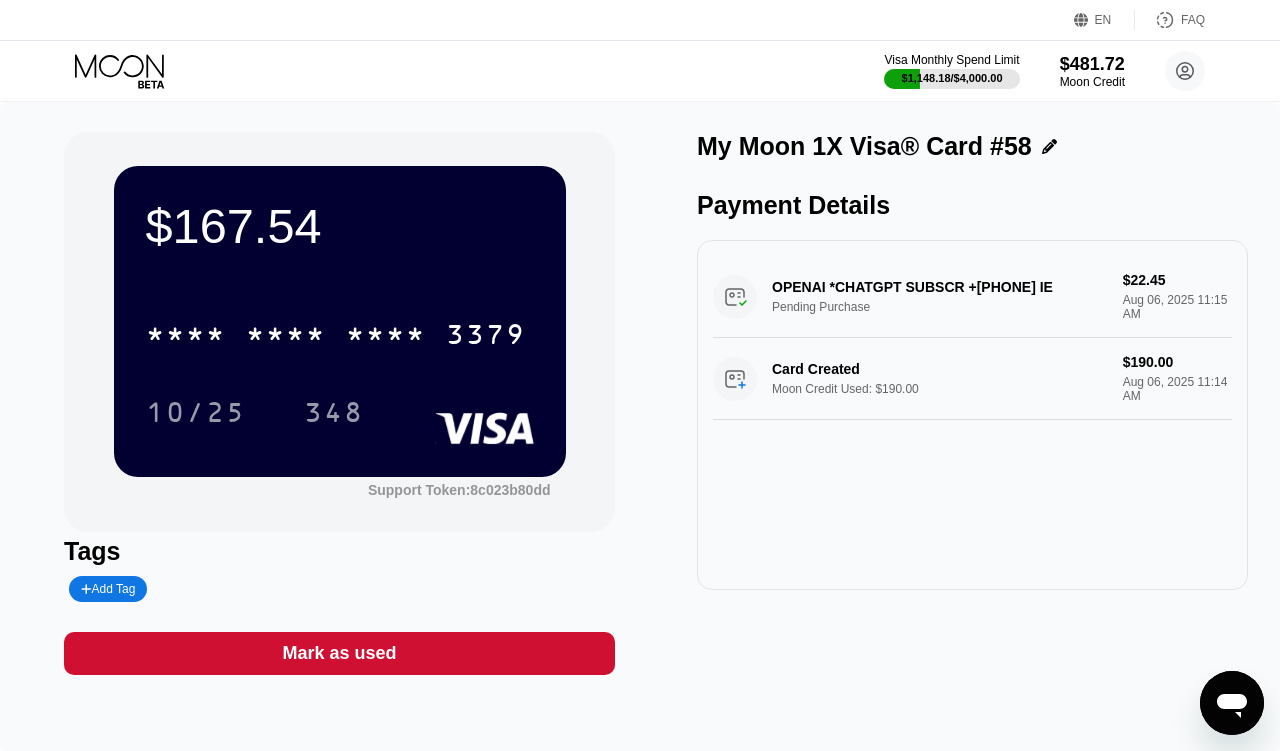 click 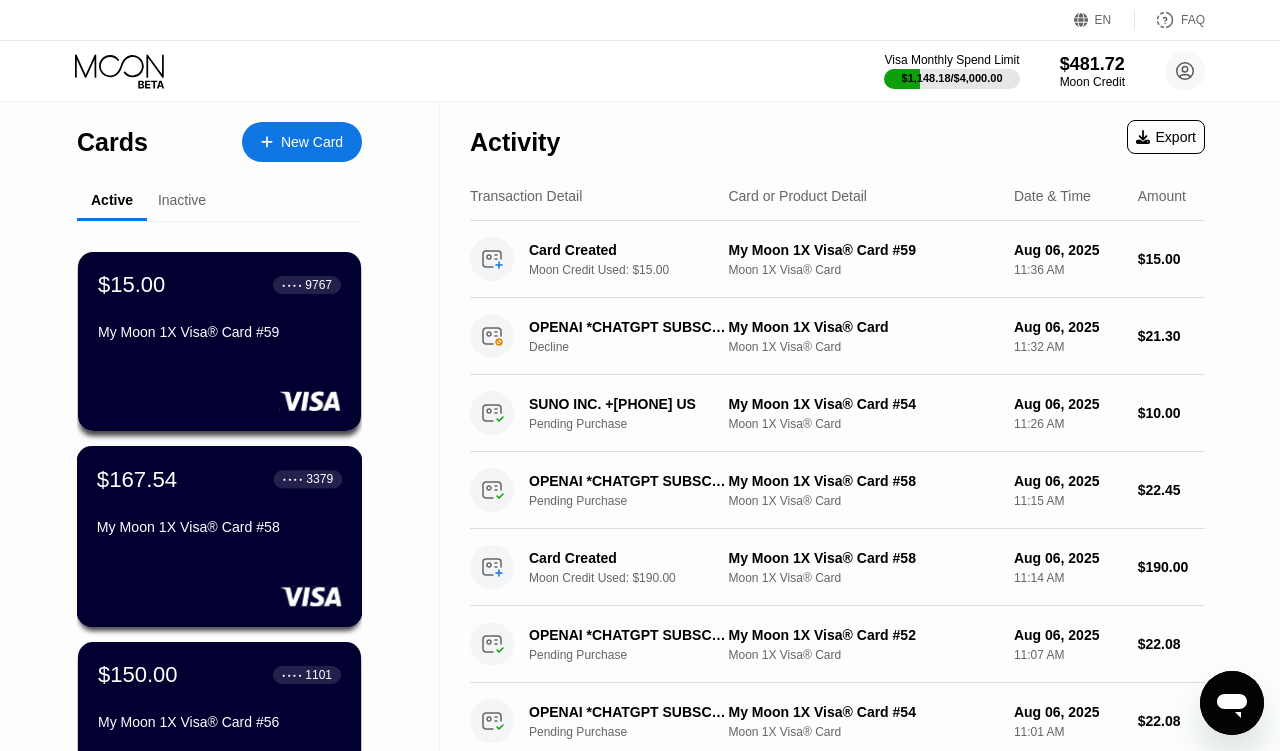 scroll, scrollTop: 0, scrollLeft: 0, axis: both 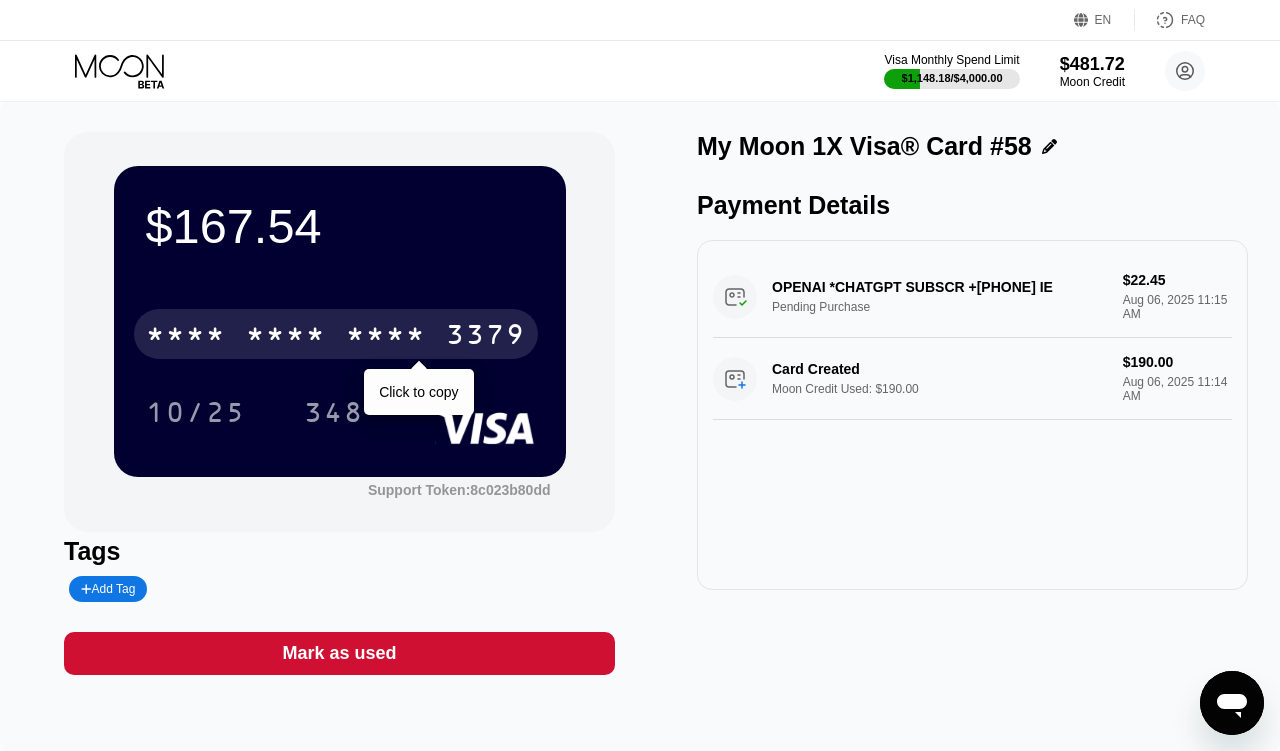 click on "* * * * * * * * * * * * [LAST_FOUR]" at bounding box center [336, 334] 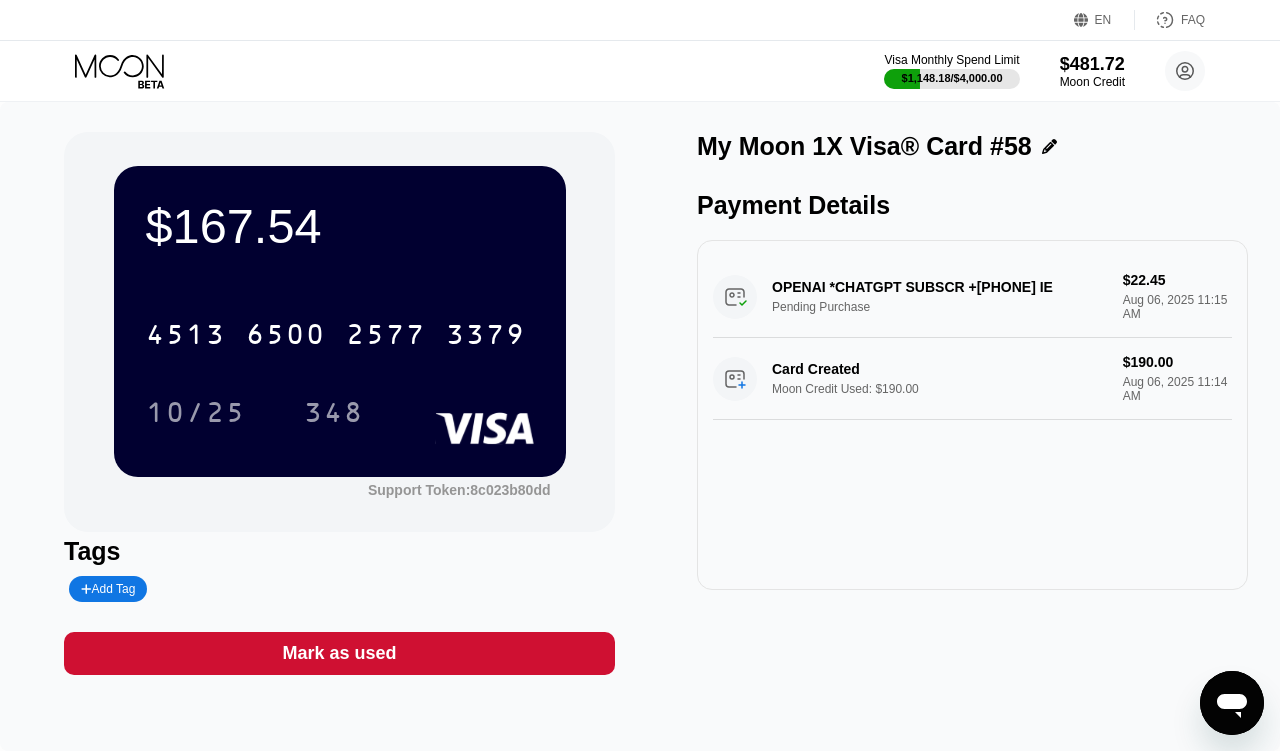 click 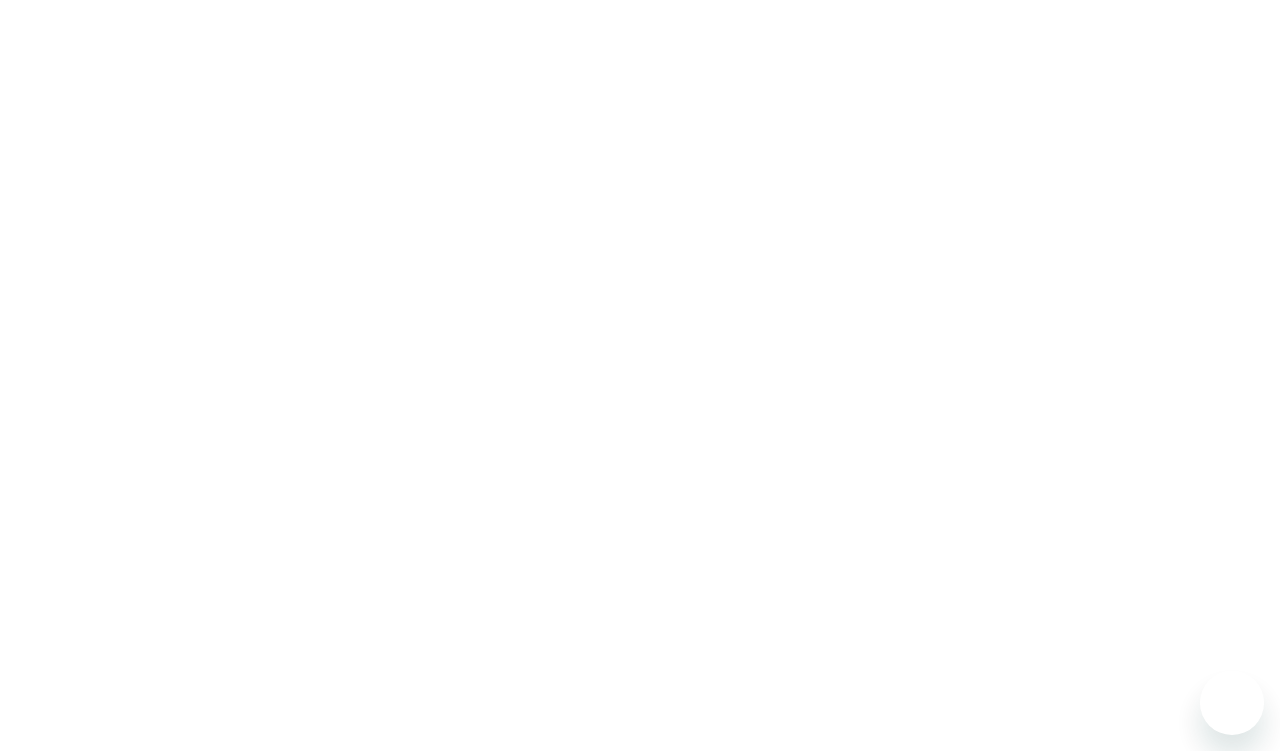 scroll, scrollTop: 0, scrollLeft: 0, axis: both 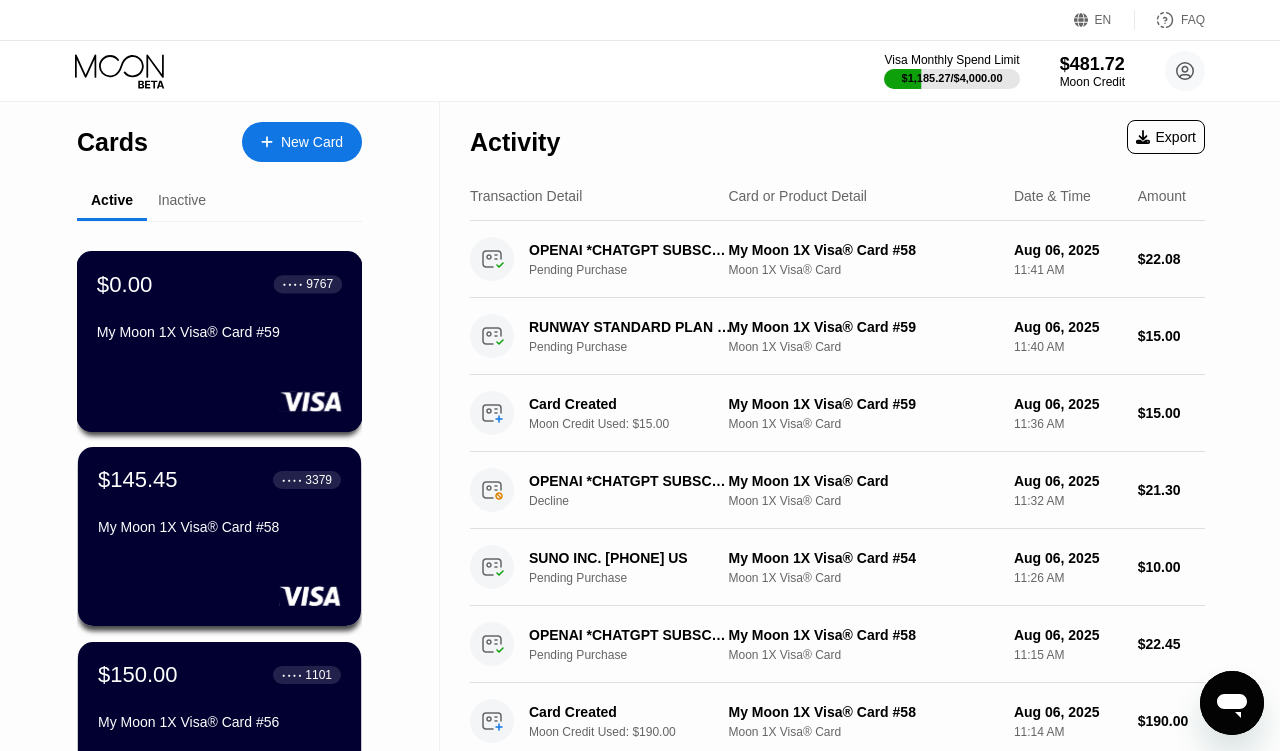 click on "$0.00 ● ● ● ● 9767 My Moon 1X Visa® Card #59" at bounding box center (219, 309) 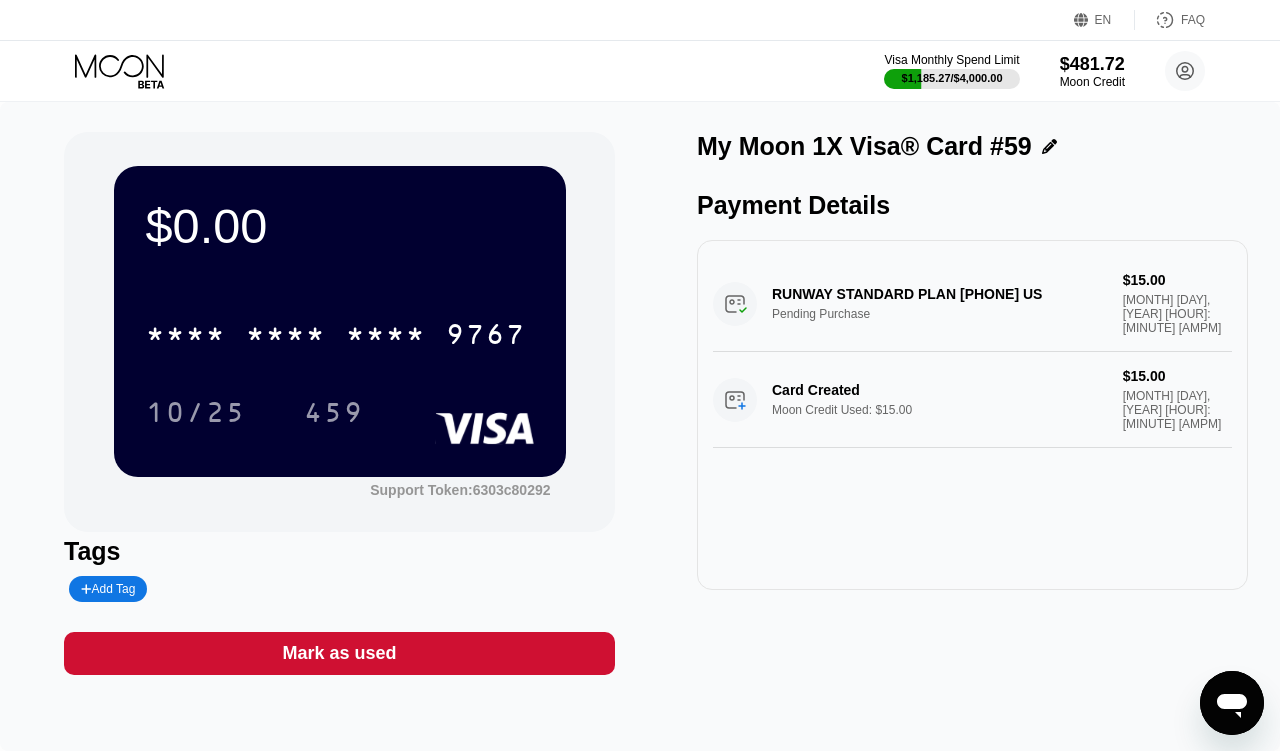 click on "Mark as used" at bounding box center [339, 653] 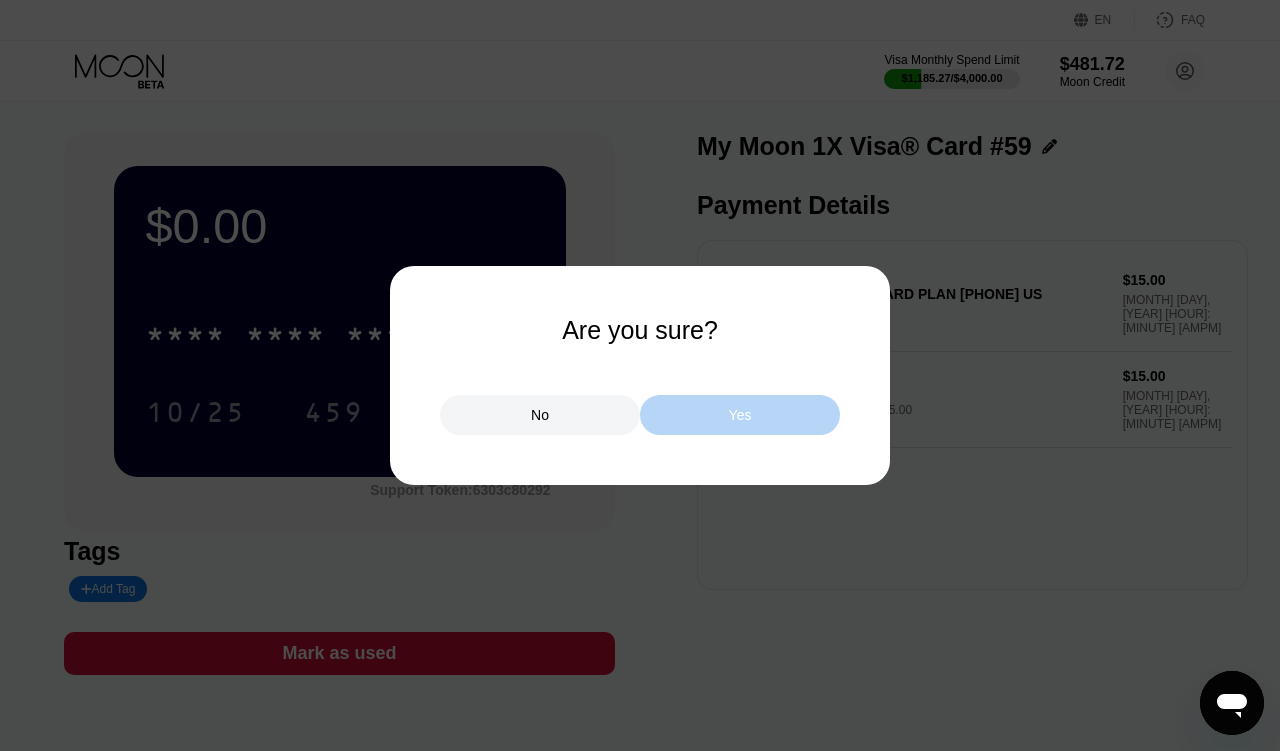 click on "Yes" at bounding box center (740, 415) 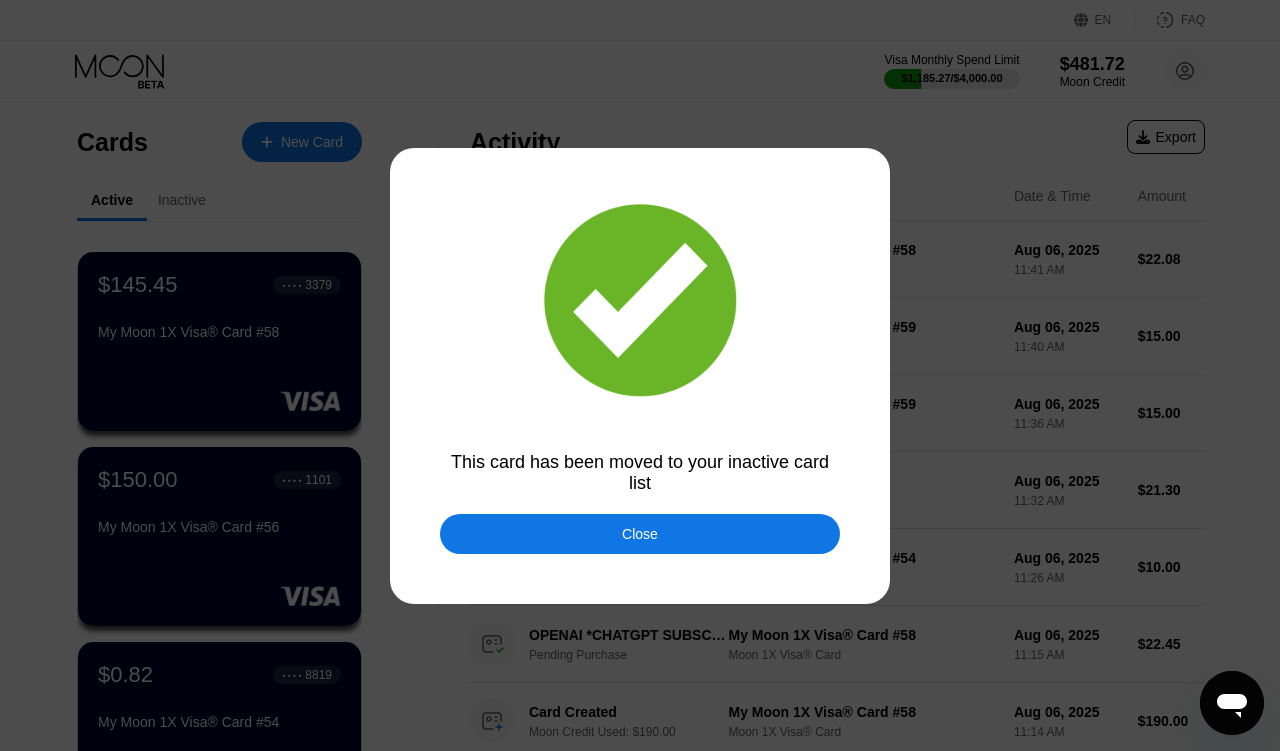 click on "Close" at bounding box center (640, 534) 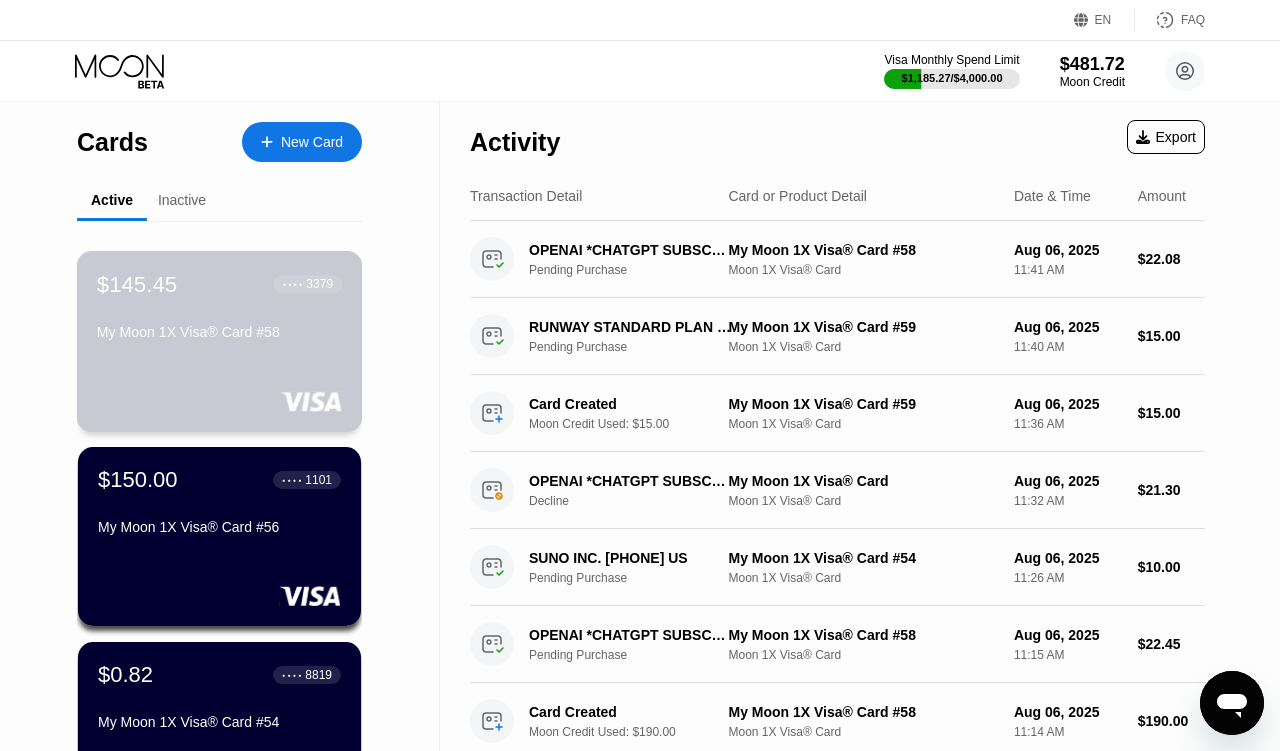 click on "My Moon 1X Visa® Card #58" at bounding box center (219, 332) 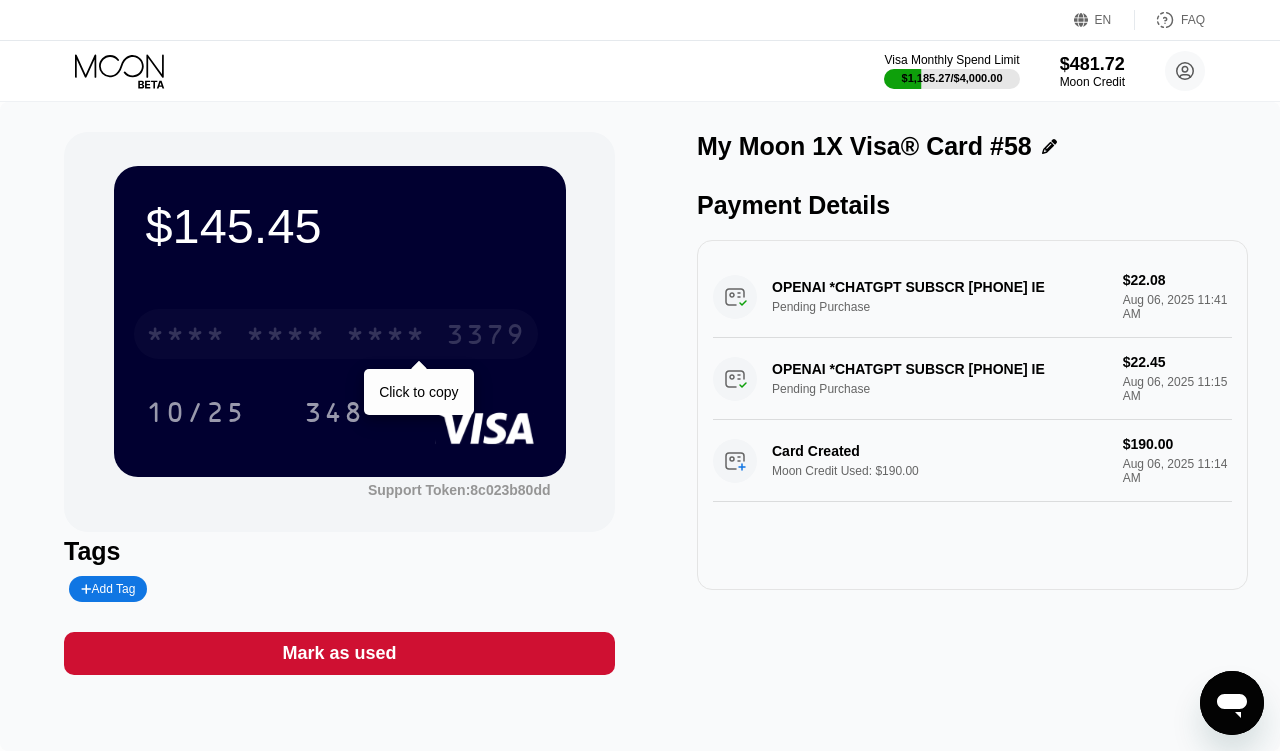 click on "* * * *" at bounding box center (386, 337) 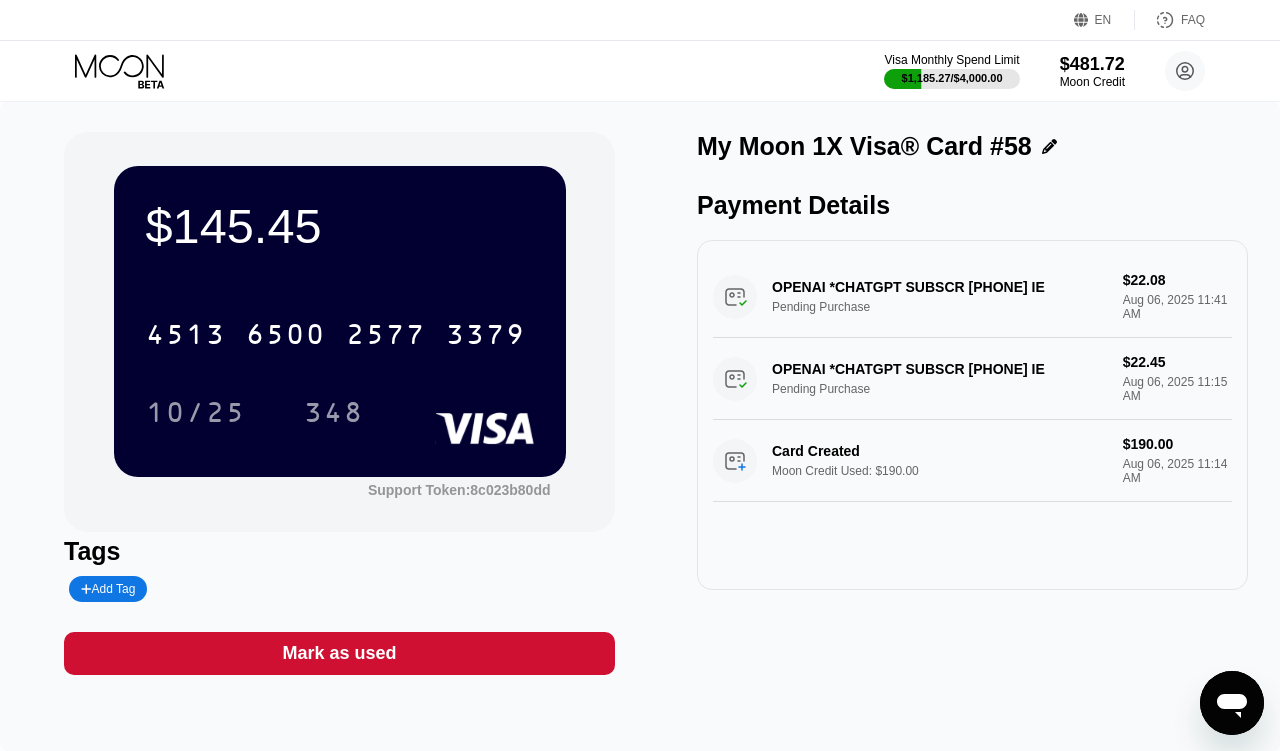 click 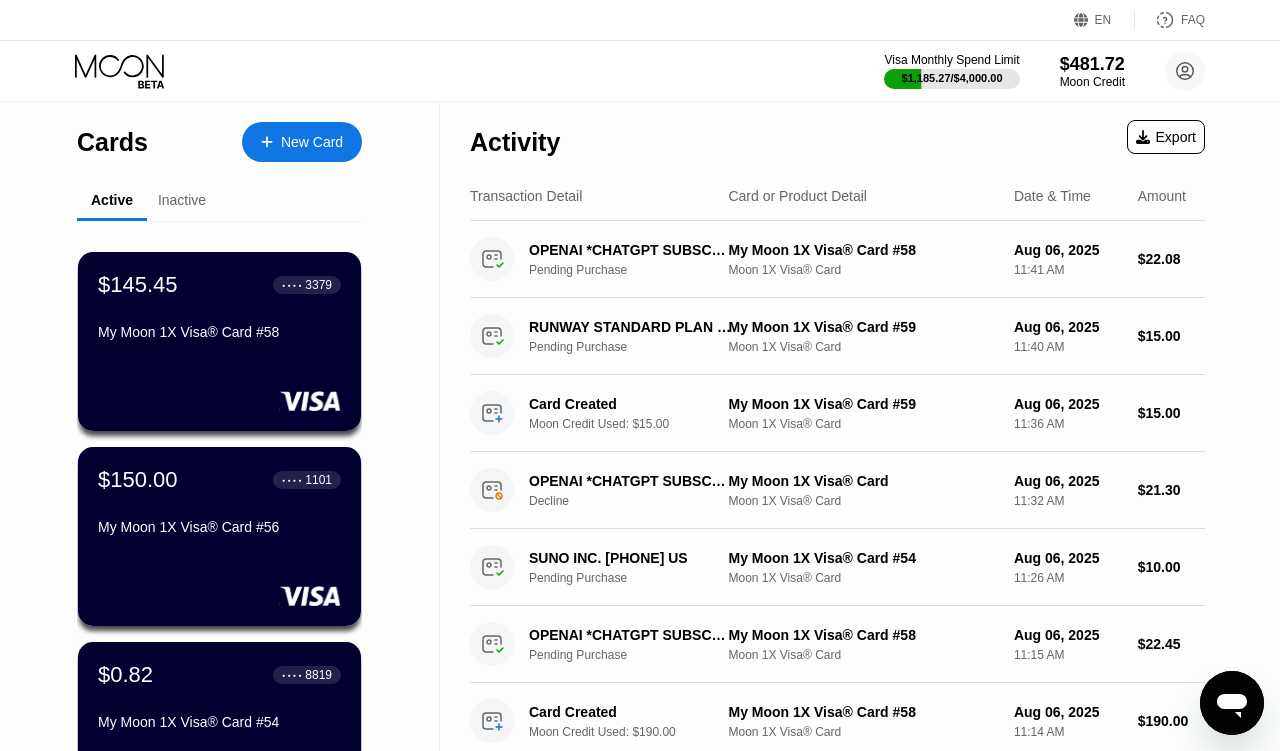 click on "New Card" at bounding box center (302, 142) 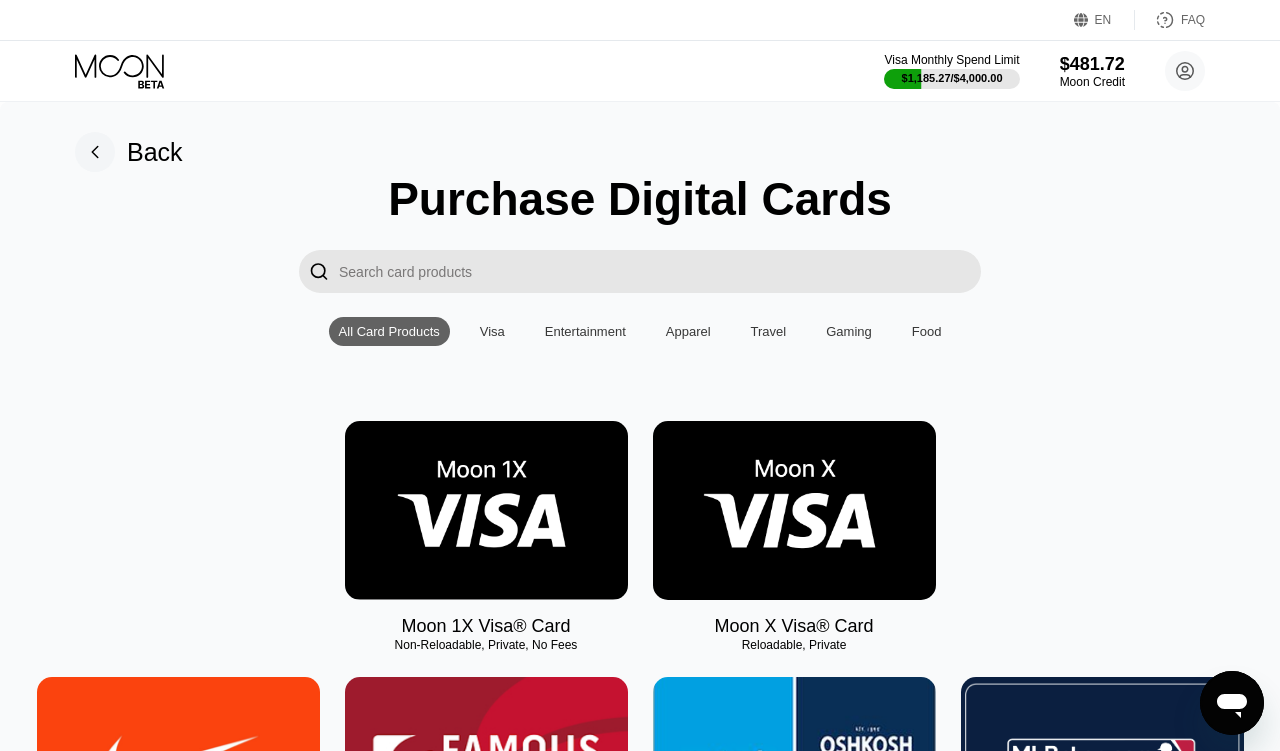click at bounding box center (486, 510) 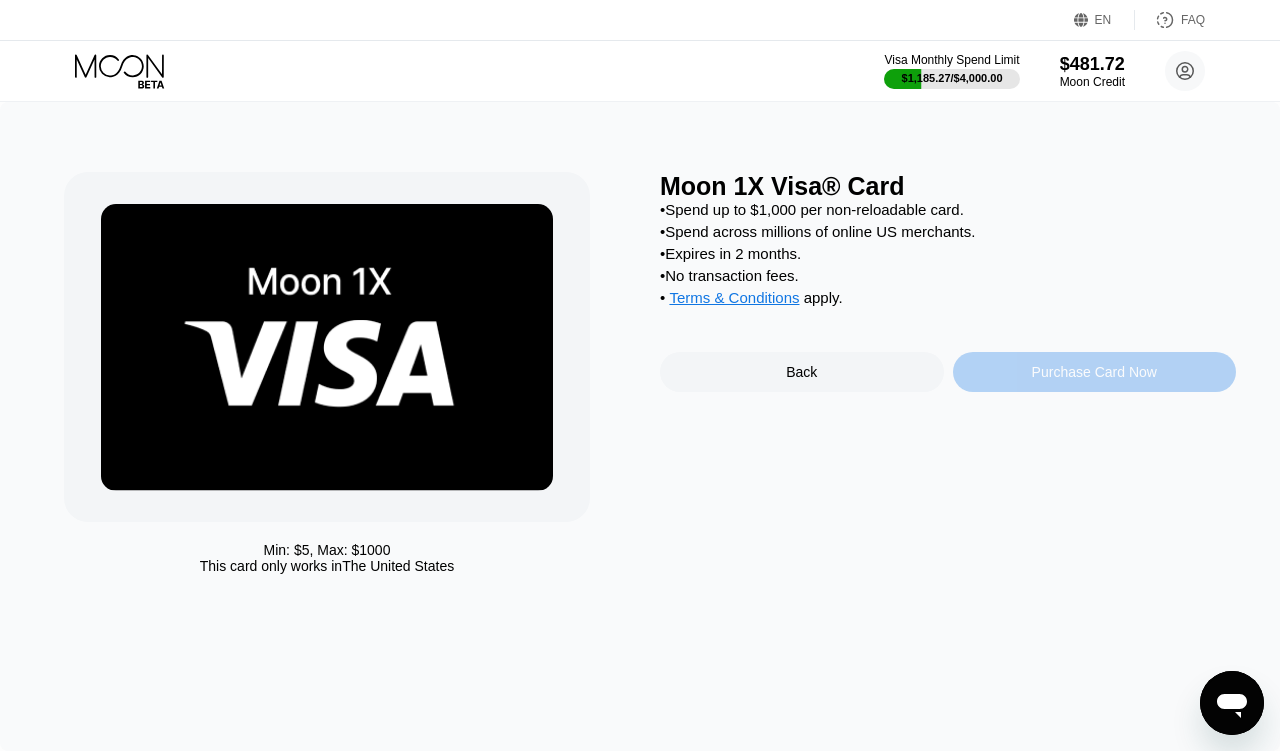 click on "Purchase Card Now" at bounding box center (1095, 372) 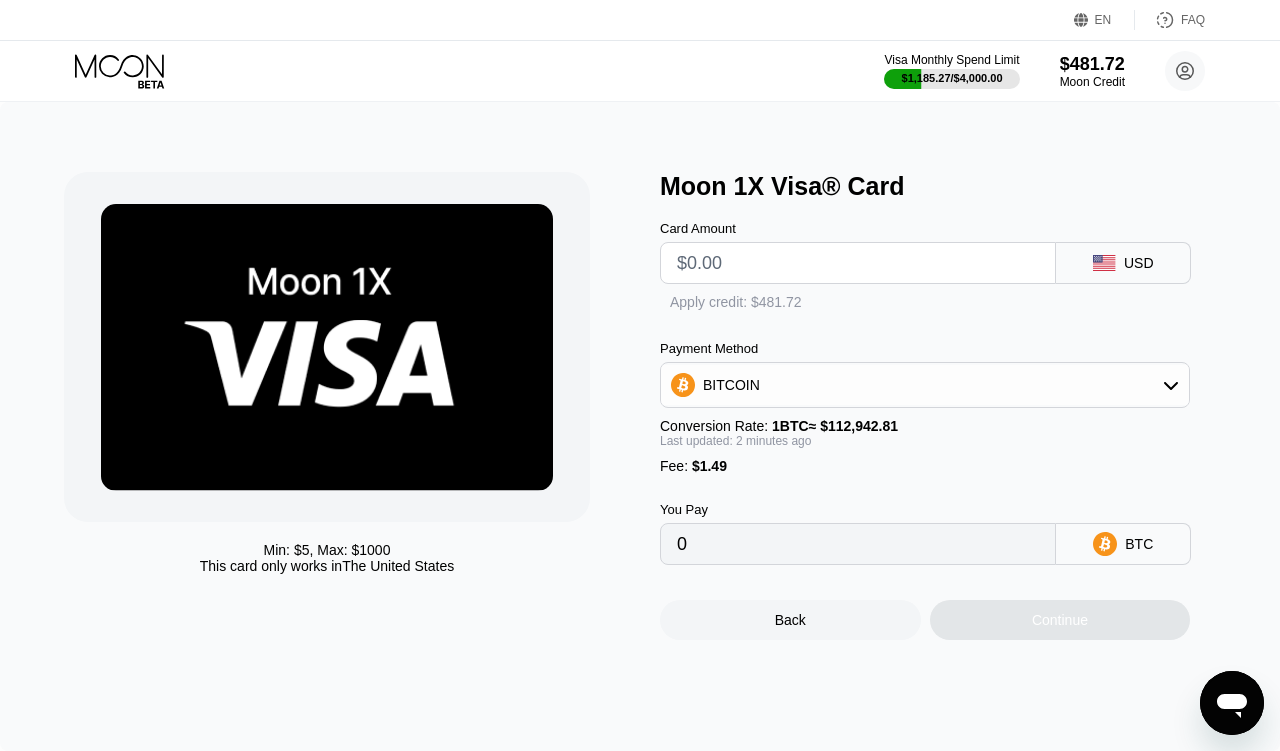 click at bounding box center (858, 263) 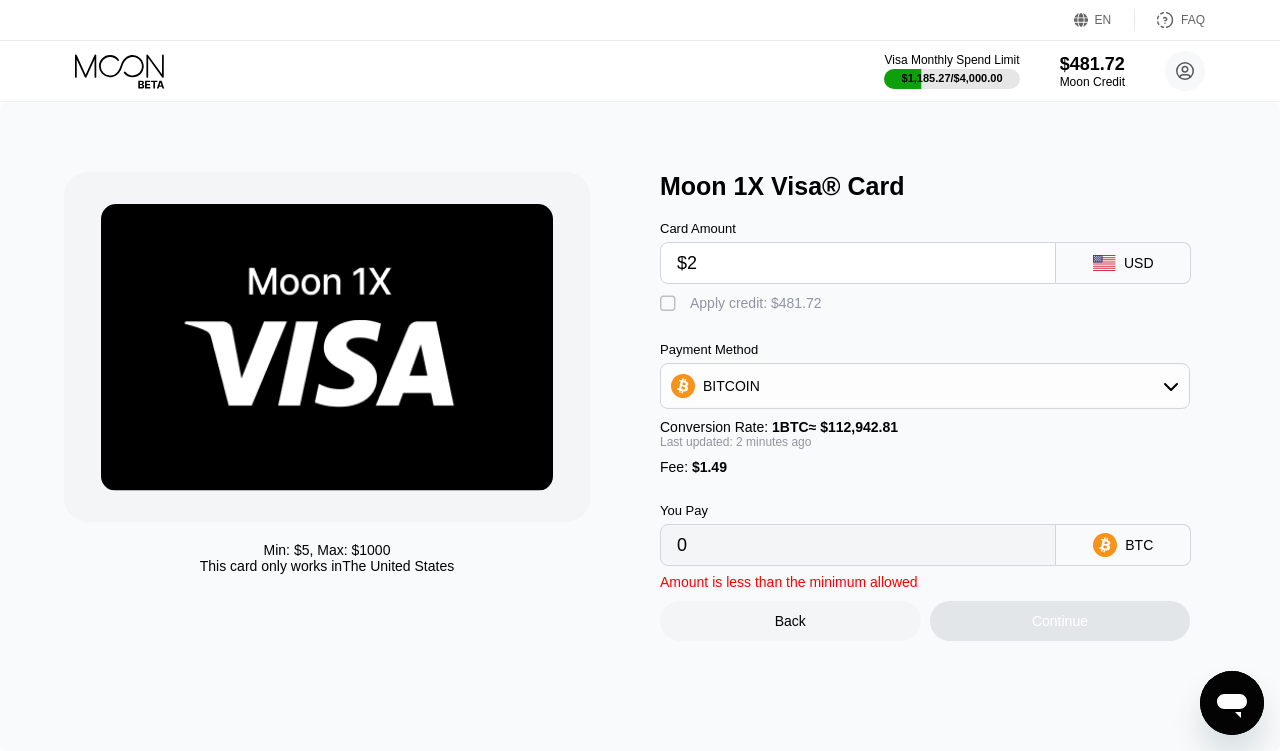 type on "$20" 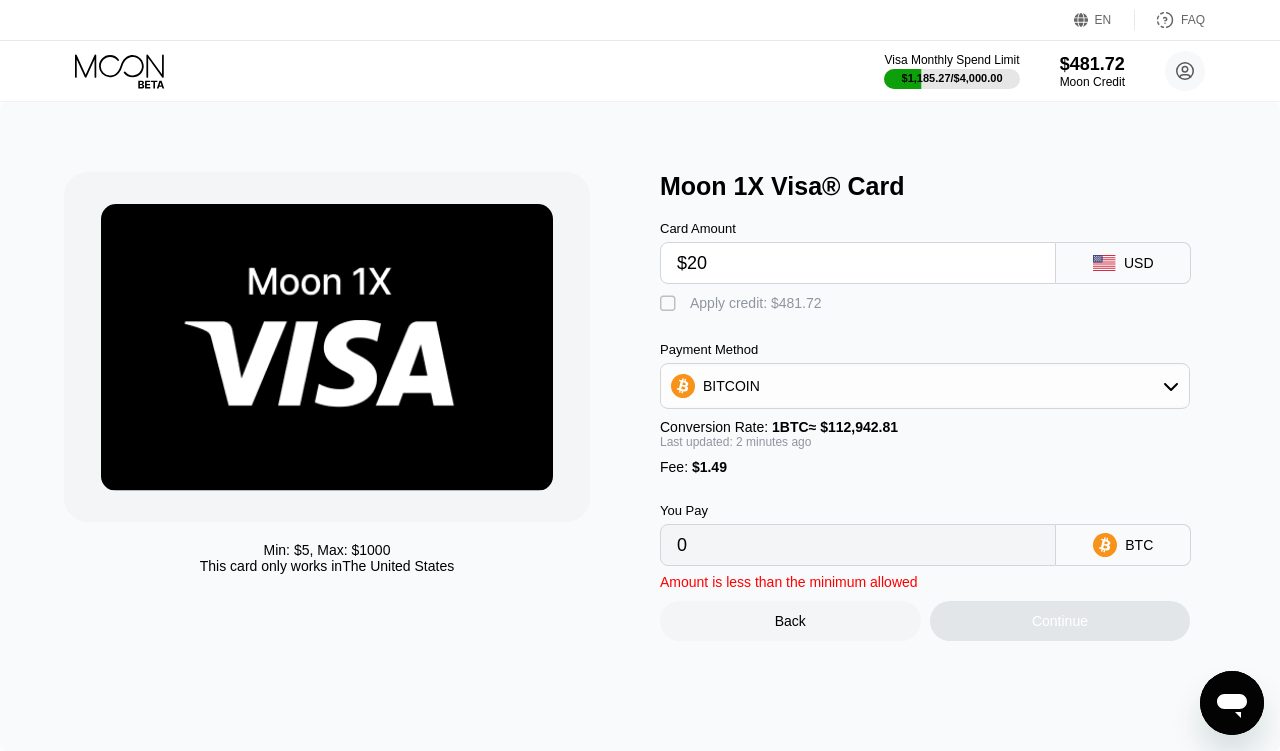 type on "0.00019028" 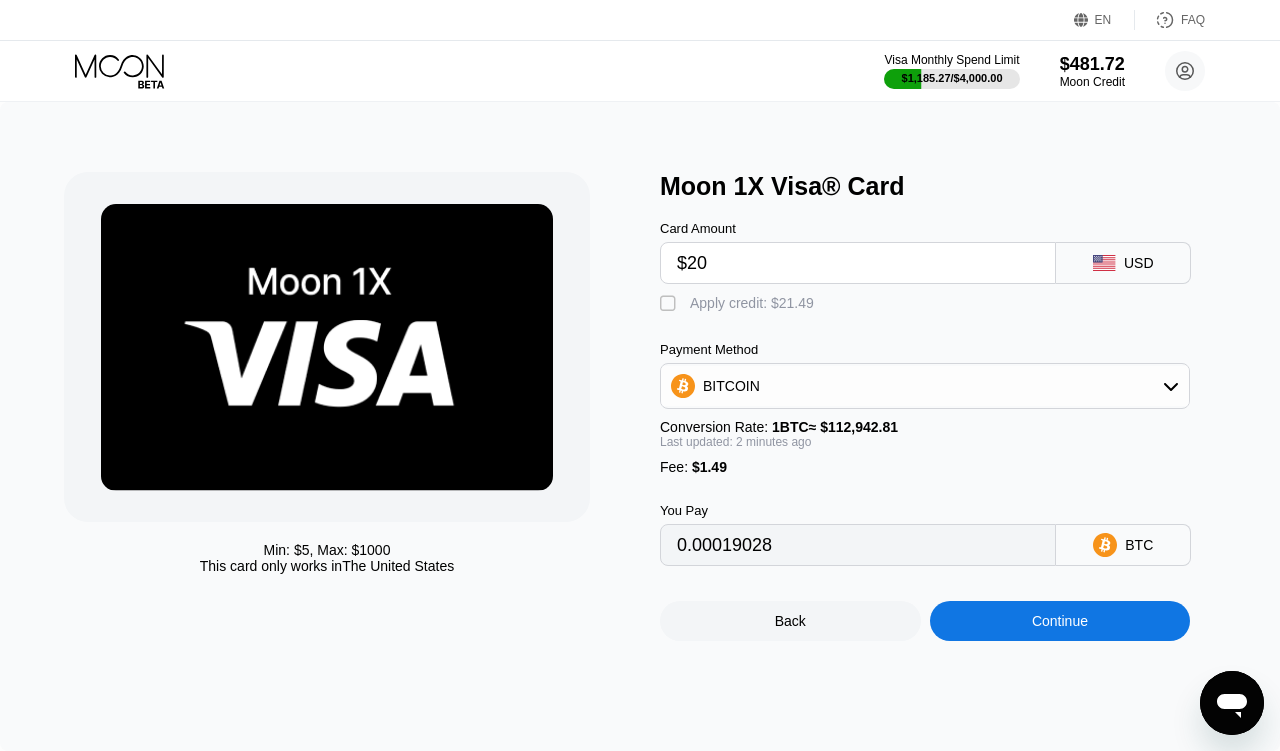 type on "$20" 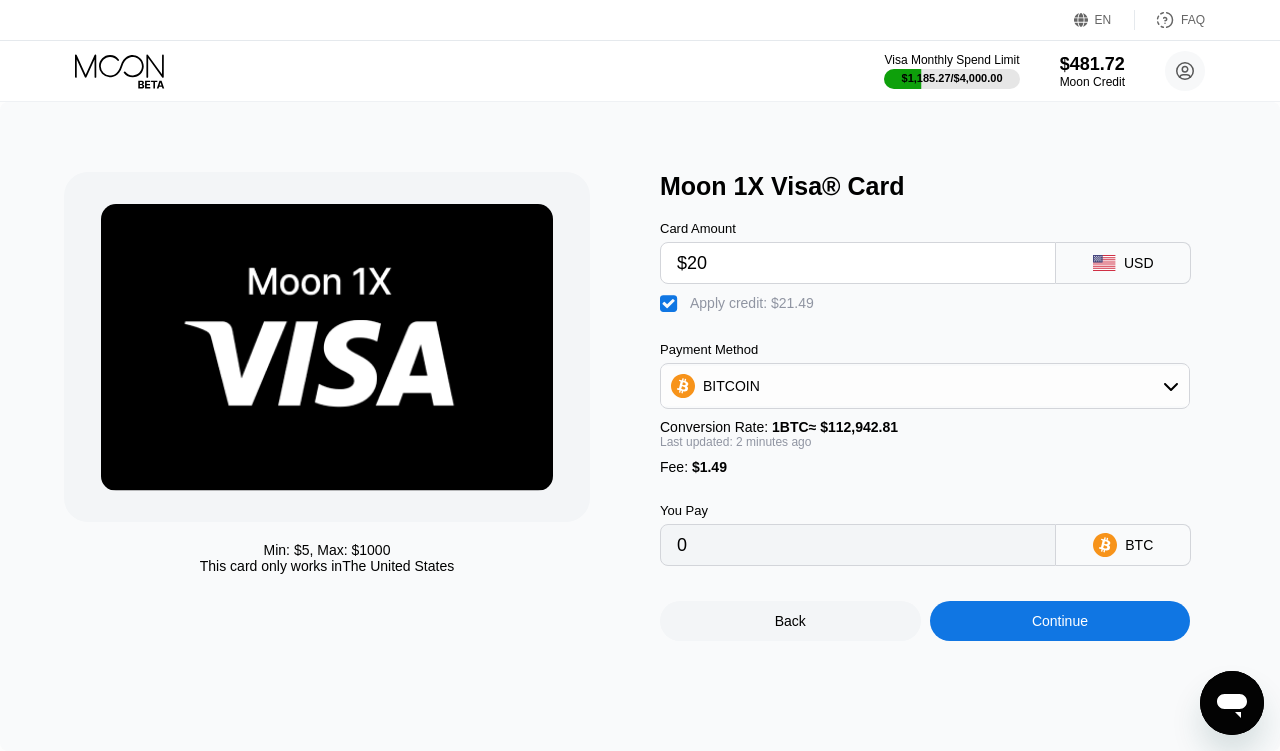 click on "Continue" at bounding box center (1060, 621) 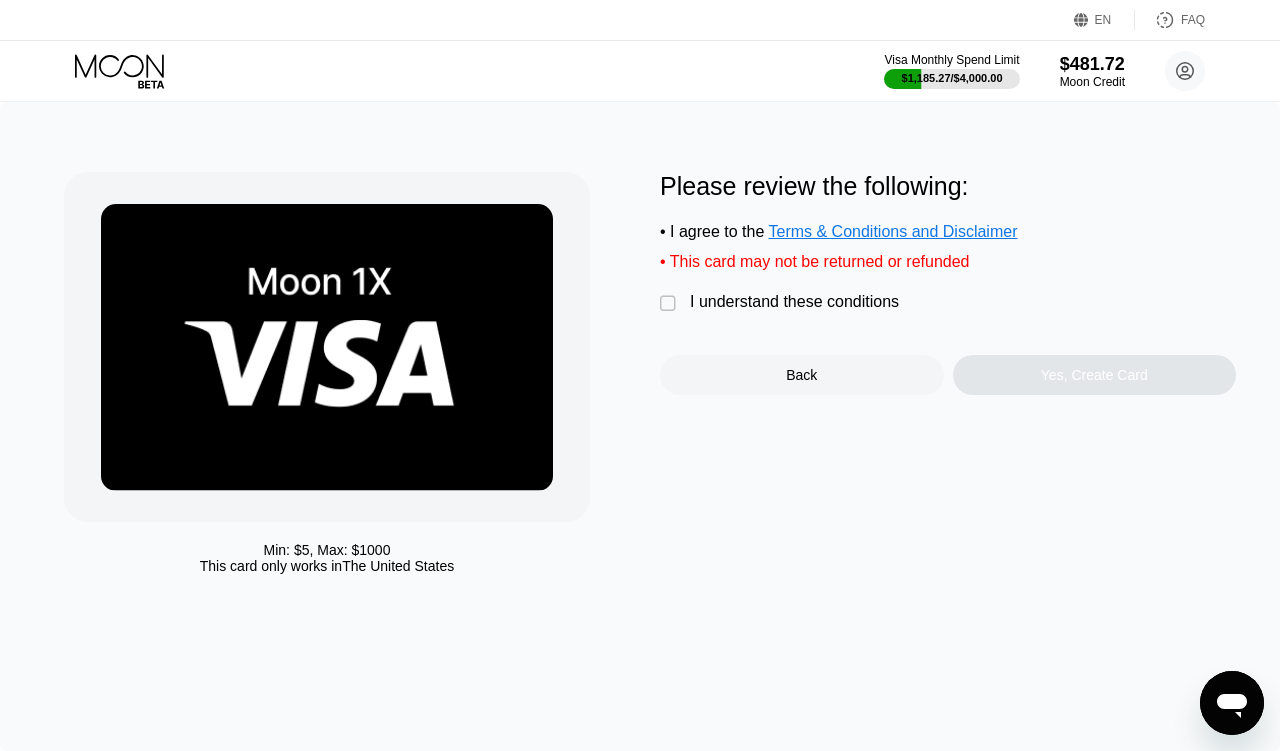 click on "I understand these conditions" at bounding box center (794, 302) 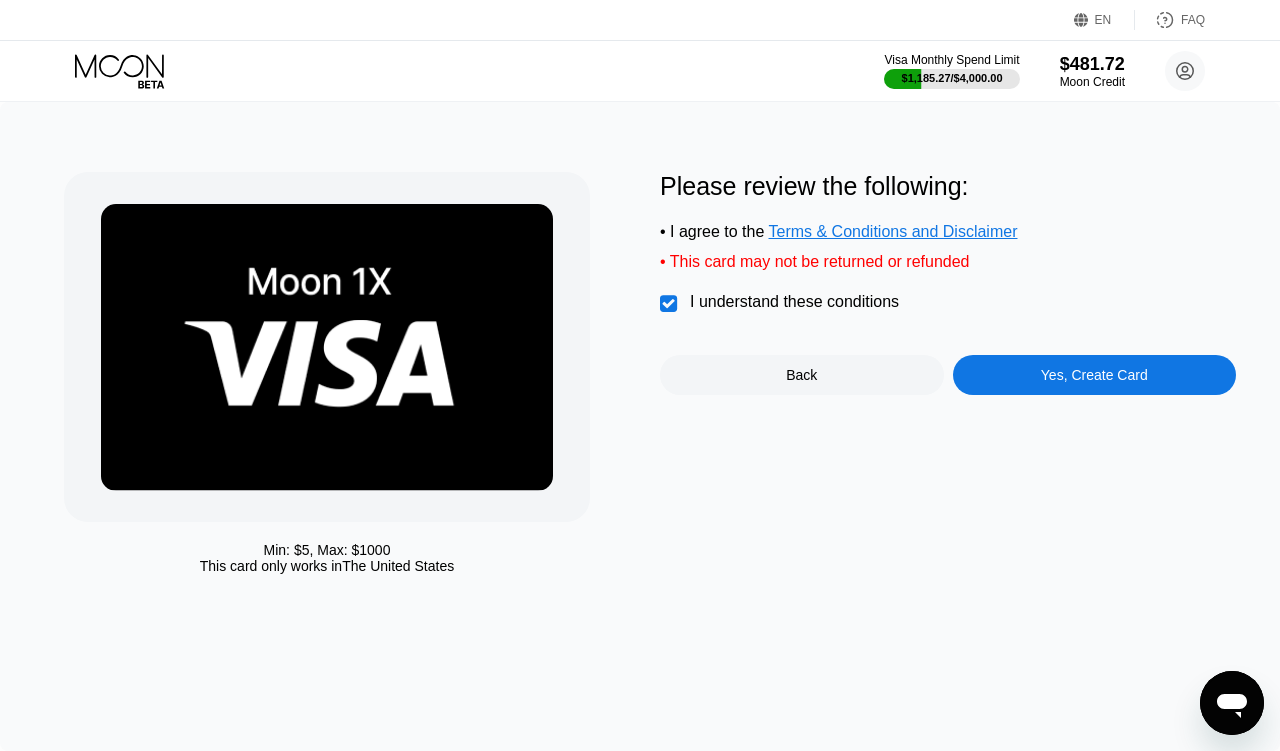 click on "Yes, Create Card" at bounding box center [1095, 375] 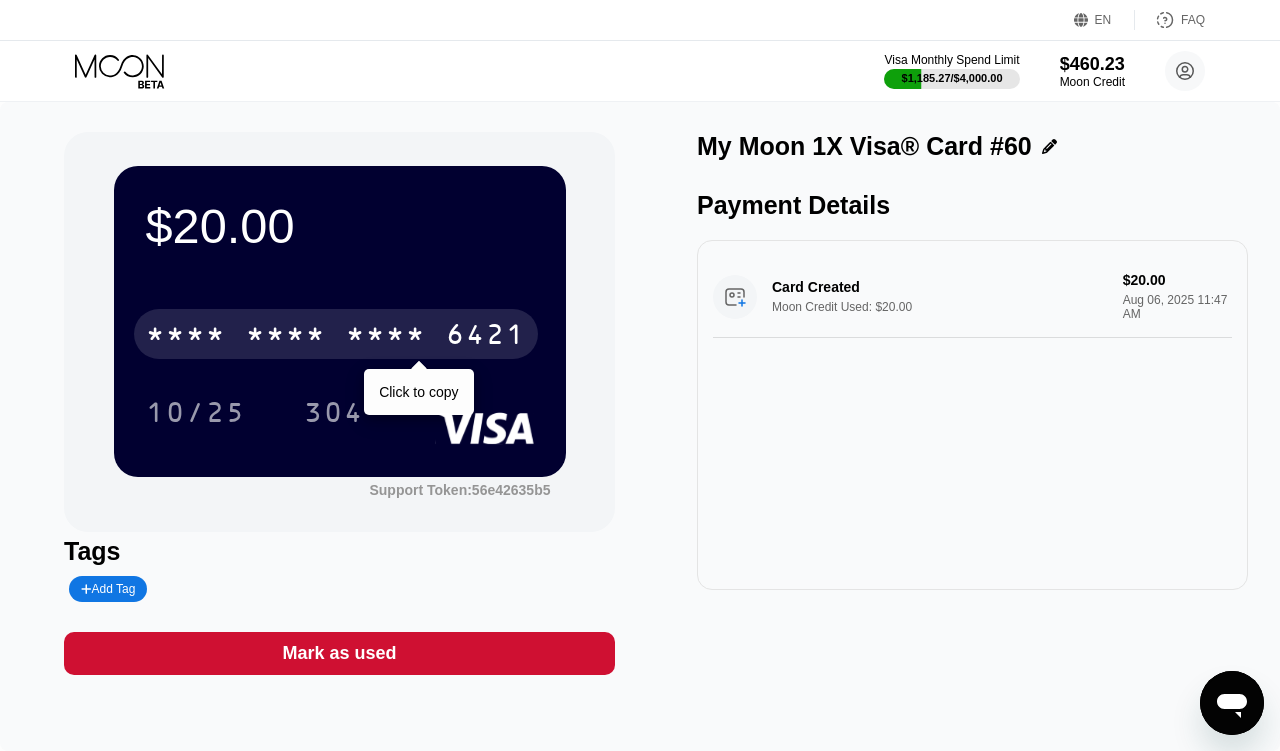 click on "* * * *" at bounding box center [286, 337] 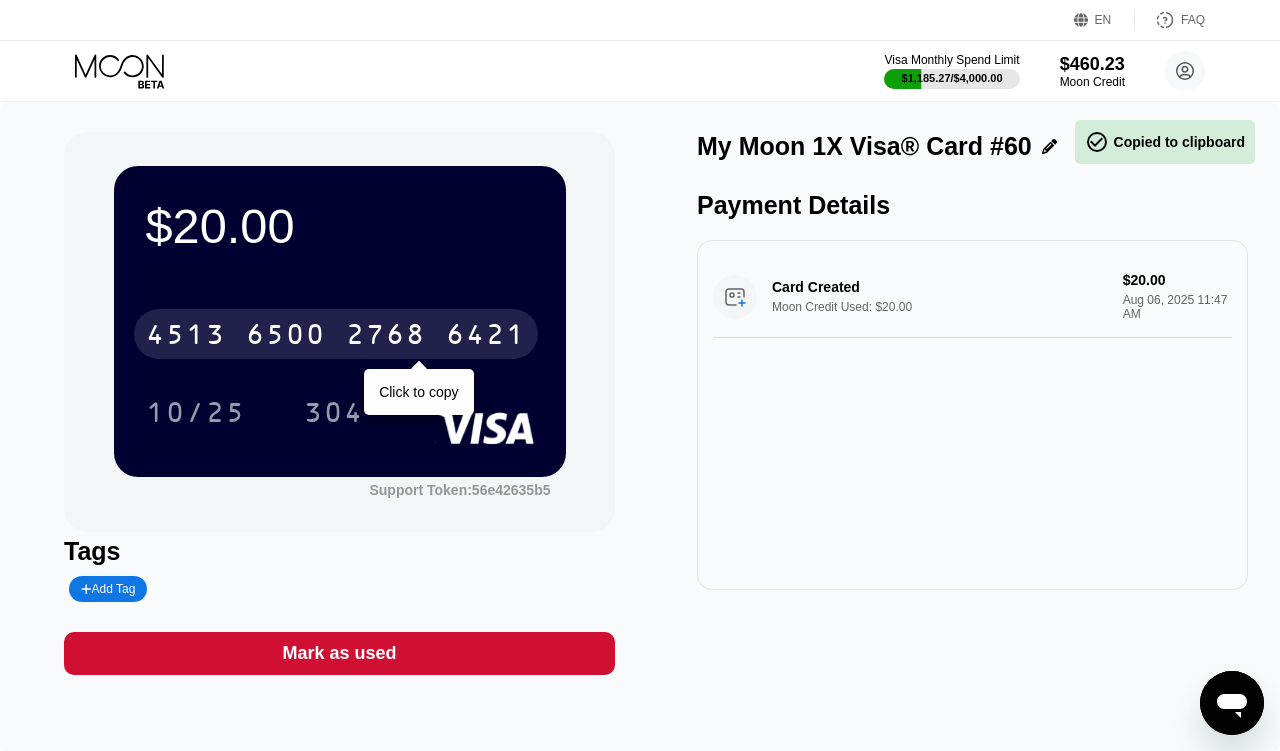 click on "6500" at bounding box center [286, 337] 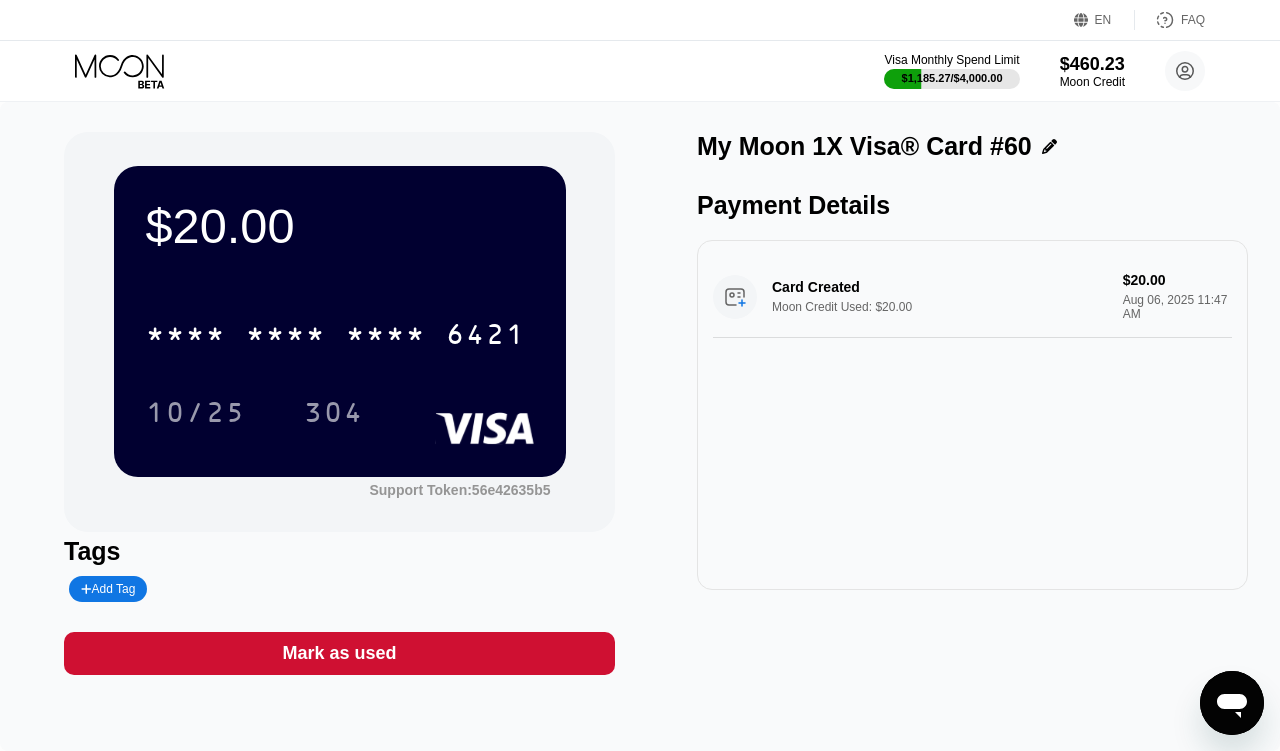 scroll, scrollTop: 0, scrollLeft: 0, axis: both 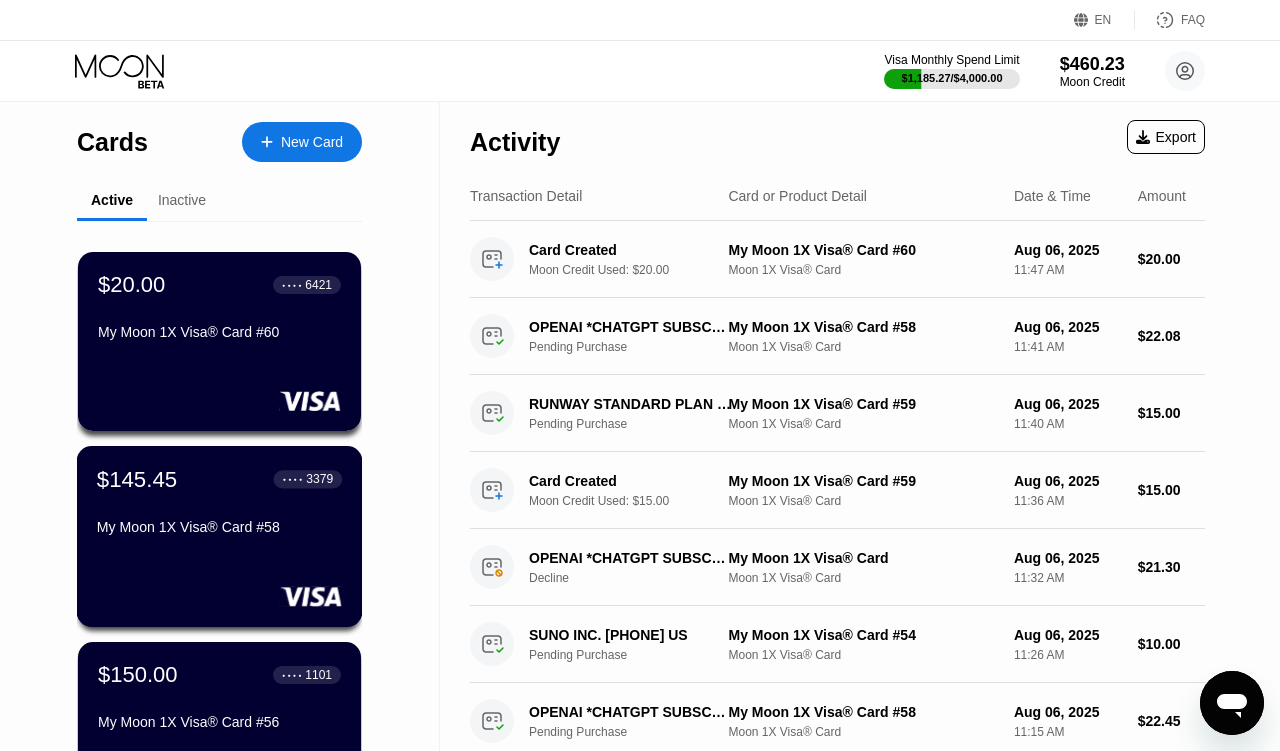 click on "$145.45 ● ● ● ● [LAST_FOUR] My Moon 1X Visa® Card #[LAST_FOUR]" at bounding box center (219, 504) 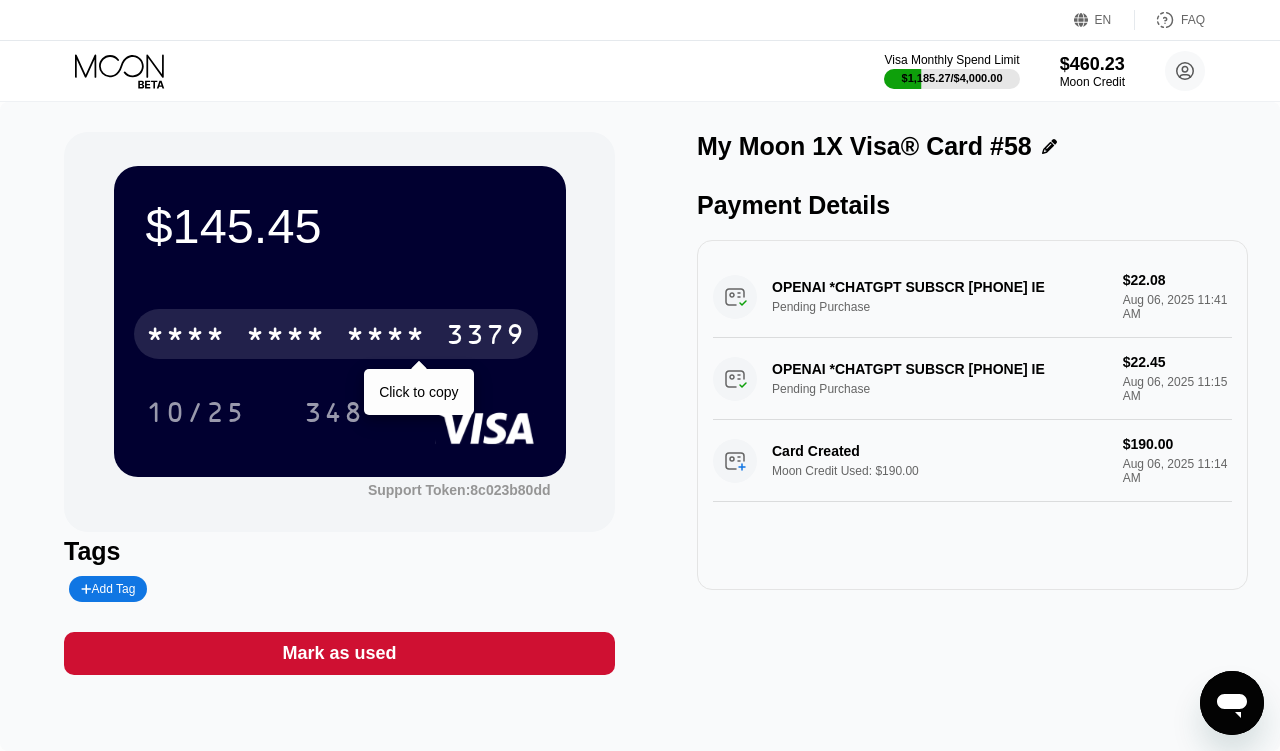click on "* * * *" at bounding box center [286, 337] 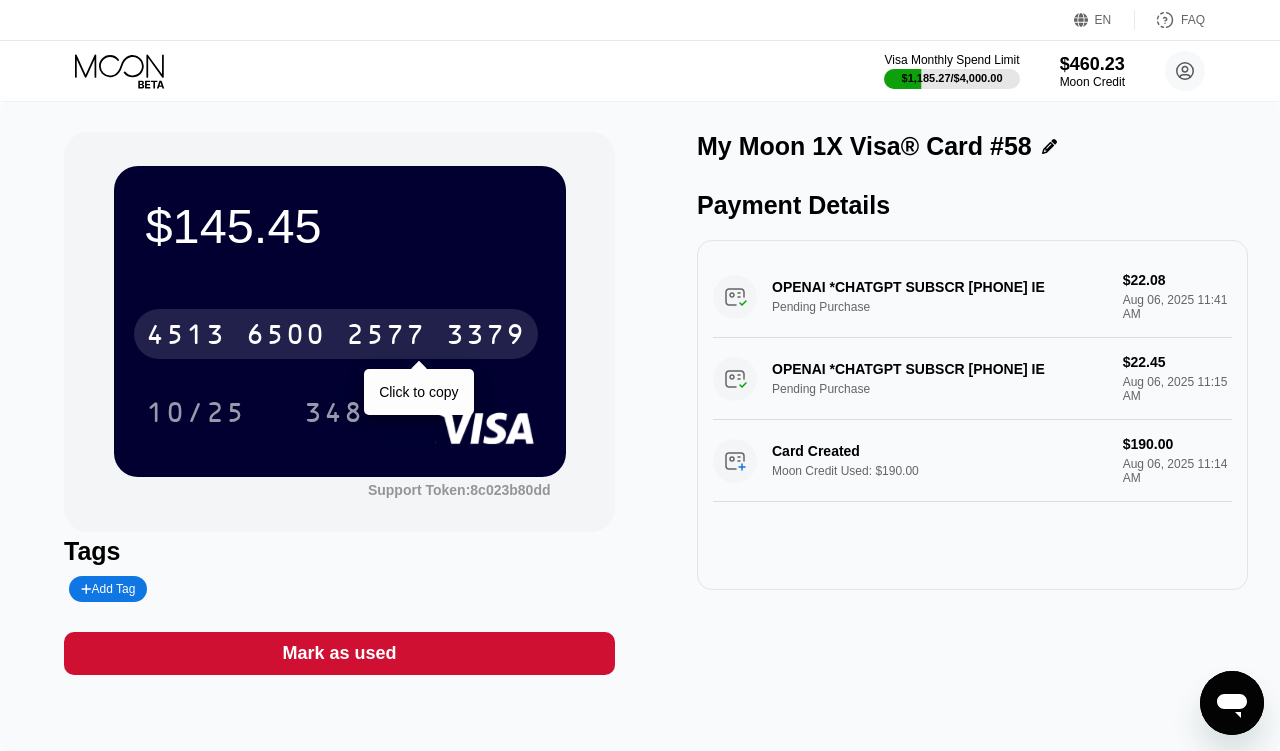 click on "6500" at bounding box center (286, 337) 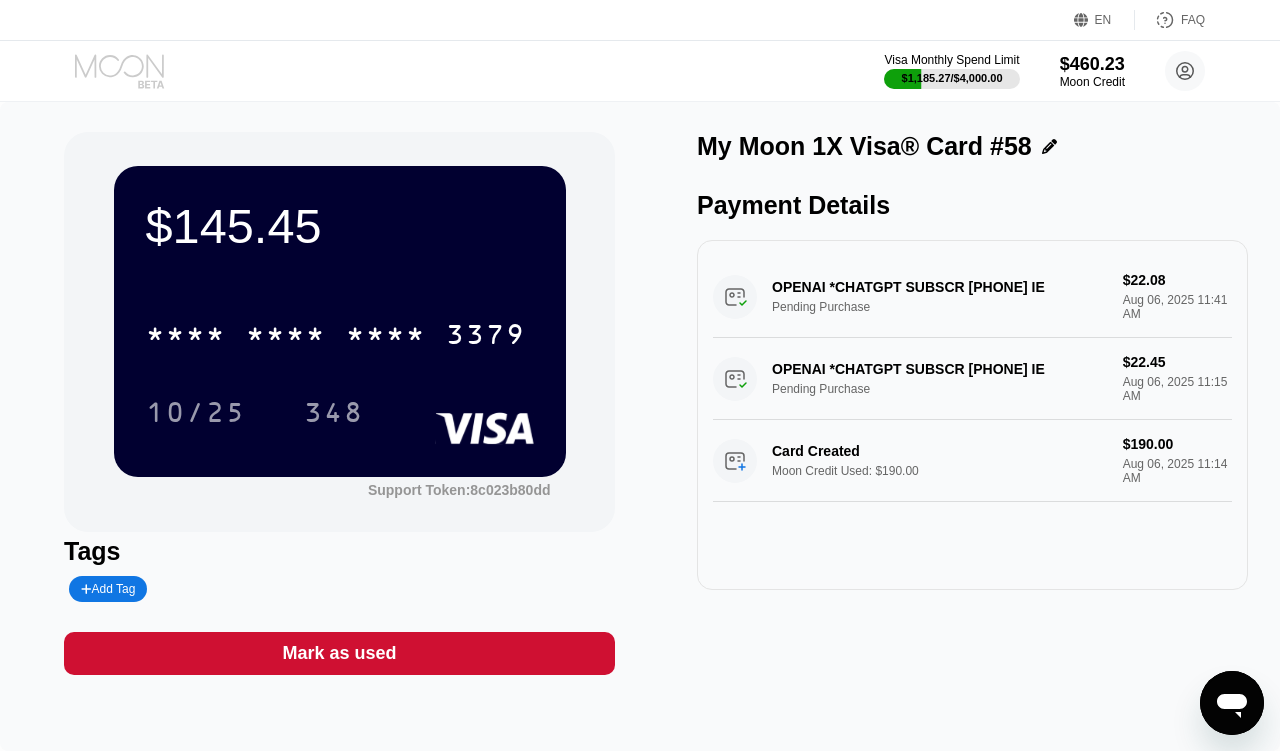 click 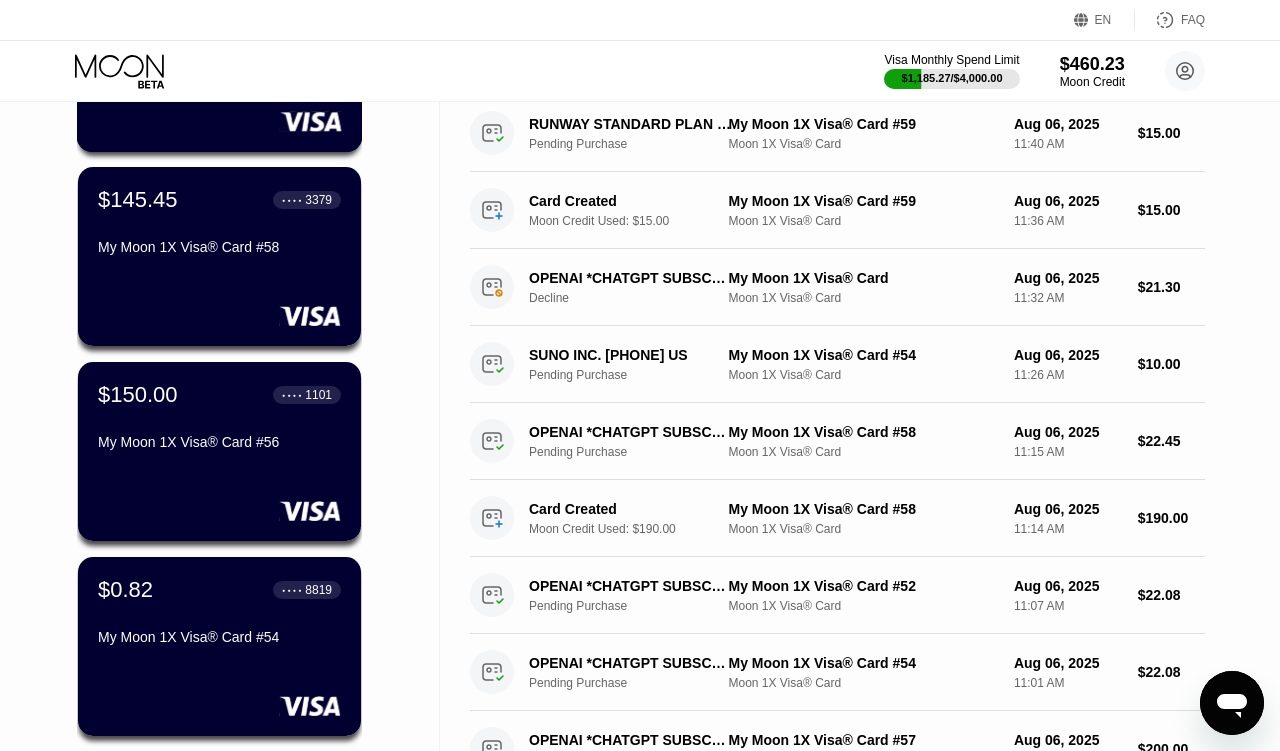 scroll, scrollTop: 227, scrollLeft: 0, axis: vertical 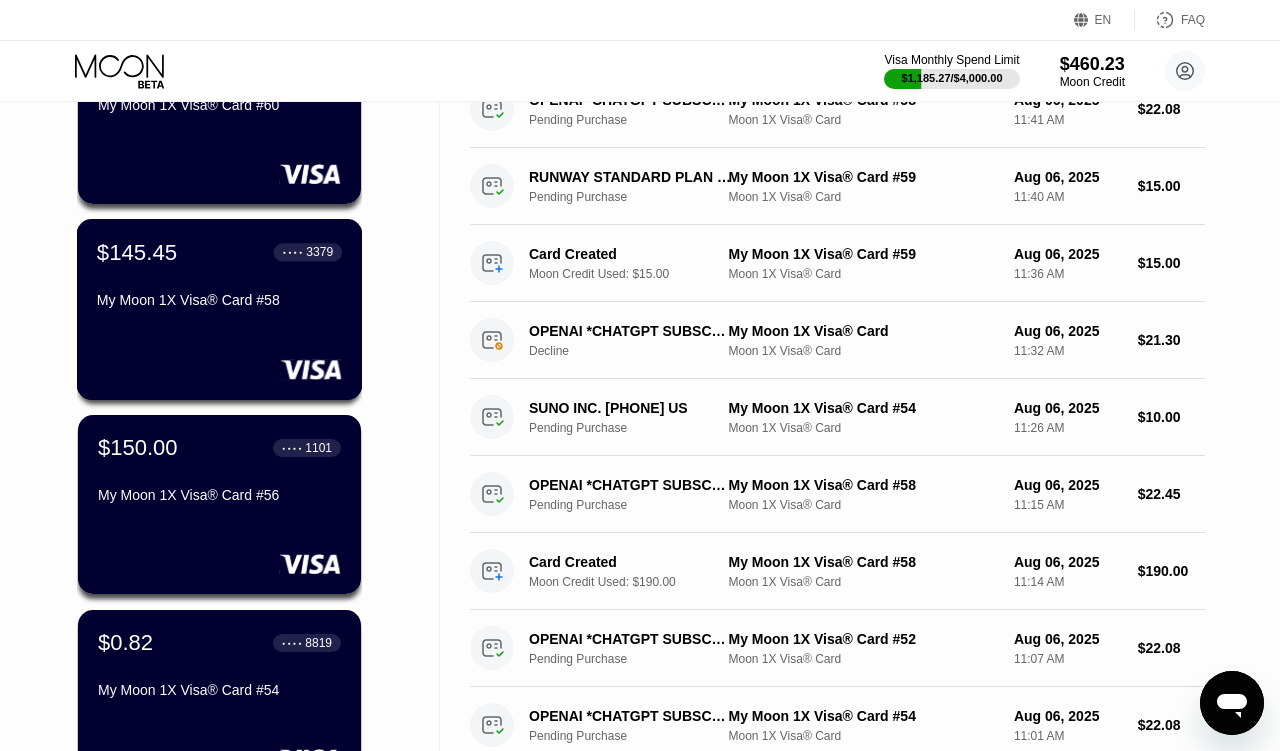 click on "My Moon 1X Visa® Card #58" at bounding box center (219, 300) 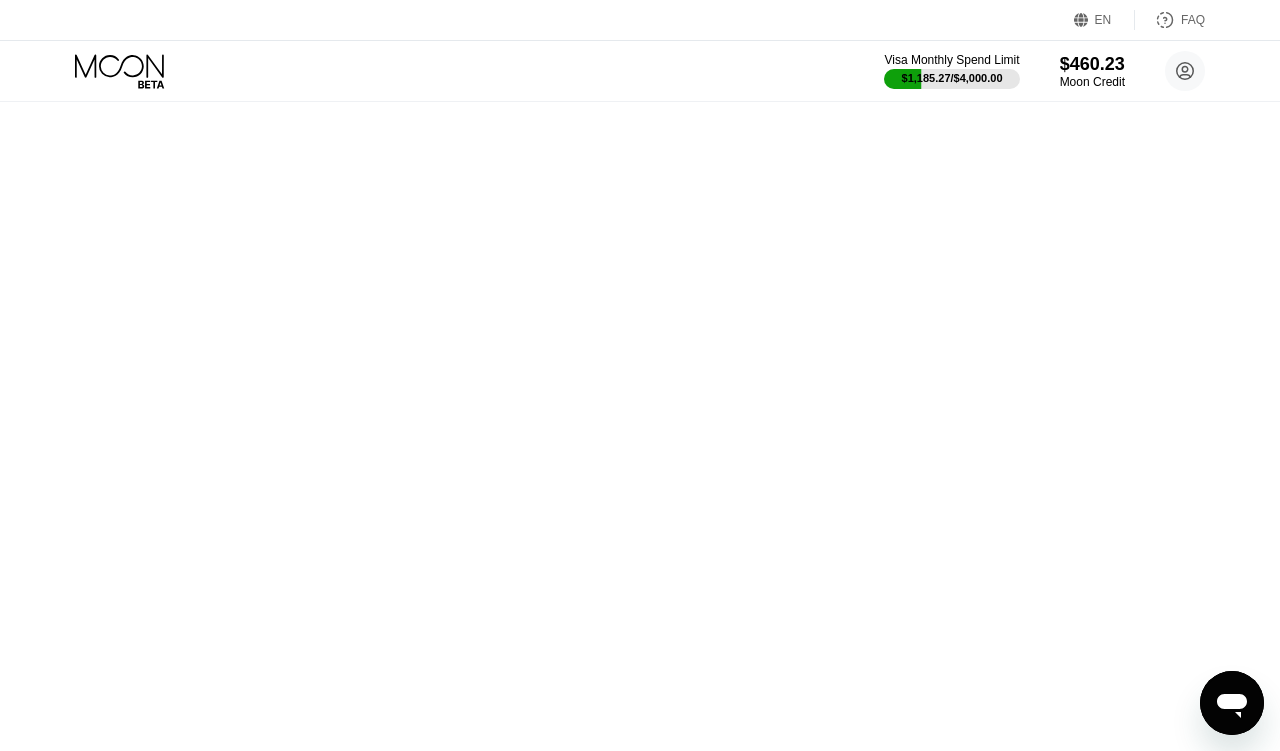 scroll, scrollTop: 0, scrollLeft: 0, axis: both 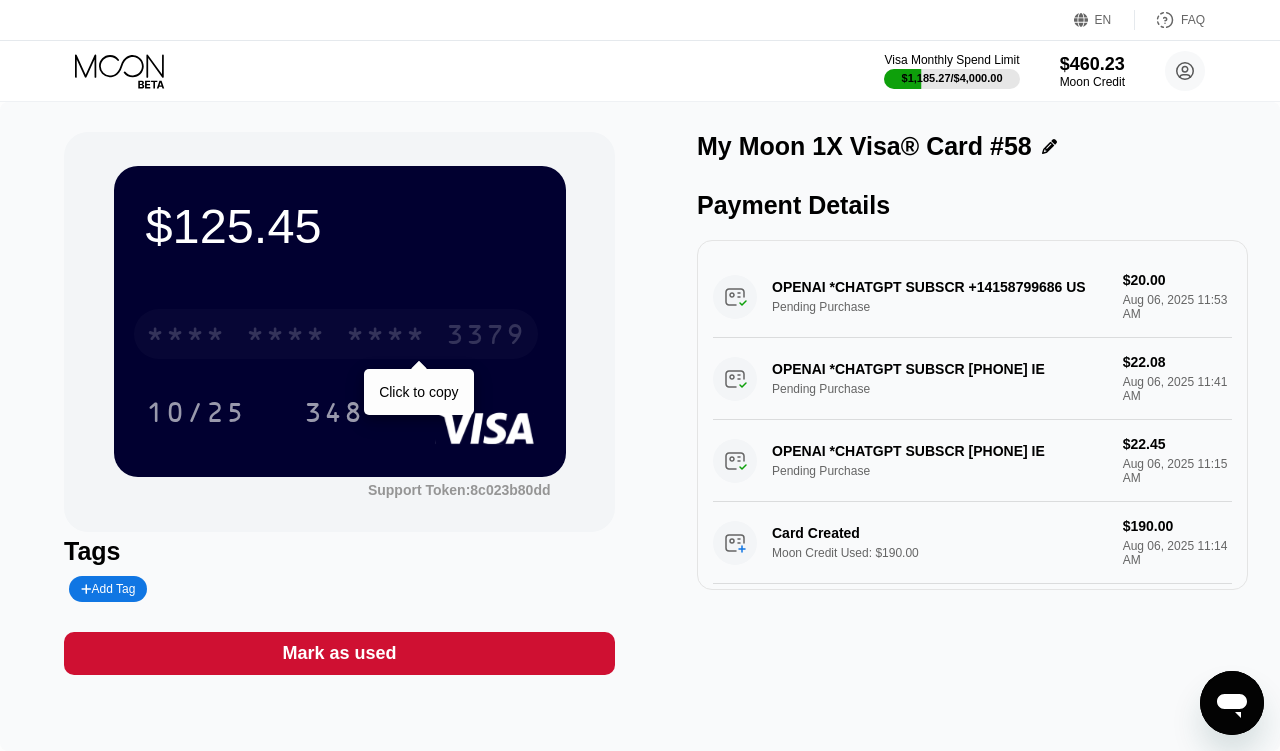 click on "3379" at bounding box center [486, 337] 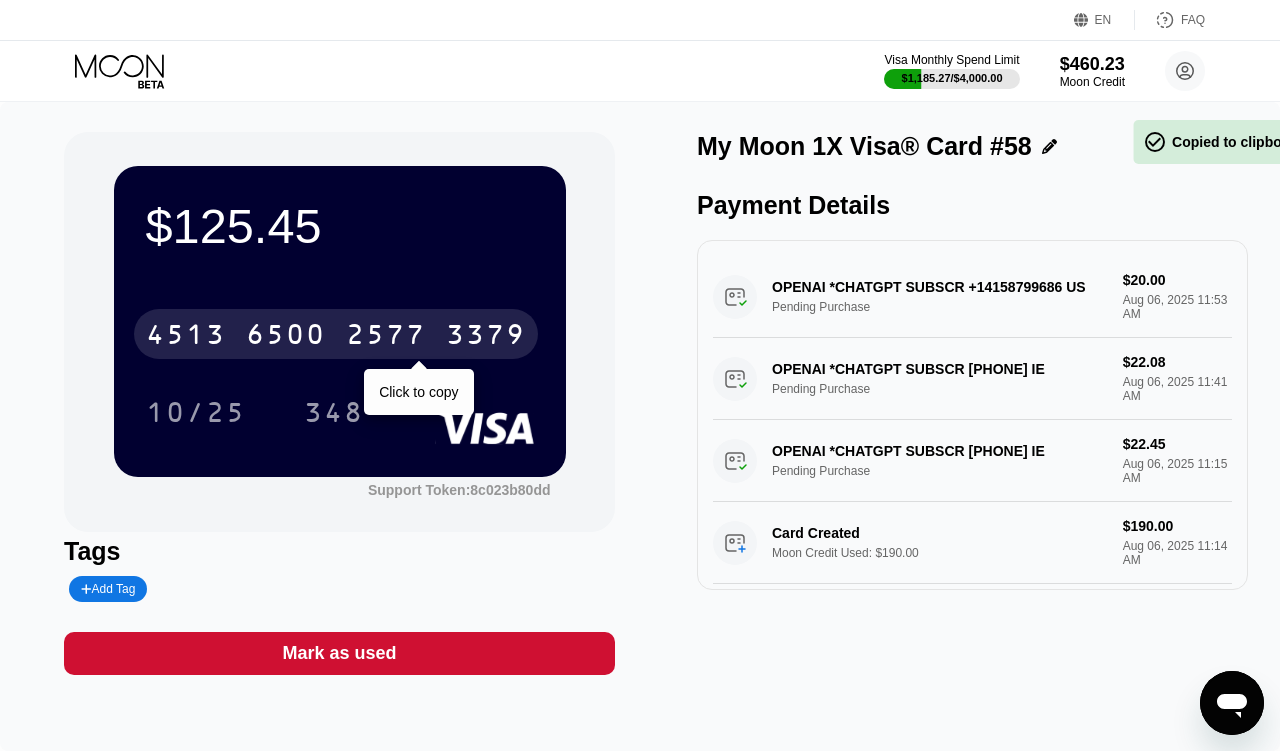 click on "3379" at bounding box center [486, 337] 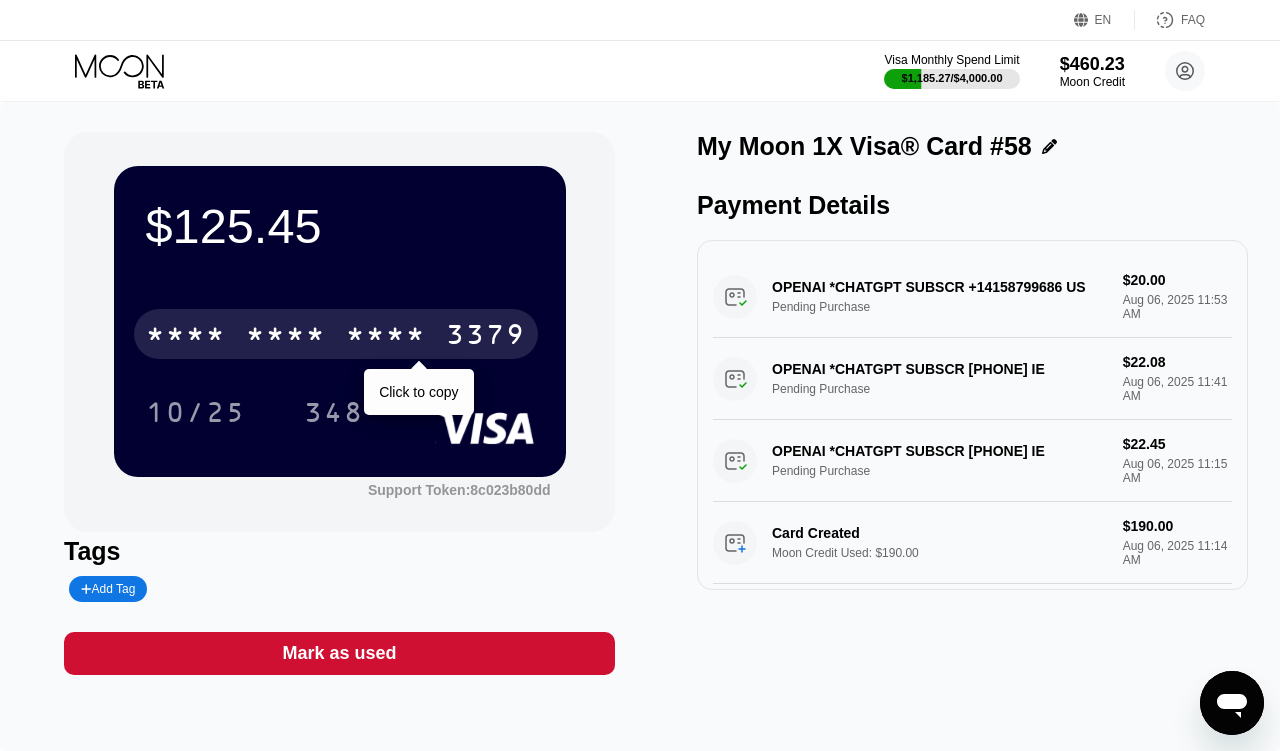 click on "* * * *" at bounding box center (286, 337) 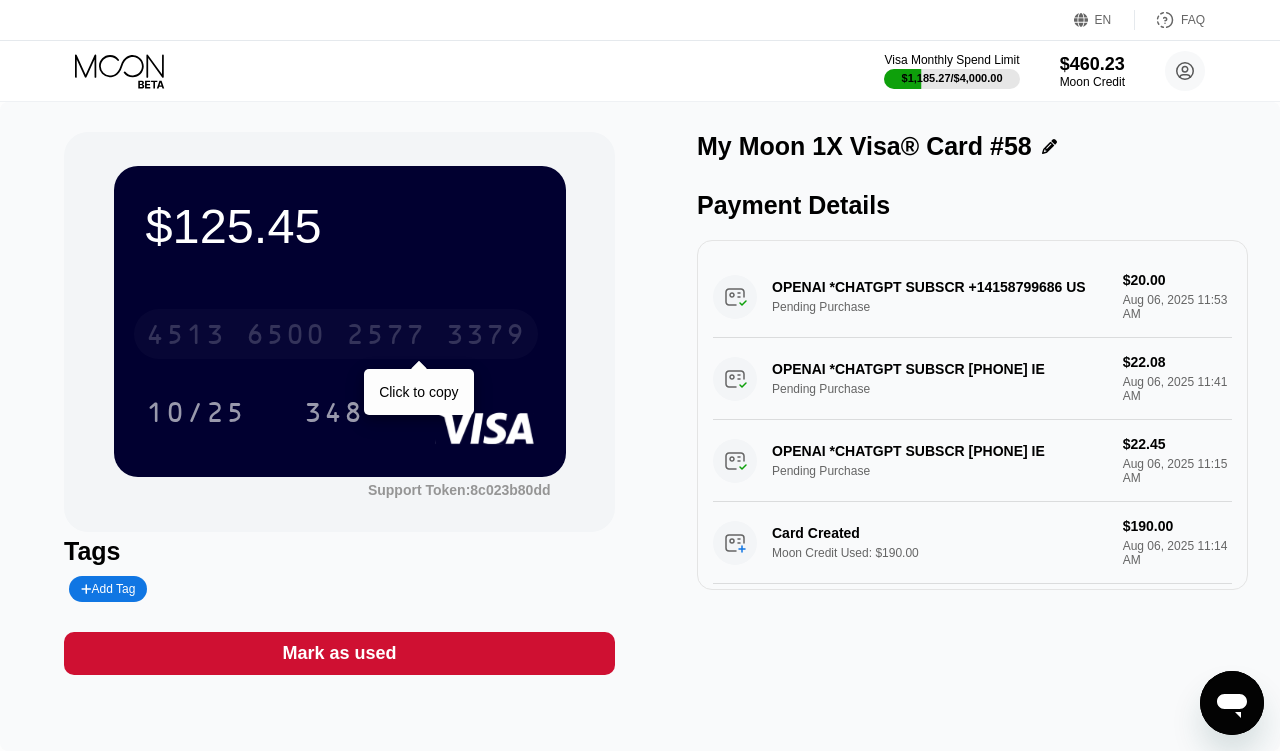 click on "6500" at bounding box center [286, 337] 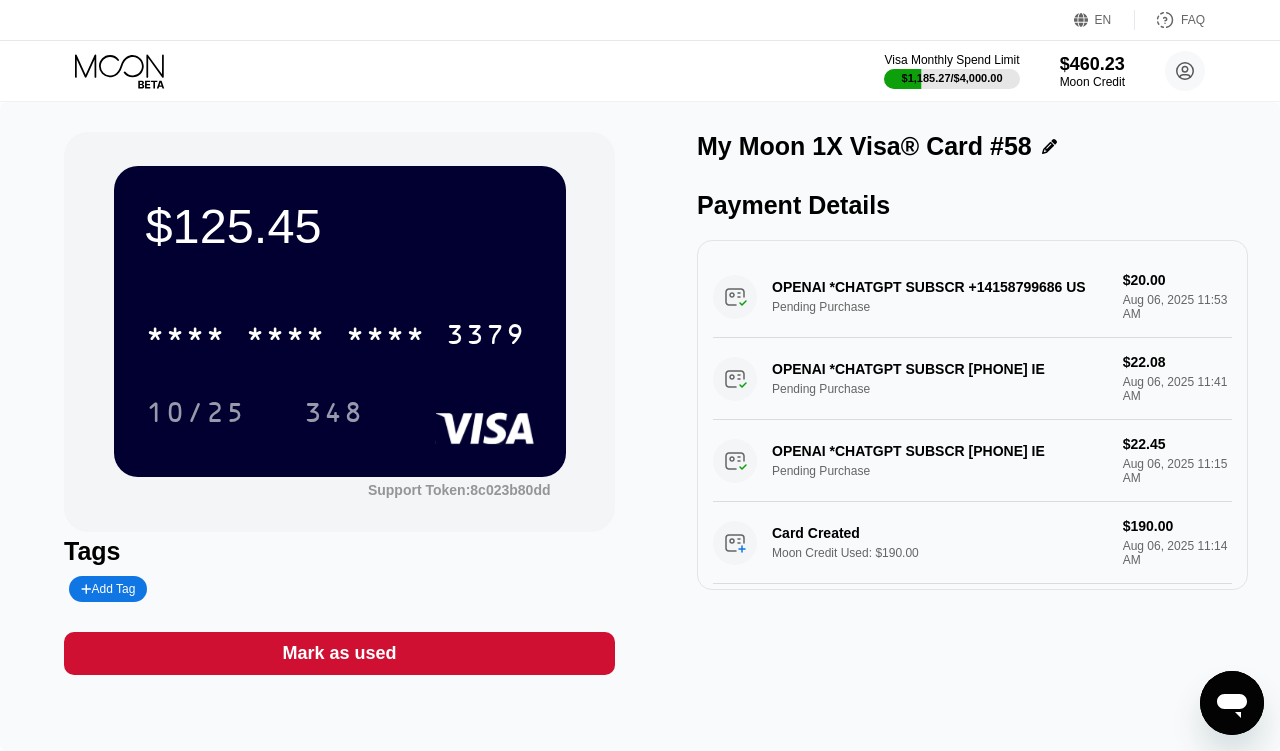 click 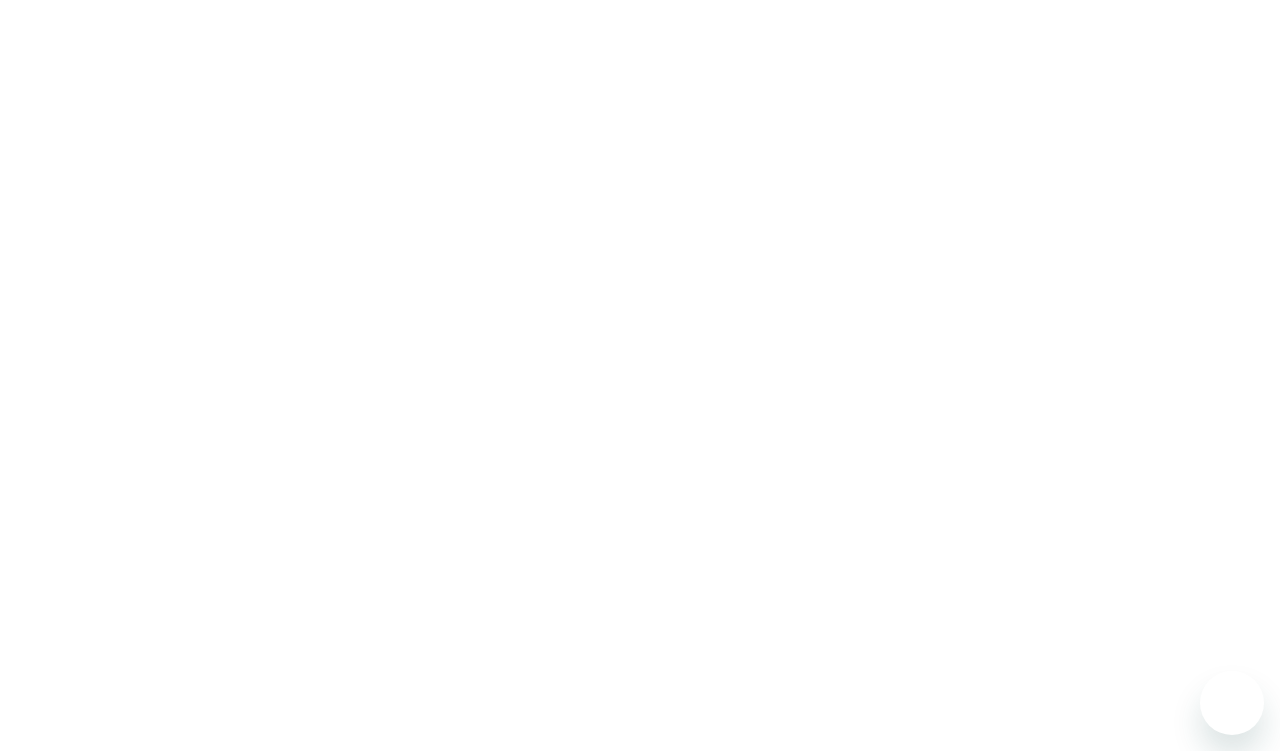 scroll, scrollTop: 0, scrollLeft: 0, axis: both 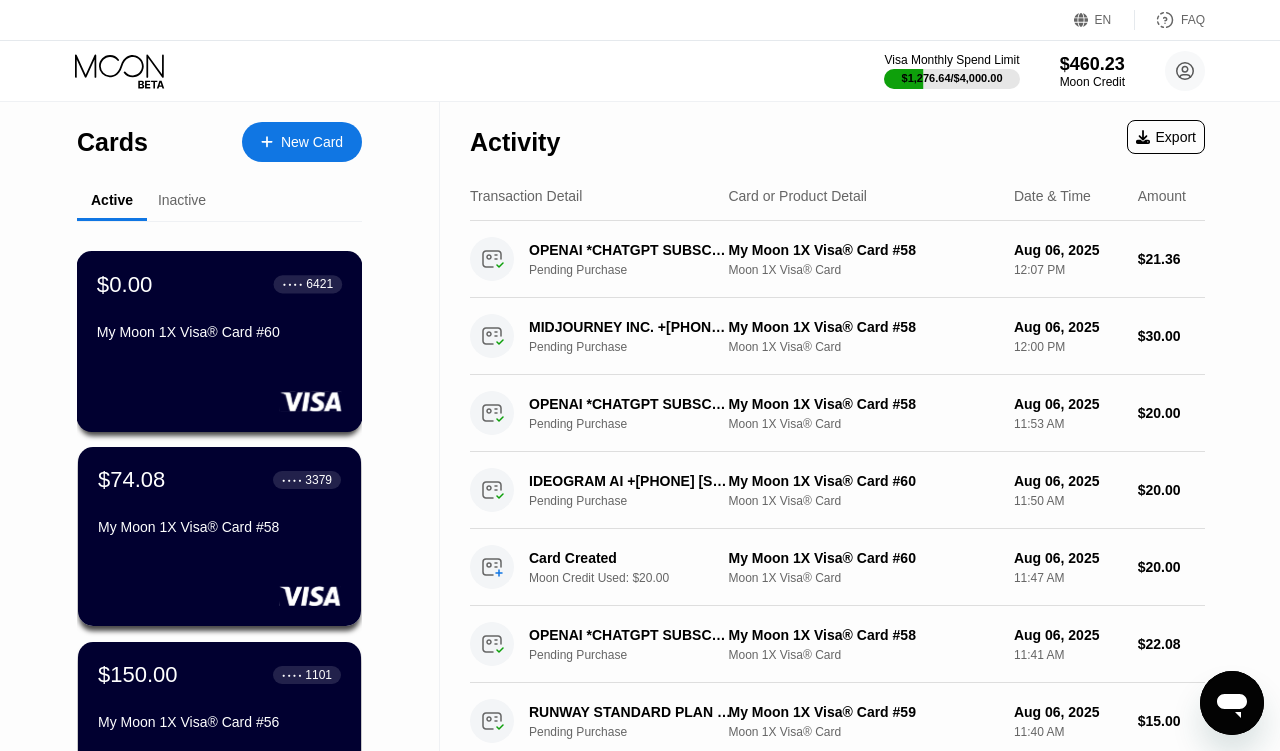 click on "My Moon 1X Visa® Card #60" at bounding box center (219, 332) 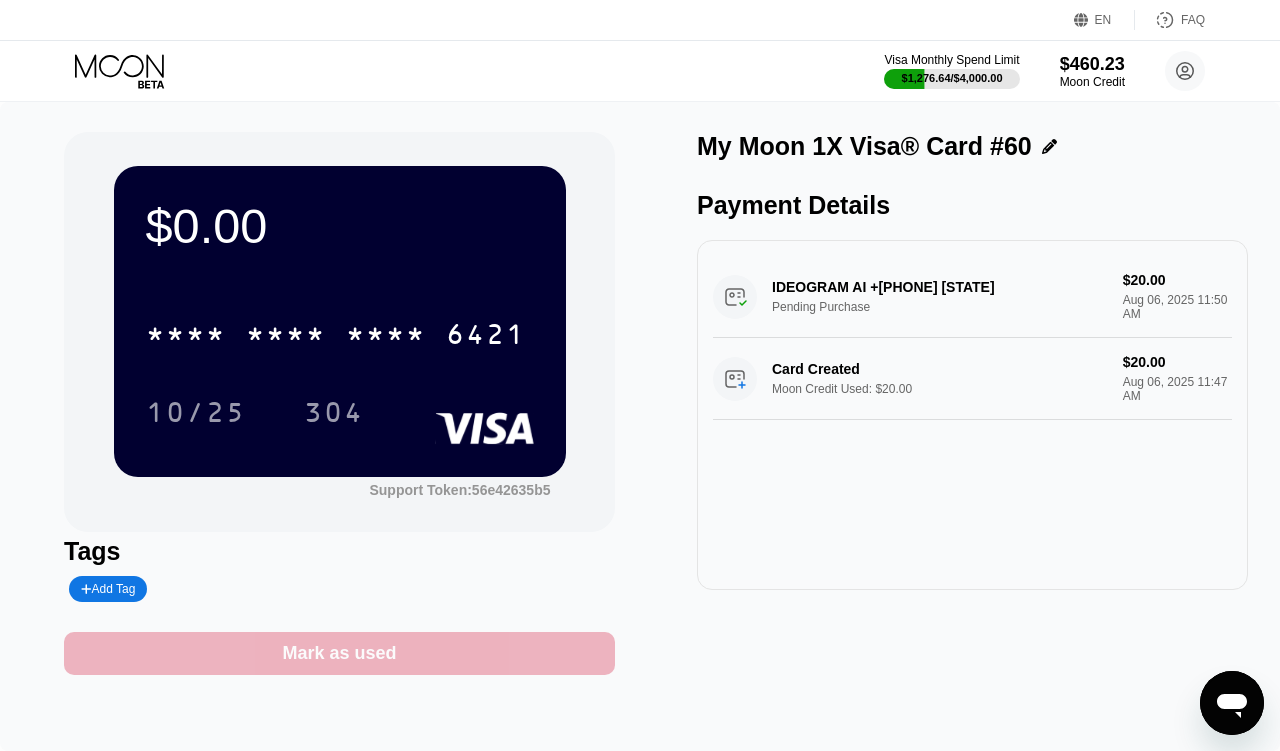 click on "Mark as used" at bounding box center (339, 653) 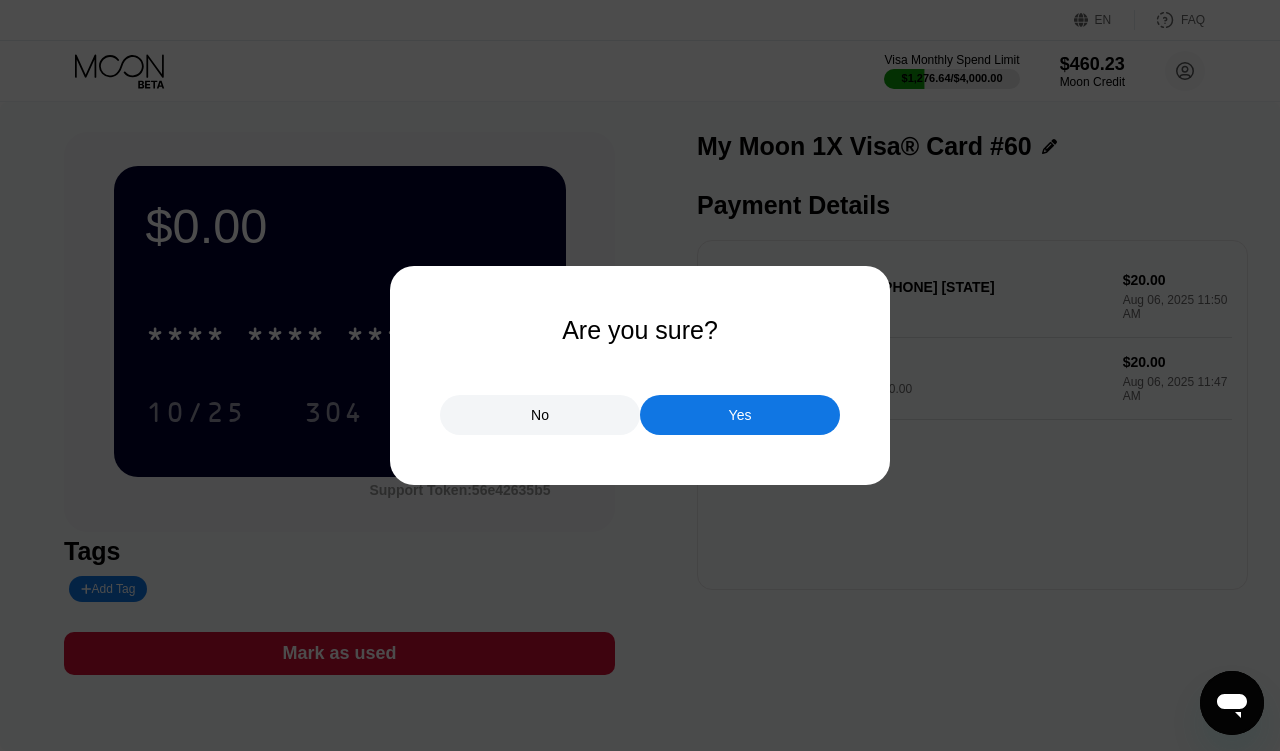 click on "Yes" at bounding box center [740, 415] 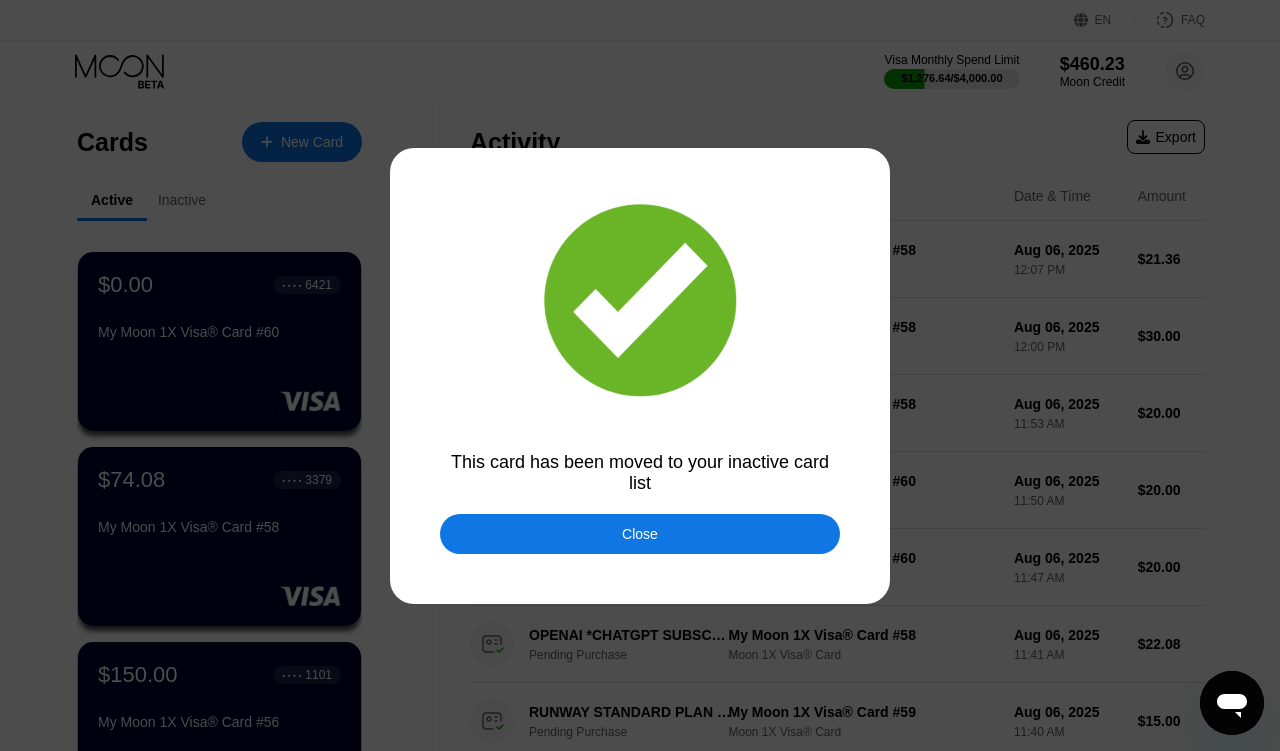 click on "Close" at bounding box center (640, 534) 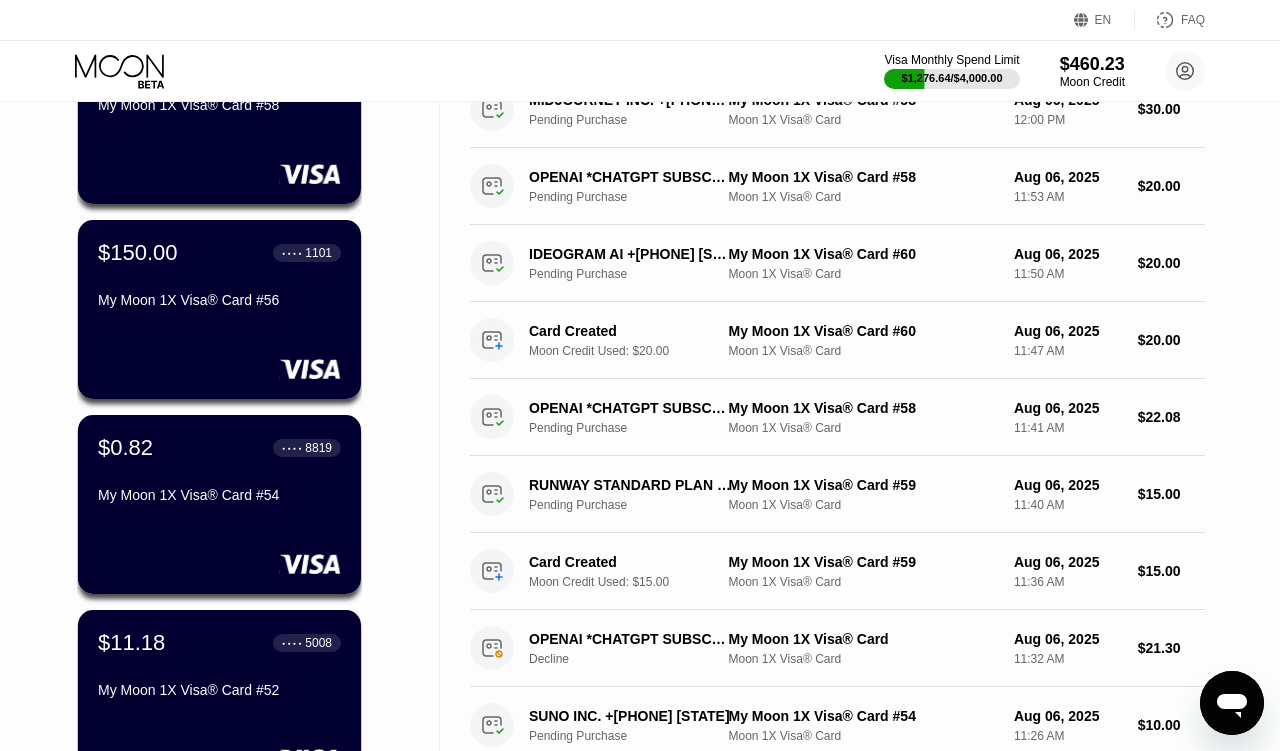 scroll, scrollTop: 277, scrollLeft: 0, axis: vertical 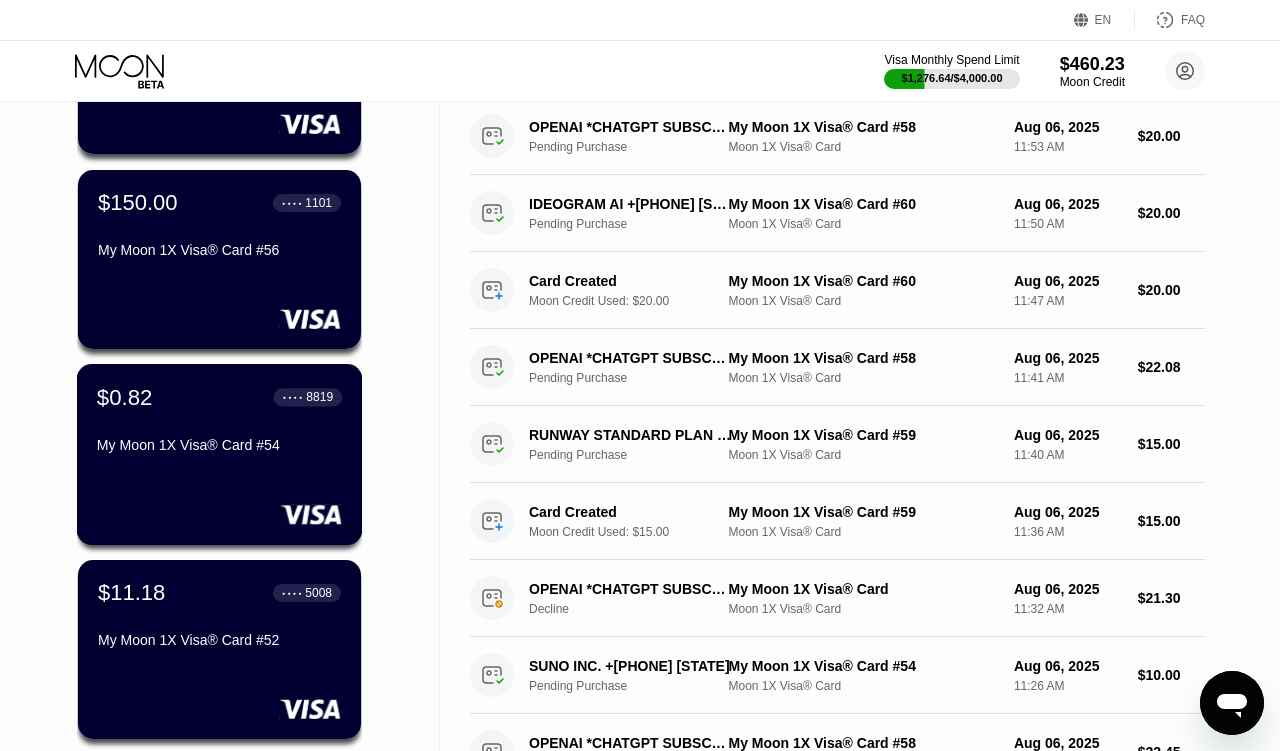 click on "$0.82 ● ● ● ● 8819 My Moon 1X Visa® Card #54" at bounding box center (219, 422) 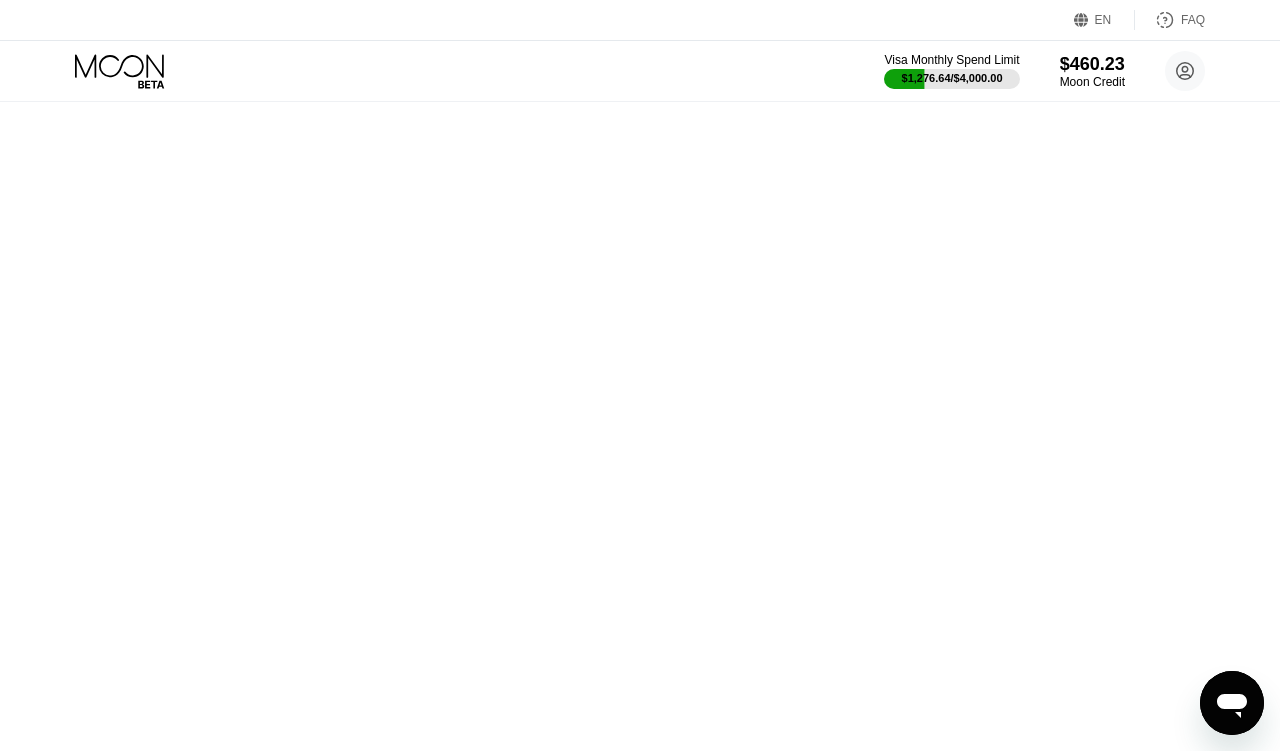 scroll, scrollTop: 0, scrollLeft: 0, axis: both 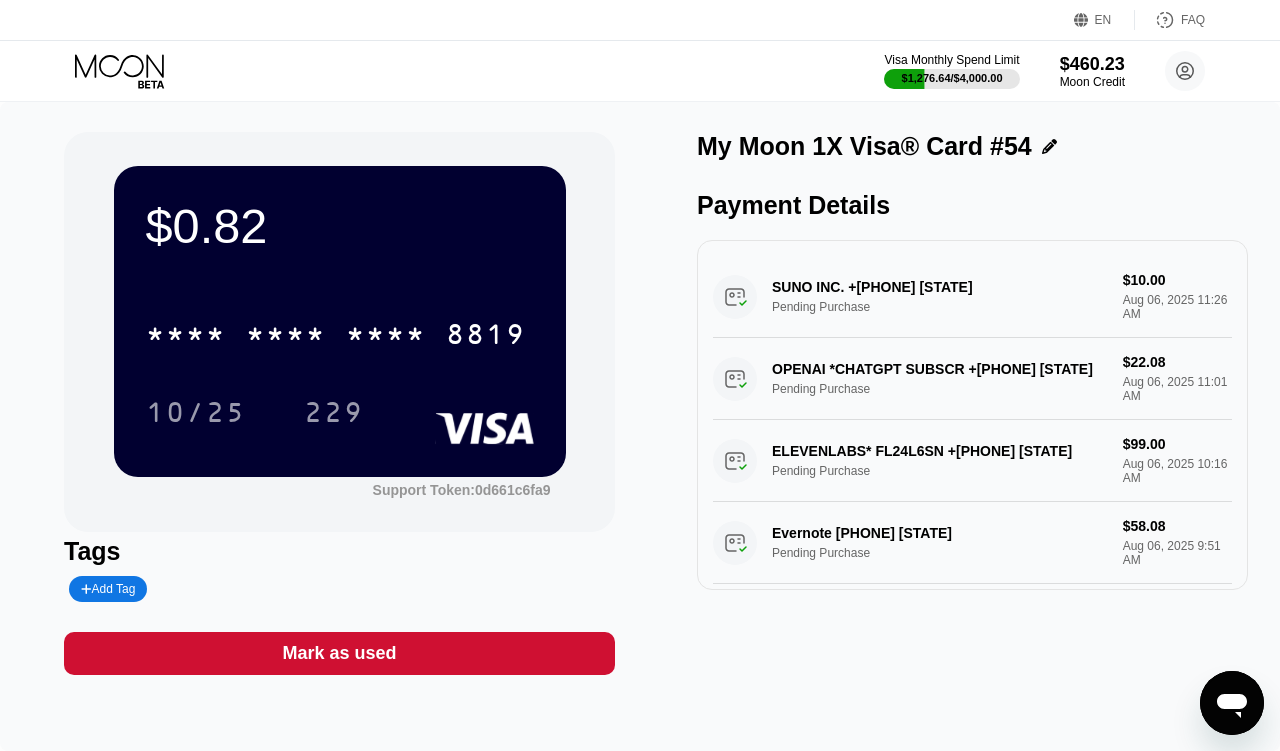 click on "Mark as used" at bounding box center [339, 653] 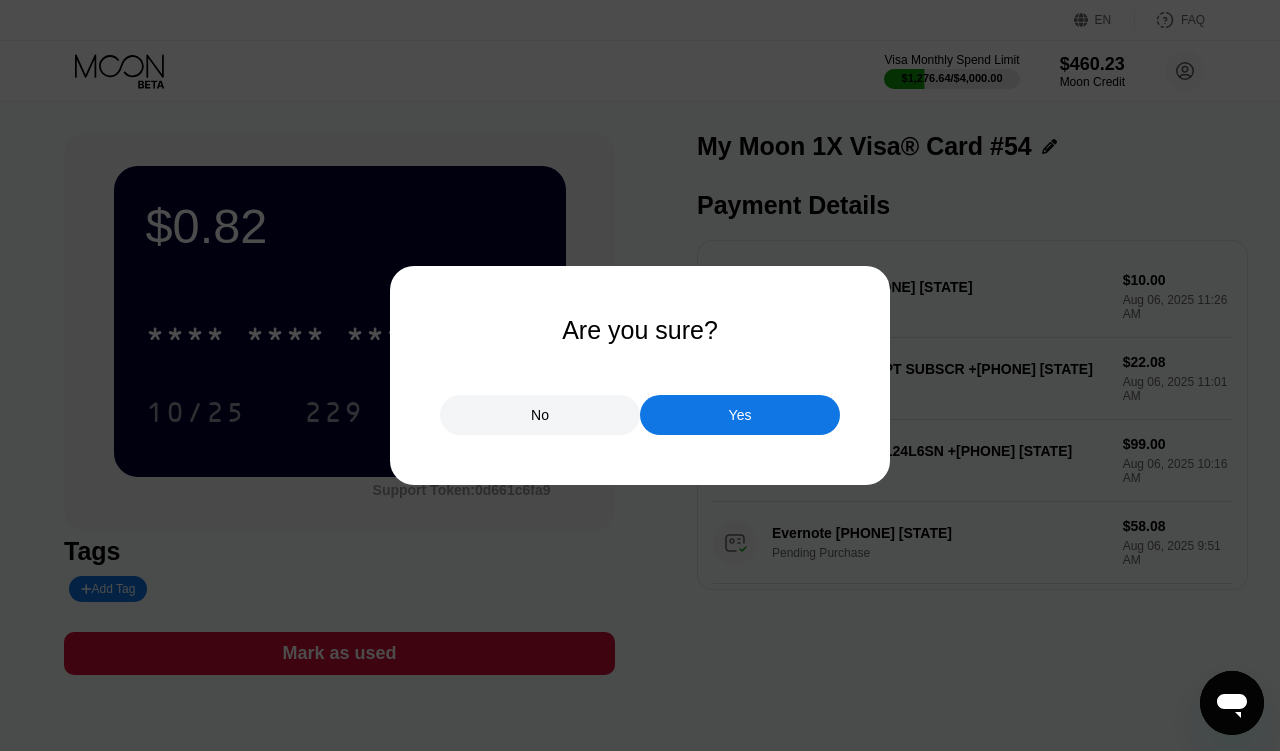 click on "Yes" at bounding box center [740, 415] 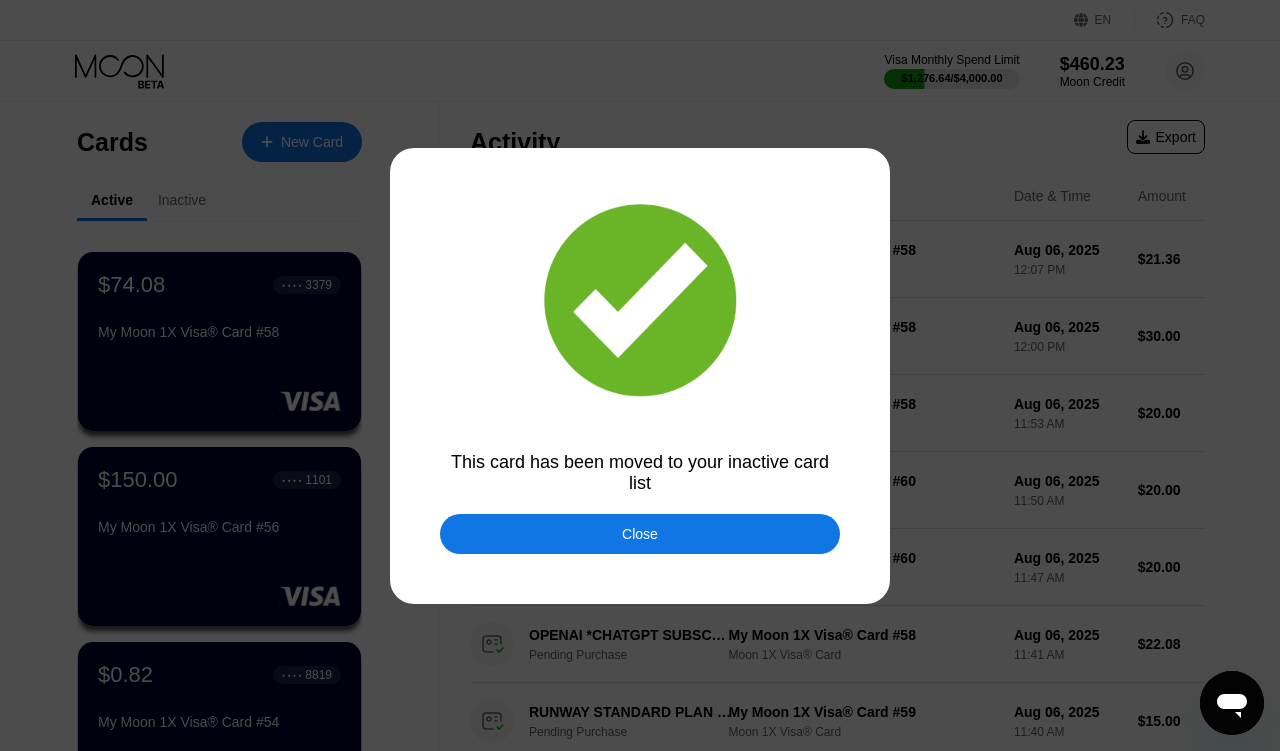 click on "Close" at bounding box center (640, 534) 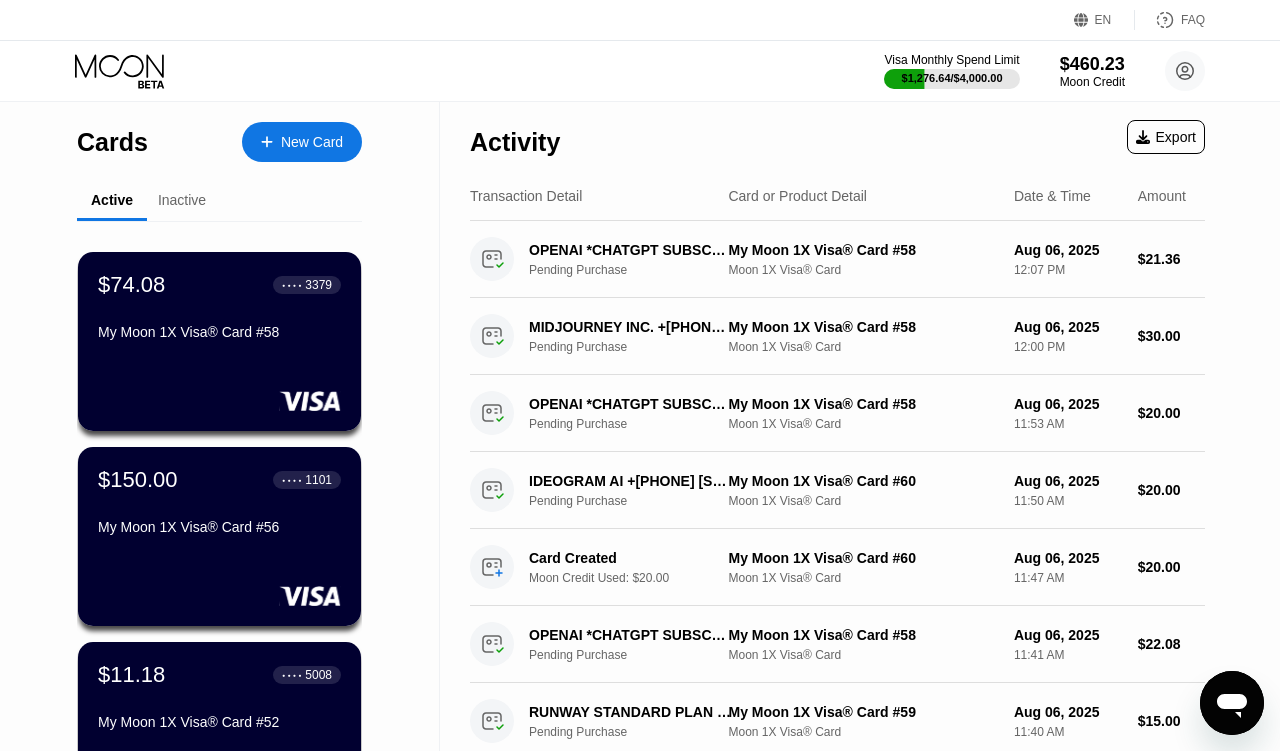 scroll, scrollTop: 0, scrollLeft: 0, axis: both 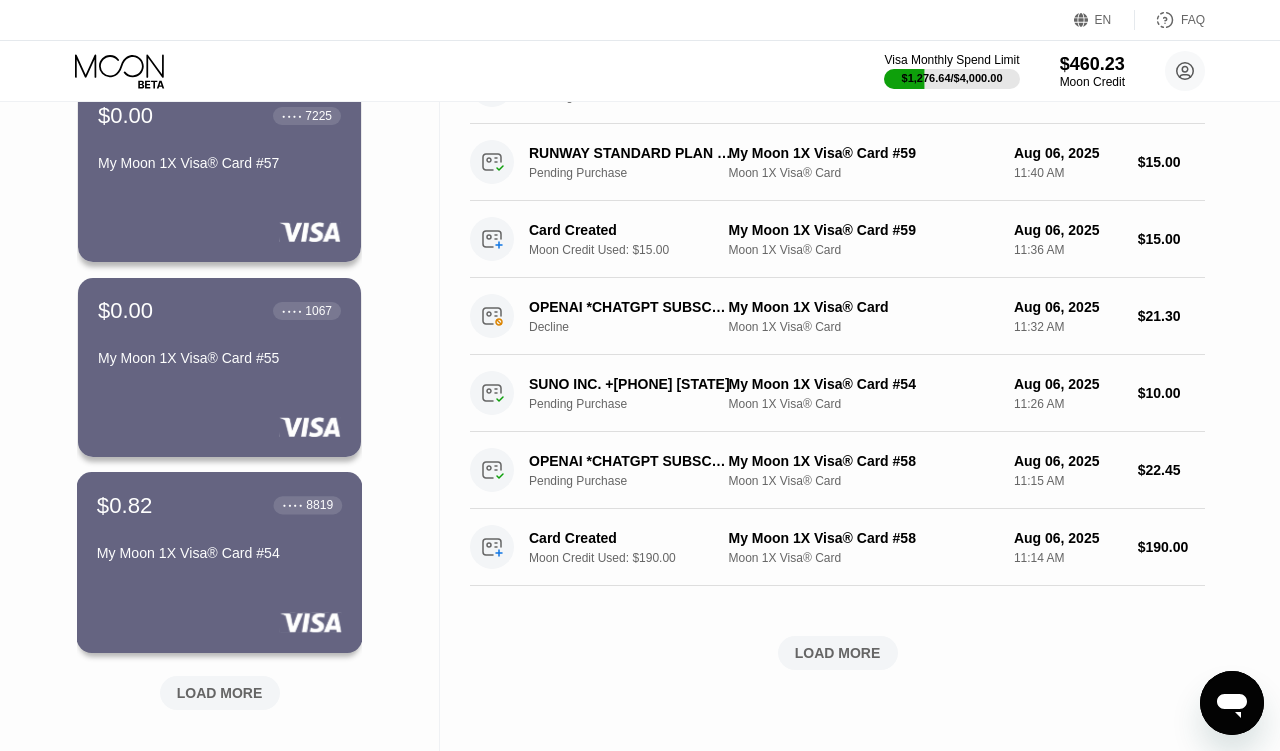 click on "$0.82 ● ● ● ● 8819 My Moon 1X Visa® Card #54" at bounding box center [219, 530] 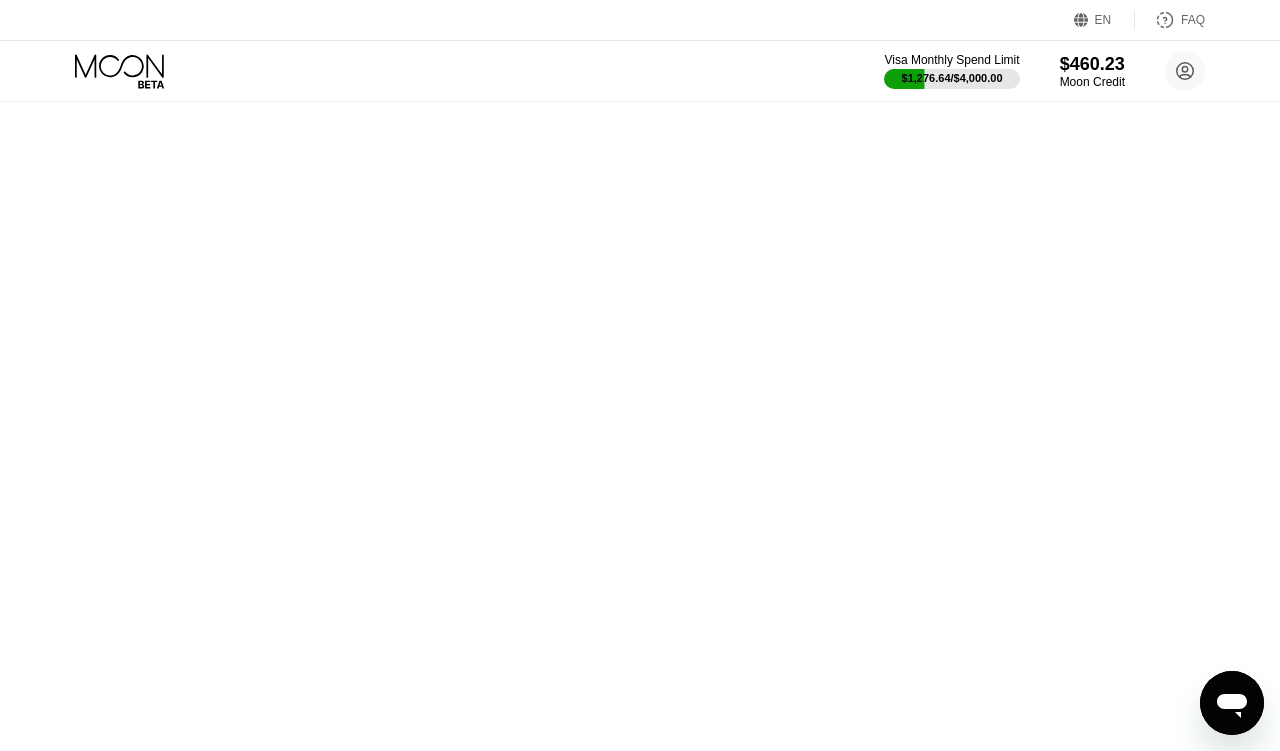 scroll, scrollTop: 0, scrollLeft: 0, axis: both 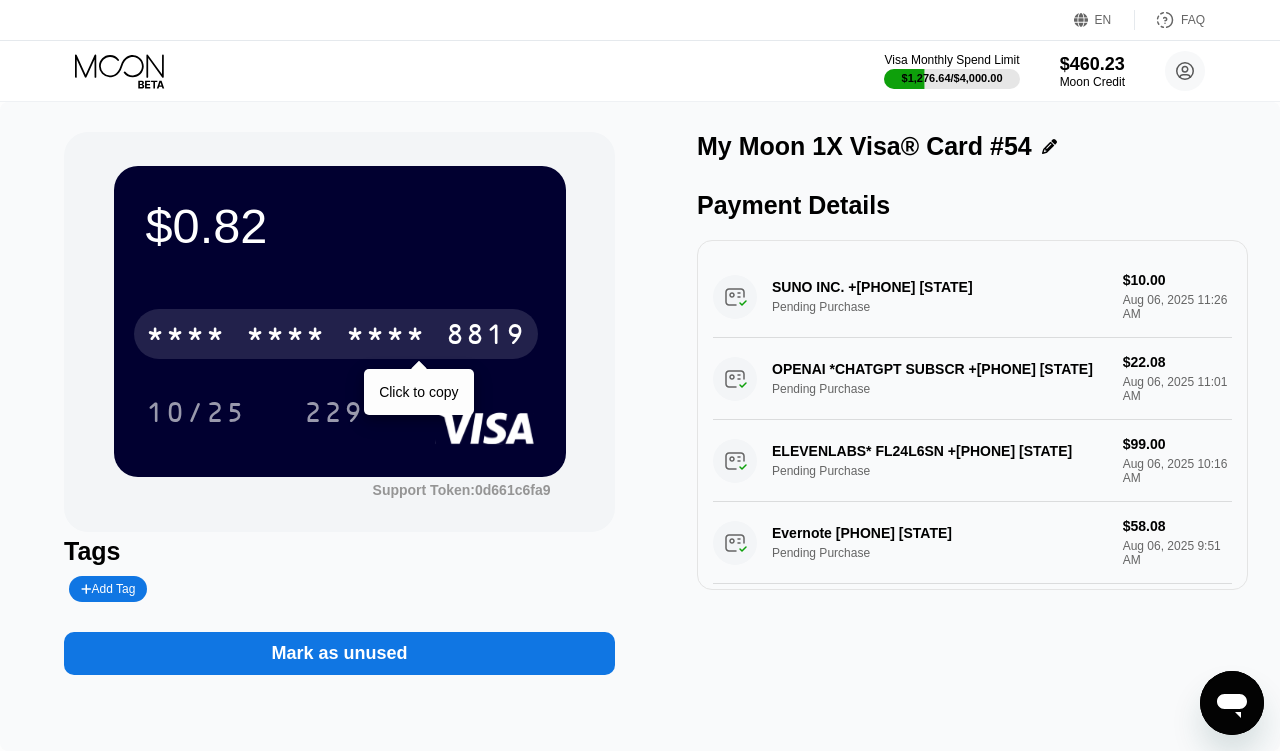 click on "* * * *" at bounding box center [286, 337] 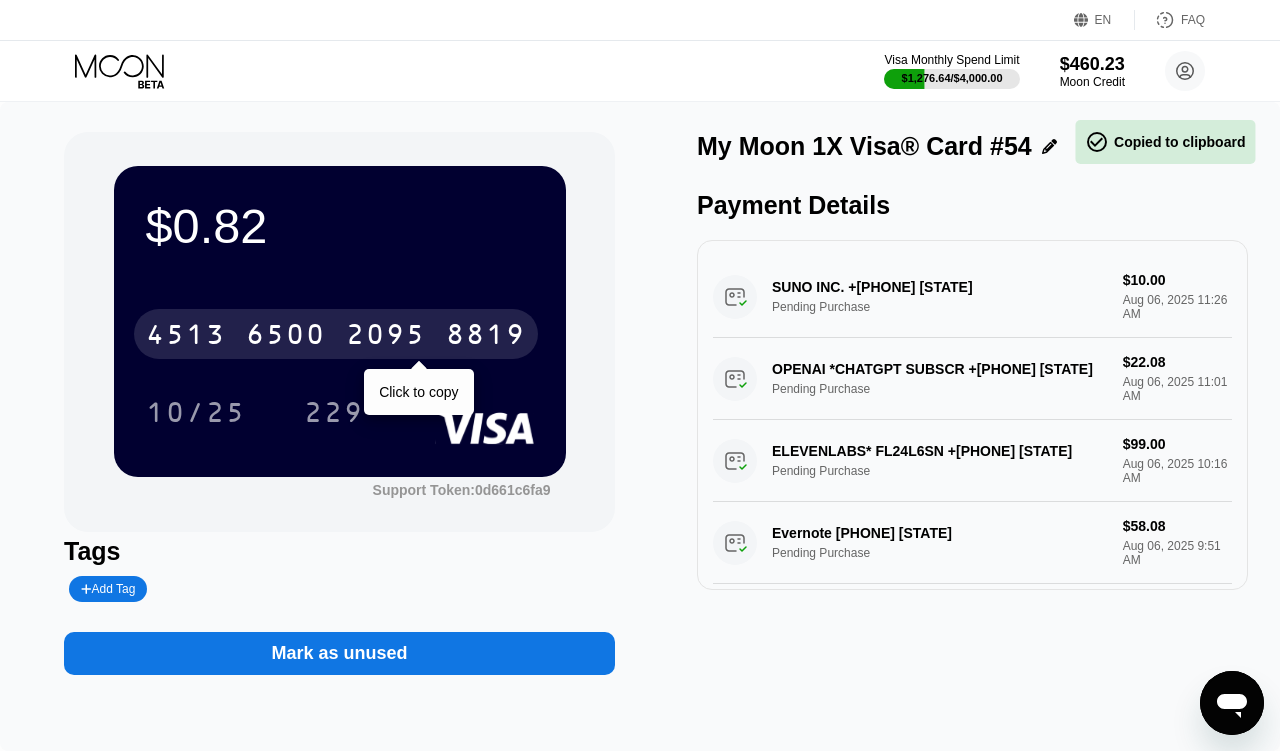 click on "6500" at bounding box center [286, 337] 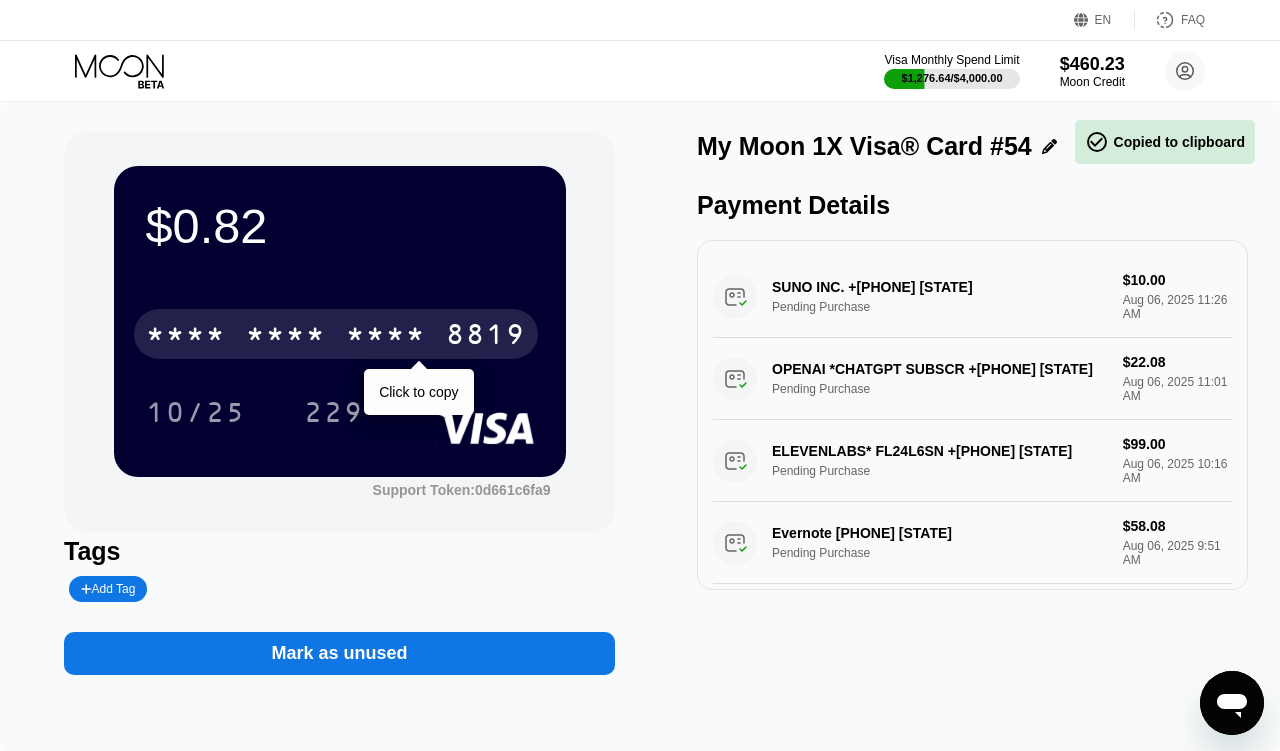 click on "* * * *" at bounding box center (286, 337) 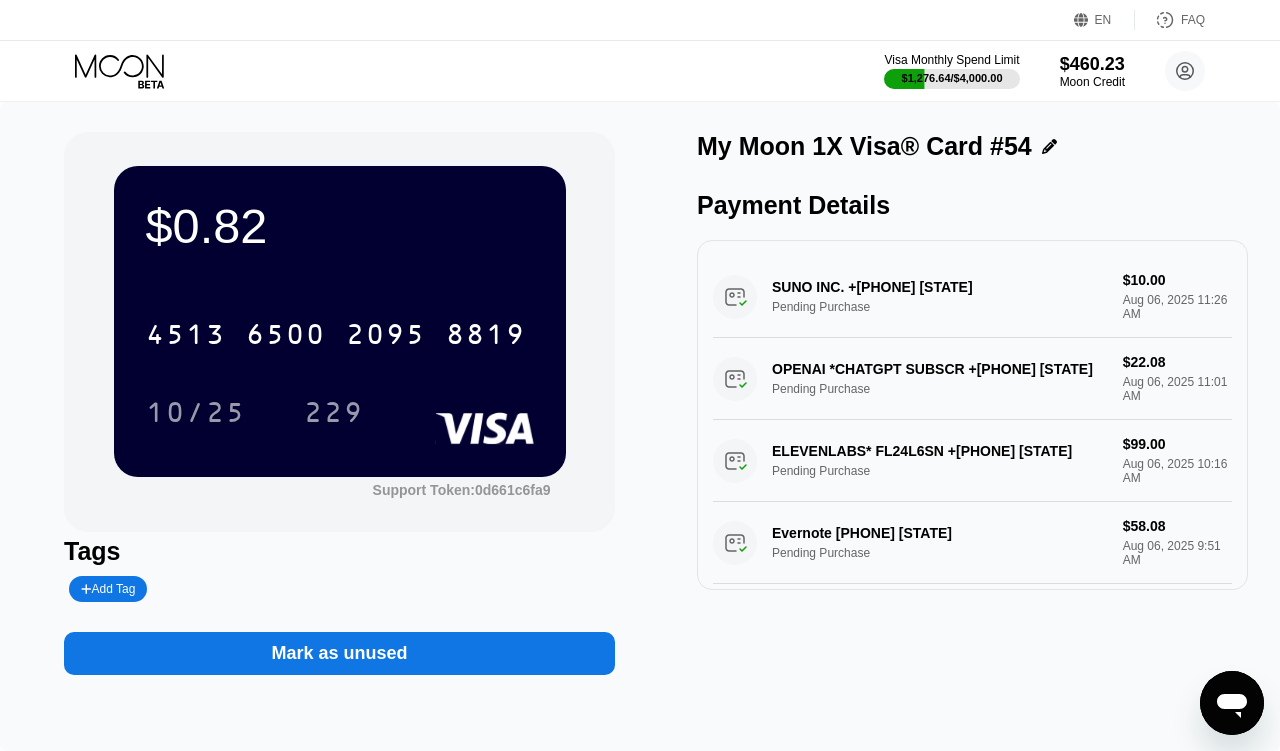 click 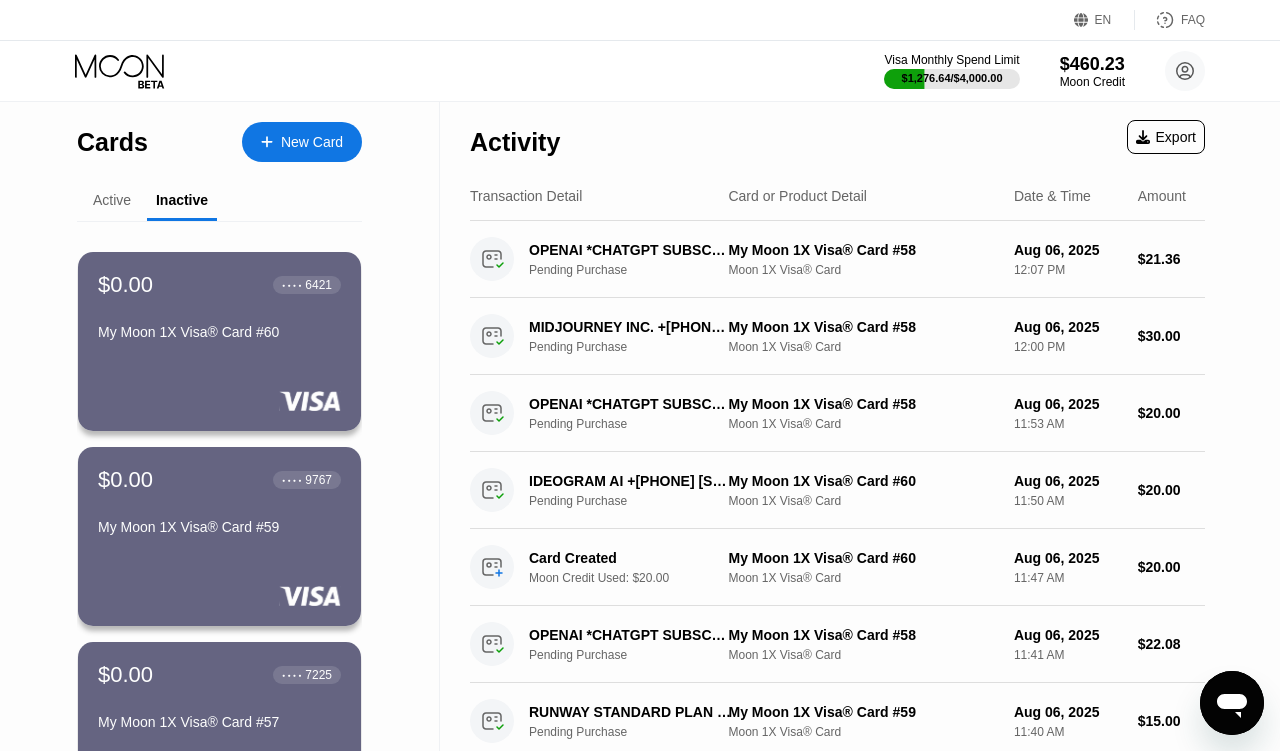 click on "Active" at bounding box center (112, 201) 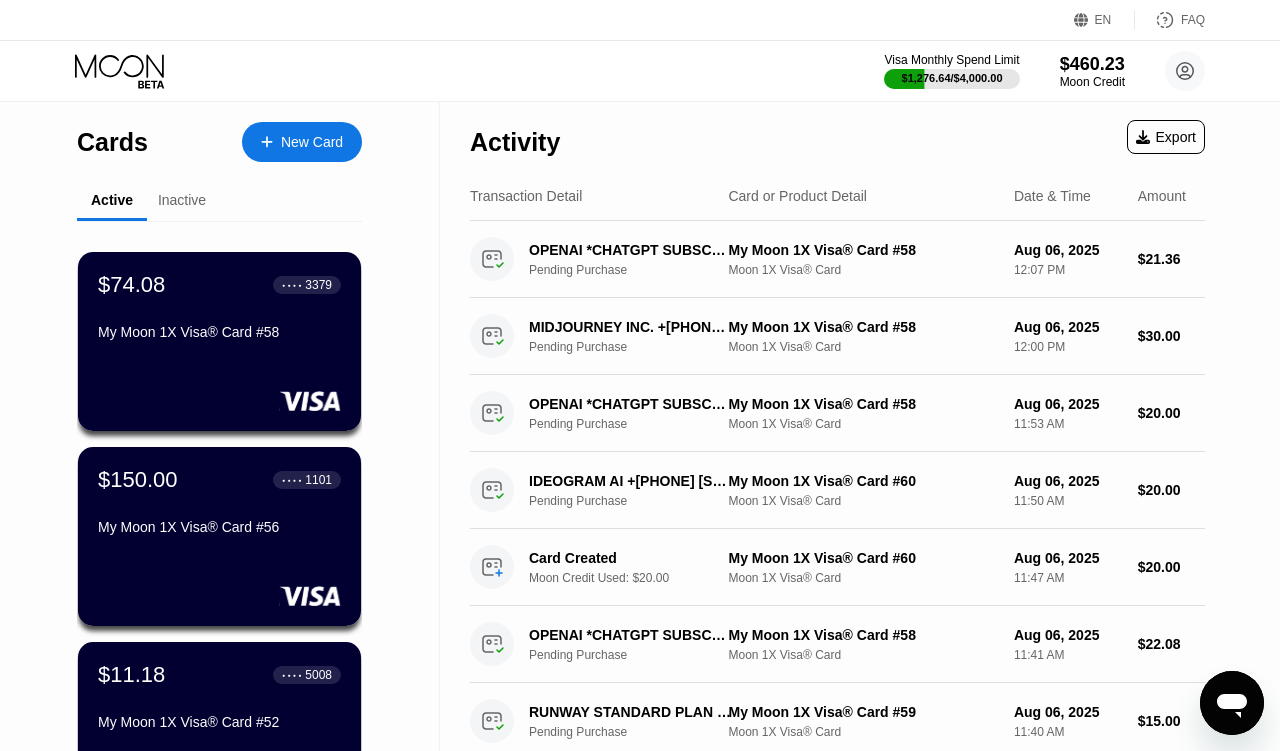 scroll, scrollTop: 0, scrollLeft: 0, axis: both 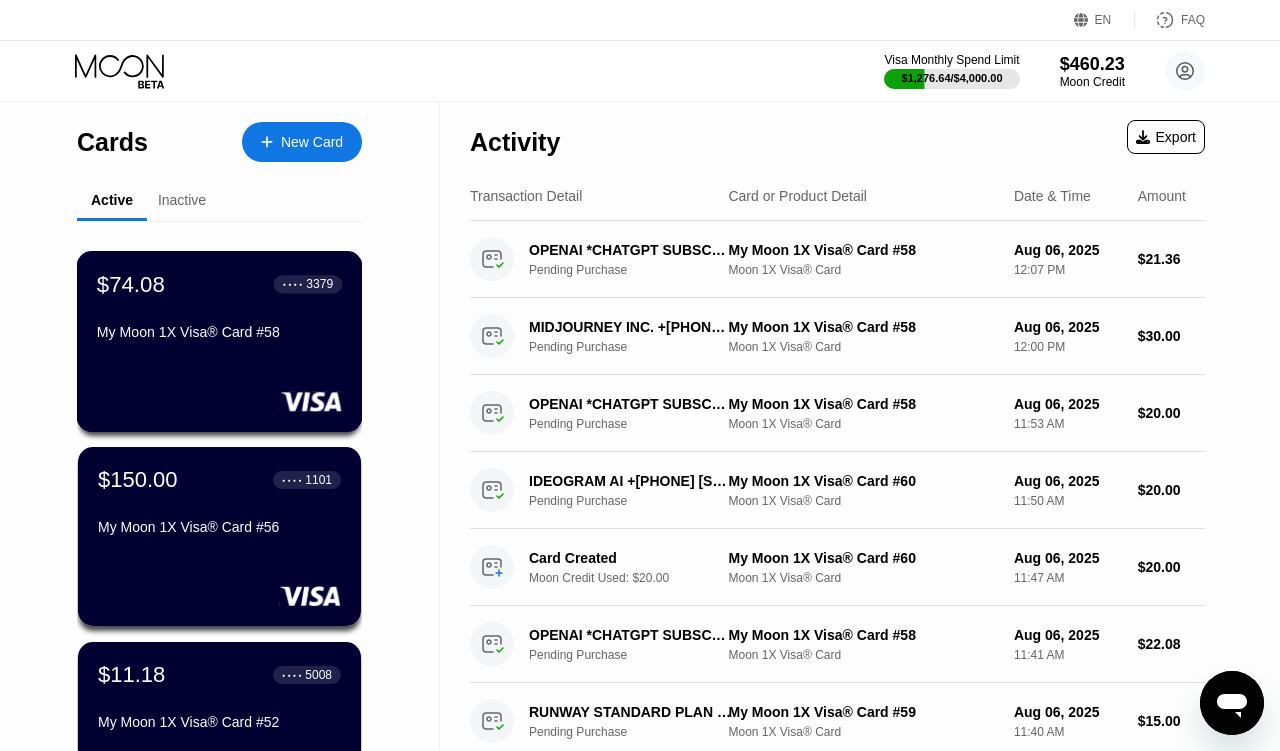 click on "$74.08 ● ● ● ● 3379 My Moon 1X Visa® Card #58" at bounding box center [220, 341] 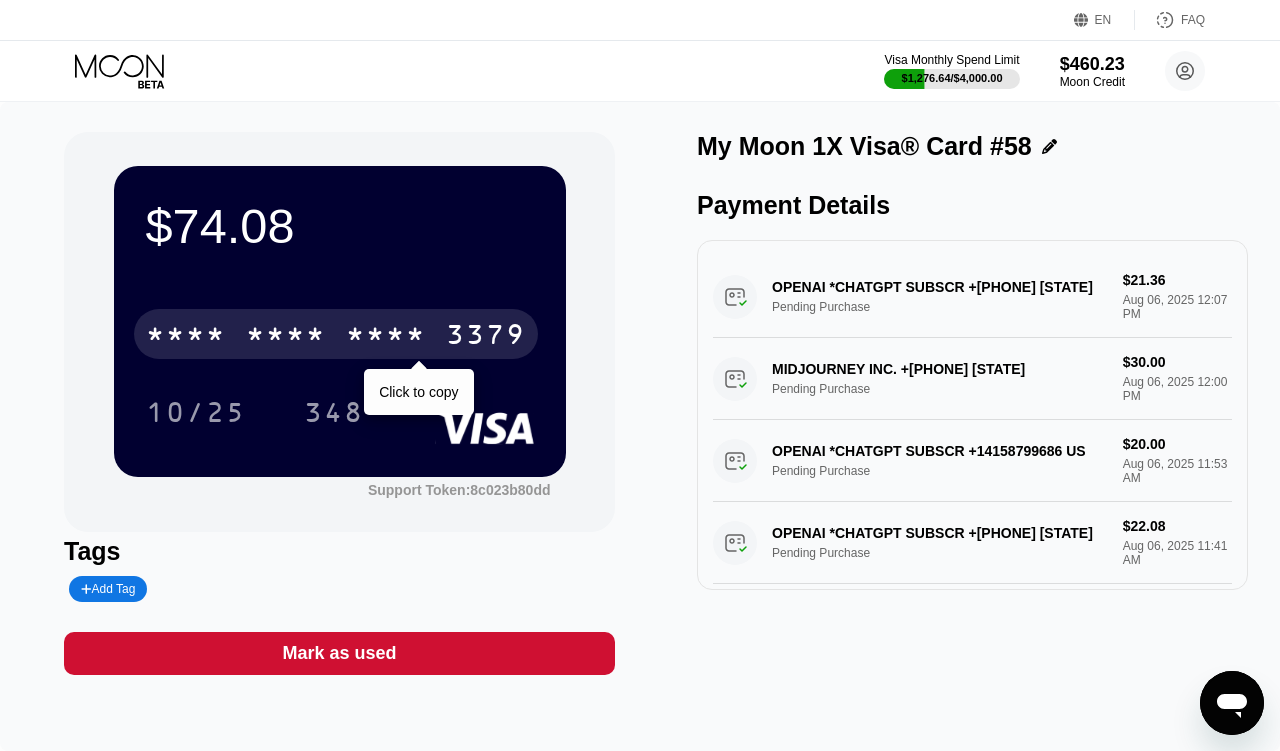 click on "* * * *" at bounding box center (386, 337) 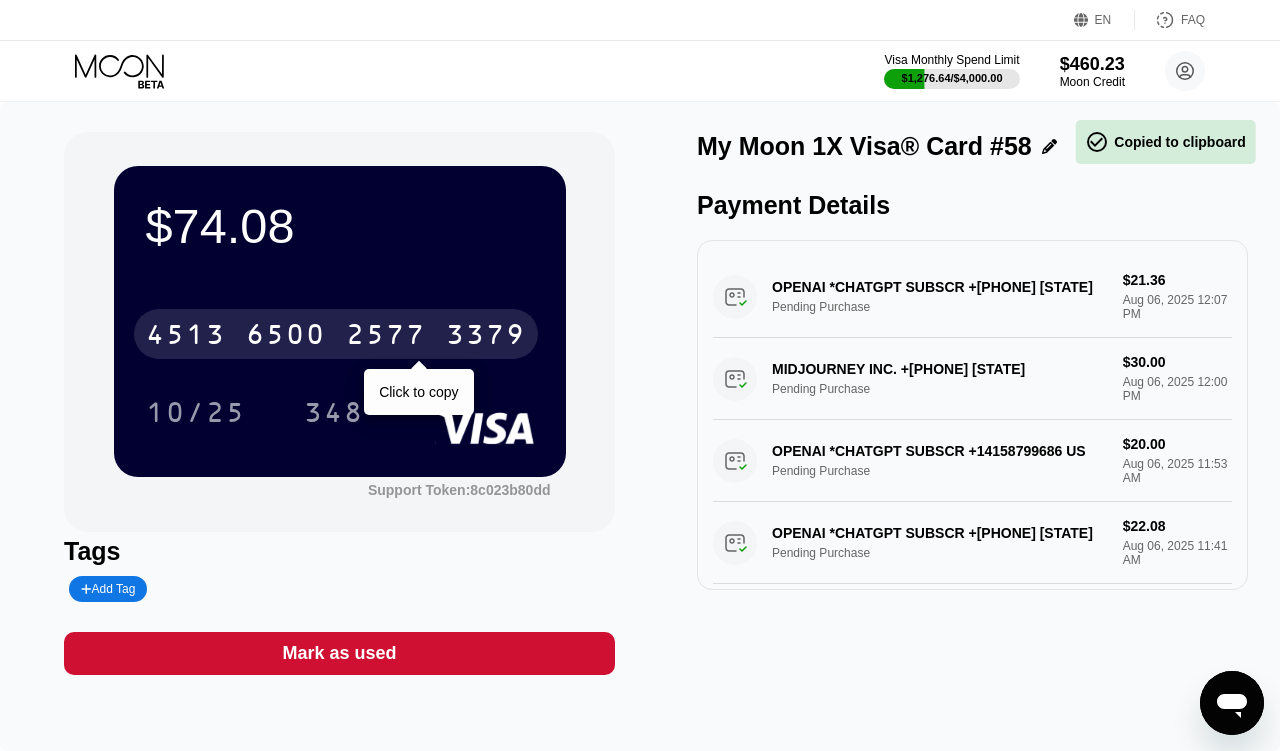 click on "2577" at bounding box center (386, 337) 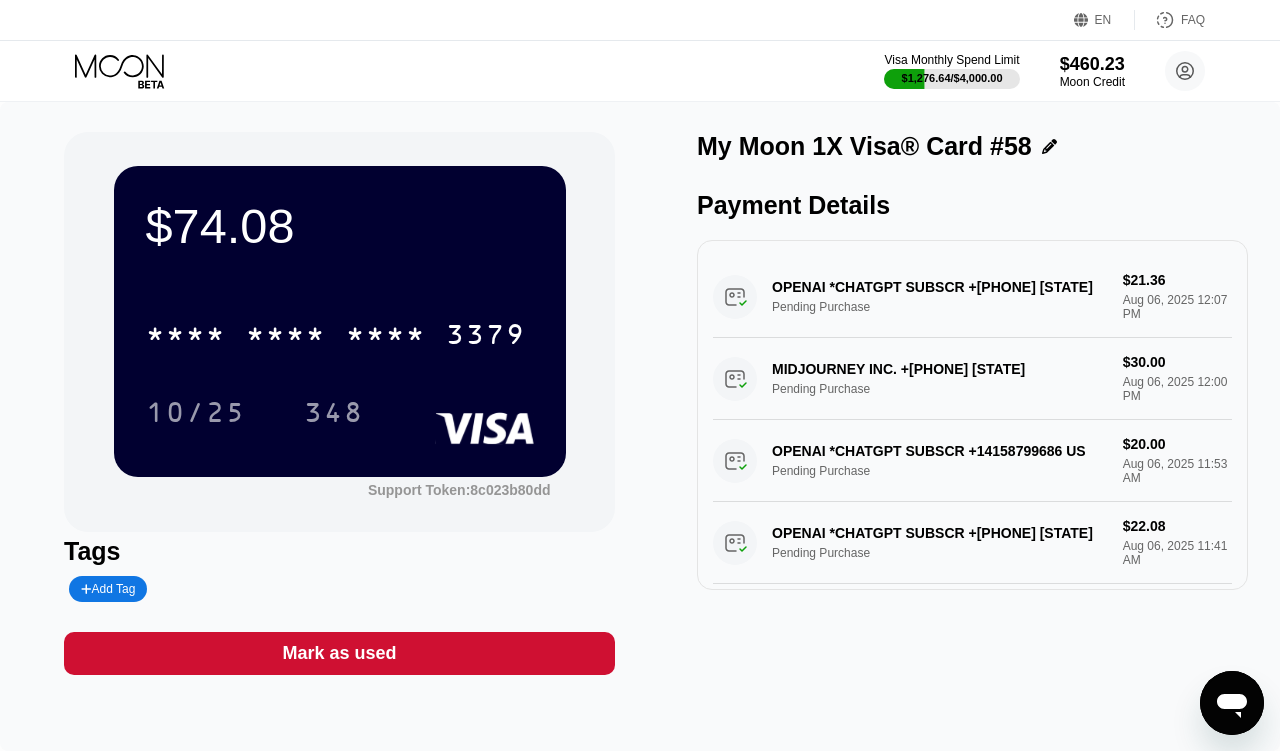 click on "Visa Monthly Spend Limit $1,276.64 / $4,000.00 $460.23 Moon Credit dianabvev@proton.me  Home Settings Support Careers About Us Log out Privacy policy Terms" at bounding box center (640, 71) 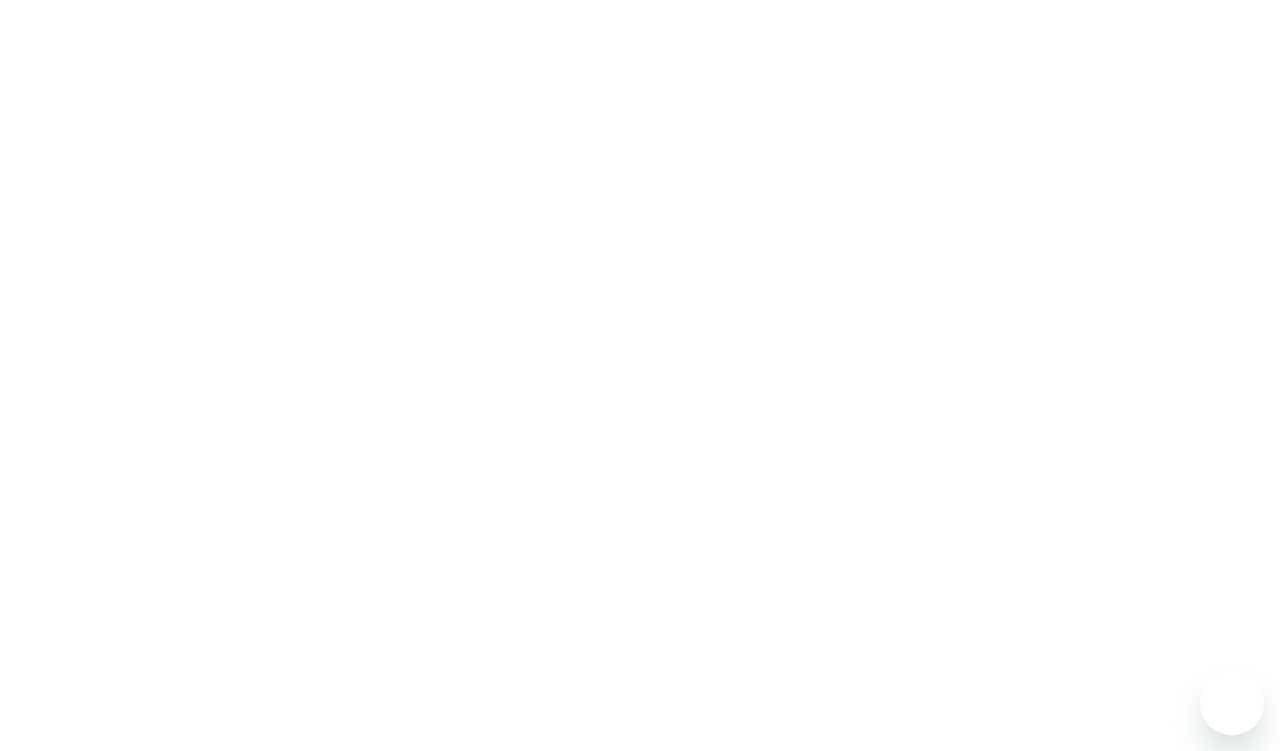 scroll, scrollTop: 0, scrollLeft: 0, axis: both 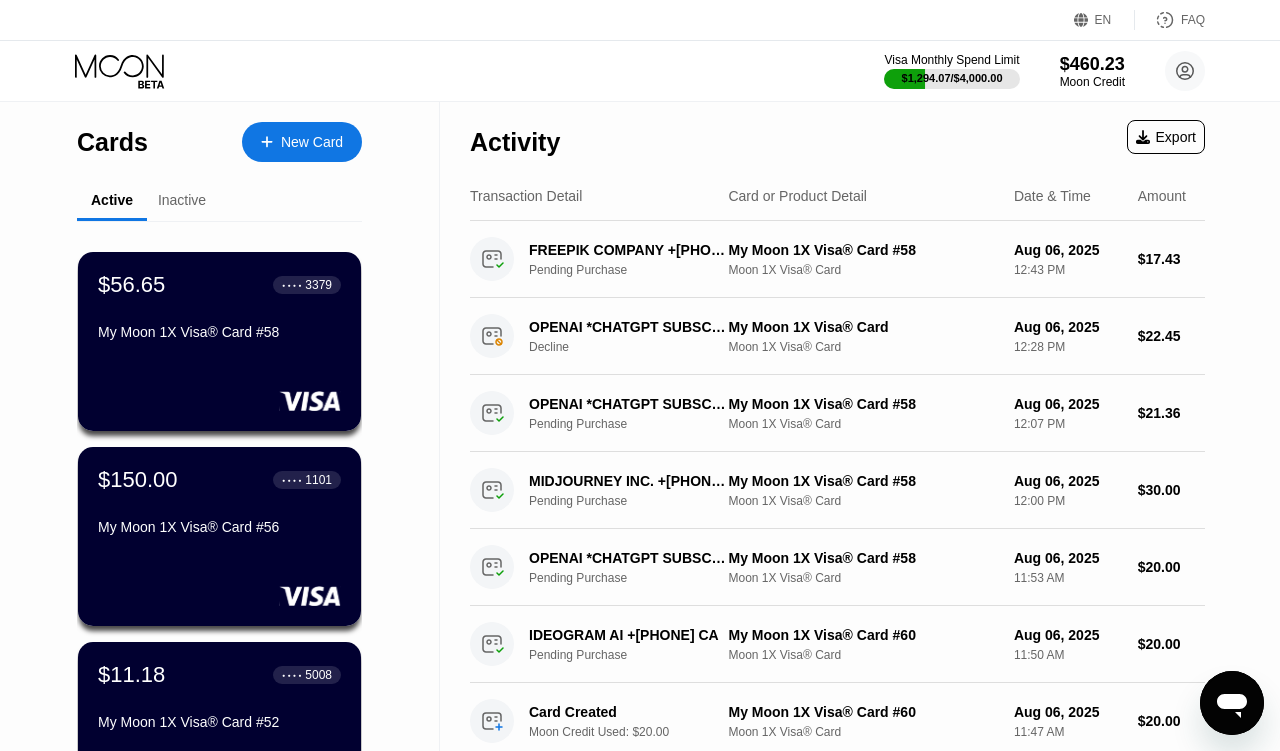click on "Cards    New Card Active Inactive $56.65 ● ● ● ● [CARD] [CARD_TYPE] Card #[NUMBER] $150.00 ● ● ● ● [CARD] [CARD_TYPE] Card #[NUMBER] $11.18 ● ● ● ● [CARD] [CARD_TYPE] Card #[NUMBER] $12.25 ● ● ● ● [CARD] [CARD_TYPE] Card #[NUMBER] $0.00 ● ● ● ● [CARD] [CARD_TYPE] Card #[NUMBER] $0.00 ● ● ● ● [CARD] [CARD_TYPE] Card #[NUMBER] $0.00 ● ● ● ● [CARD] [CARD_TYPE] Card #[NUMBER] $0.00 ● ● ● ● [CARD] [CARD_TYPE] Card #[NUMBER] $0.82 ● ● ● ● [CARD] [CARD_TYPE] Card #[NUMBER] LOAD MORE" at bounding box center (220, 710) 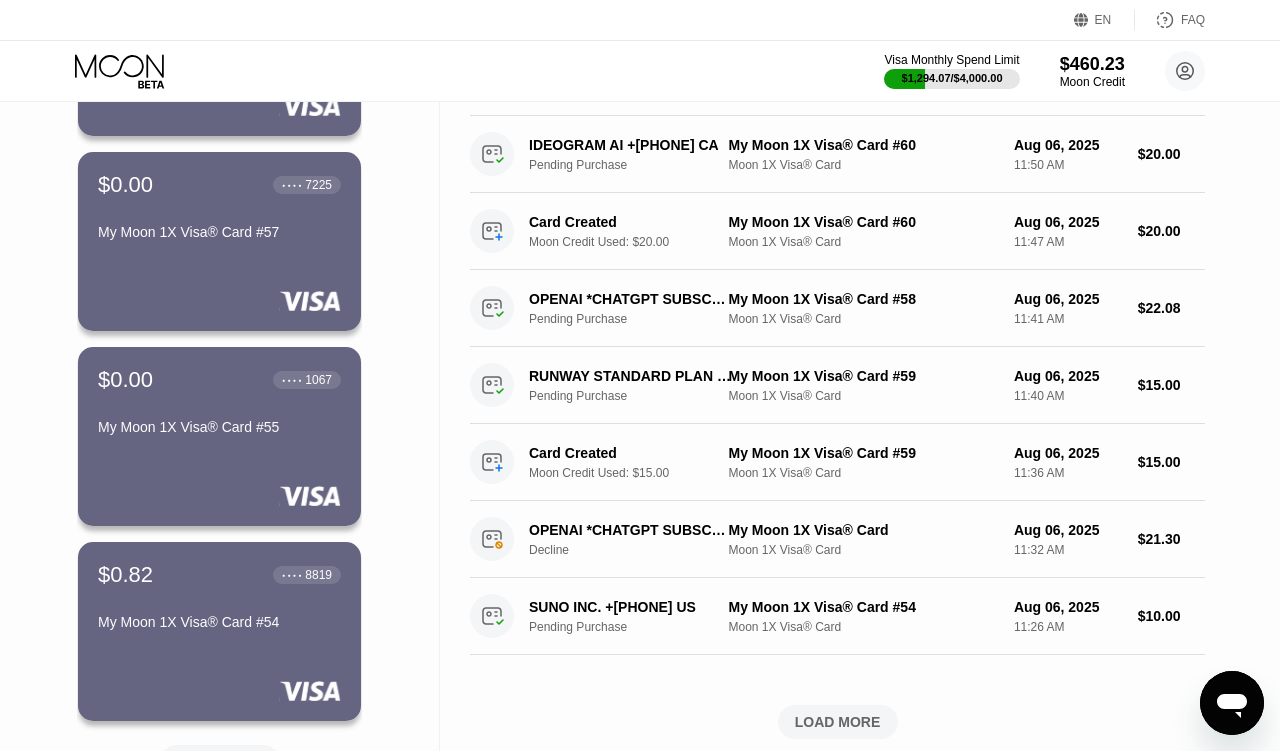 scroll, scrollTop: 852, scrollLeft: 0, axis: vertical 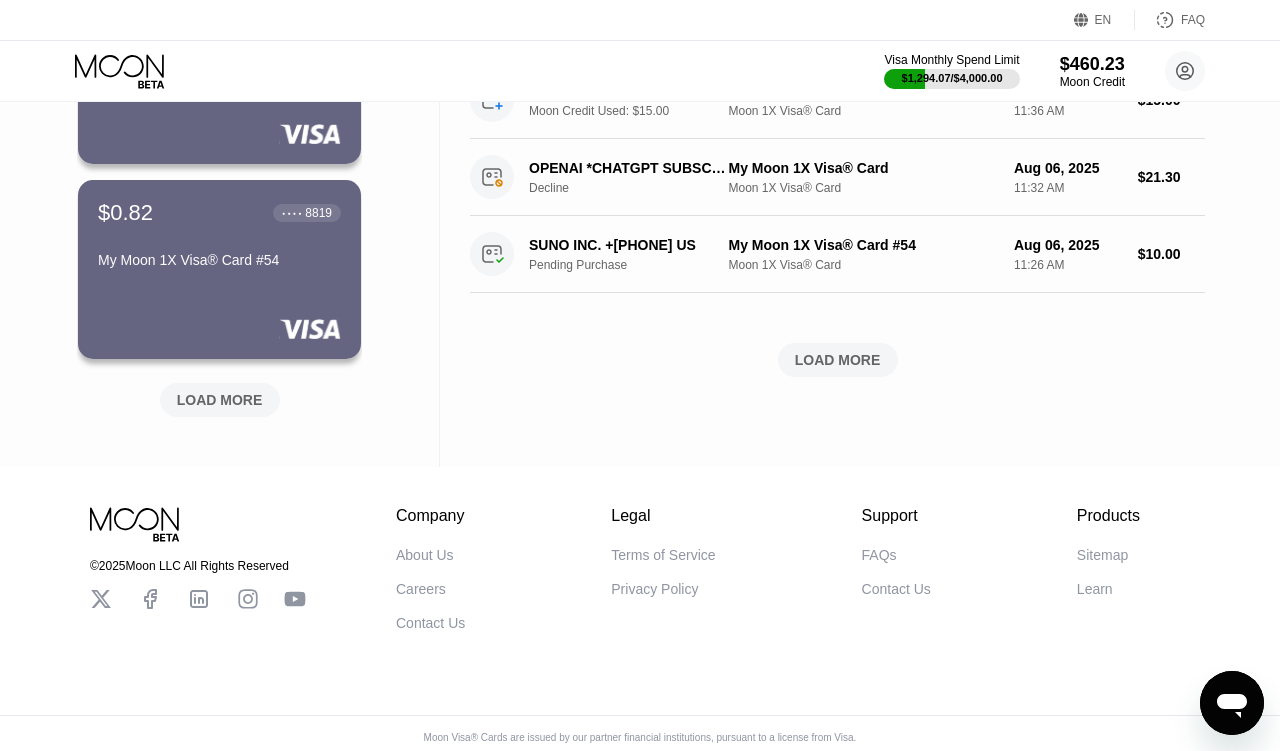 click on "LOAD MORE" at bounding box center [220, 400] 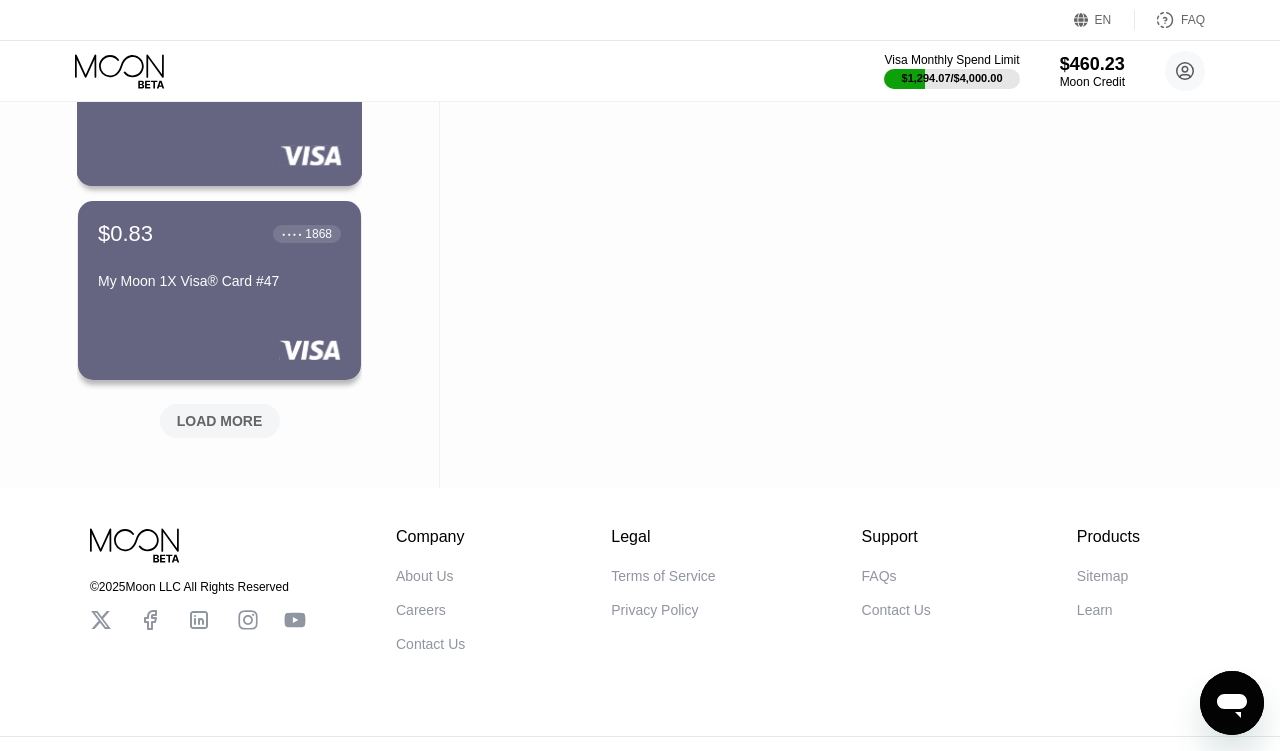 scroll, scrollTop: 1810, scrollLeft: 0, axis: vertical 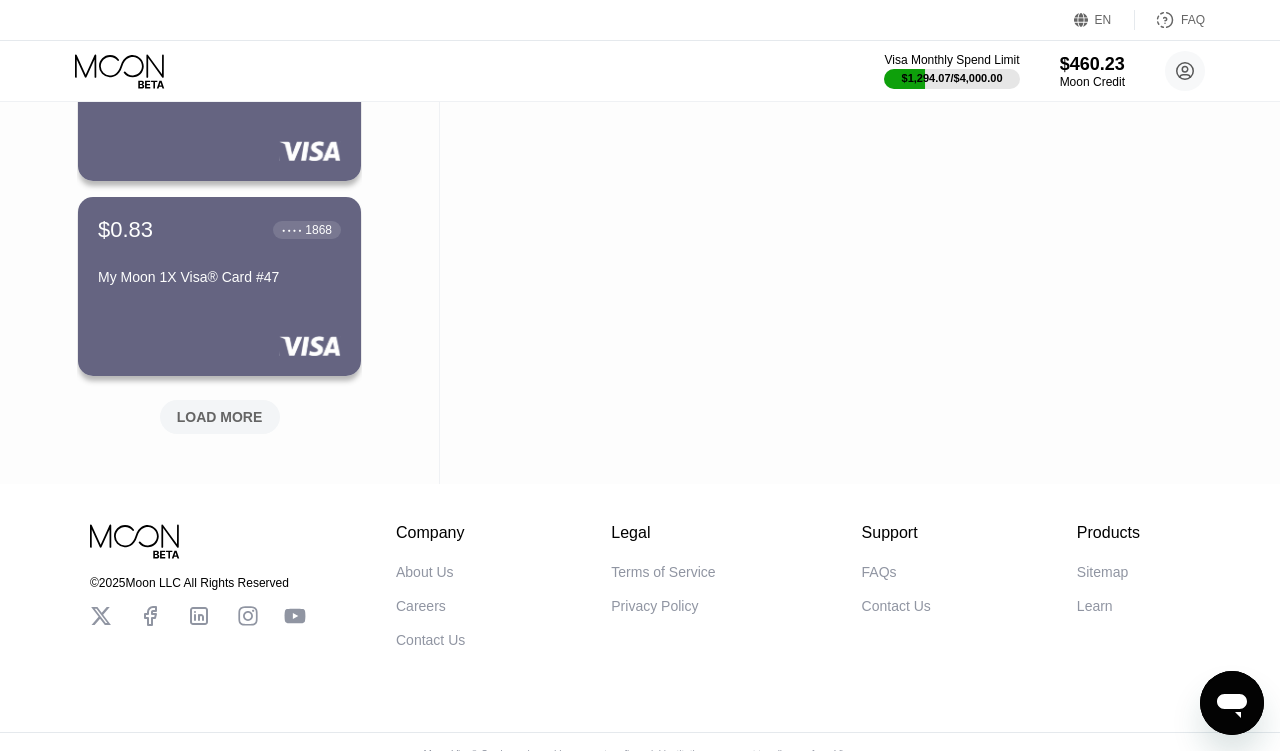 click on "LOAD MORE" at bounding box center (220, 417) 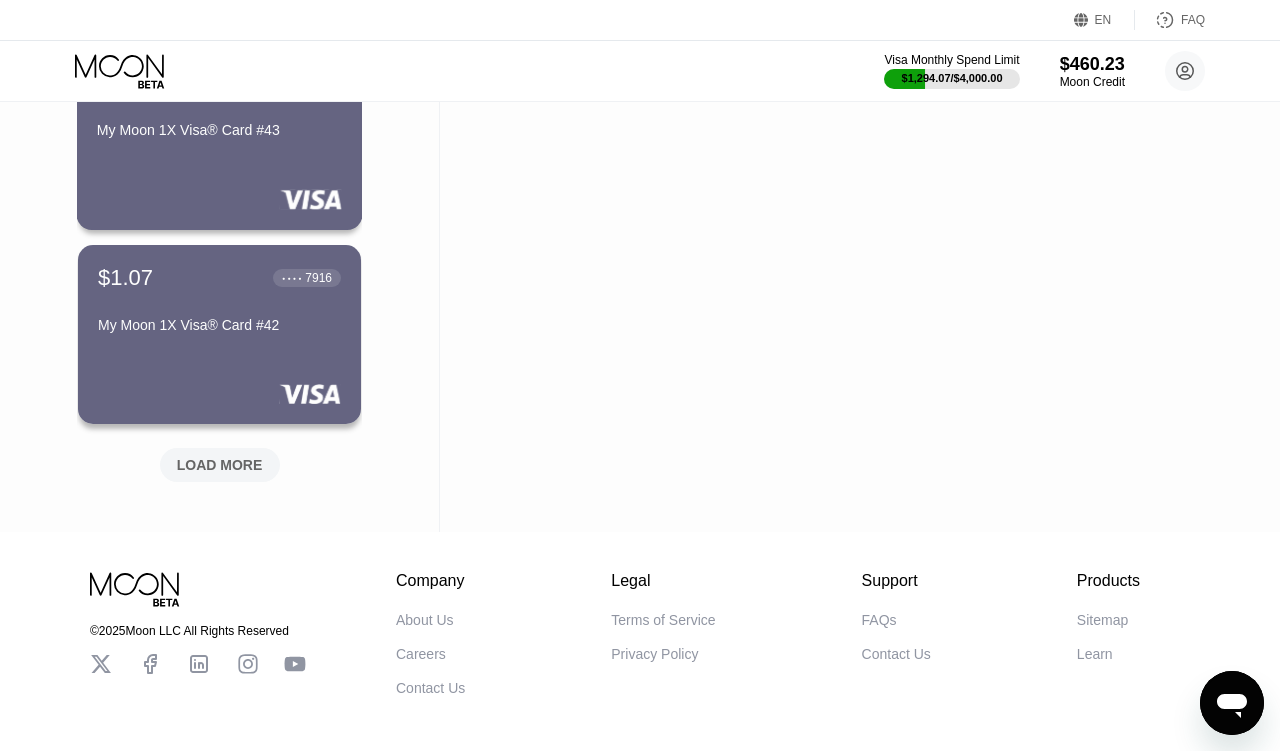 scroll, scrollTop: 2740, scrollLeft: 0, axis: vertical 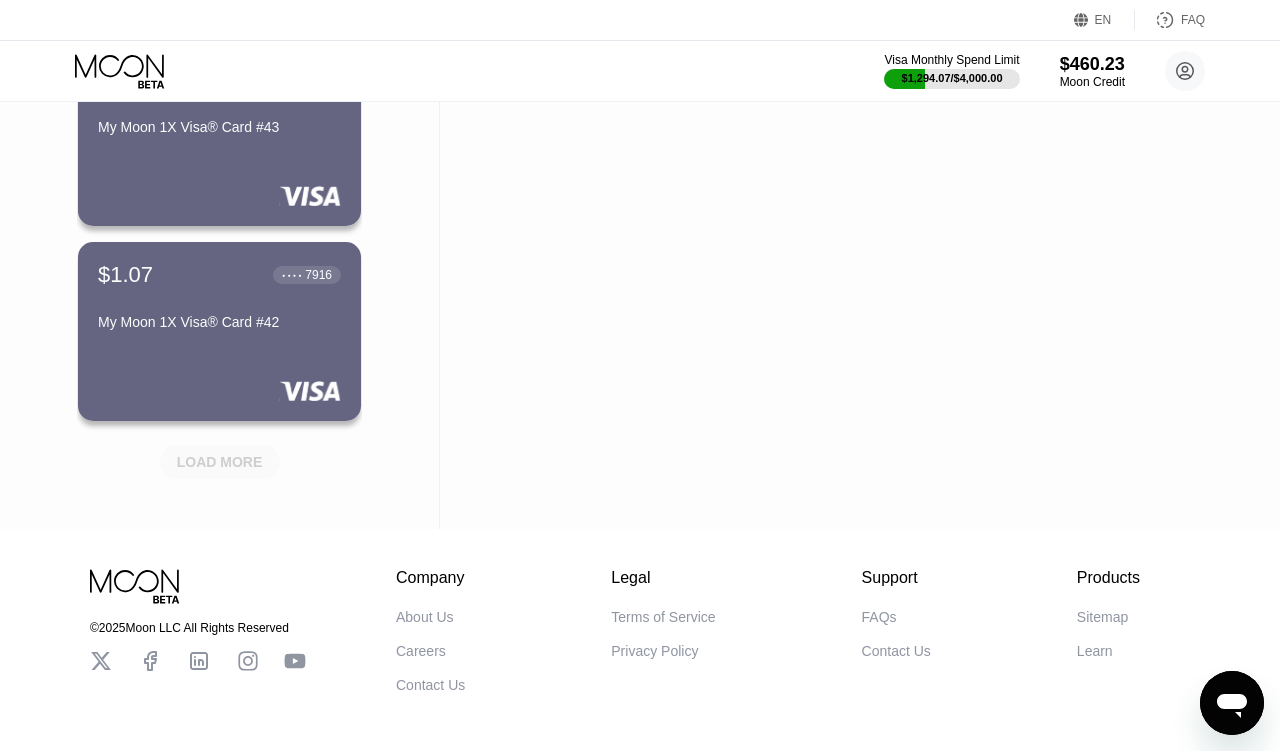 click on "LOAD MORE" at bounding box center [220, 462] 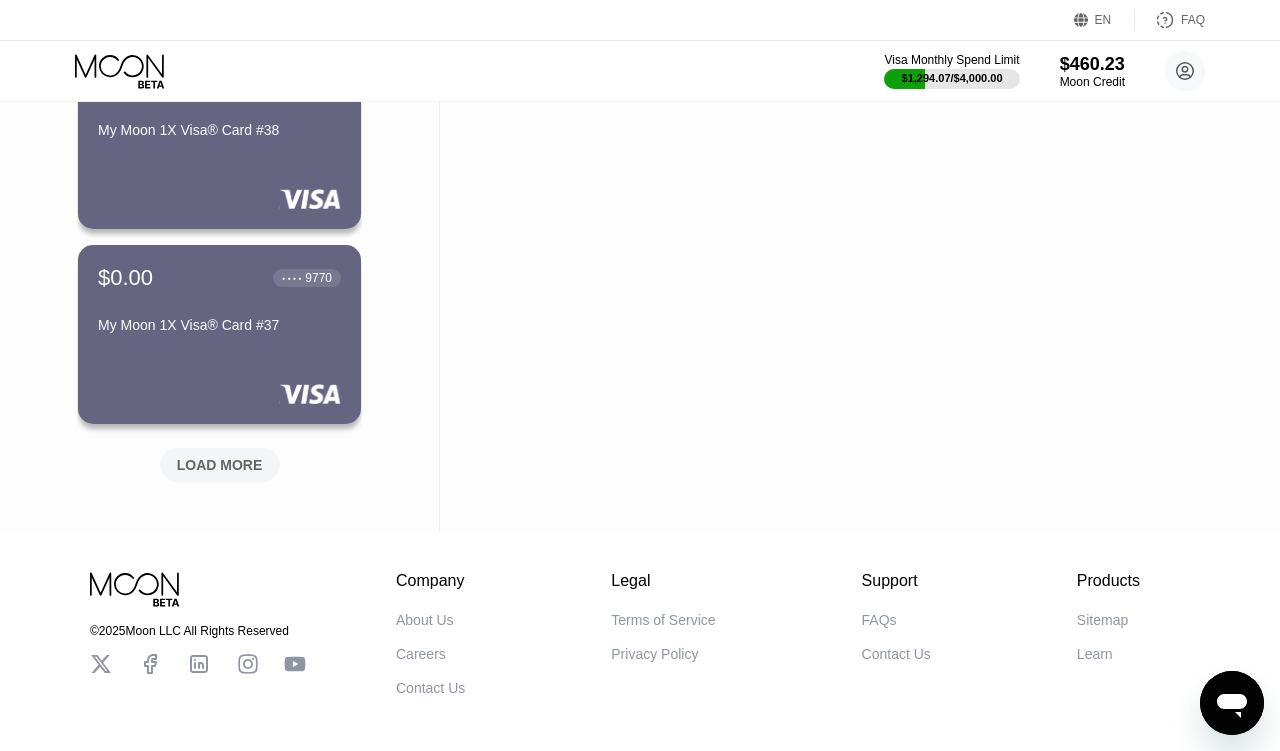 scroll, scrollTop: 3716, scrollLeft: 0, axis: vertical 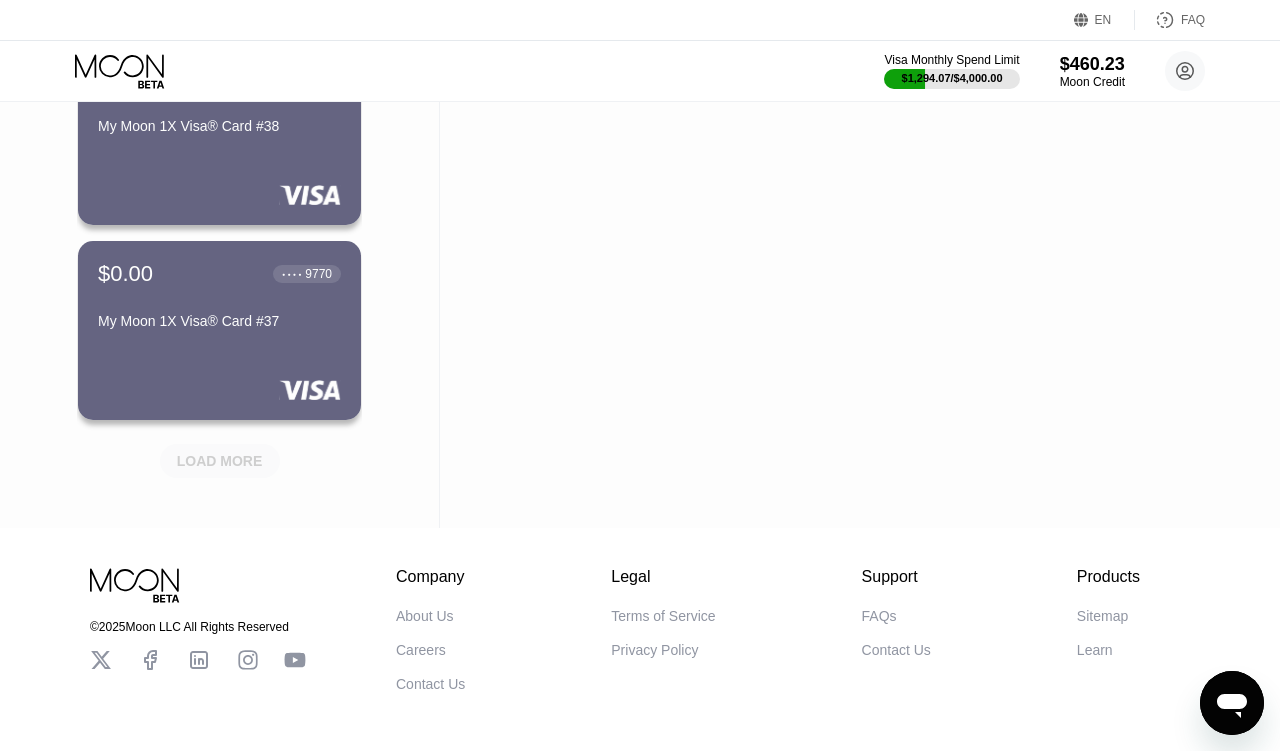click on "LOAD MORE" at bounding box center (220, 461) 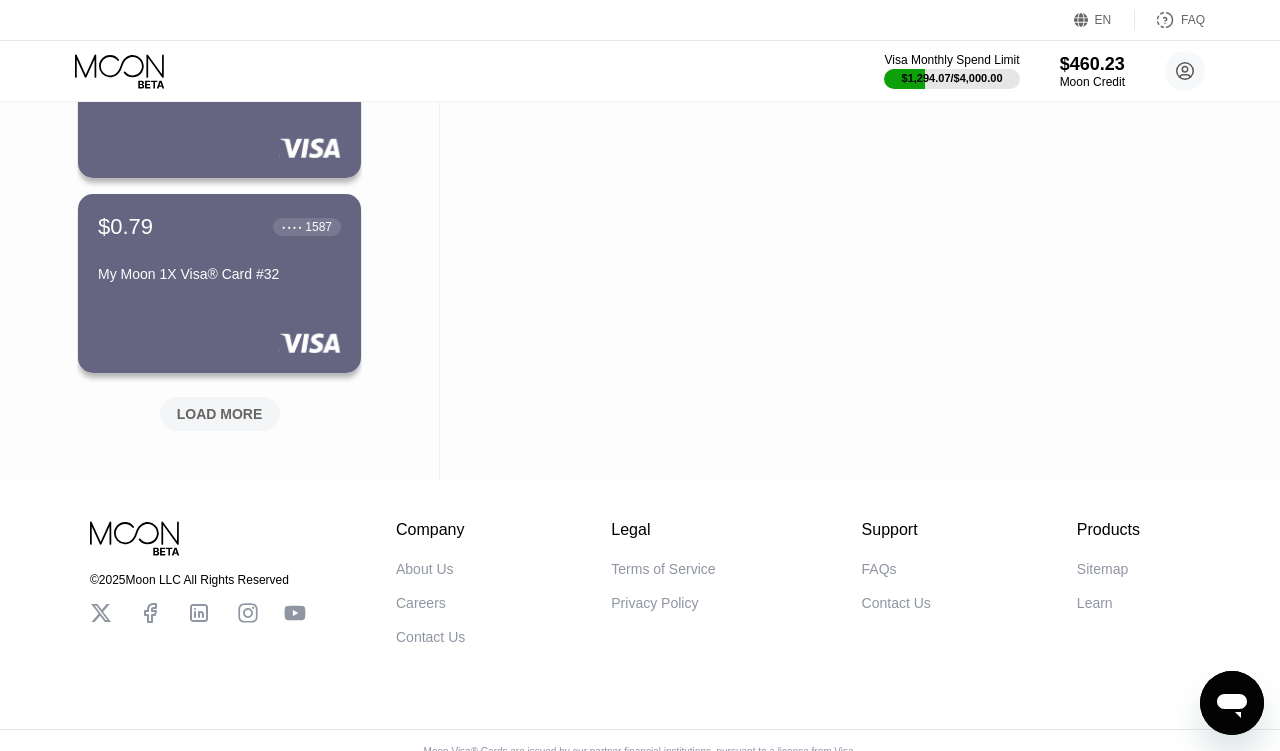 scroll, scrollTop: 4756, scrollLeft: 0, axis: vertical 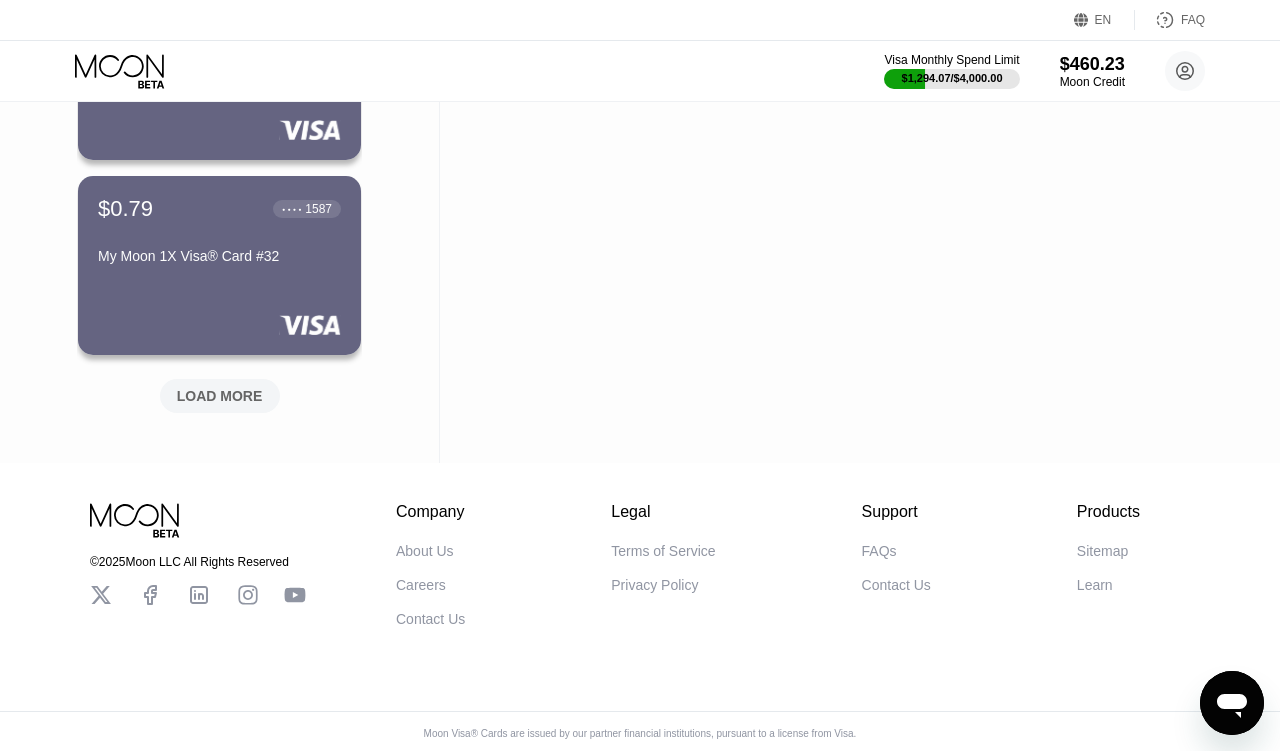 click on "LOAD MORE" at bounding box center (220, 396) 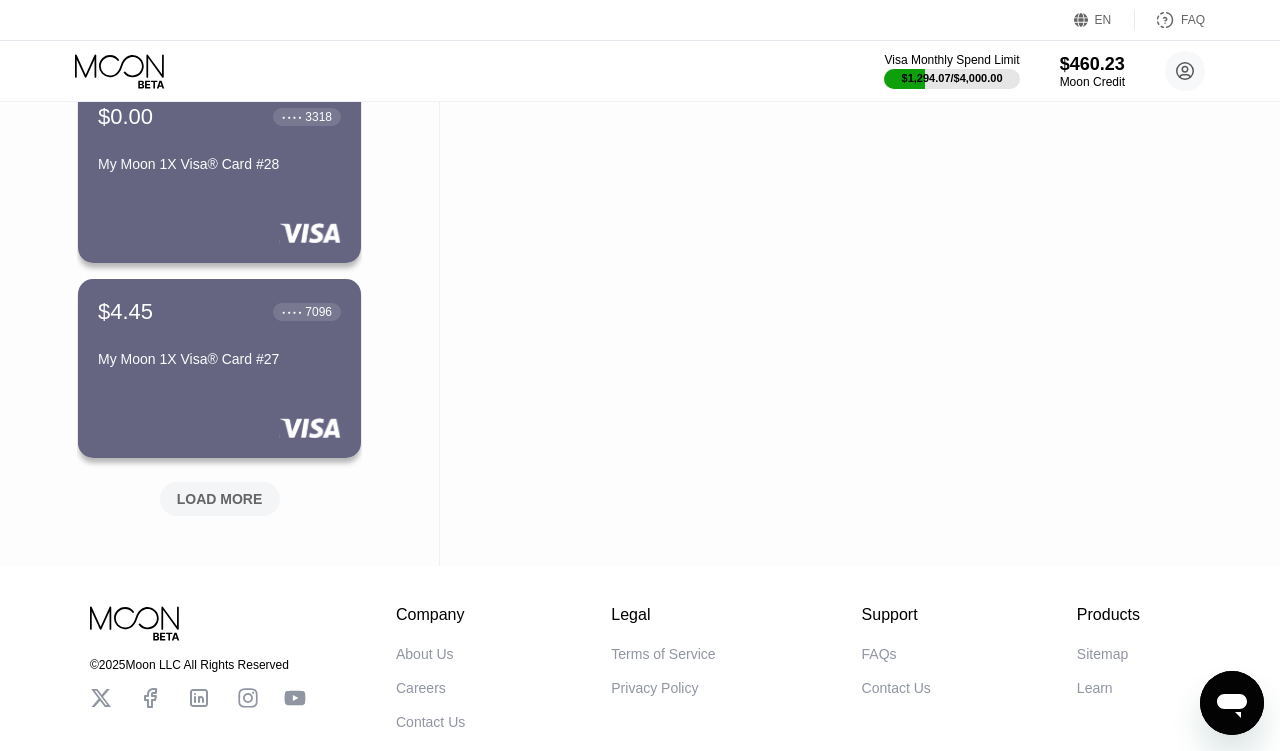 scroll, scrollTop: 5631, scrollLeft: 0, axis: vertical 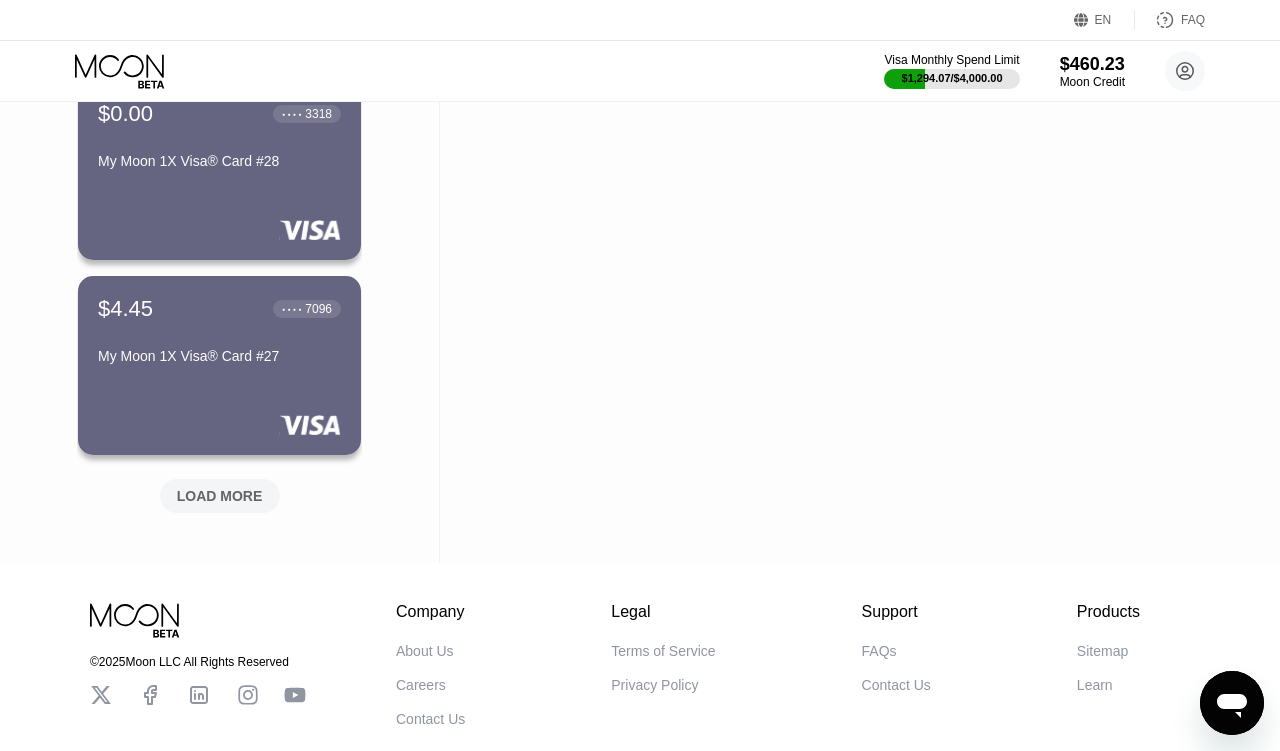 click on "LOAD MORE" at bounding box center (220, 496) 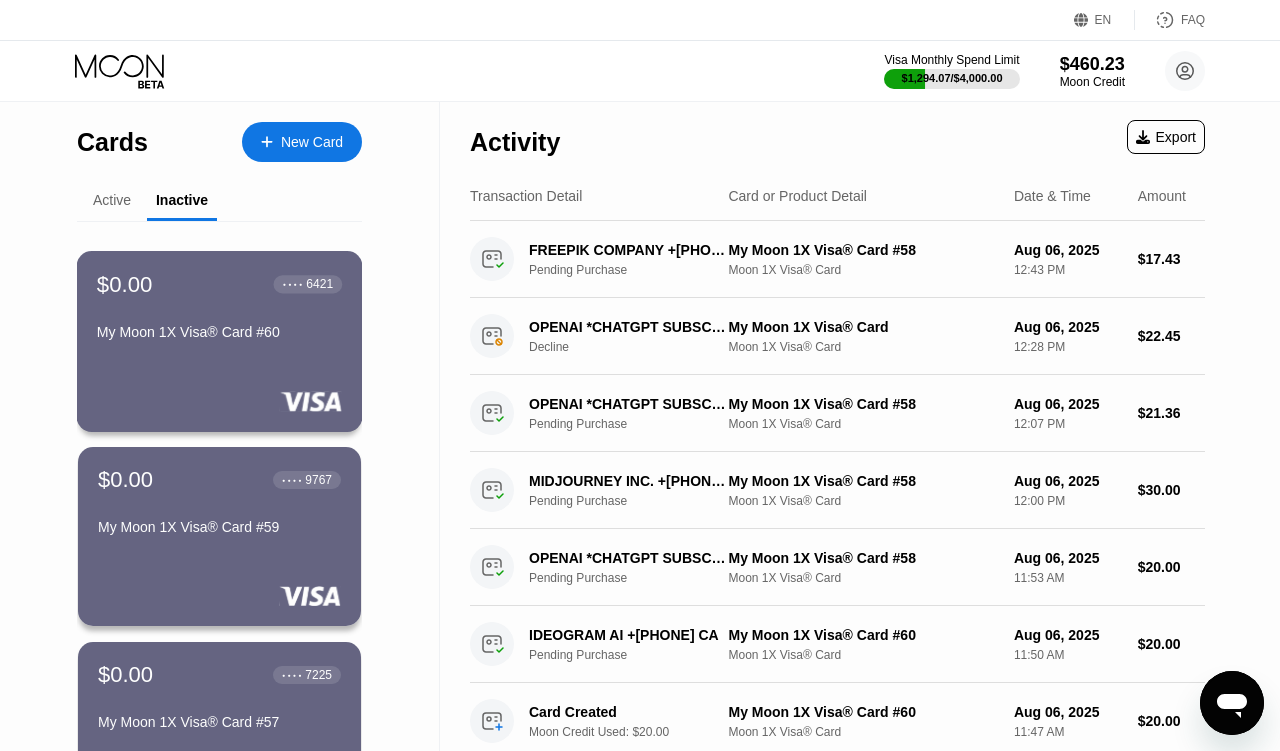scroll, scrollTop: 0, scrollLeft: 0, axis: both 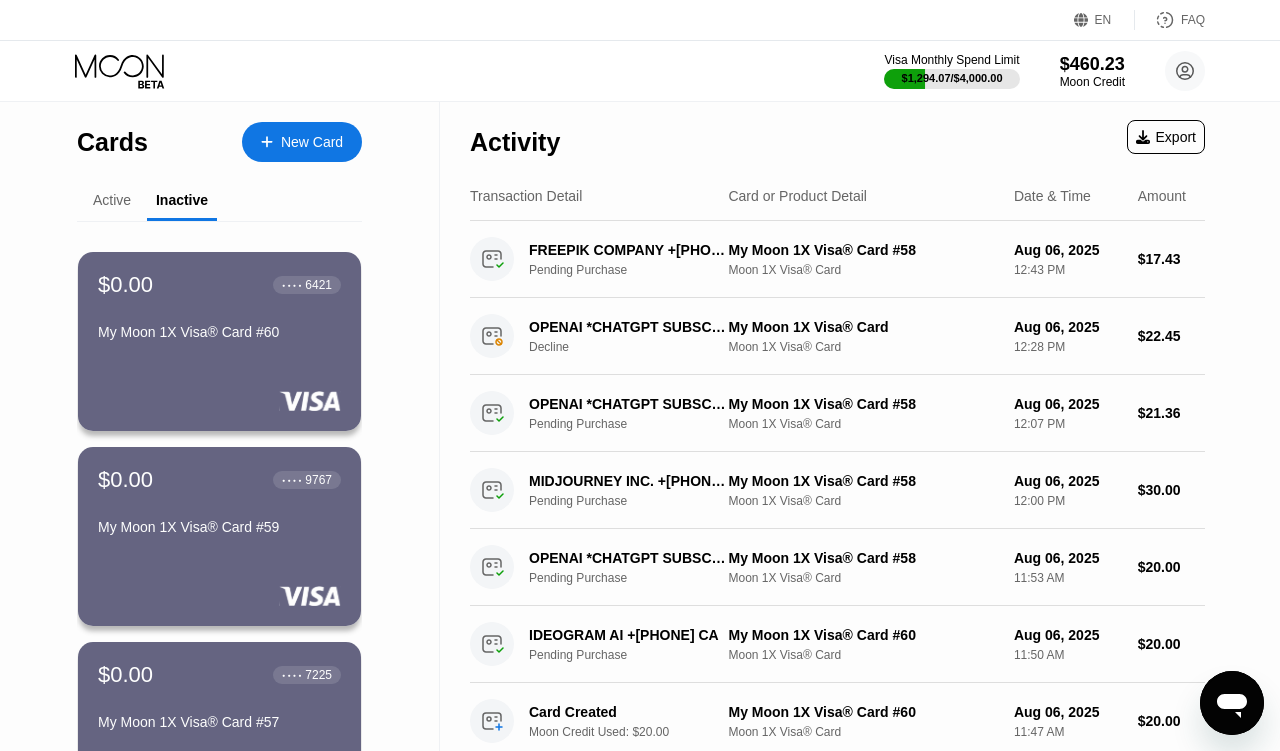 click on "Active" at bounding box center (112, 200) 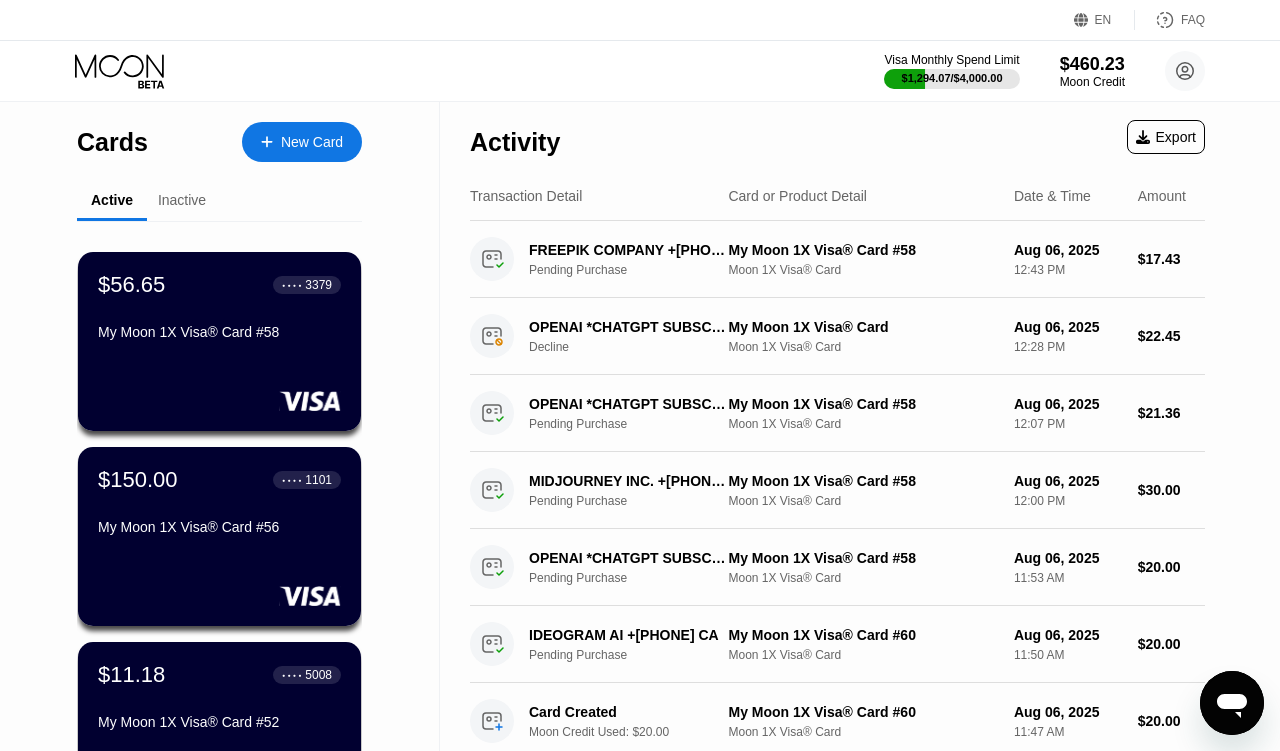 click on "My Moon 1X Visa® Card #58" at bounding box center (219, 332) 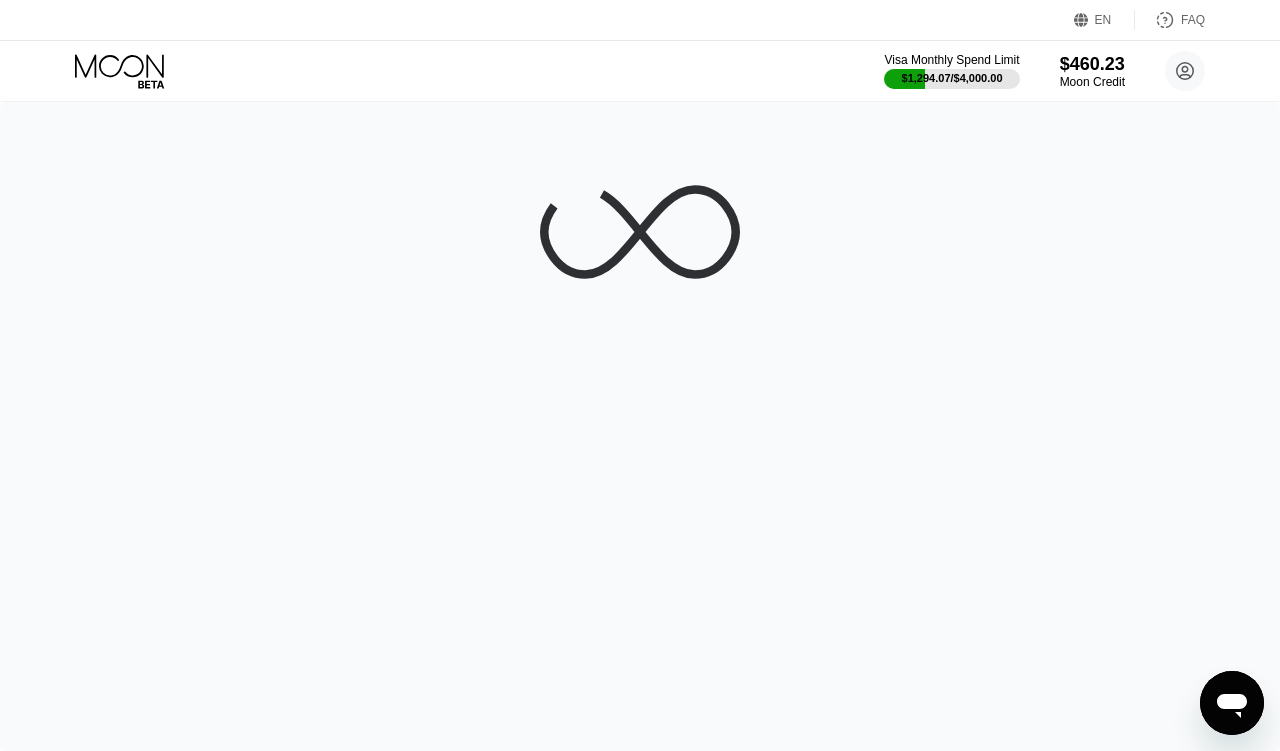 click at bounding box center [640, 426] 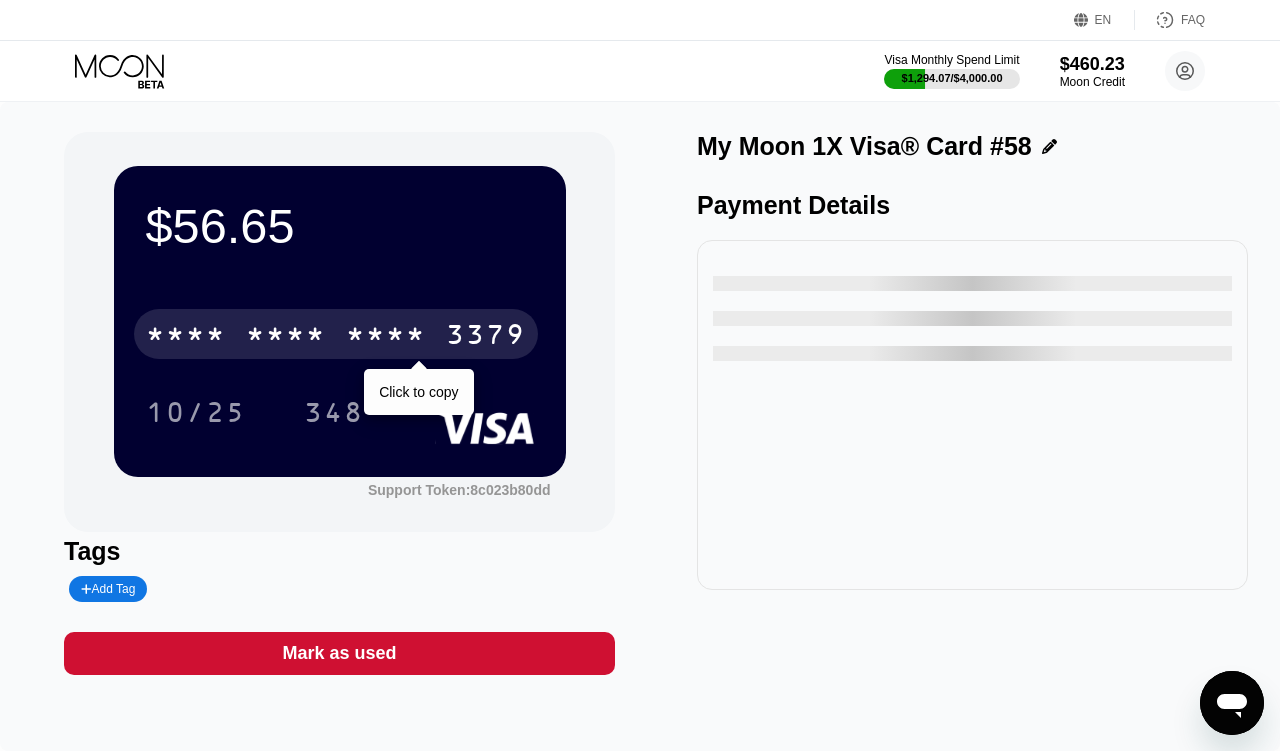 click on "* * * *" at bounding box center [286, 337] 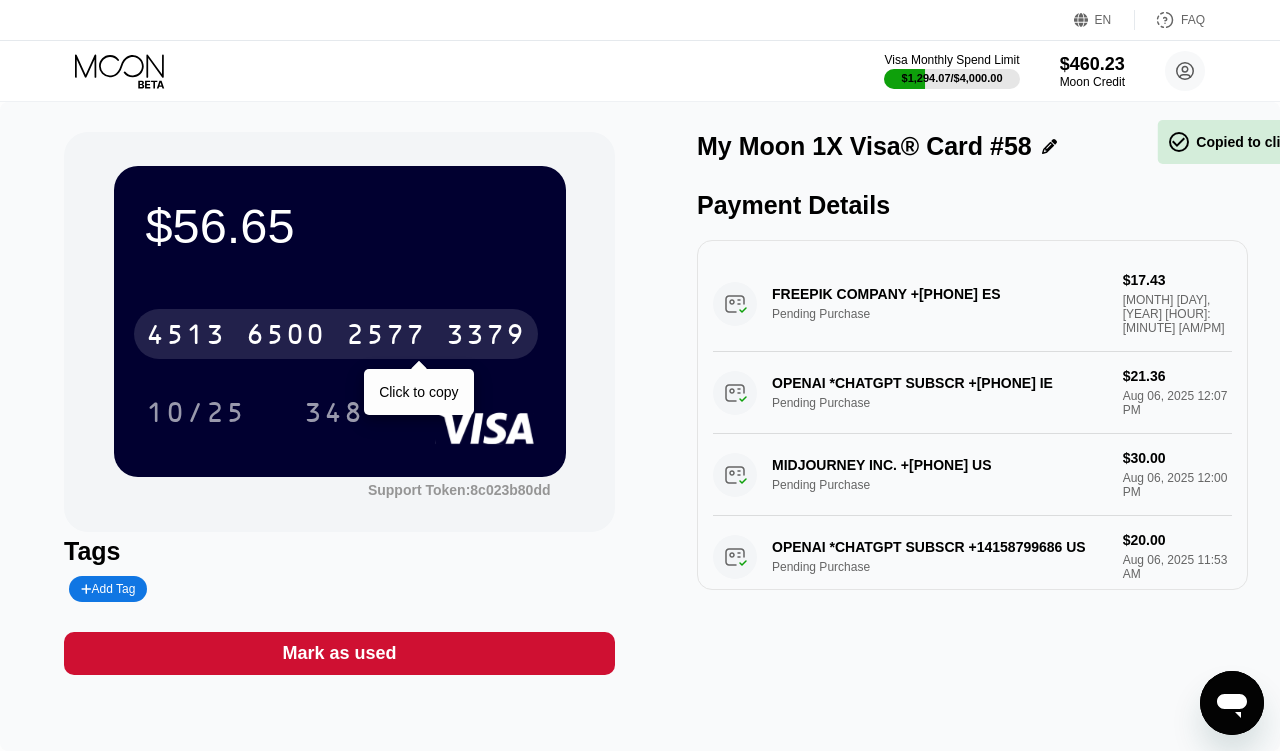 click on "6500" at bounding box center [286, 337] 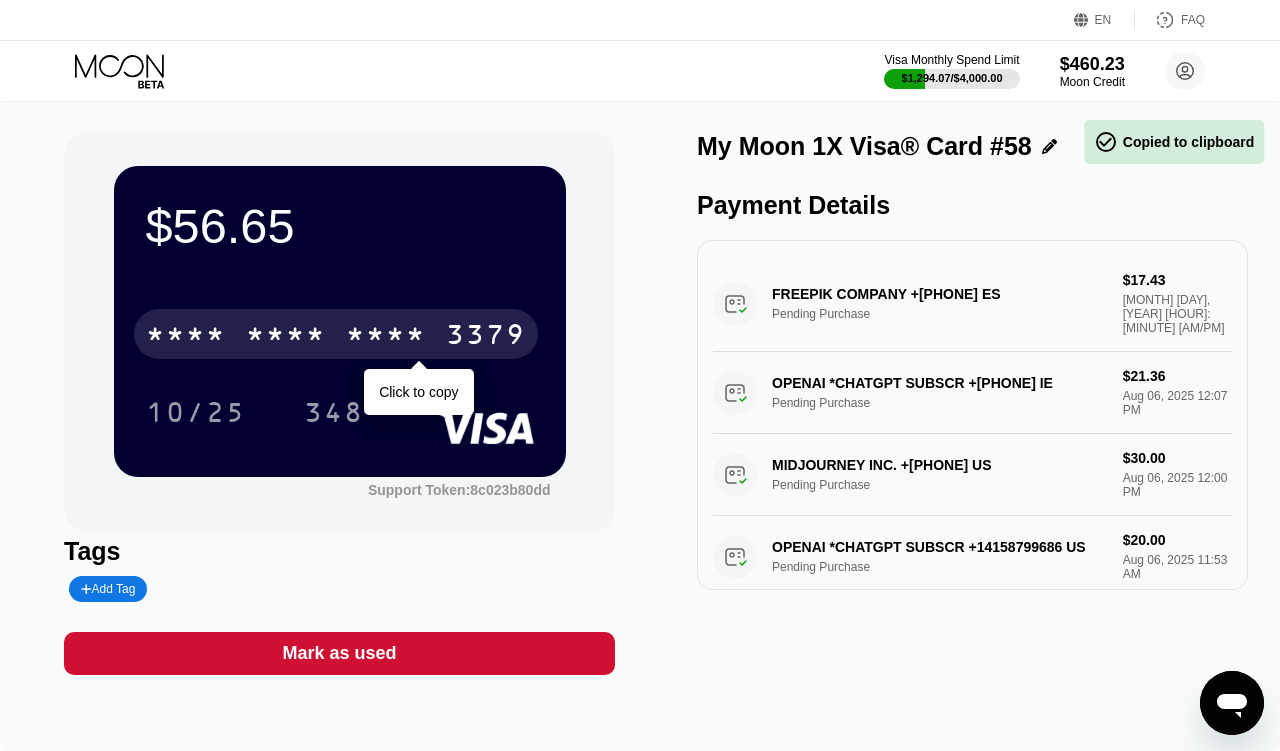 click on "* * * *" at bounding box center (286, 337) 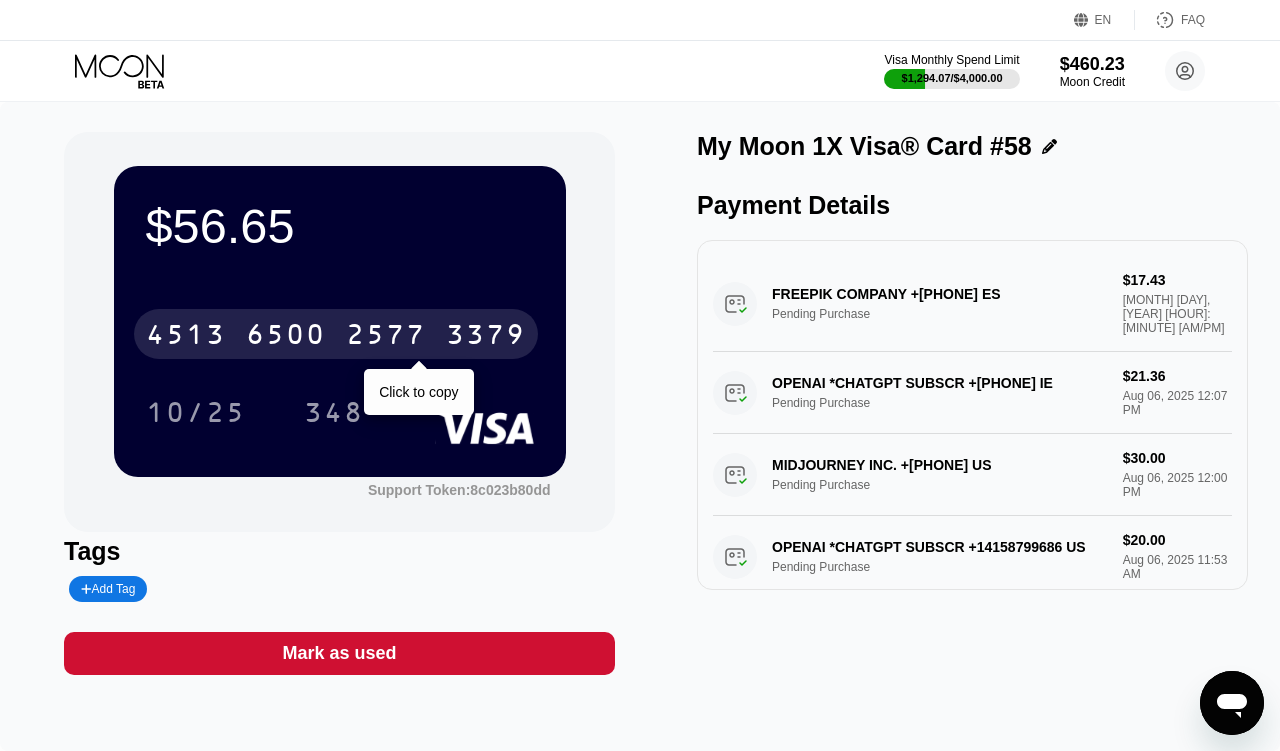 click on "6500" at bounding box center [286, 337] 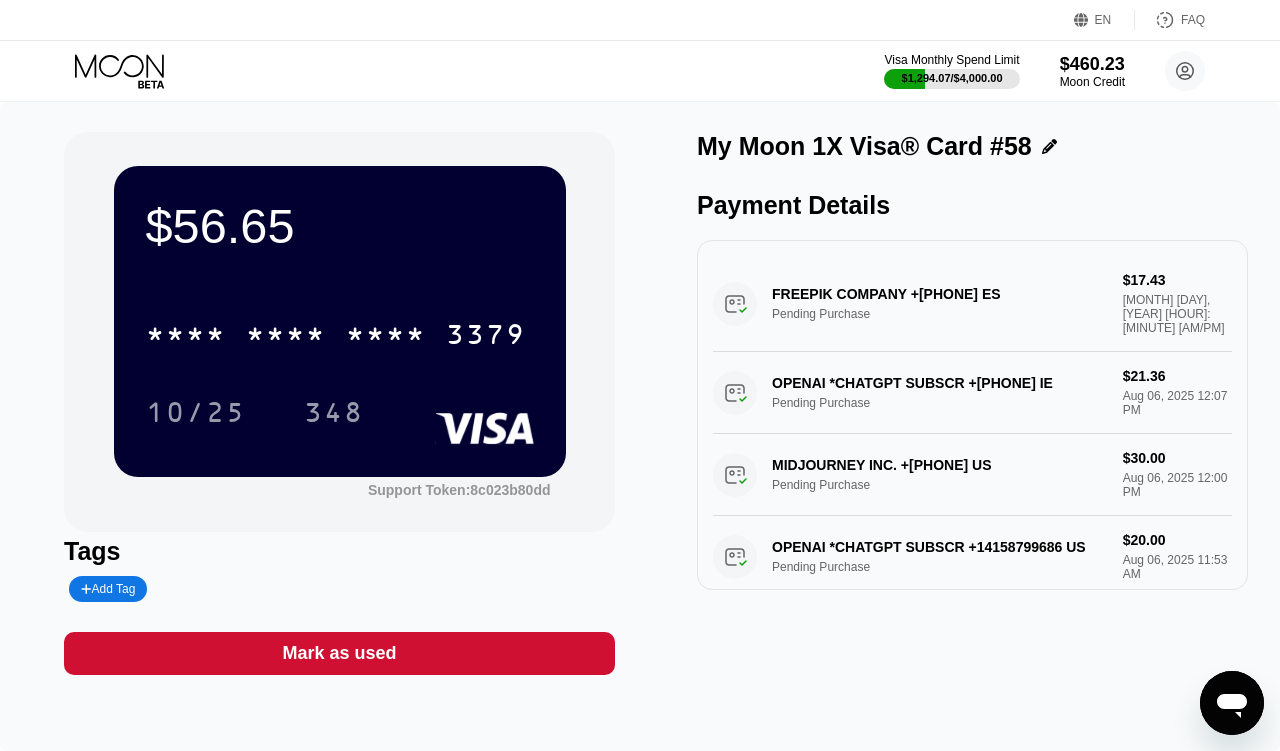 click 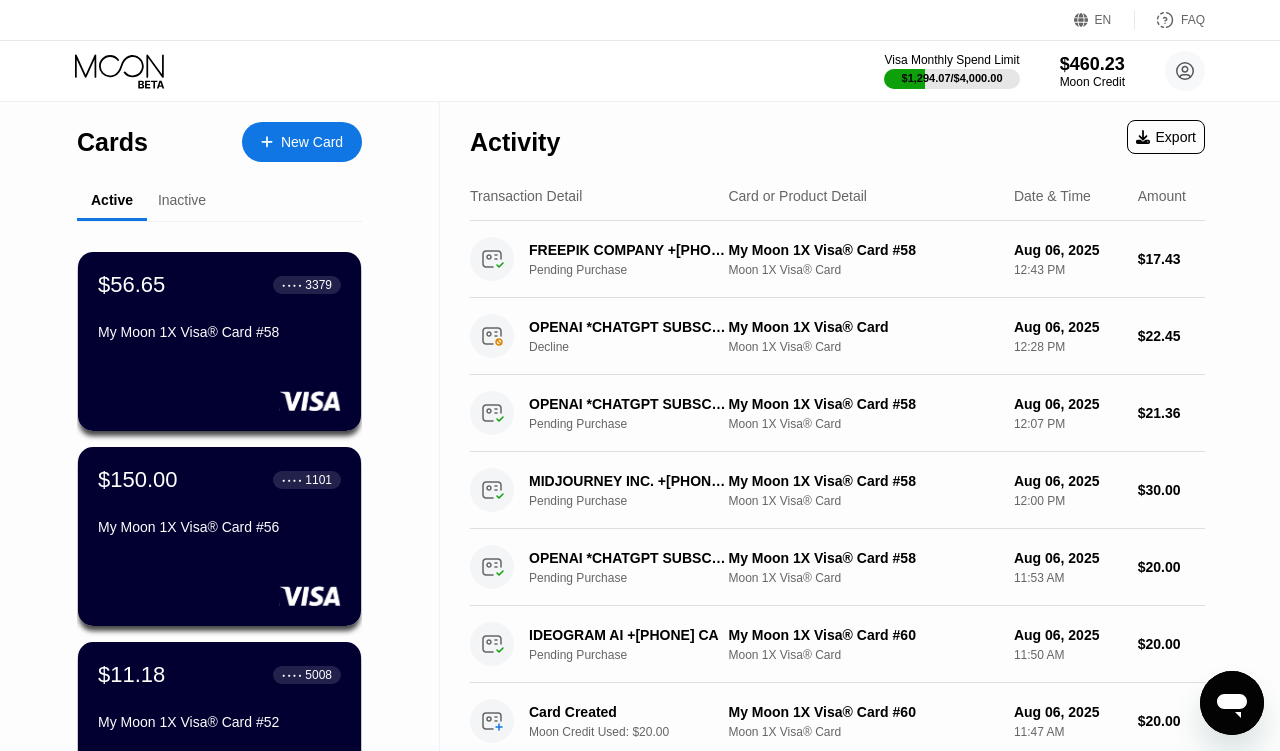 click on "Inactive" at bounding box center (182, 201) 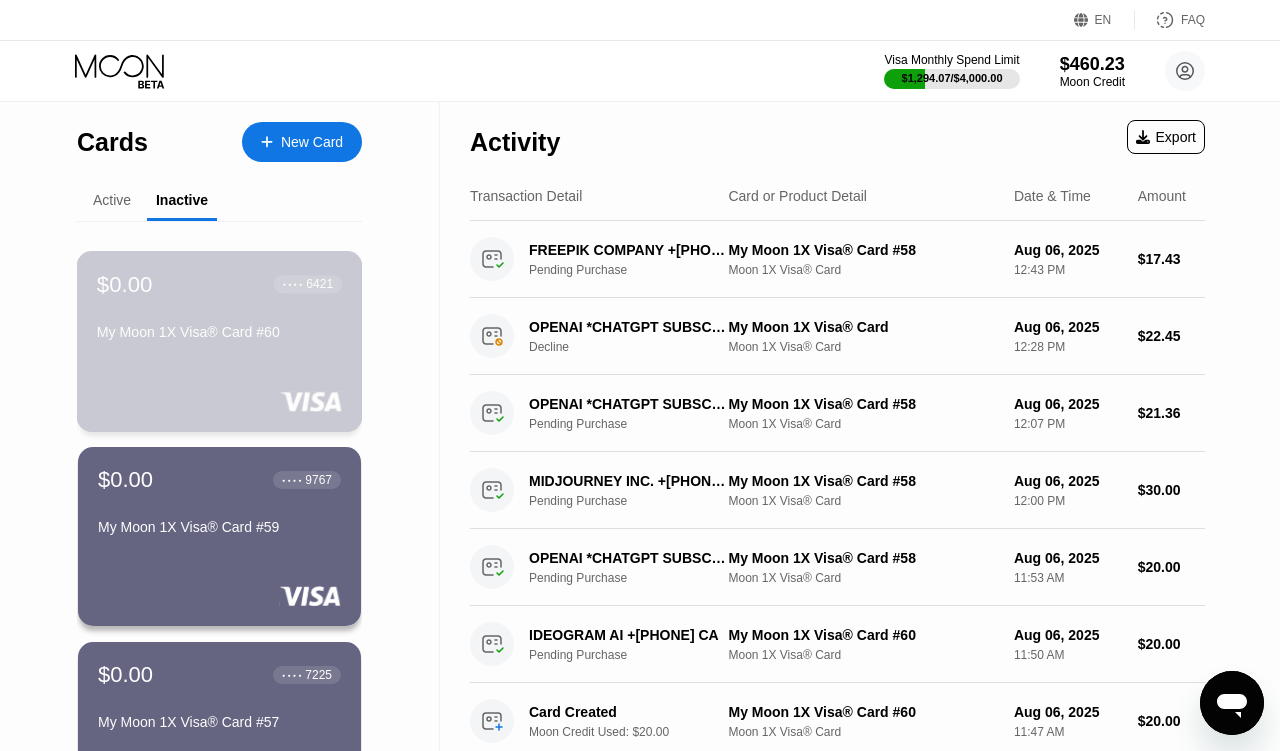 click on "$0.00 ● ● ● ● 6421 My Moon 1X Visa® Card #60" at bounding box center [220, 341] 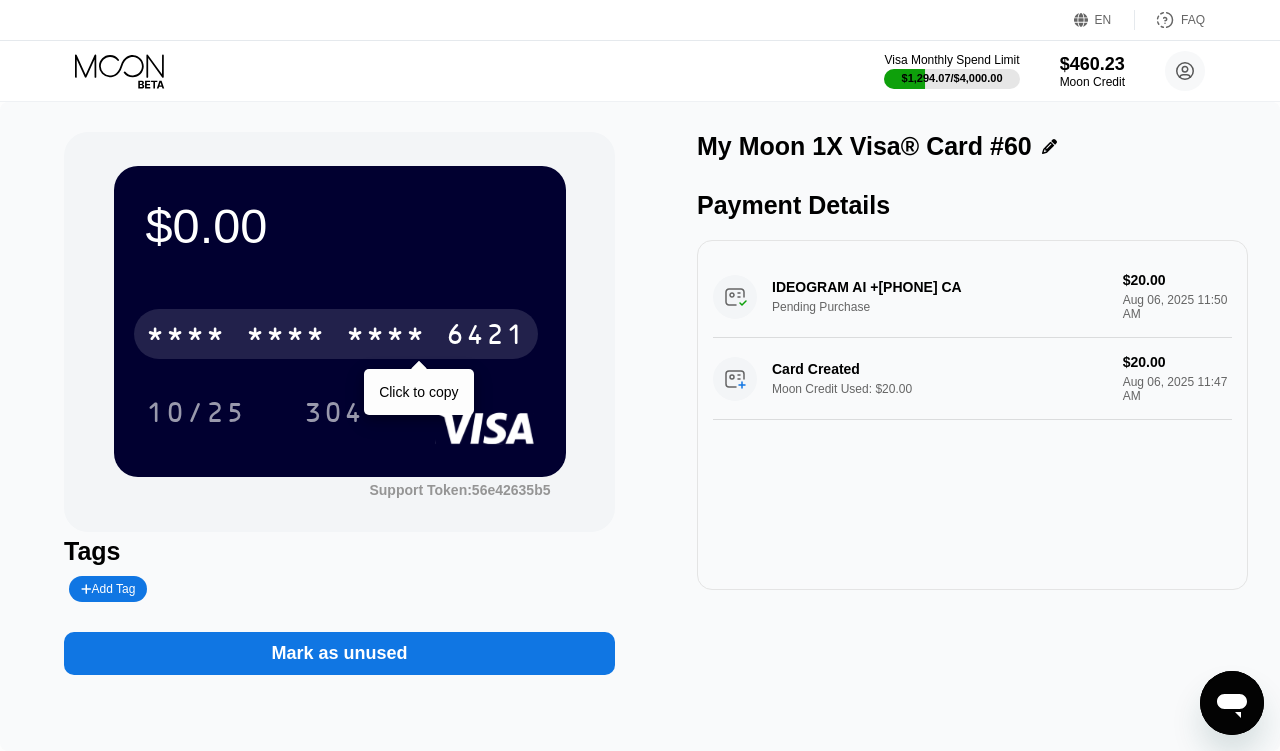 click on "* * * *" at bounding box center [286, 337] 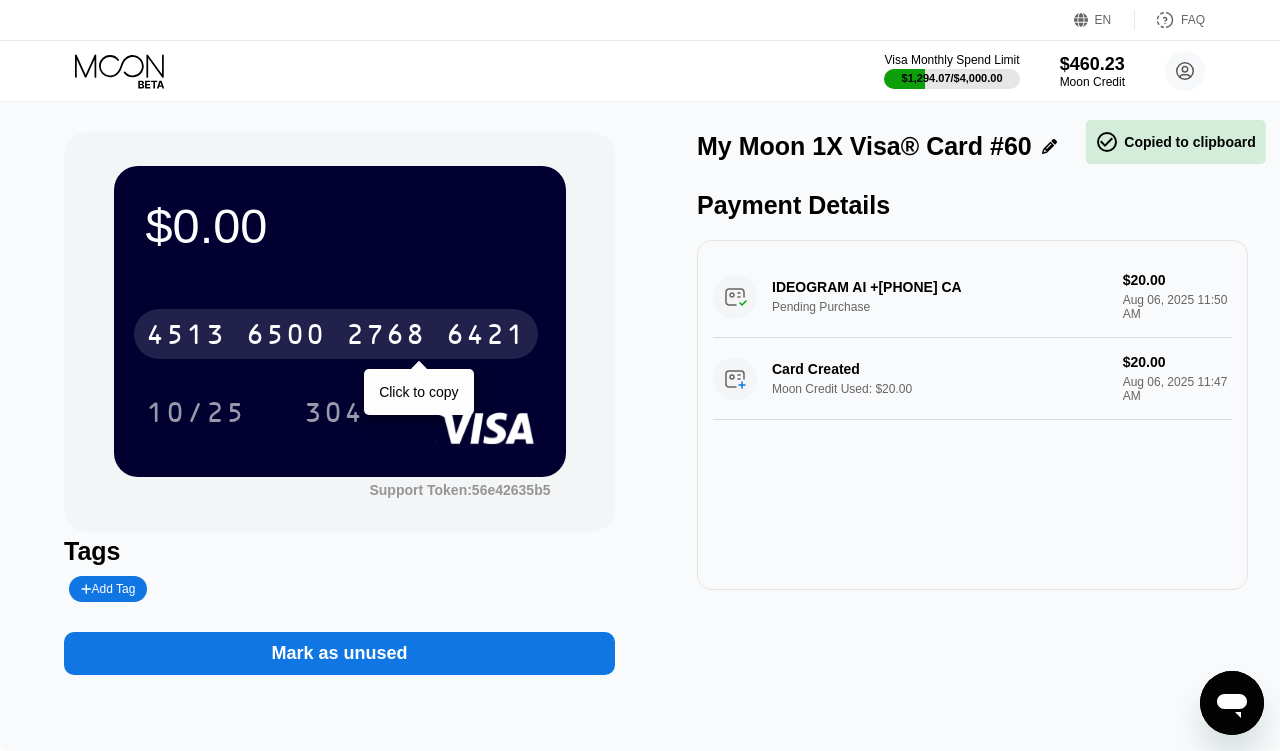 click on "6500" at bounding box center (286, 337) 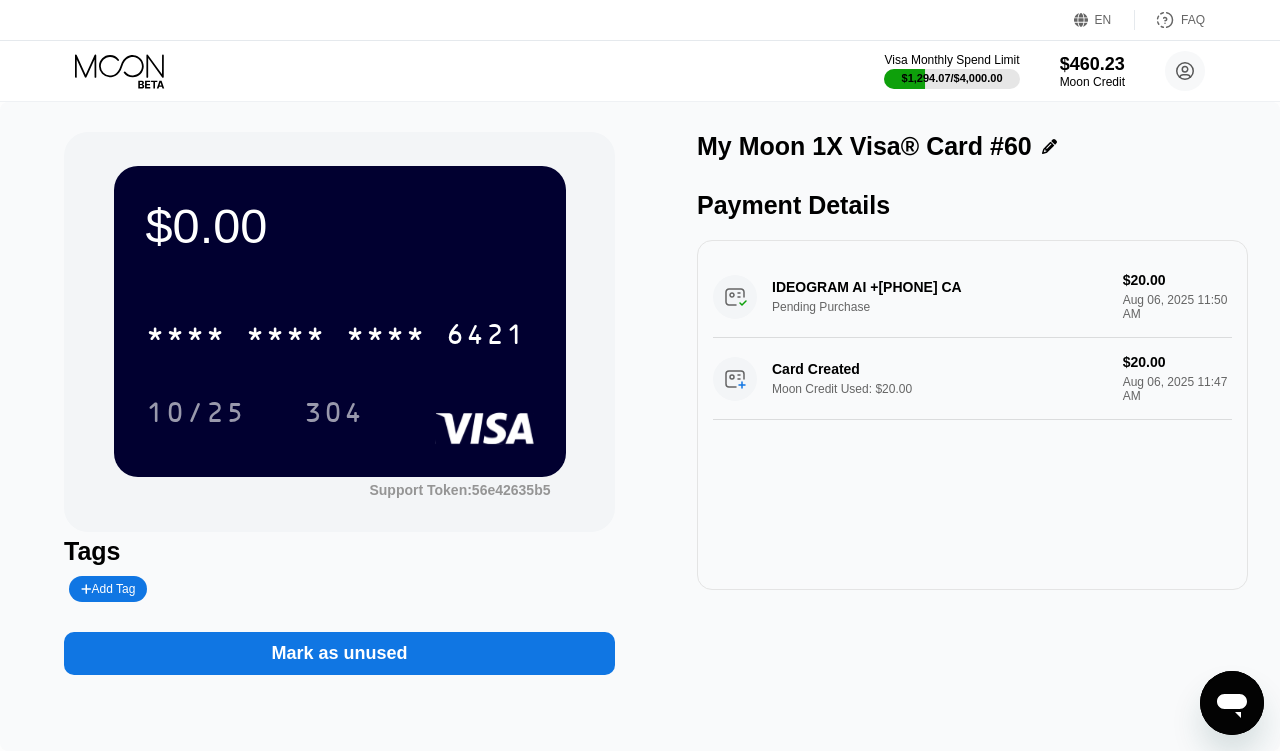 click 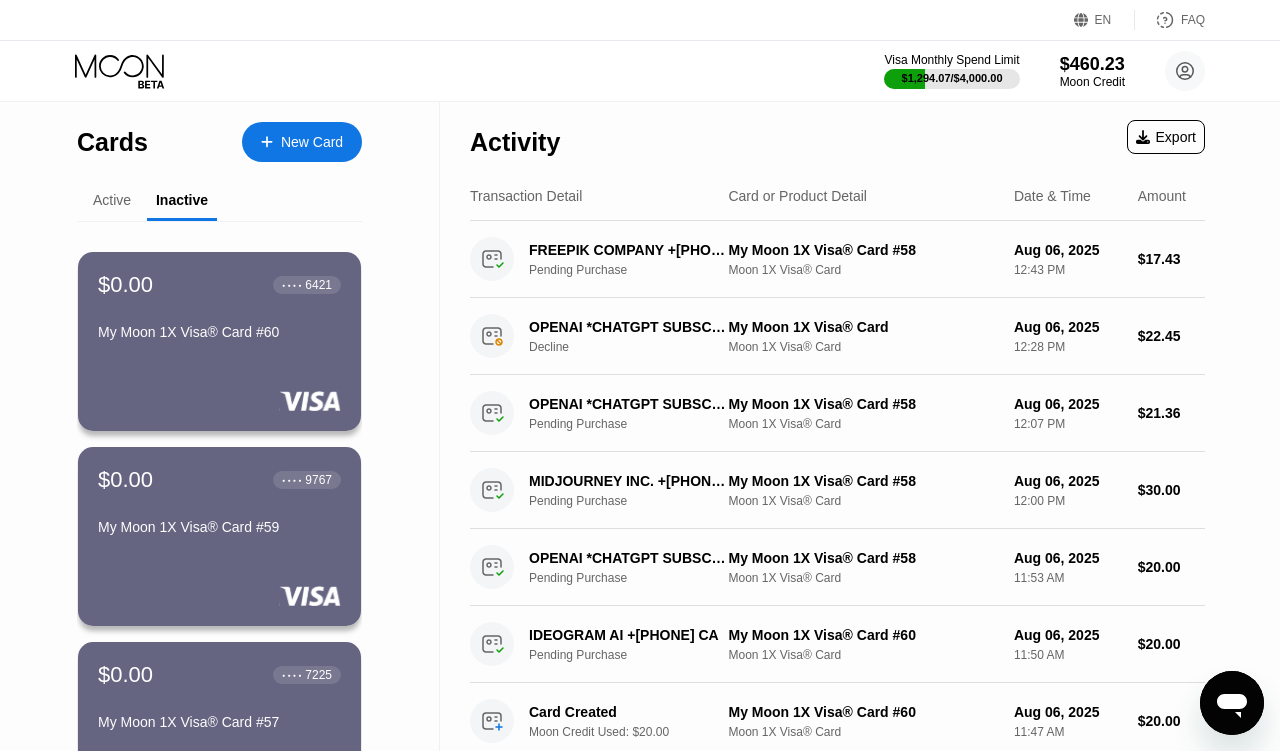 click on "New Card" at bounding box center [312, 142] 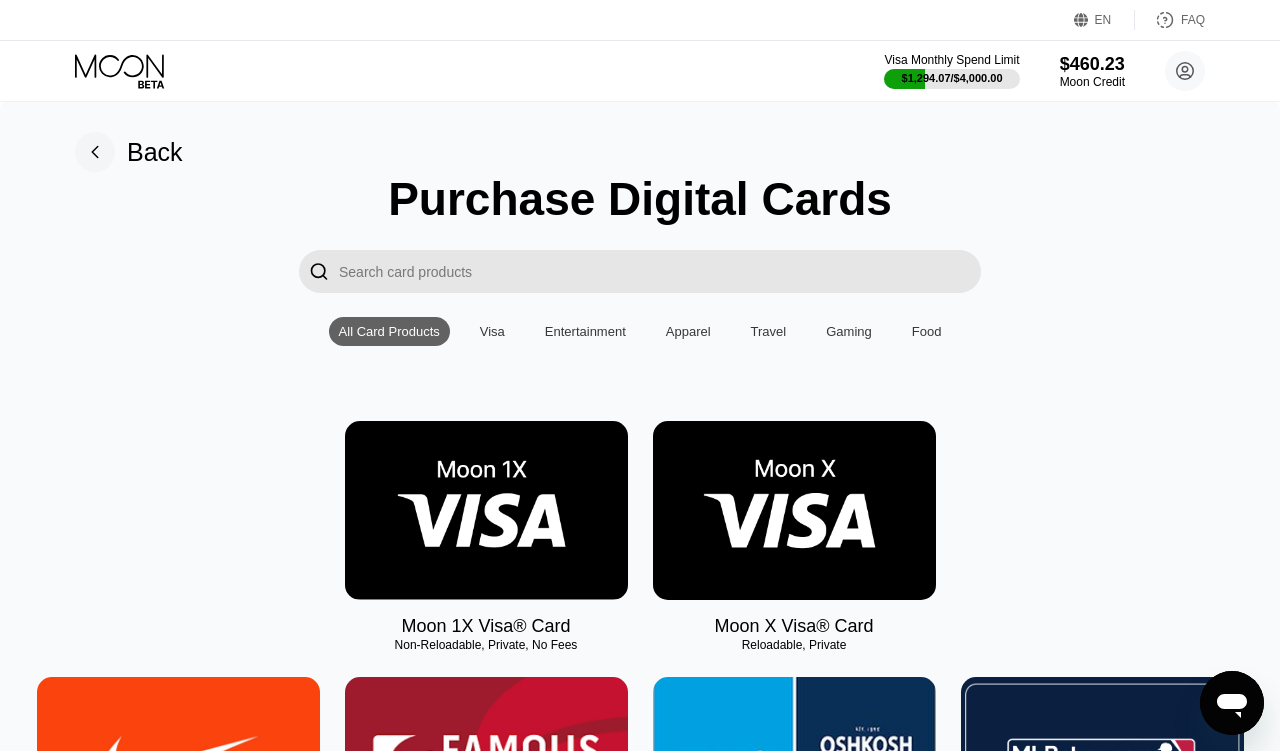 click at bounding box center (486, 510) 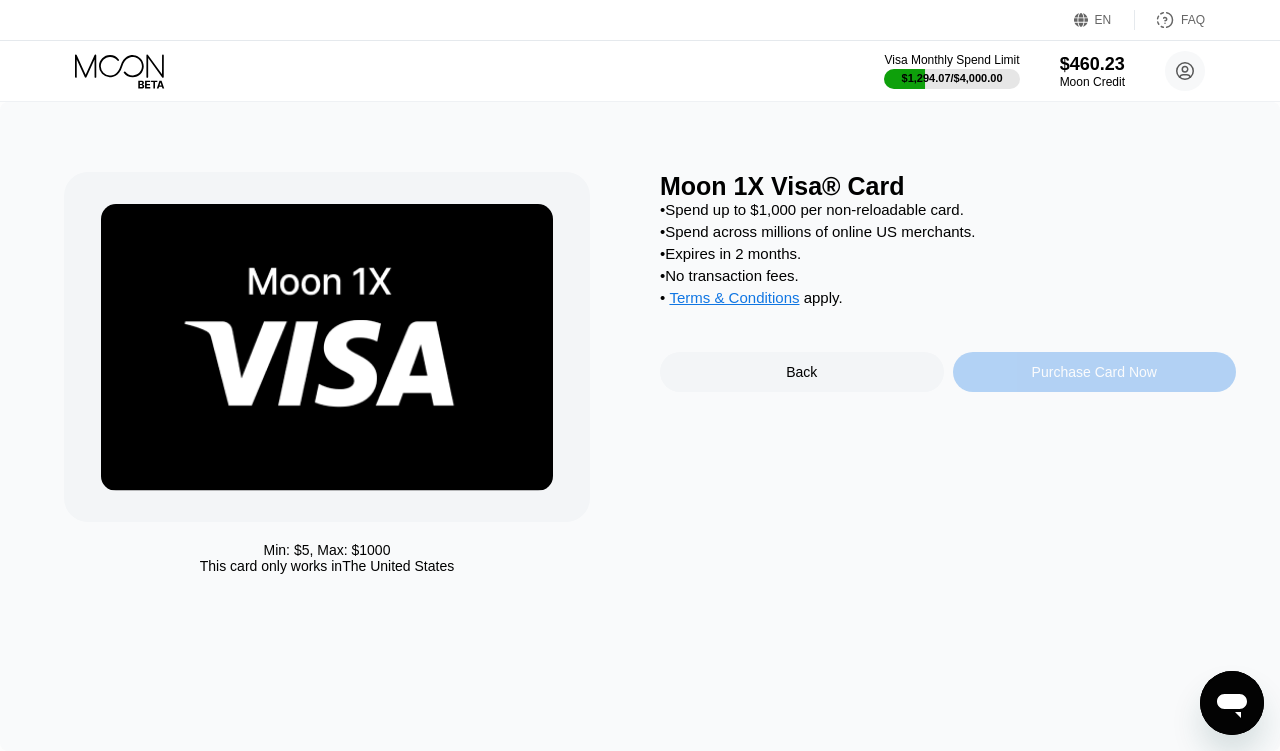 click on "Purchase Card Now" at bounding box center [1094, 372] 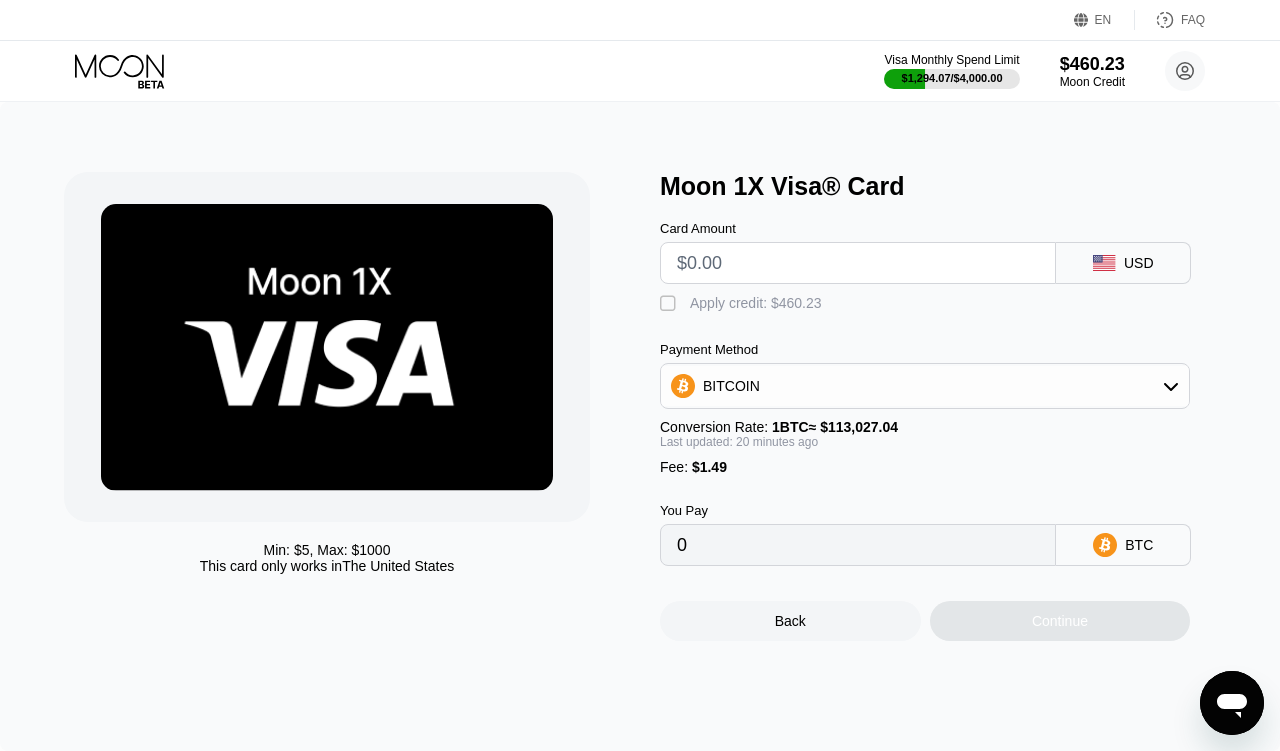 click at bounding box center (858, 263) 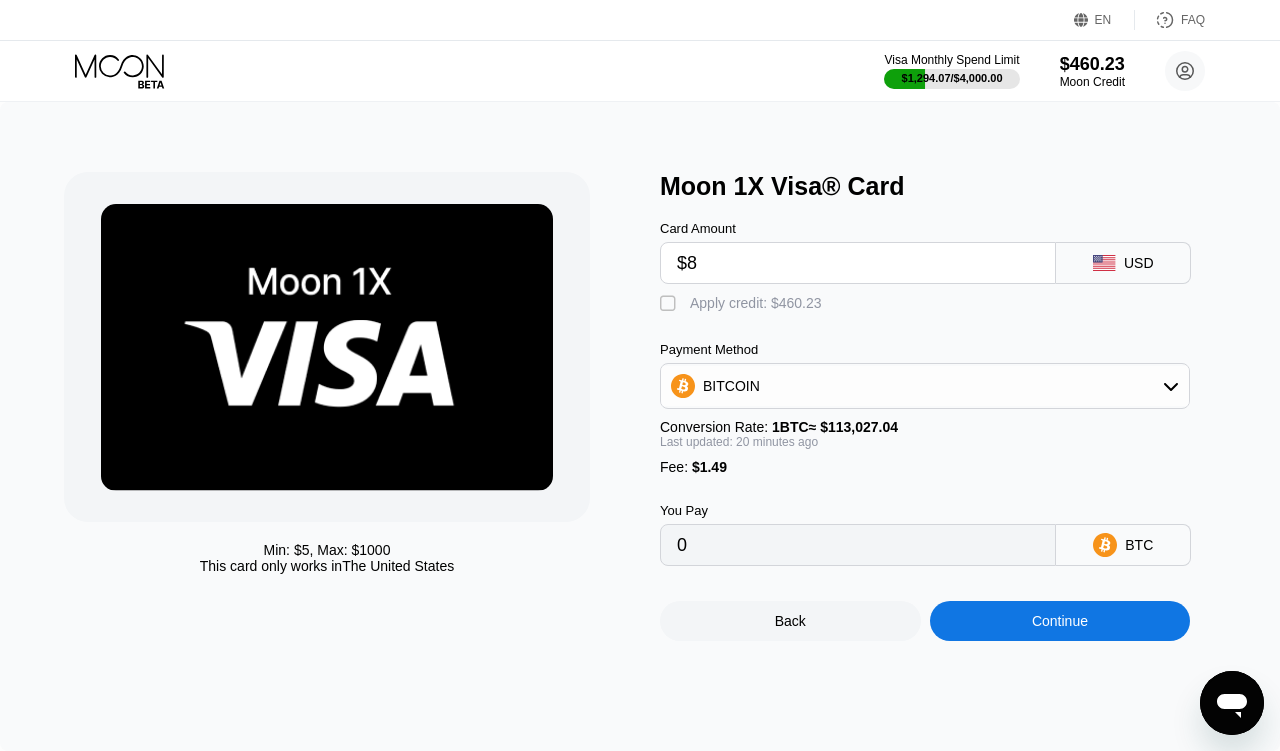 type on "$81" 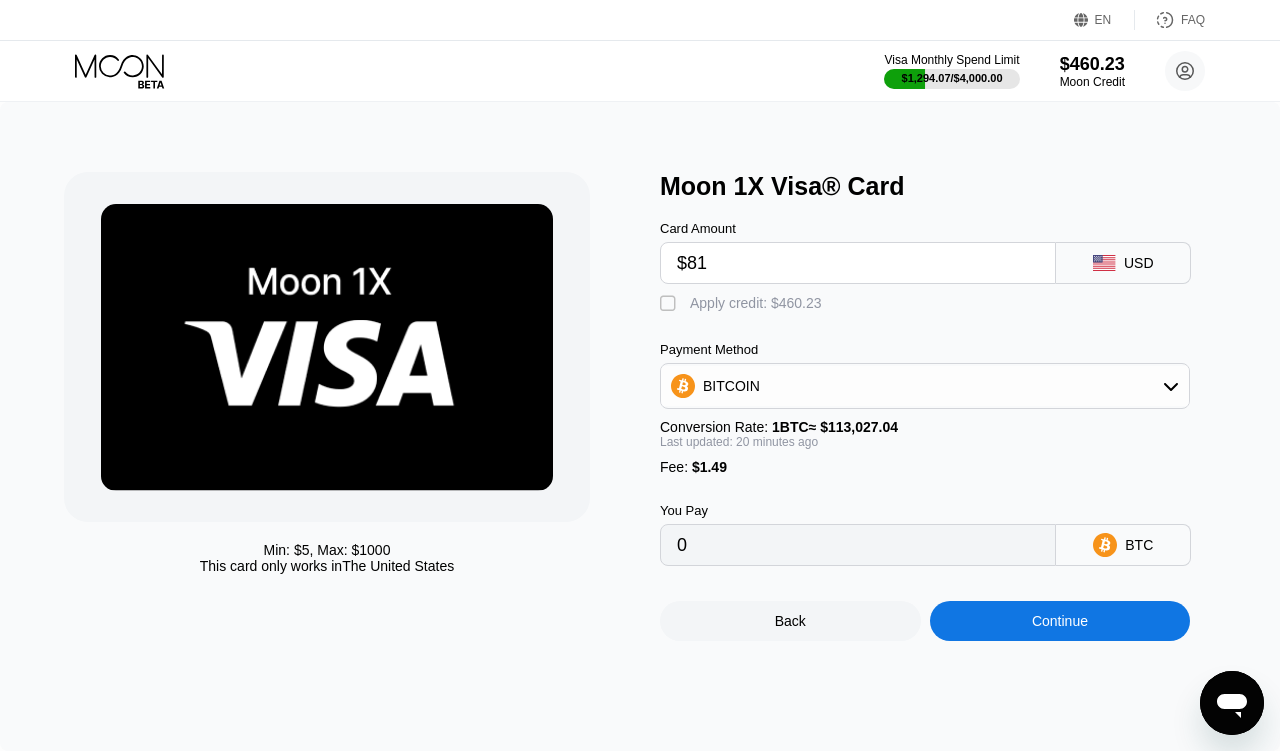 type on "0.00073016" 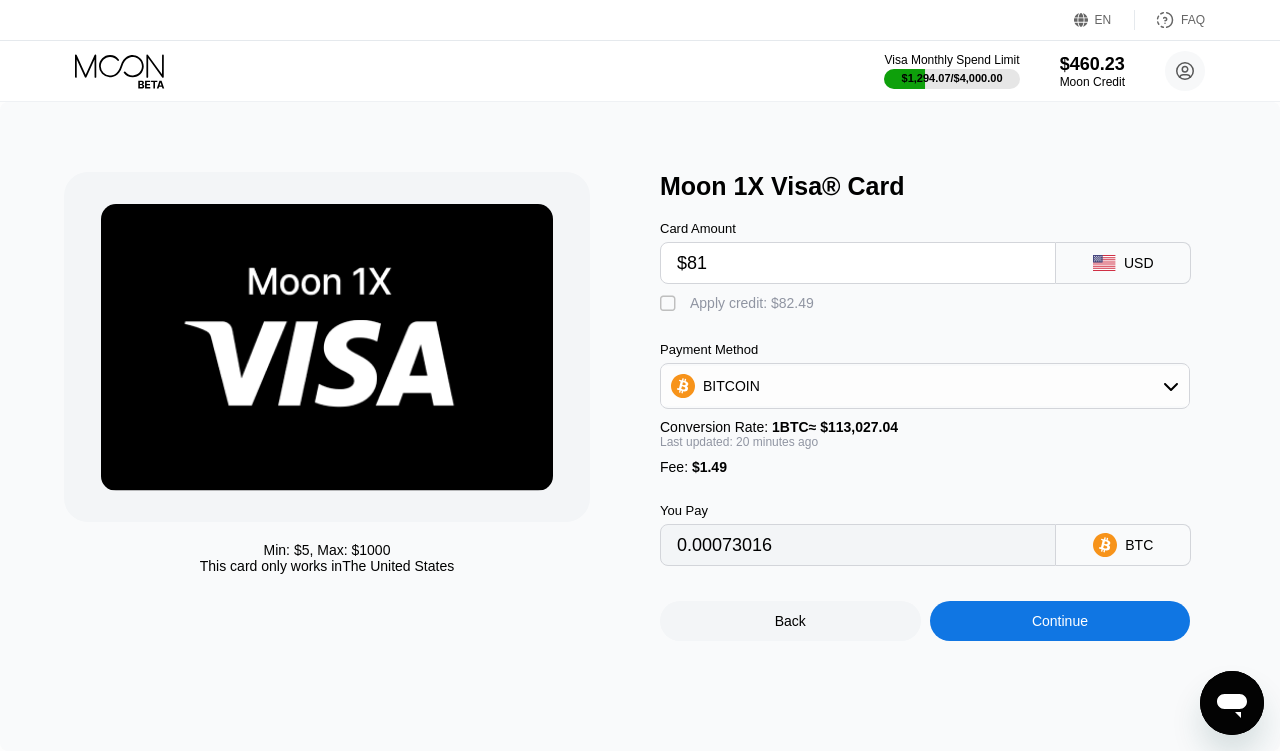 type on "$81" 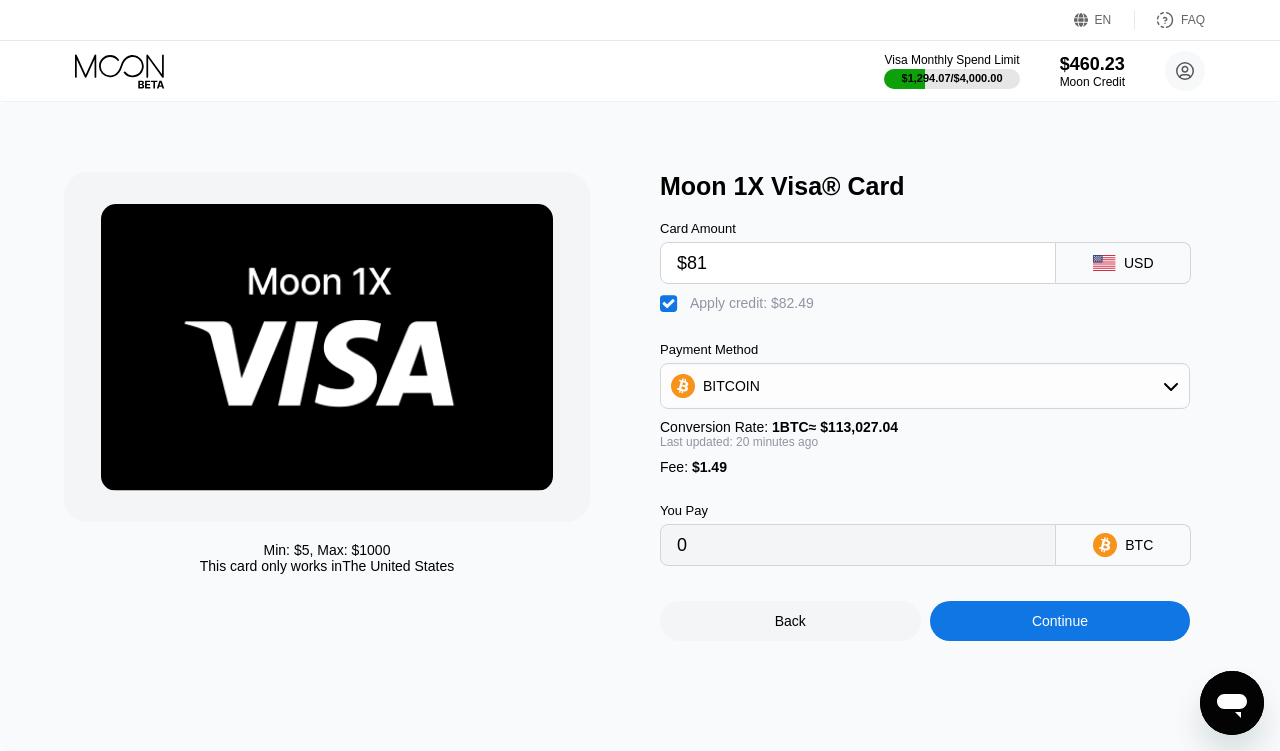 click on "Continue" at bounding box center (1060, 621) 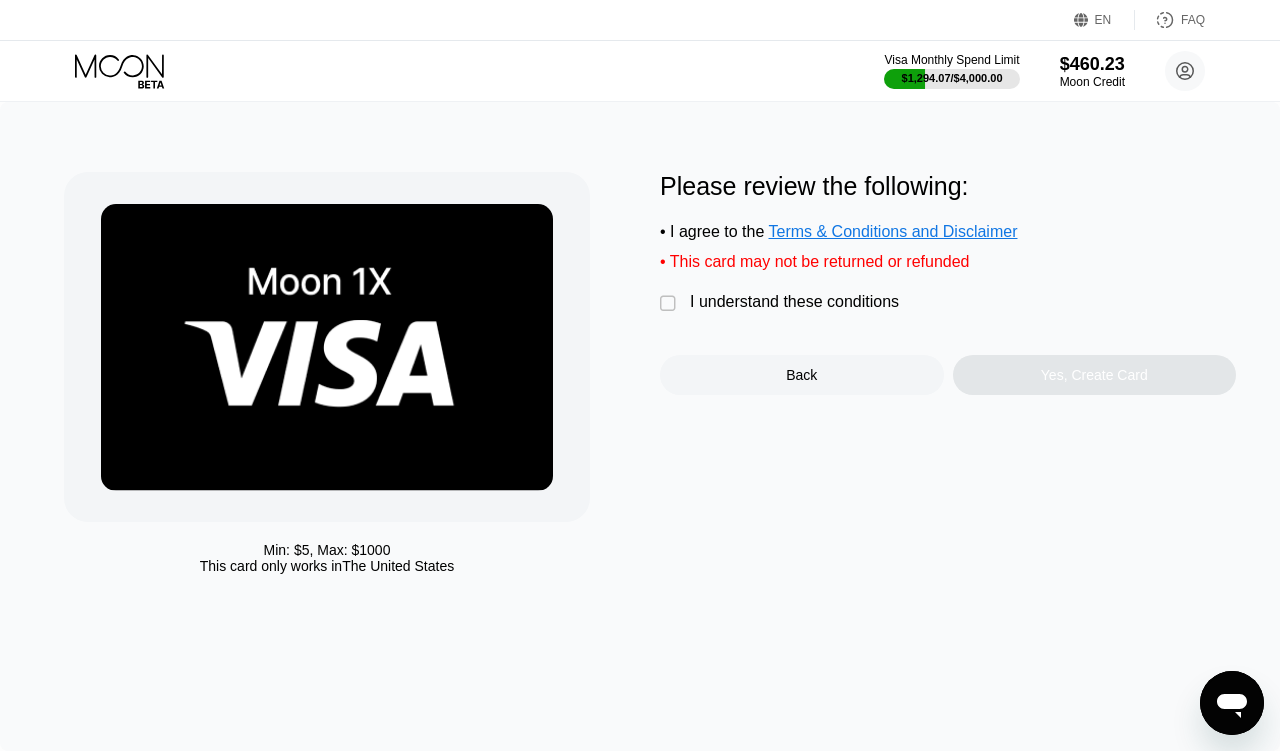 click on "I understand these conditions" at bounding box center [794, 302] 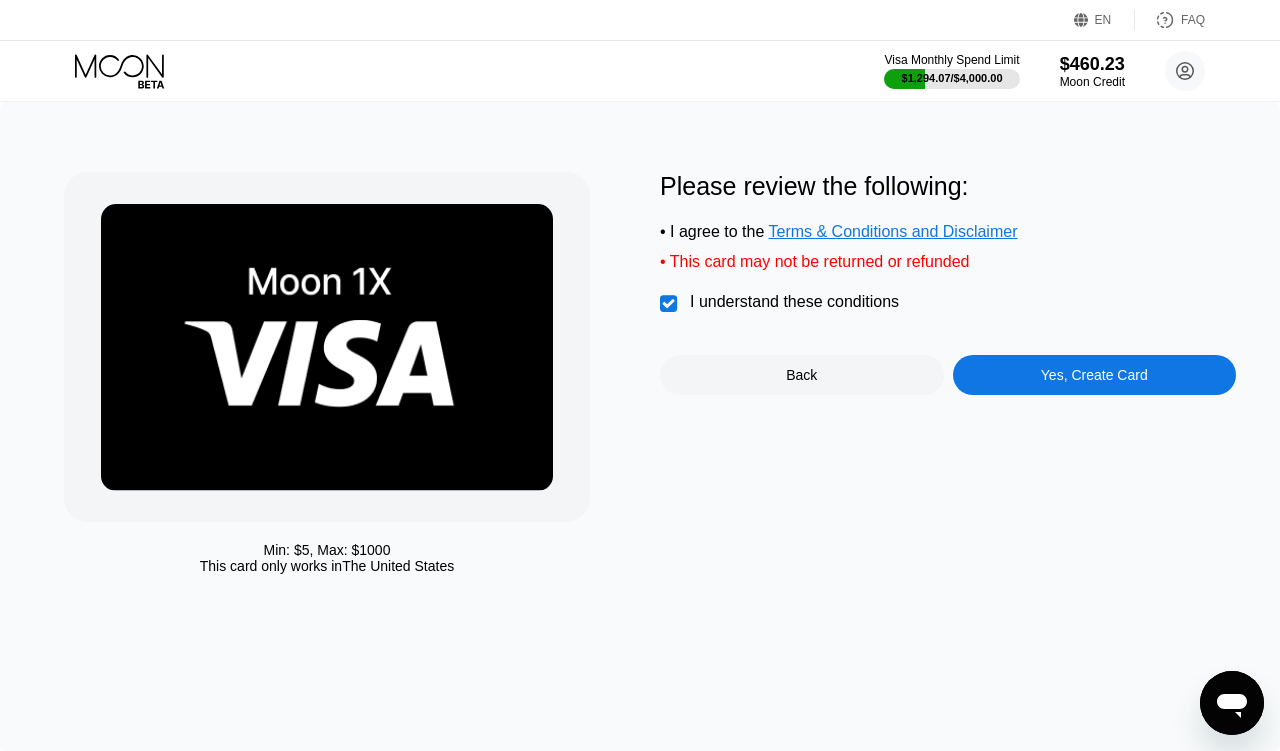 click on "Yes, Create Card" at bounding box center [1095, 375] 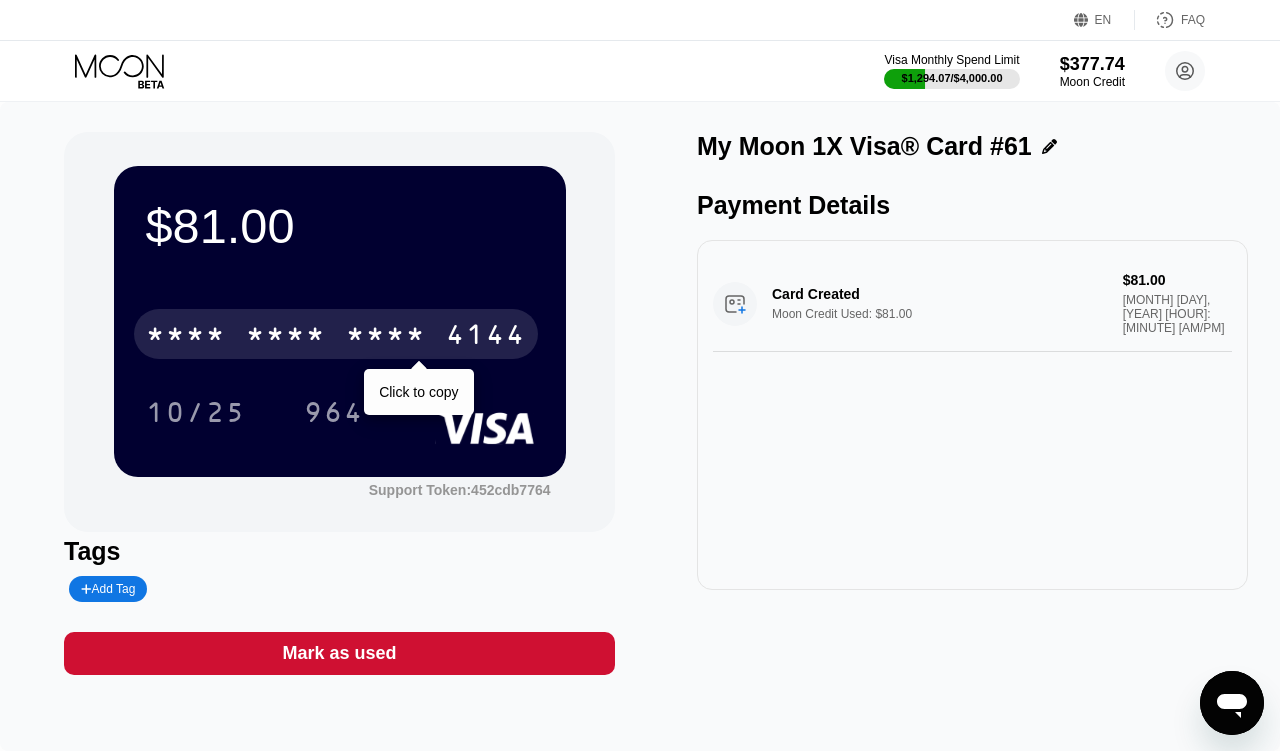 click on "* * * *" at bounding box center (386, 337) 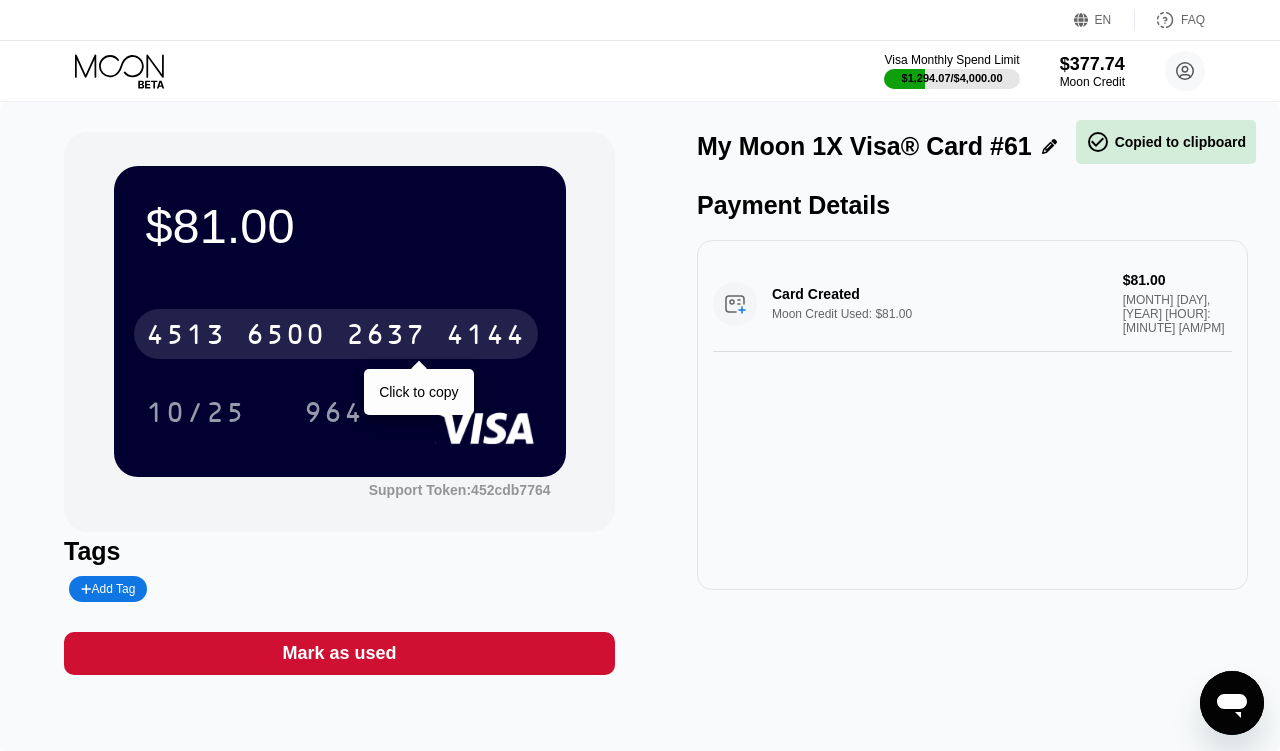click on "2637" at bounding box center [386, 337] 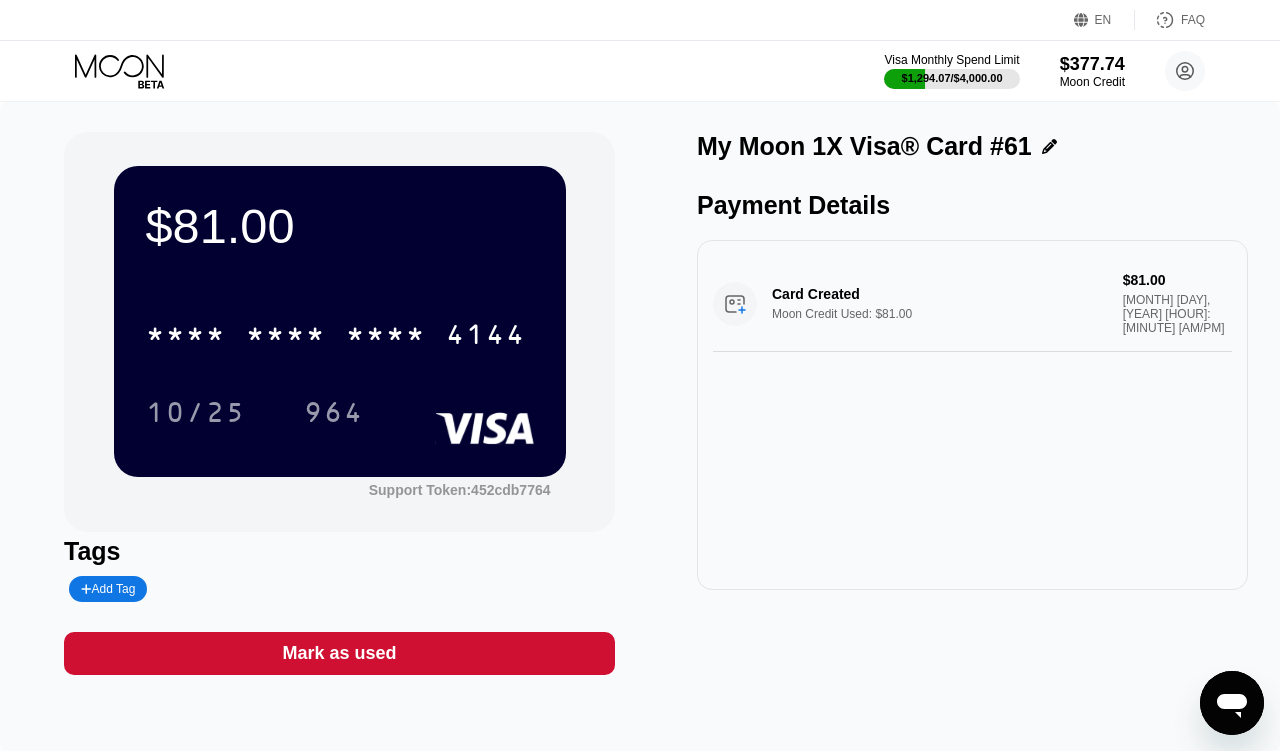 click 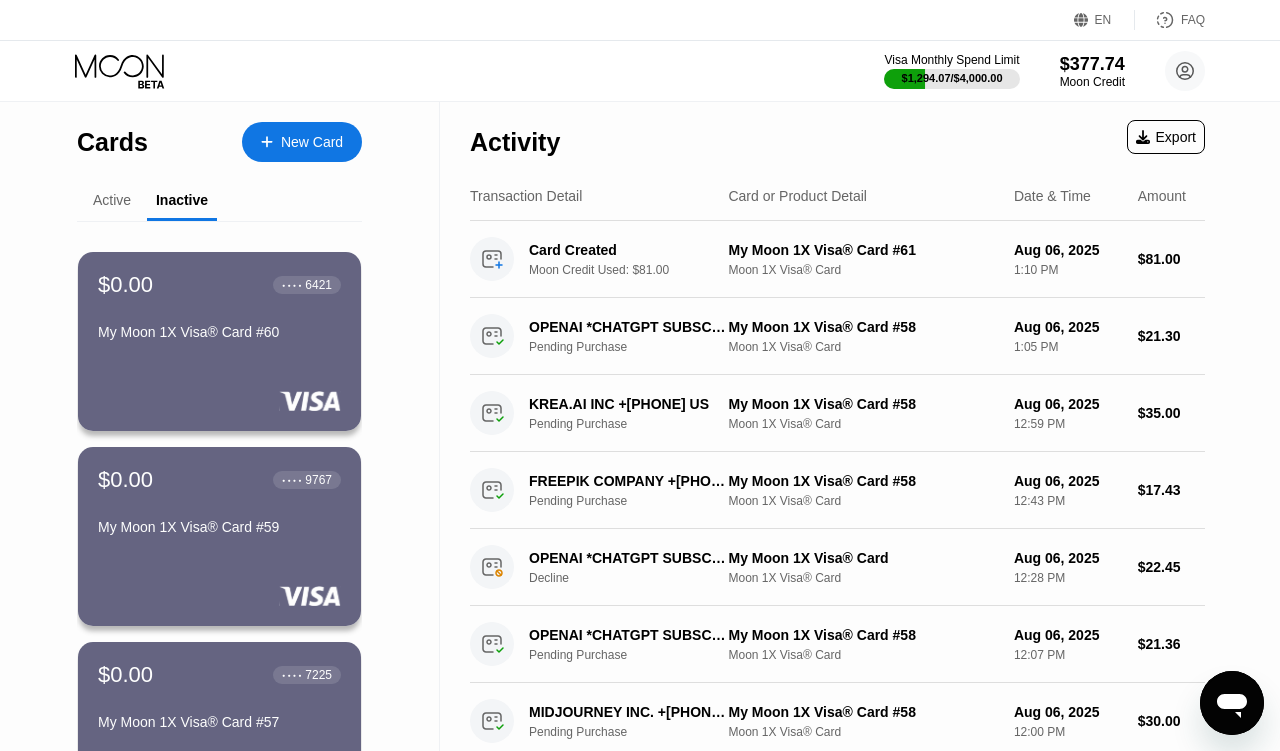 click on "Active" at bounding box center [112, 200] 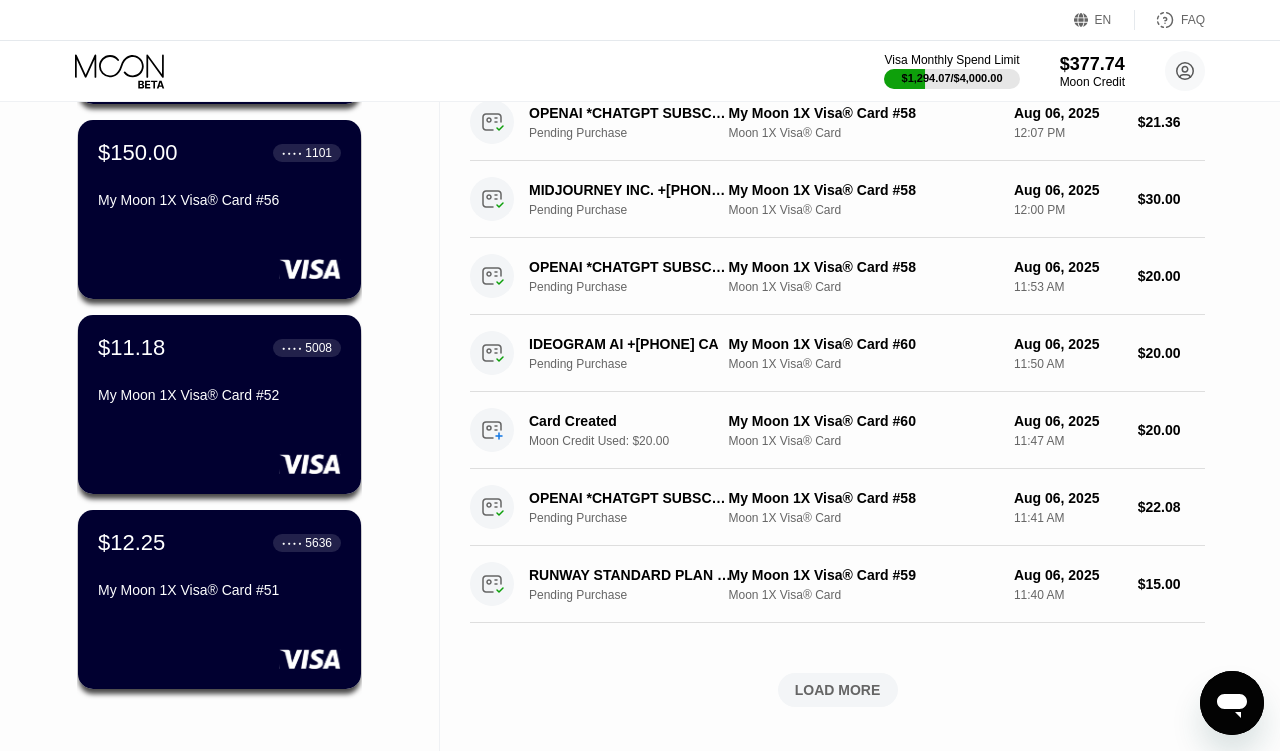 scroll, scrollTop: 531, scrollLeft: 0, axis: vertical 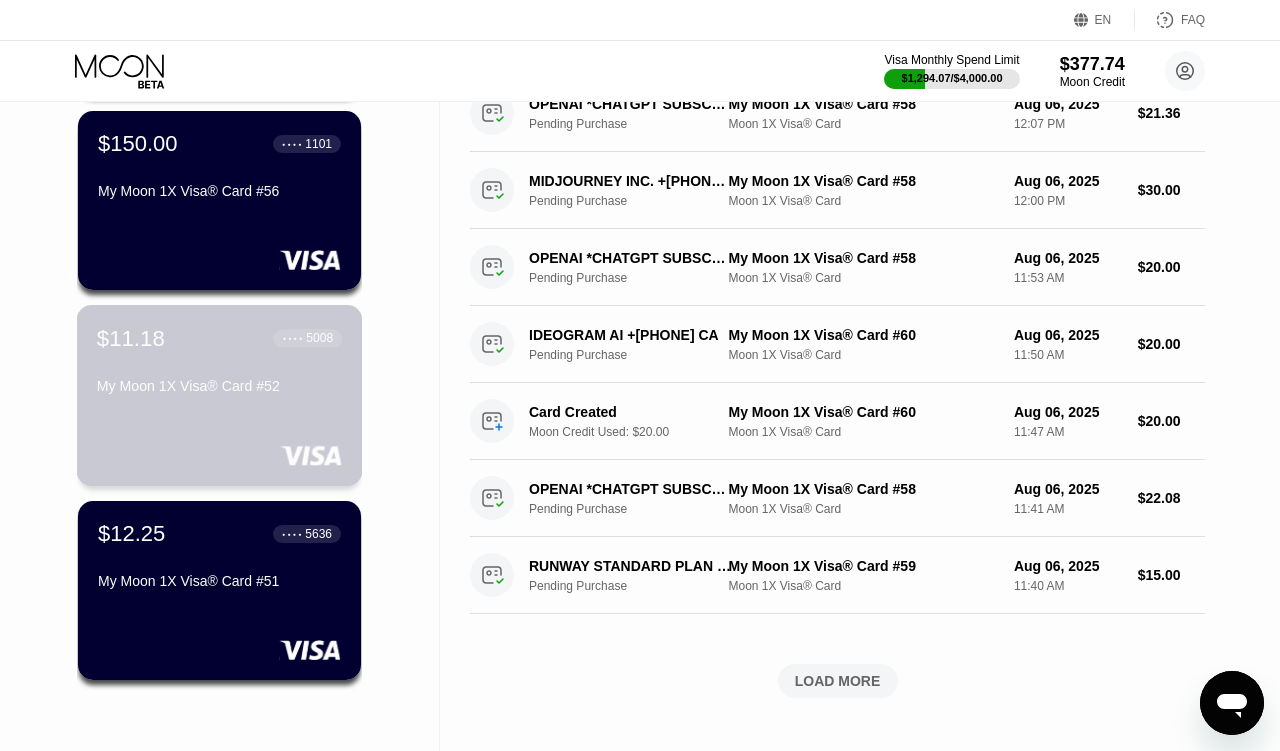 click at bounding box center (219, 455) 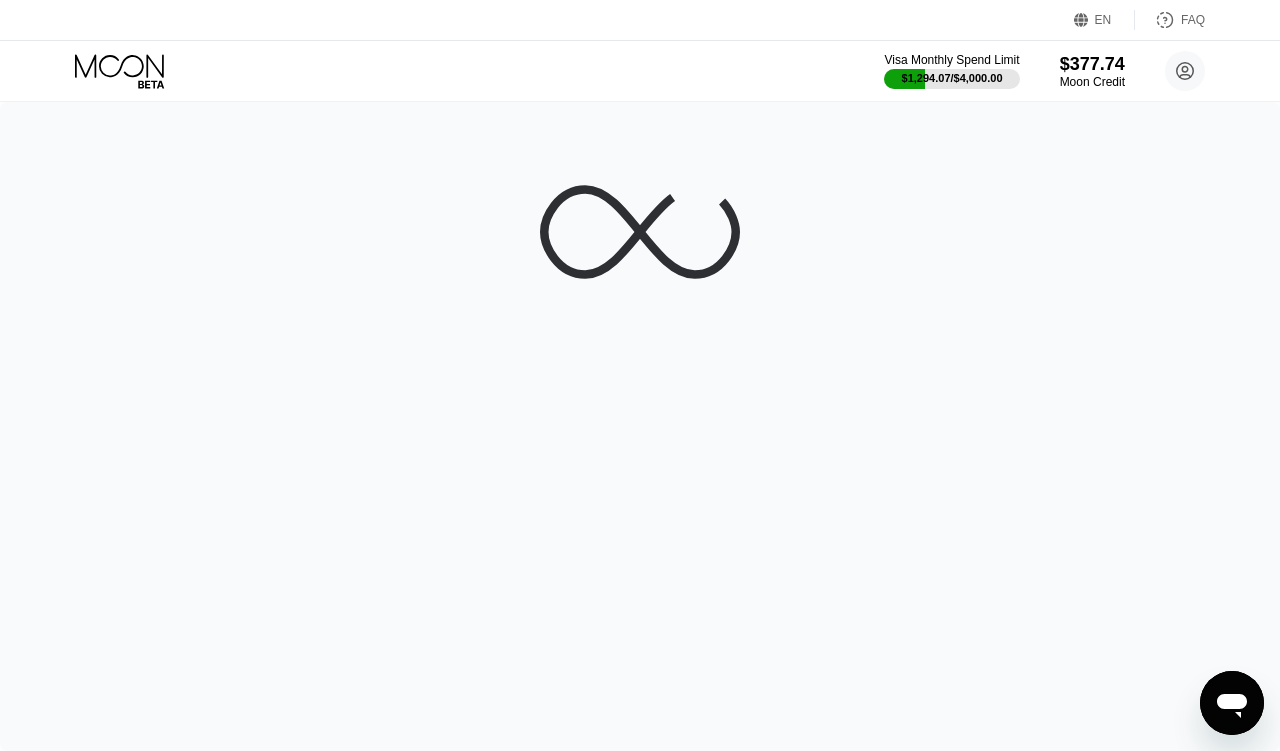 scroll, scrollTop: 0, scrollLeft: 0, axis: both 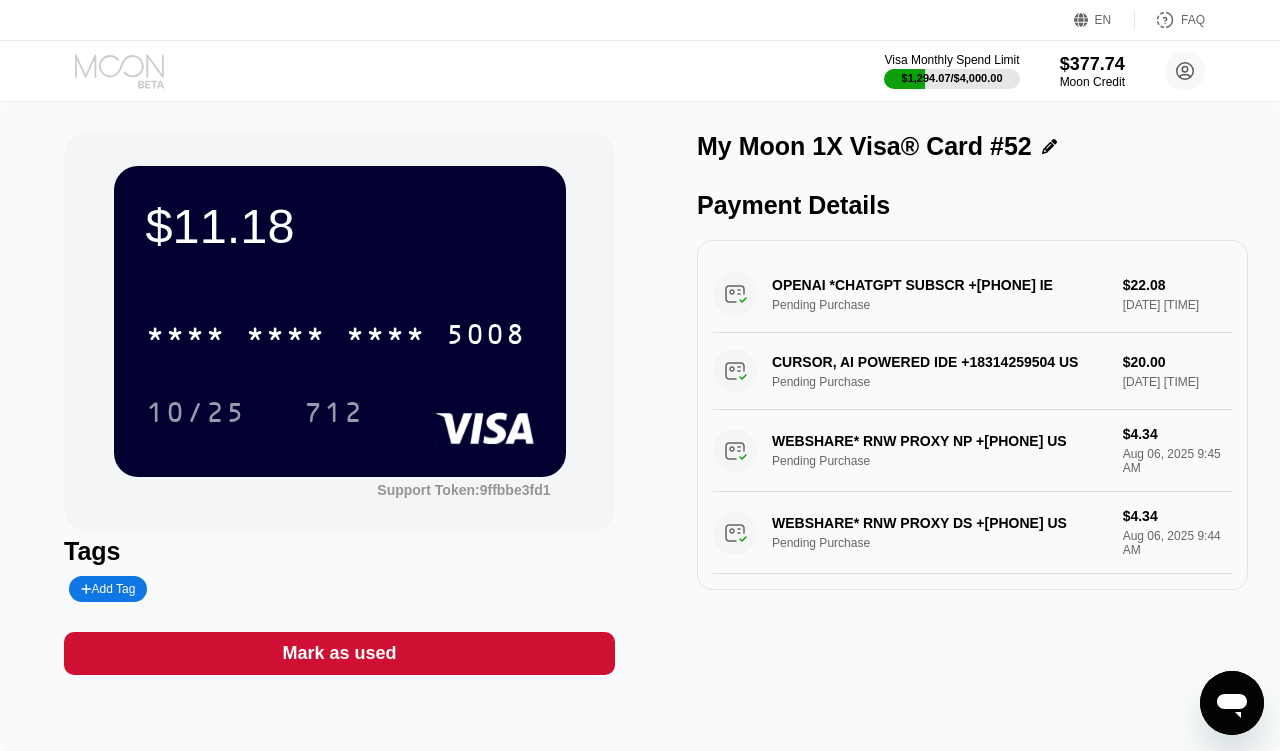 click 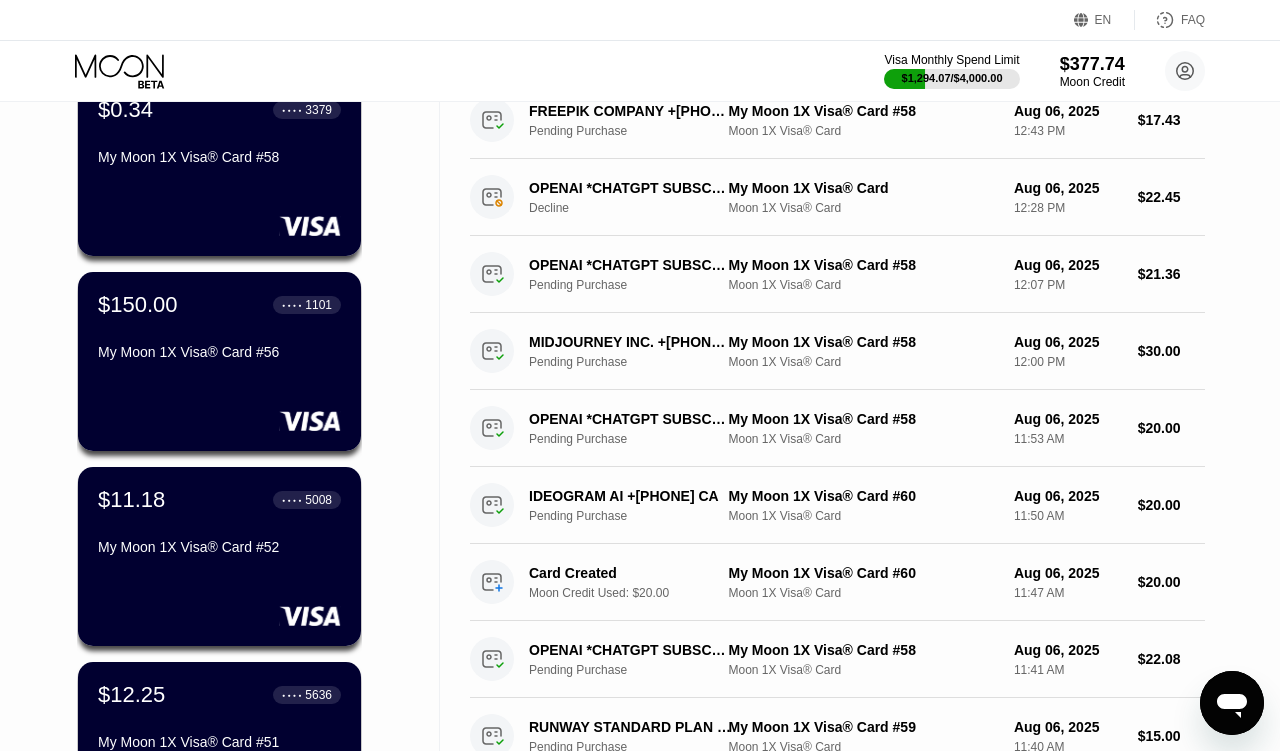 scroll, scrollTop: 384, scrollLeft: 0, axis: vertical 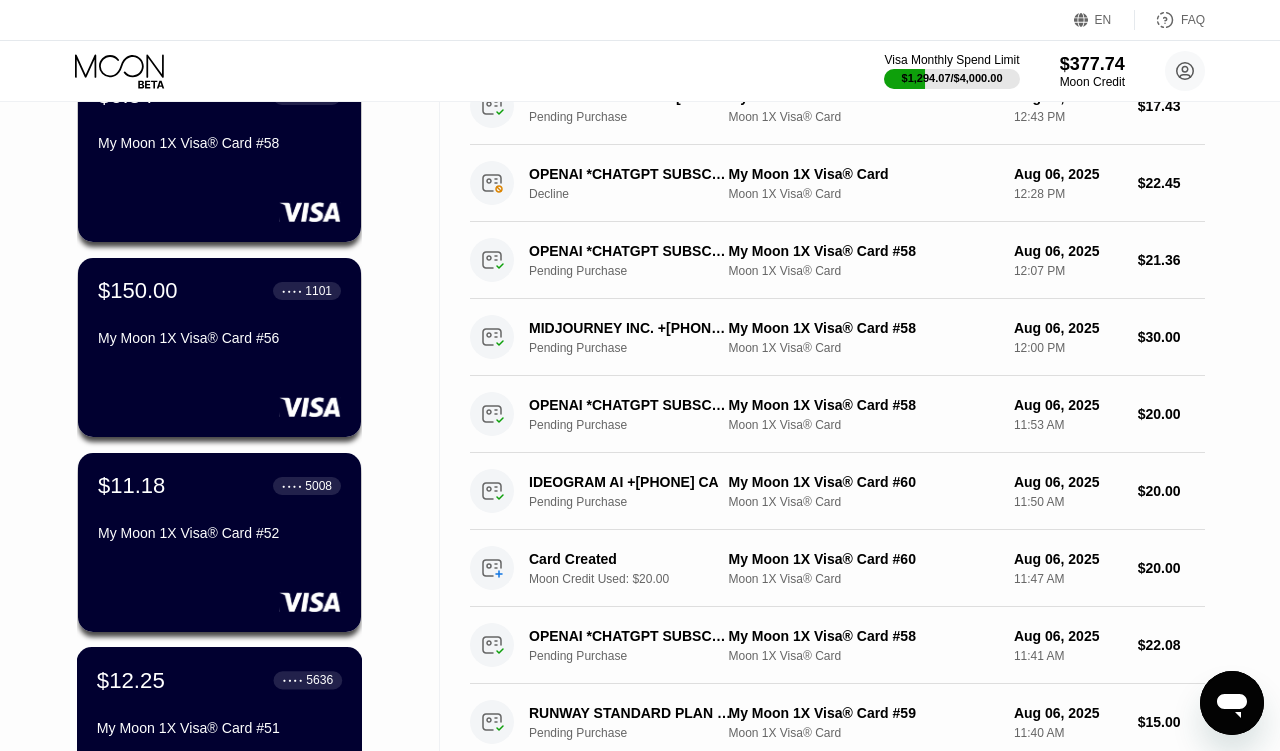 click on "$12.25 ● ● ● ● 5636" at bounding box center [219, 680] 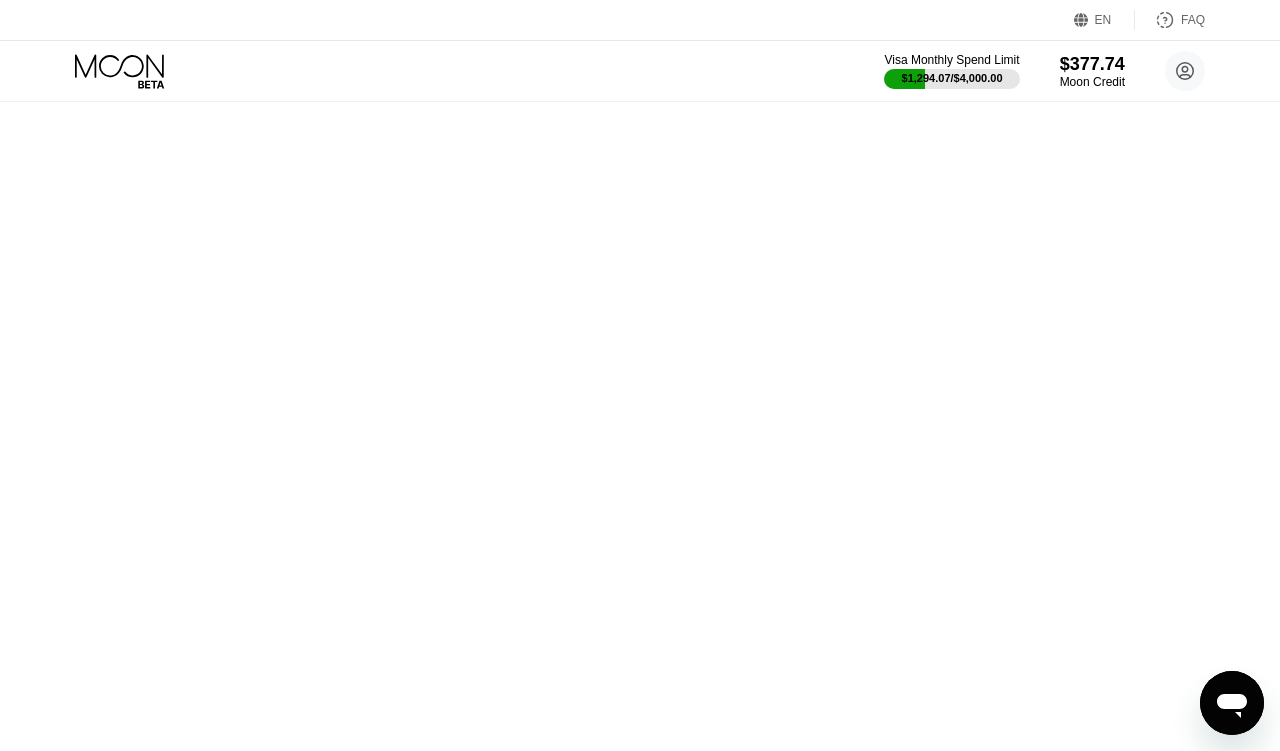 scroll, scrollTop: 0, scrollLeft: 0, axis: both 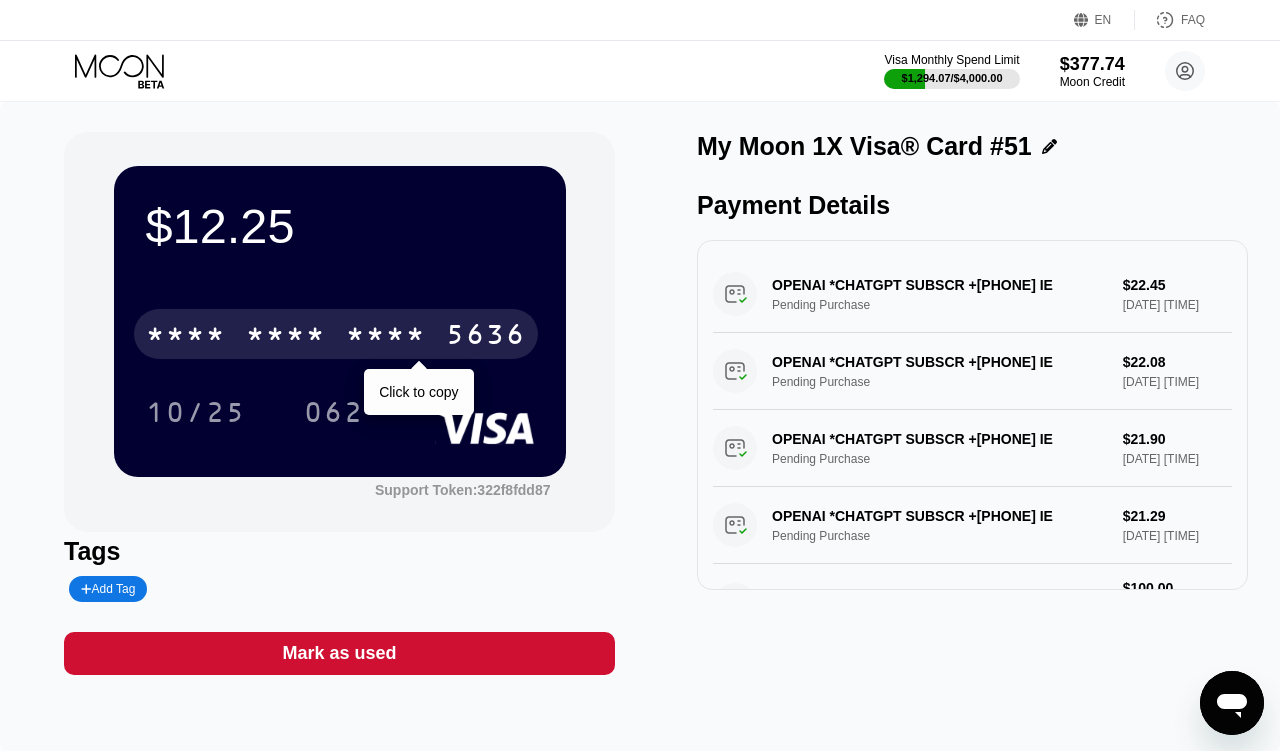 click on "* * * *" at bounding box center (386, 337) 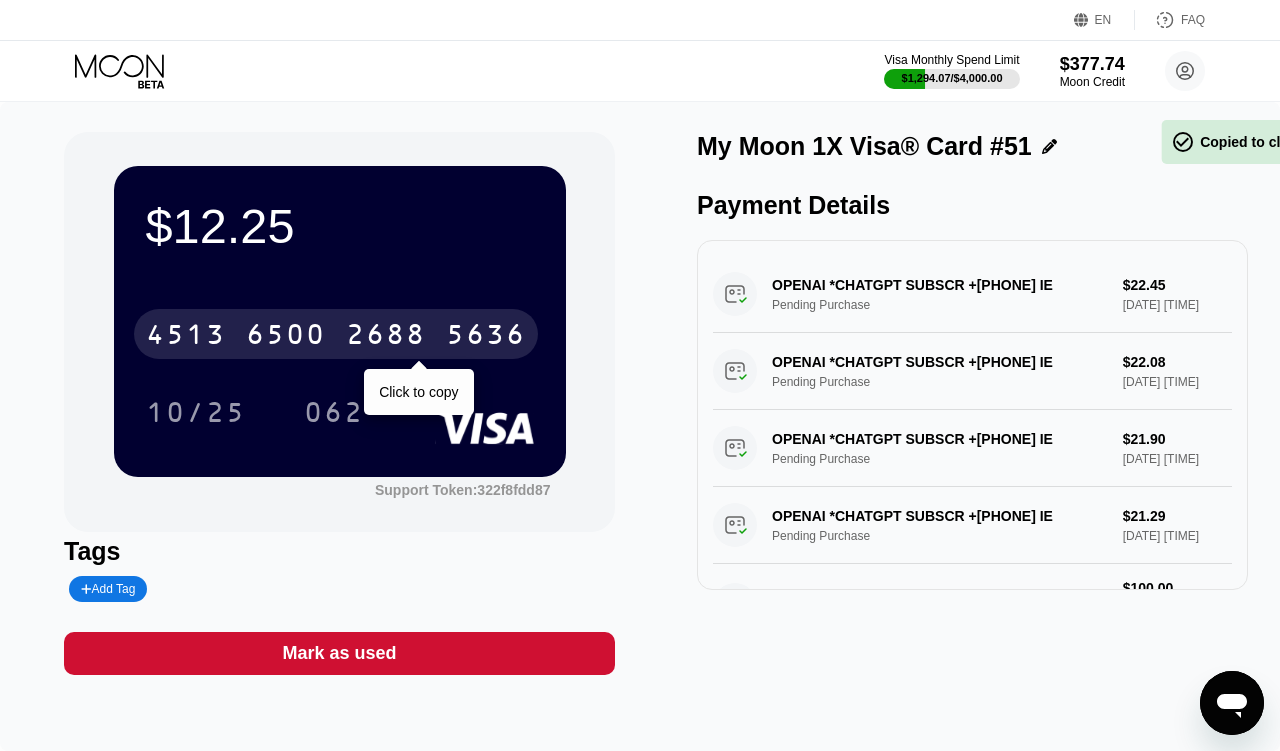 click on "2688" at bounding box center [386, 337] 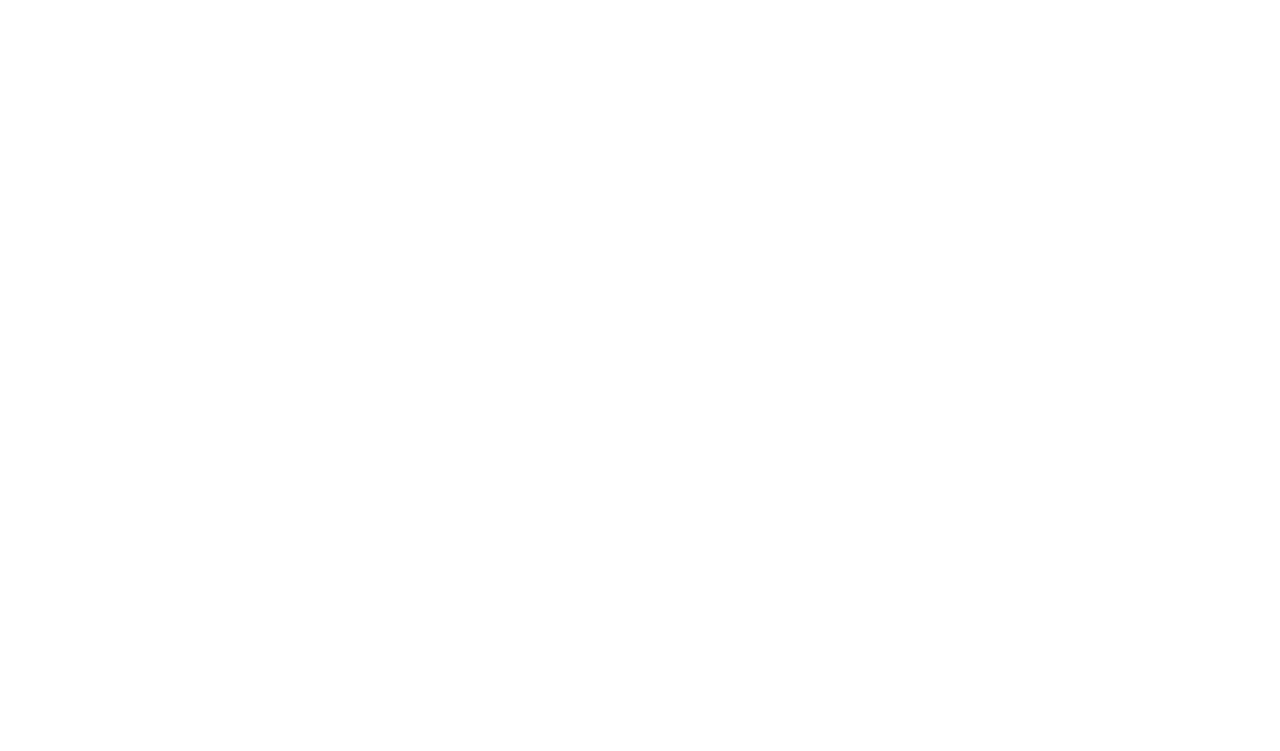 scroll, scrollTop: 0, scrollLeft: 0, axis: both 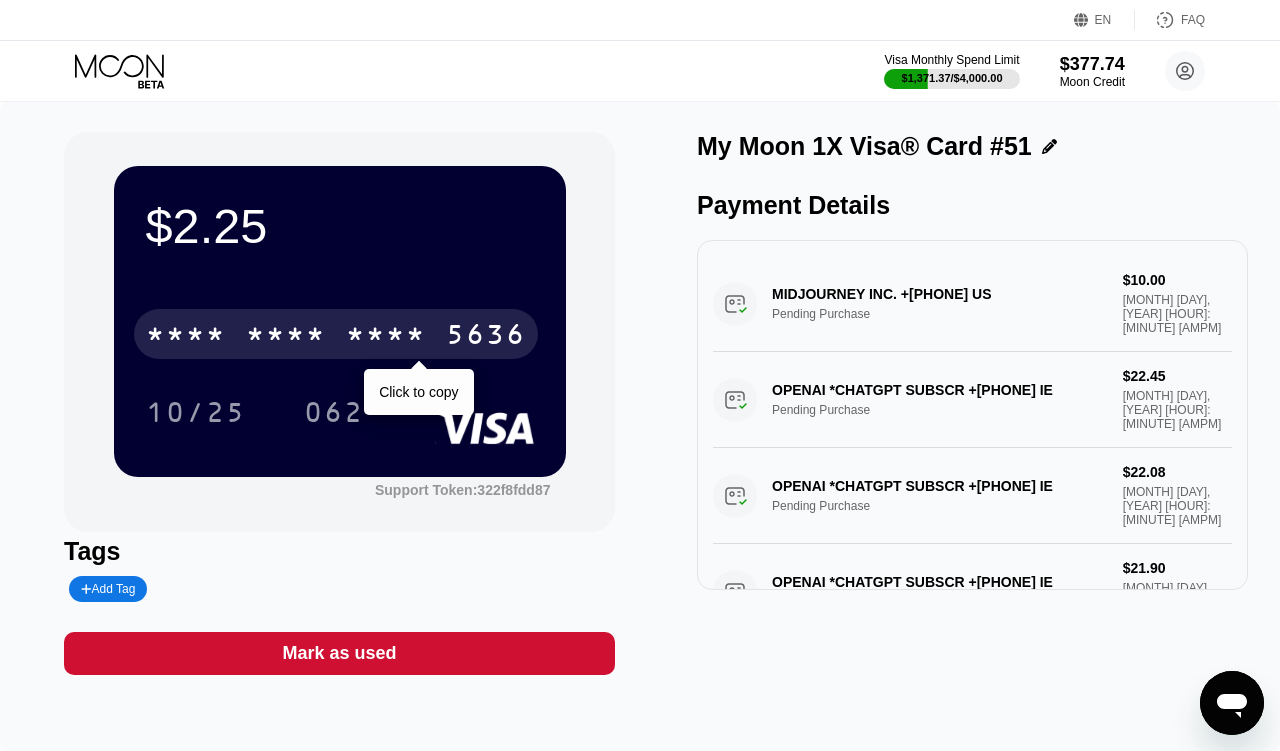 click on "* * * *" at bounding box center [386, 337] 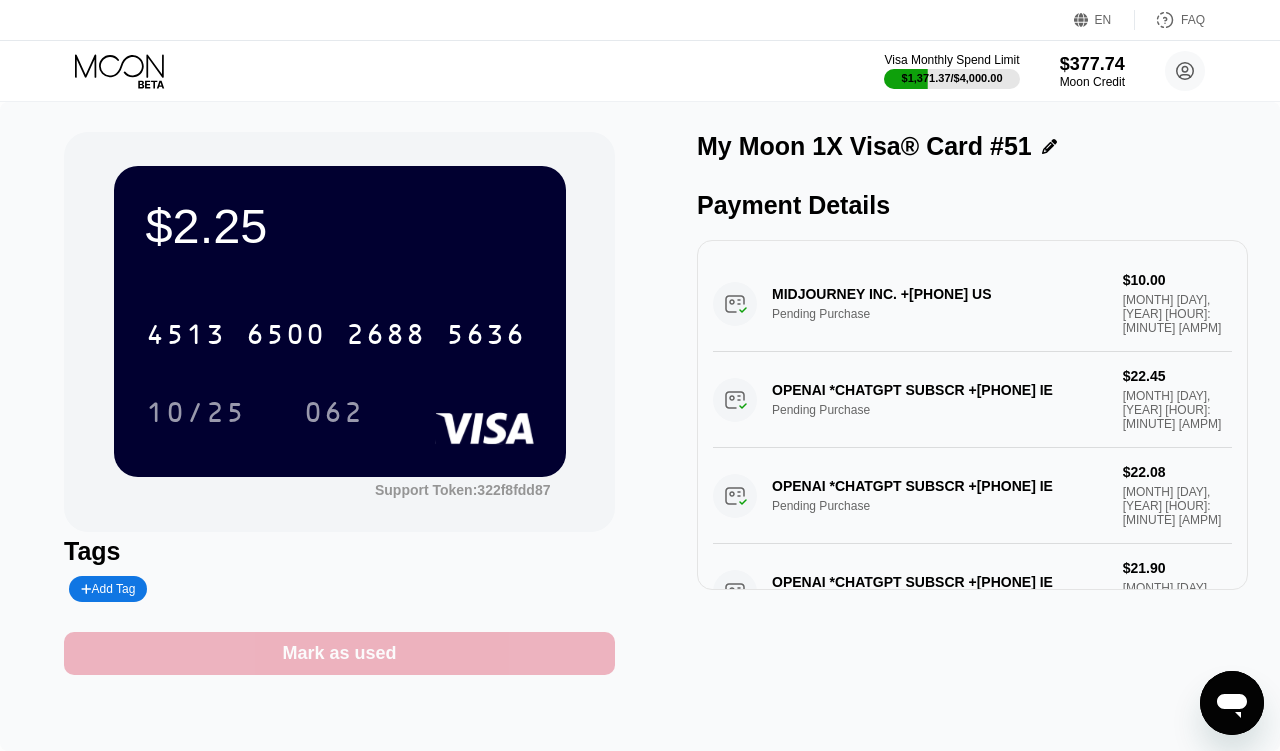 click on "Mark as used" at bounding box center [339, 653] 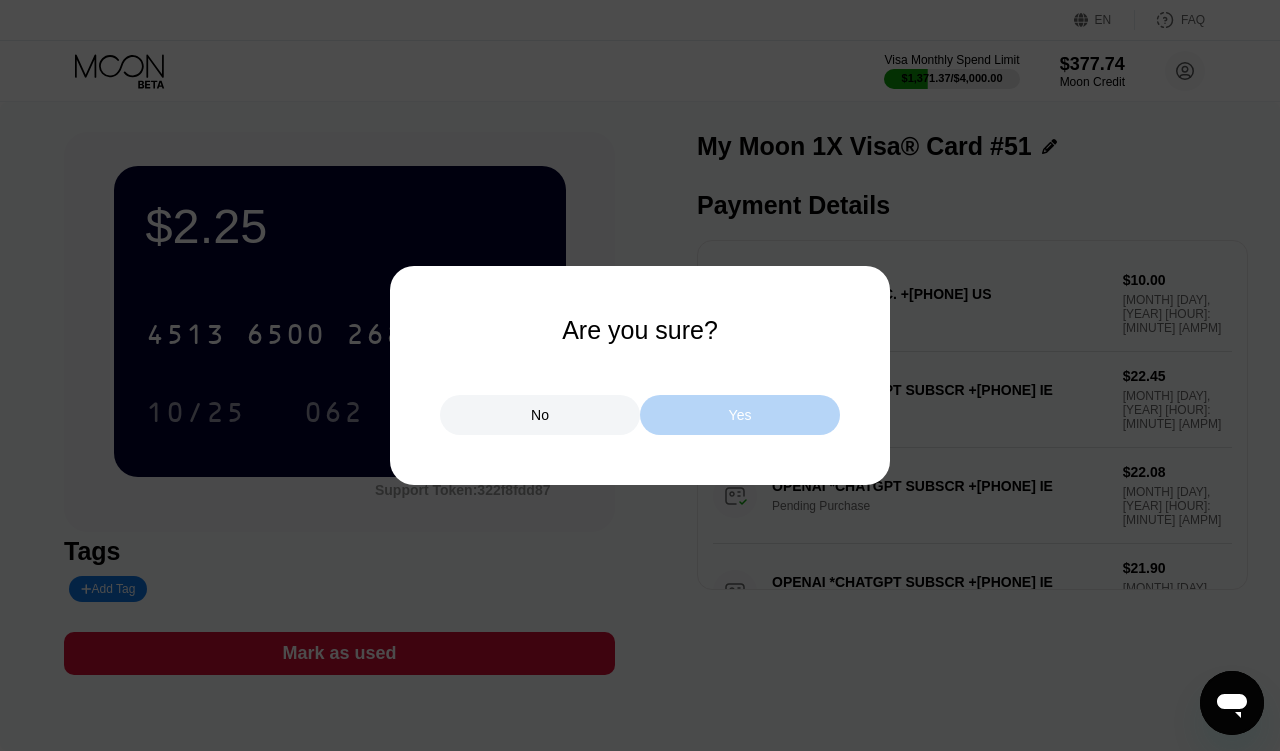 click on "Yes" at bounding box center [740, 415] 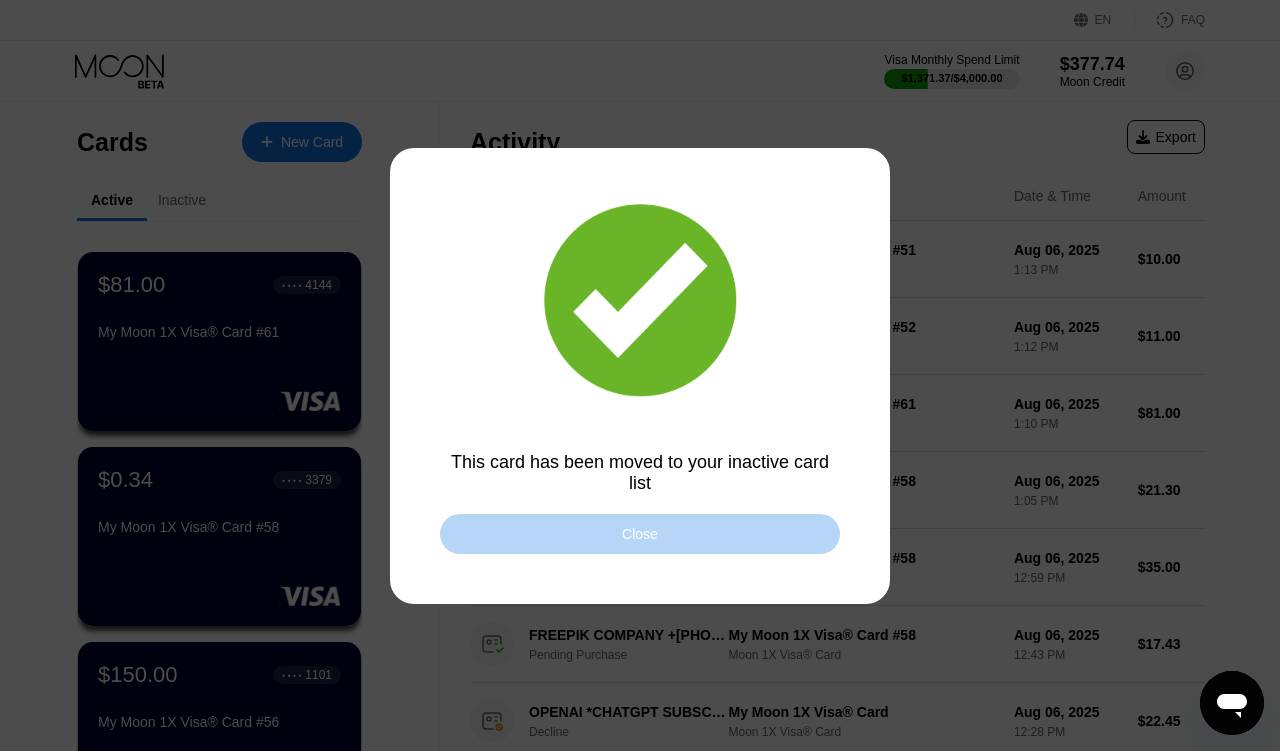 click on "Close" at bounding box center (640, 534) 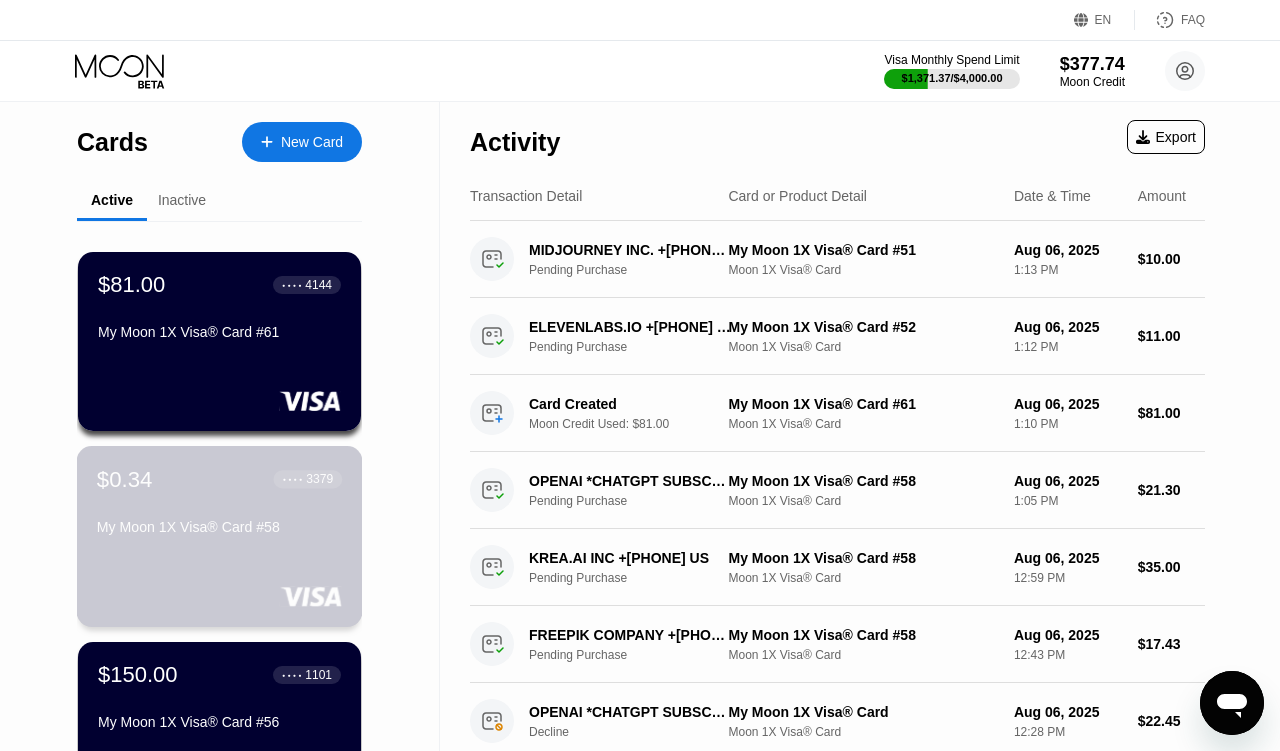 click on "$0.34 ● ● ● ● 3379 My Moon 1X Visa® Card #[NUMBER]" at bounding box center (219, 504) 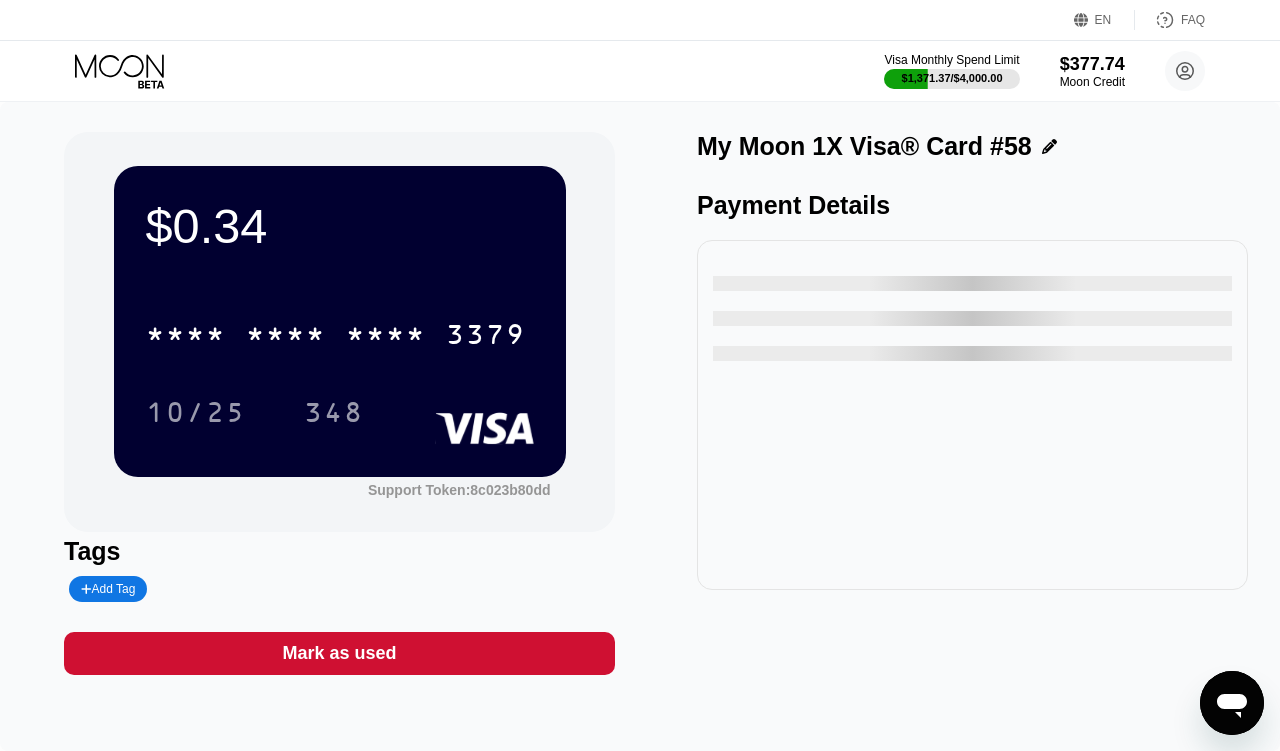 click on "Mark as used" at bounding box center [339, 653] 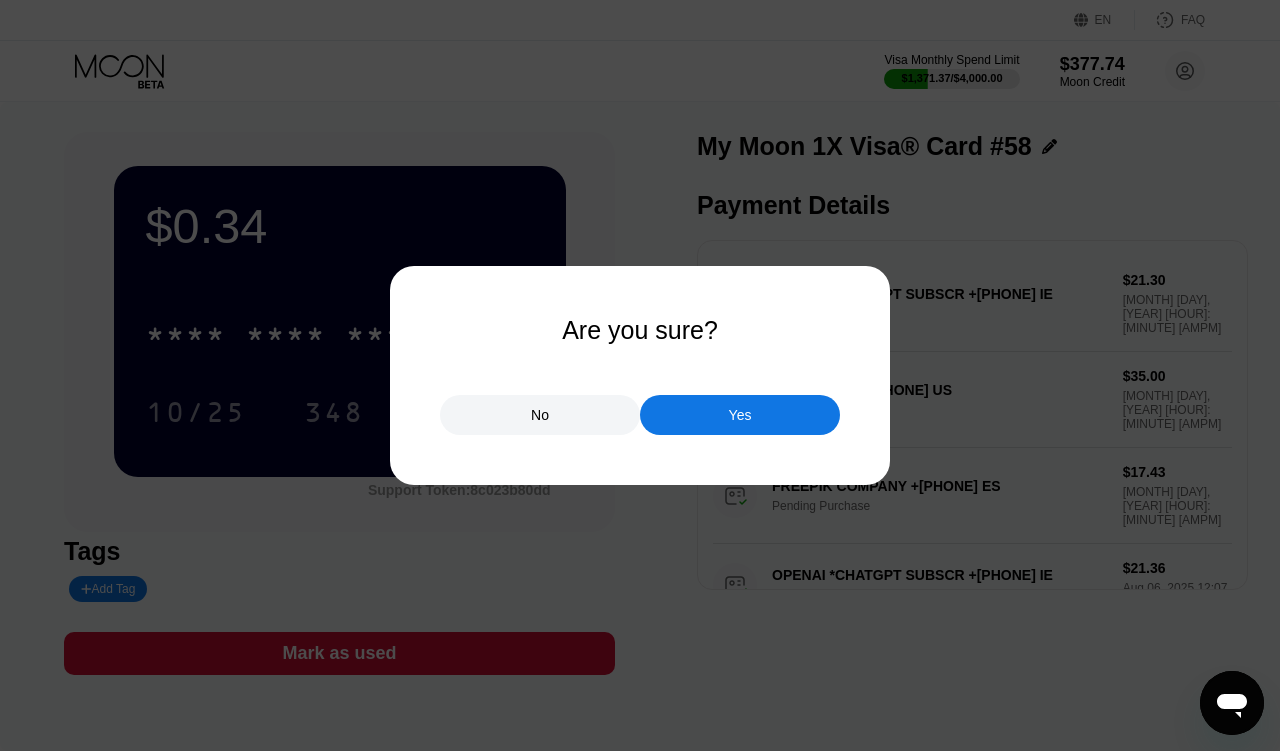 click on "Yes" at bounding box center [740, 415] 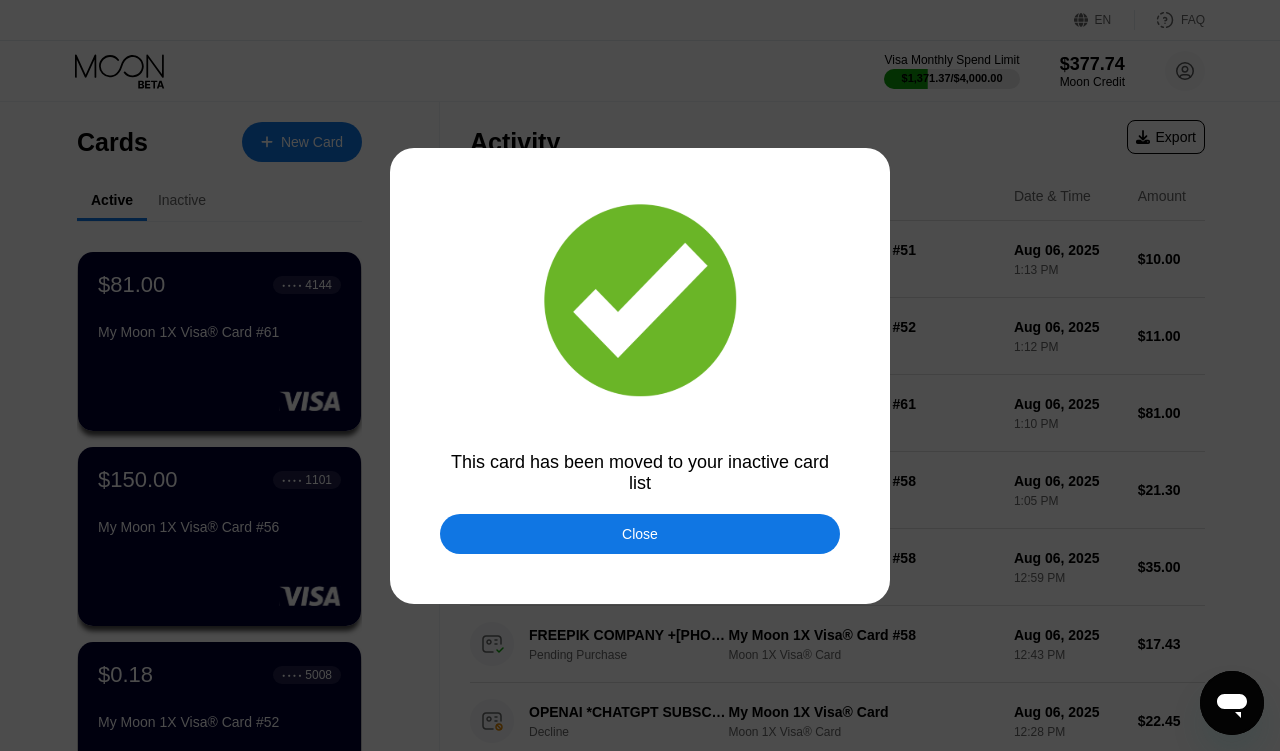 click on "Close" at bounding box center [640, 534] 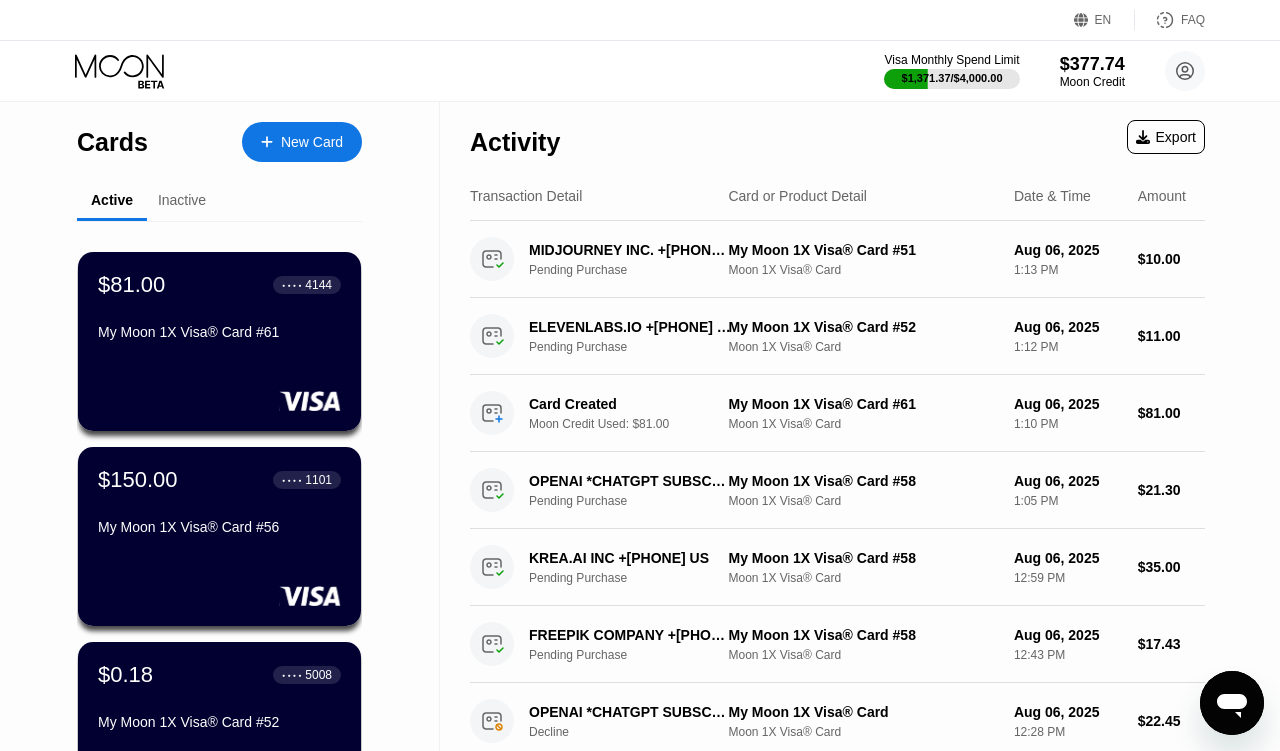 click on "KREA.AI INC              +15109015732 US Pending Purchase My Moon 1X Visa® Card #58 Moon 1X Visa® Card Aug 06, 2025 12:59 PM $35.00" at bounding box center (837, 567) 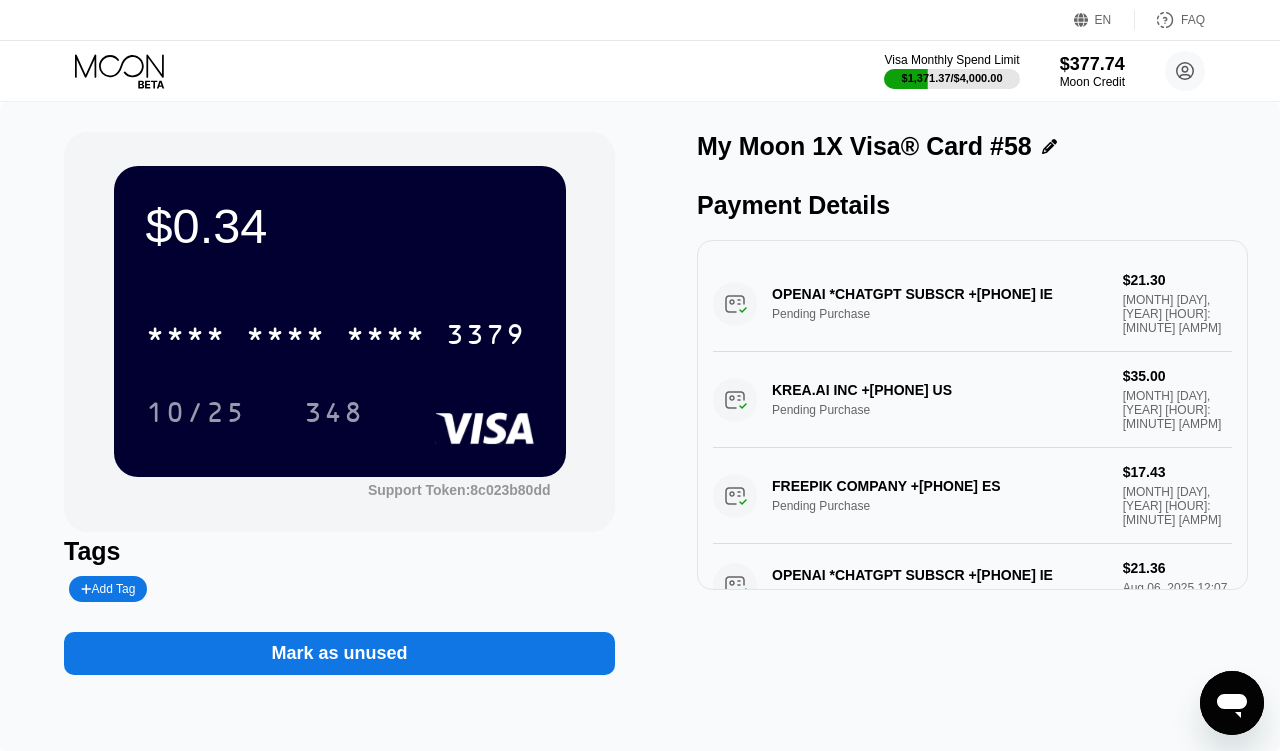 click 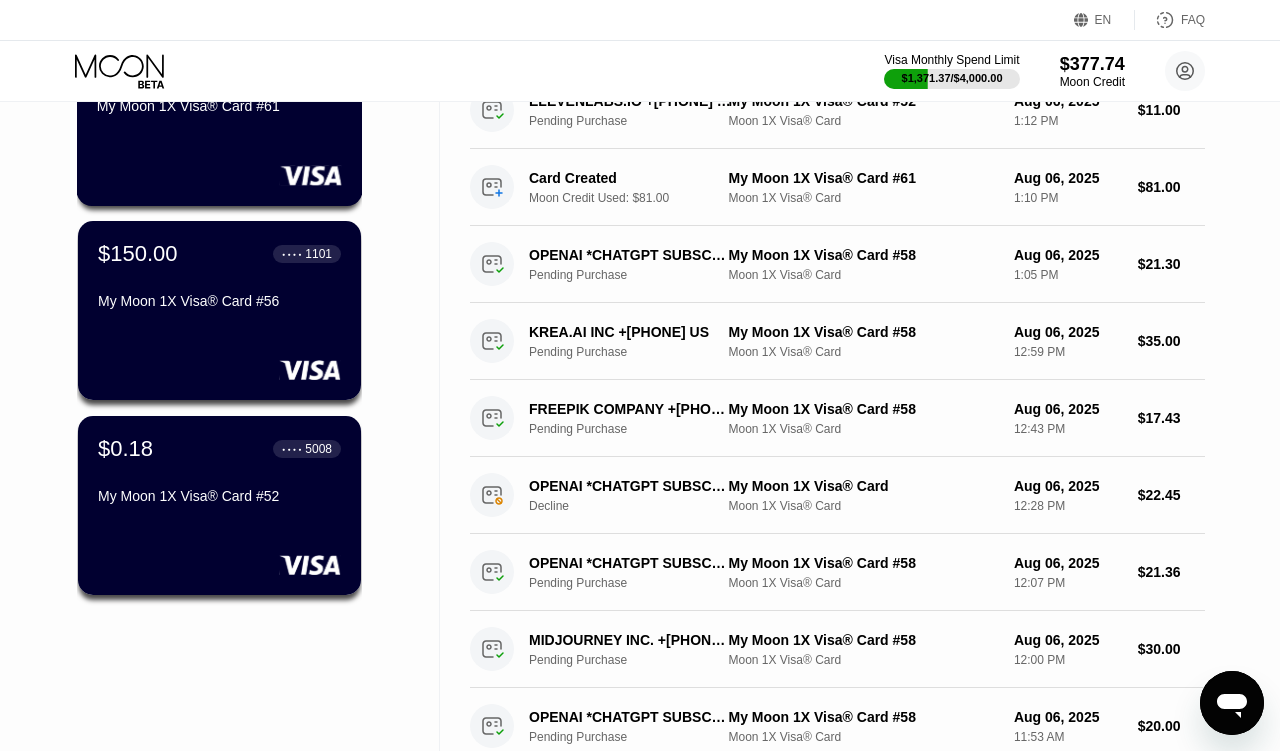 scroll, scrollTop: 227, scrollLeft: 0, axis: vertical 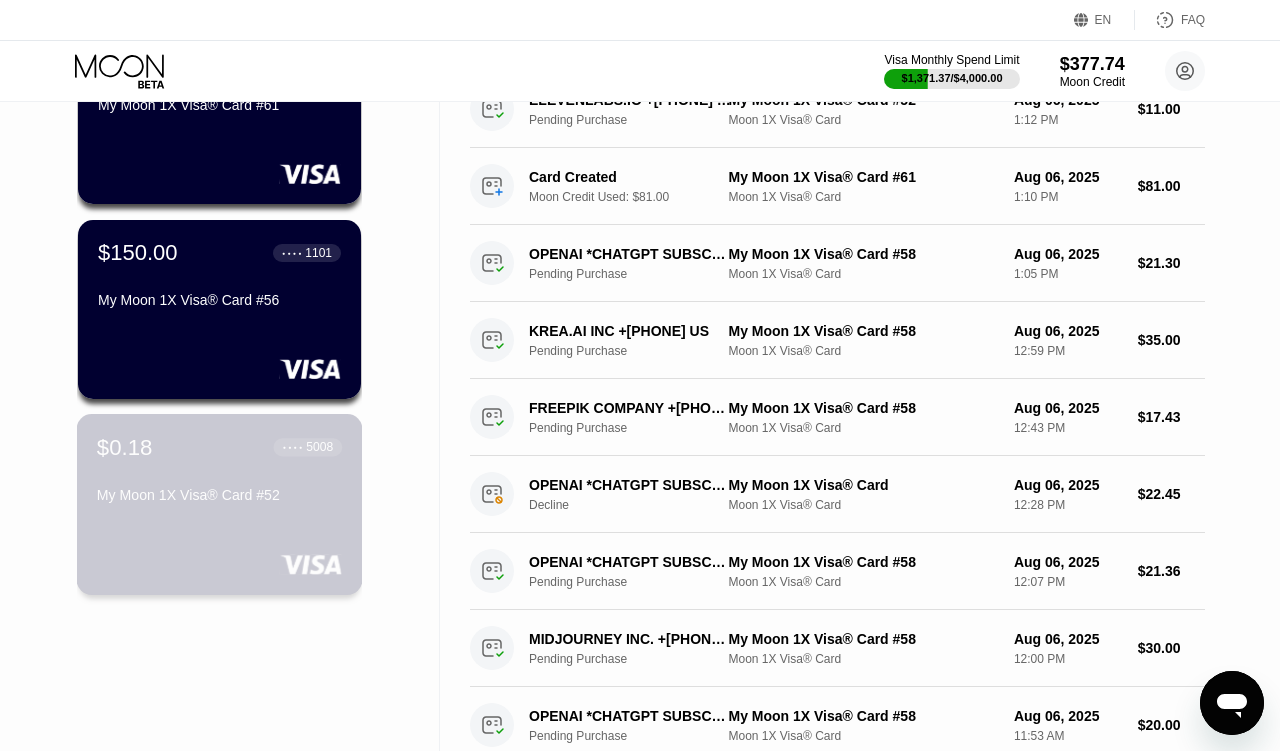 click on "My Moon 1X Visa® Card #52" at bounding box center [219, 495] 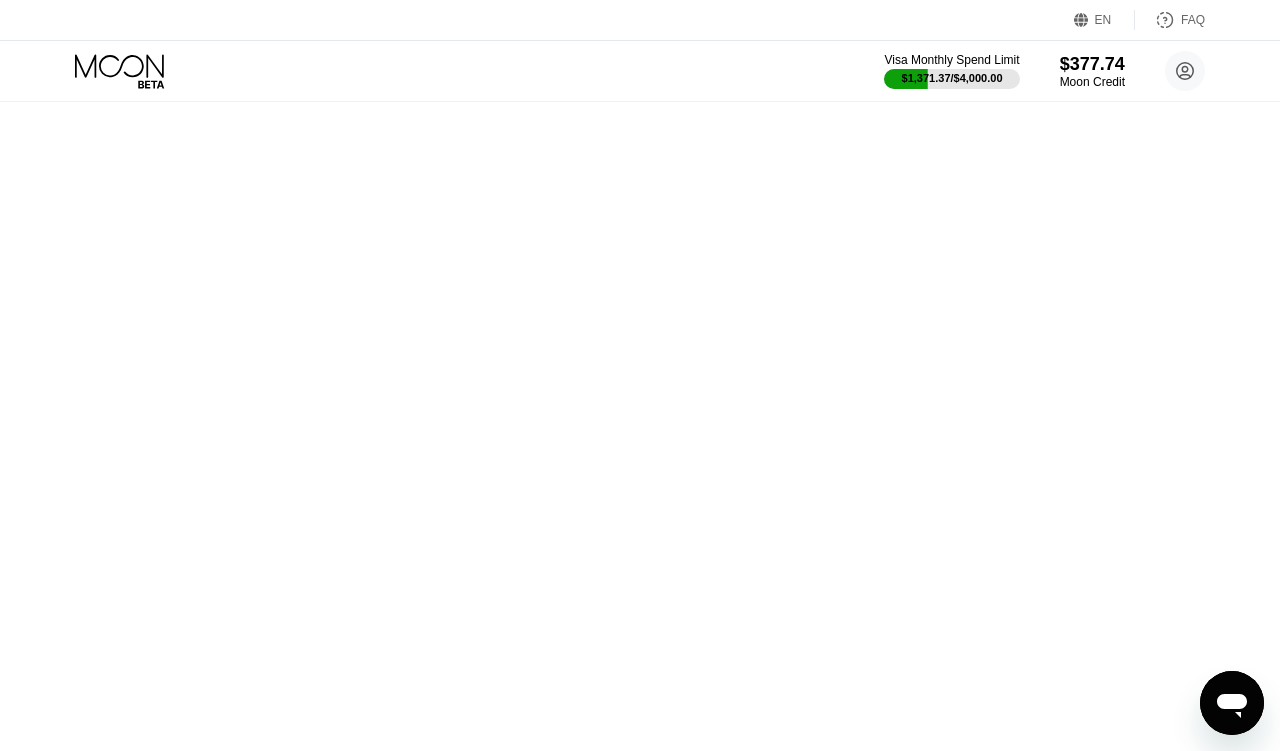 scroll, scrollTop: 0, scrollLeft: 0, axis: both 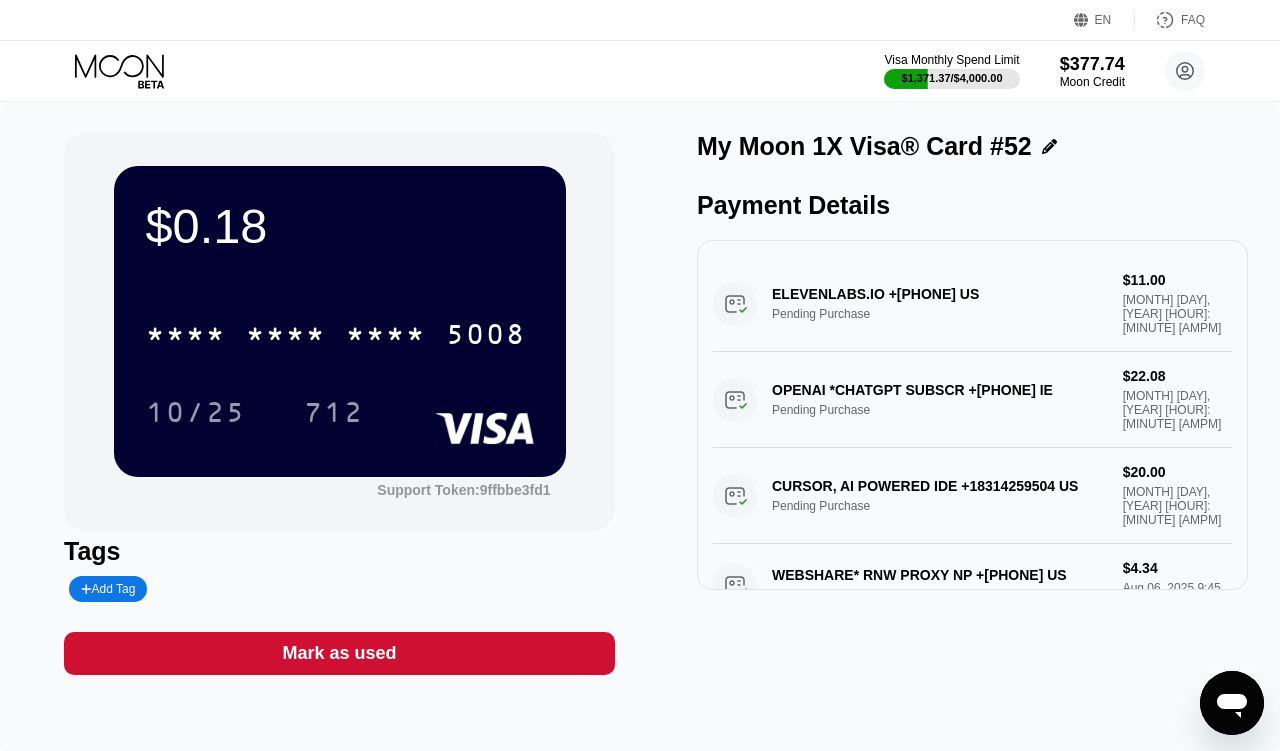 click on "Mark as used" at bounding box center [339, 653] 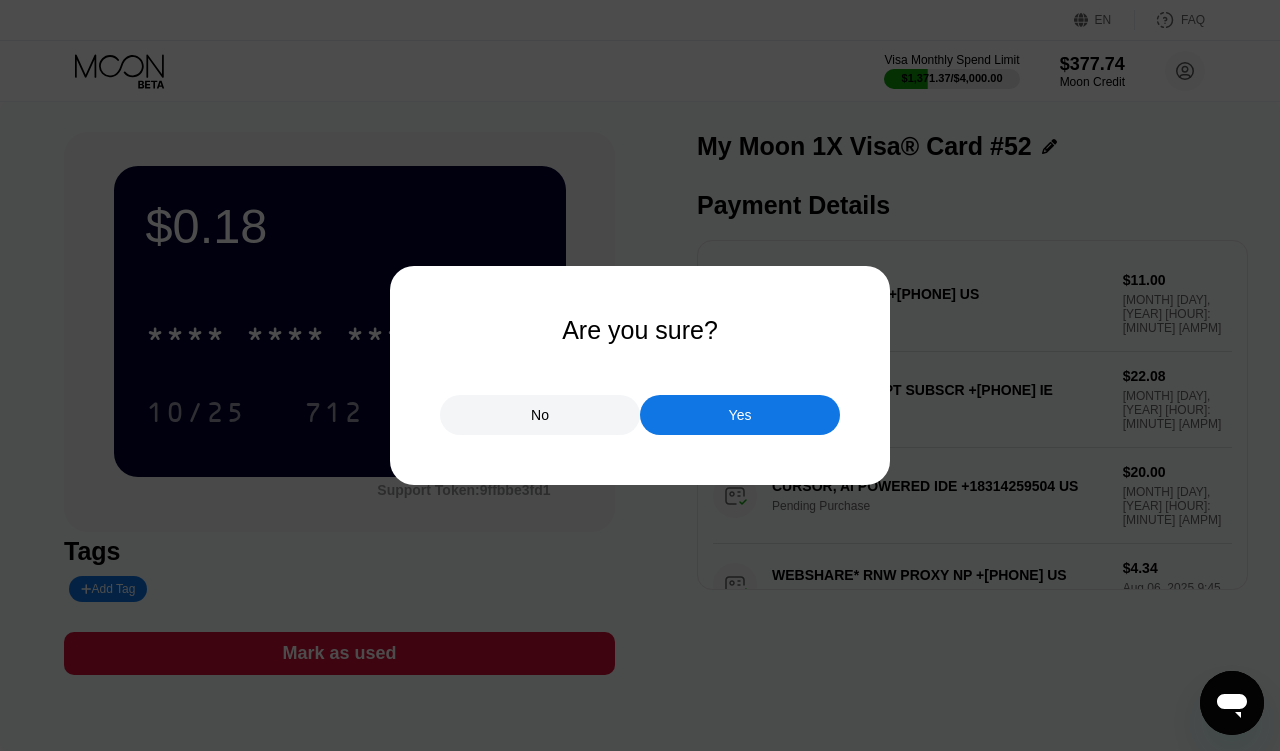 click on "Yes" at bounding box center (740, 415) 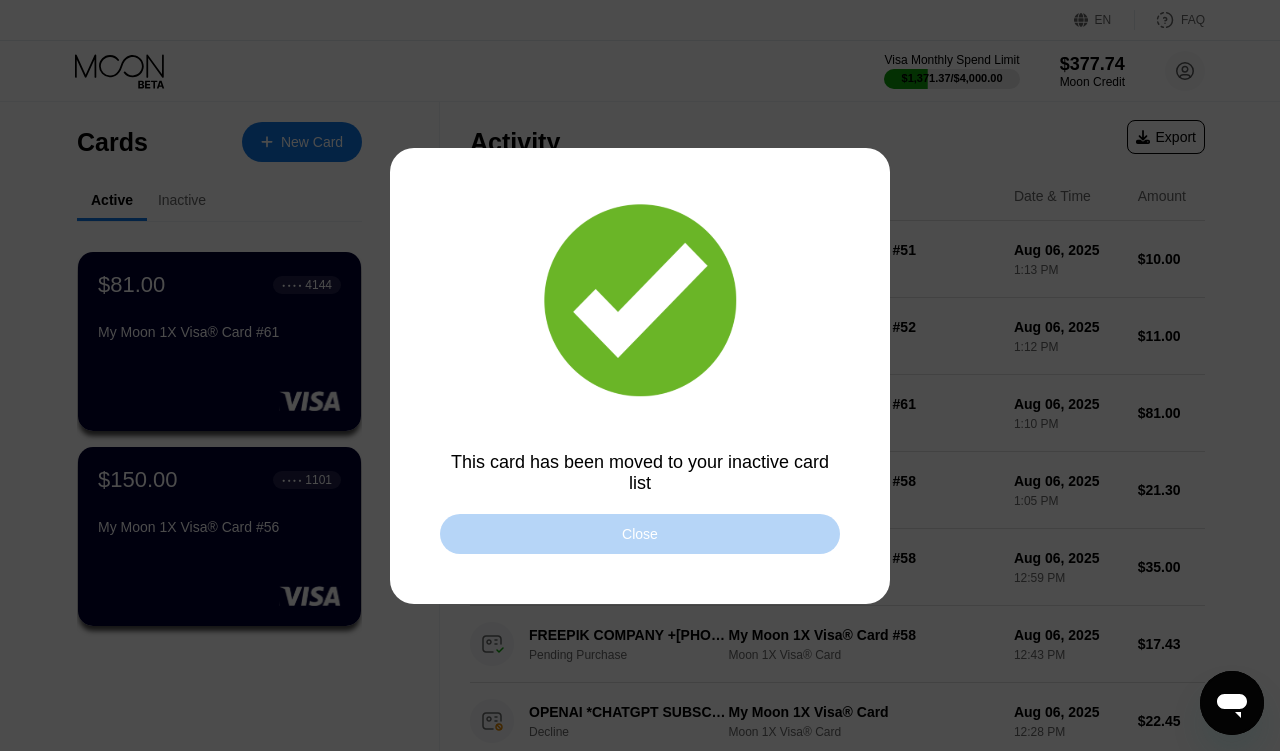 click on "Close" at bounding box center (640, 534) 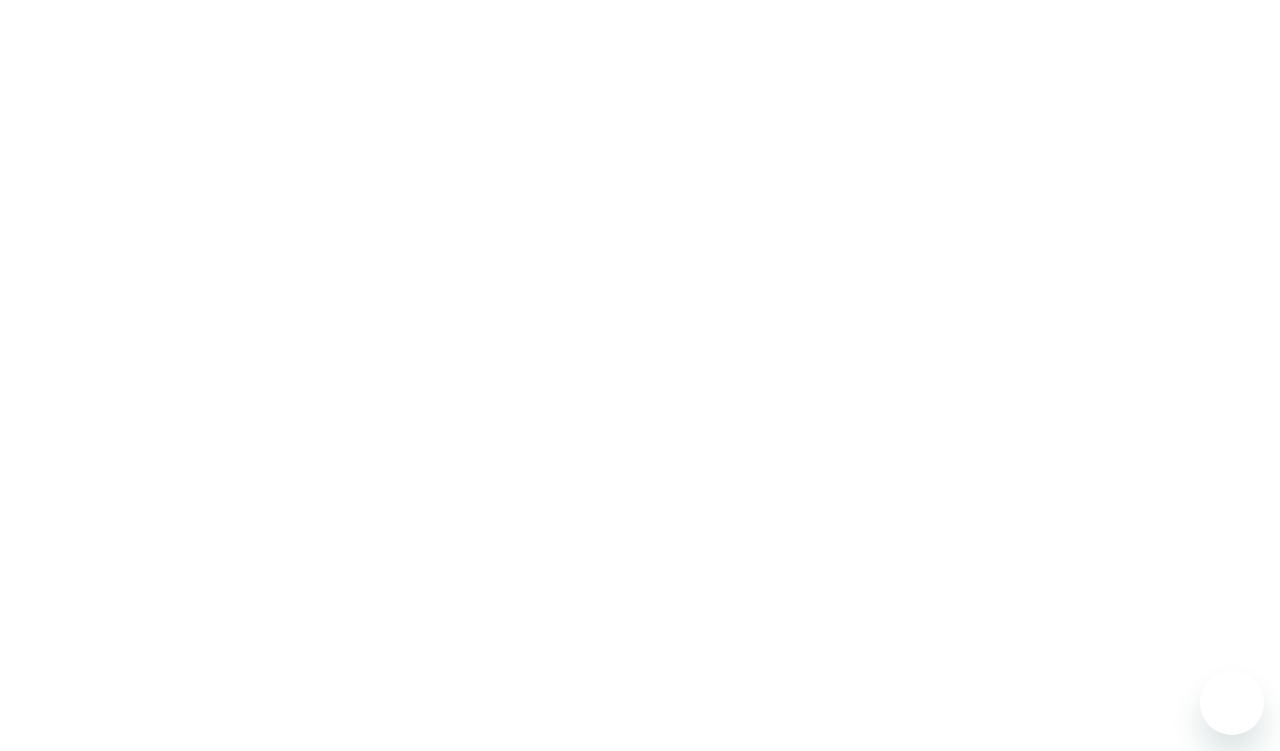 scroll, scrollTop: 0, scrollLeft: 0, axis: both 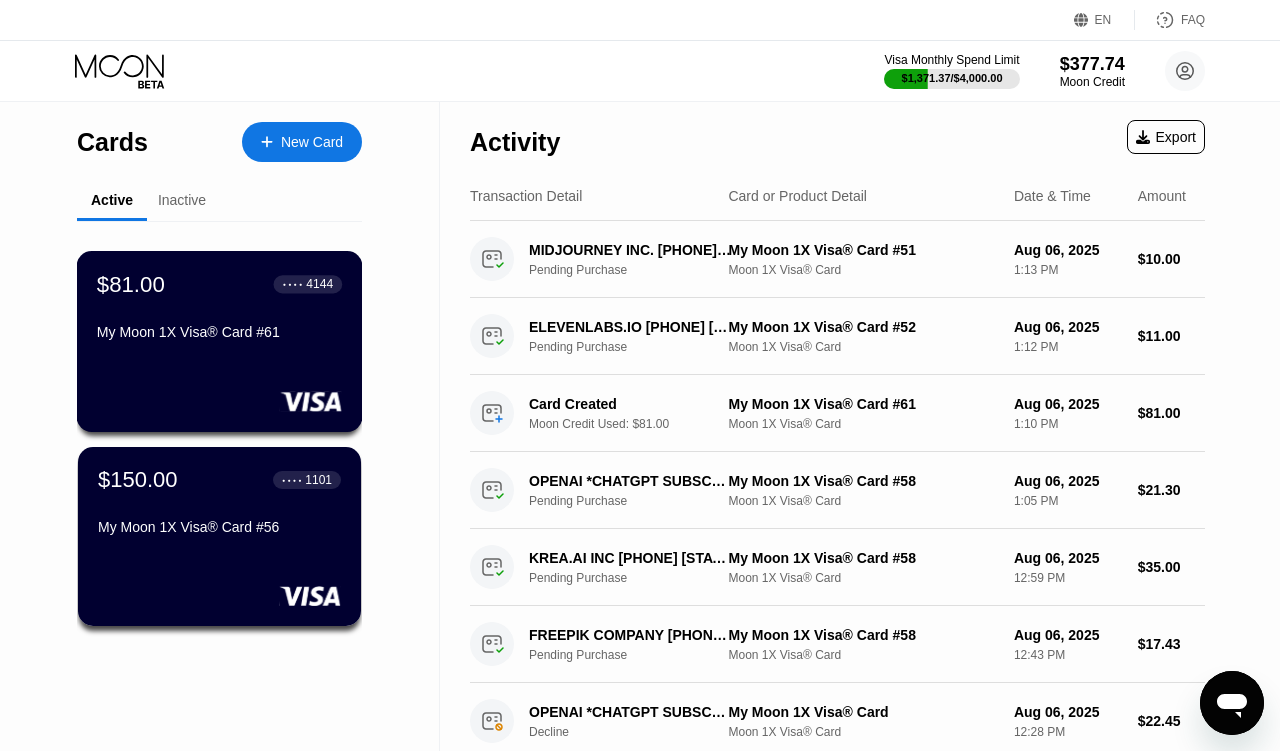 click on "$81.00 ● ● ● ● [LAST 4 DIGITS] [CARD TYPE]® Card #61" at bounding box center (220, 341) 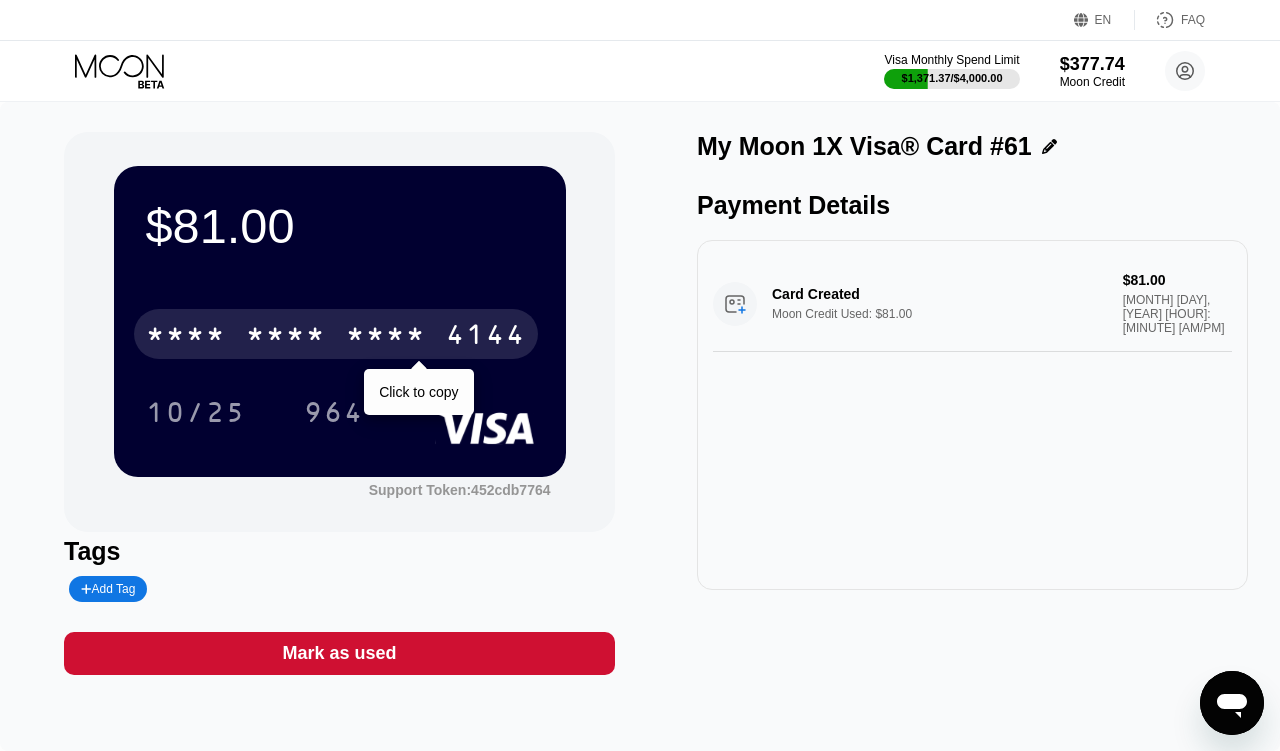 click on "* * * *" at bounding box center [386, 337] 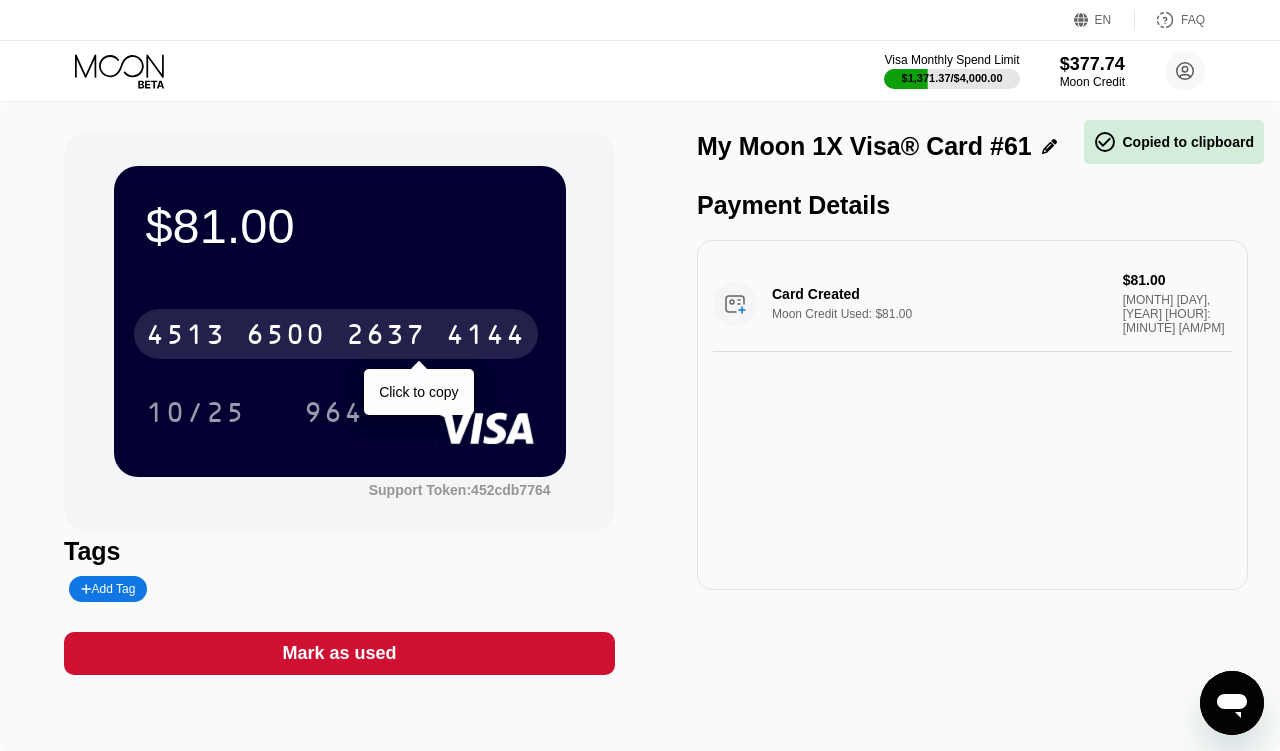 click on "2637" at bounding box center (386, 337) 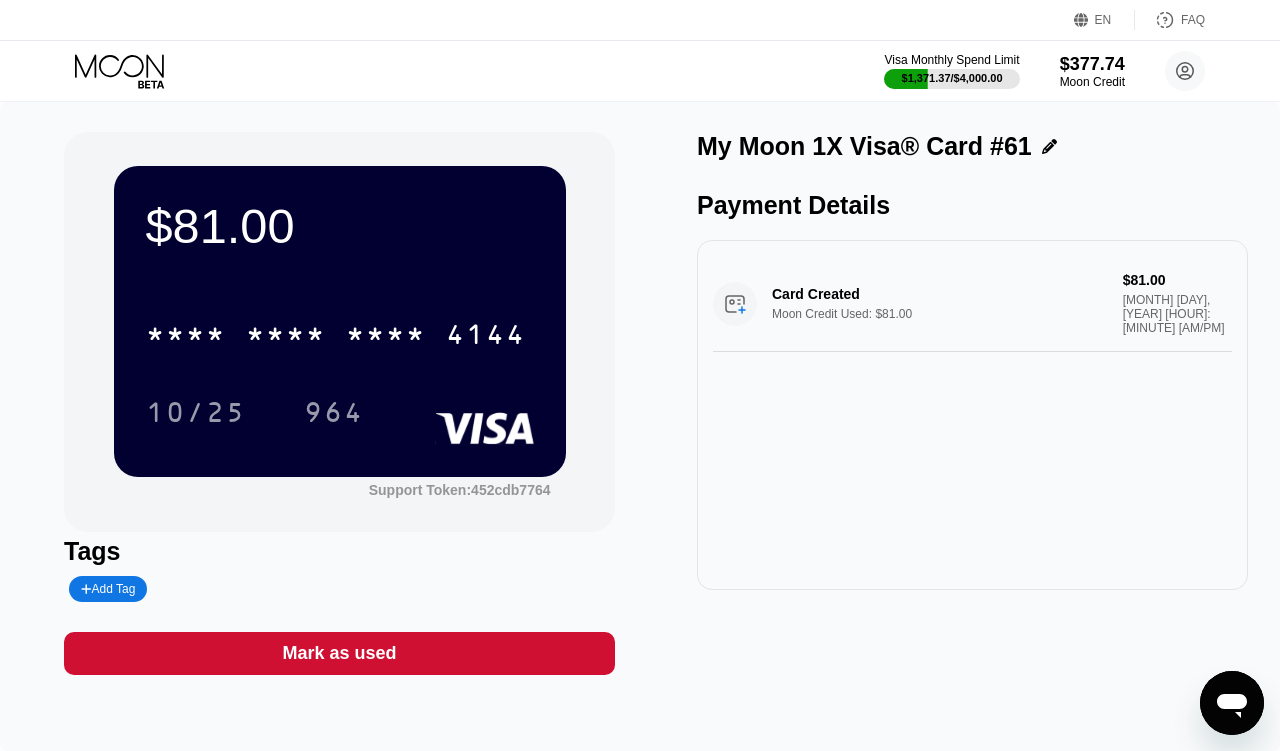 click 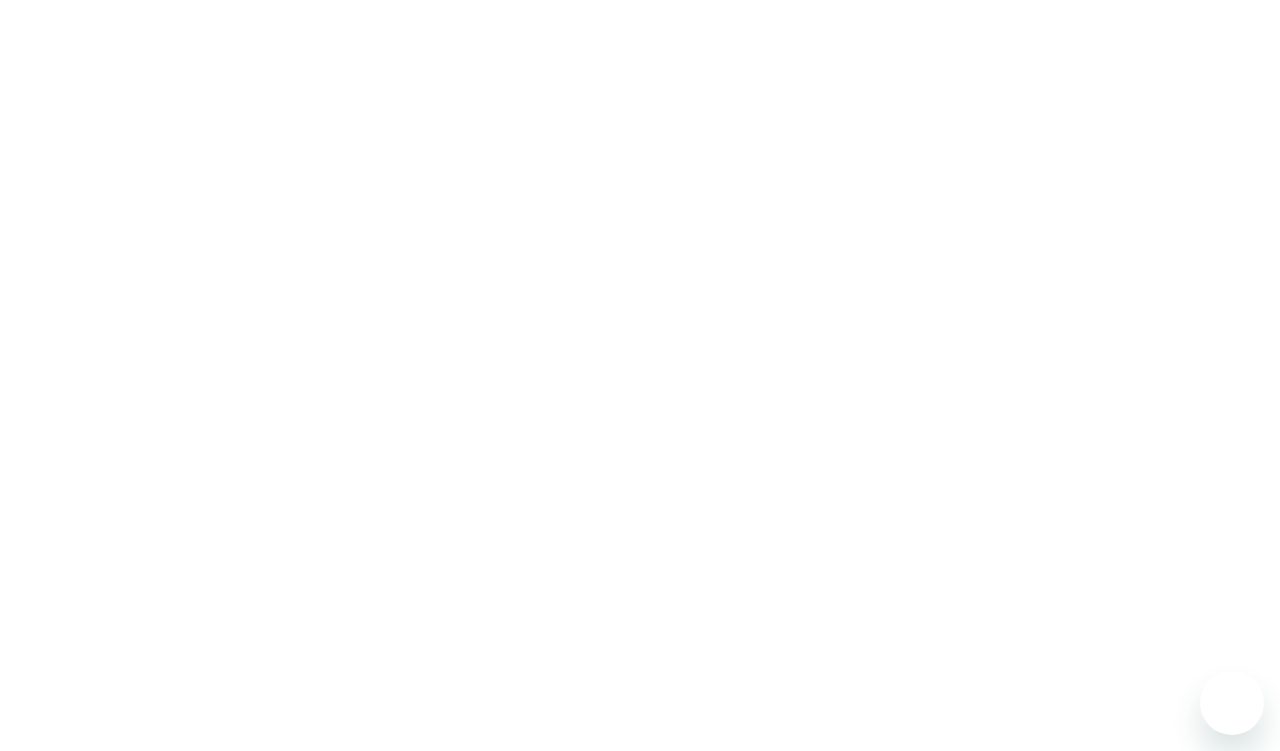 scroll, scrollTop: 0, scrollLeft: 0, axis: both 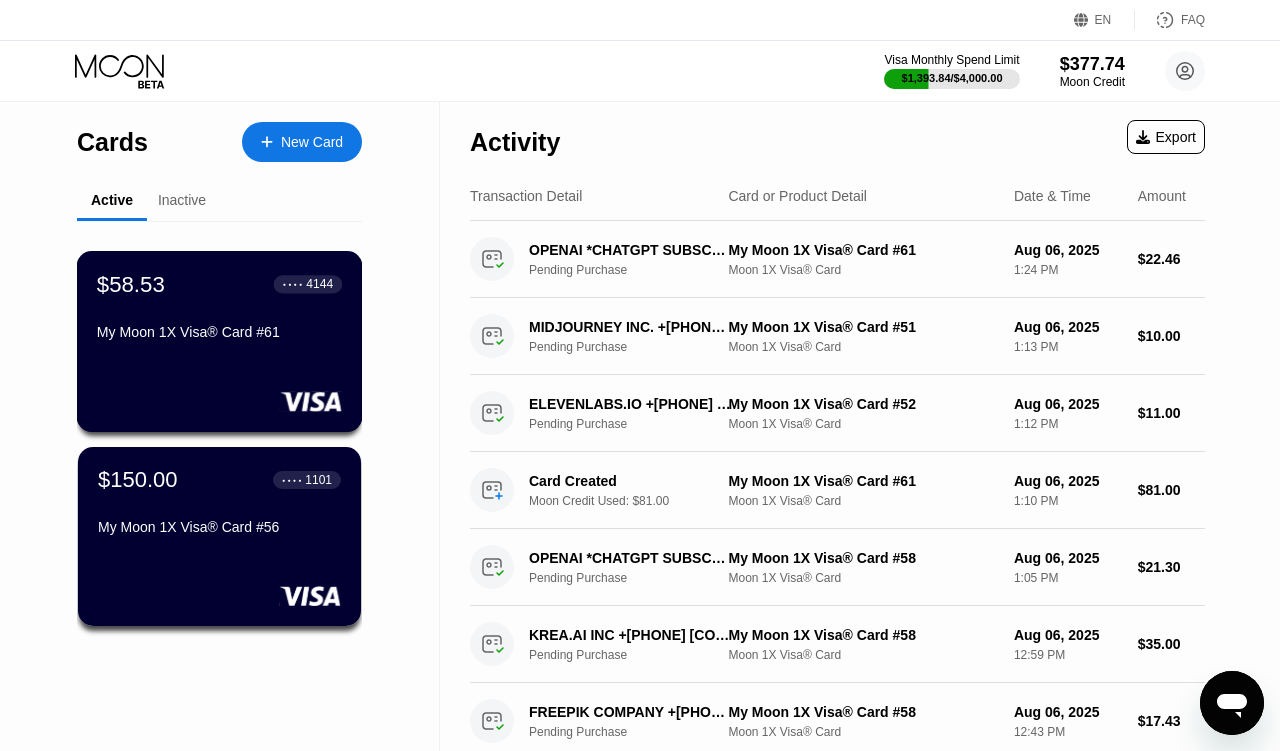 click on "My Moon 1X Visa® Card #61" at bounding box center (219, 332) 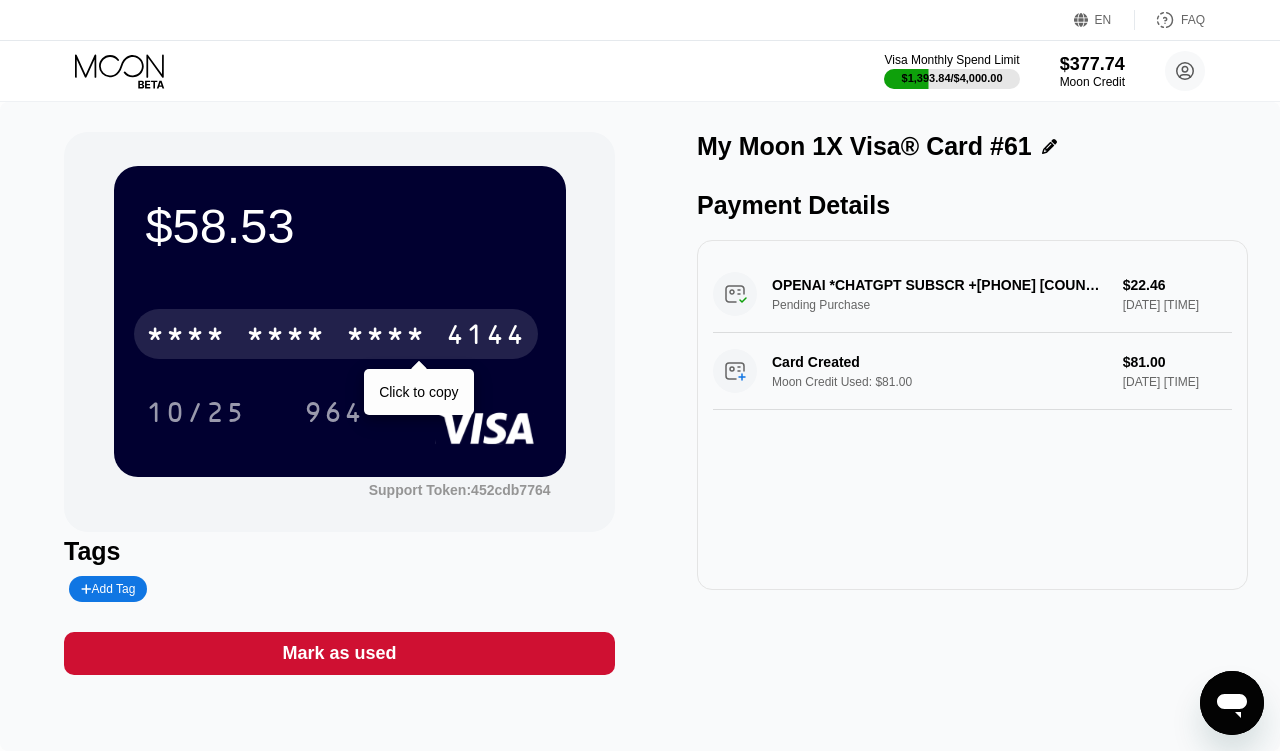 click on "* * * *" at bounding box center (286, 337) 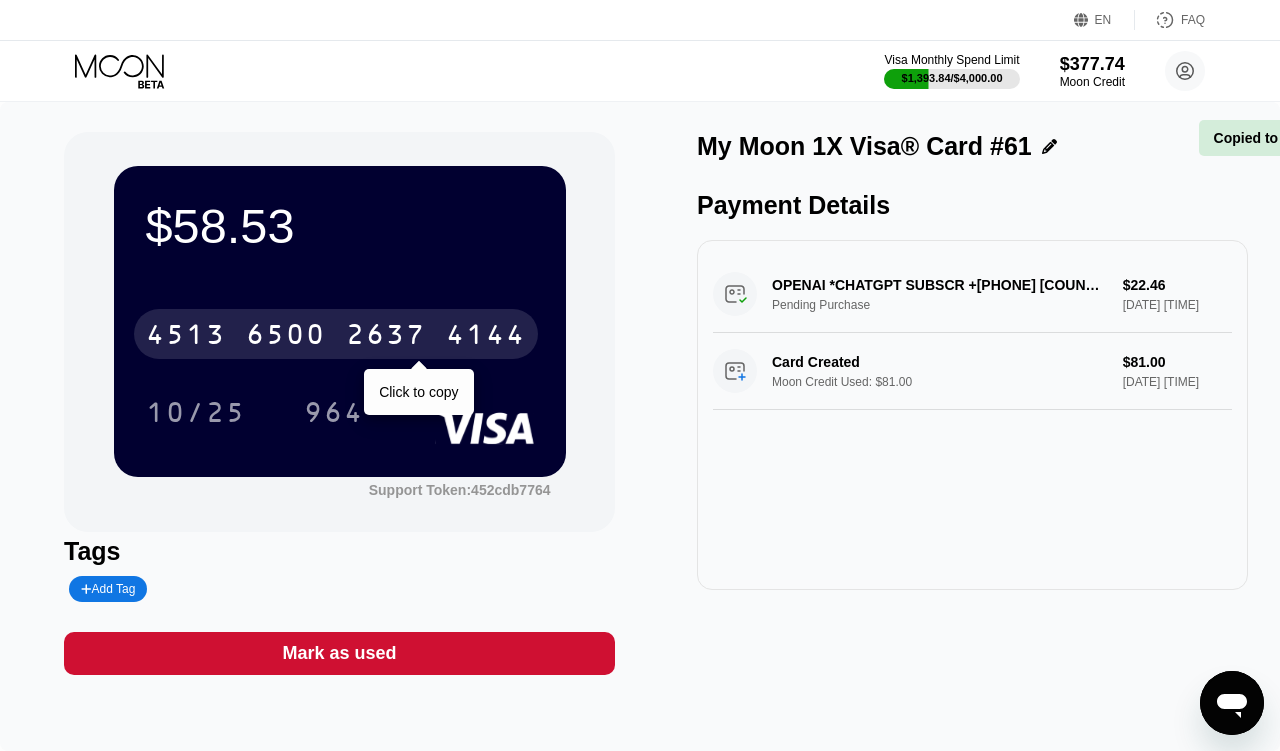 click on "6500" at bounding box center [286, 337] 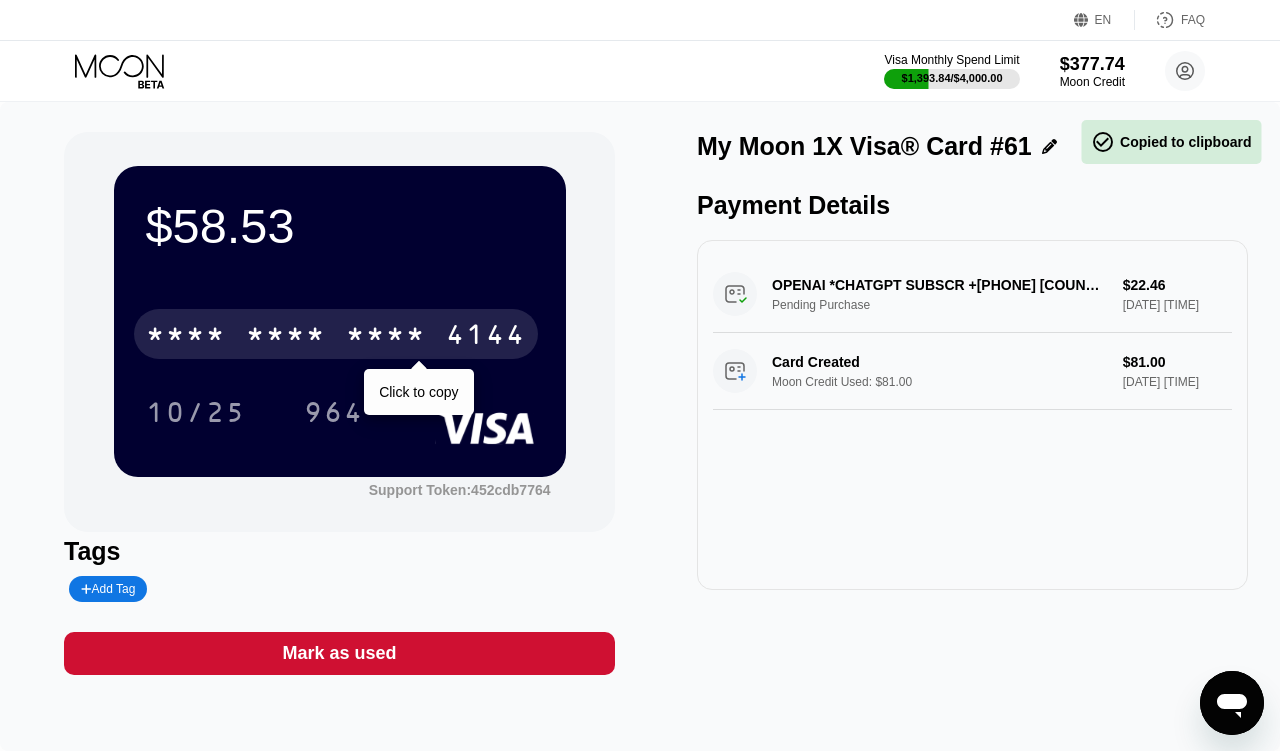 click on "* * * *" at bounding box center [286, 337] 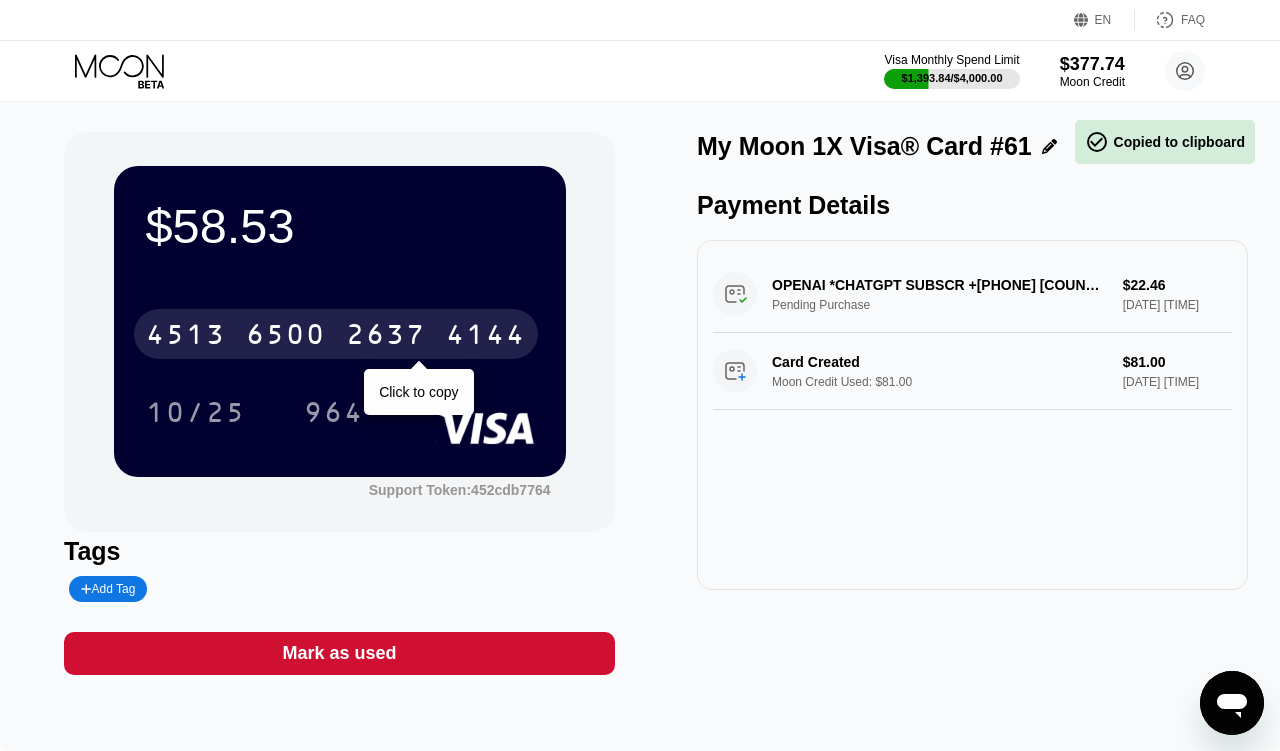 click on "6500" at bounding box center [286, 337] 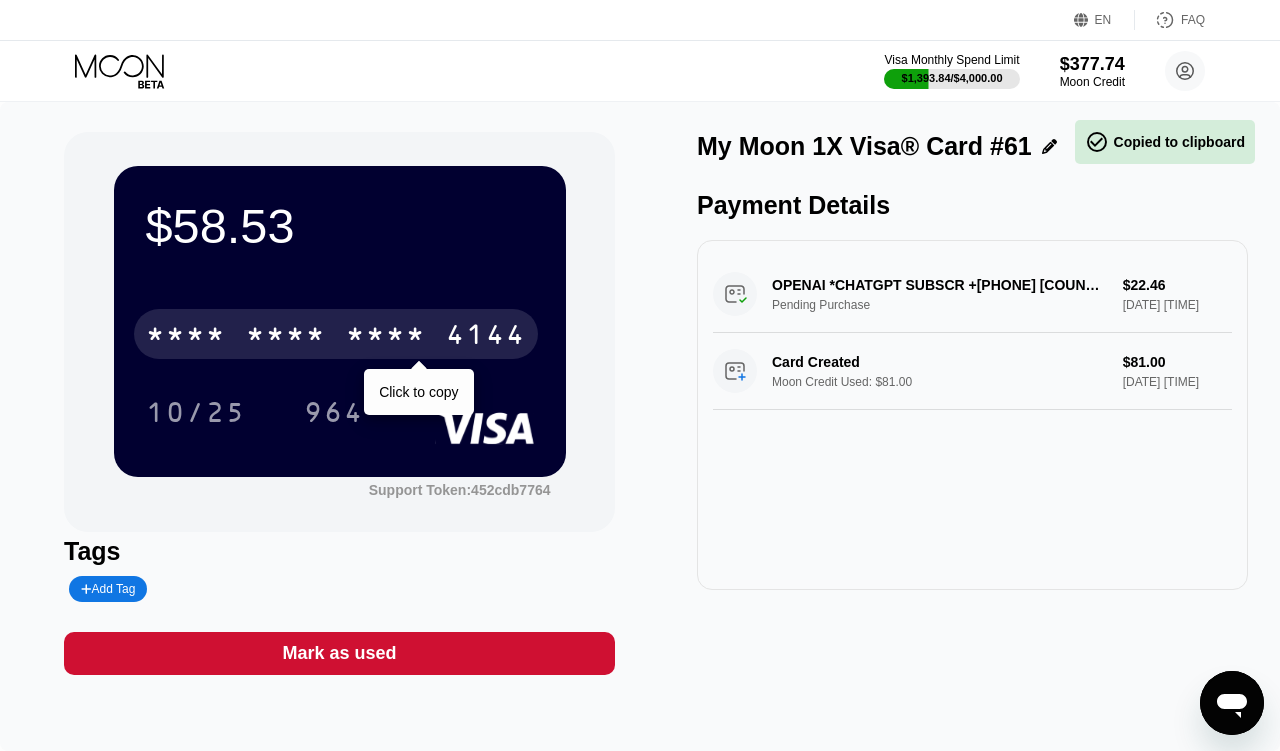 click on "* * * *" at bounding box center [286, 337] 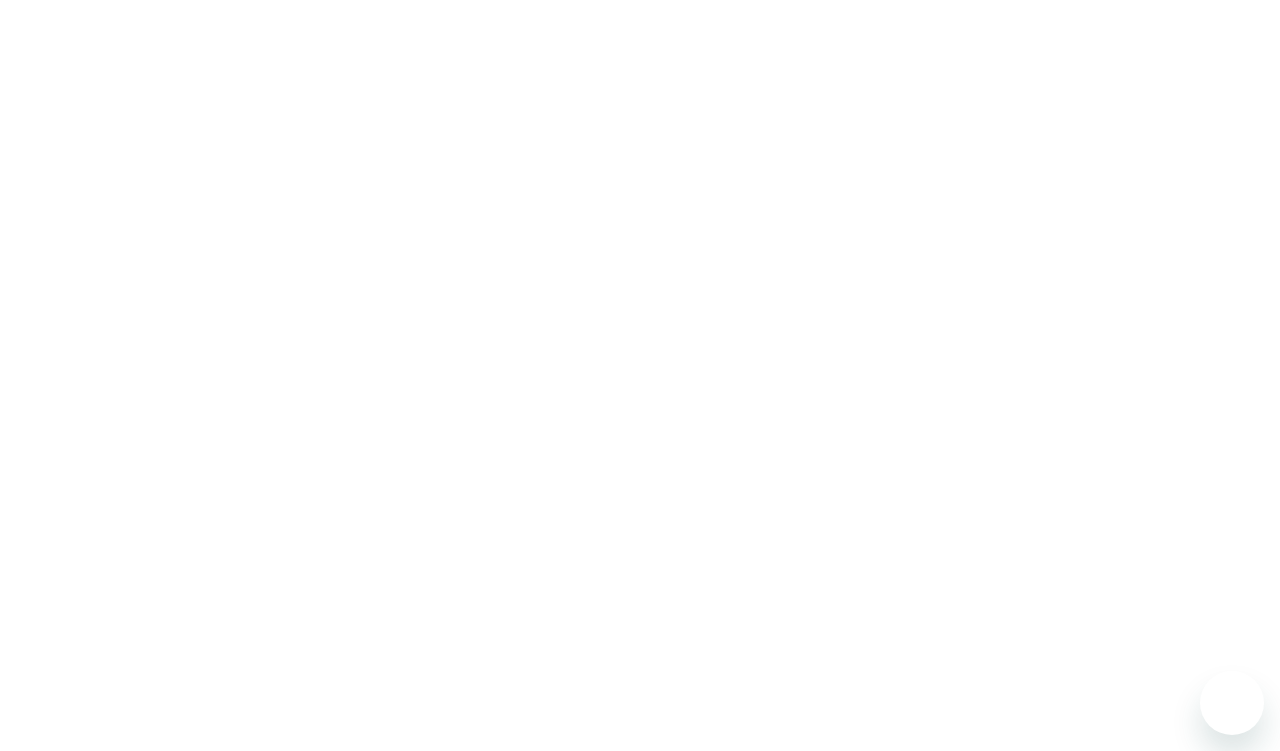 scroll, scrollTop: 0, scrollLeft: 0, axis: both 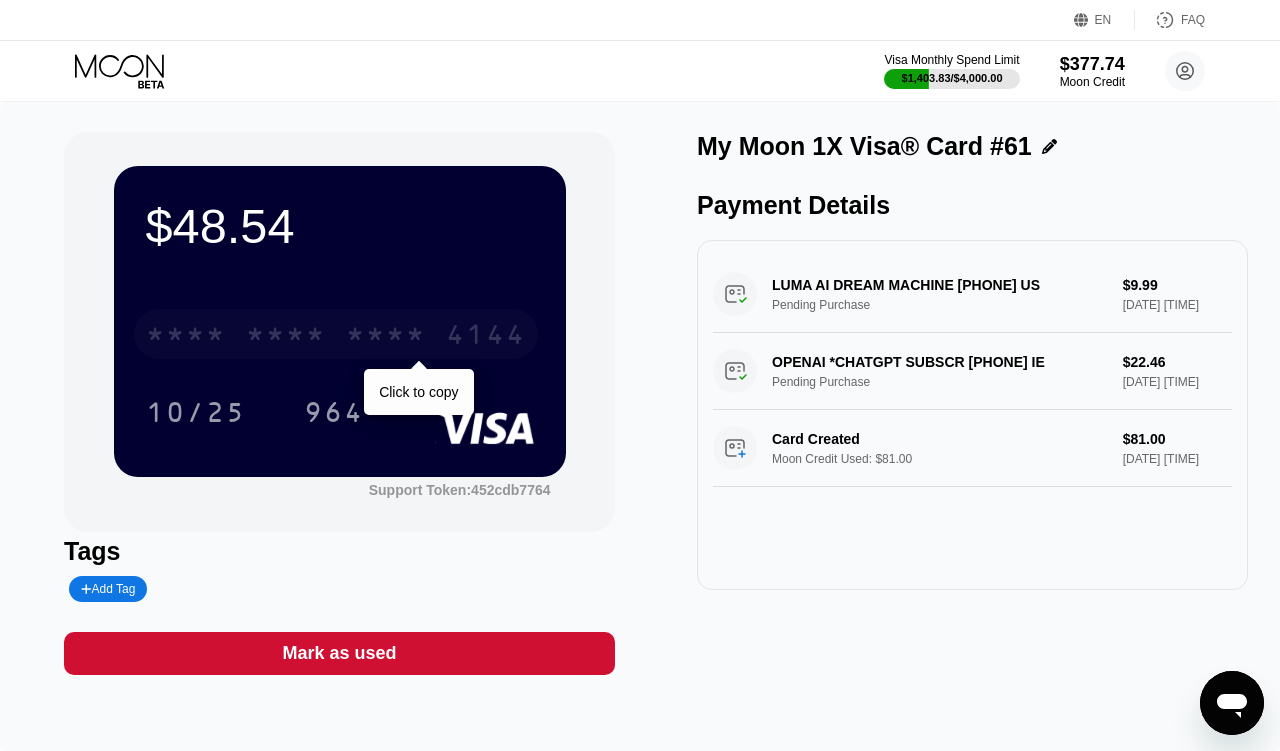 click on "* * * *" at bounding box center (286, 337) 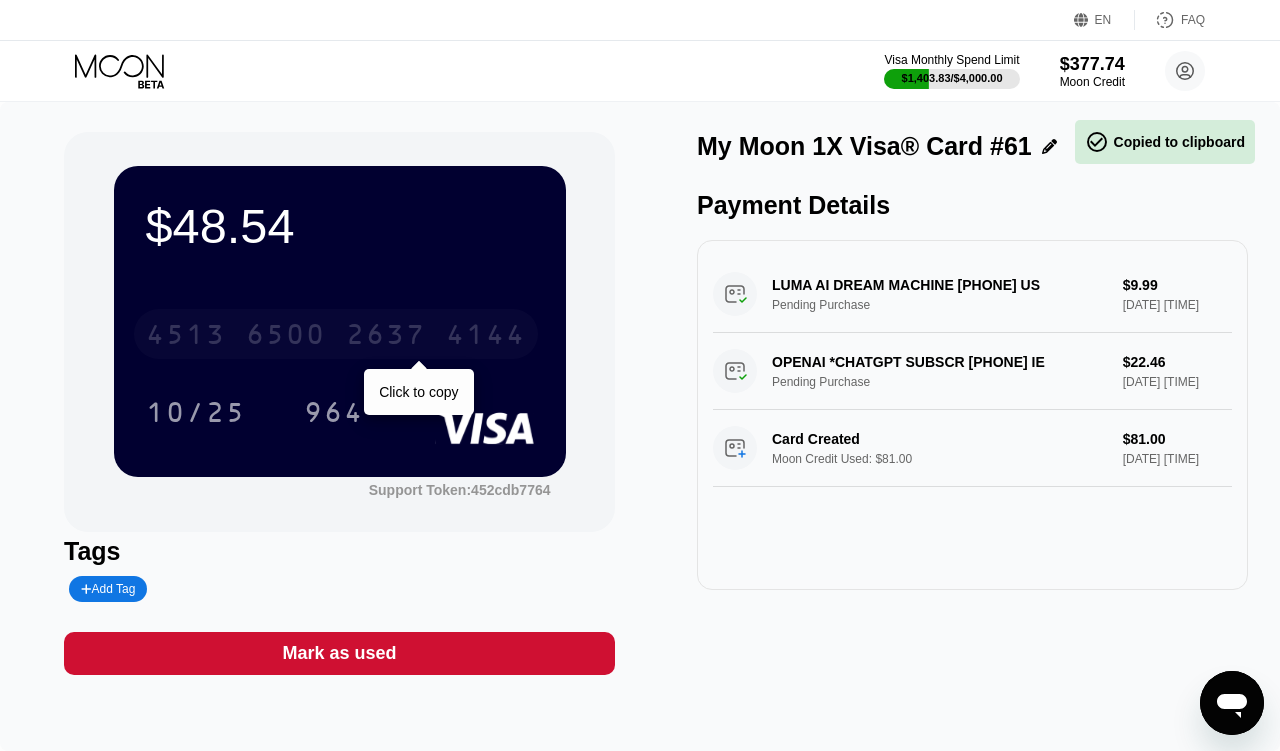 click on "6500" at bounding box center [286, 337] 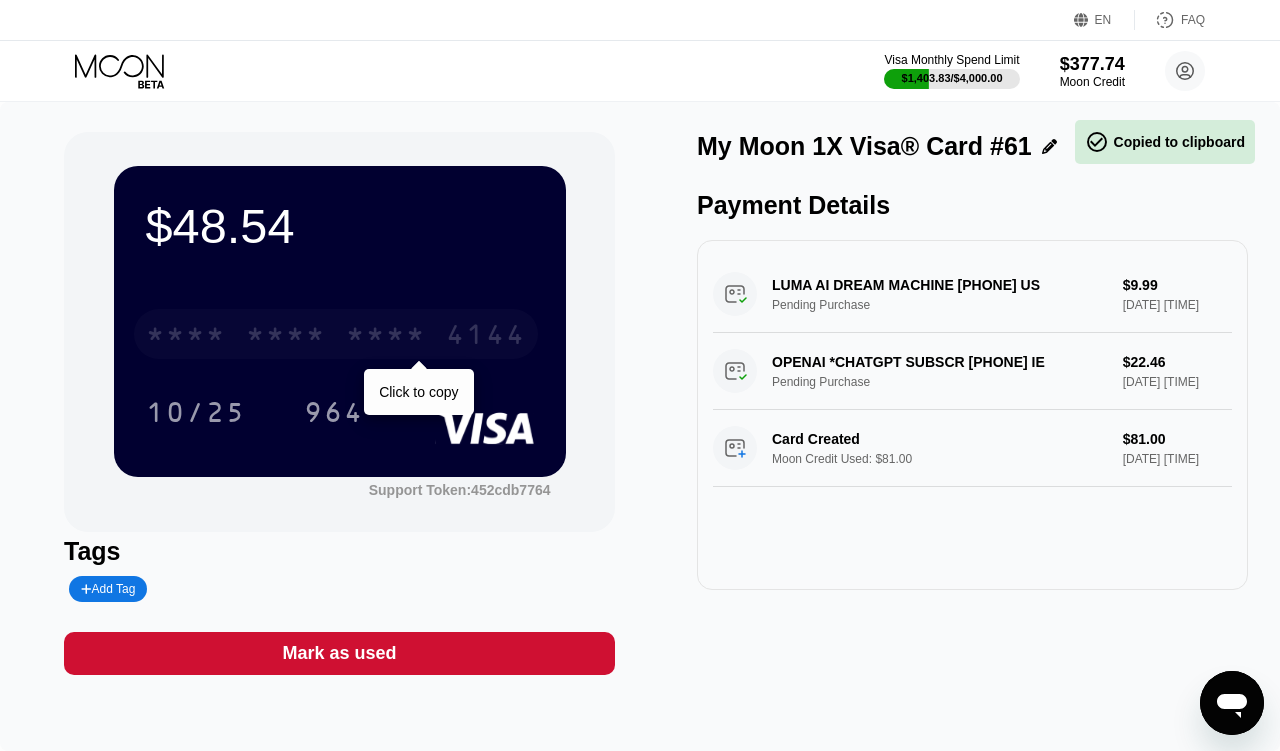 click on "* * * *" at bounding box center [286, 337] 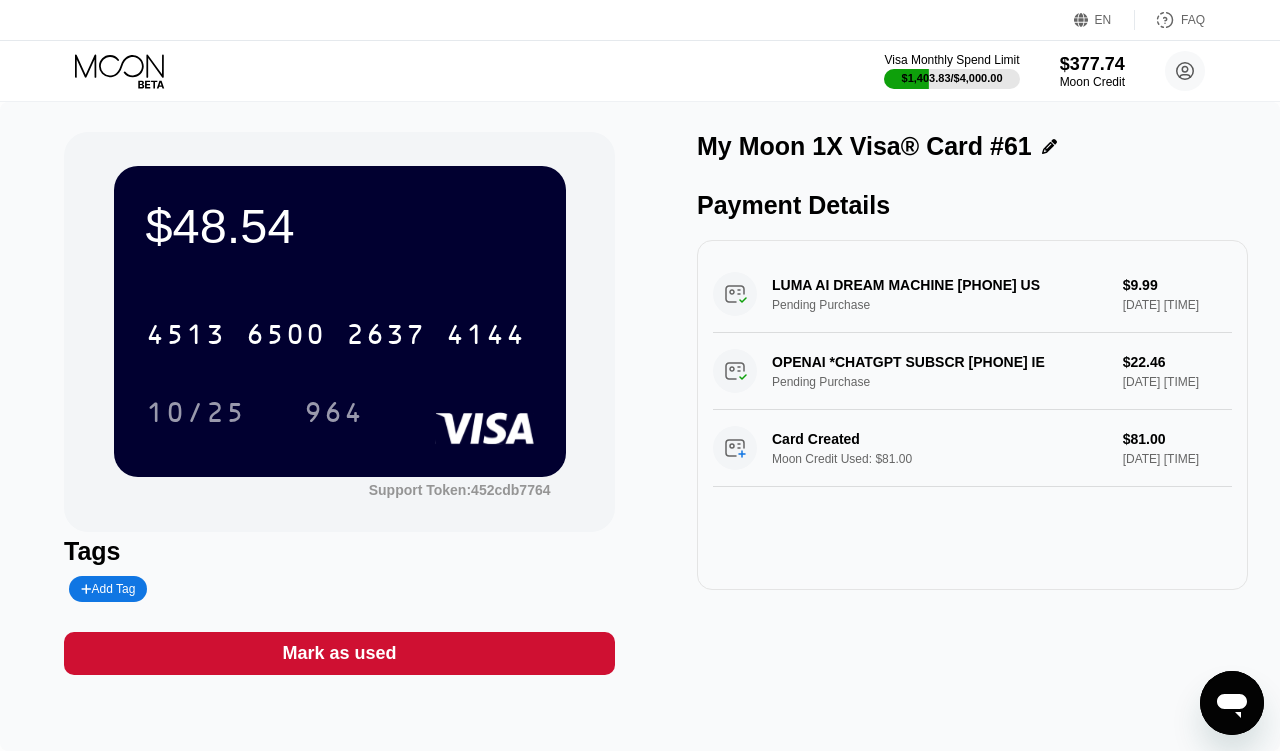 click on "6500" at bounding box center [286, 337] 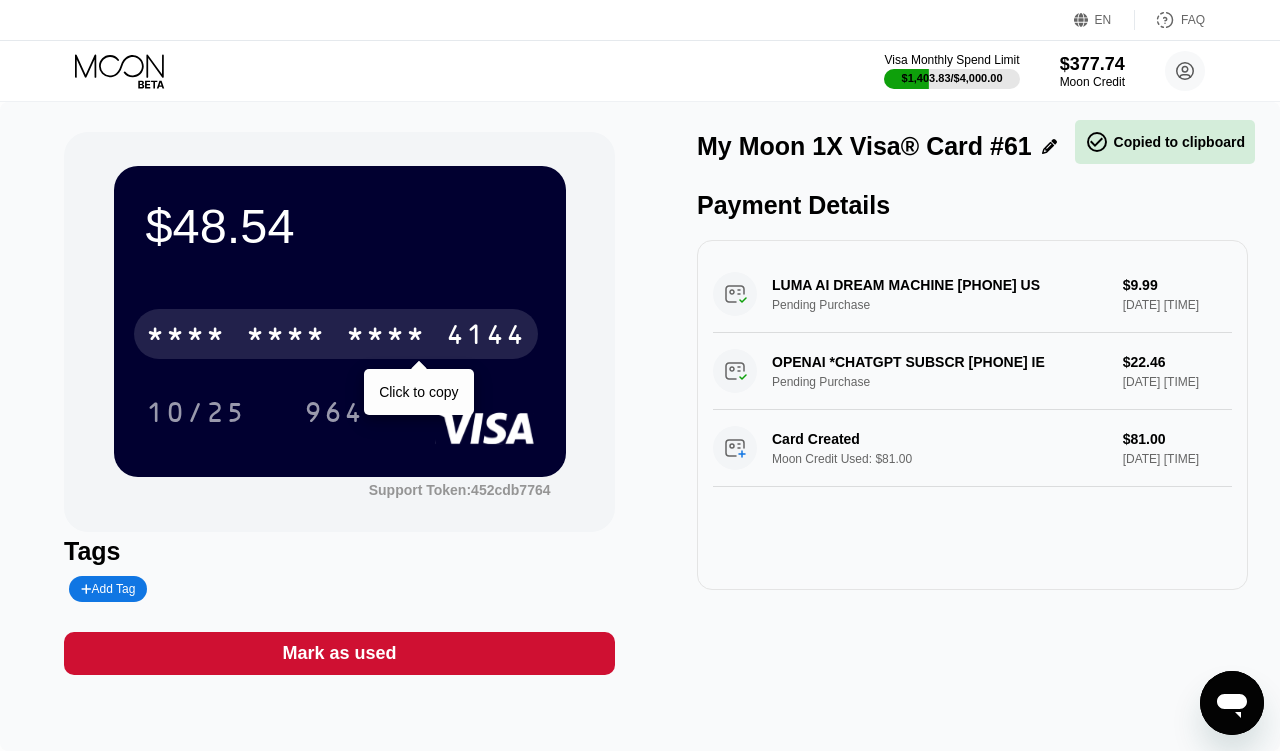click on "* * * *" at bounding box center (286, 337) 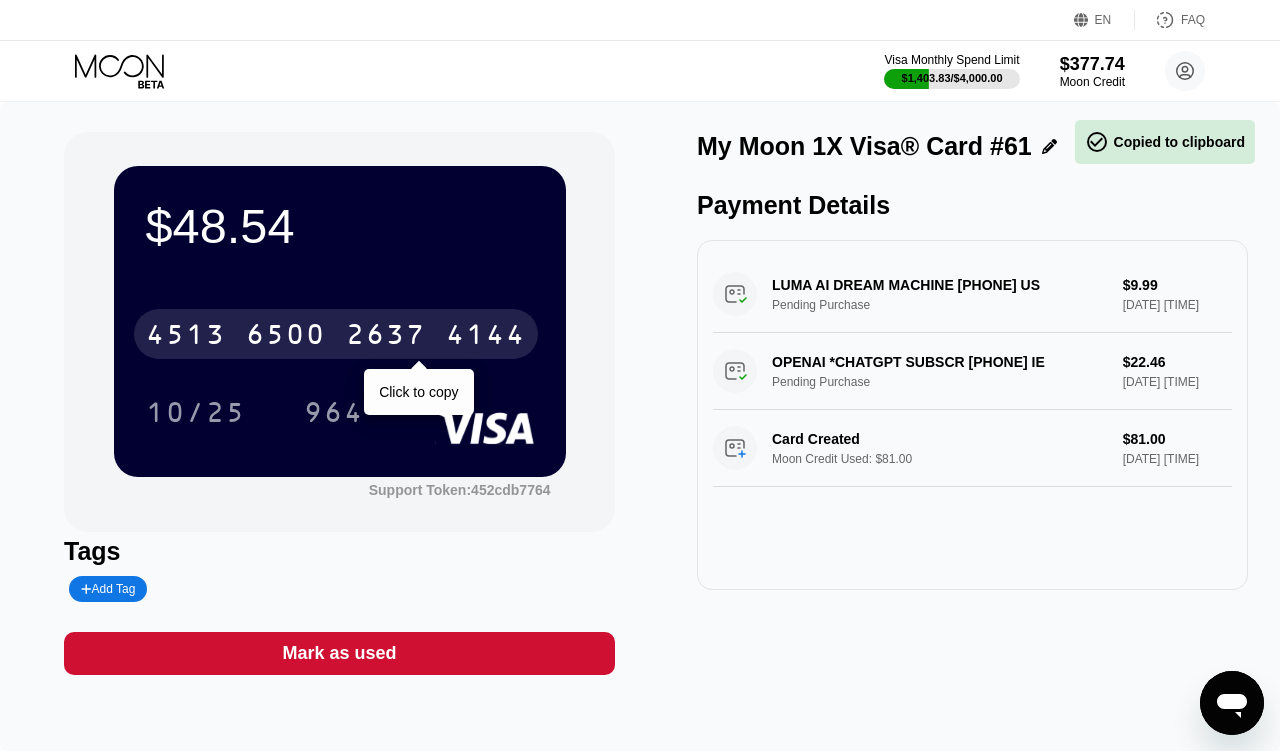 click on "6500" at bounding box center (286, 337) 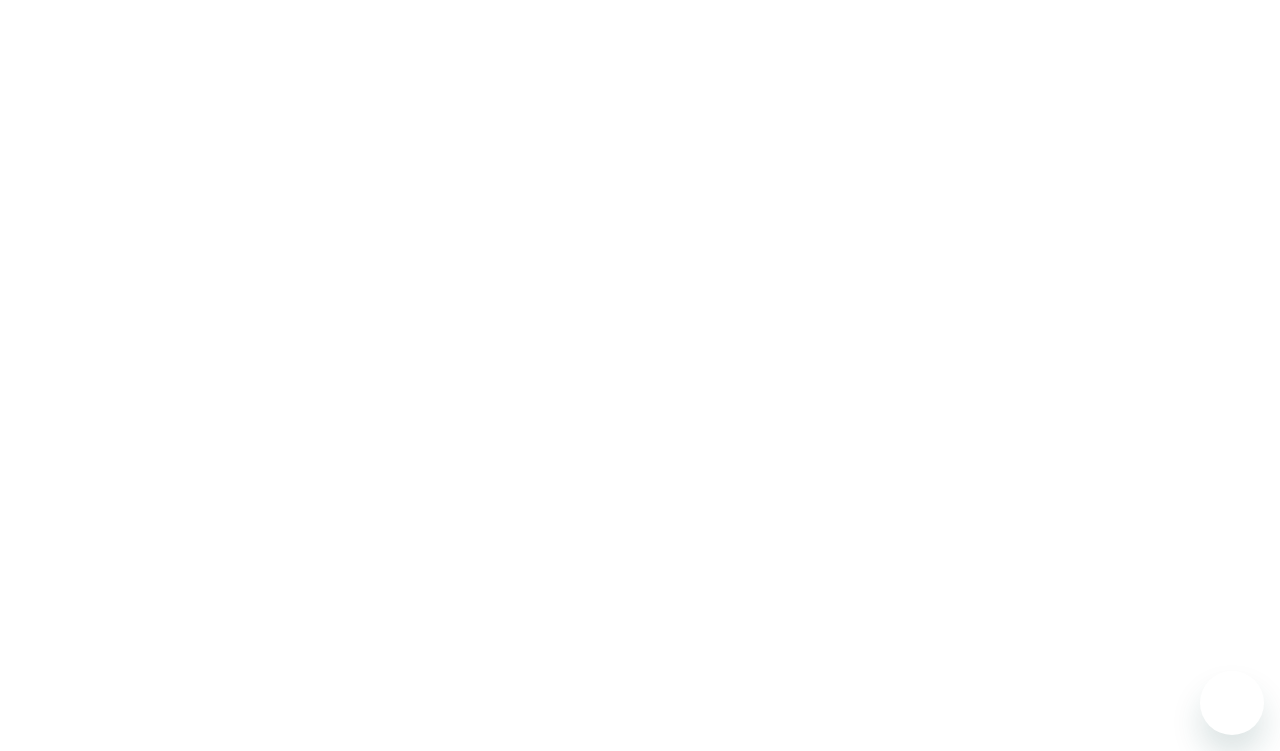 scroll, scrollTop: 0, scrollLeft: 0, axis: both 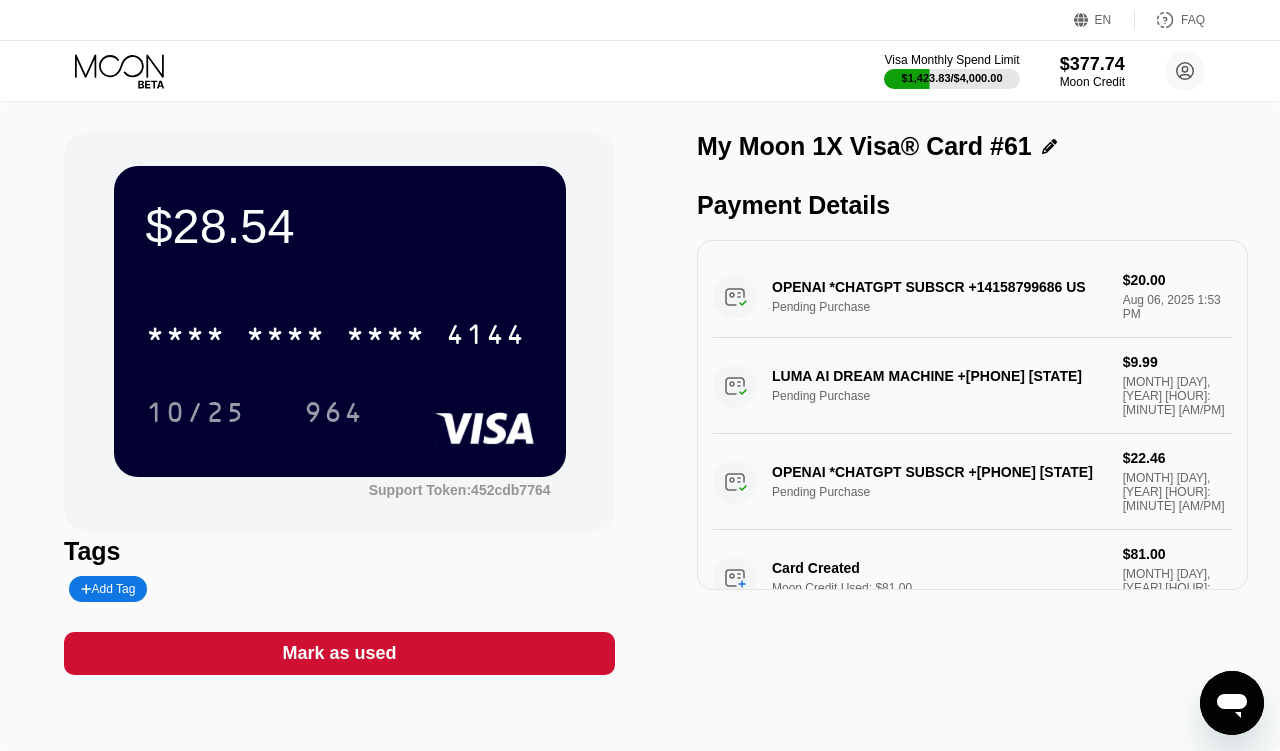 click 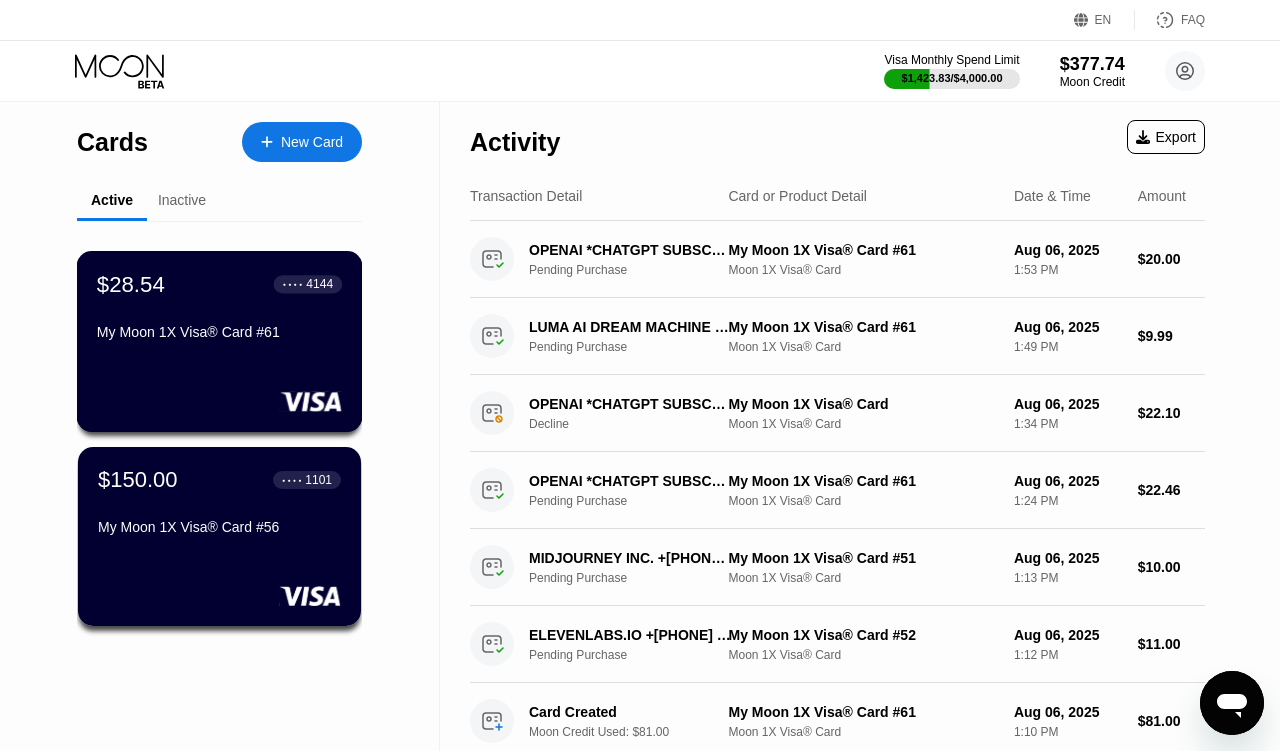 click on "$28.54 ● ● ● ● [LAST_FOUR] My Moon 1X Visa® Card #61" at bounding box center (220, 341) 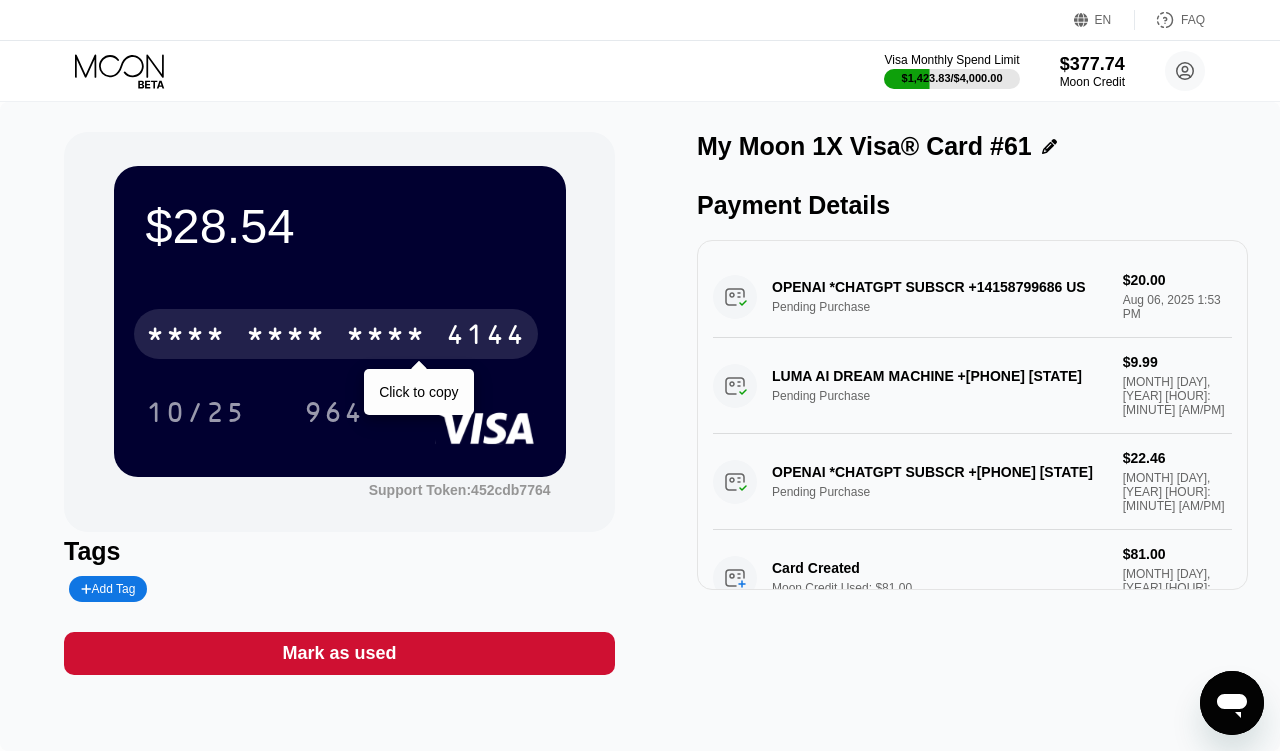 click on "* * * * * * * * * * * * 4144" at bounding box center (336, 334) 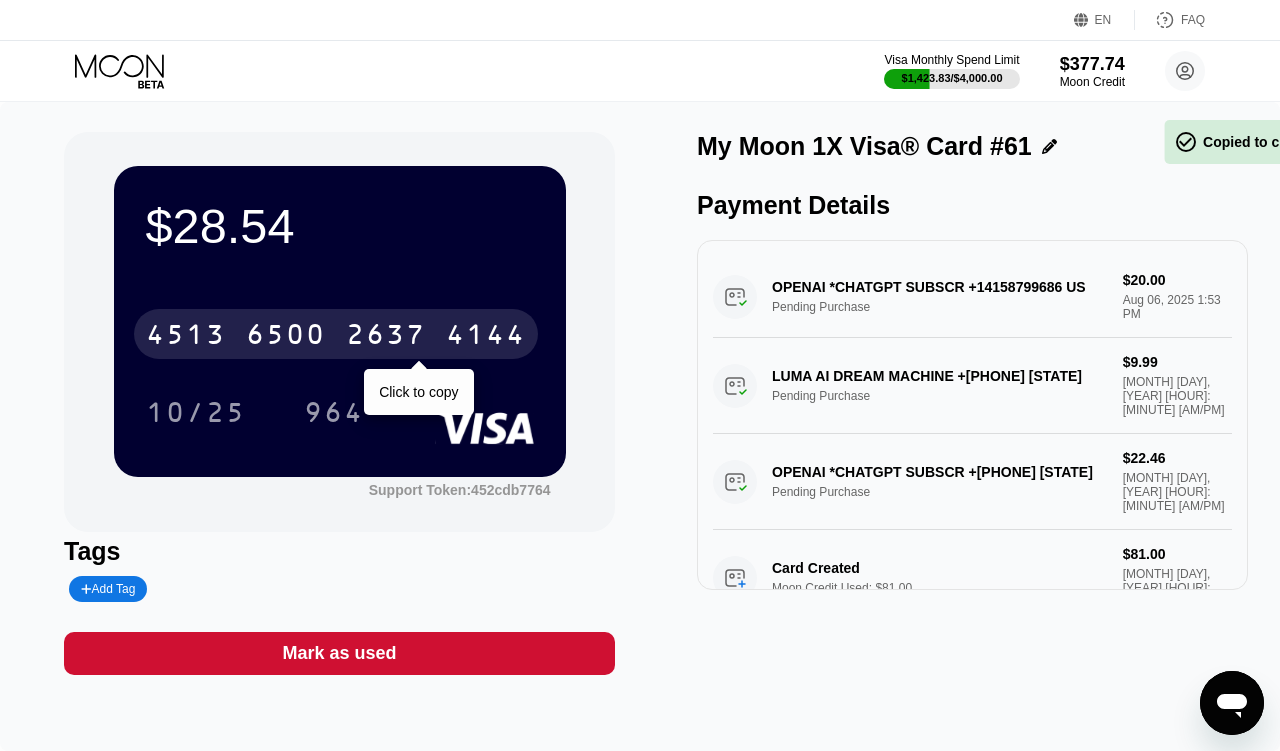 click on "4513 6500 2637 4144" at bounding box center (336, 334) 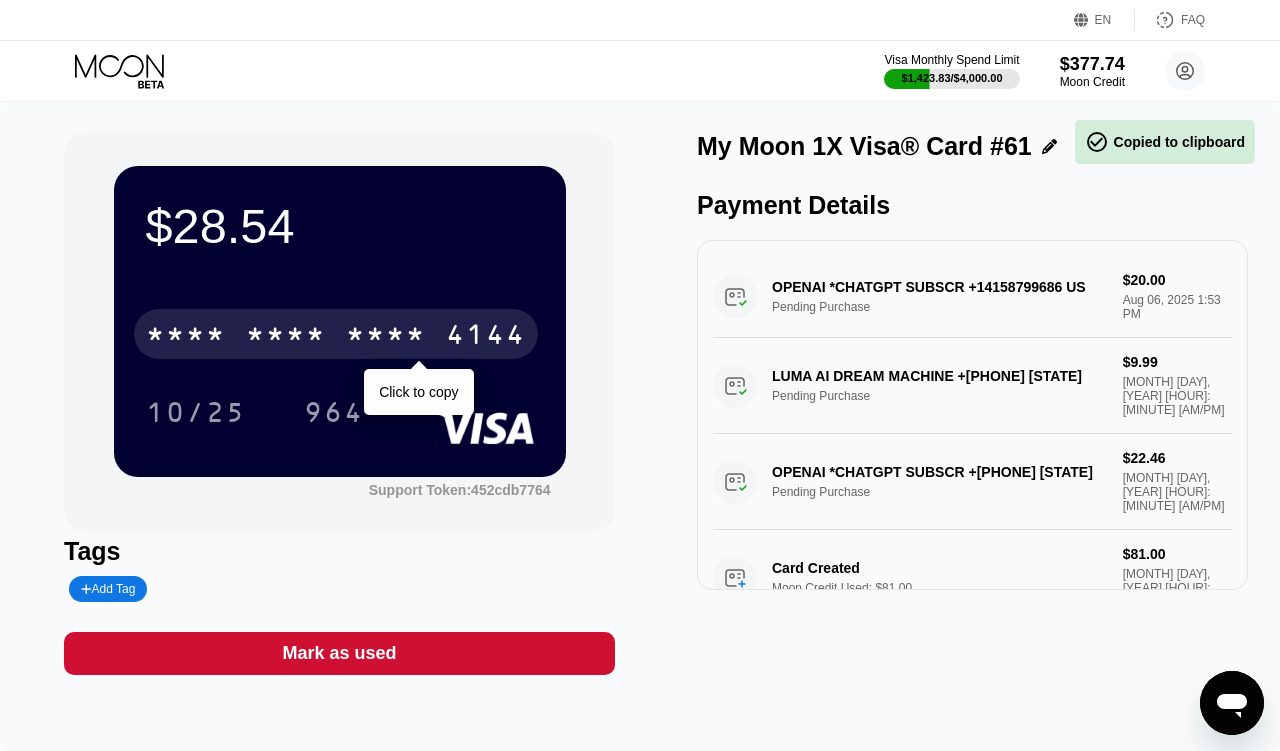 click on "* * * * * * * * * * * * 4144" at bounding box center (336, 334) 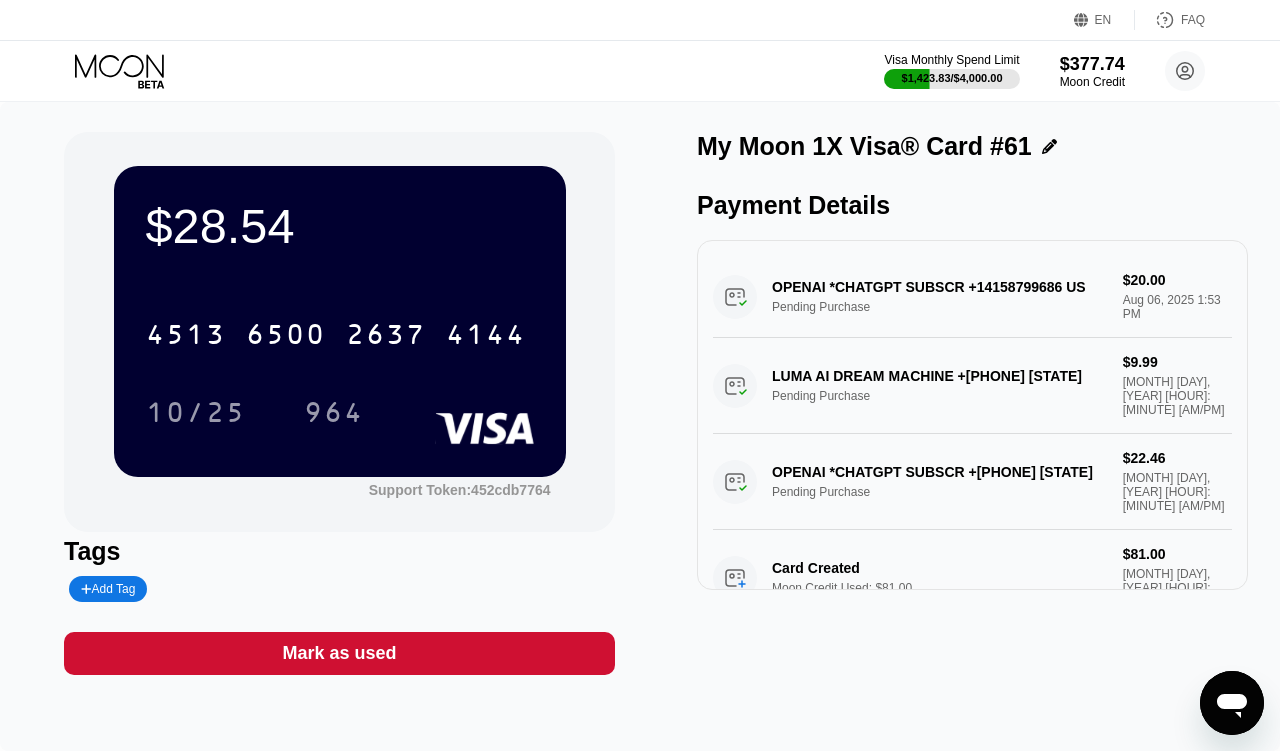 click 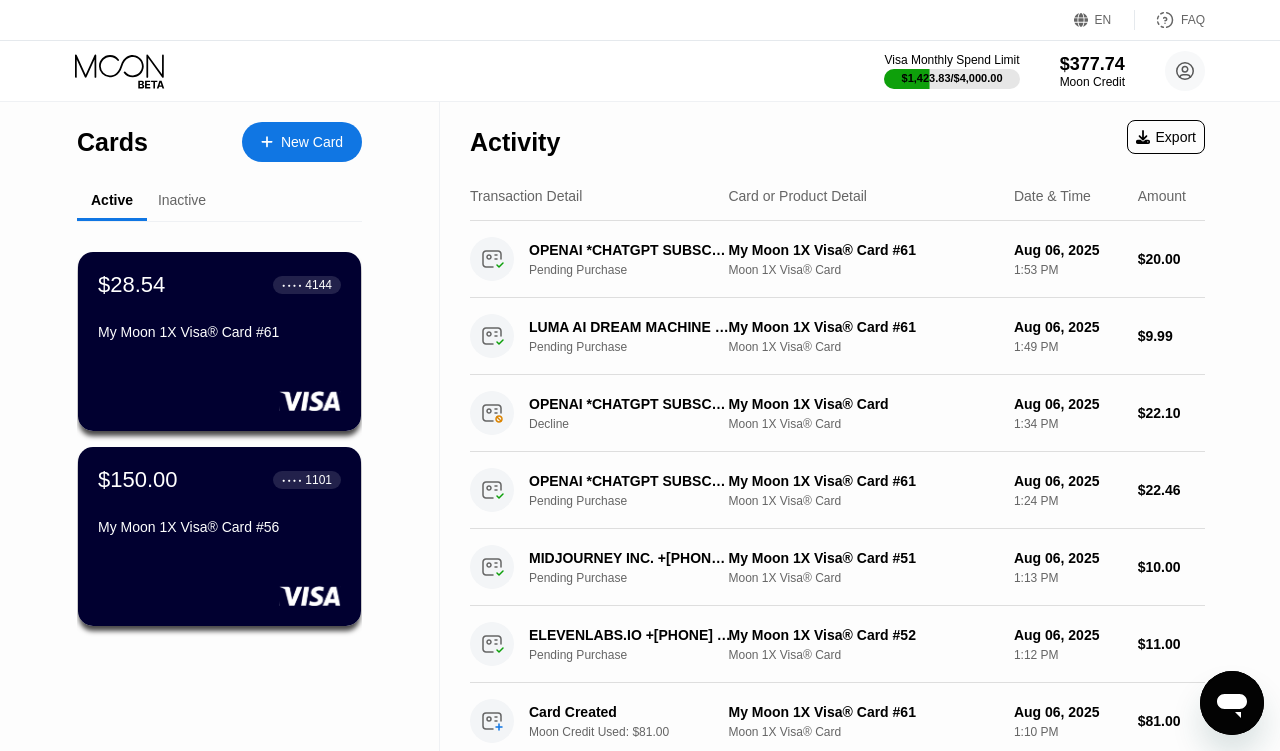 click on "New Card" at bounding box center (312, 142) 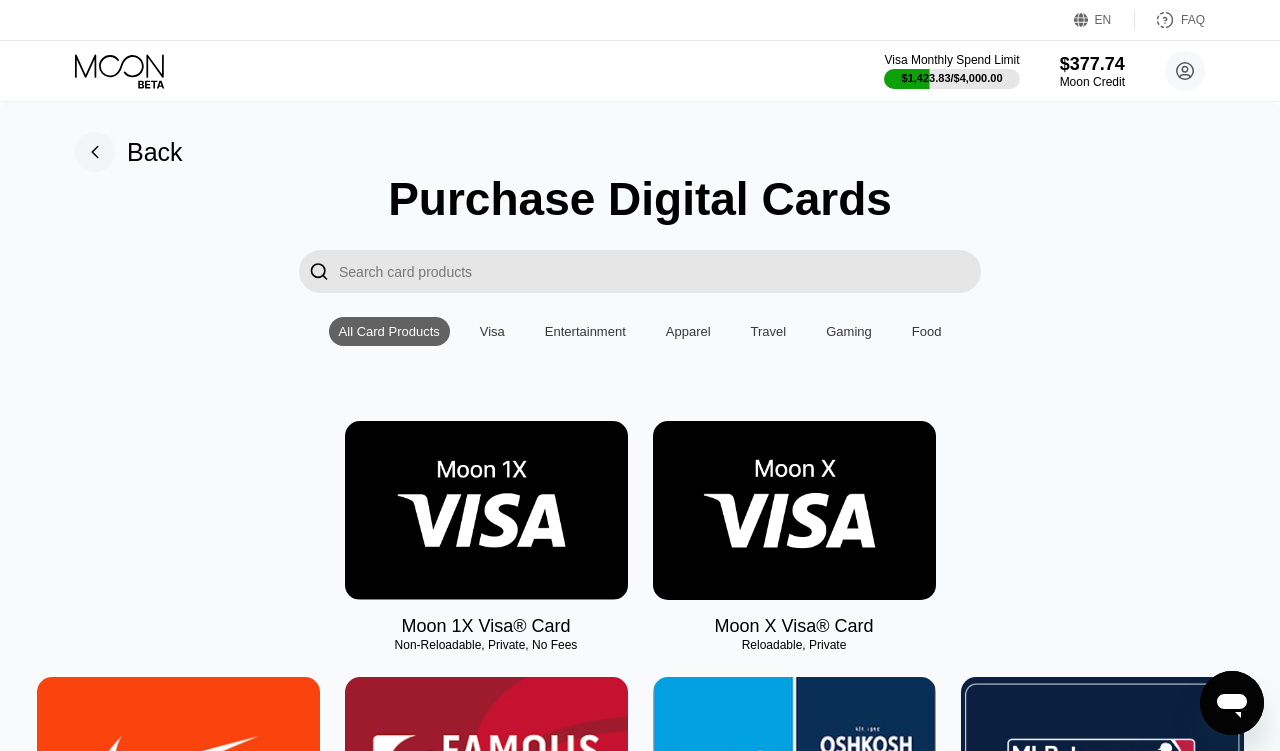 click at bounding box center [486, 510] 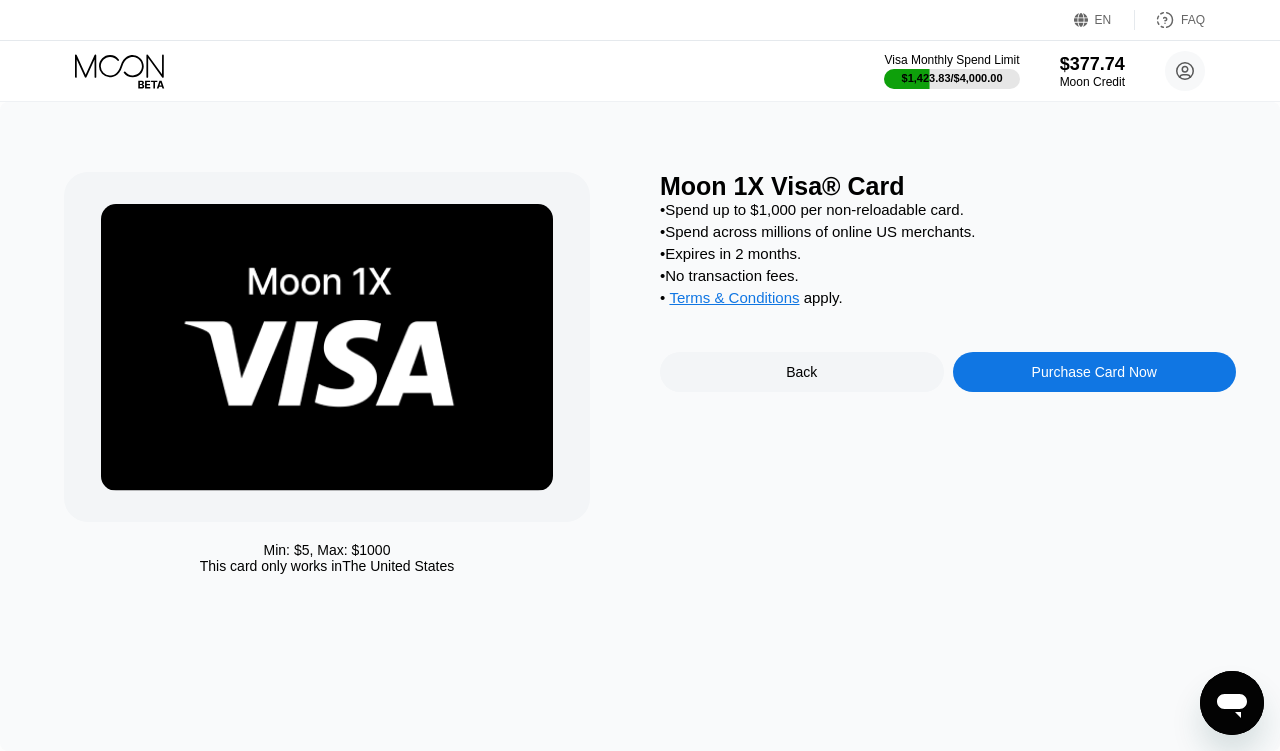 click on "Purchase Card Now" at bounding box center [1094, 372] 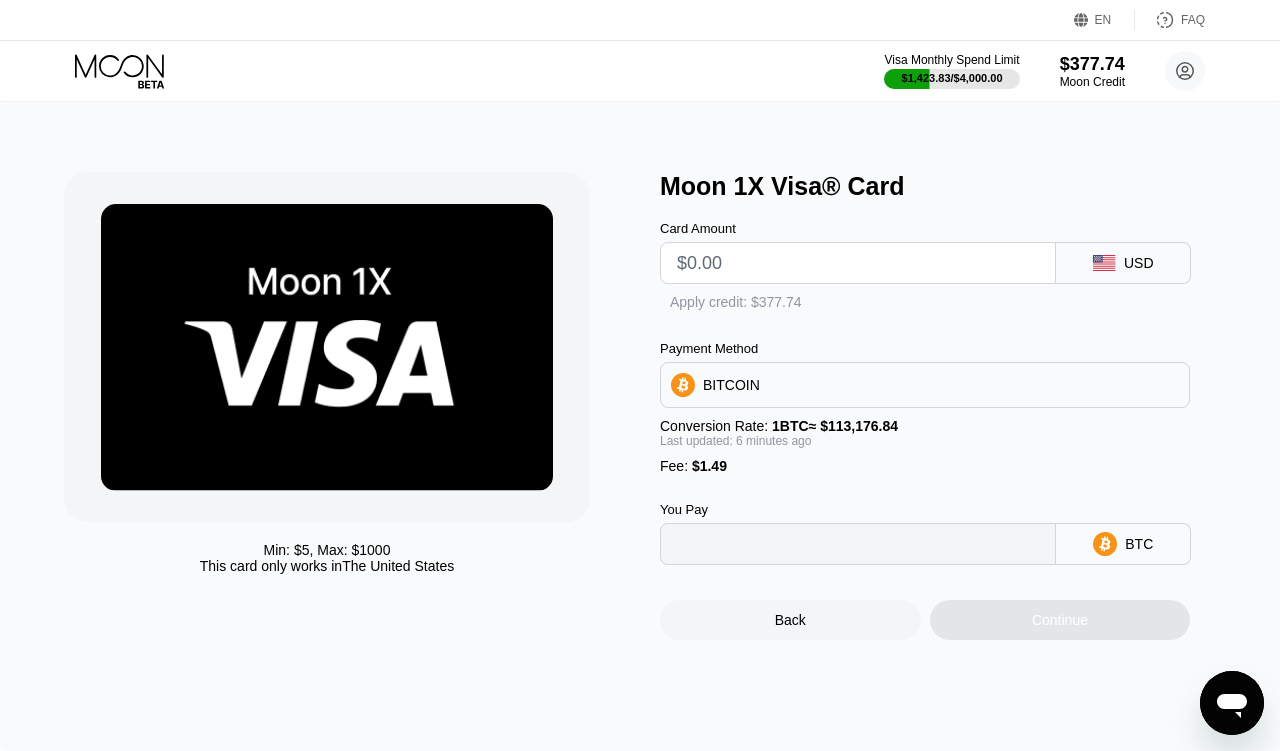 type on "0" 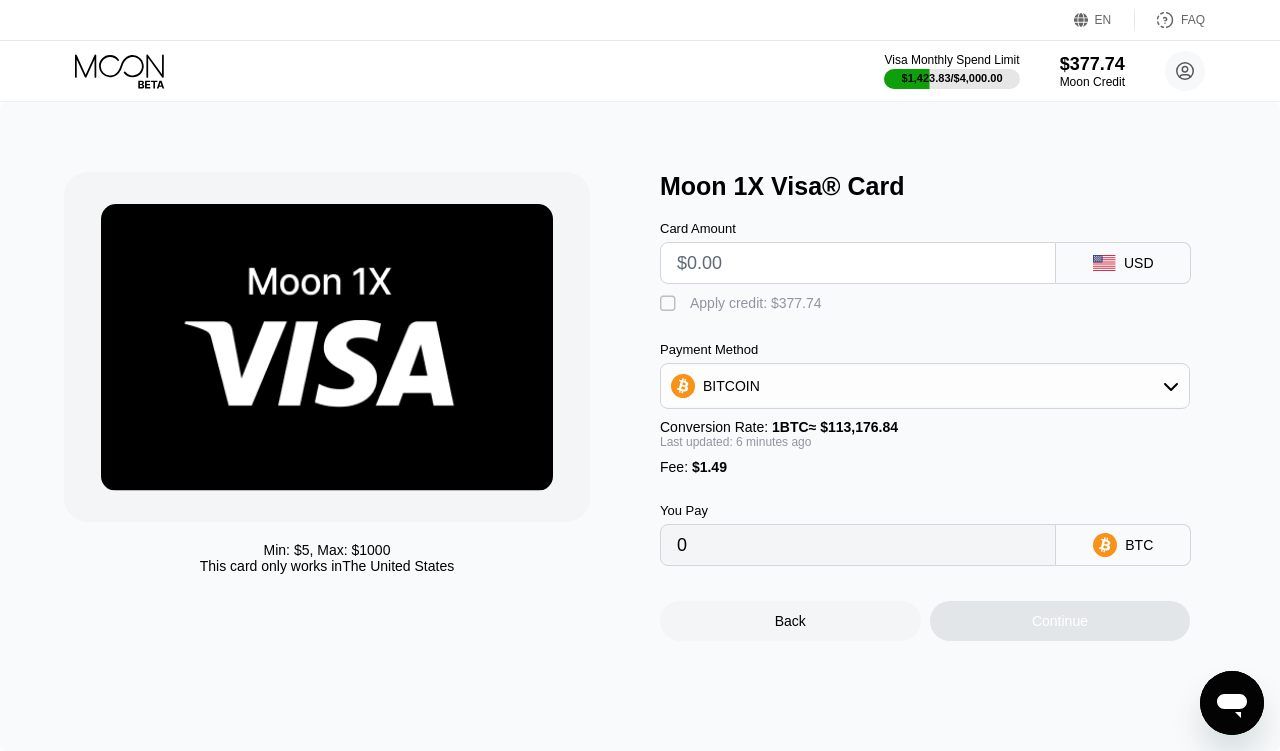 click at bounding box center (858, 263) 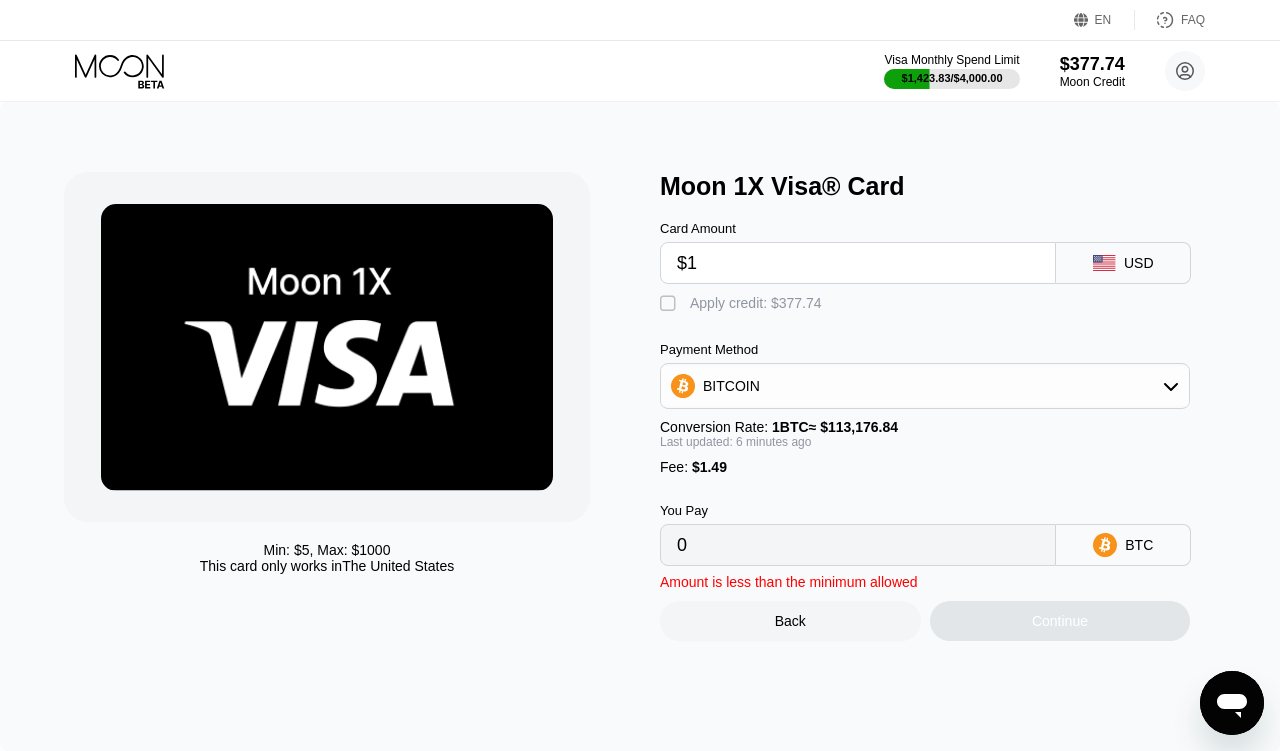 type on "0.00002198" 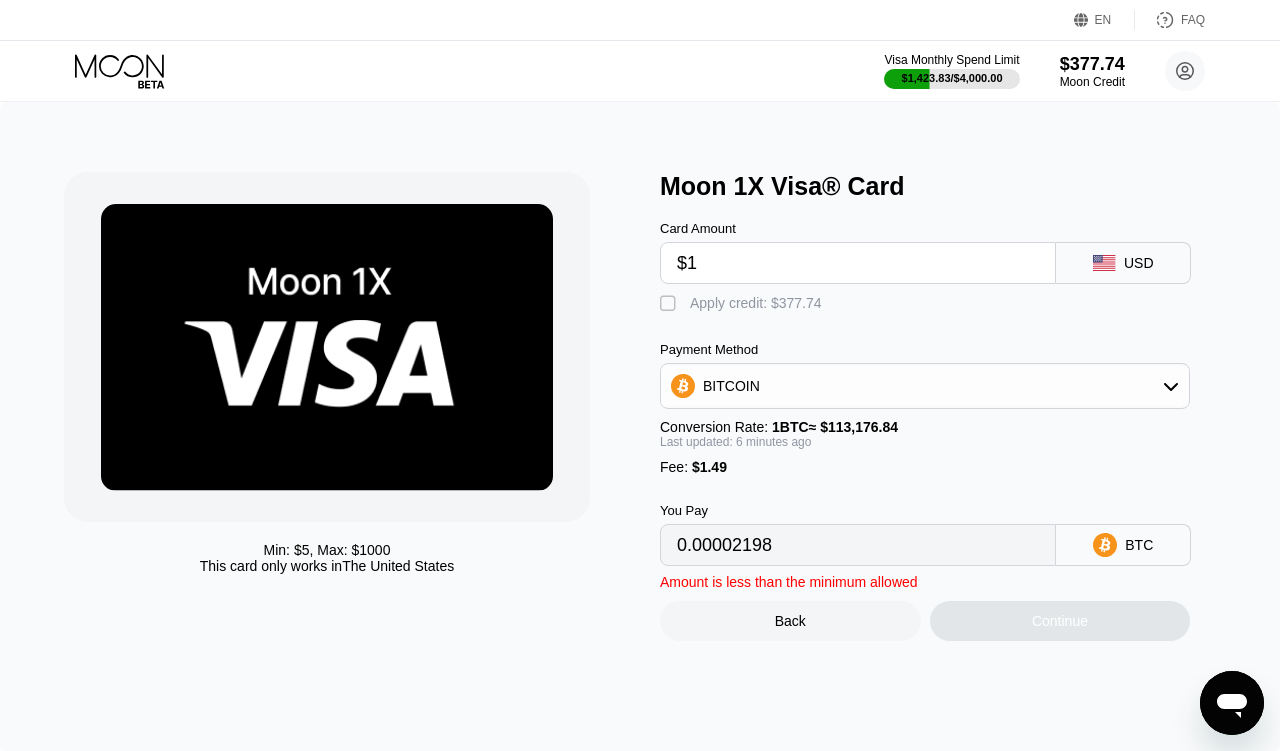 type on "$15" 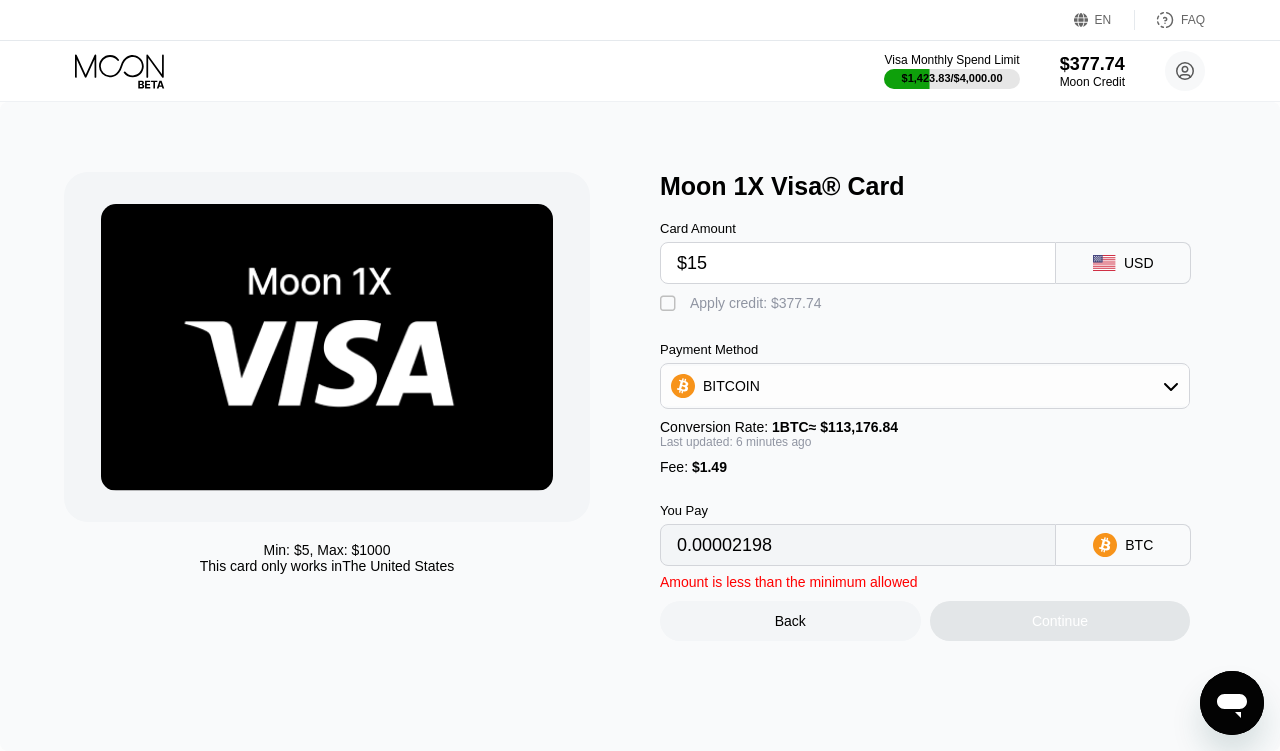 type on "0.00014555" 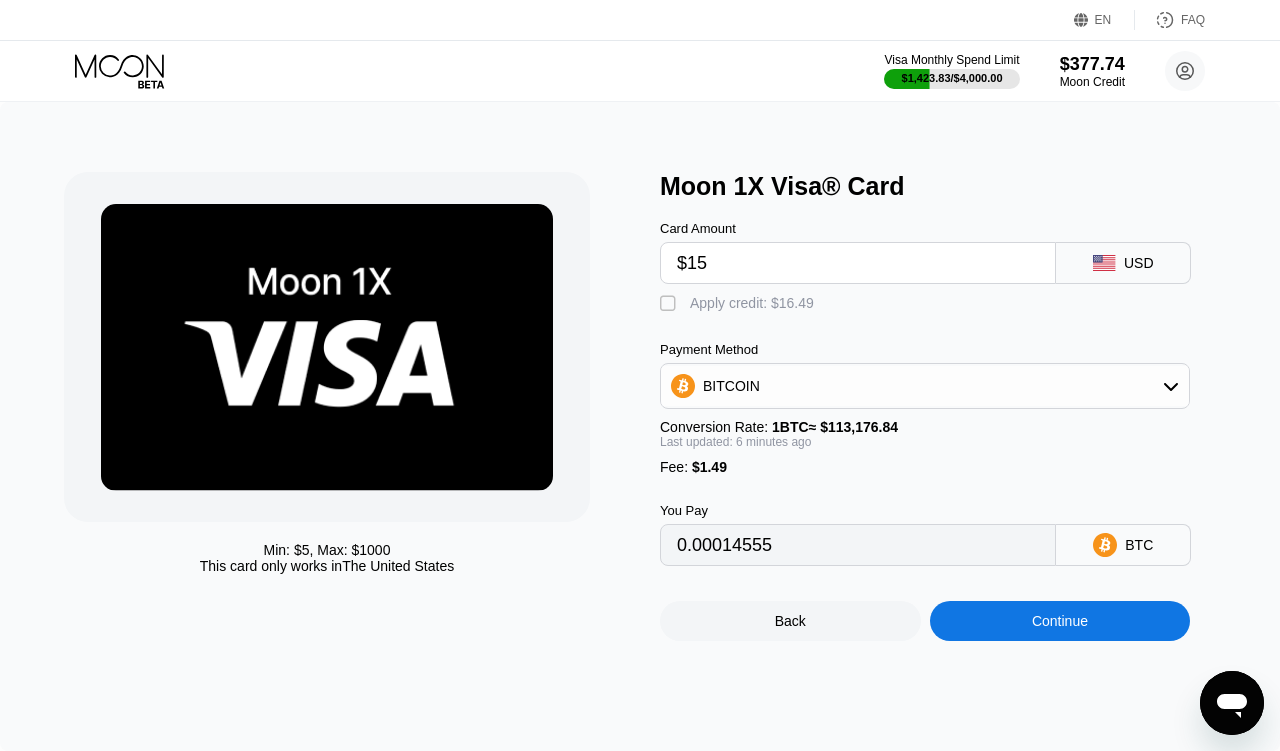 type on "$15" 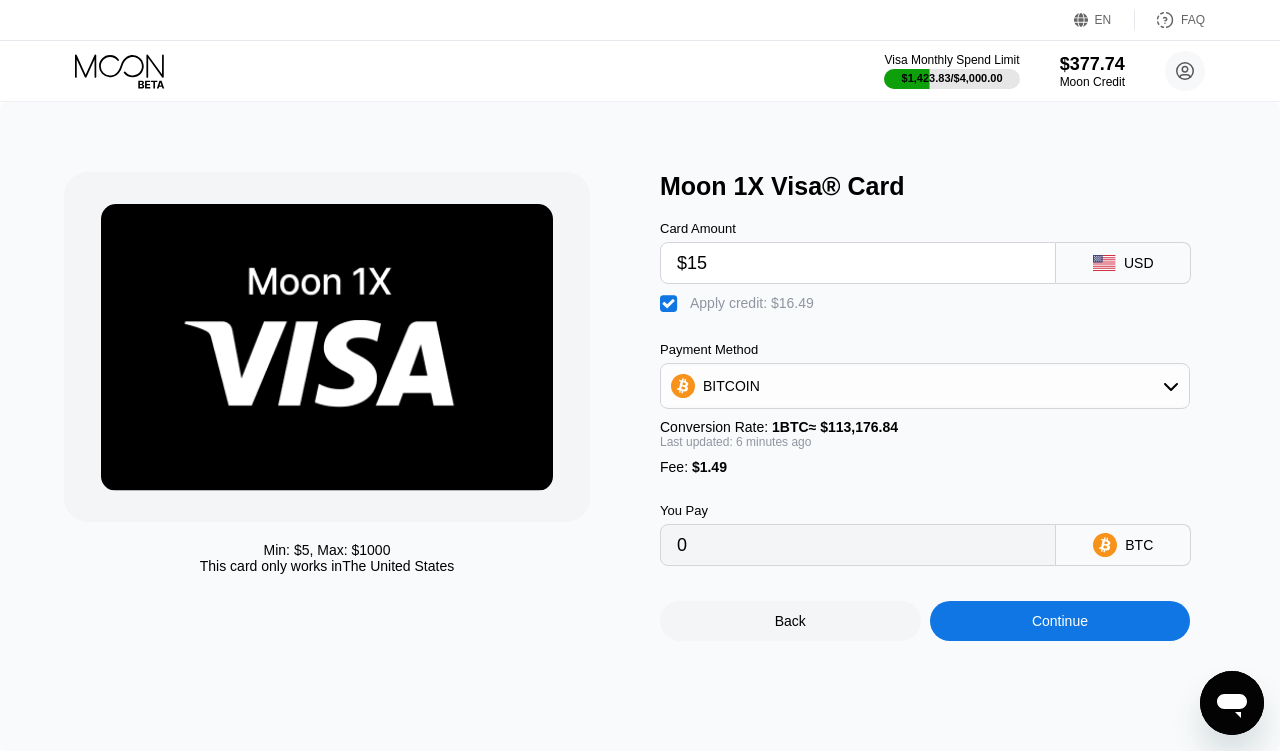 click on "Continue" at bounding box center (1060, 621) 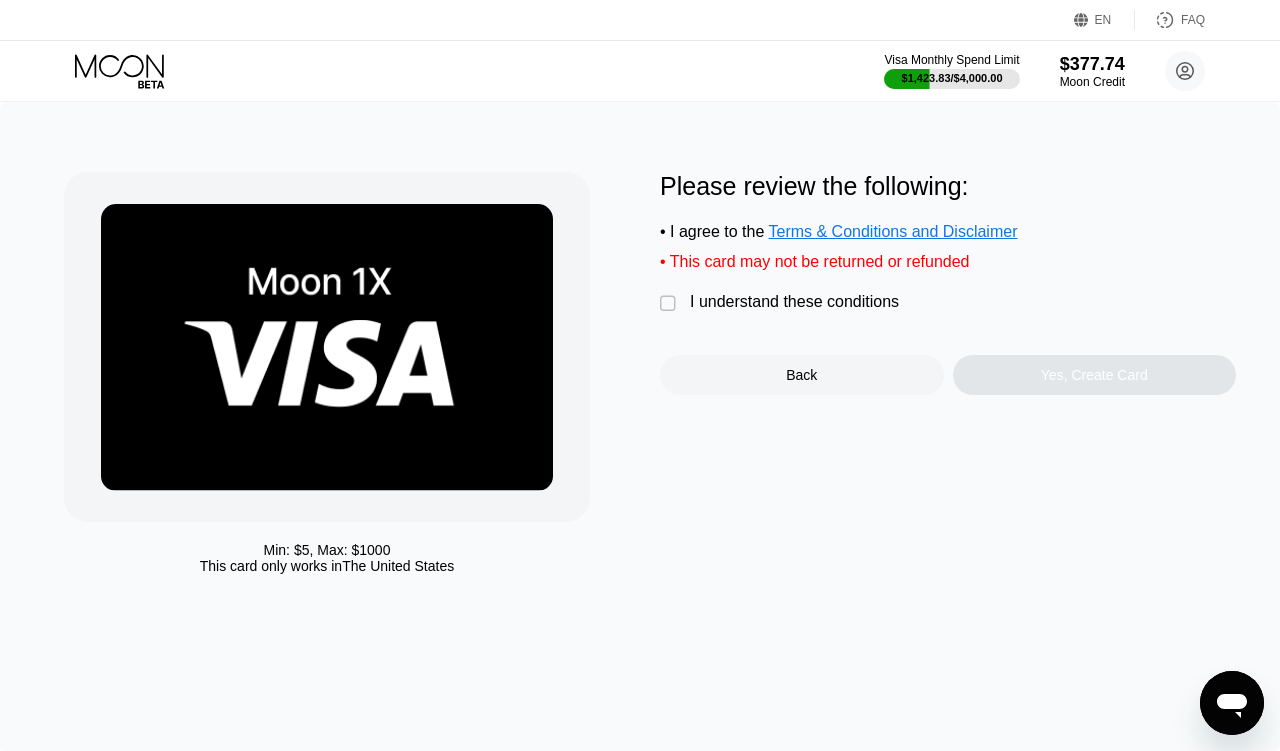 click on "I understand these conditions" at bounding box center (794, 302) 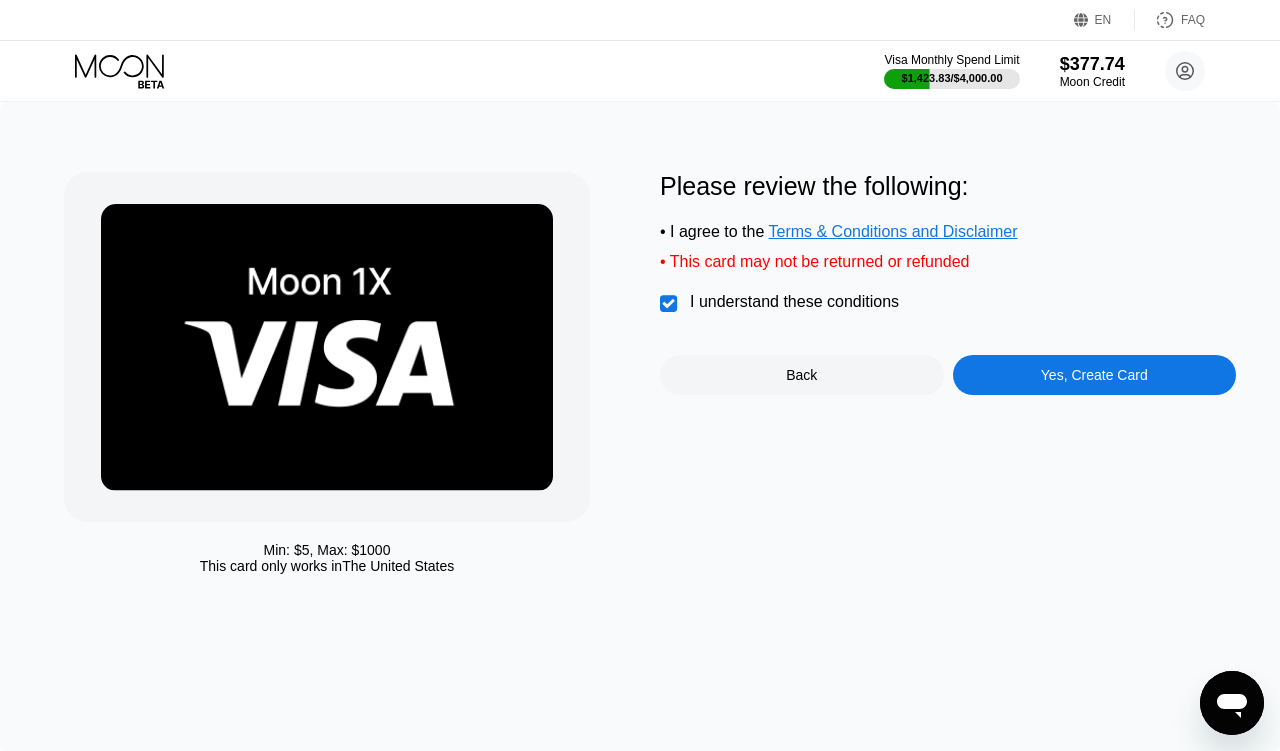 click on "Yes, Create Card" at bounding box center (1095, 375) 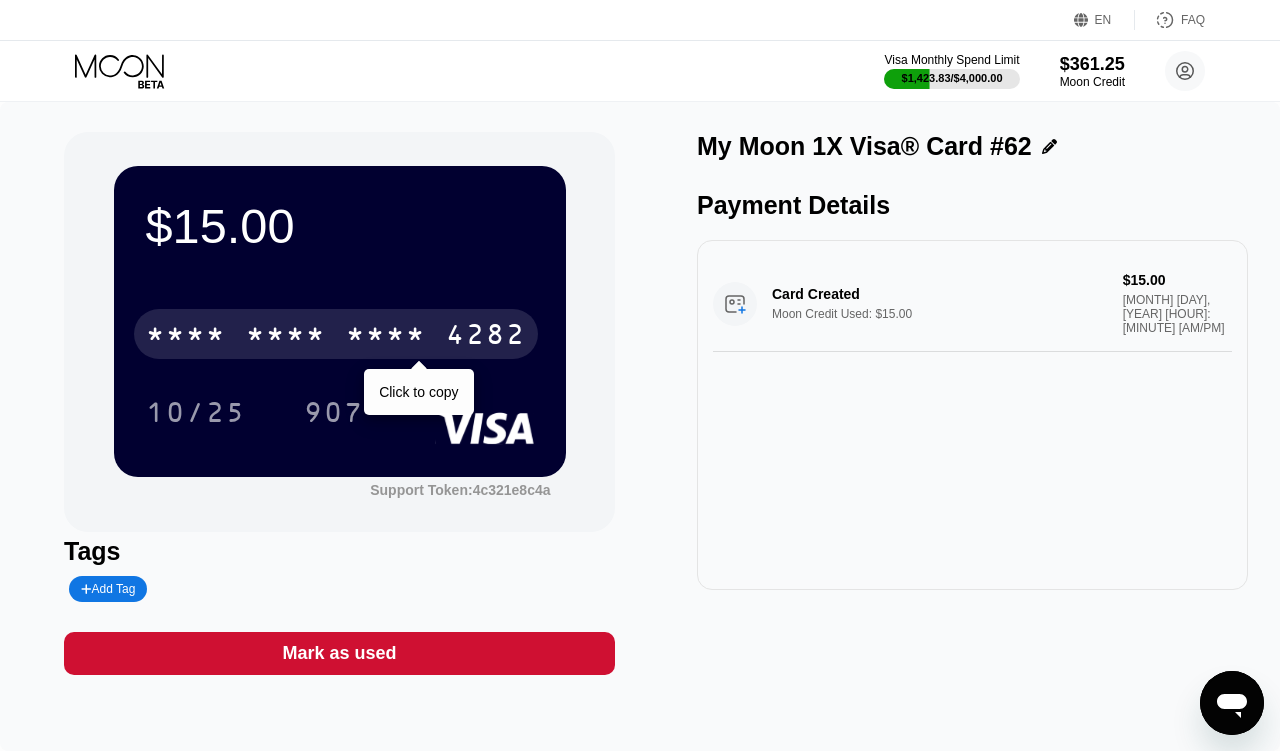 click on "4282" at bounding box center (486, 337) 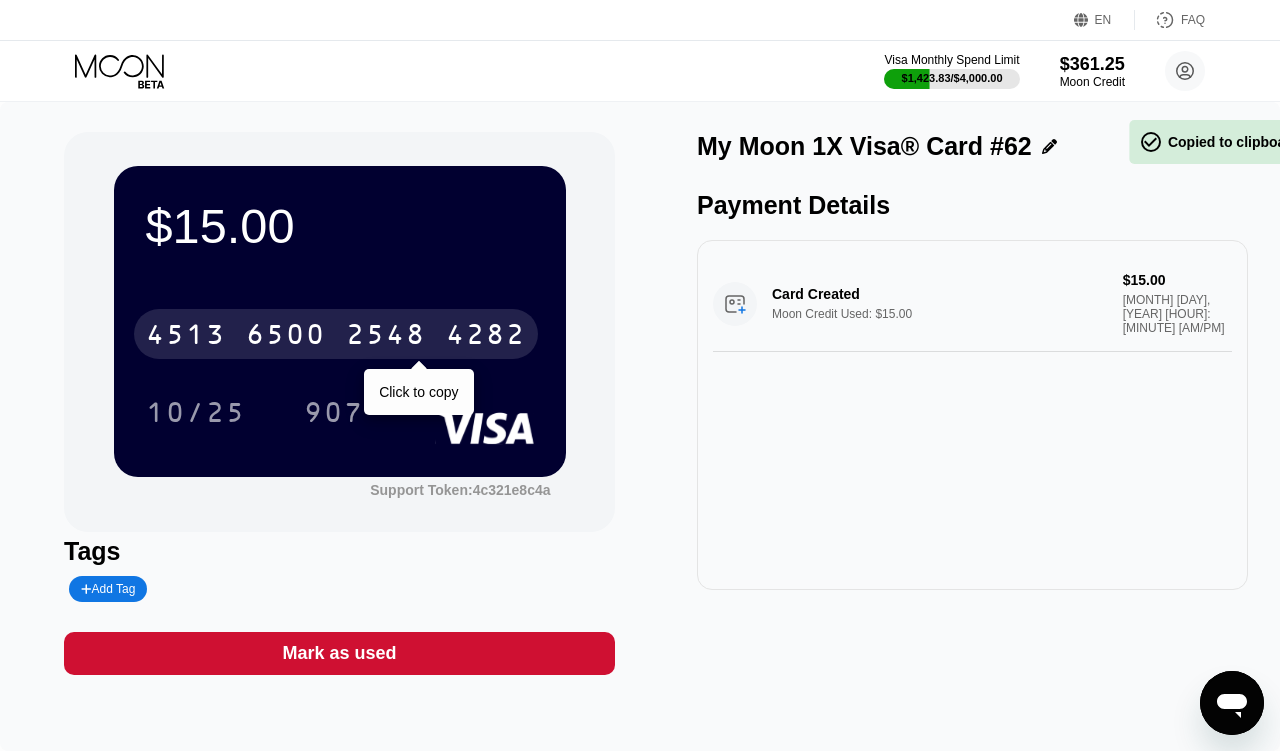 click on "4282" at bounding box center (486, 337) 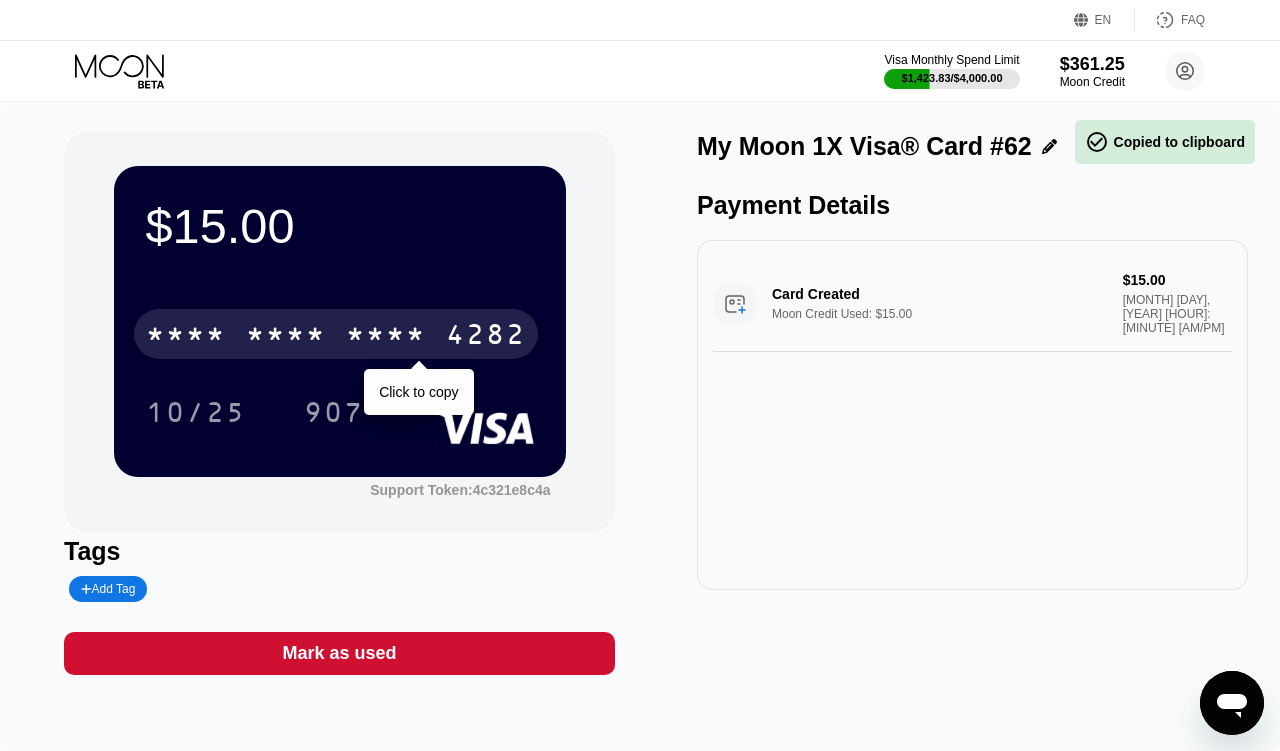 click on "4282" at bounding box center [486, 337] 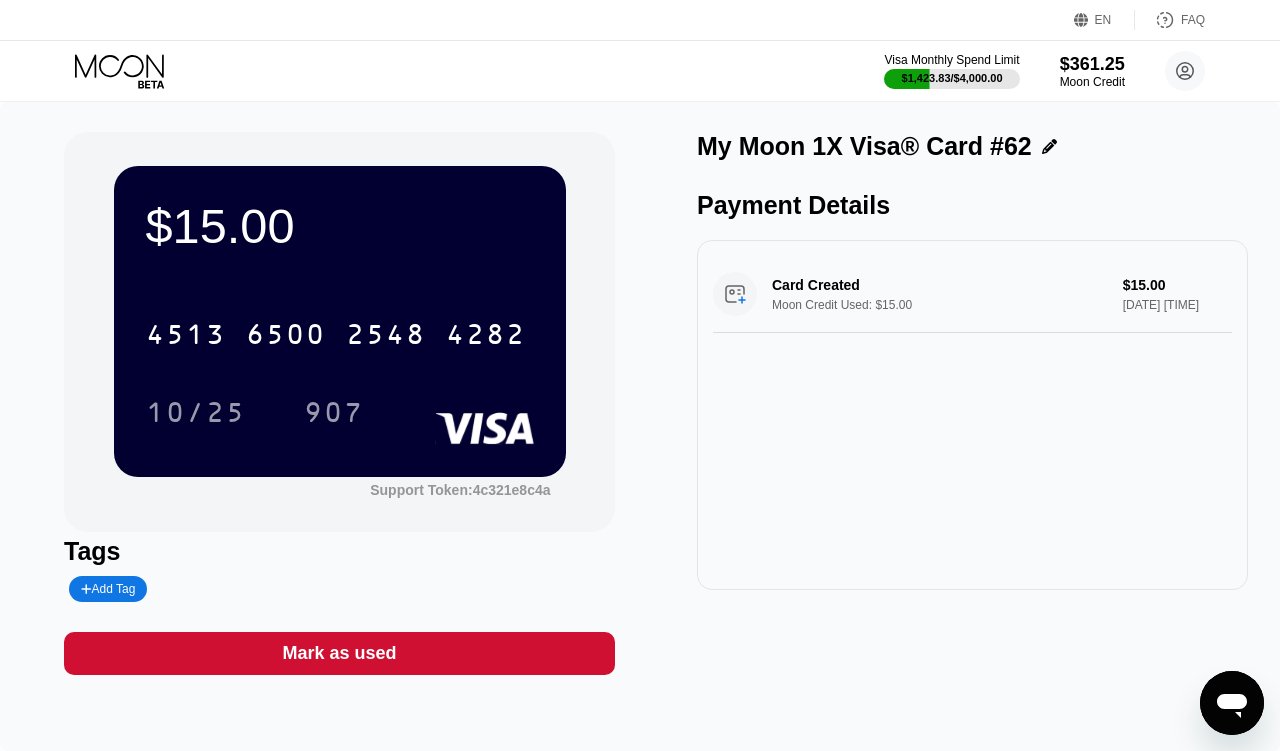 scroll, scrollTop: 0, scrollLeft: 0, axis: both 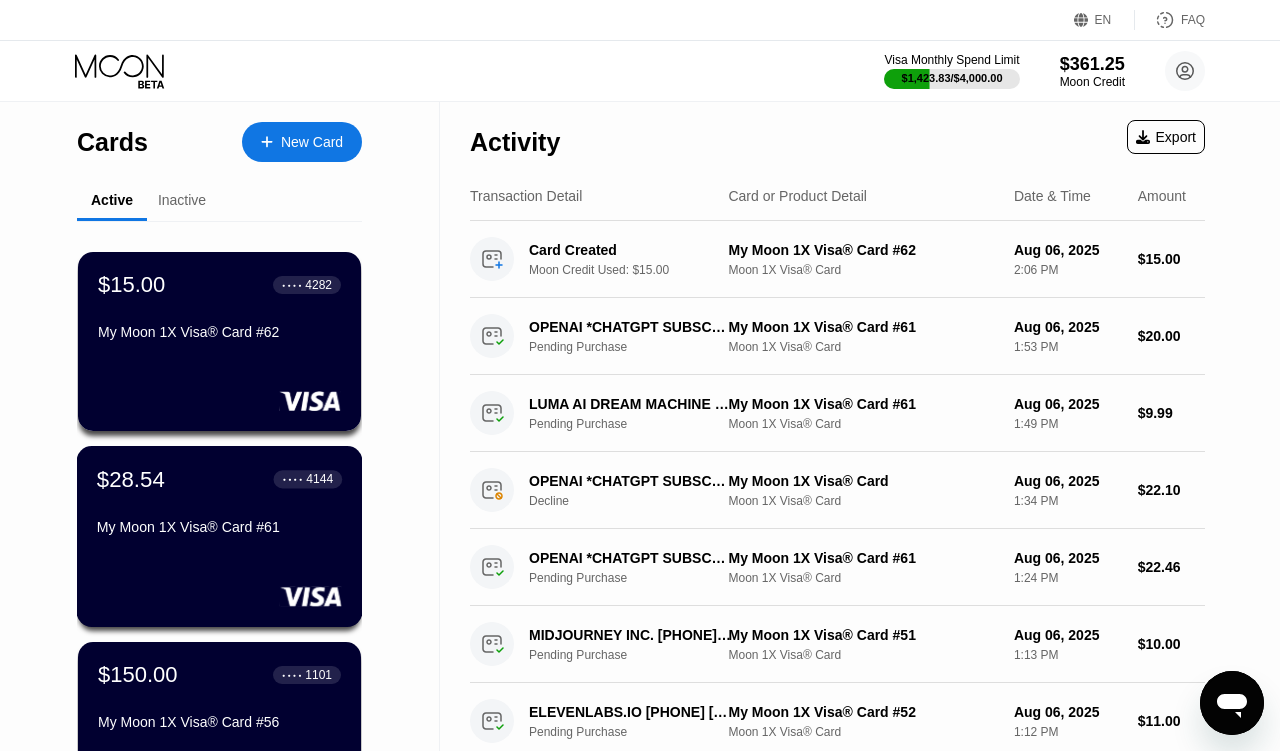click on "$28.54 ● ● ● ● [LAST_FOUR] My Moon 1X Visa® Card #61" at bounding box center [219, 504] 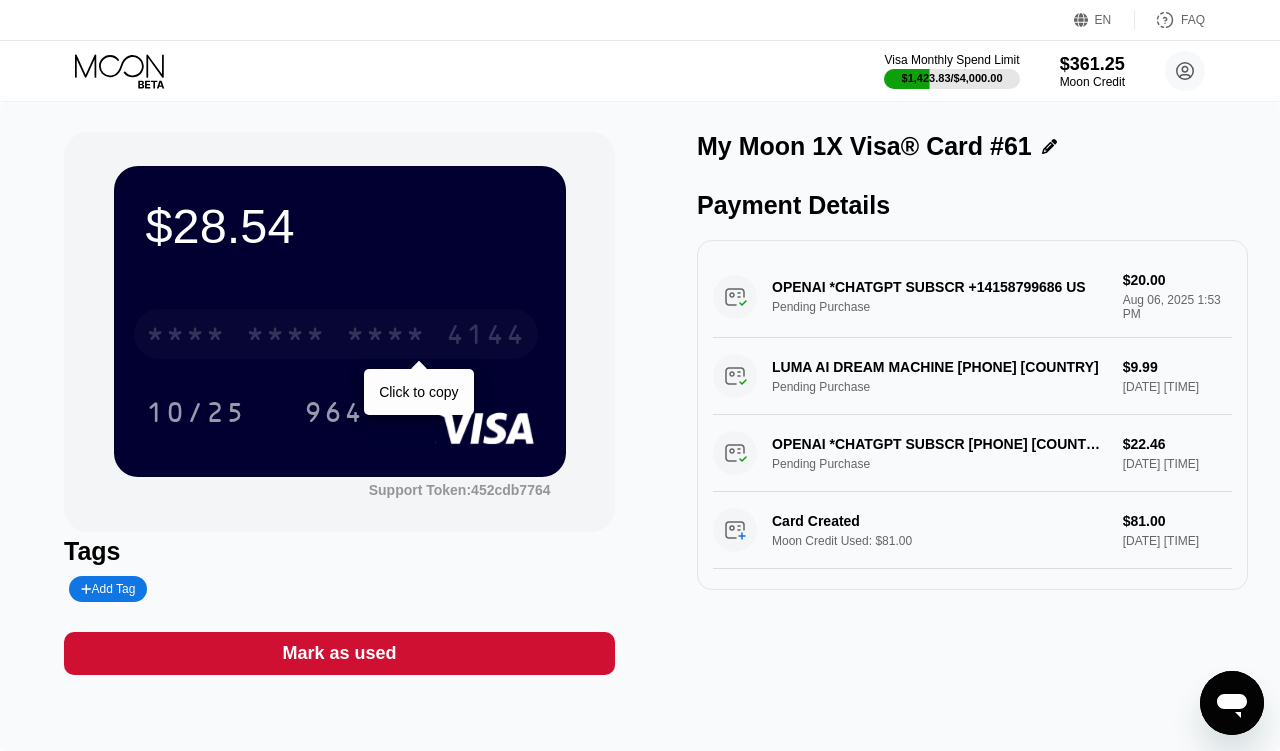click on "* * * *" at bounding box center [386, 337] 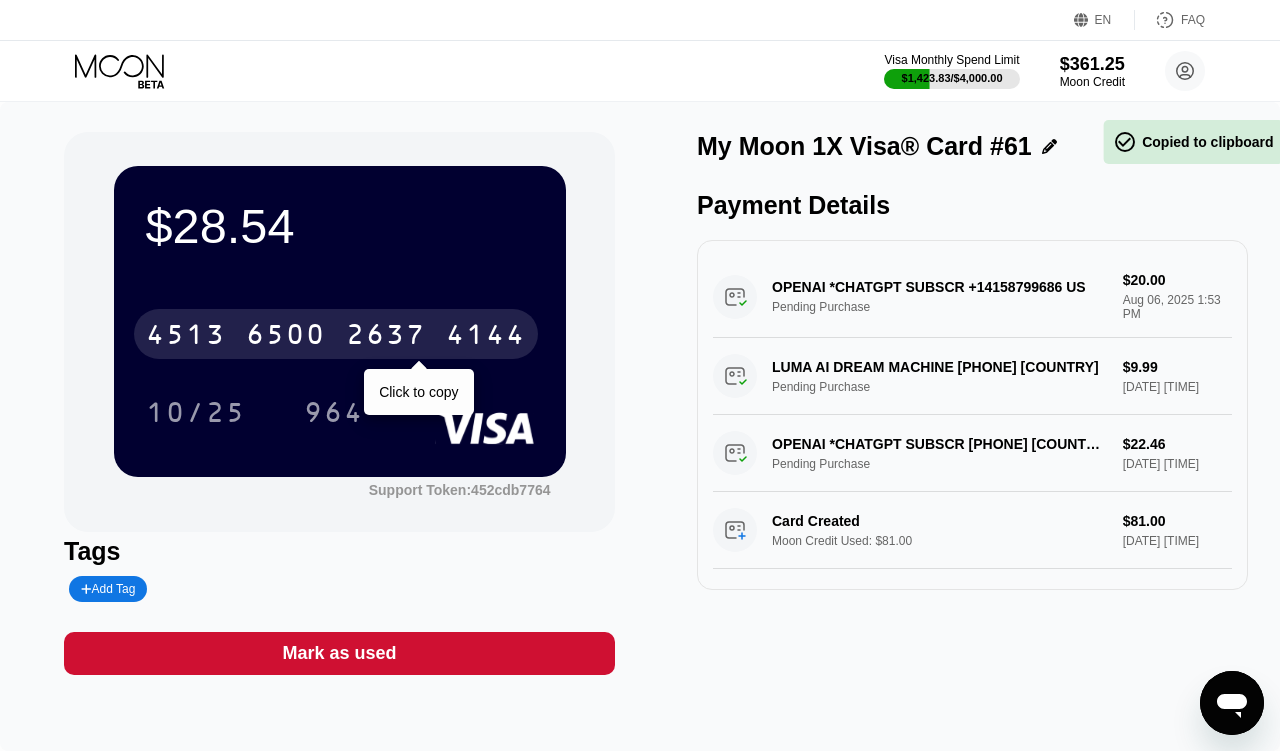 click on "2637" at bounding box center (386, 337) 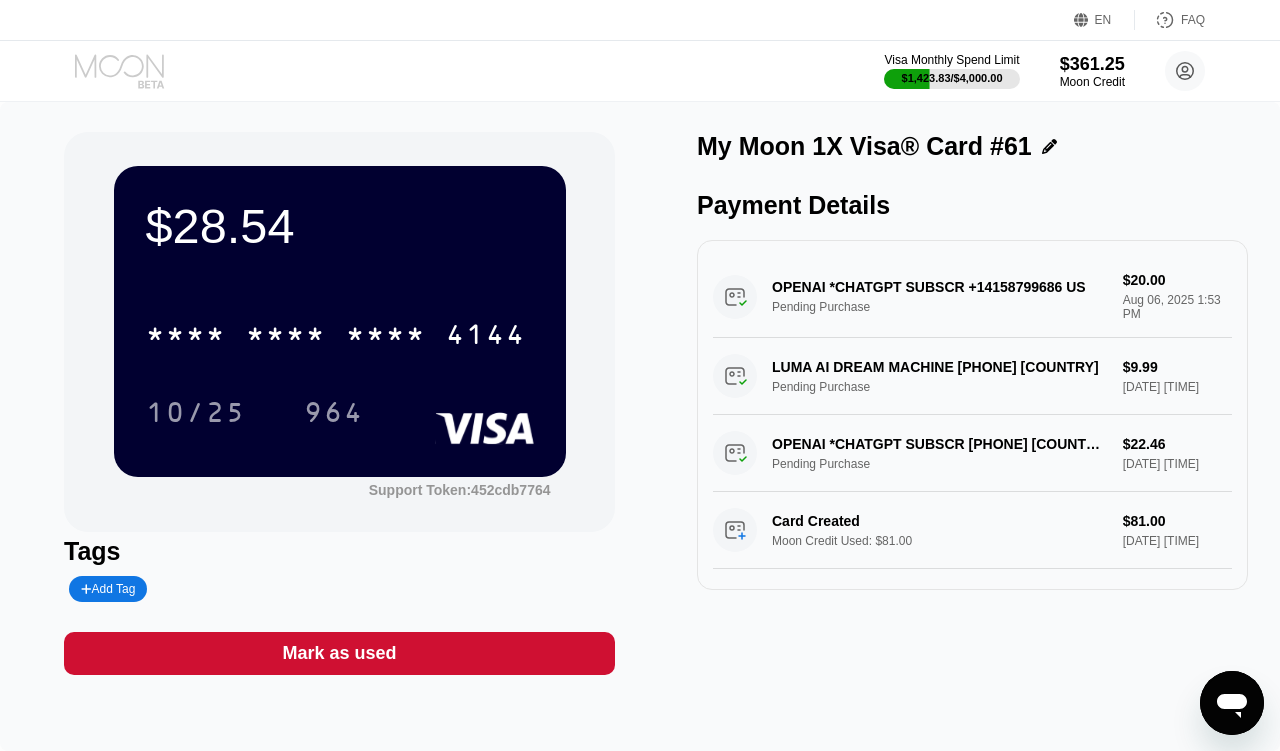 click 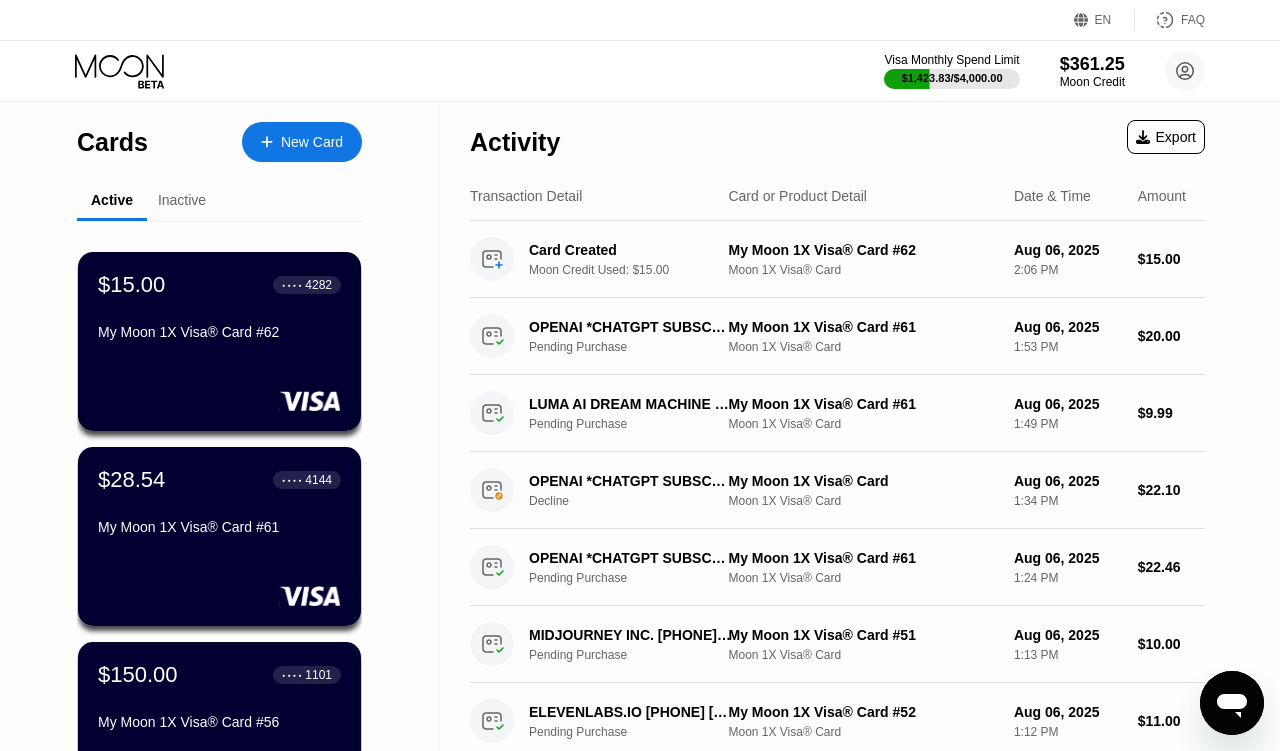 click on "New Card" at bounding box center (312, 142) 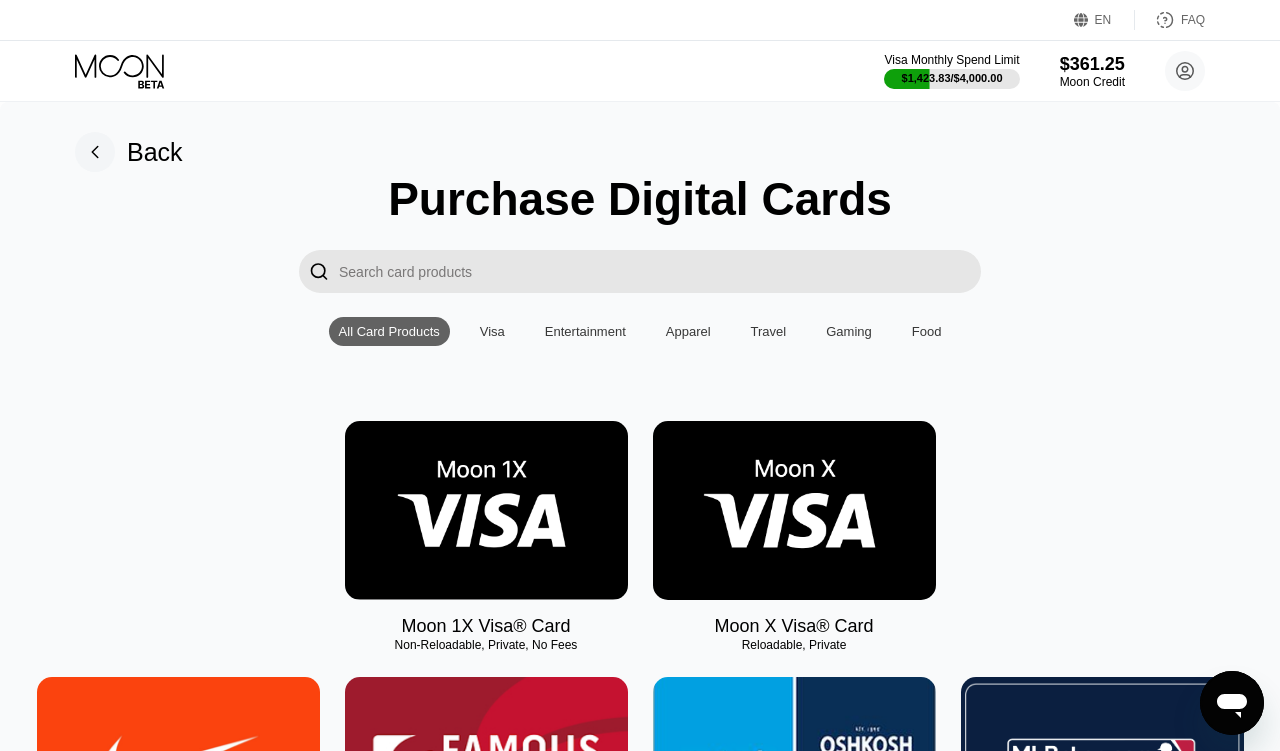 click at bounding box center [486, 510] 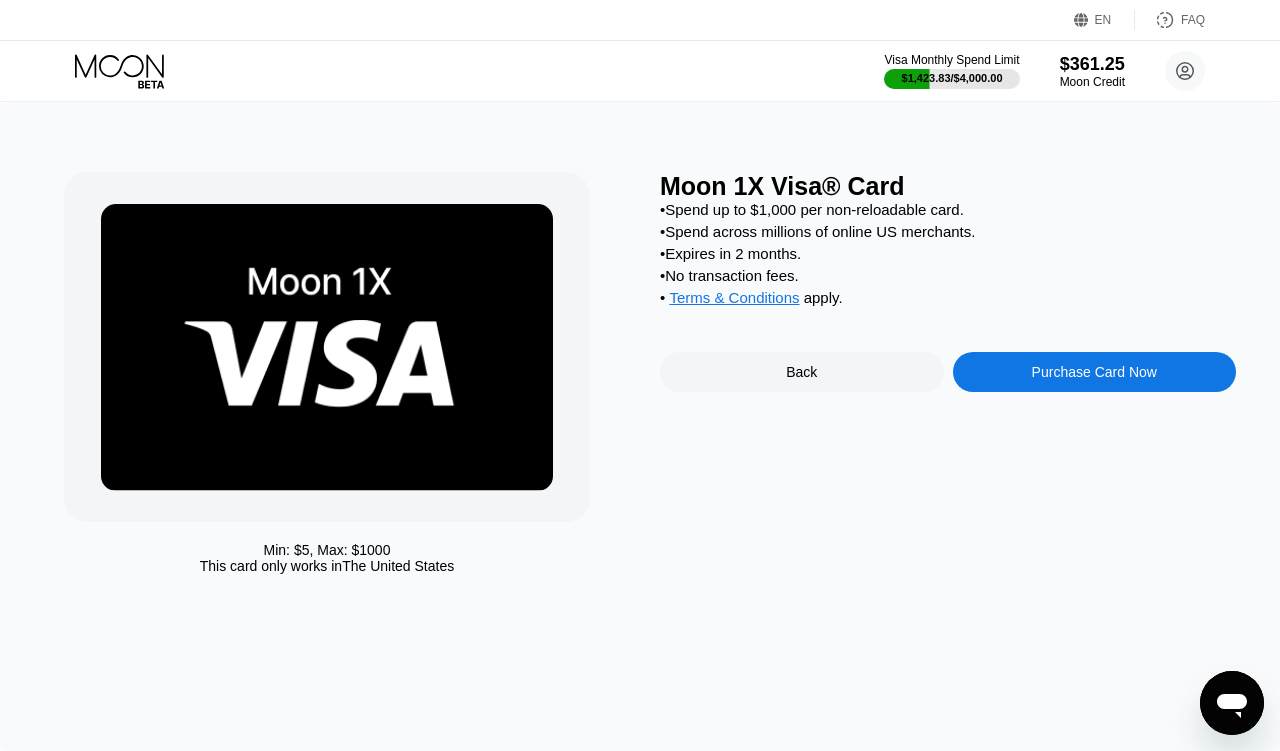 click on "Purchase Card Now" at bounding box center (1095, 372) 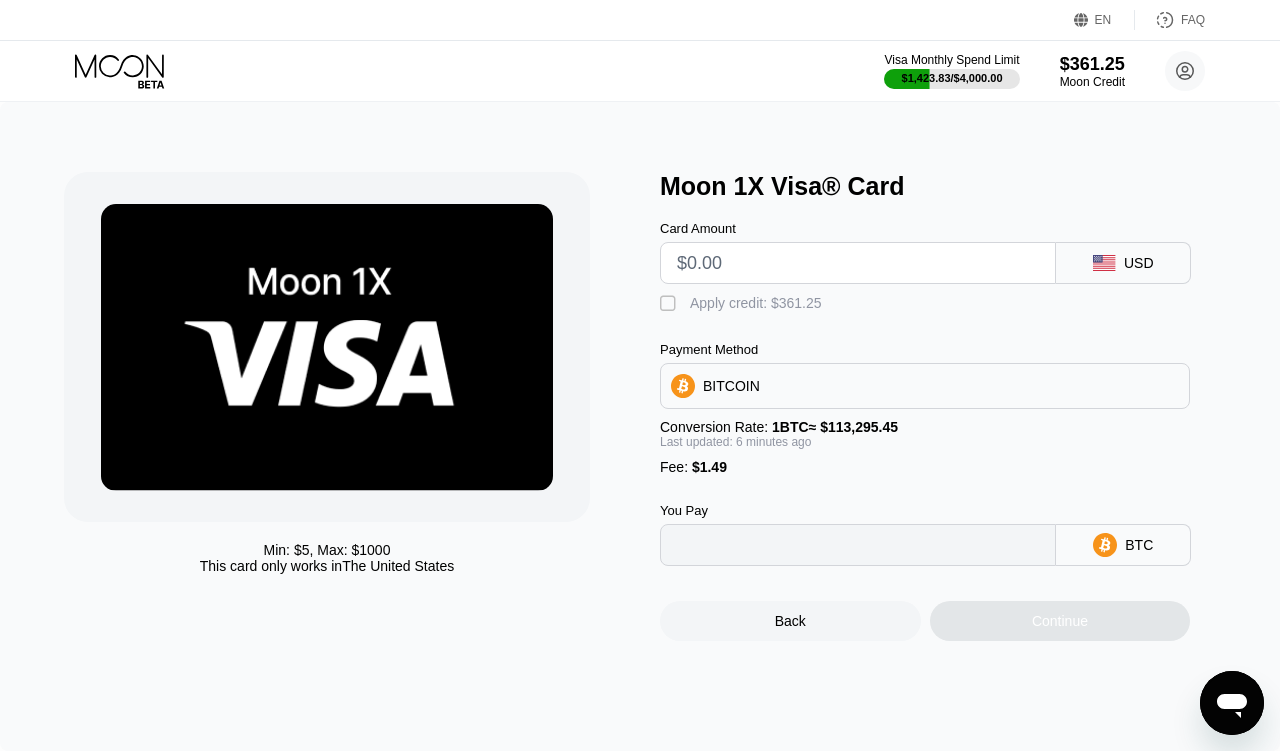 type on "0" 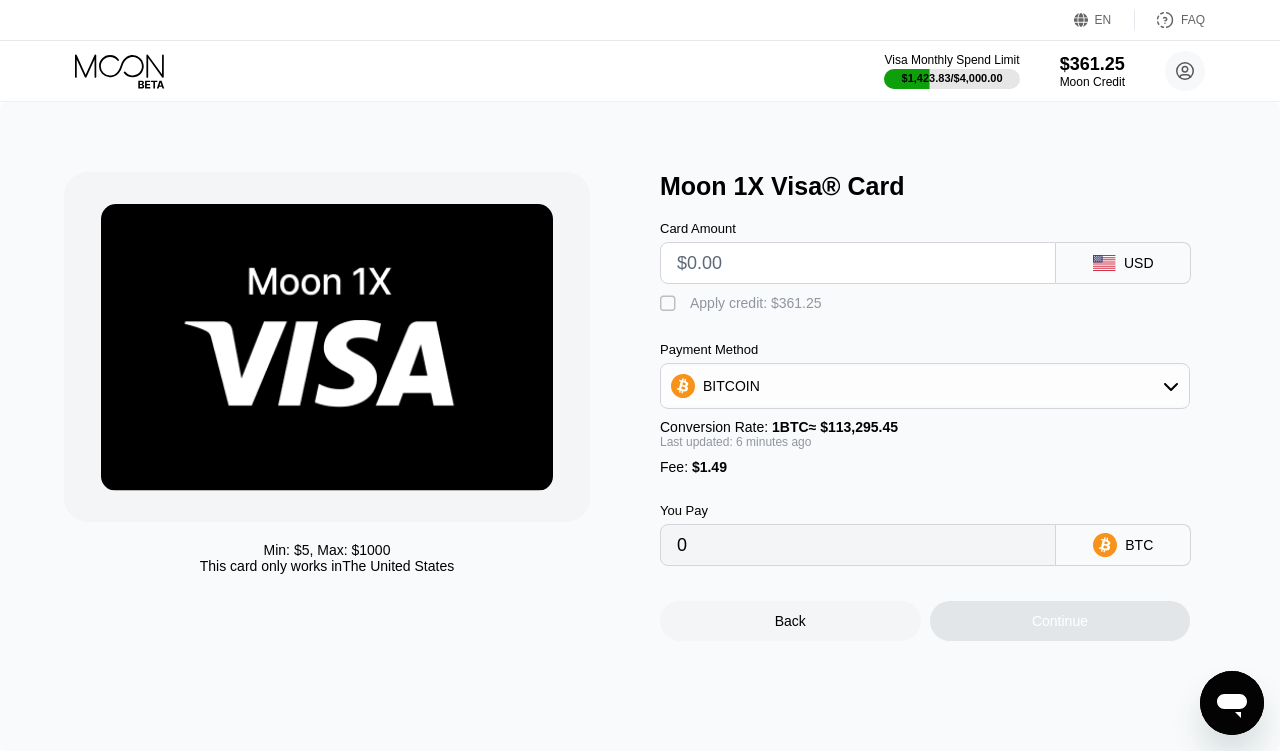 click at bounding box center [858, 263] 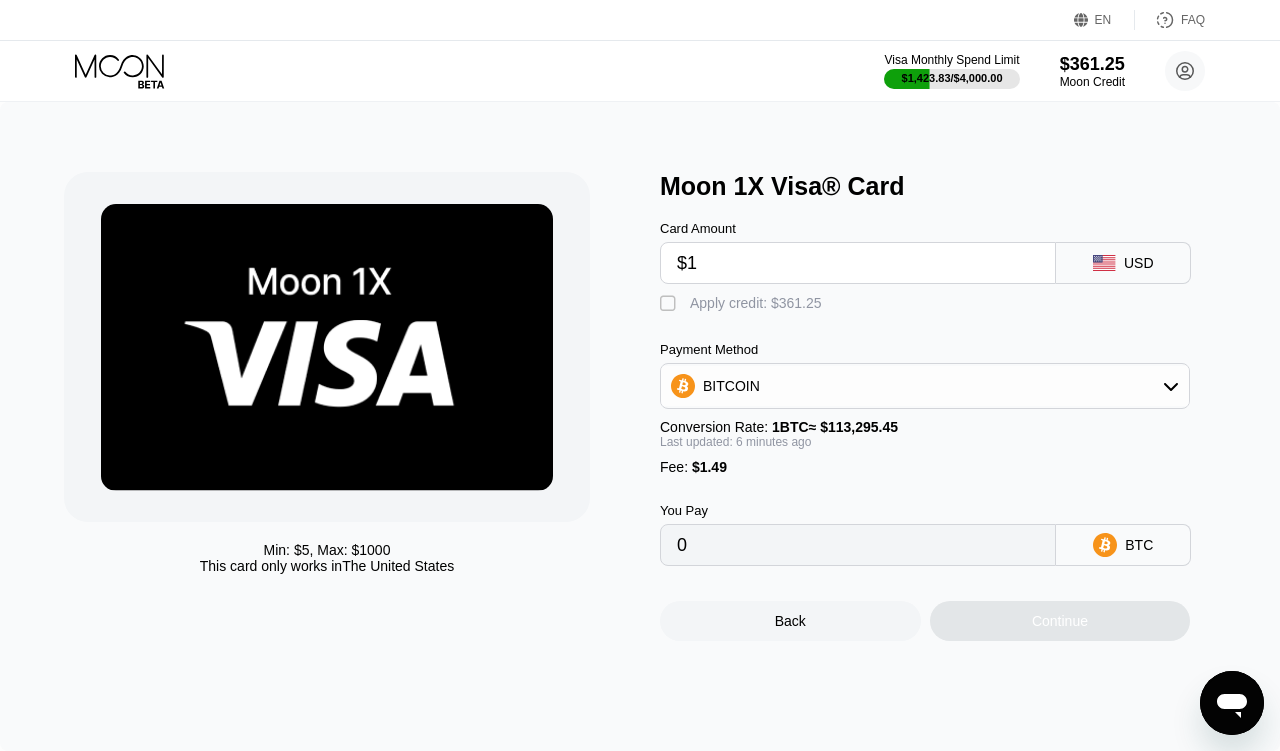 type on "0.00002203" 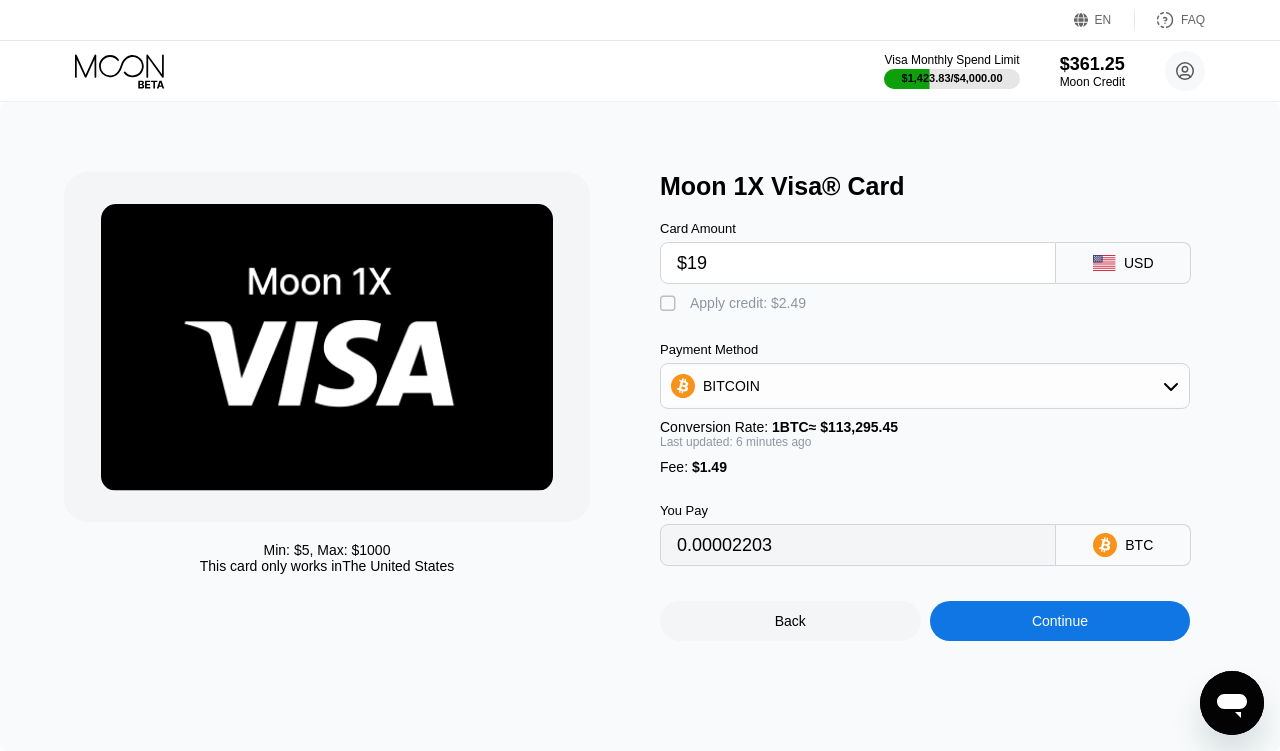 type on "$190" 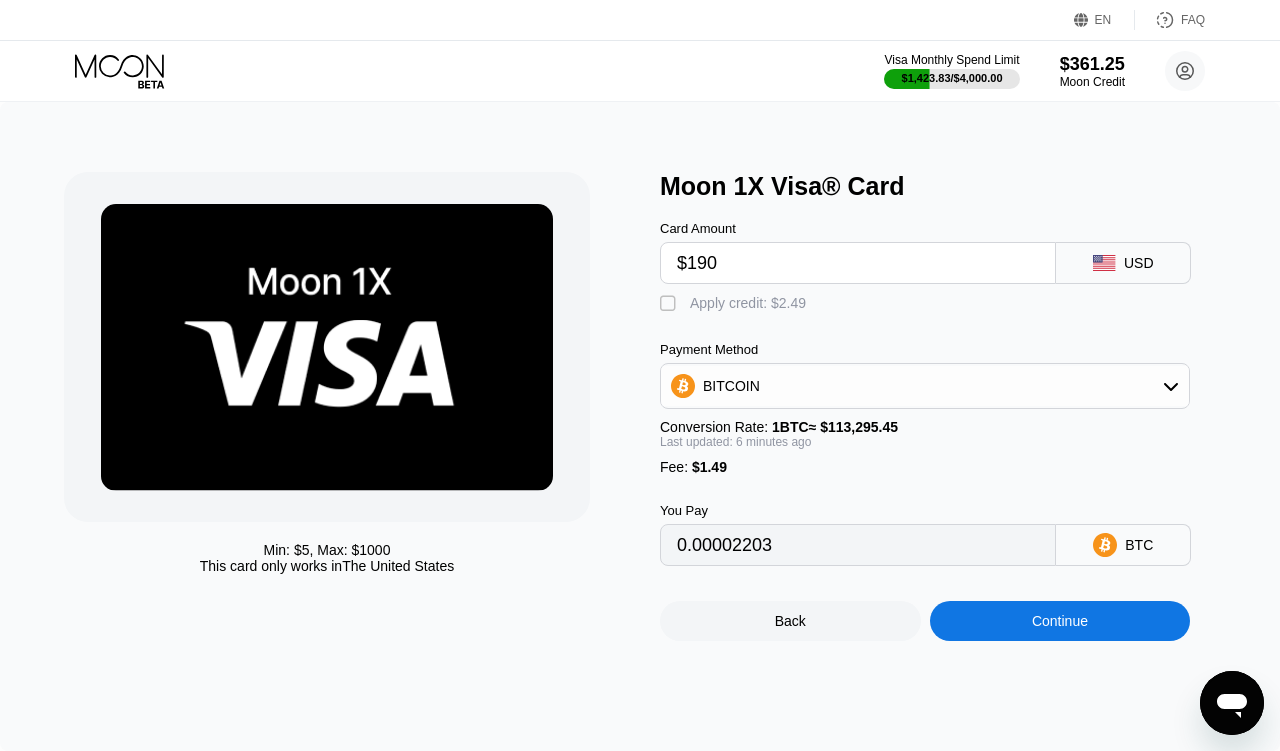 type on "0.00169344" 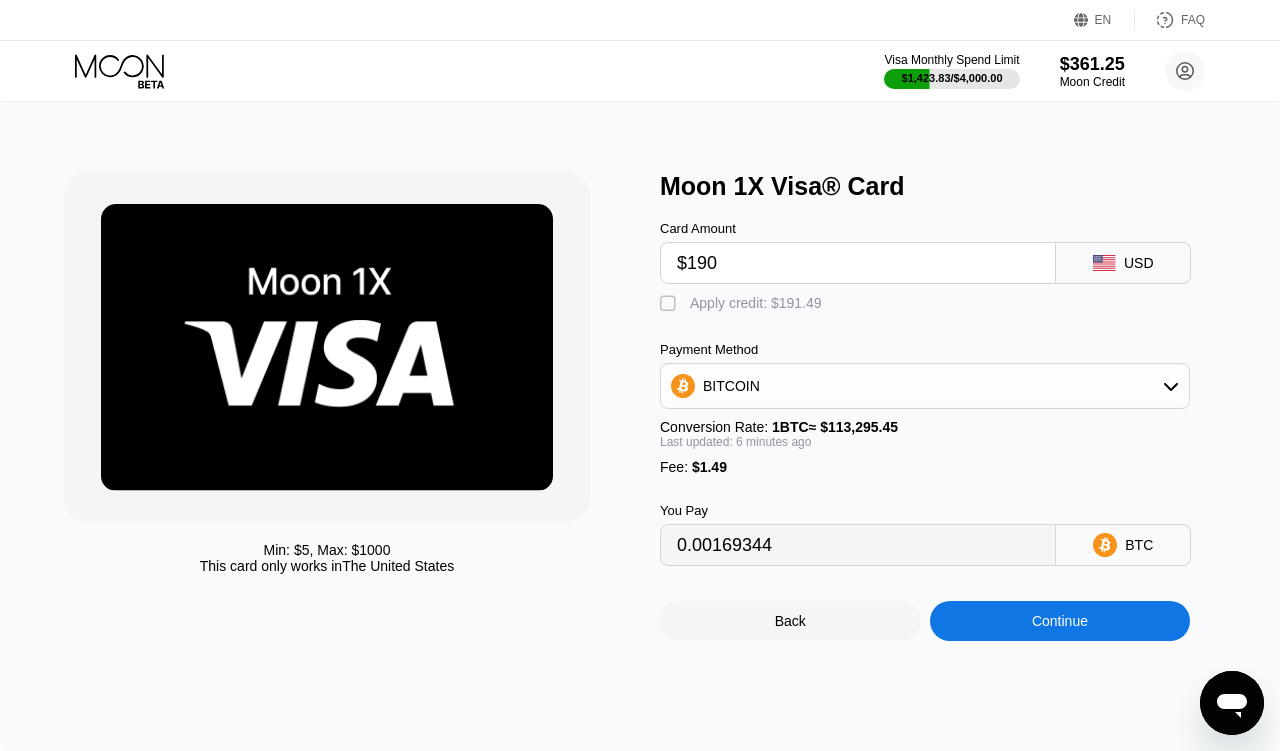 type on "$190" 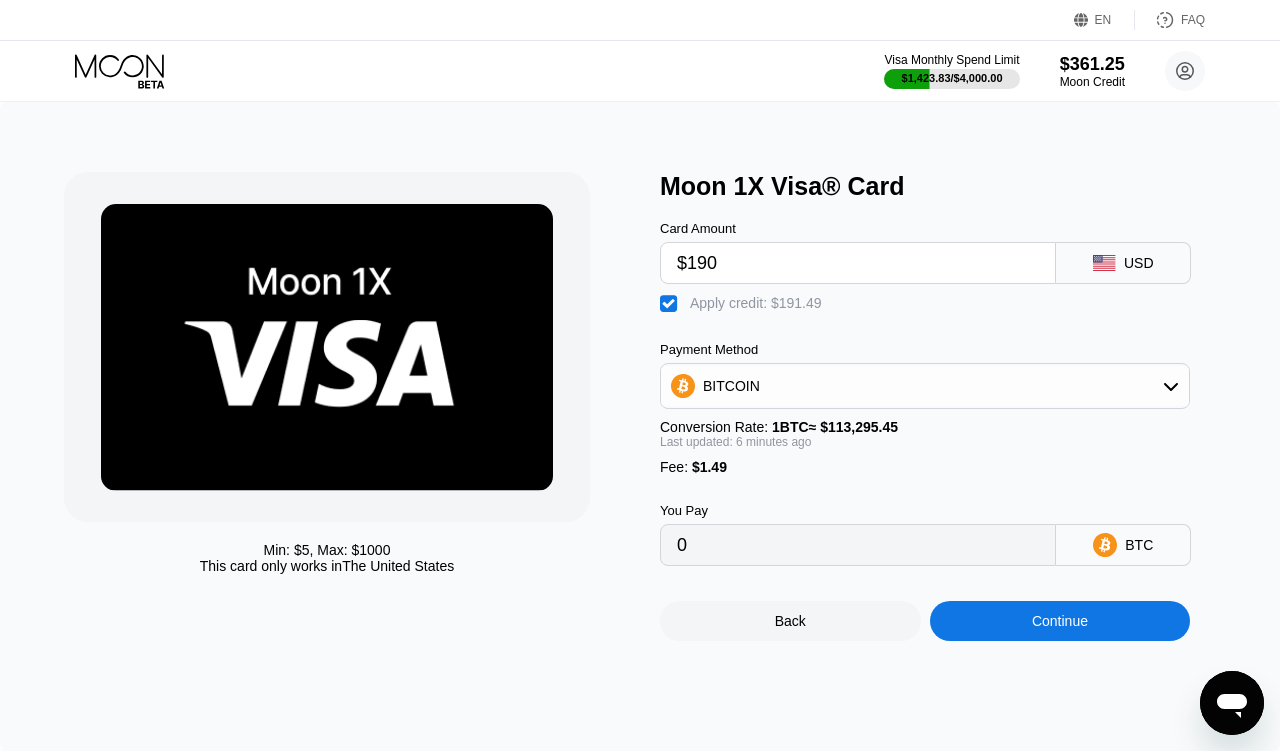click on "Continue" at bounding box center [1060, 621] 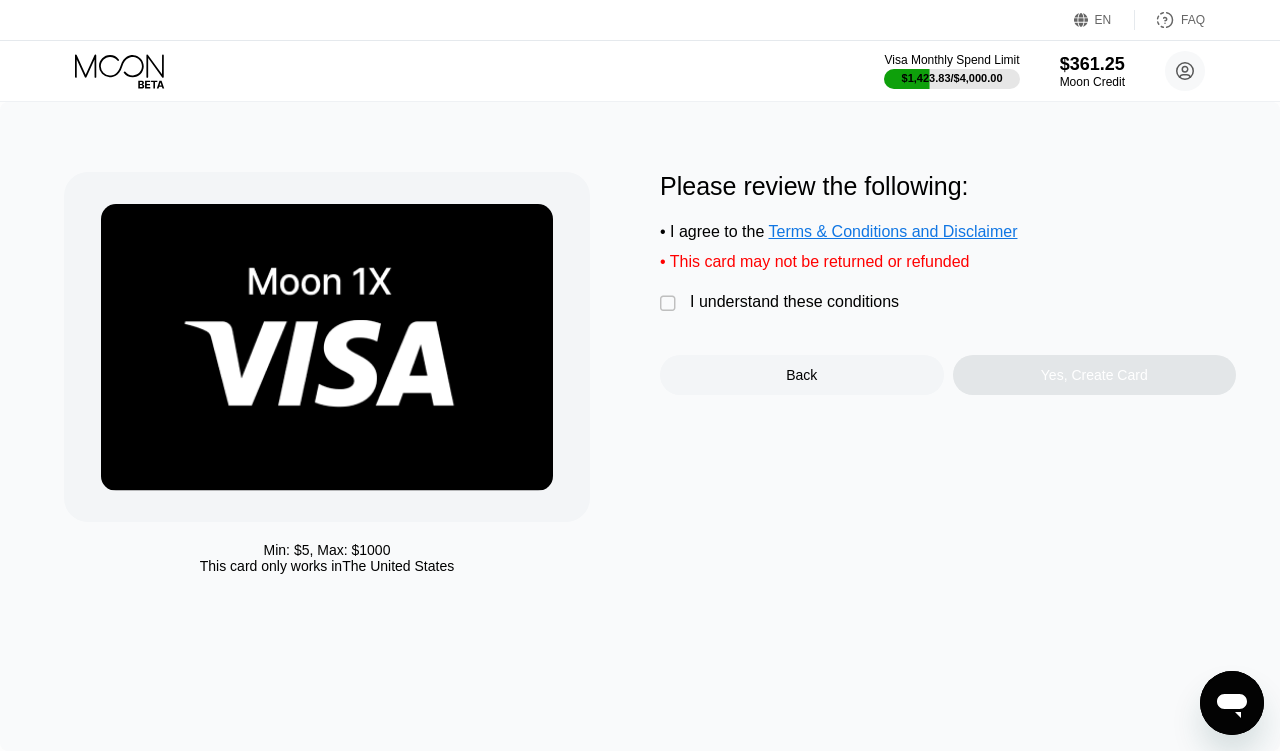 click on "I understand these conditions" at bounding box center (794, 302) 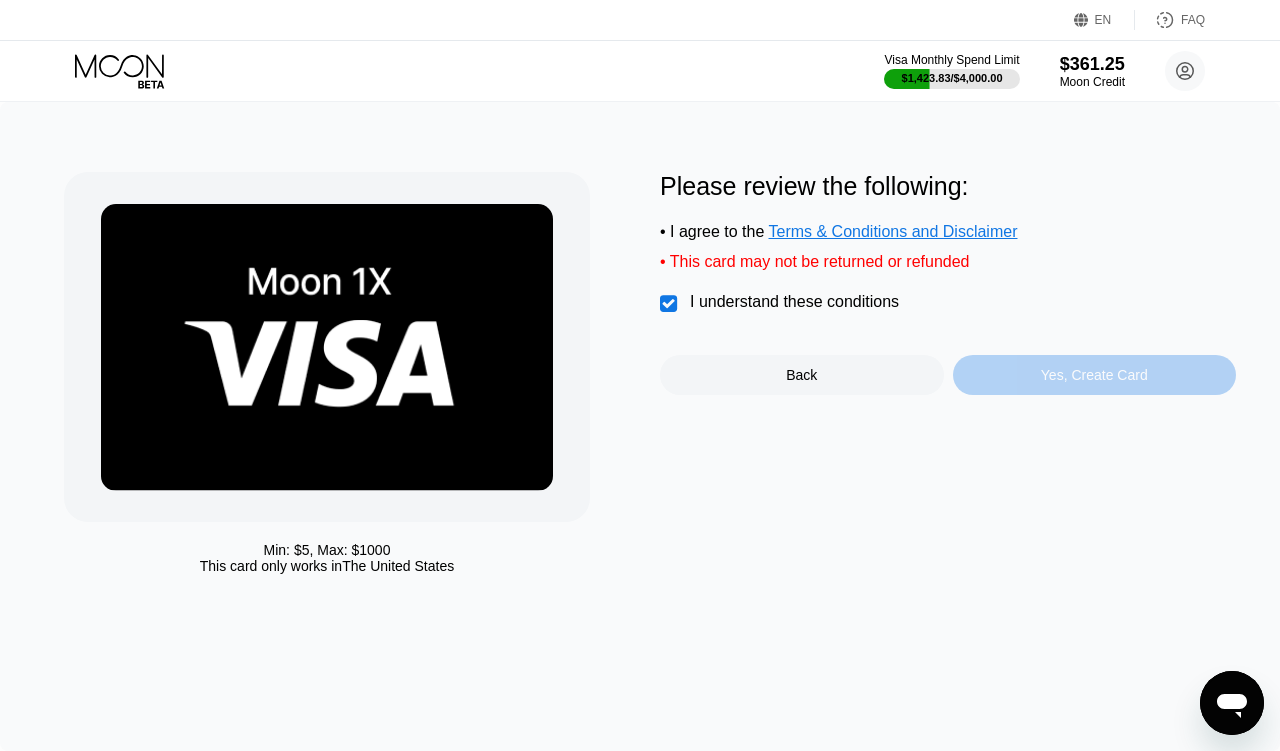 click on "Yes, Create Card" at bounding box center (1095, 375) 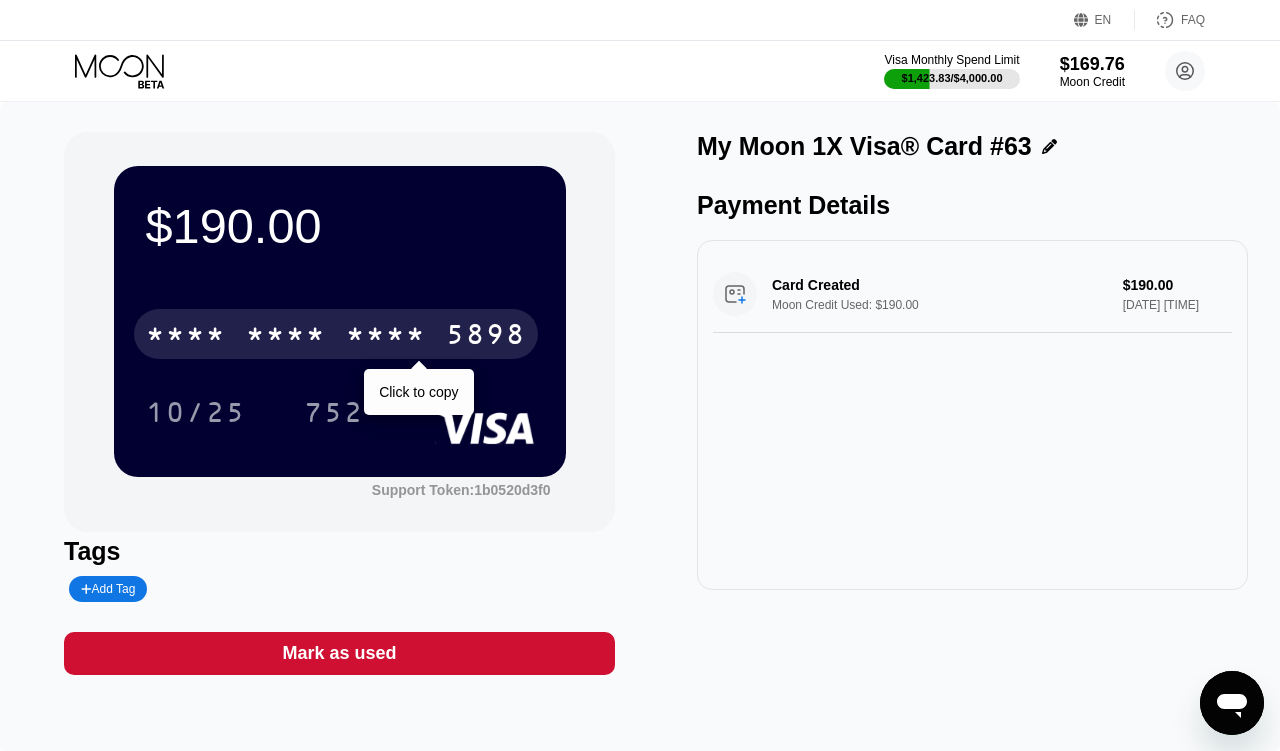 click on "* * * *" at bounding box center [386, 337] 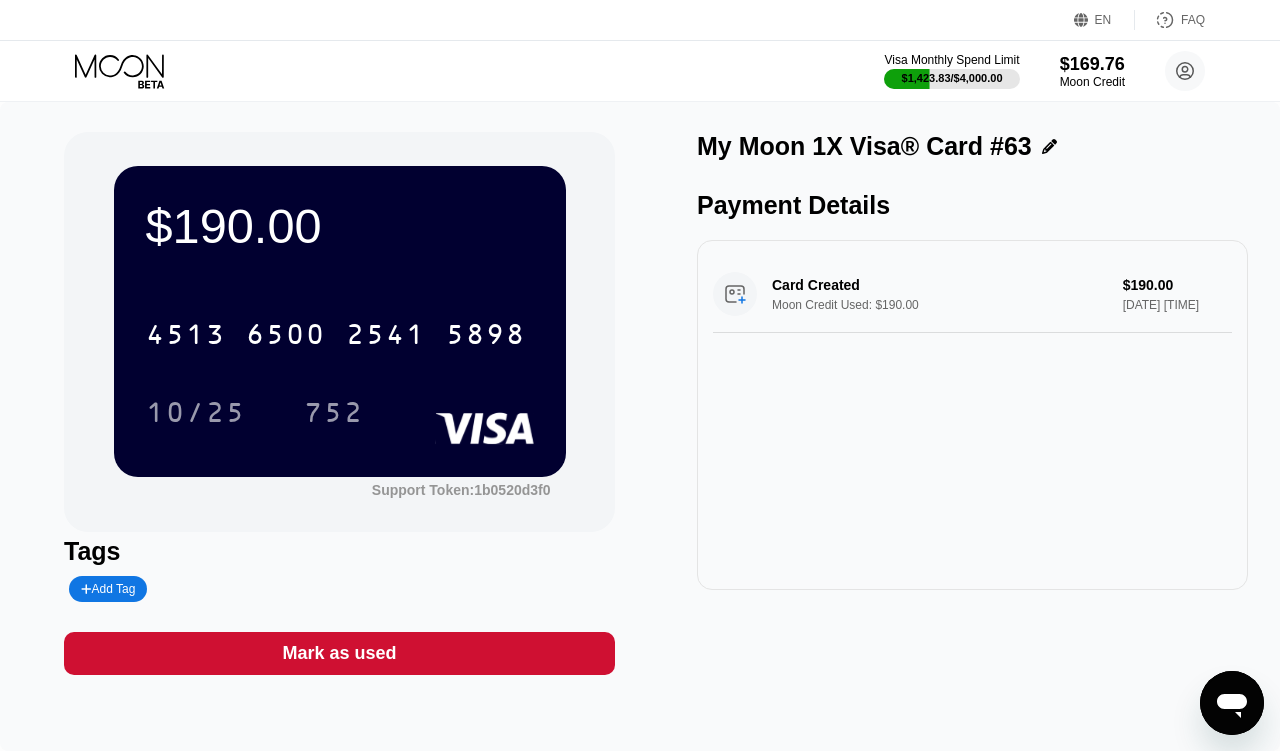 scroll, scrollTop: 0, scrollLeft: 0, axis: both 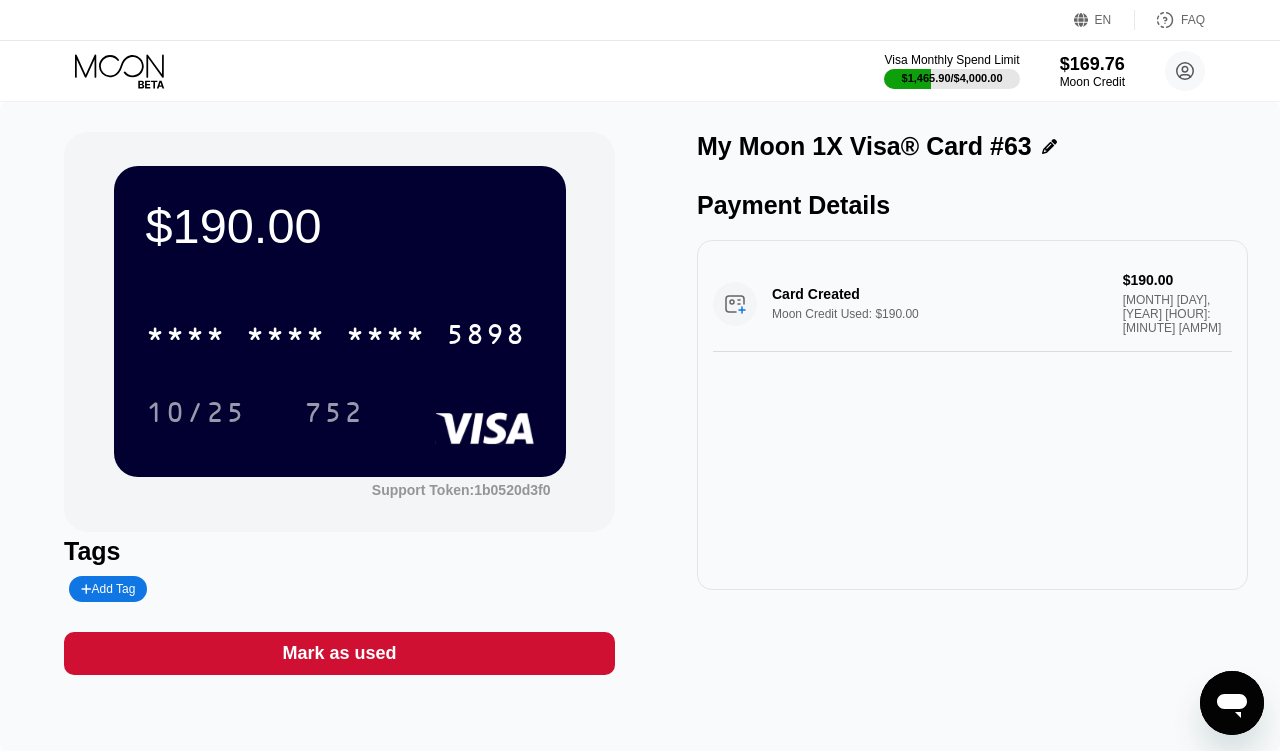 click 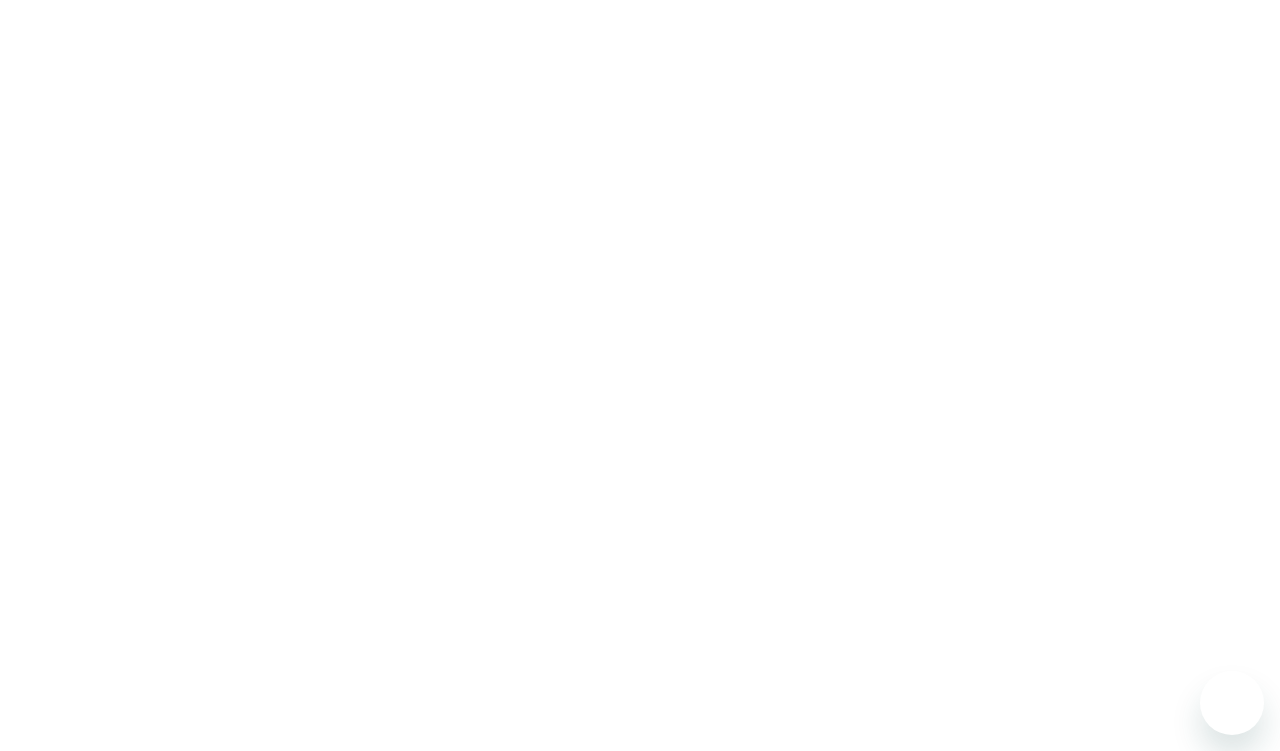 scroll, scrollTop: 0, scrollLeft: 0, axis: both 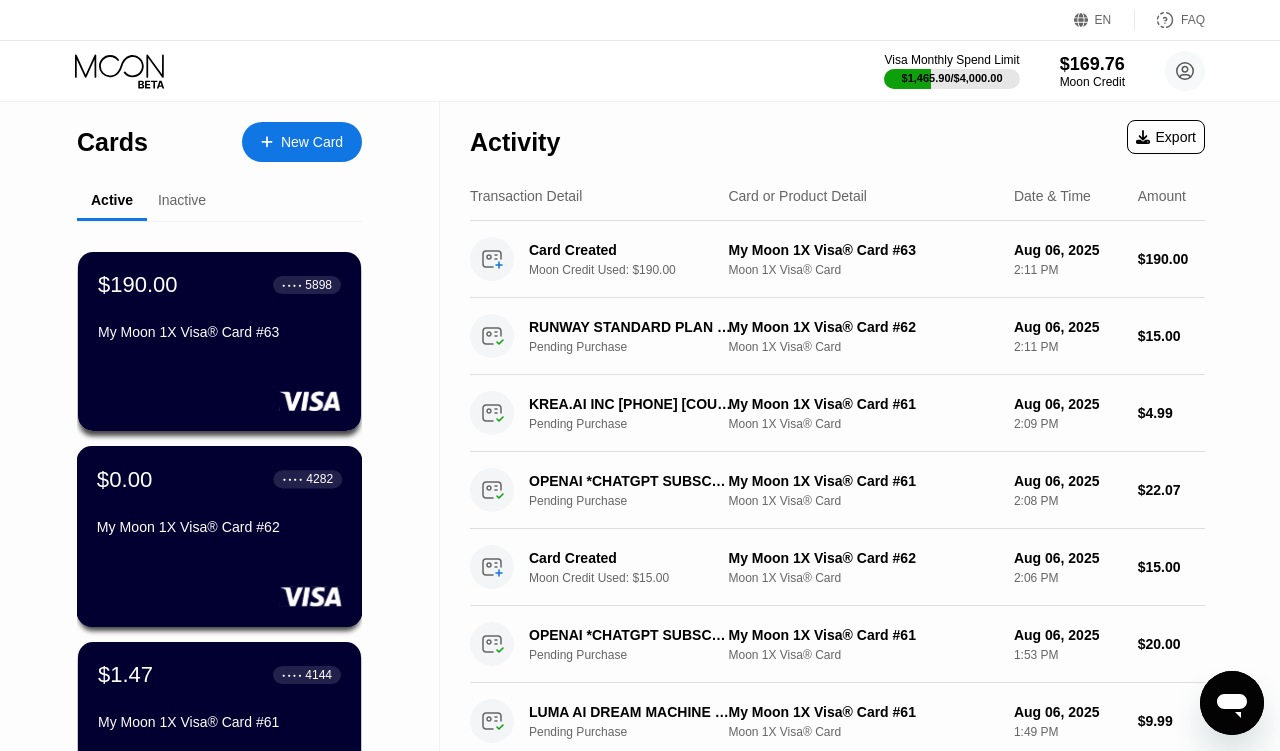 click on "$0.00 ● ● ● ● [CARD_LAST_4] My Moon 1X Visa® Card #62" at bounding box center (219, 504) 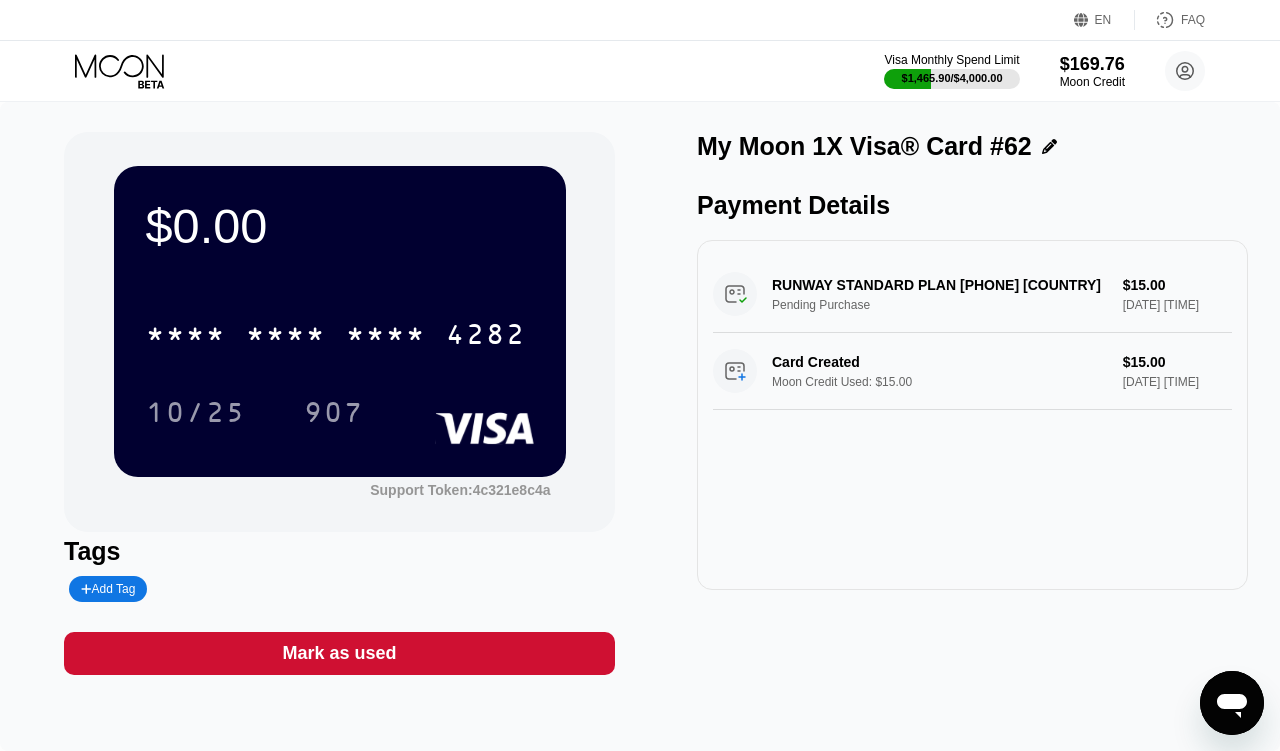 click on "Mark as used" at bounding box center [339, 653] 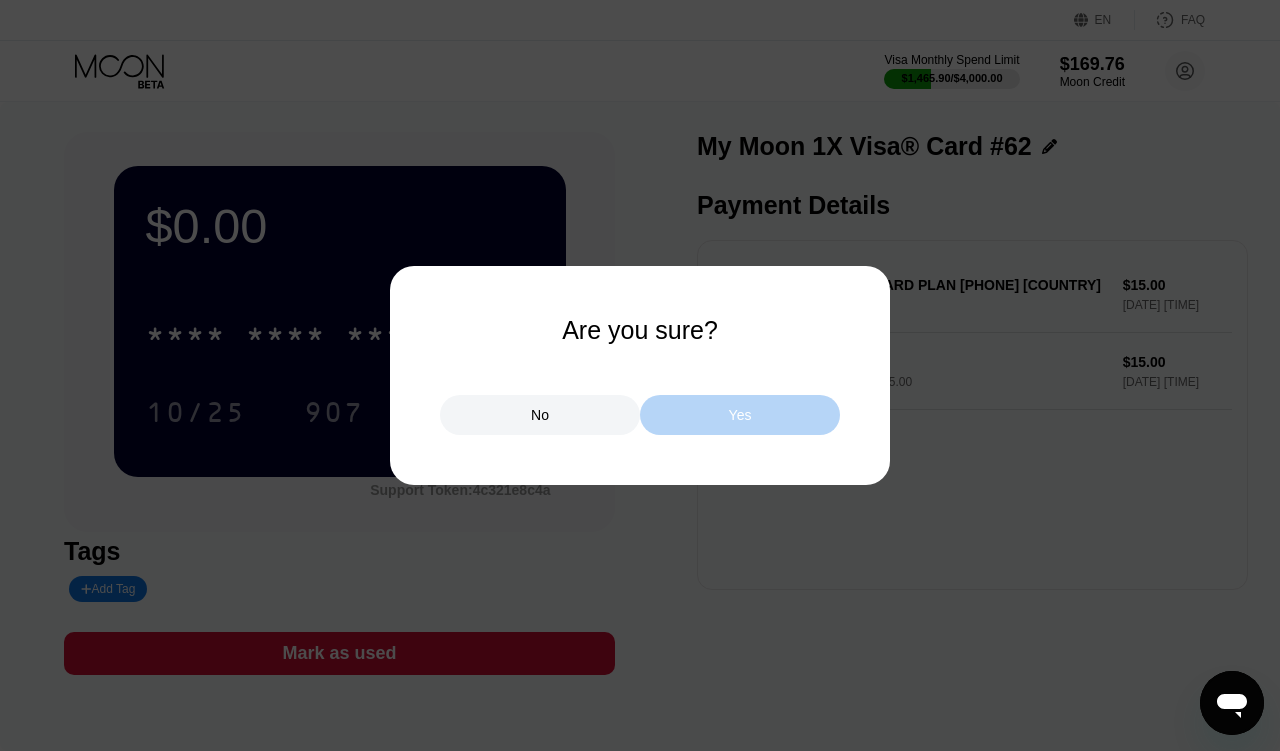 click on "Yes" at bounding box center (740, 415) 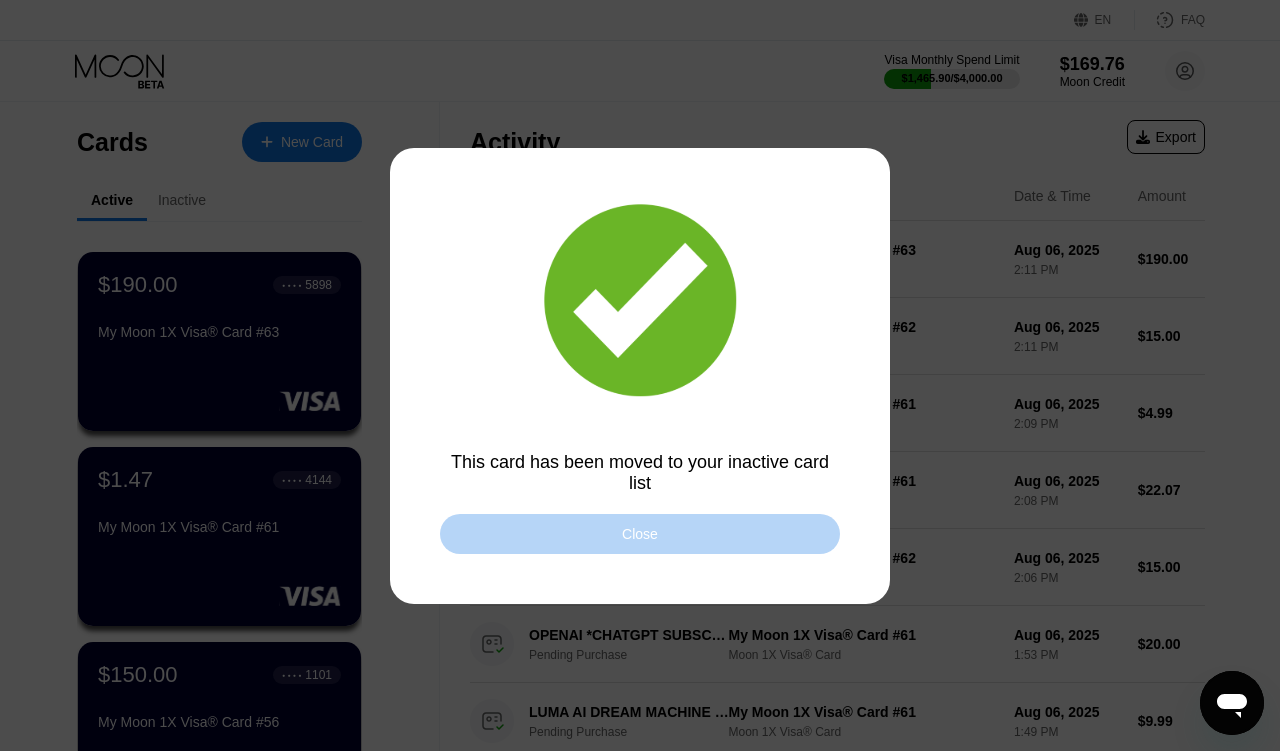 click on "Close" at bounding box center [640, 534] 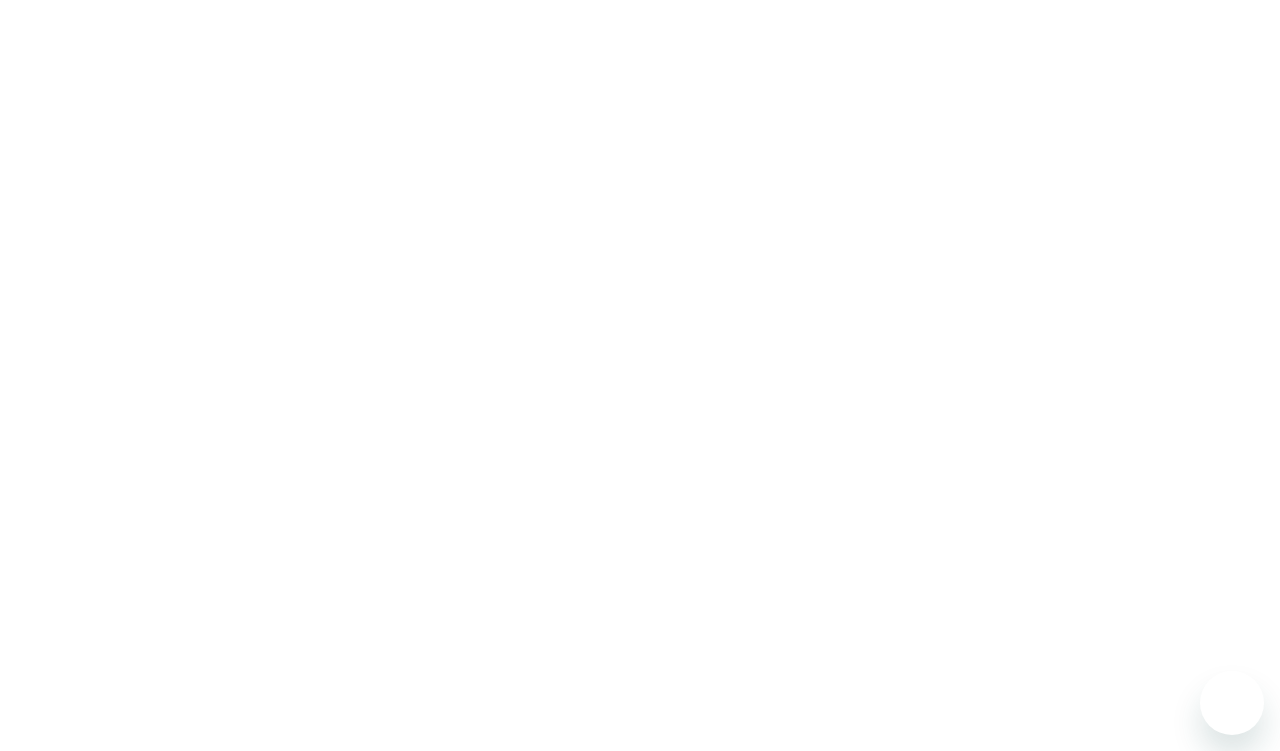 scroll, scrollTop: 0, scrollLeft: 0, axis: both 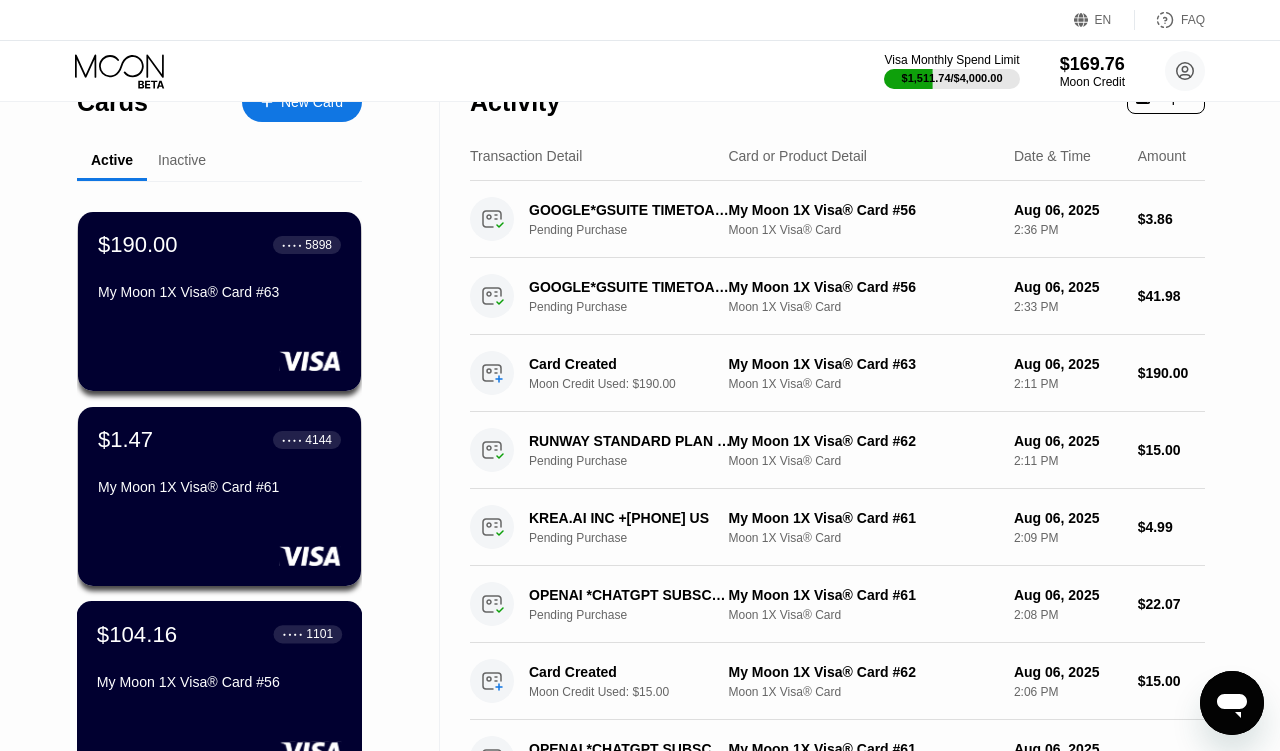 click on "$104.16 ● ● ● ● 1101" at bounding box center [219, 634] 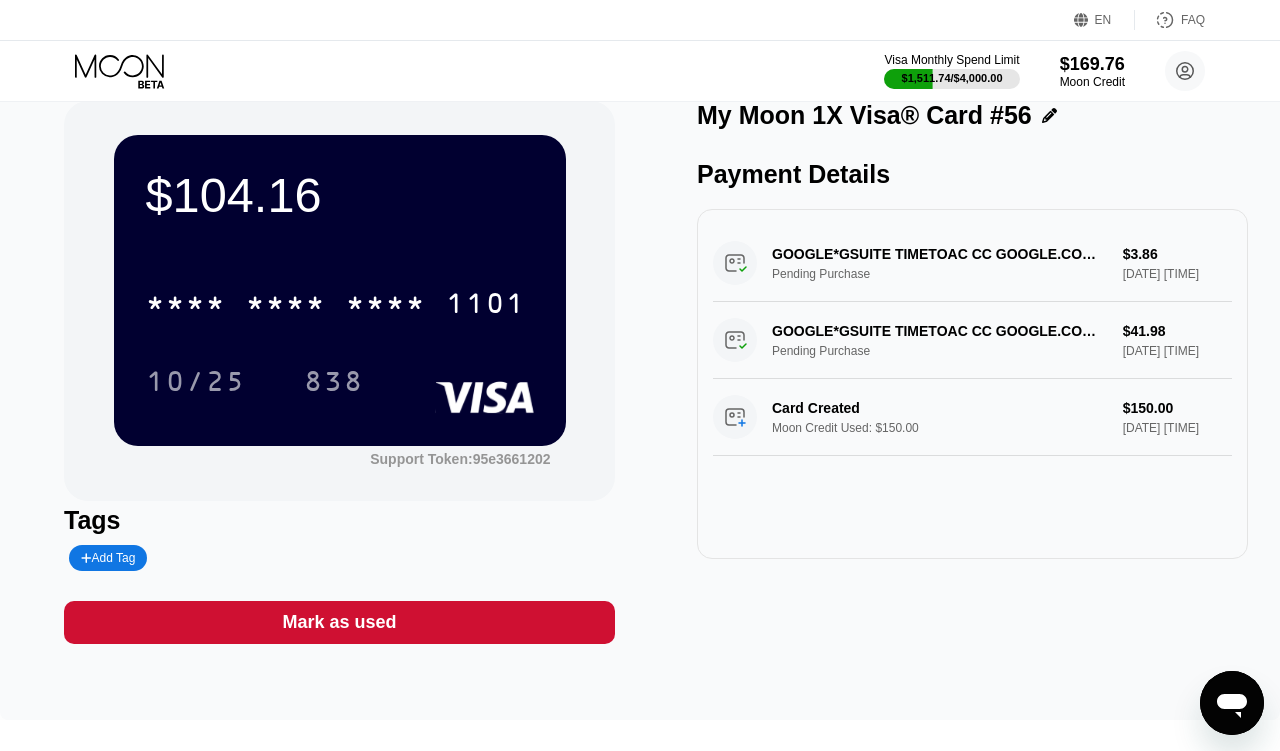 scroll, scrollTop: 39, scrollLeft: 0, axis: vertical 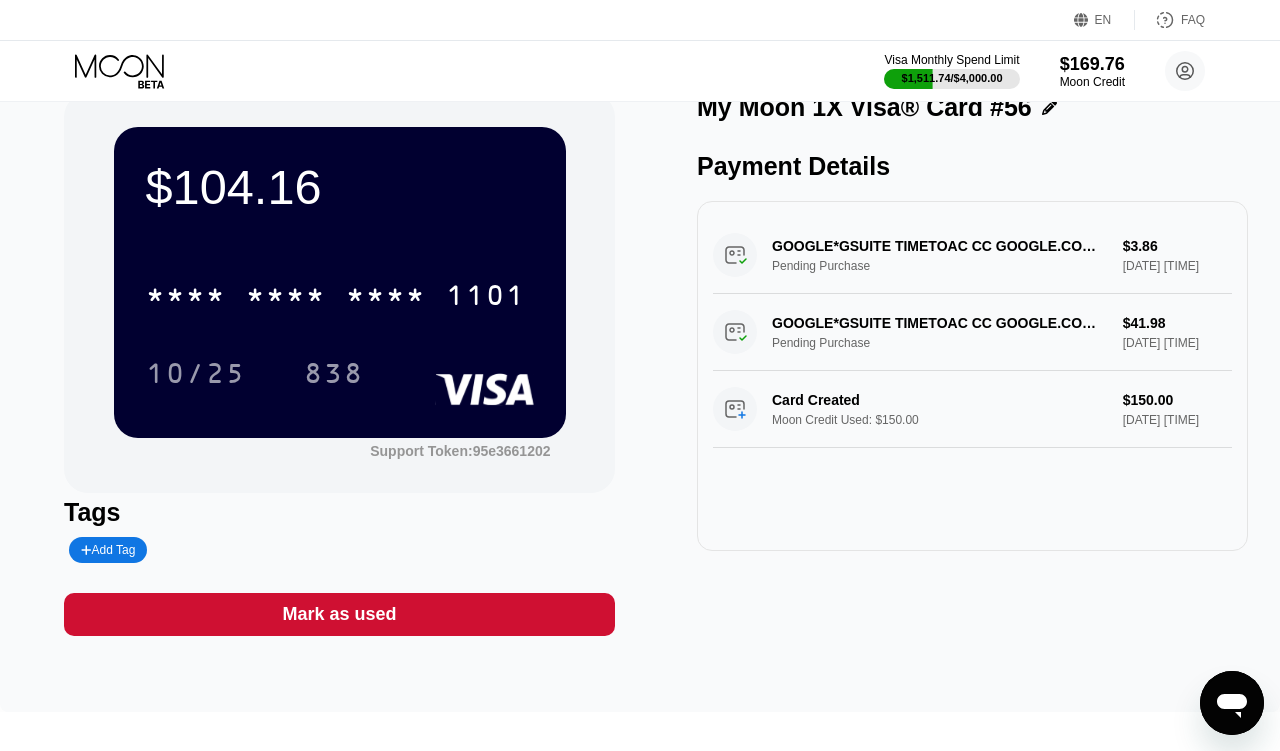 click 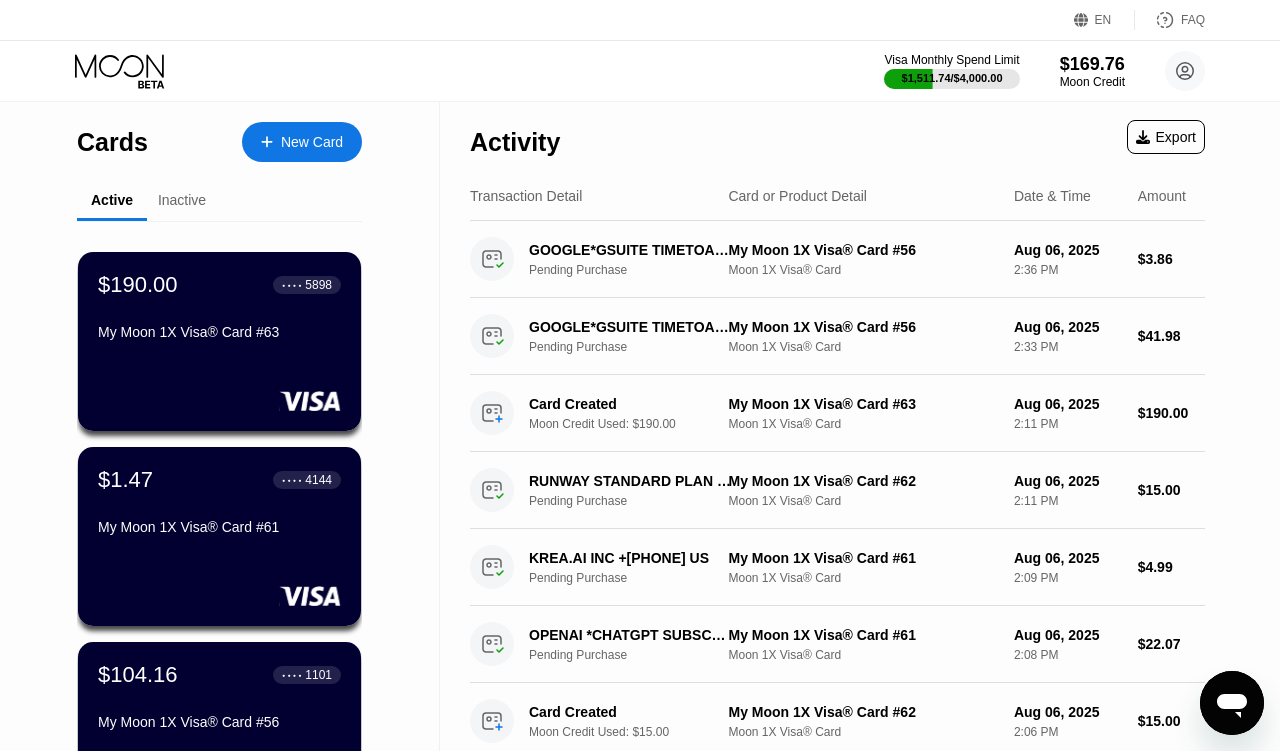 scroll, scrollTop: 0, scrollLeft: 0, axis: both 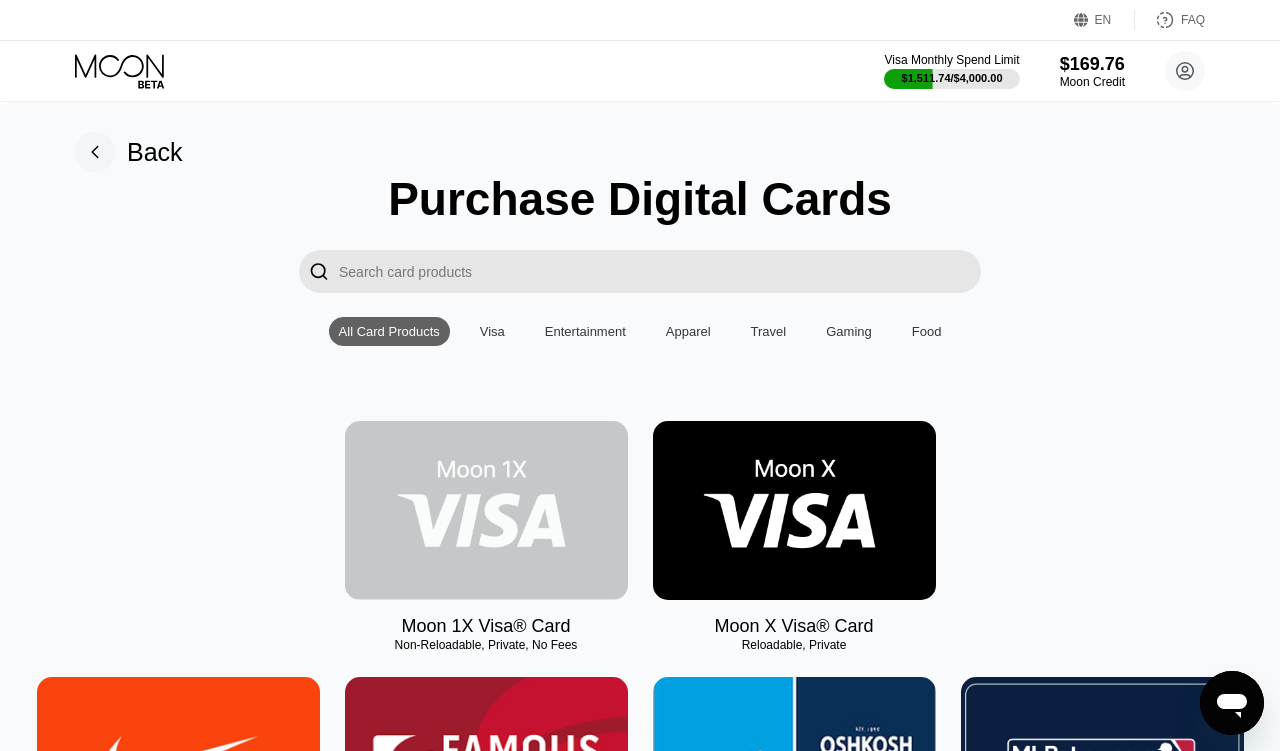 click at bounding box center [486, 510] 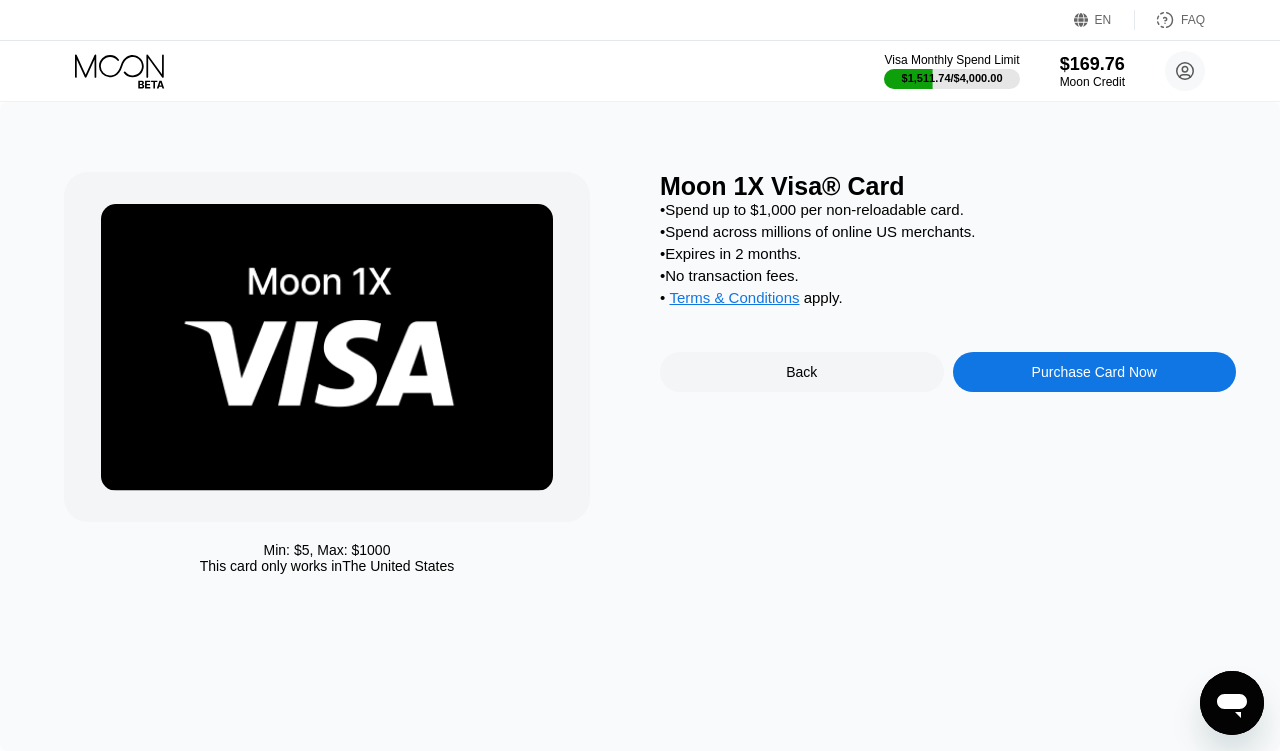 click on "Purchase Card Now" at bounding box center [1095, 372] 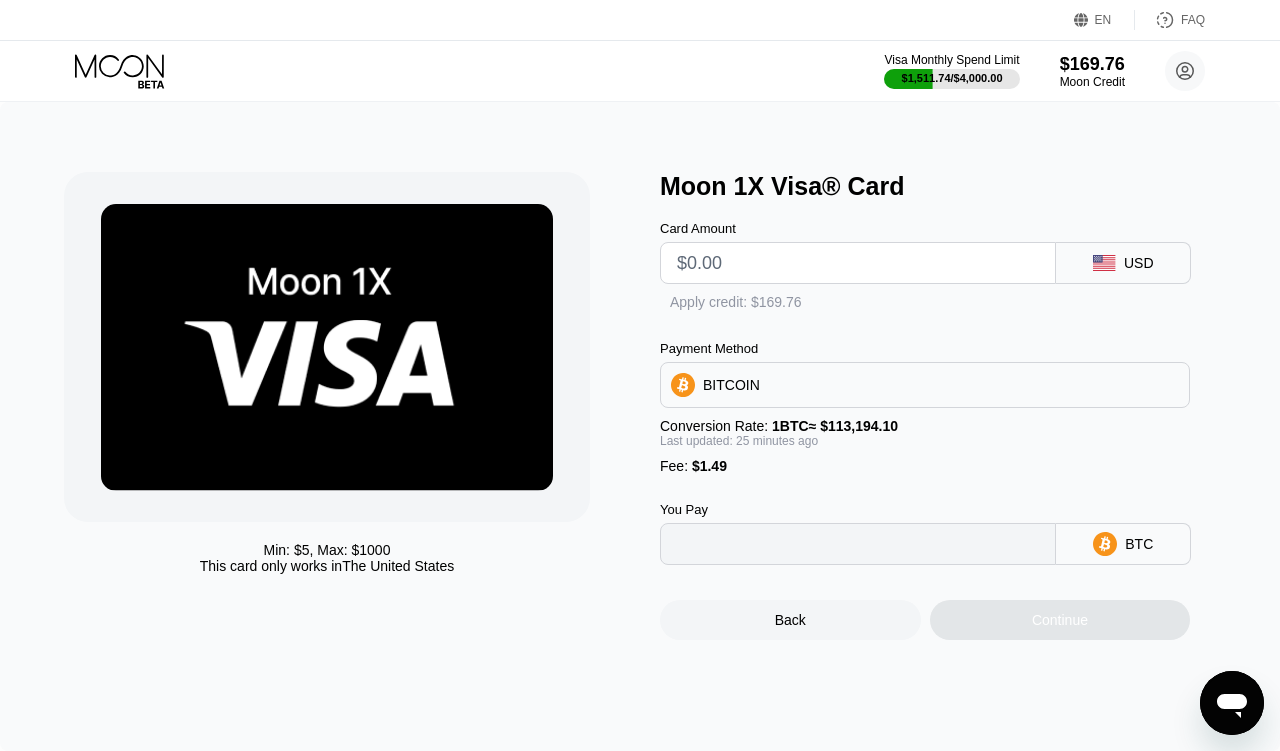 type on "0" 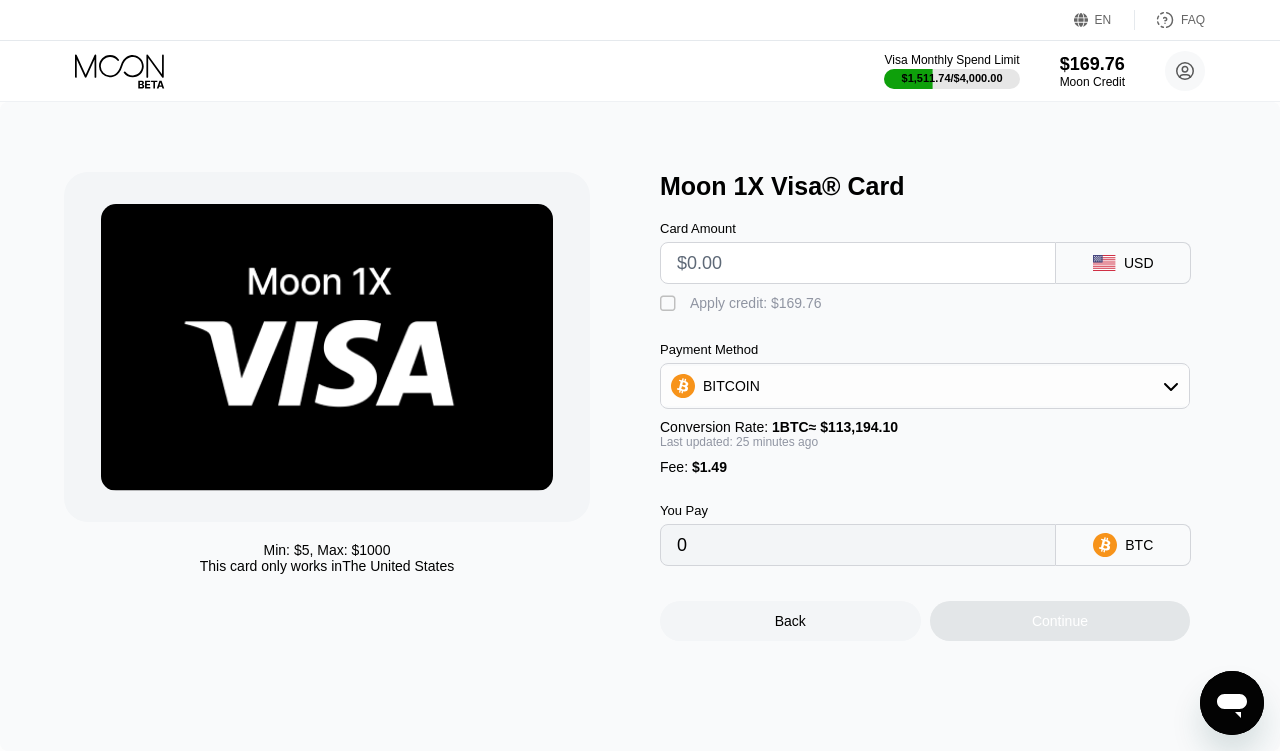click at bounding box center [858, 263] 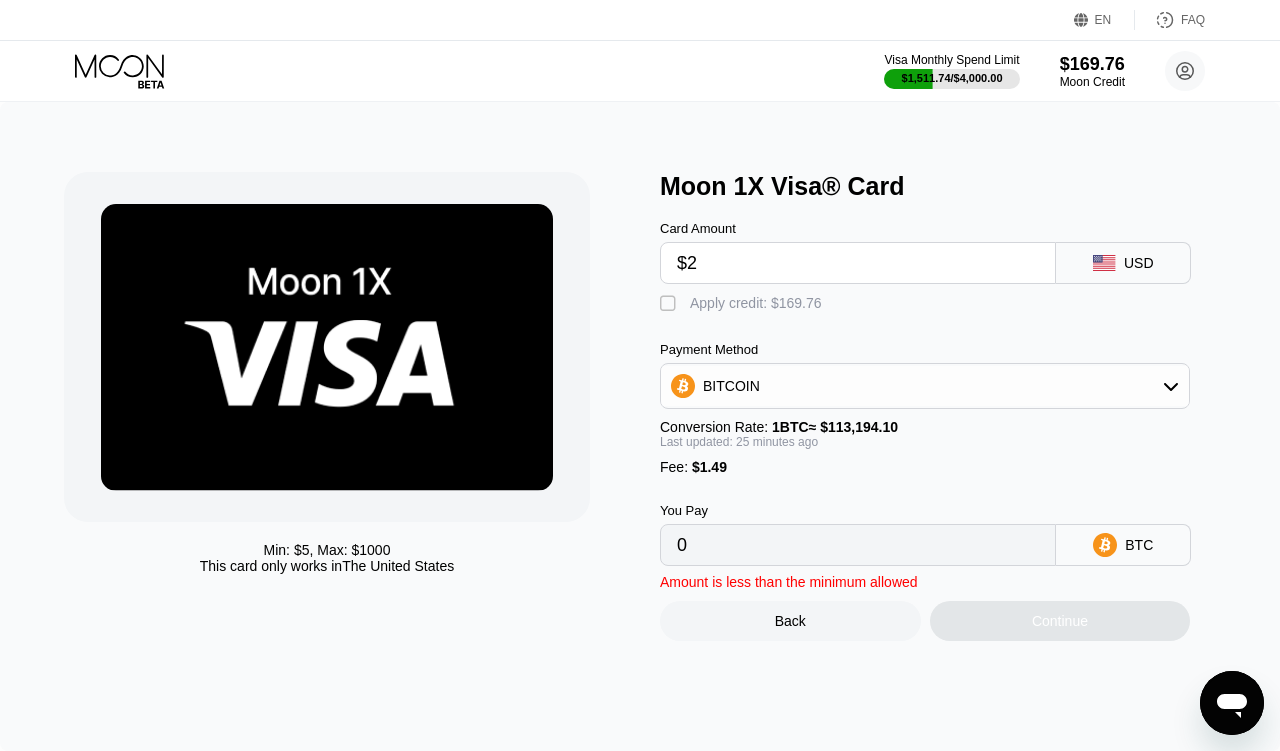 type on "0.00003091" 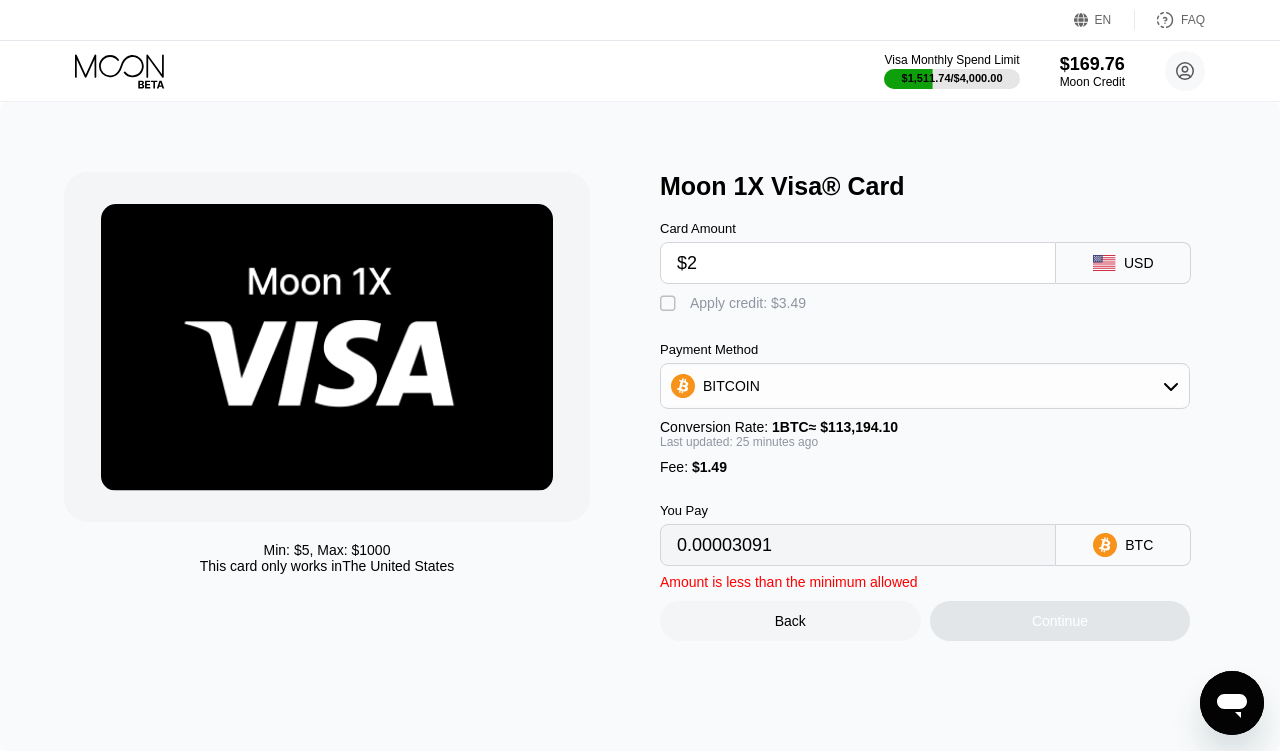 type 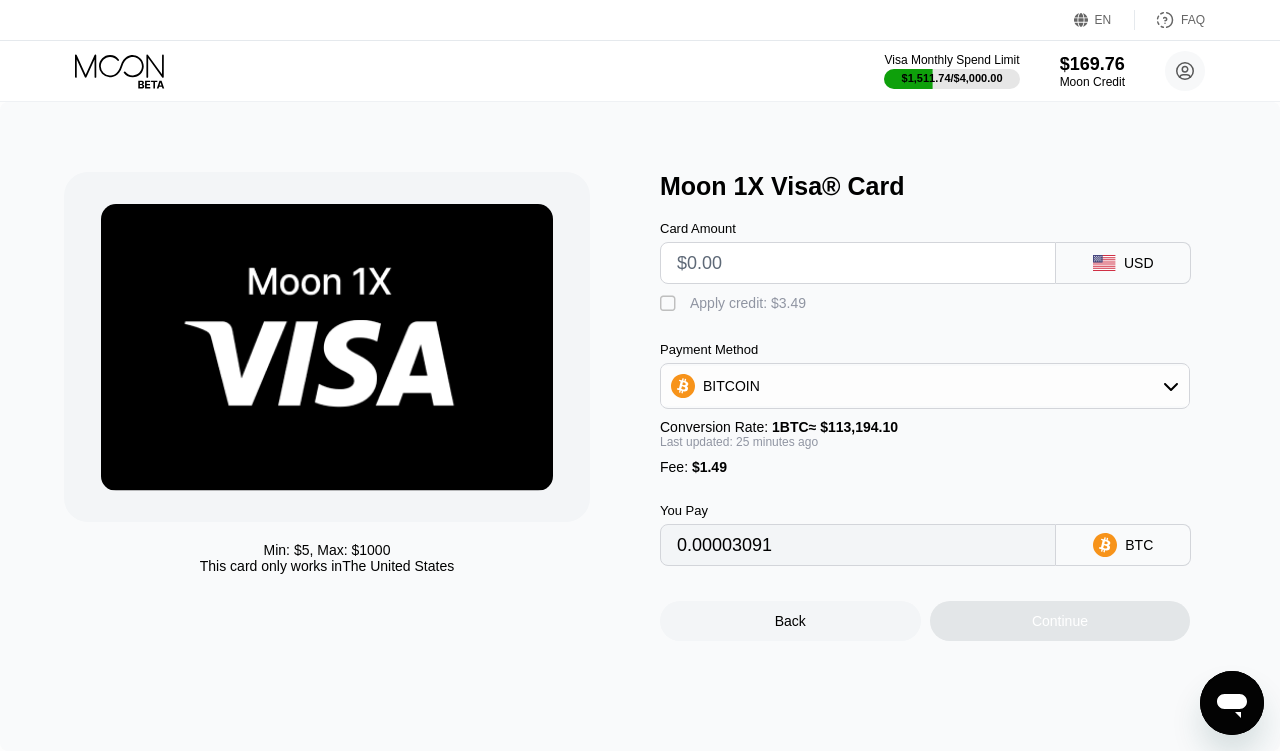 type on "0" 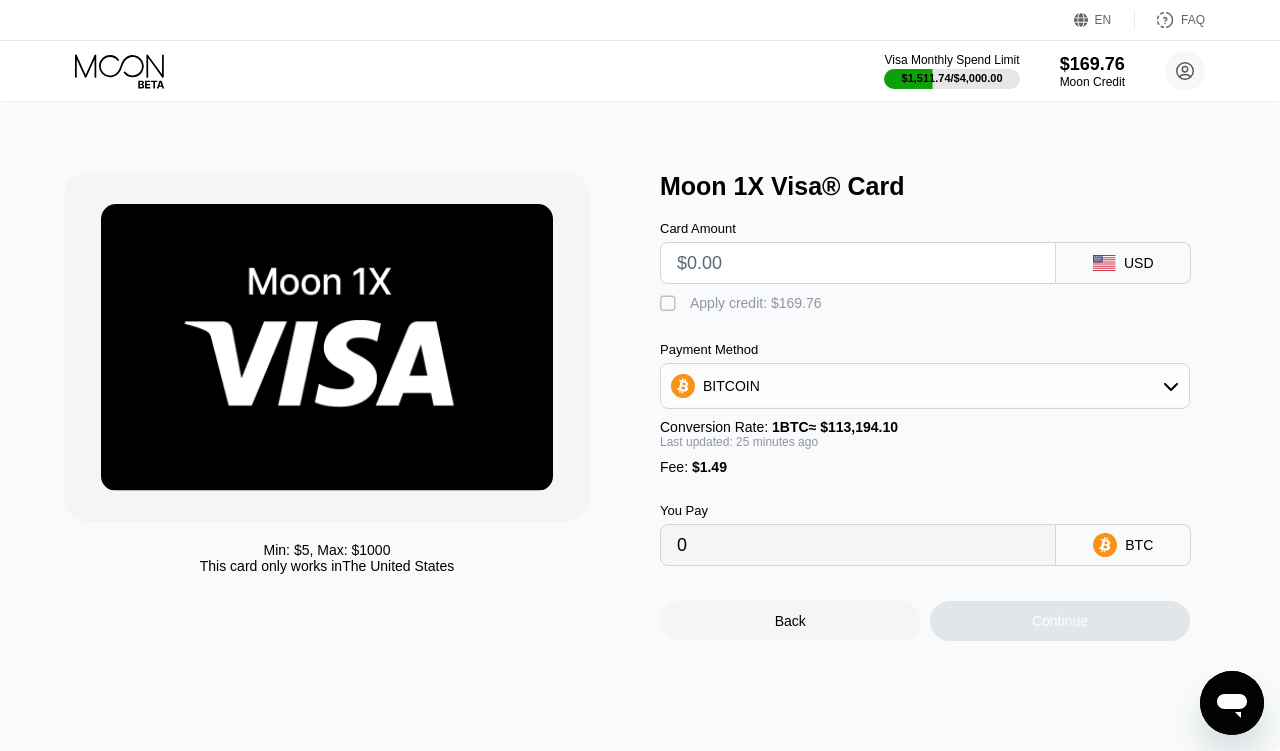 type on "$2" 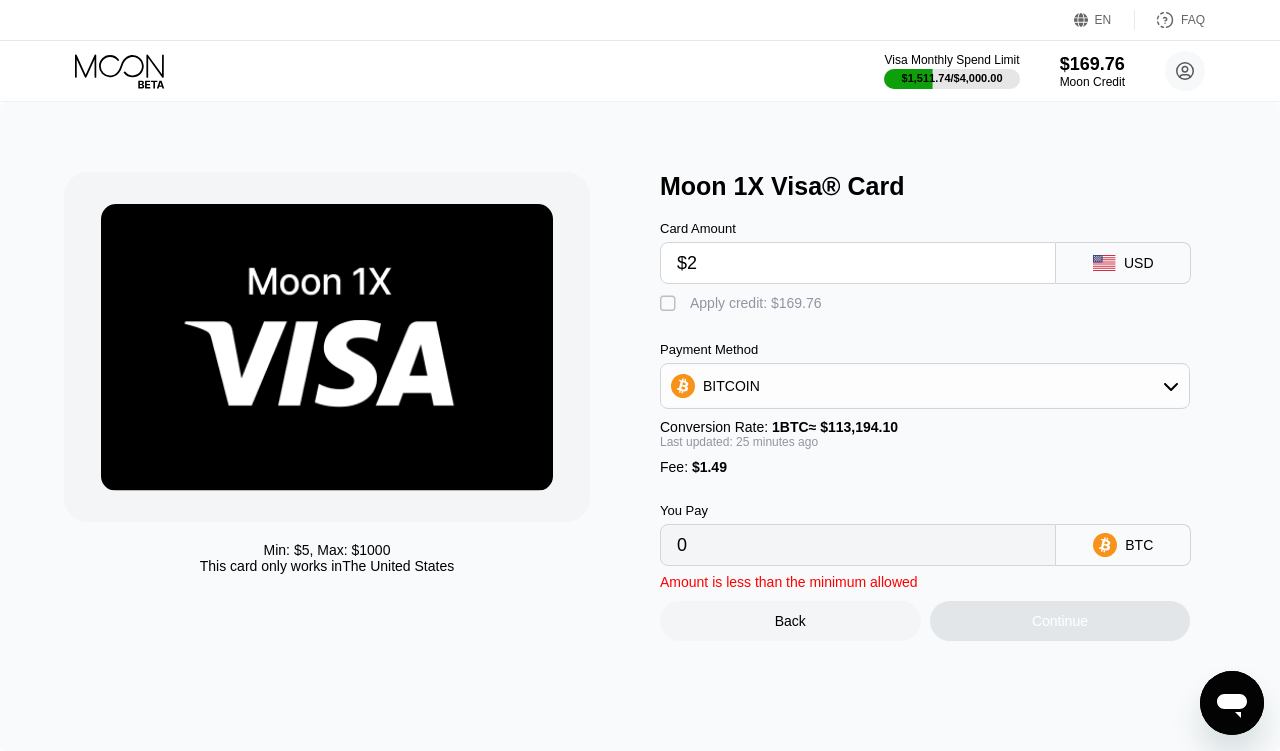 type on "0.00003091" 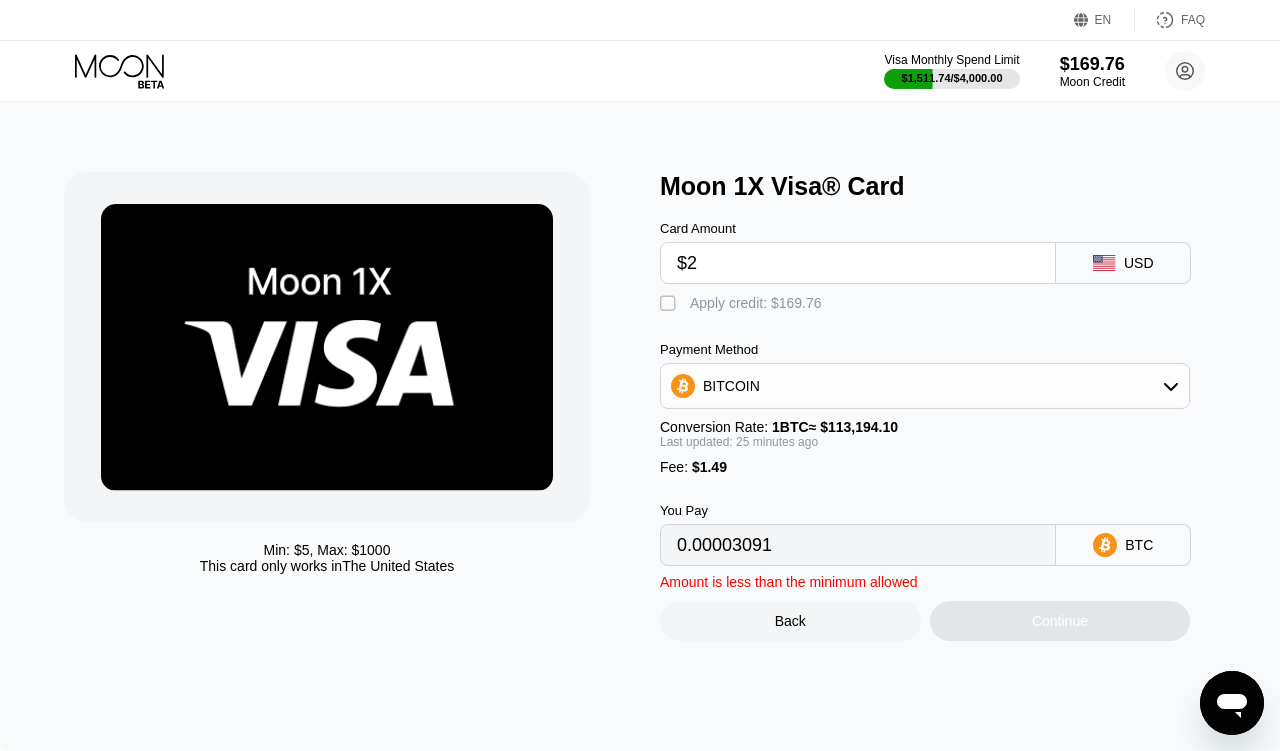 type on "$20" 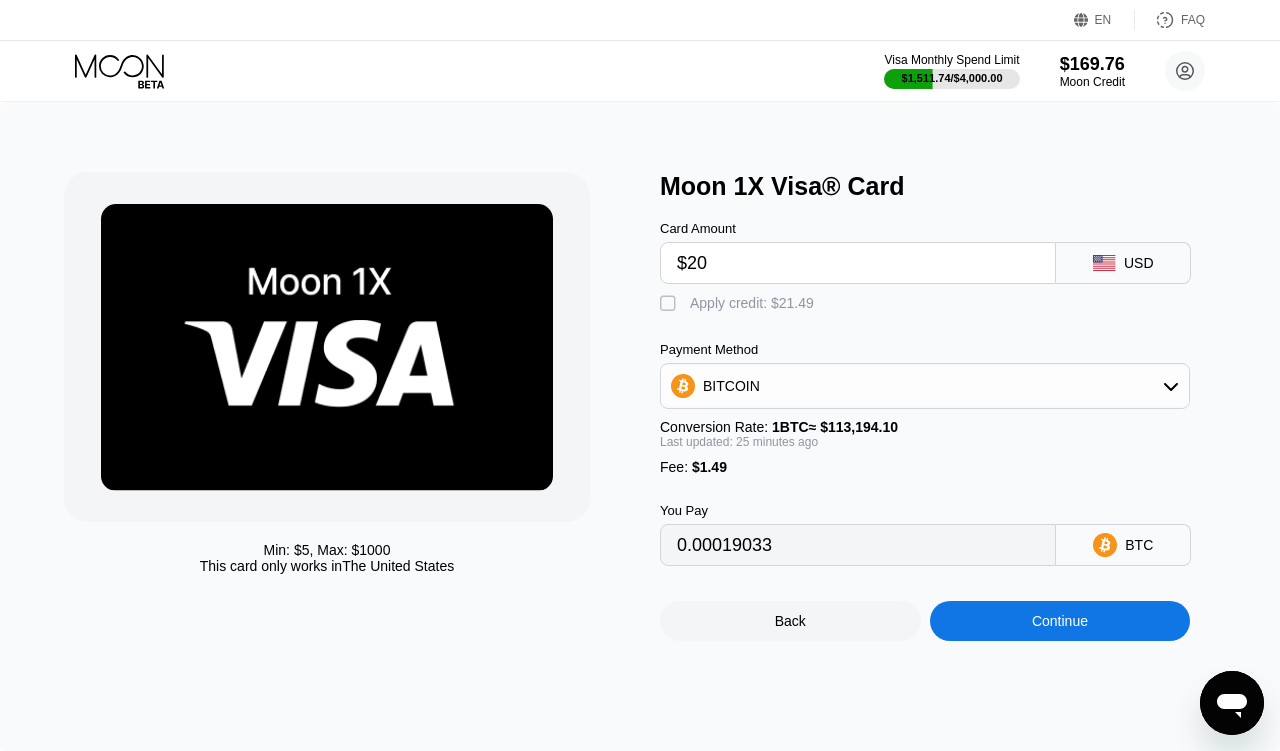 type on "$20" 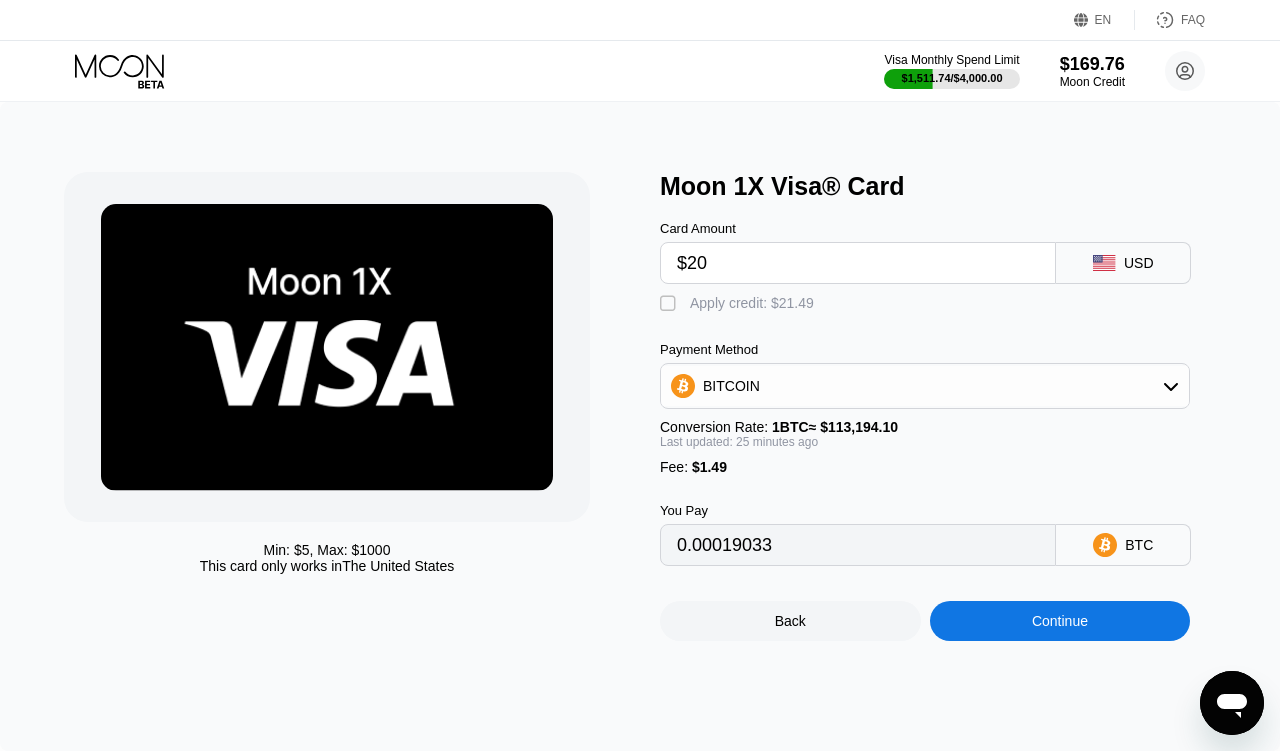 click on "Apply credit: $21.49" at bounding box center (752, 303) 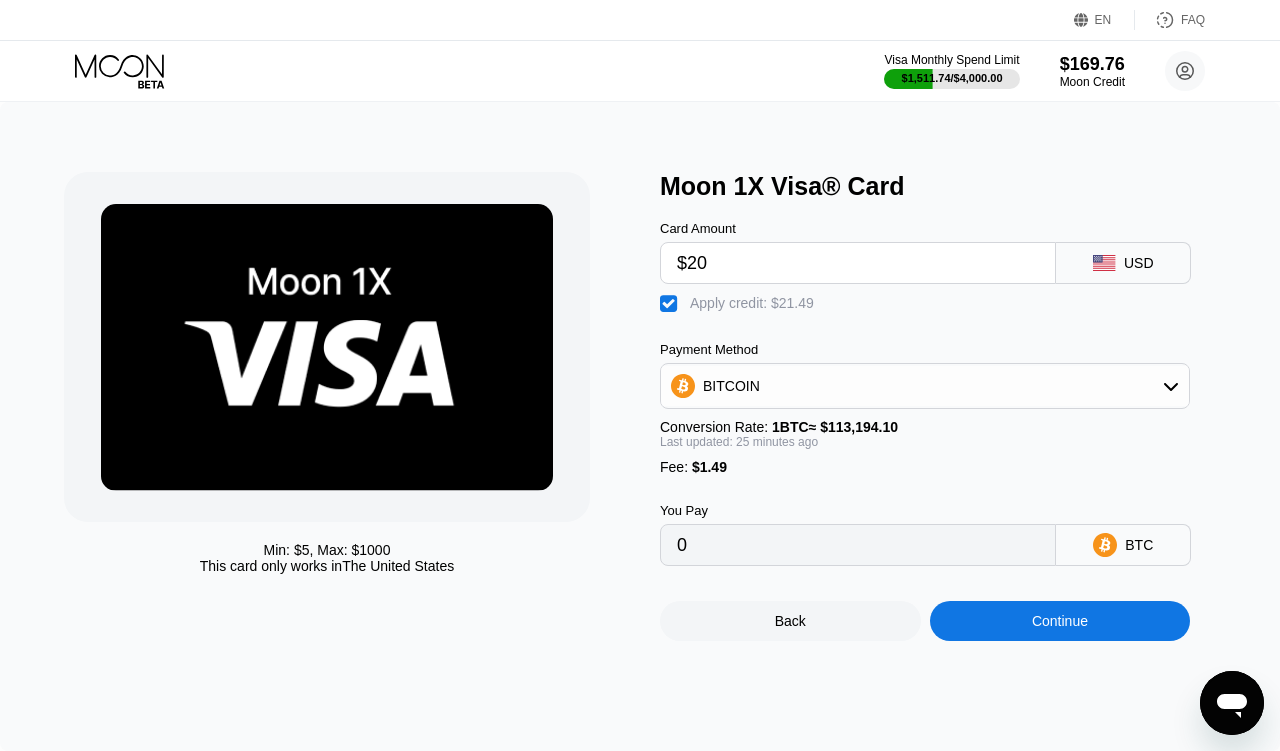 click on "Continue" at bounding box center (1060, 621) 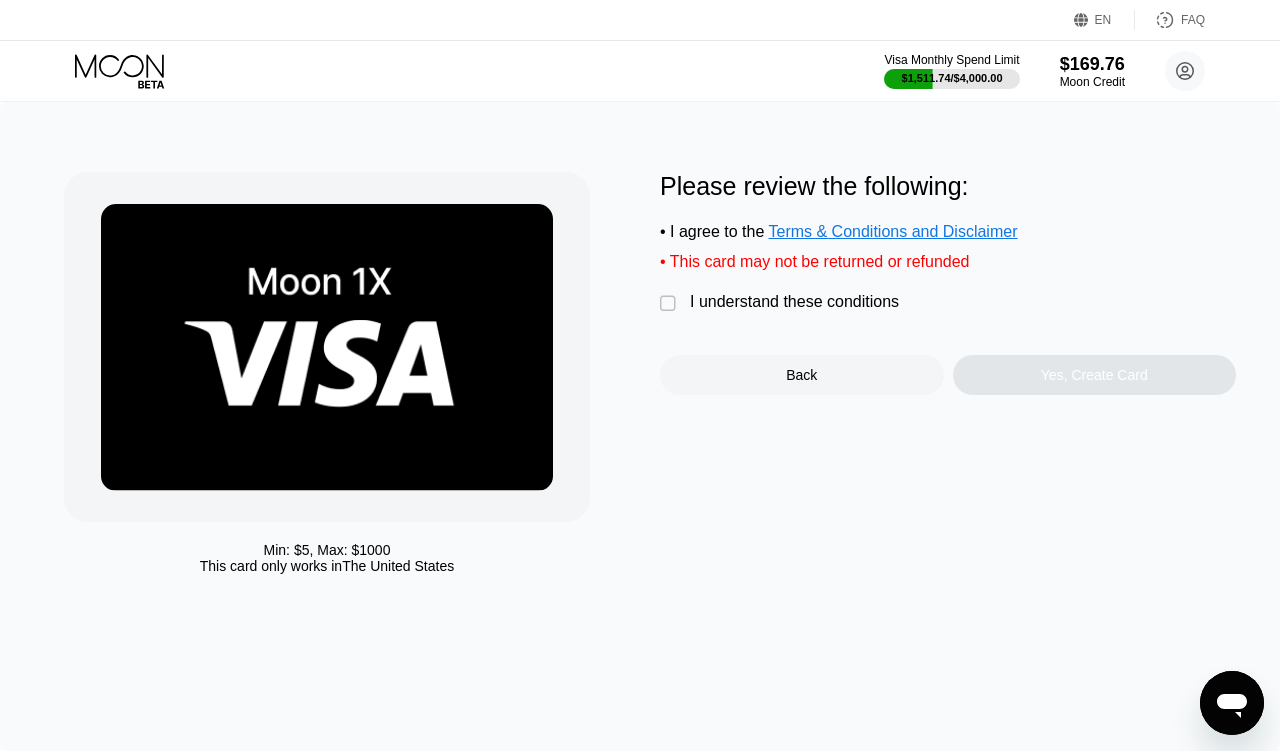 click on "I understand these conditions" at bounding box center (794, 302) 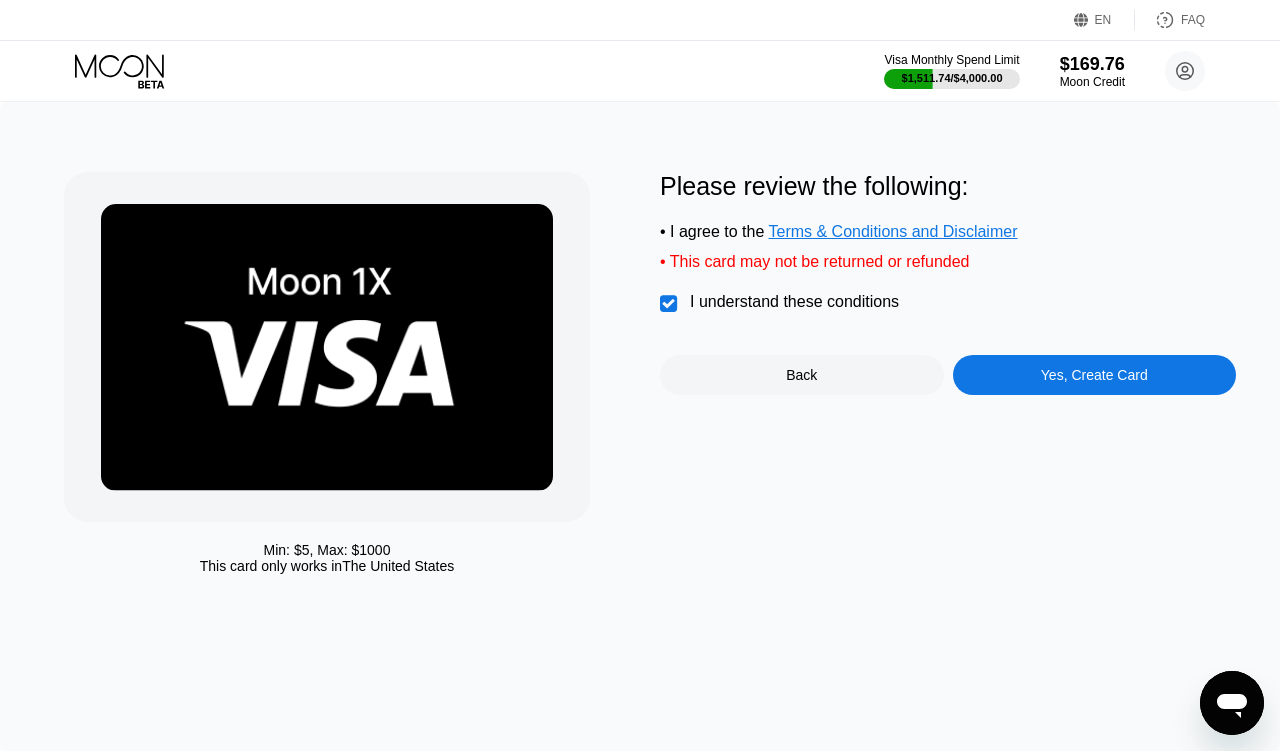 click on "Yes, Create Card" at bounding box center (1095, 375) 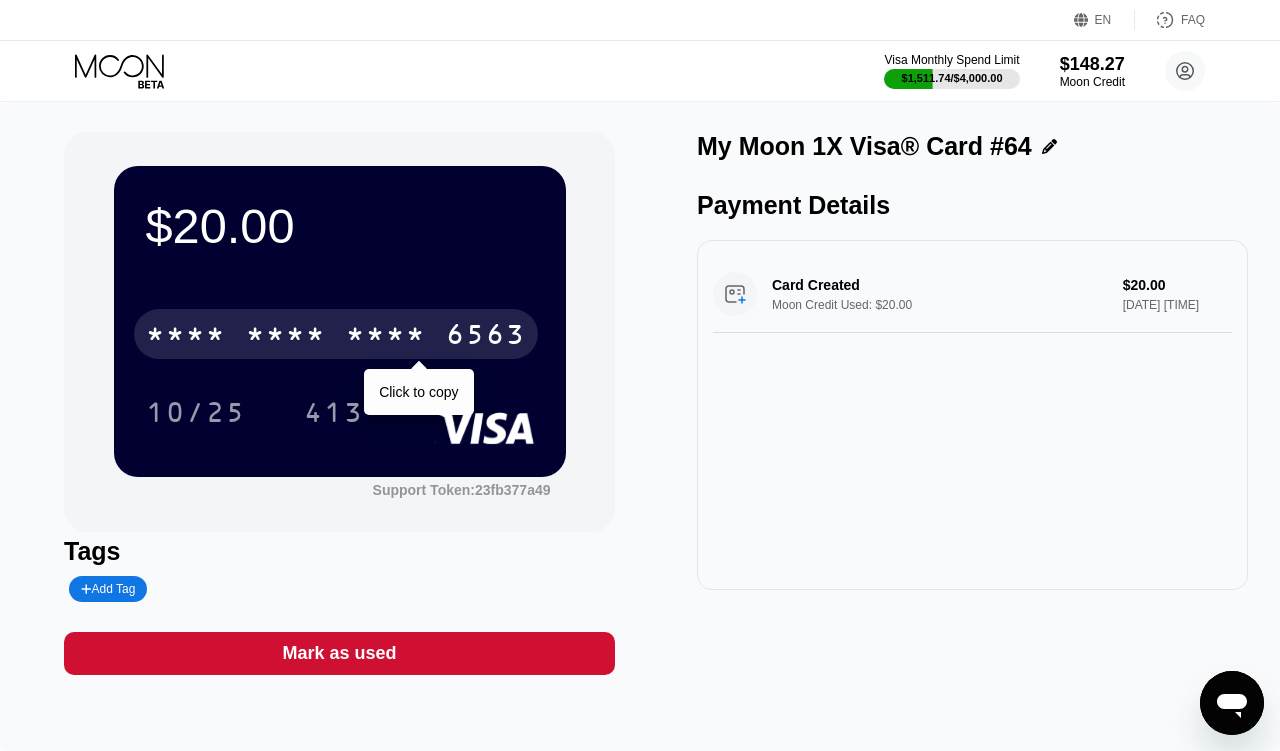 click on "* * * *" at bounding box center [386, 337] 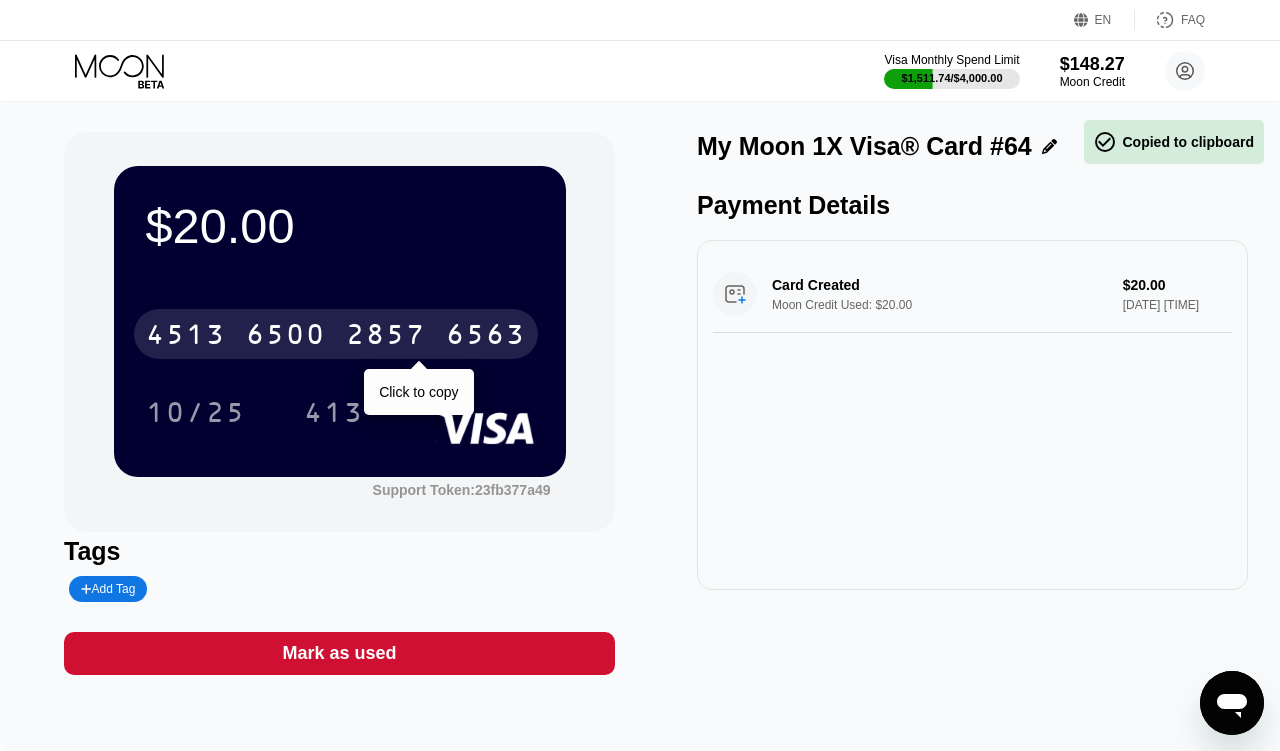 click on "2857" at bounding box center (386, 337) 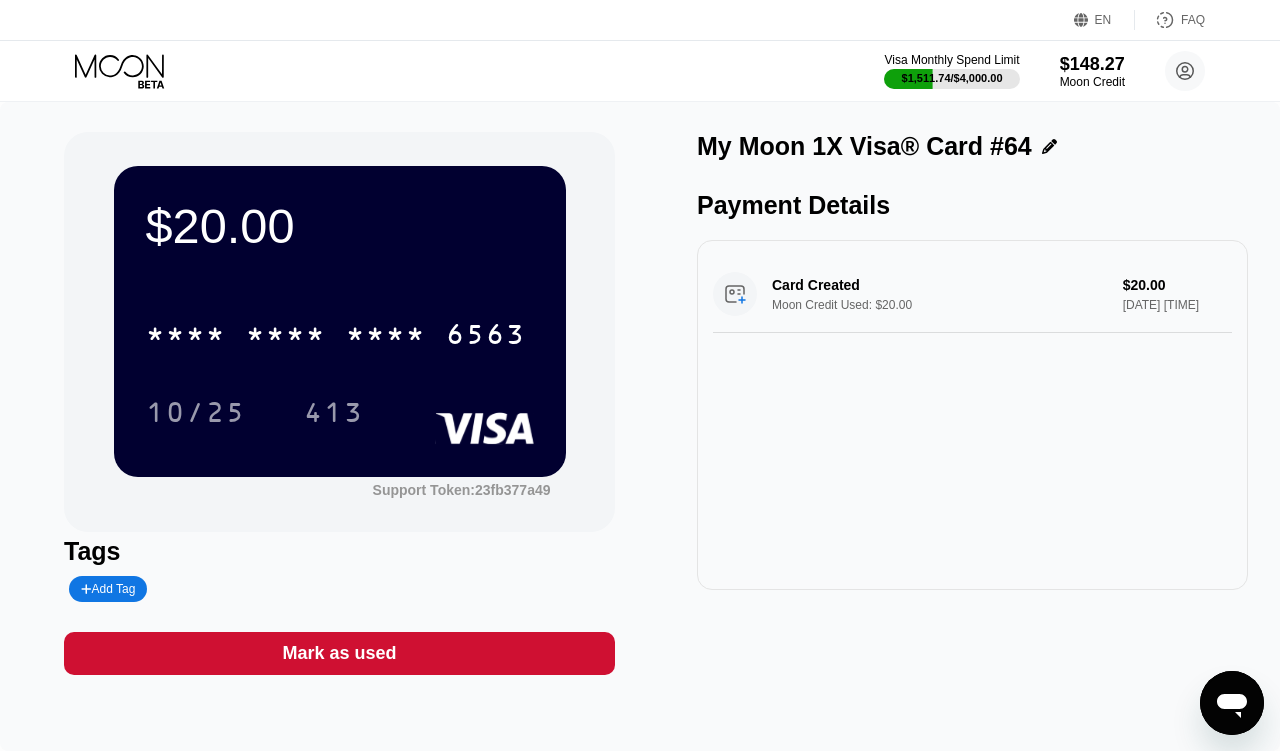 scroll, scrollTop: 0, scrollLeft: 0, axis: both 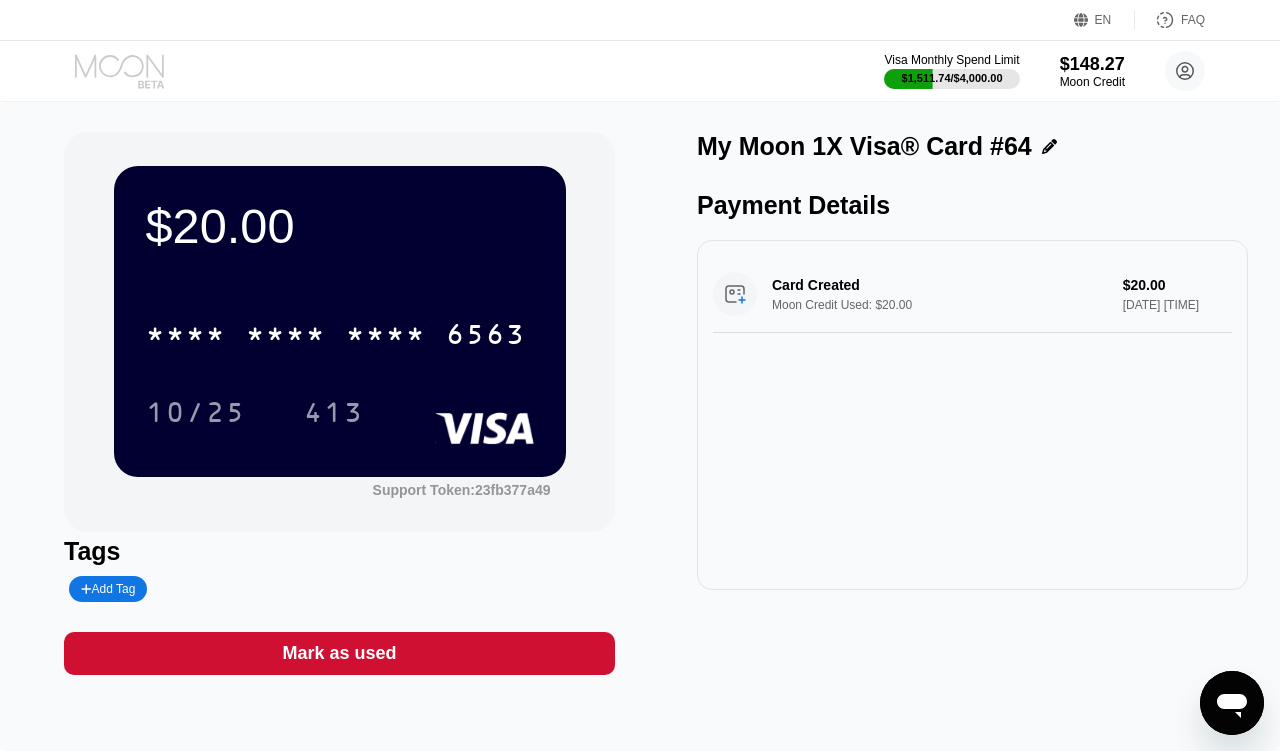 click 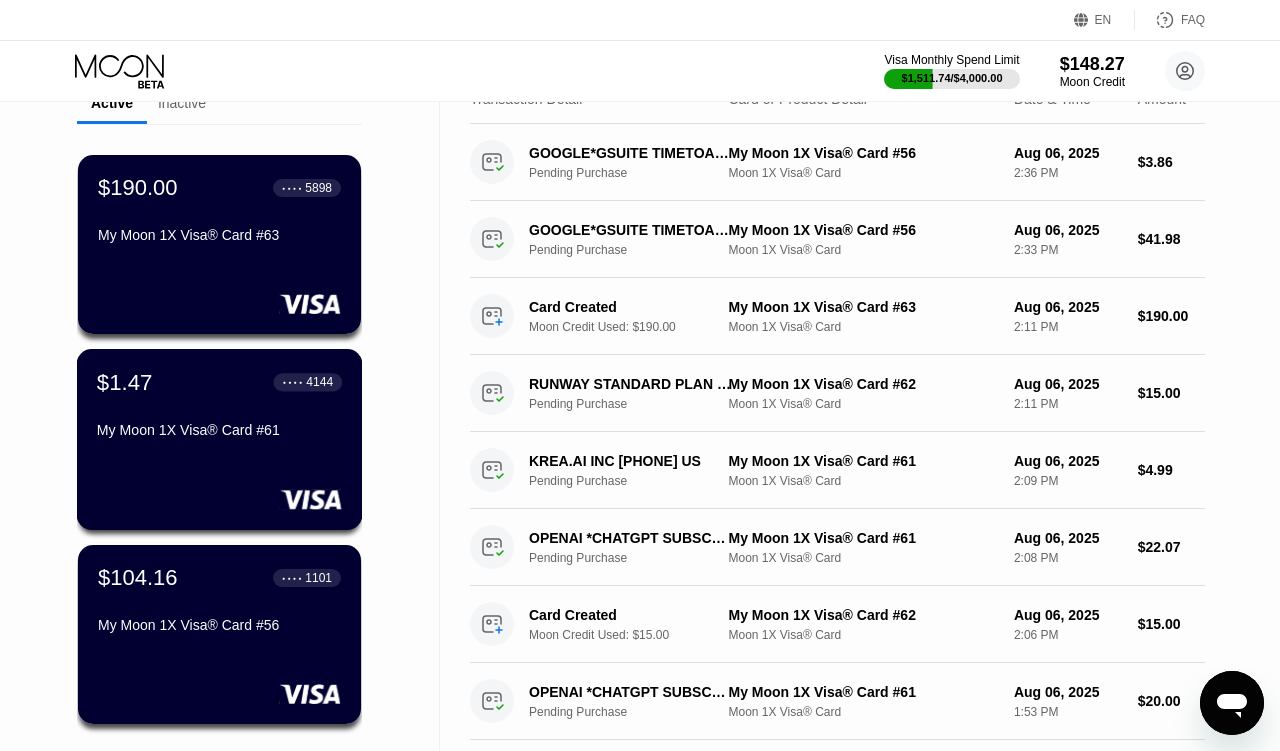 scroll, scrollTop: 141, scrollLeft: 0, axis: vertical 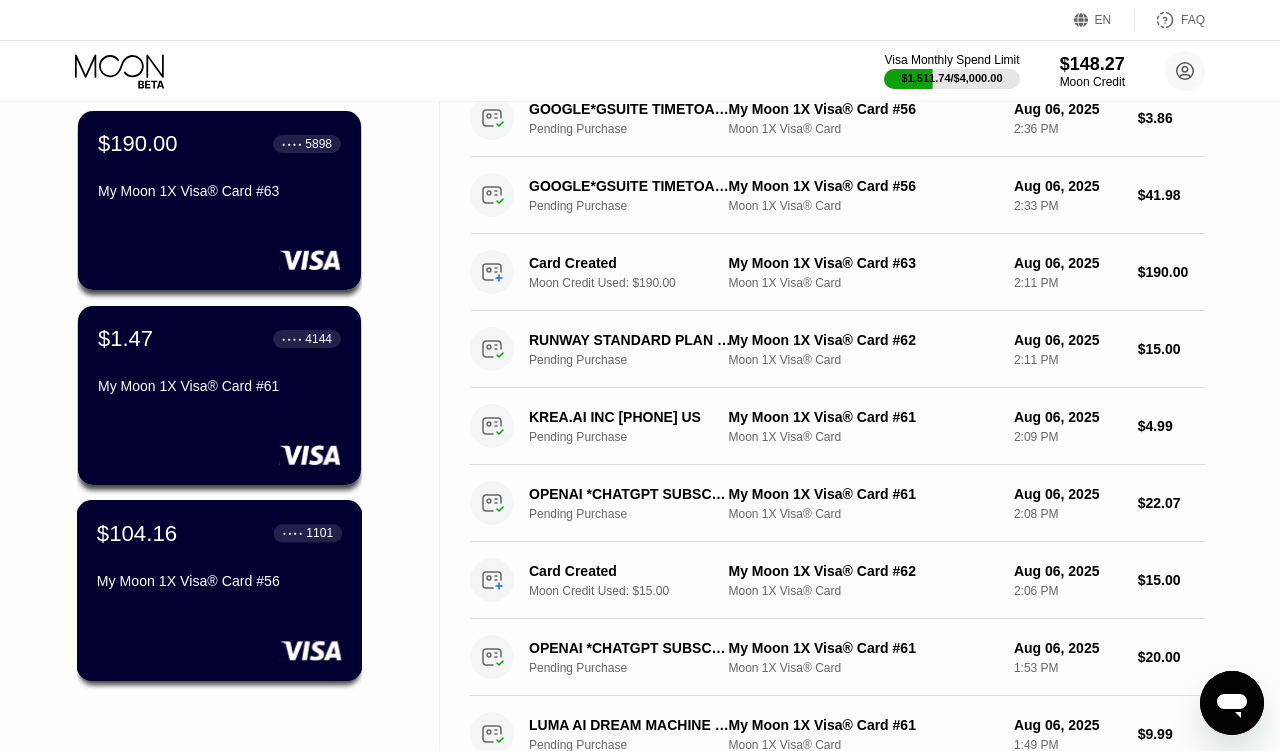 click on "$104.16 ● ● ● ● 1101 My Moon 1X Visa® Card #56" at bounding box center [219, 558] 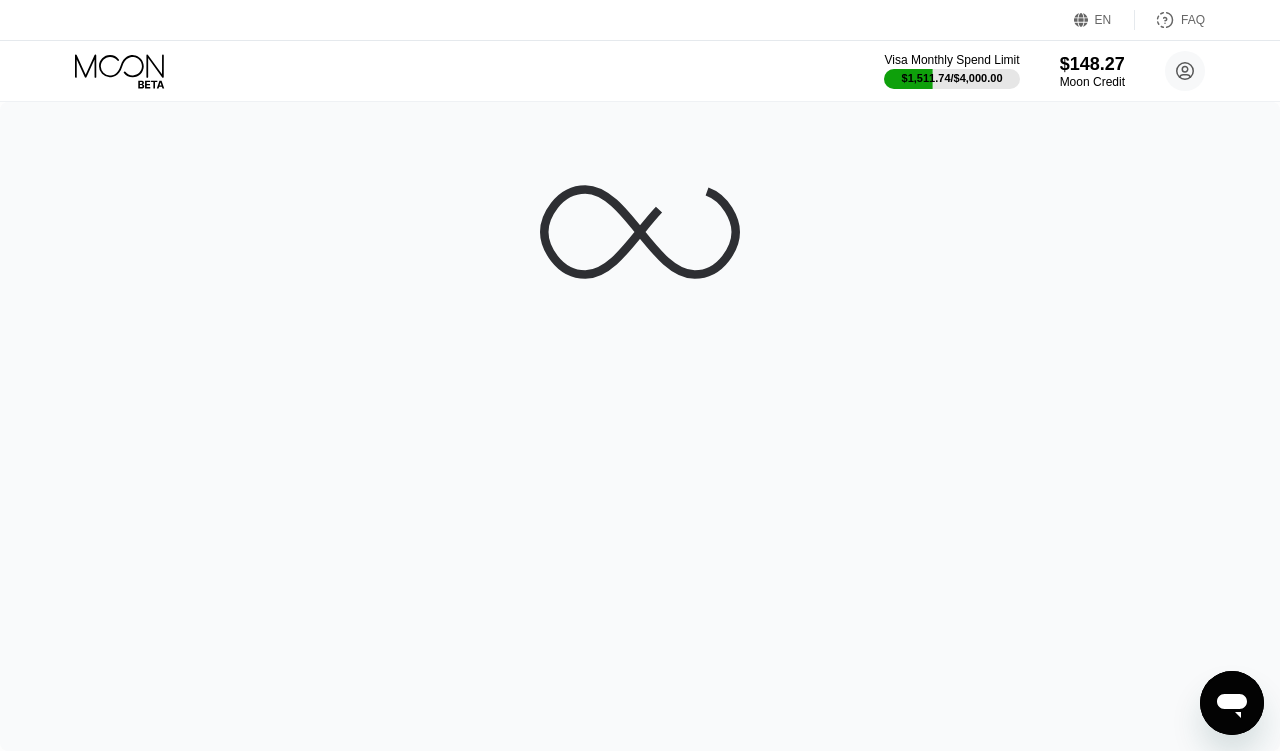 scroll, scrollTop: 0, scrollLeft: 0, axis: both 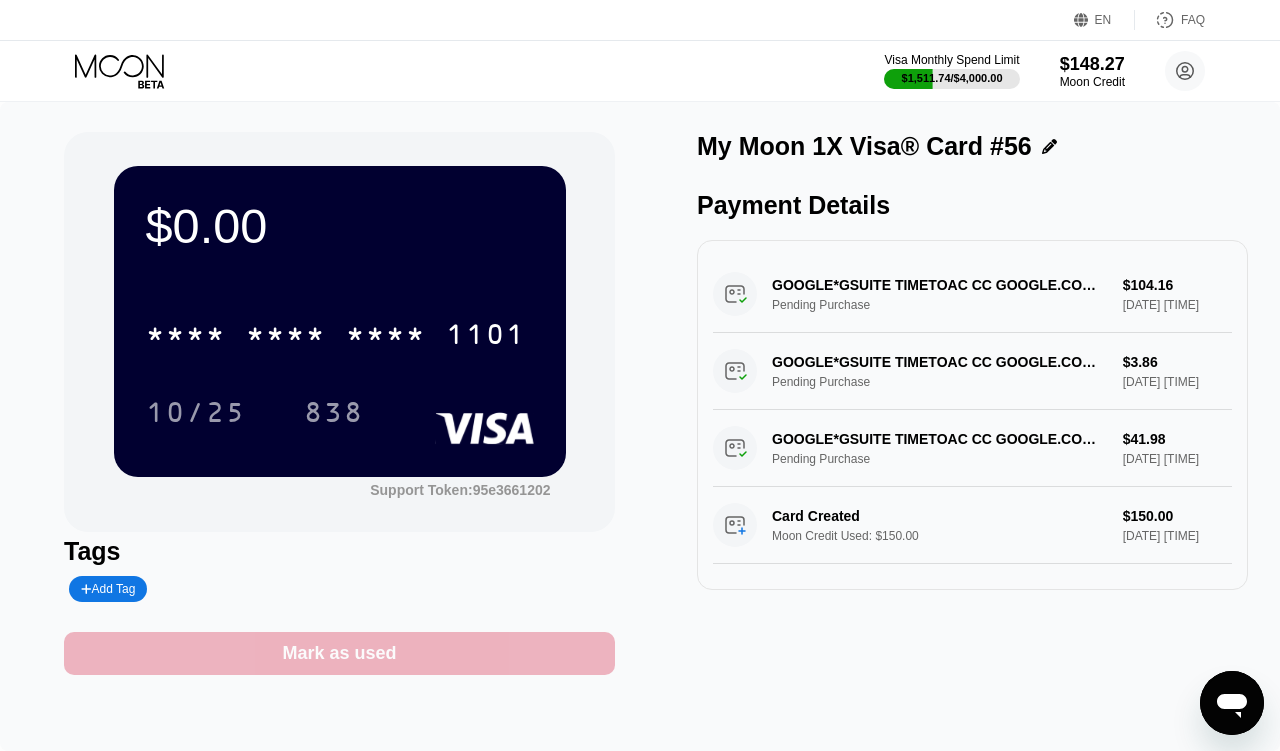 click on "Mark as used" at bounding box center [339, 653] 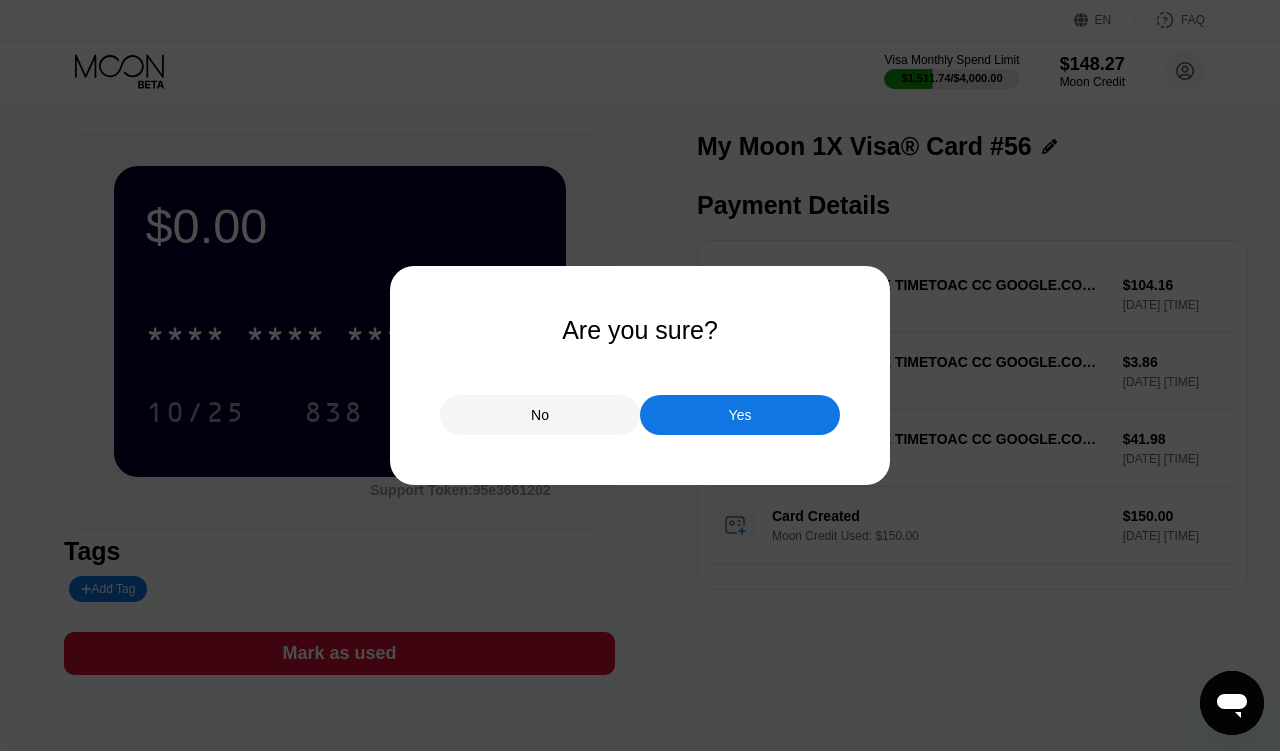 click on "Yes" at bounding box center (740, 415) 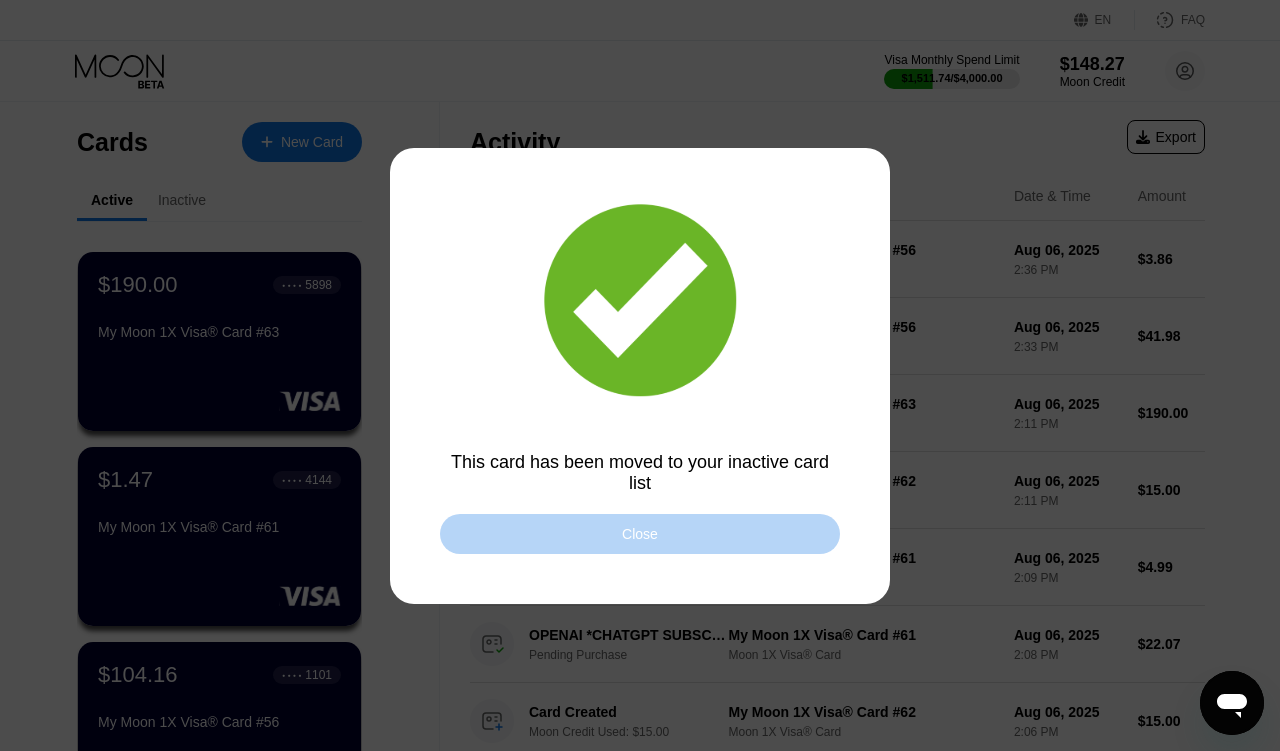 click on "Close" at bounding box center [640, 534] 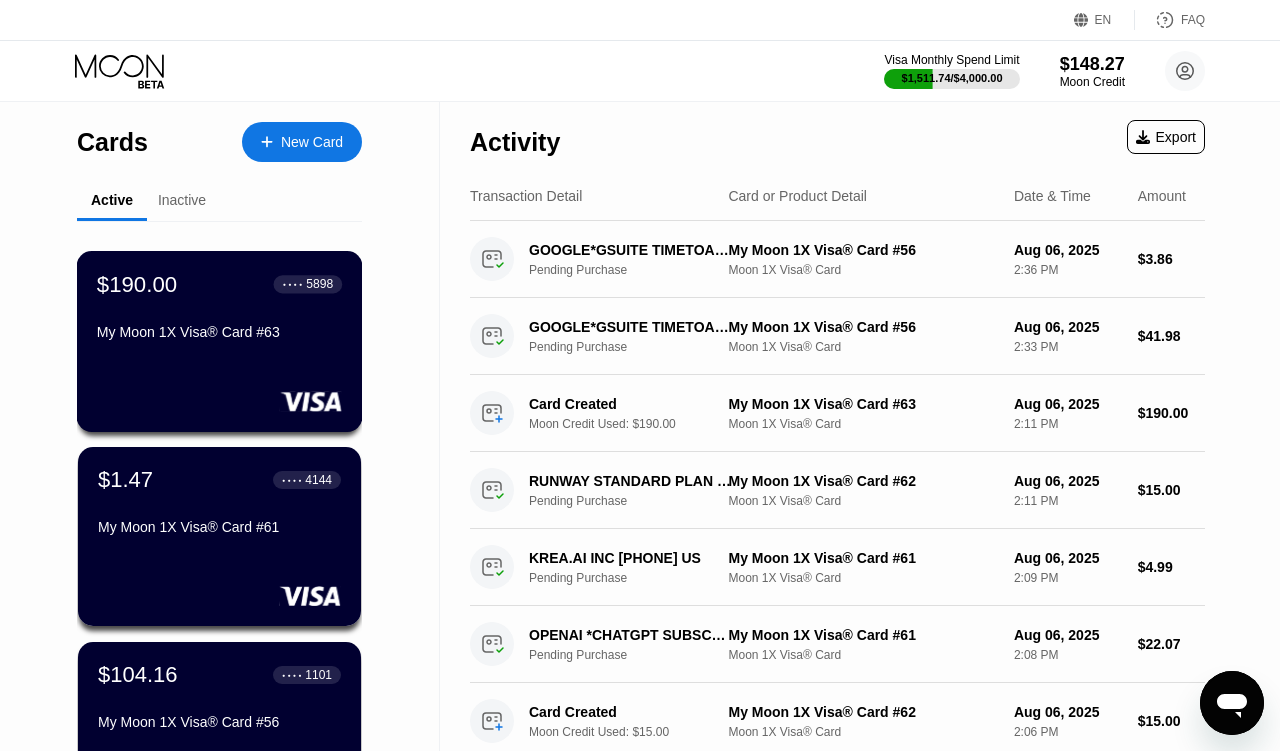 click on "My Moon 1X Visa® Card #63" at bounding box center [219, 336] 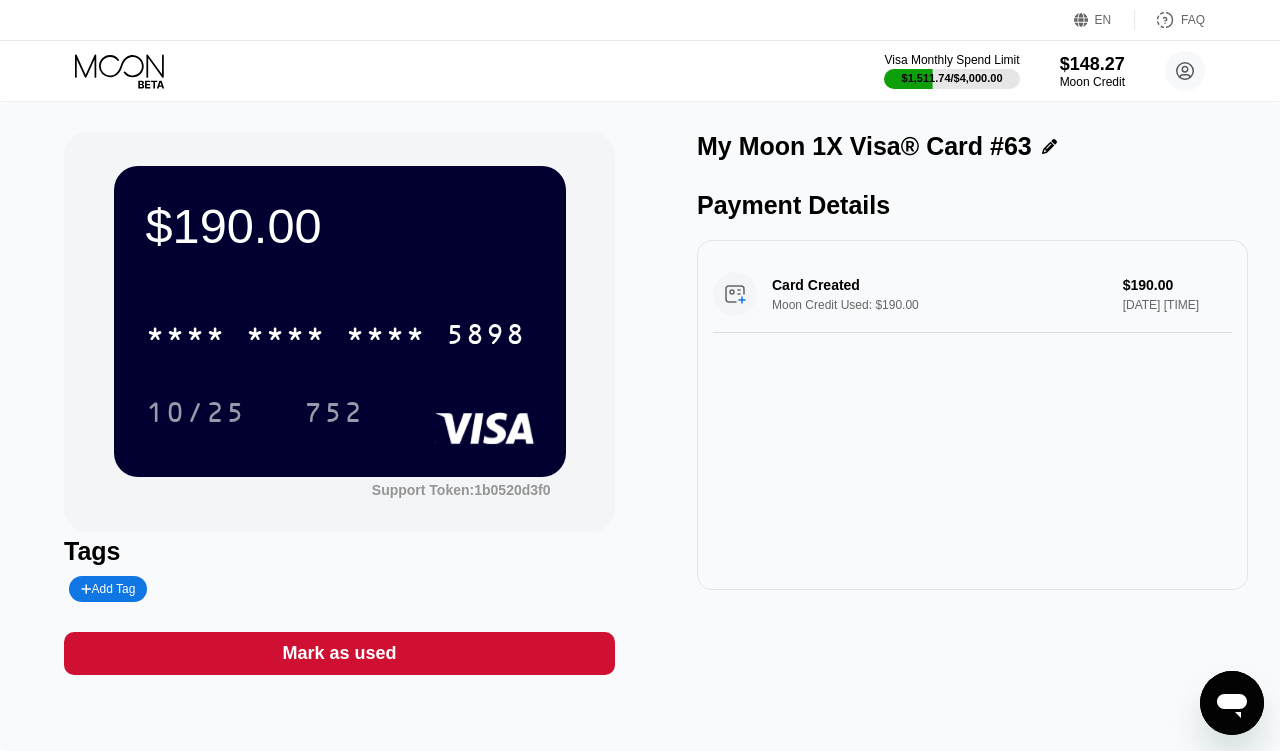 click on "* * * * * * * * * * * * 5898 10/25 752" at bounding box center (340, 353) 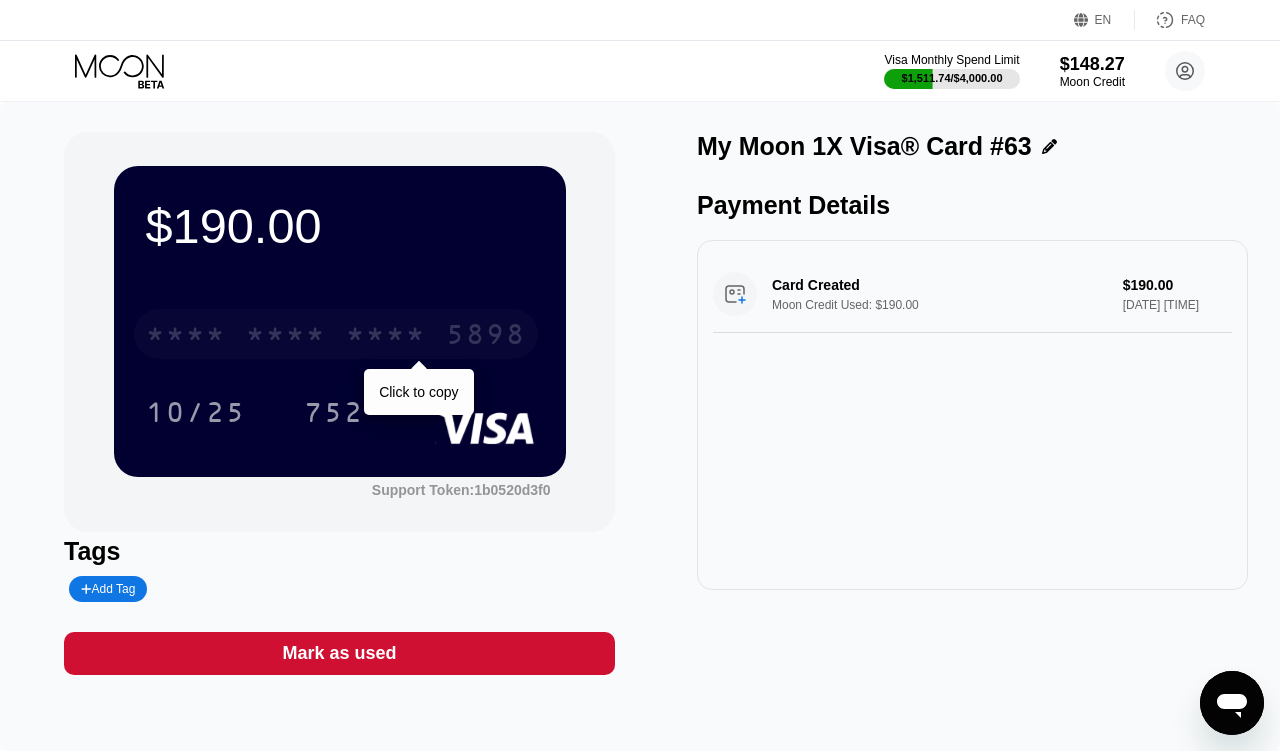 click on "* * * *" at bounding box center (286, 337) 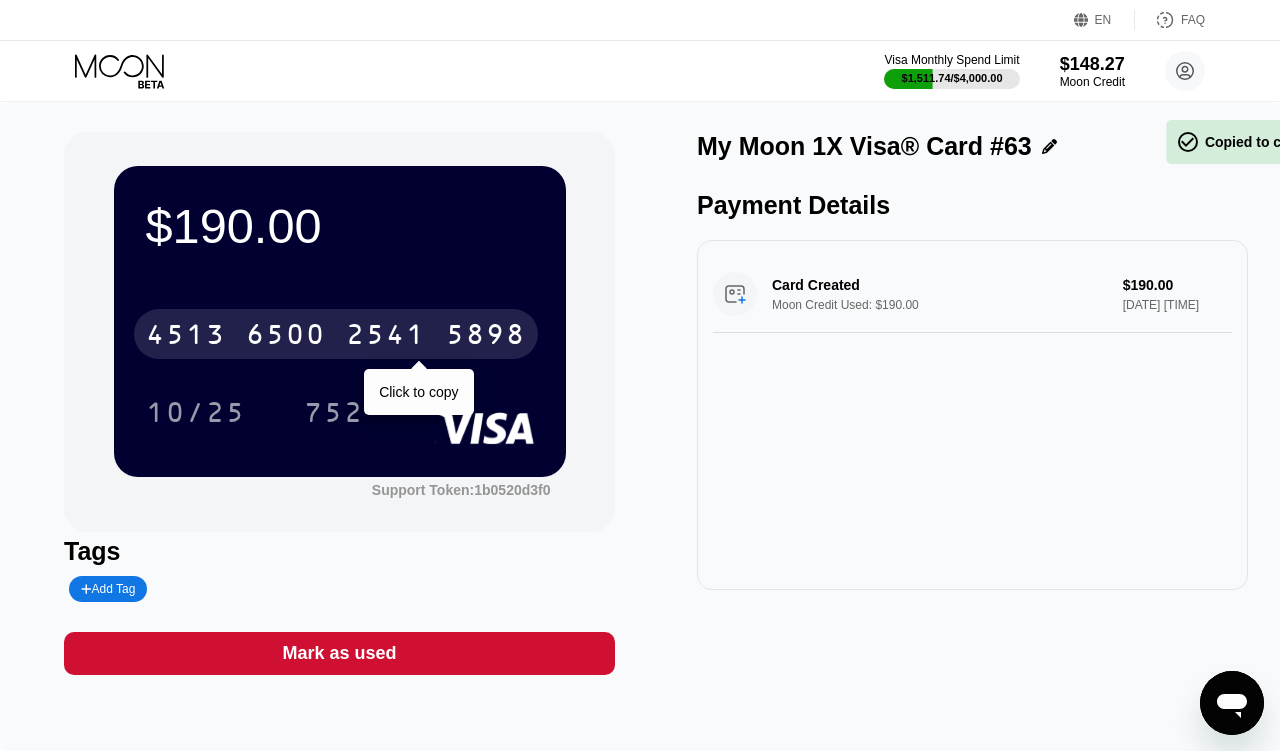click on "6500" at bounding box center [286, 337] 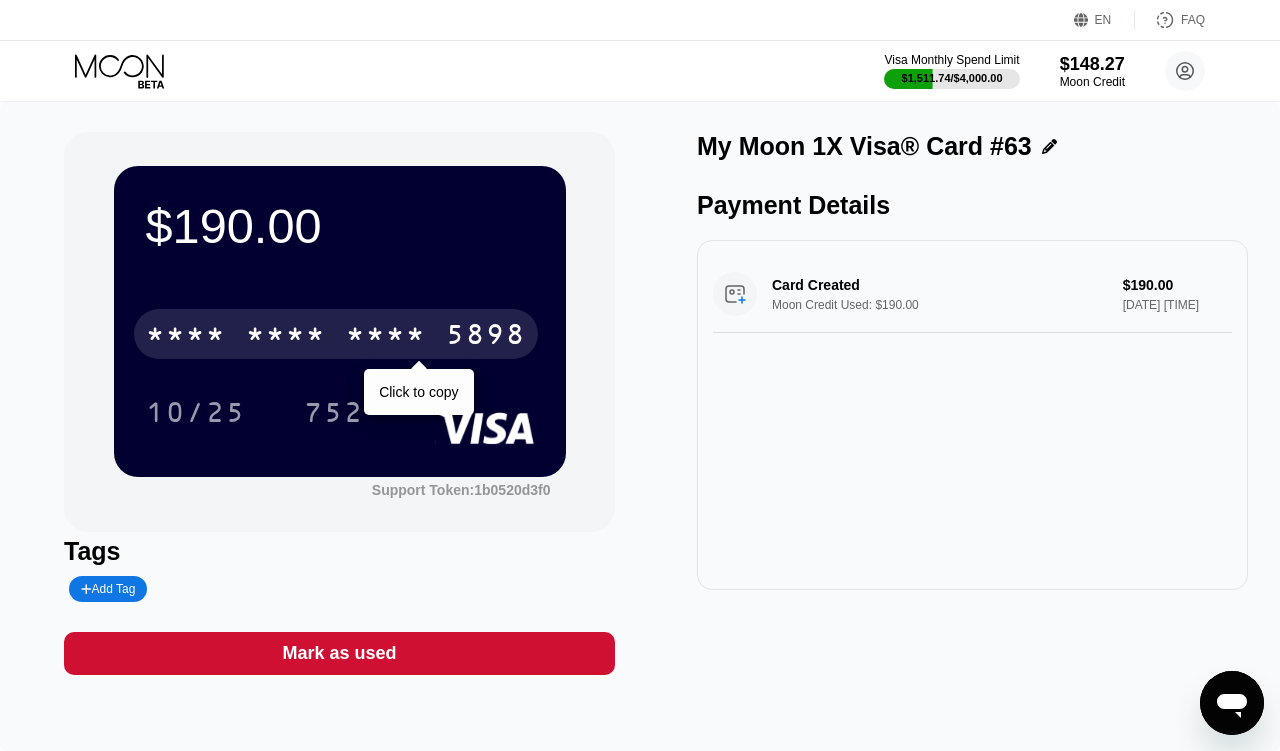 click on "* * * *" at bounding box center (286, 337) 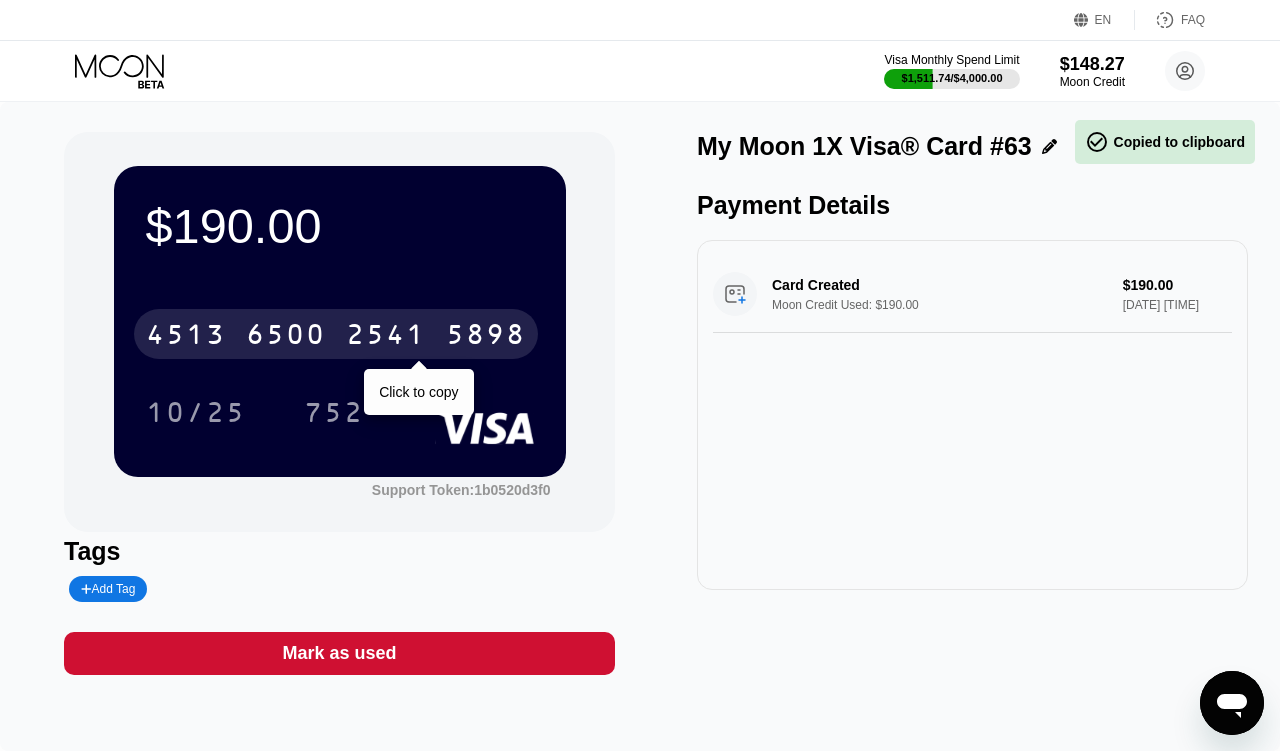 click on "6500" at bounding box center [286, 337] 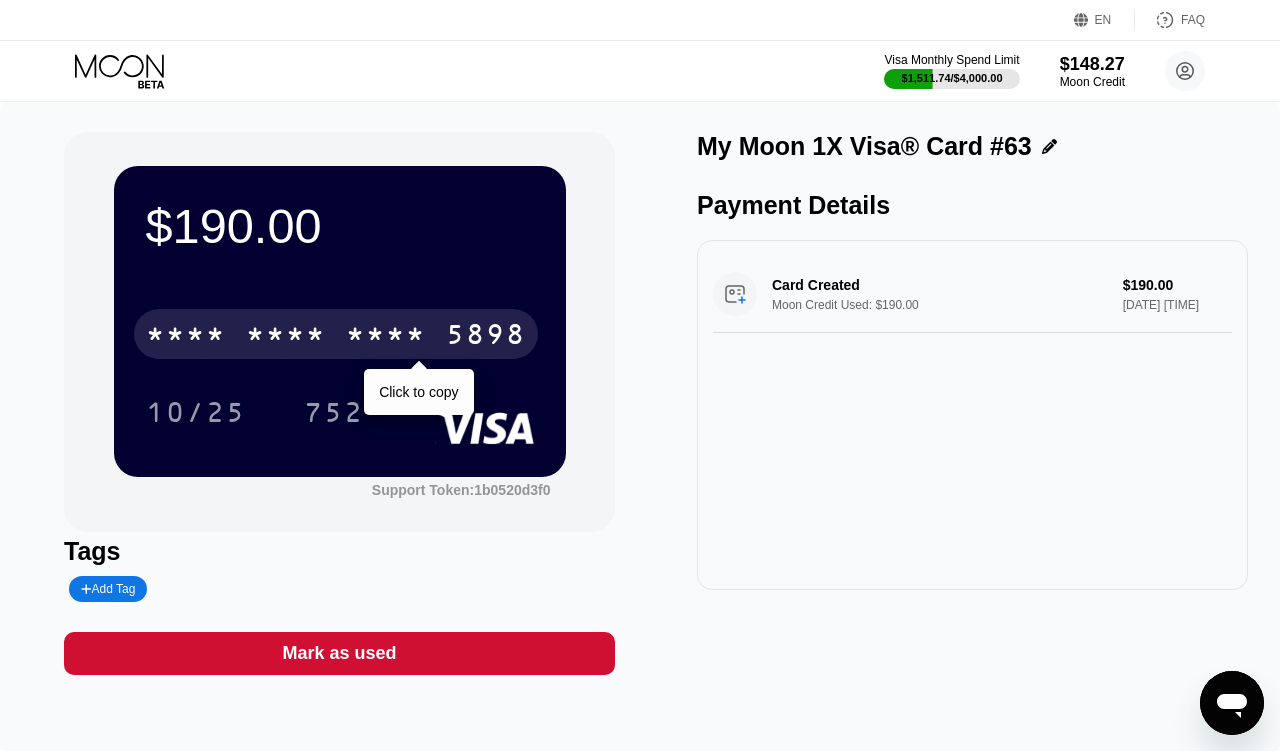 click on "* * * *" at bounding box center (286, 337) 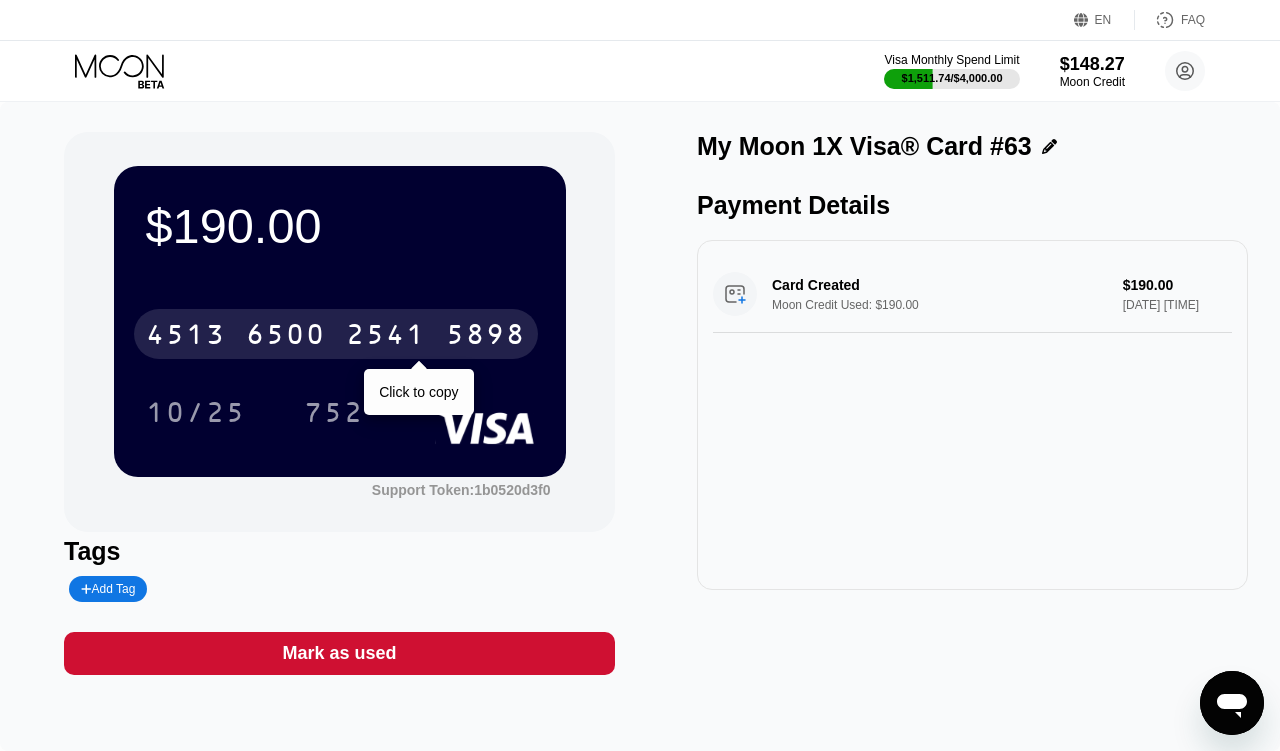 click on "6500" at bounding box center [286, 337] 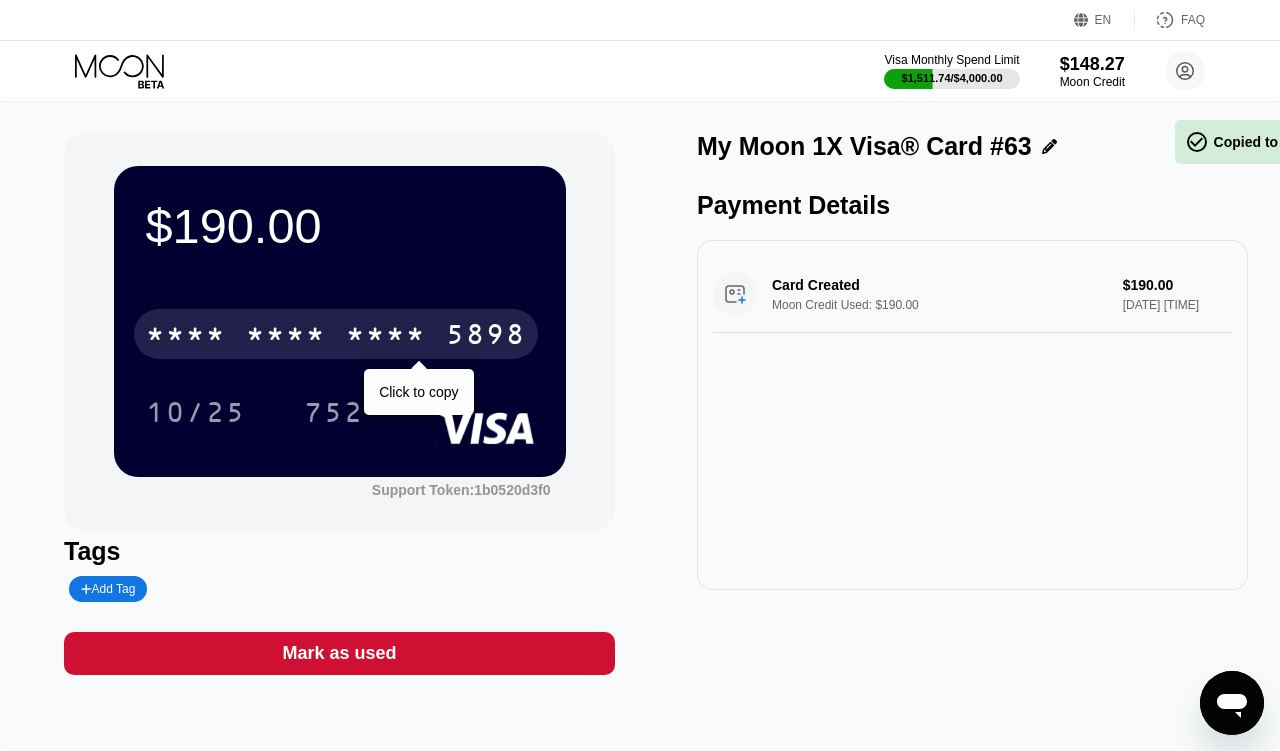 click on "* * * *" at bounding box center [286, 337] 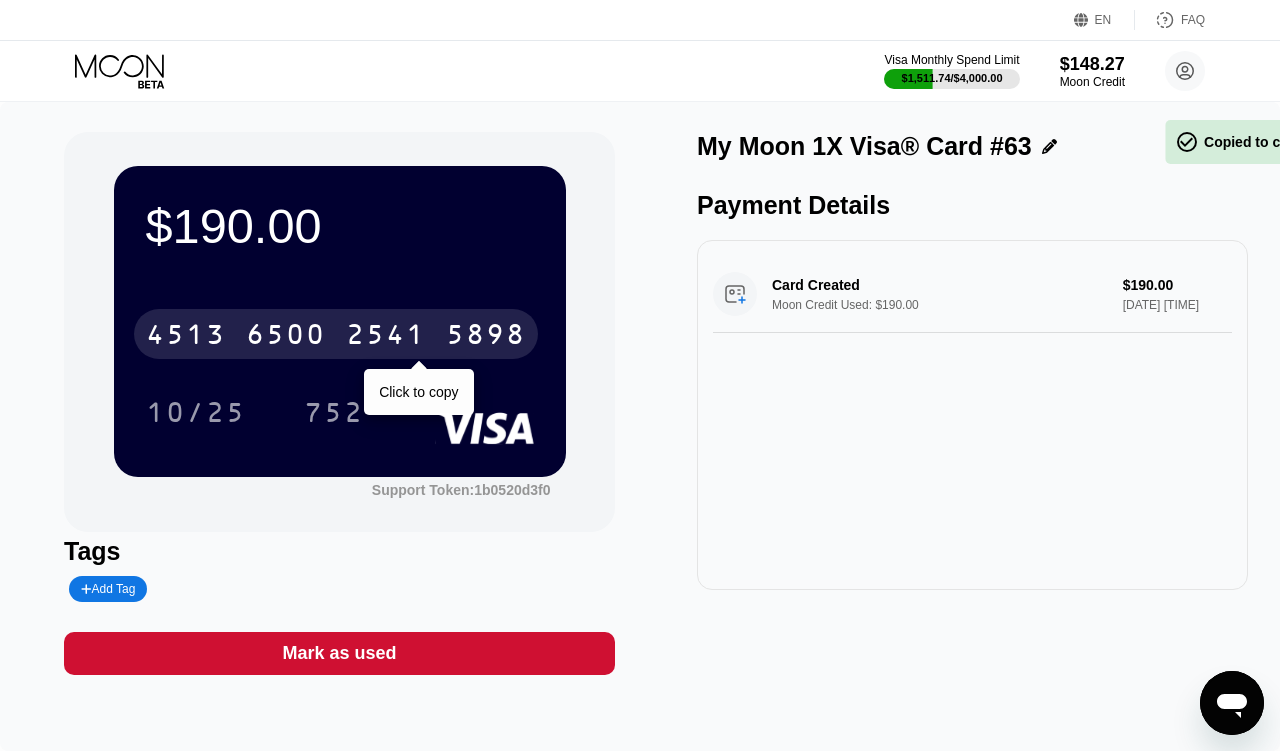 click on "6500" at bounding box center [286, 337] 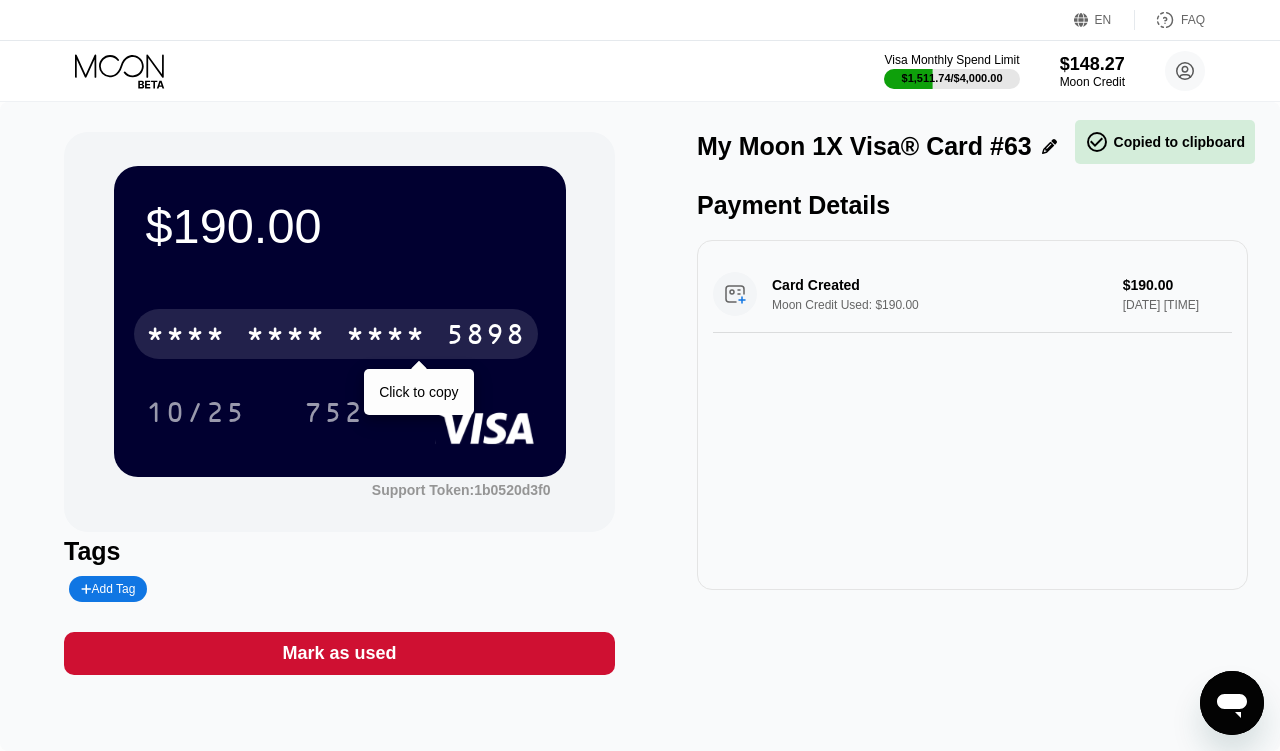 click on "* * * *" at bounding box center [286, 337] 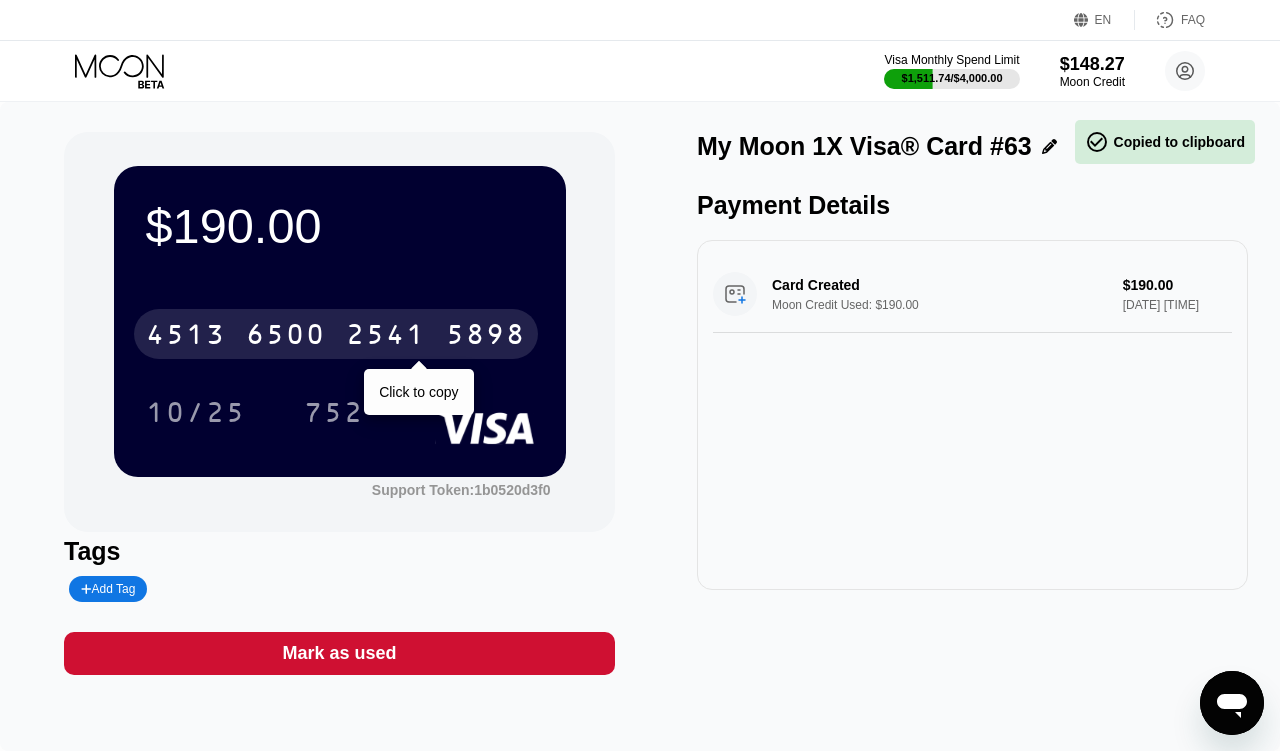 click on "6500" at bounding box center [286, 337] 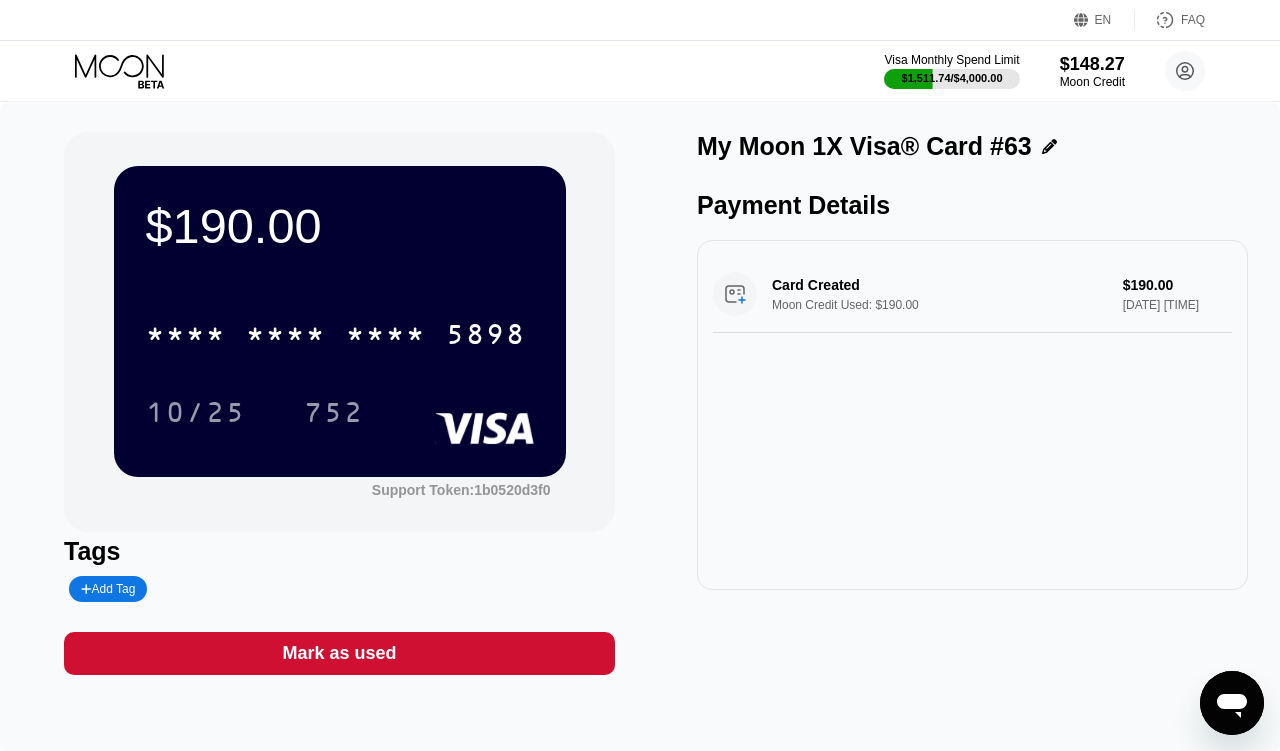 click 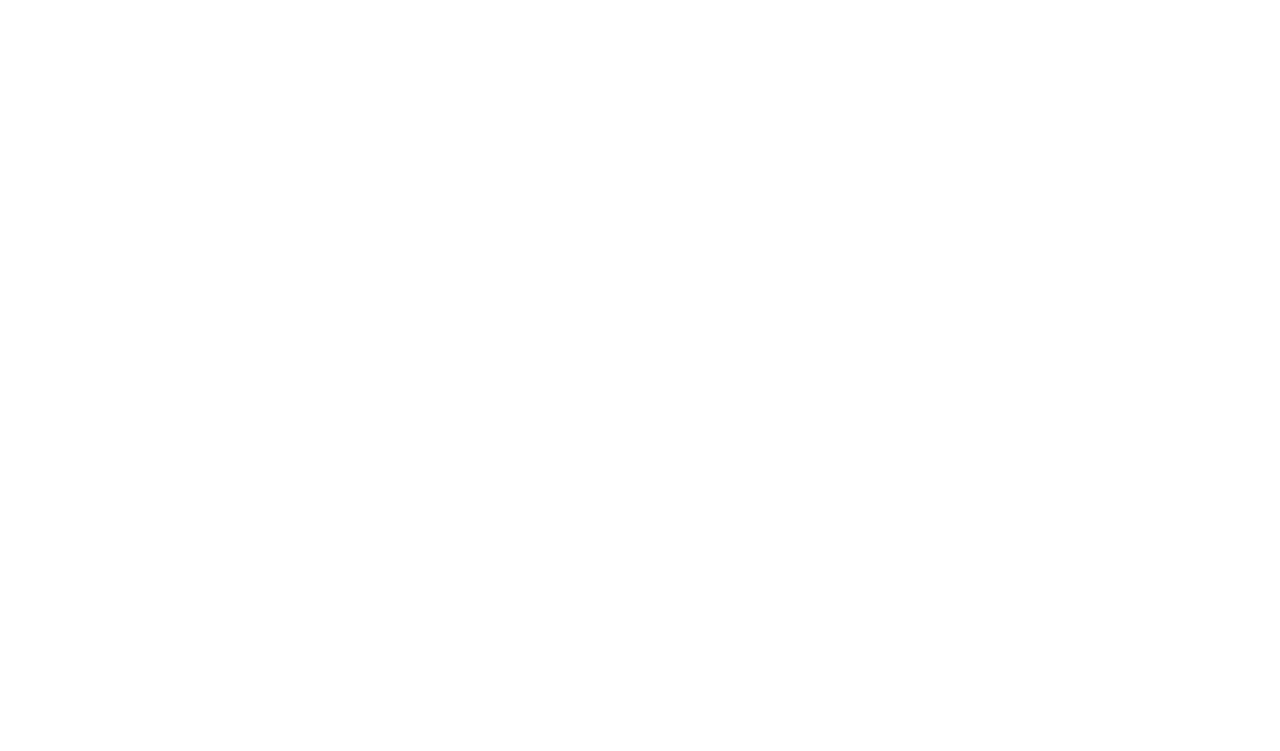 scroll, scrollTop: 0, scrollLeft: 0, axis: both 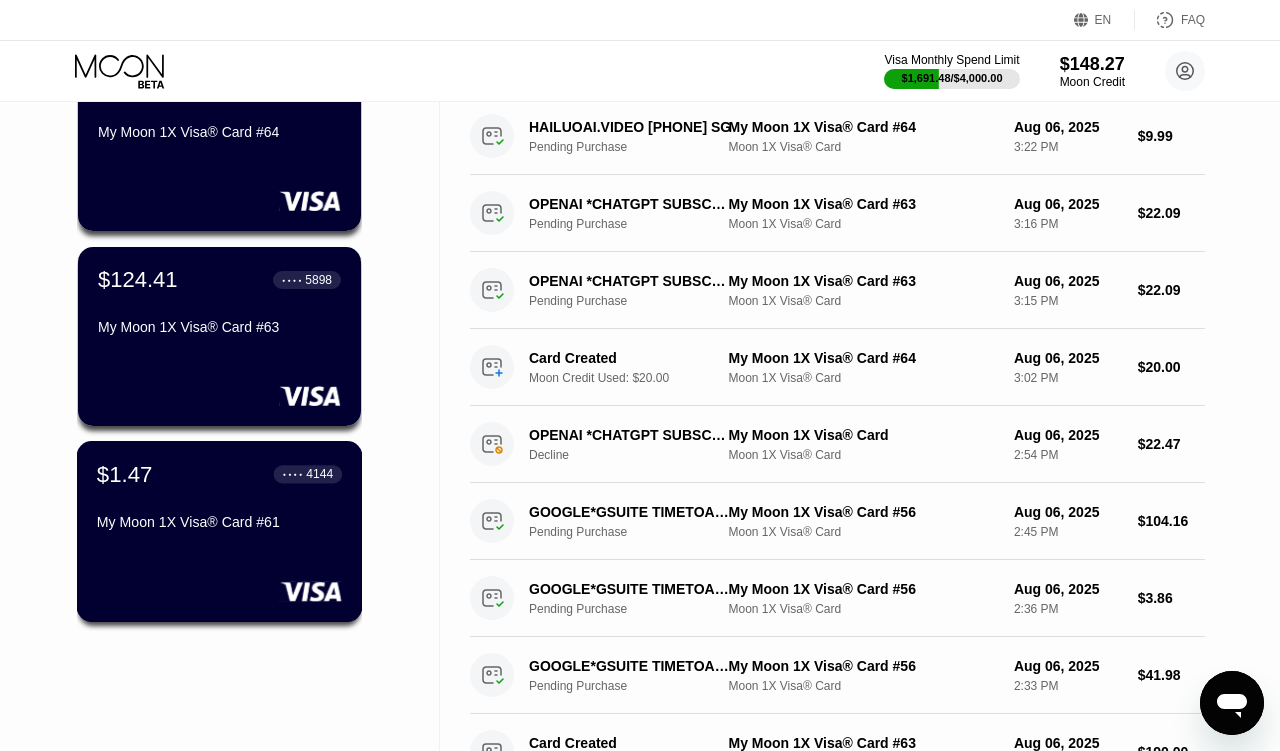 click on "$1.47 ● ● ● ● [LAST_FOUR_DIGITS] My Moon 1X Visa® Card #61" at bounding box center (219, 499) 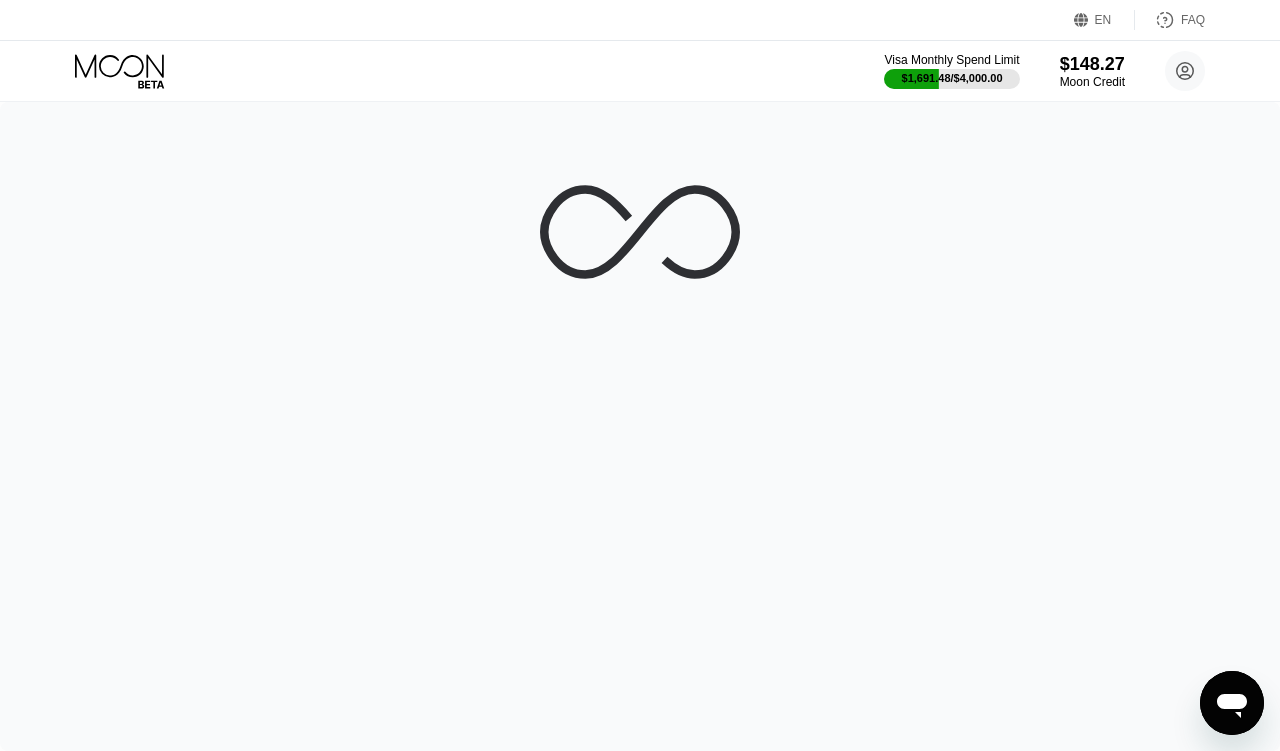 scroll, scrollTop: 0, scrollLeft: 0, axis: both 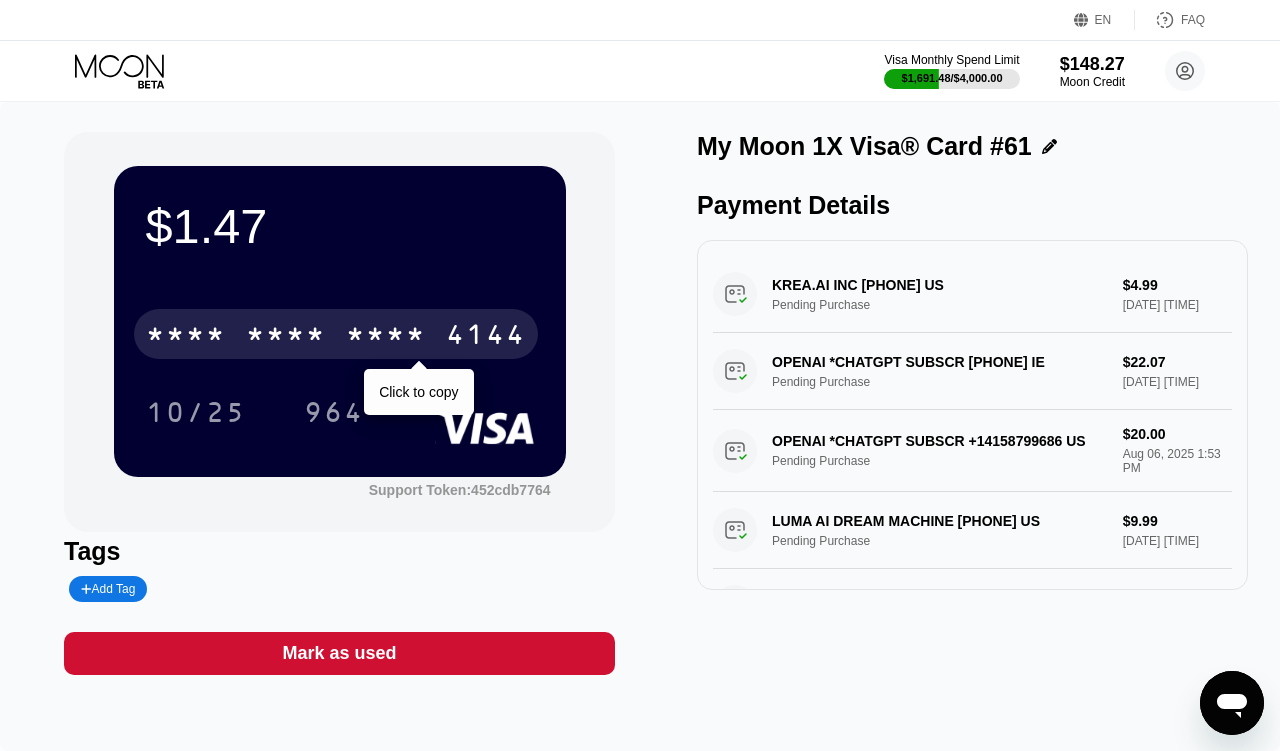 click on "* * * * * * * * * * * * 4144" at bounding box center (336, 334) 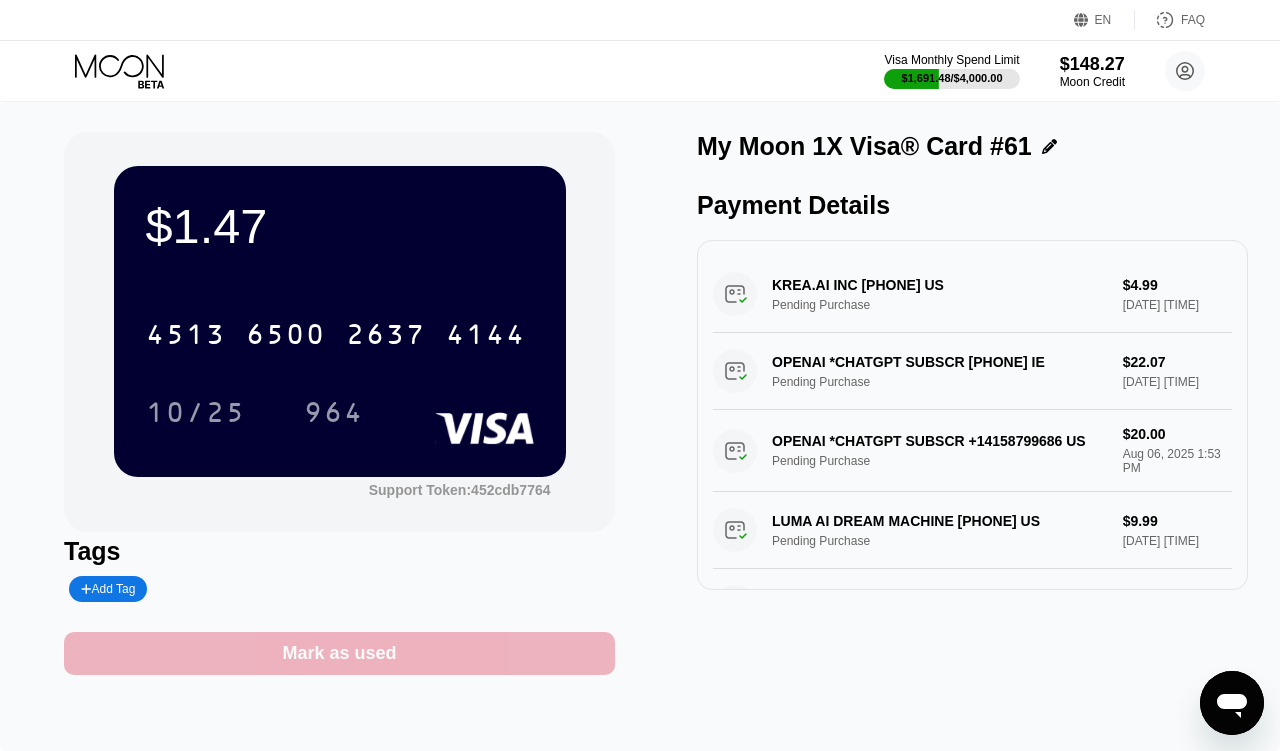 click on "Mark as used" at bounding box center (339, 653) 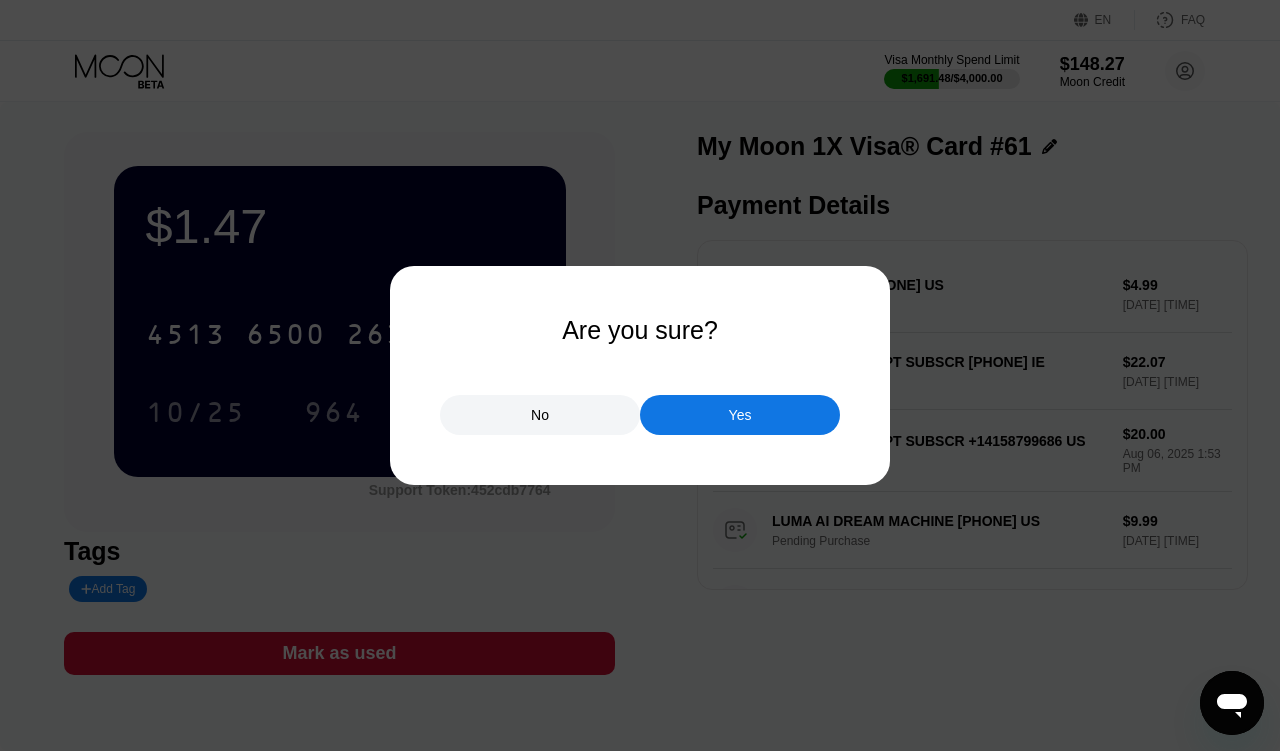 click on "Yes" at bounding box center (740, 415) 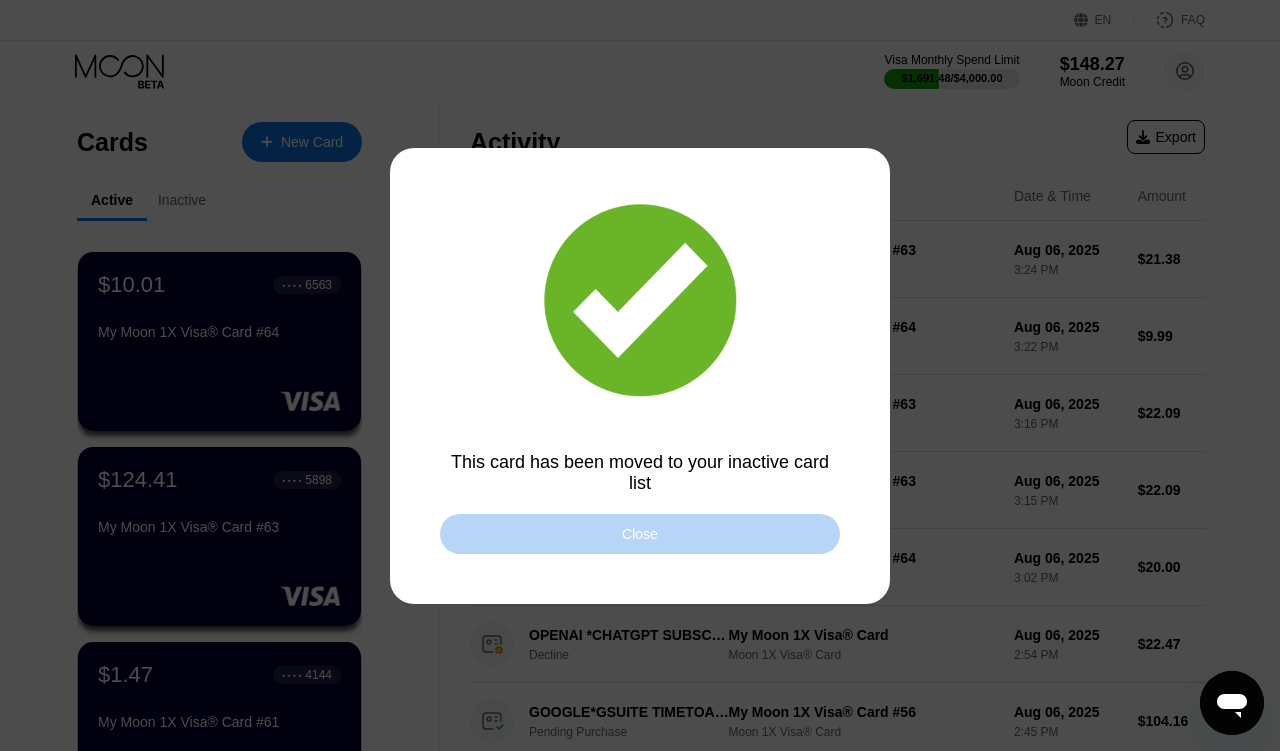 click on "Close" at bounding box center [640, 534] 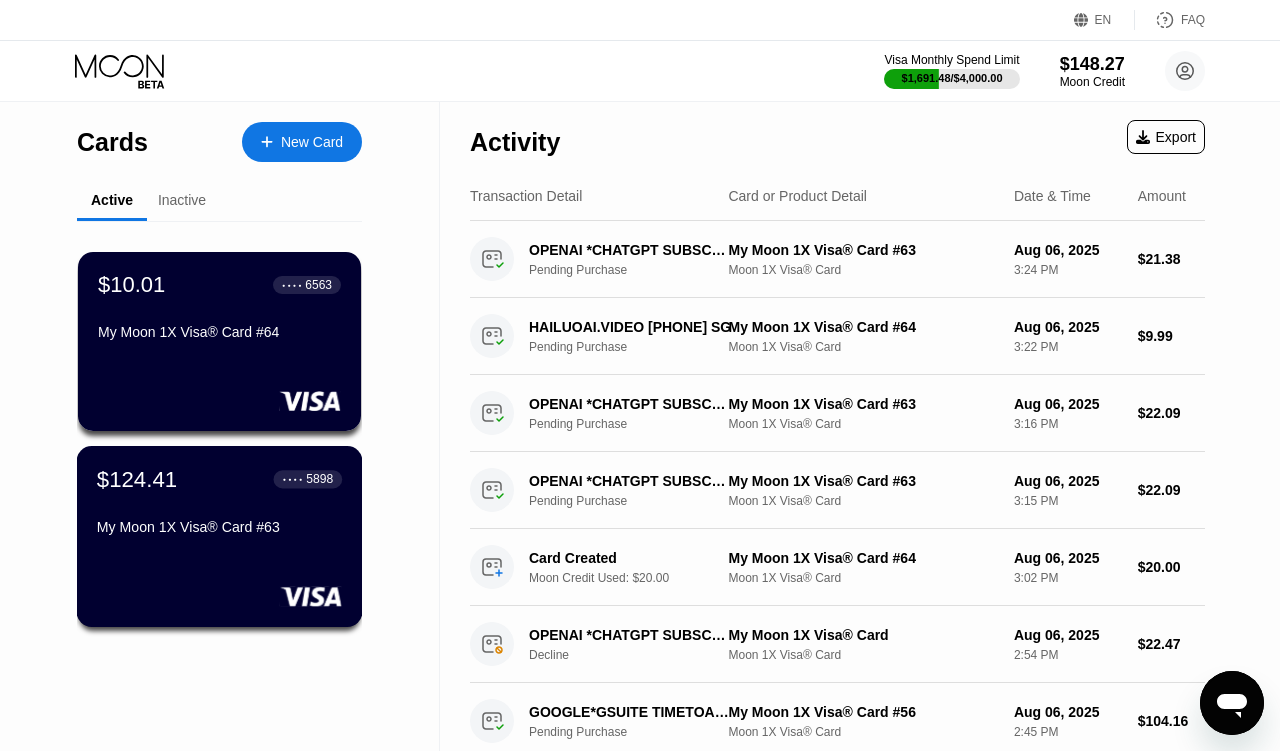 click on "$124.41 ● ● ● ● [LAST_FOUR_DIGITS] My Moon 1X Visa® Card #63" at bounding box center (219, 504) 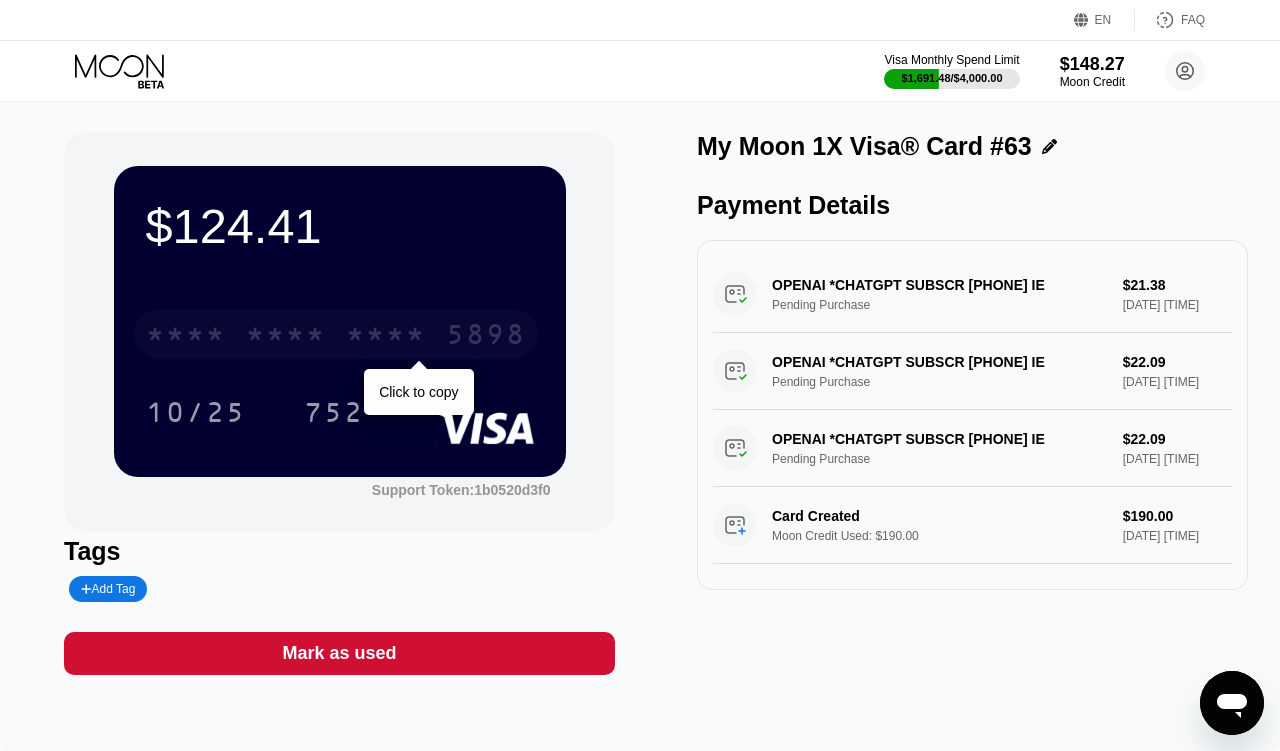 click on "* * * *" at bounding box center [386, 337] 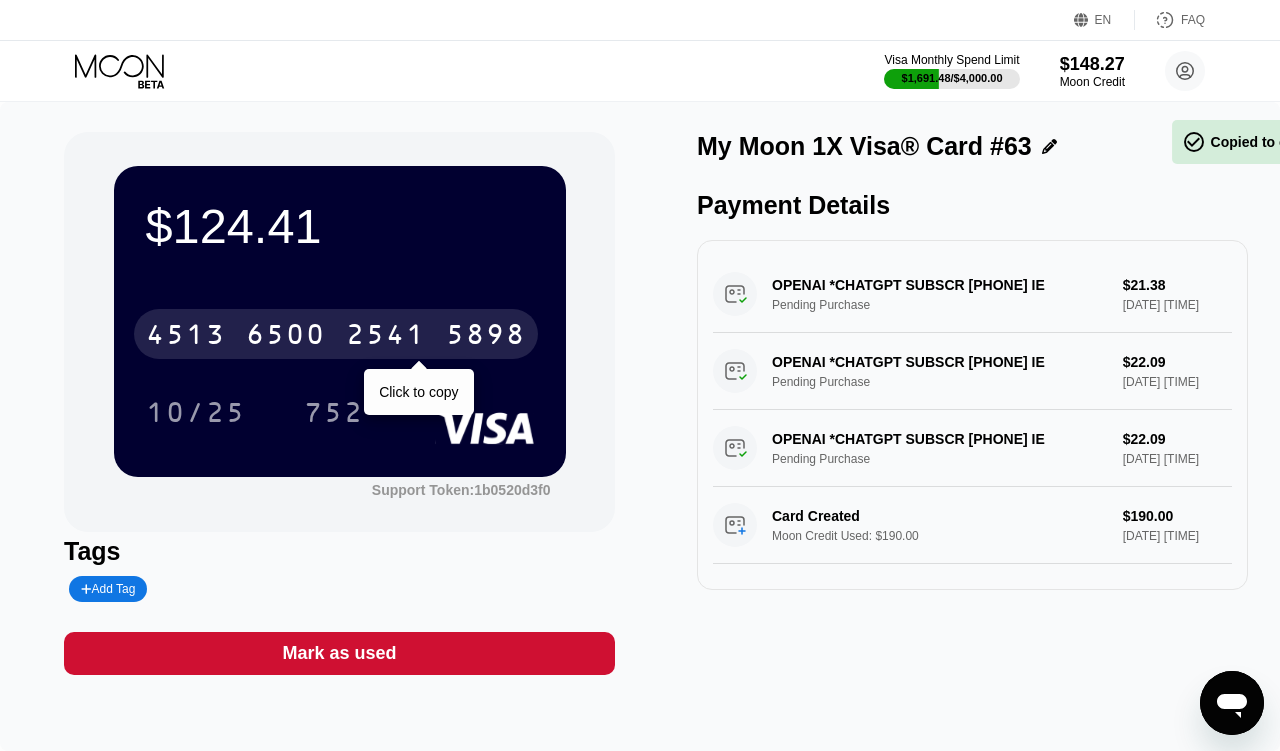 click on "2541" at bounding box center (386, 337) 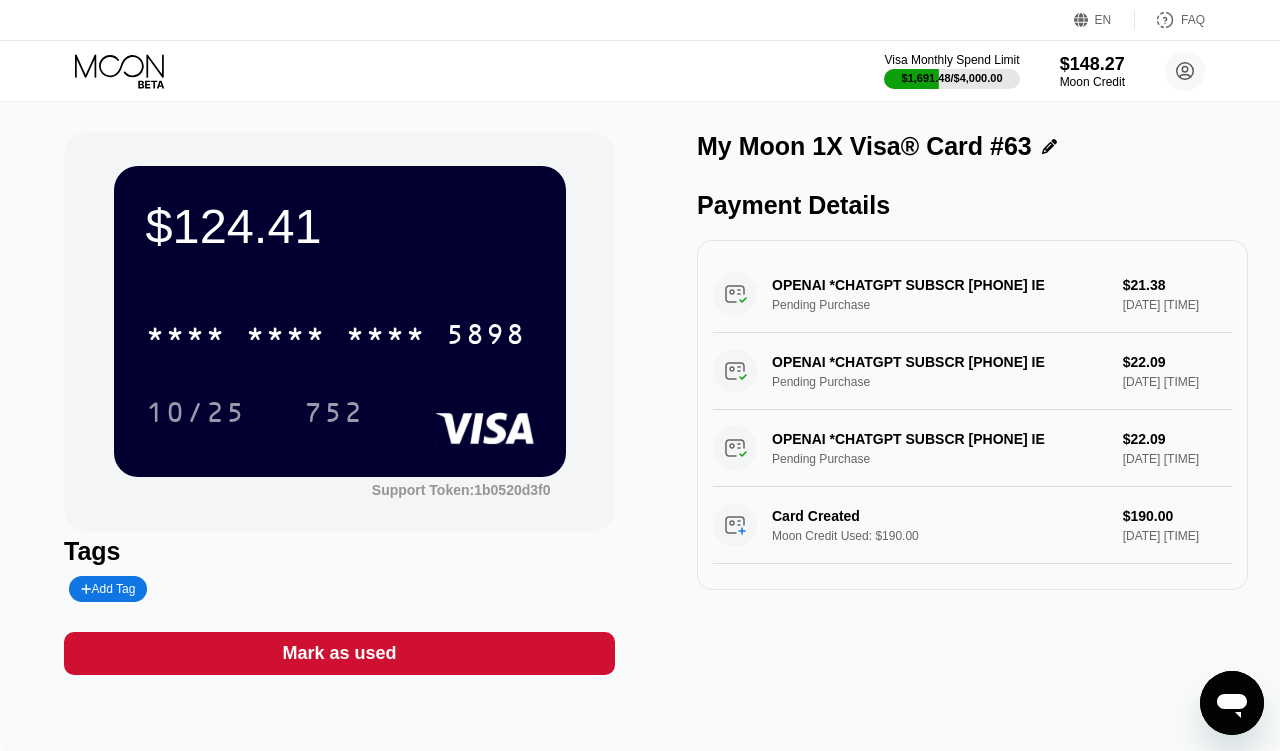 click 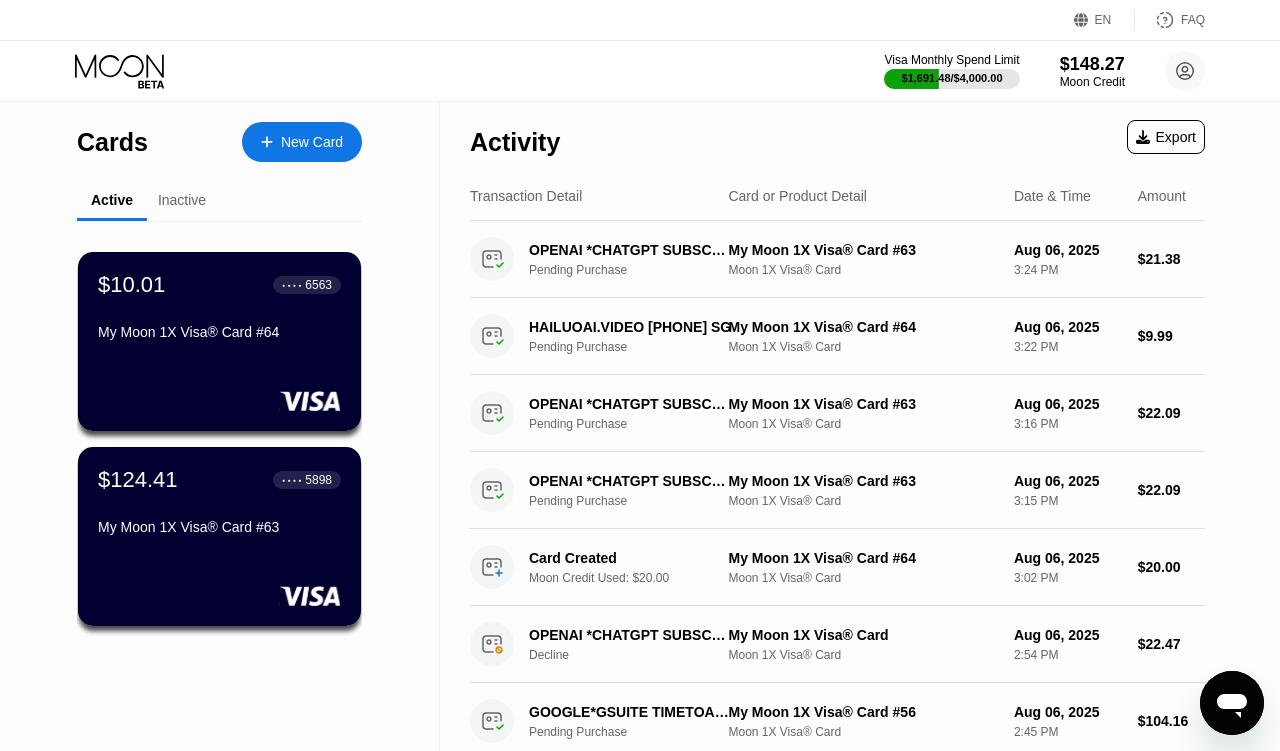 click on "New Card" at bounding box center (312, 142) 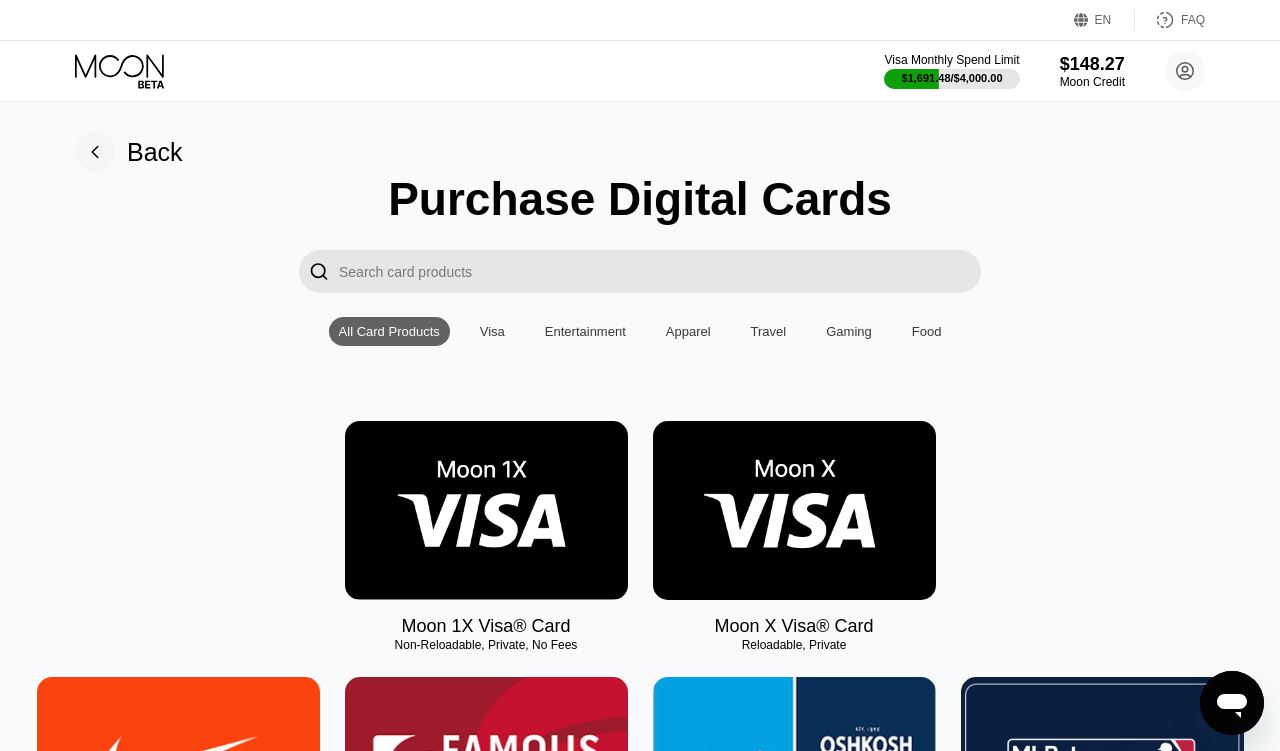 click at bounding box center (486, 510) 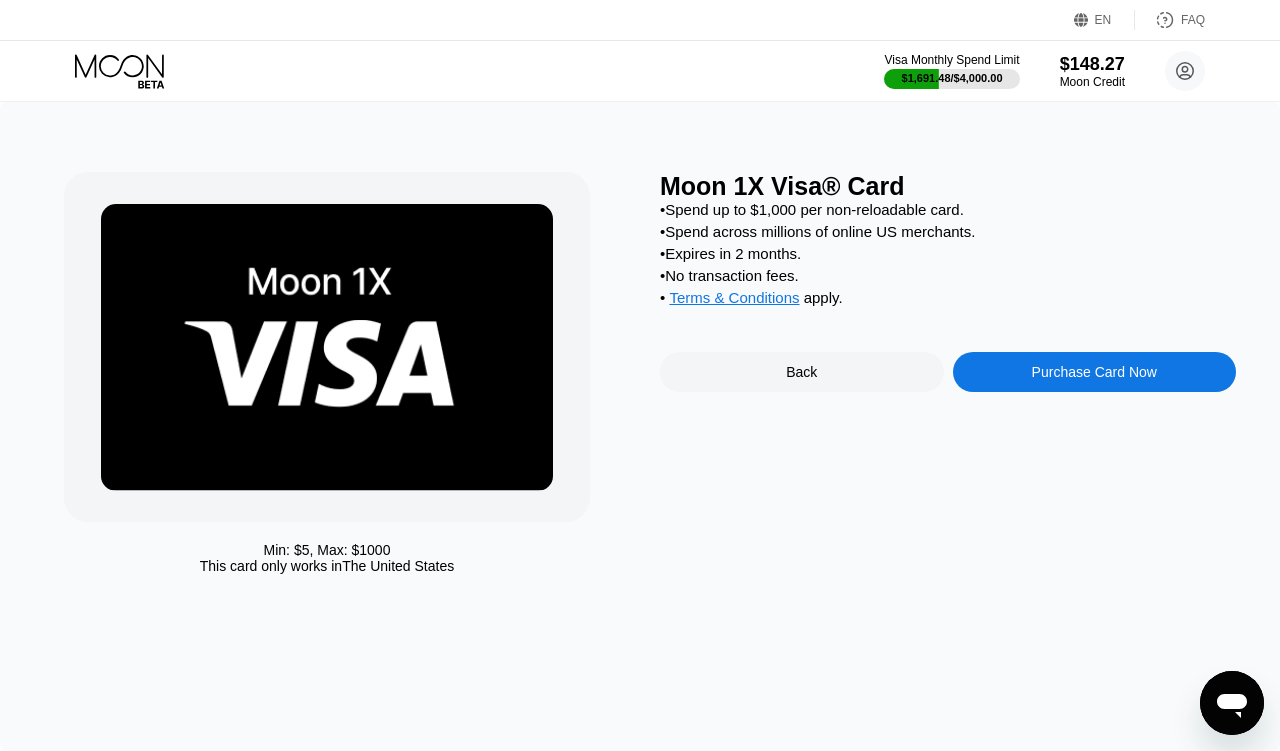 click on "Purchase Card Now" at bounding box center [1095, 372] 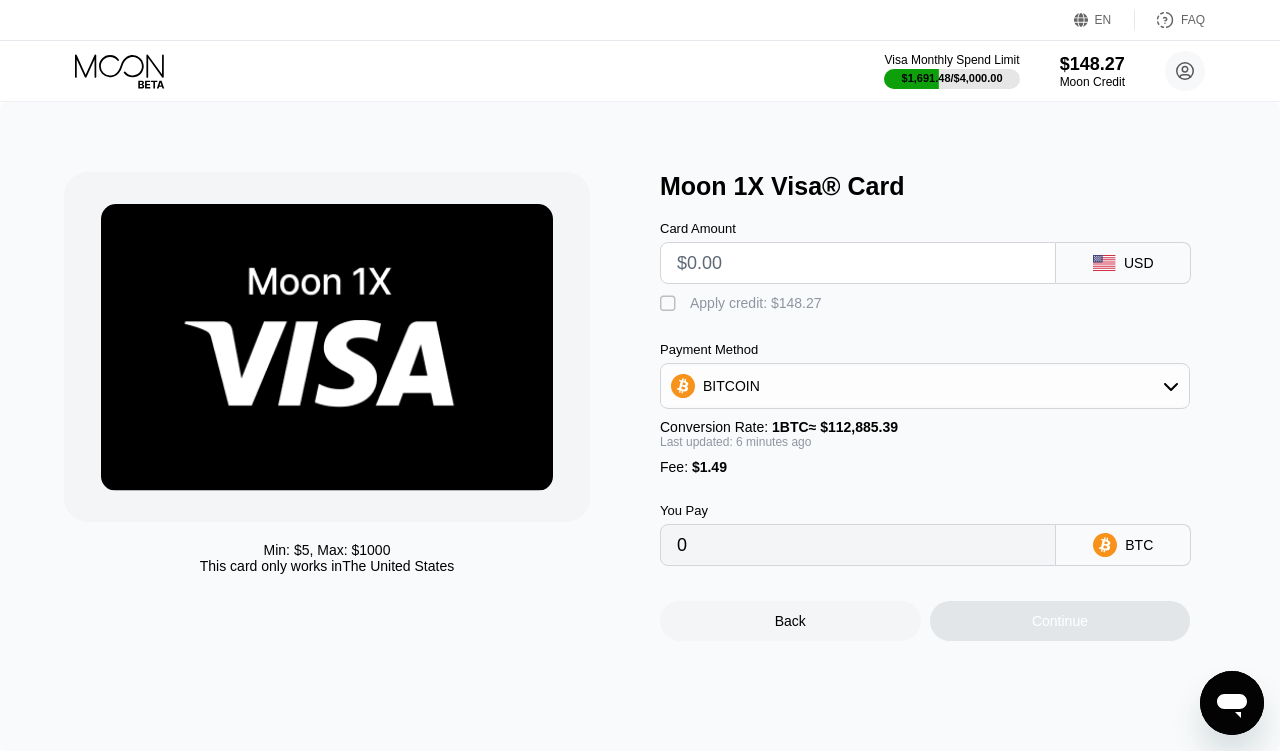 click at bounding box center (858, 263) 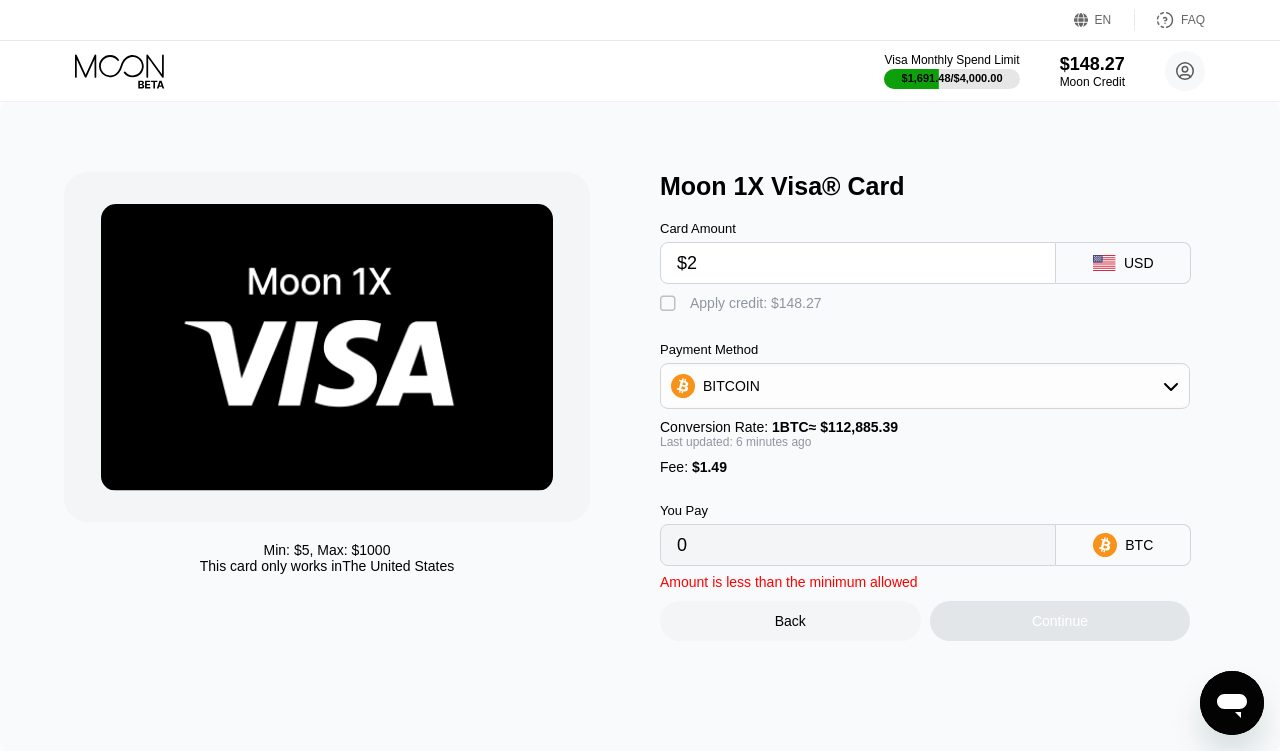 type on "0.00003092" 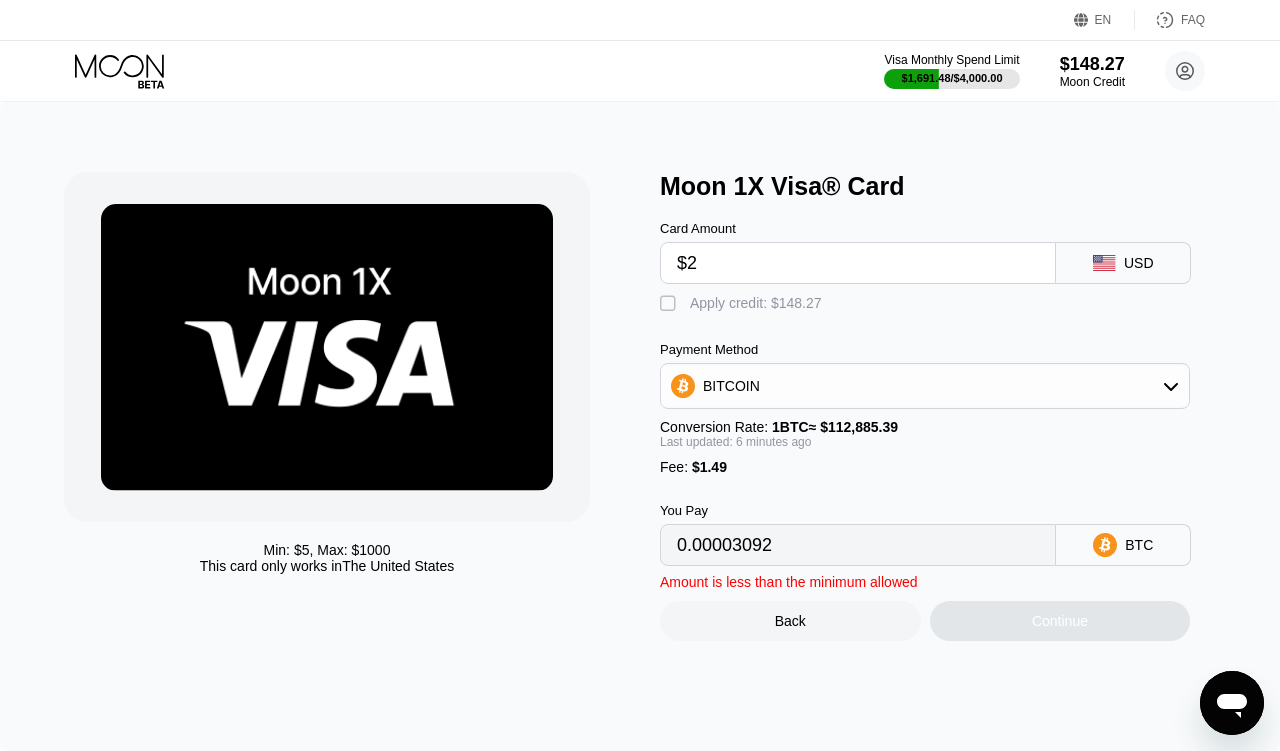 type on "$20" 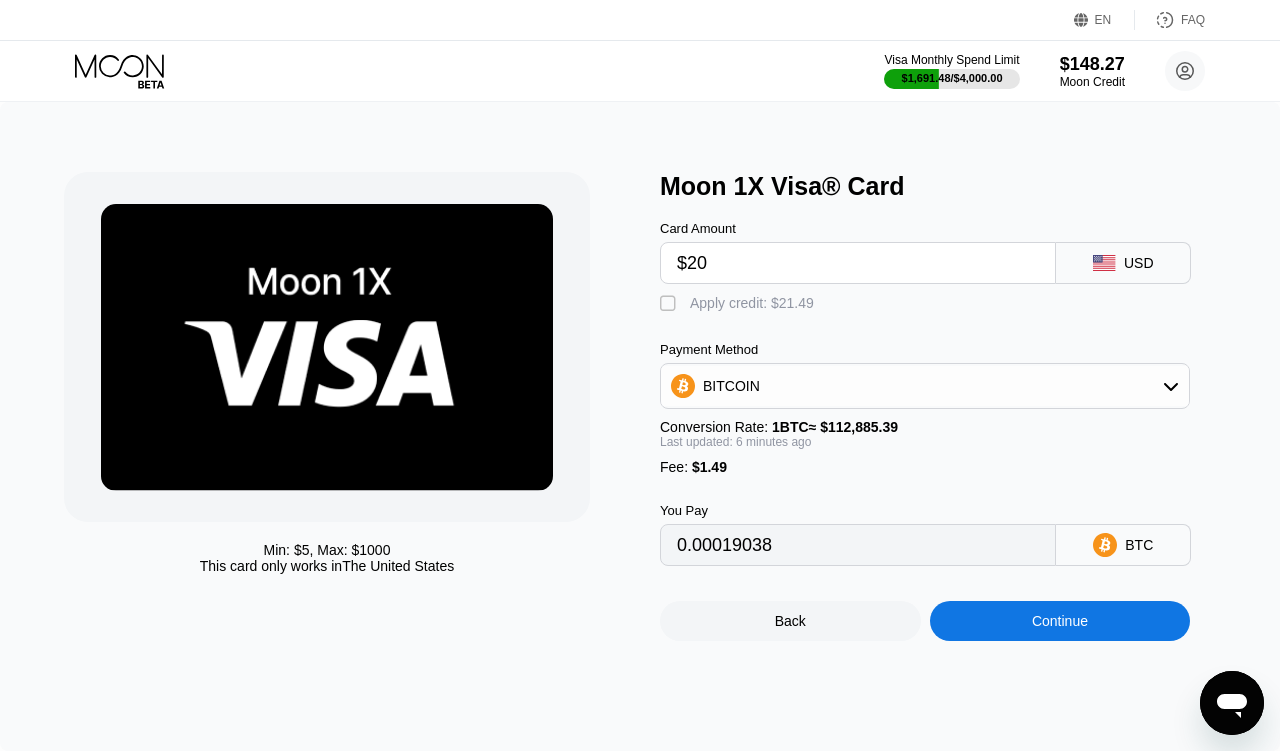 type on "$20" 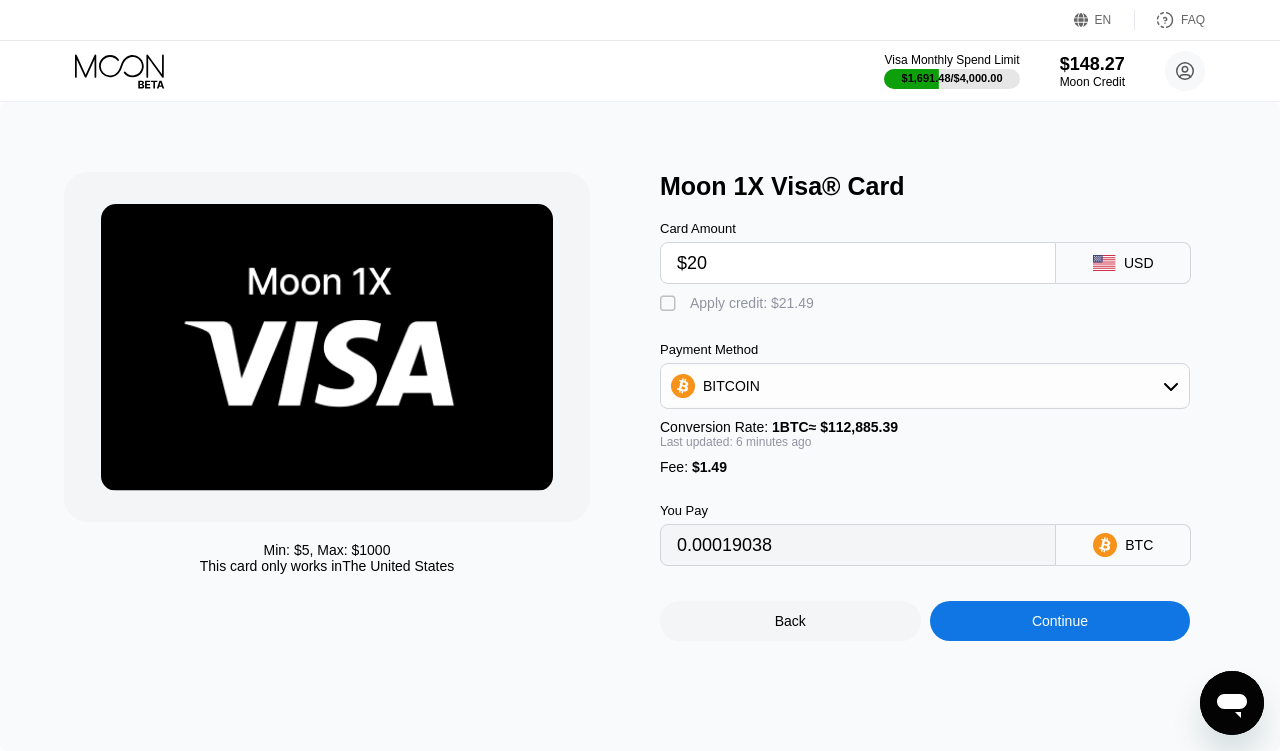 click on "Apply credit: $21.49" at bounding box center (752, 303) 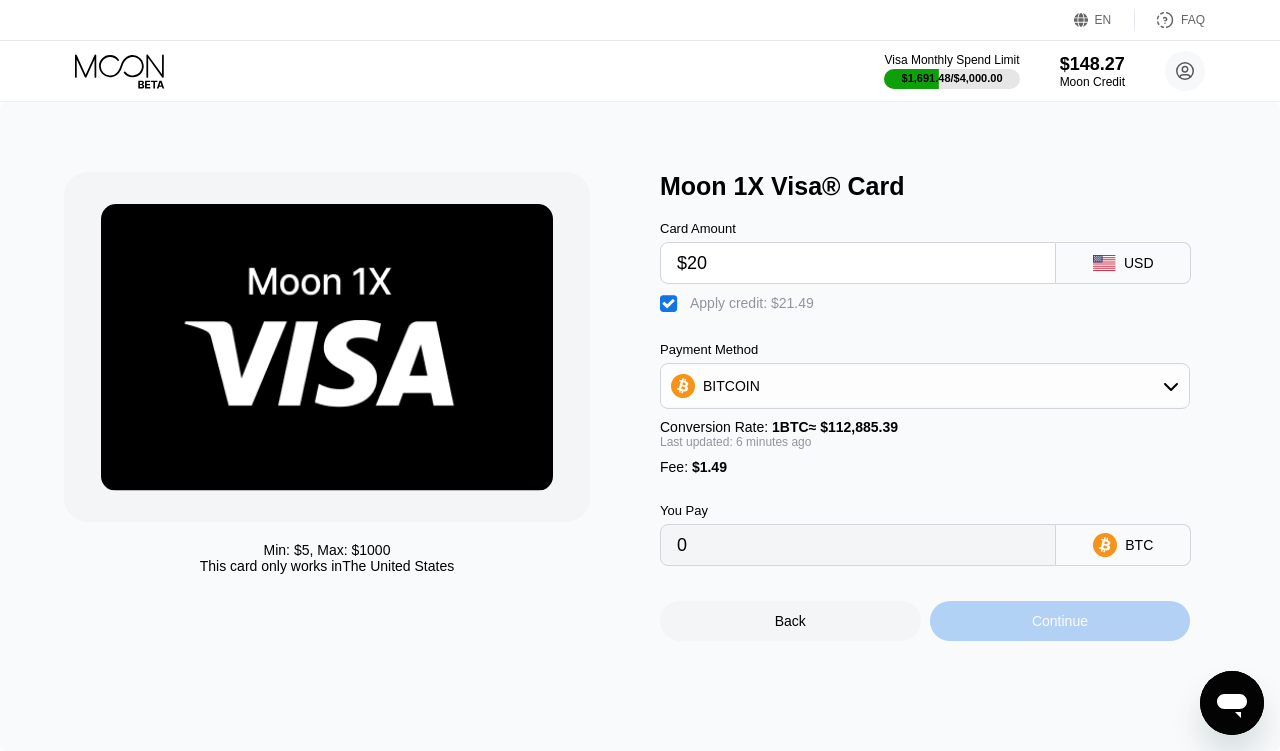 click on "Continue" at bounding box center (1060, 621) 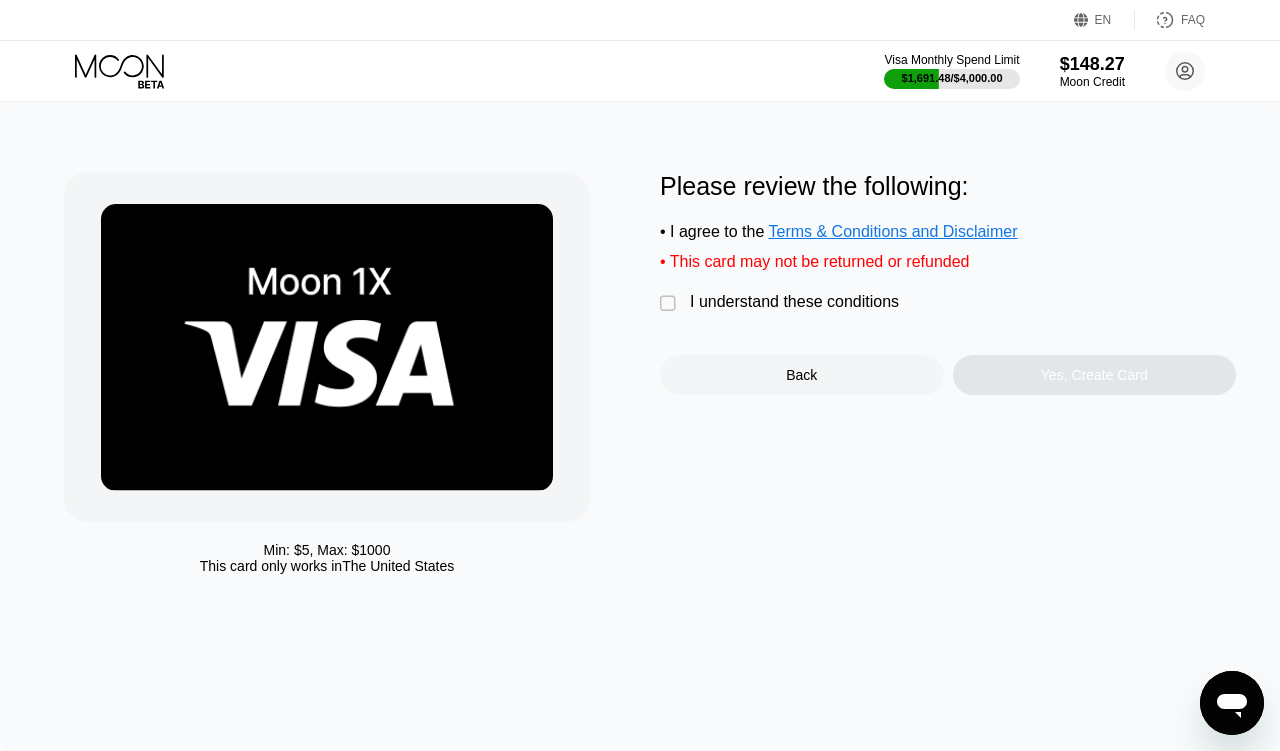 click on "I understand these conditions" at bounding box center (794, 302) 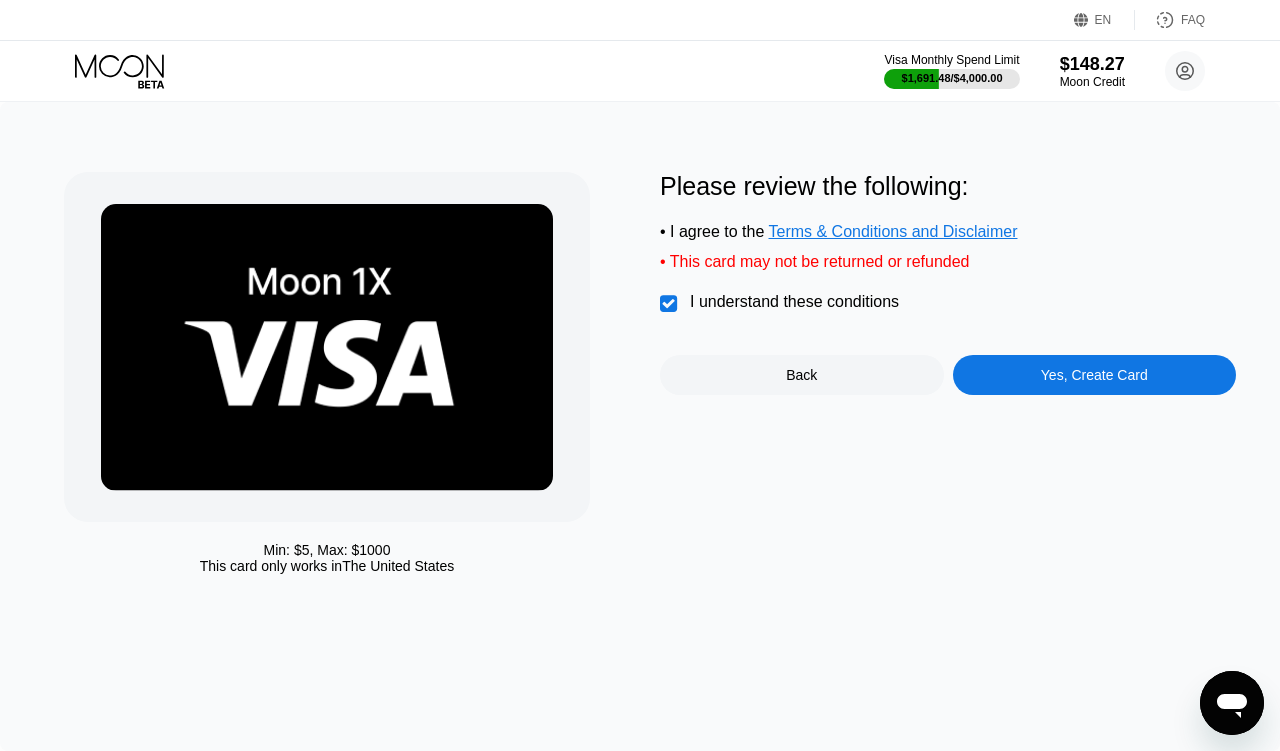 click on "Please review the following: • I agree to the   Terms & Conditions and Disclaimer • This card may not be returned or refunded  I understand these conditions Back Yes, Create Card" at bounding box center [948, 378] 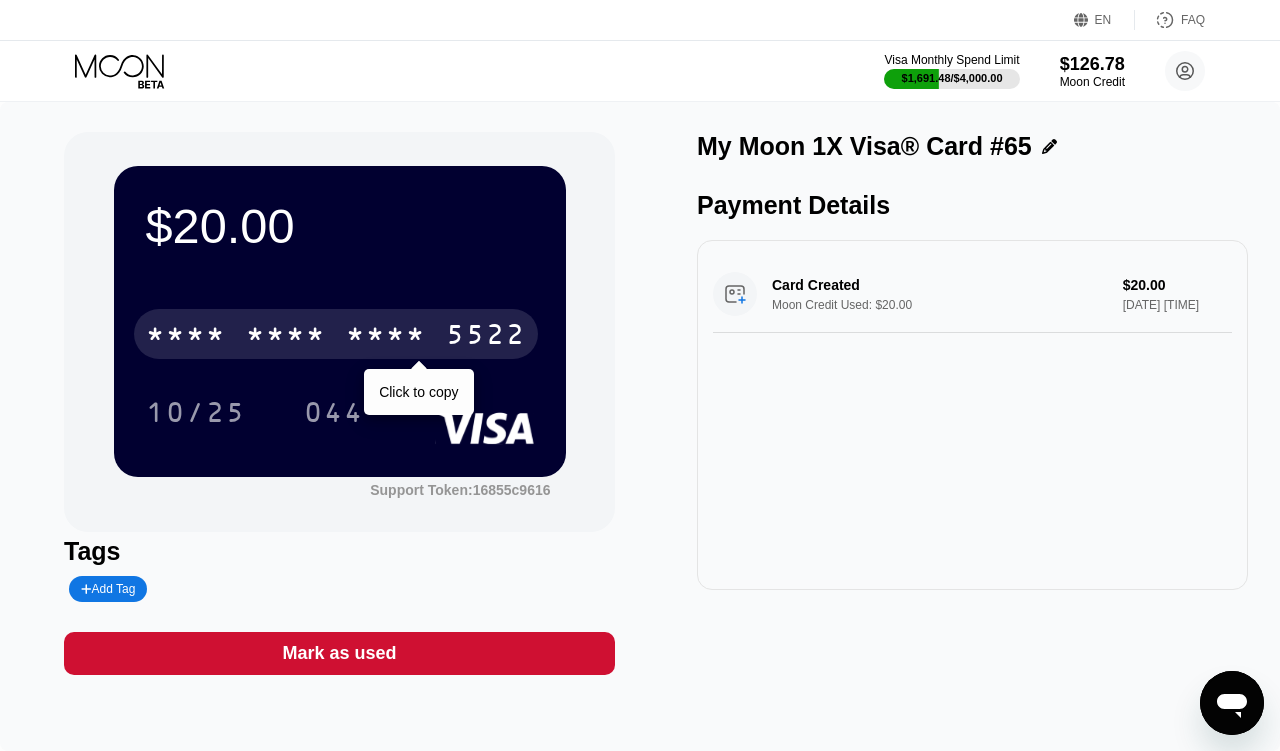 click on "* * * *" at bounding box center [386, 337] 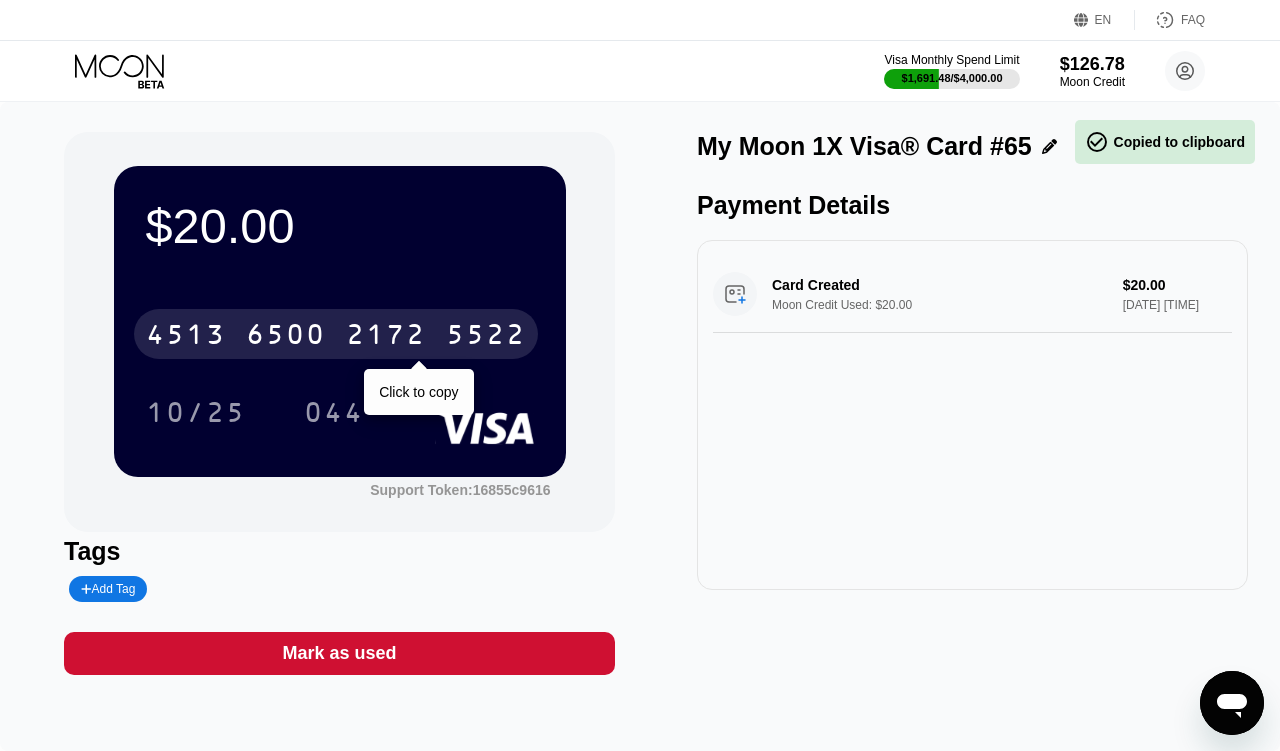 click on "4513 6500 2172 5522" at bounding box center [336, 334] 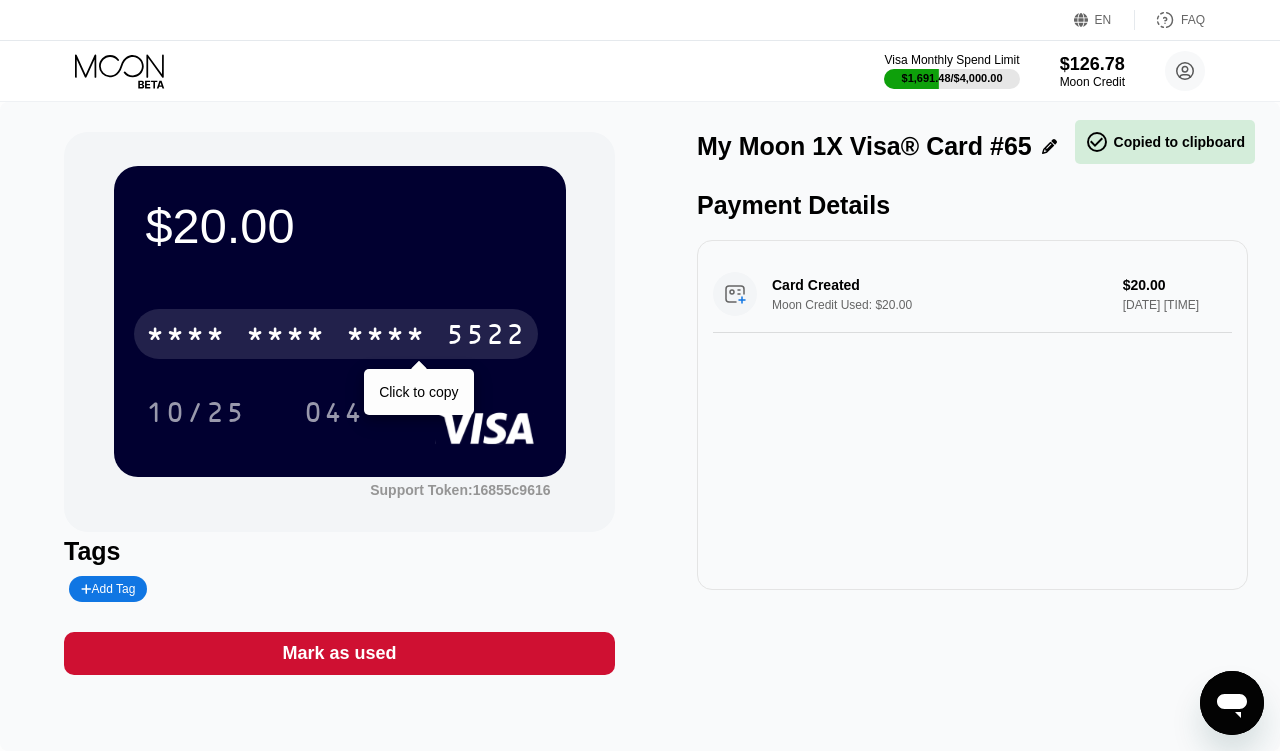 click on "* * * * * * * * * * * * 5522" at bounding box center [336, 334] 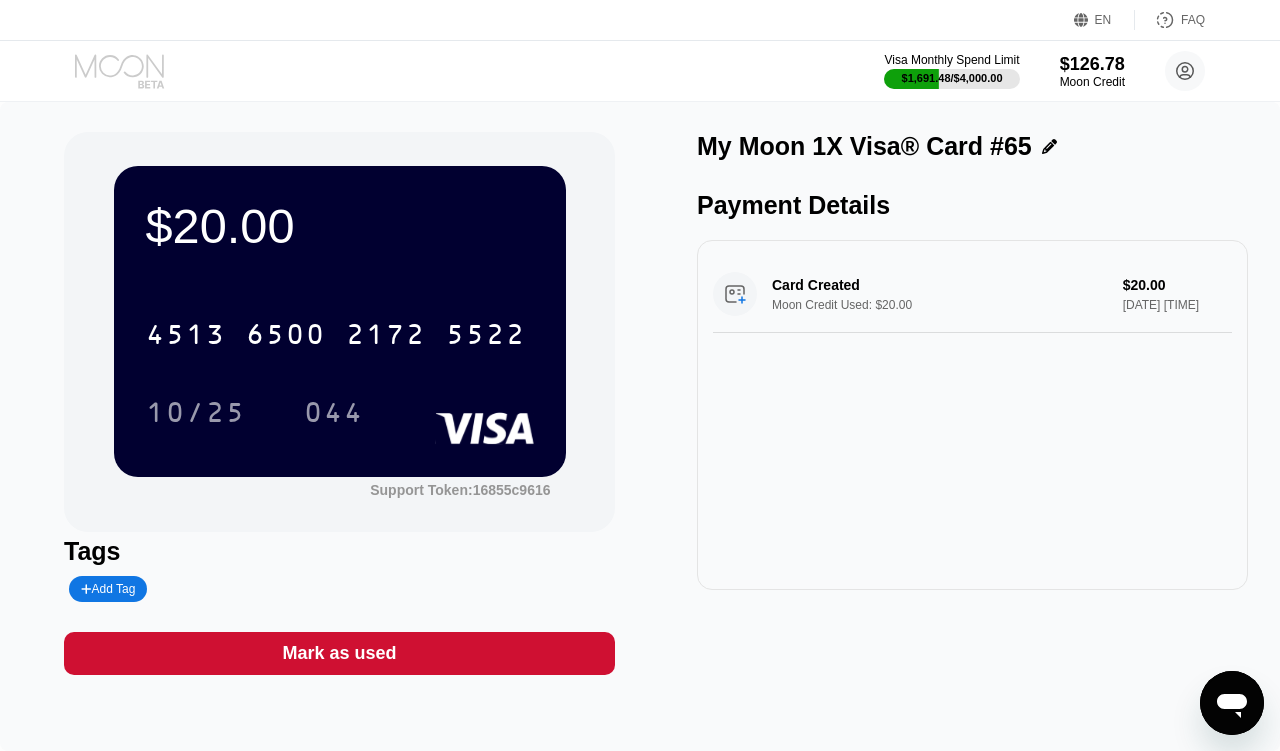 click 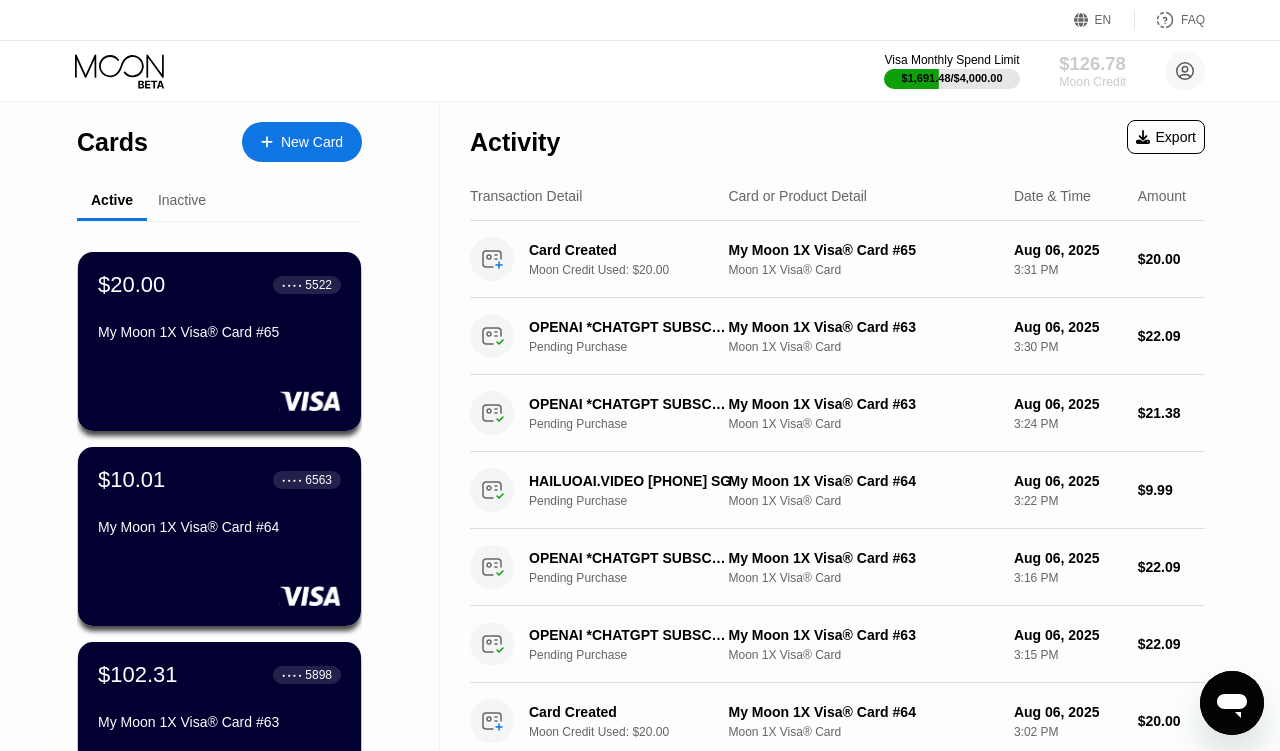 click on "$126.78" at bounding box center [1092, 63] 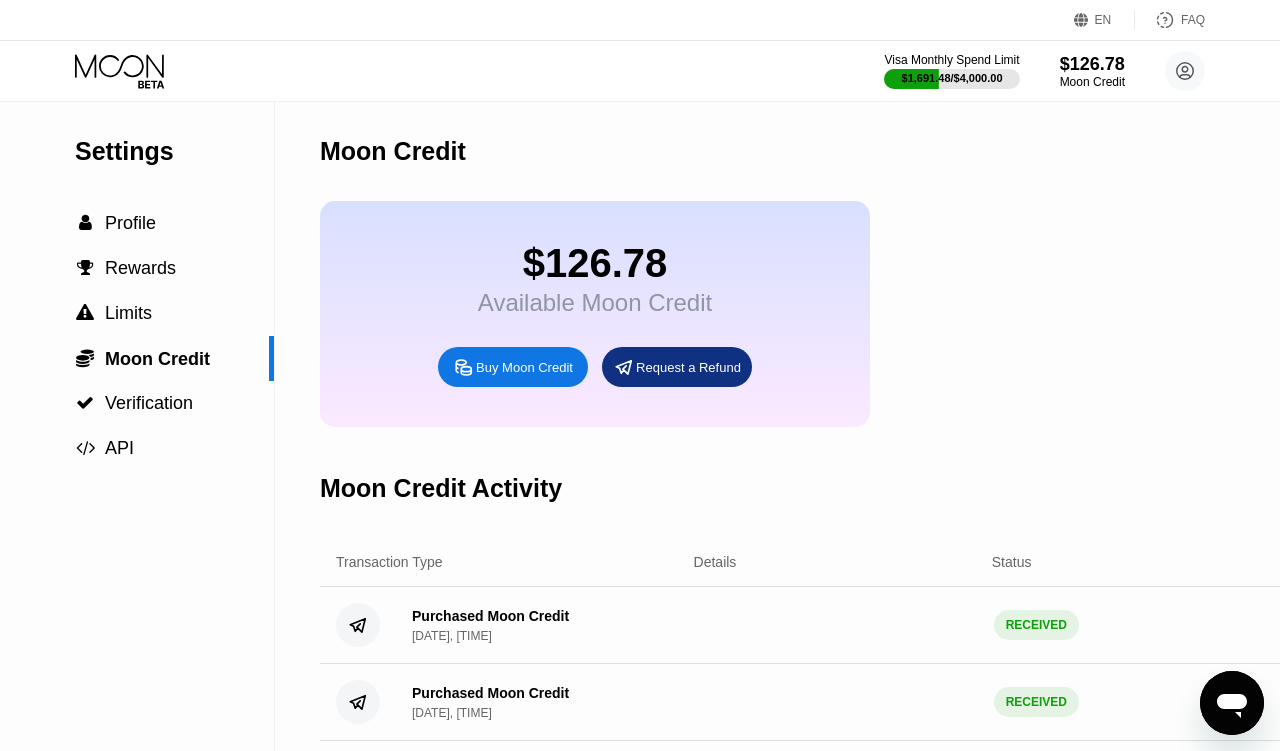 click on "Buy Moon Credit" at bounding box center [524, 367] 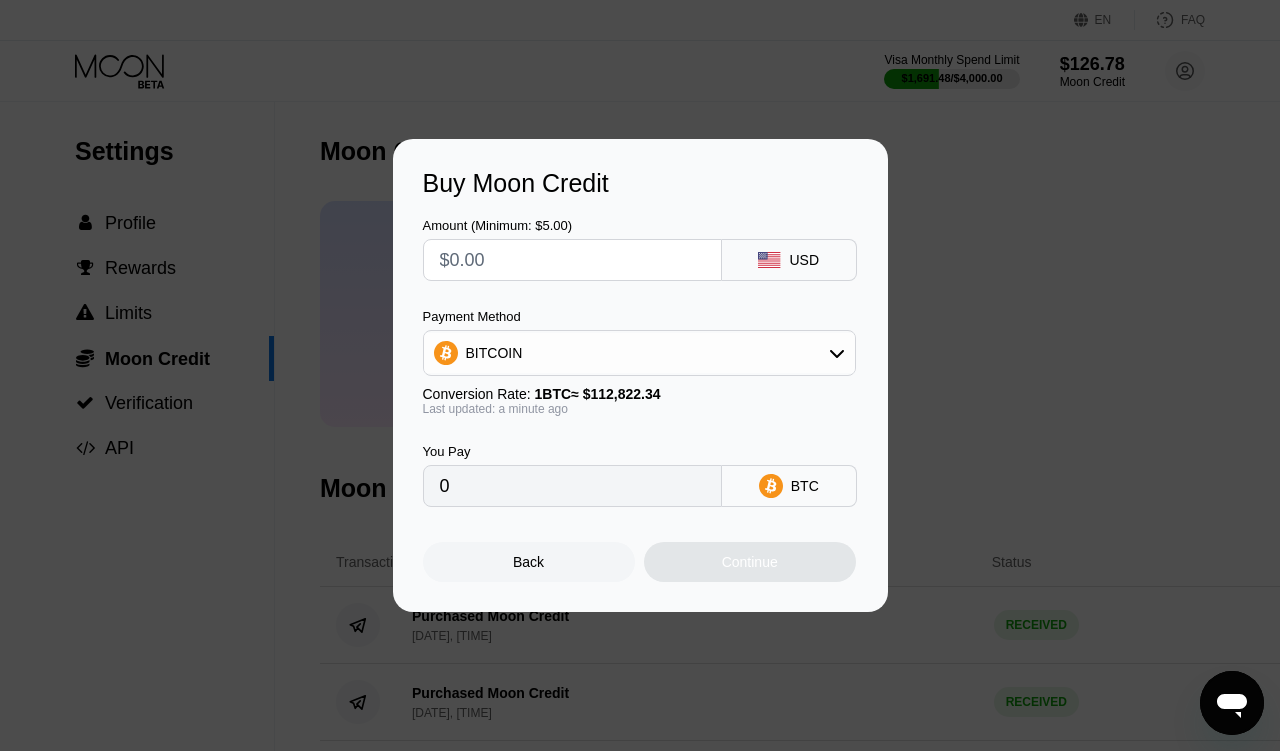 click at bounding box center (572, 260) 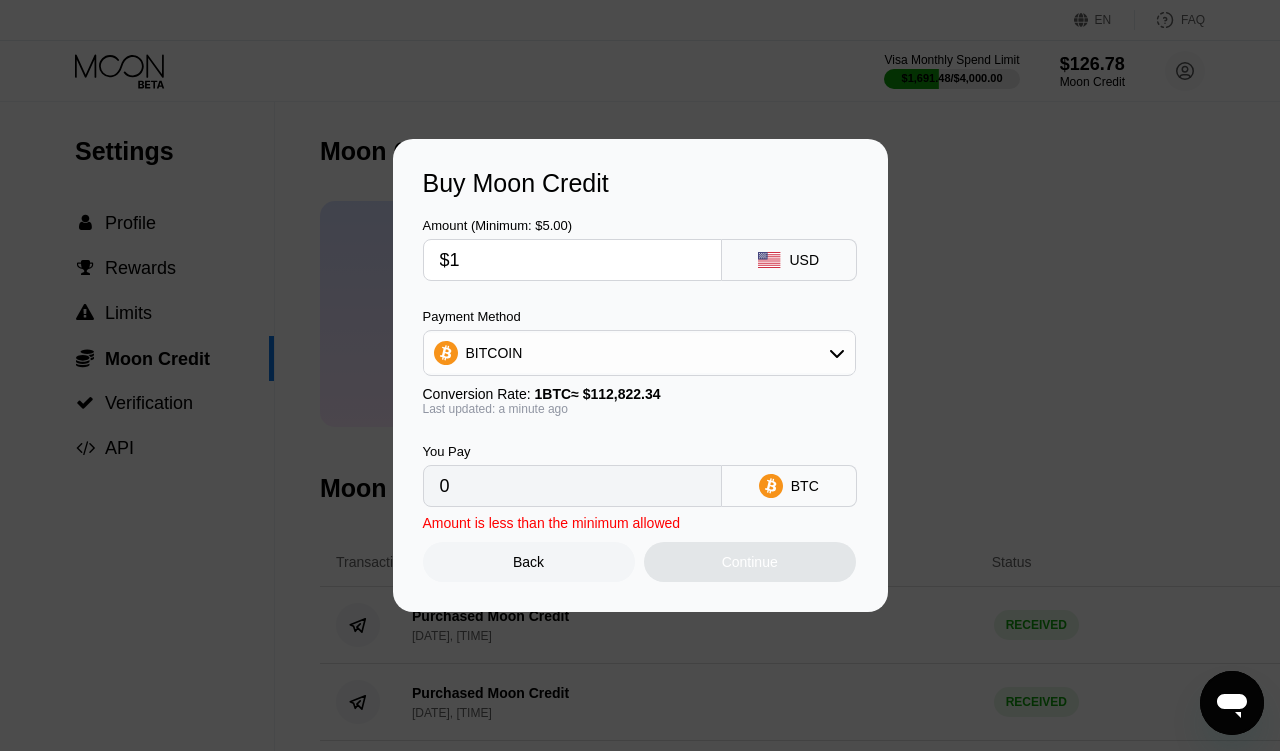 type on "0.00000887" 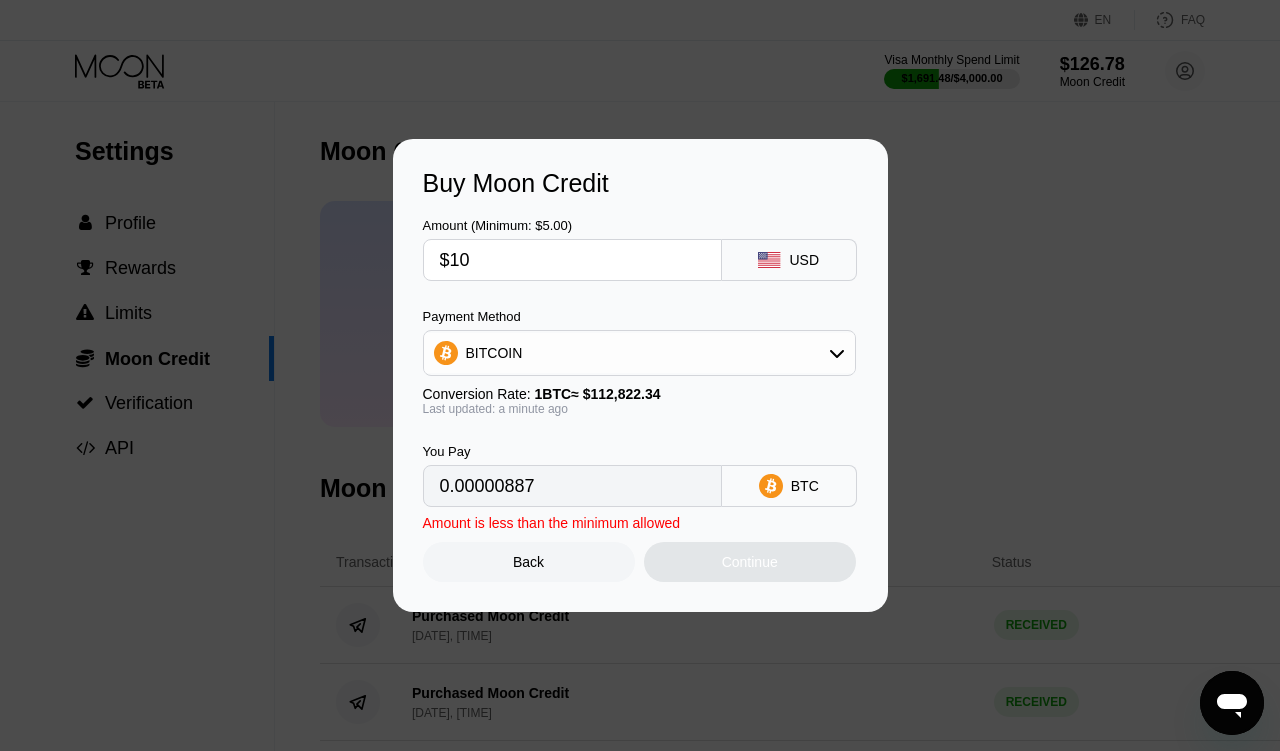 type on "$100" 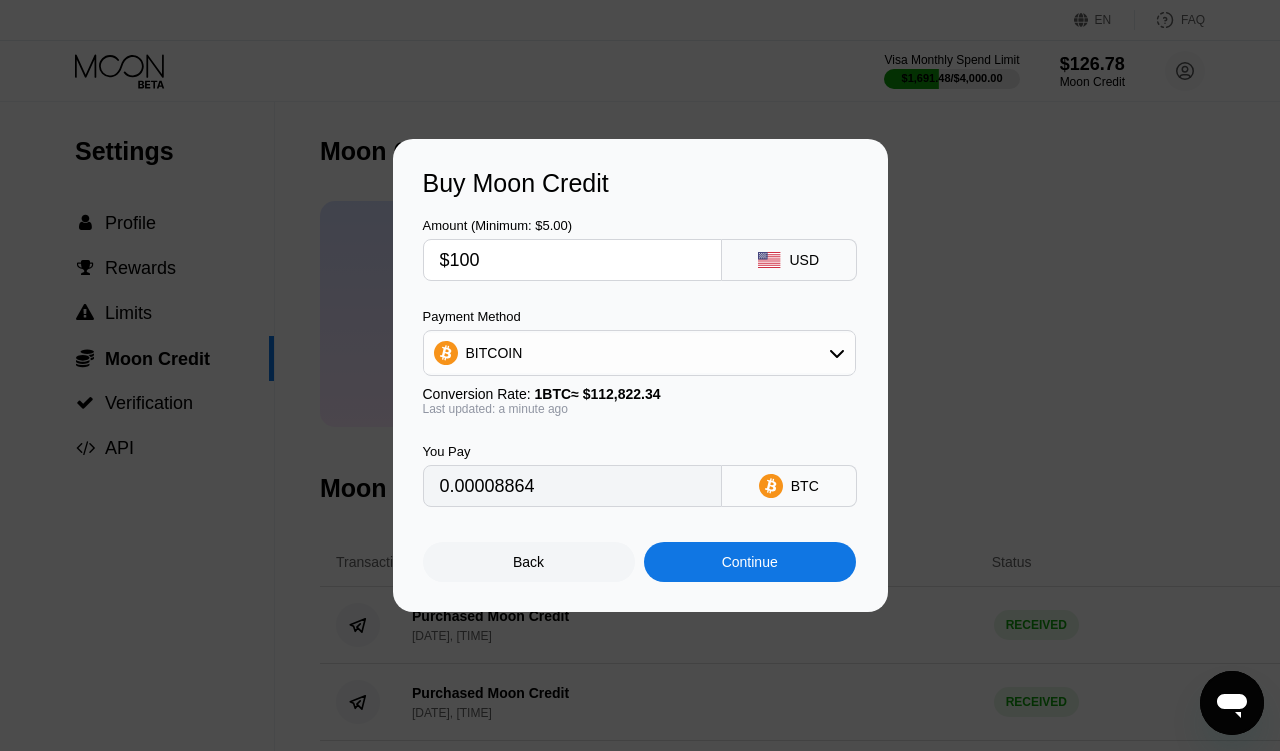 type on "0.00088635" 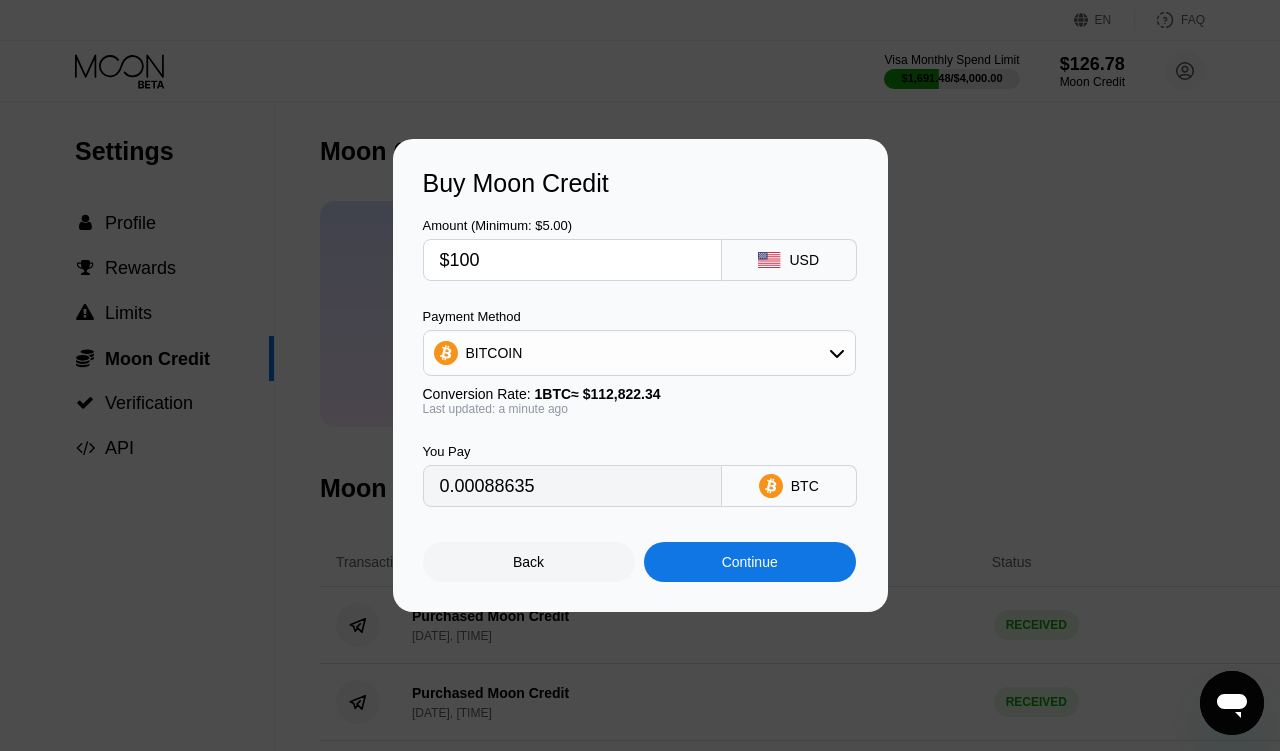 type on "$1000" 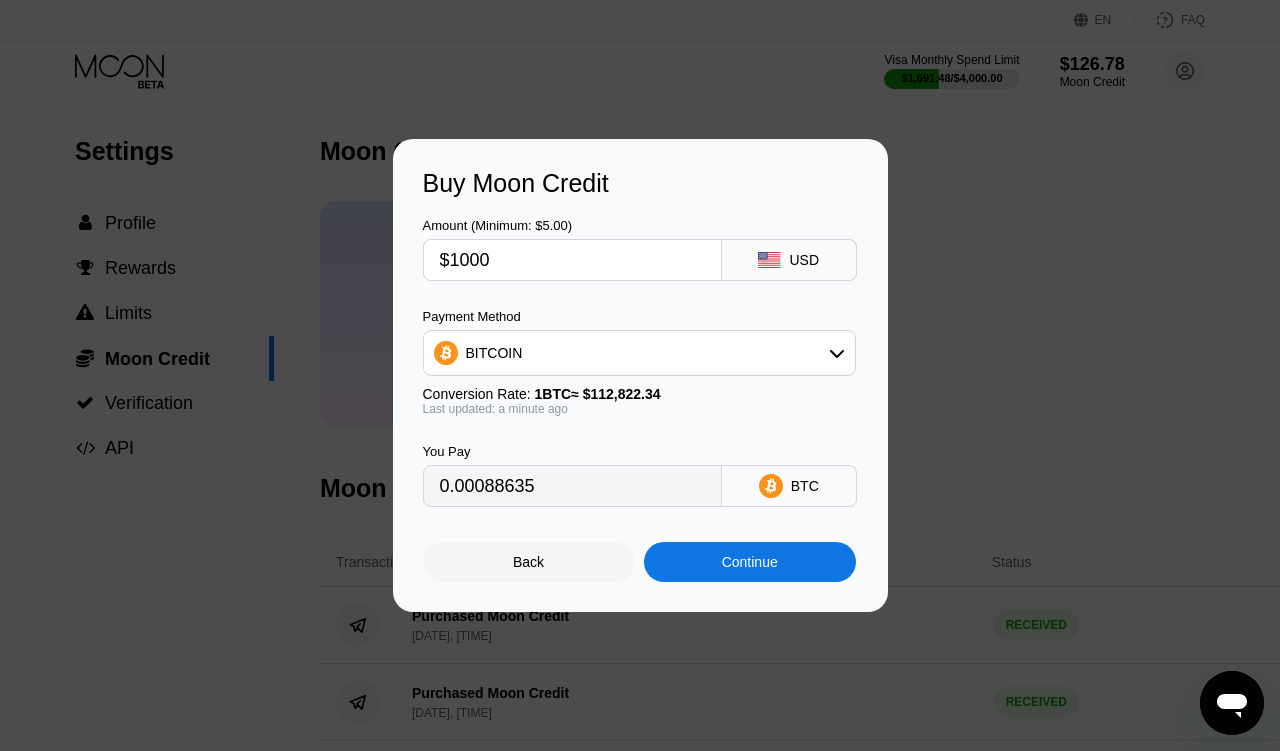 type on "0.00886350" 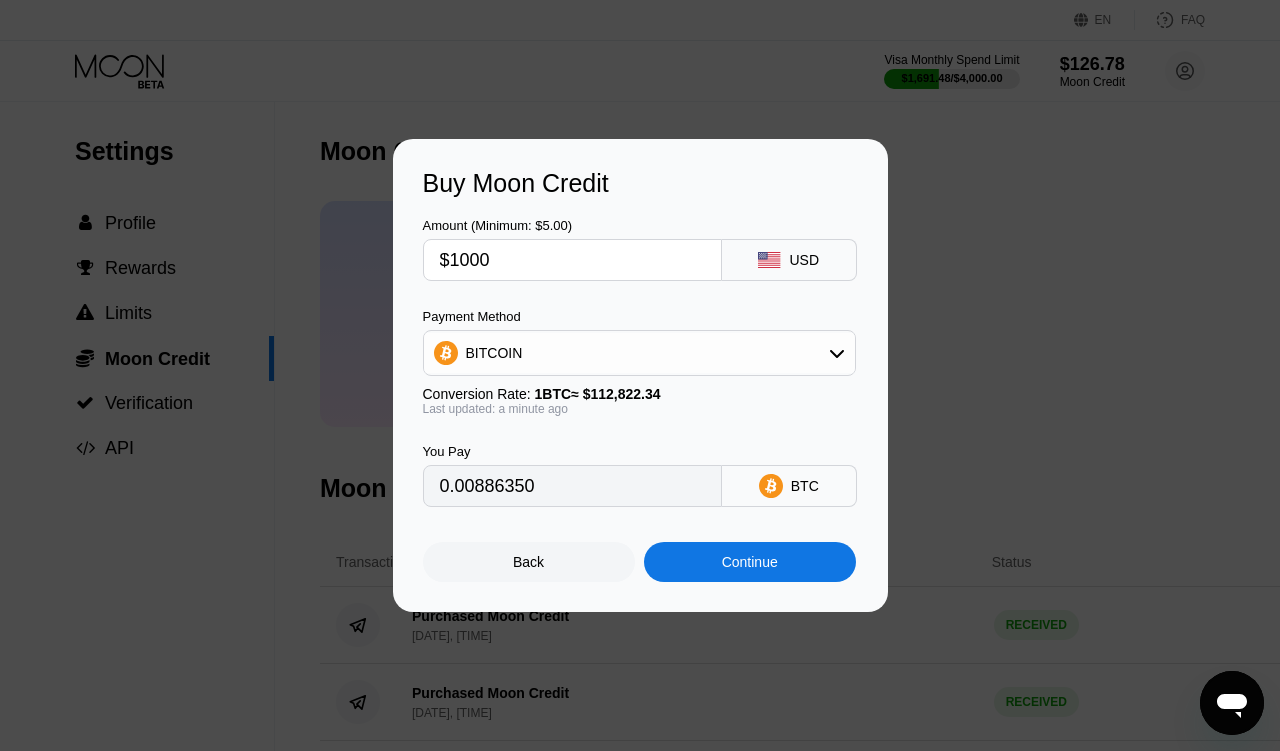 type on "$1000" 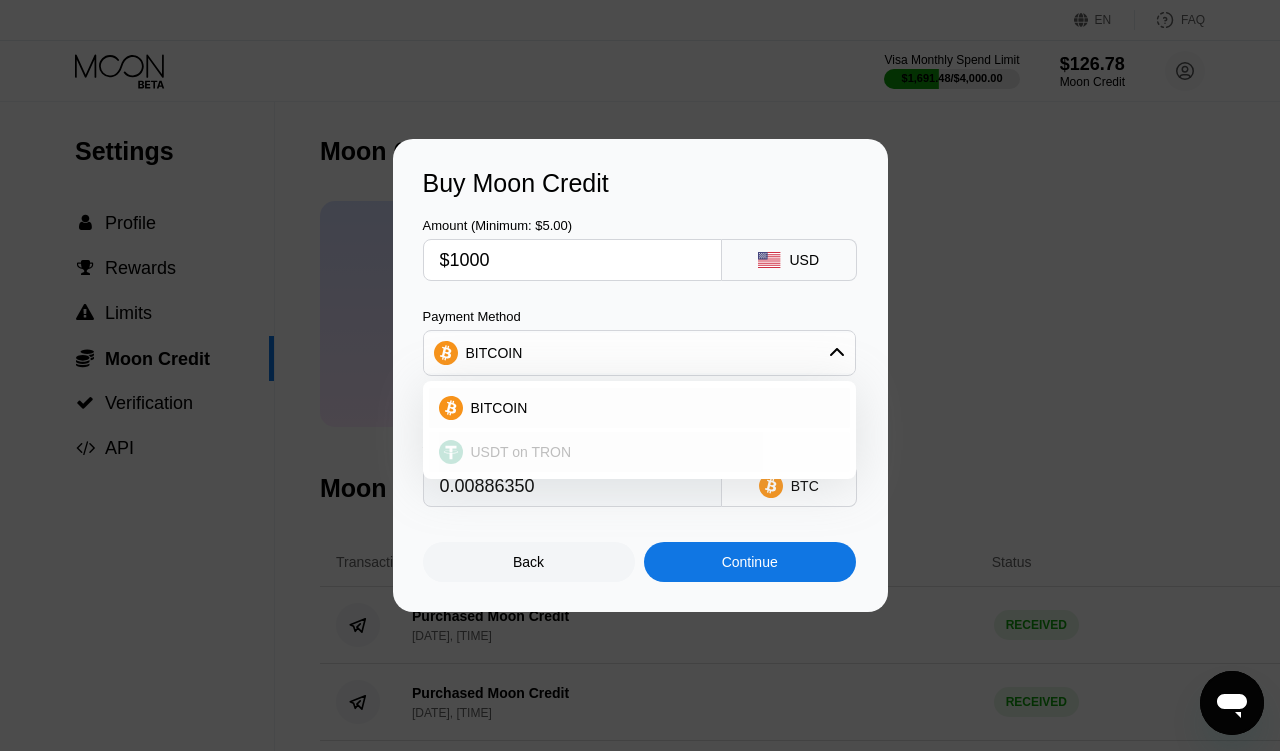 click on "USDT on TRON" at bounding box center (521, 452) 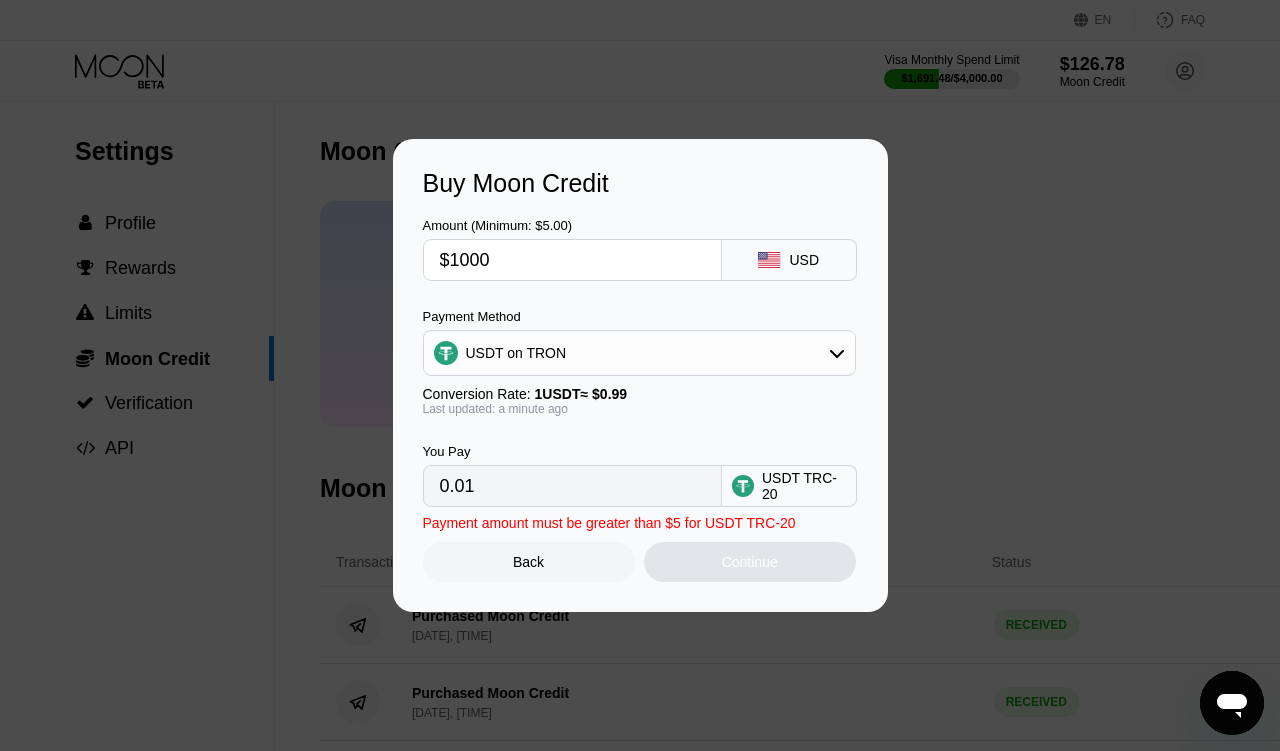type on "1010.10" 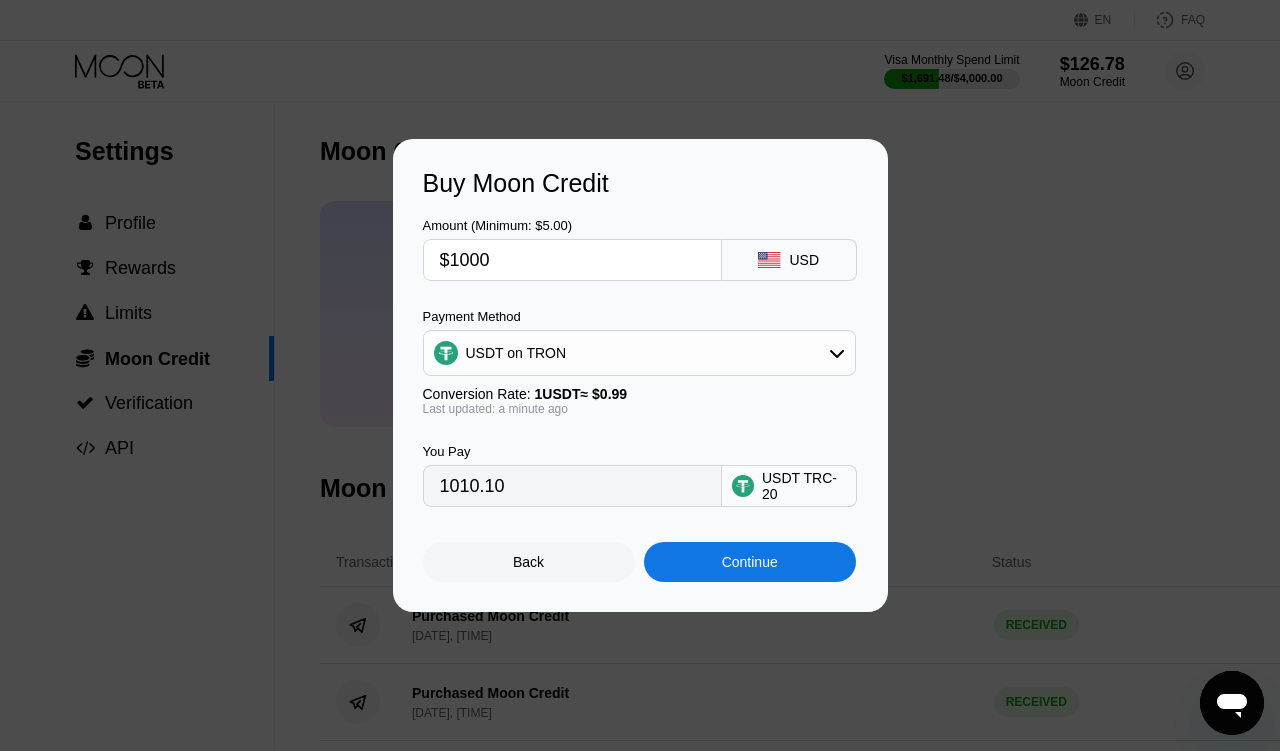 click on "Continue" at bounding box center [750, 562] 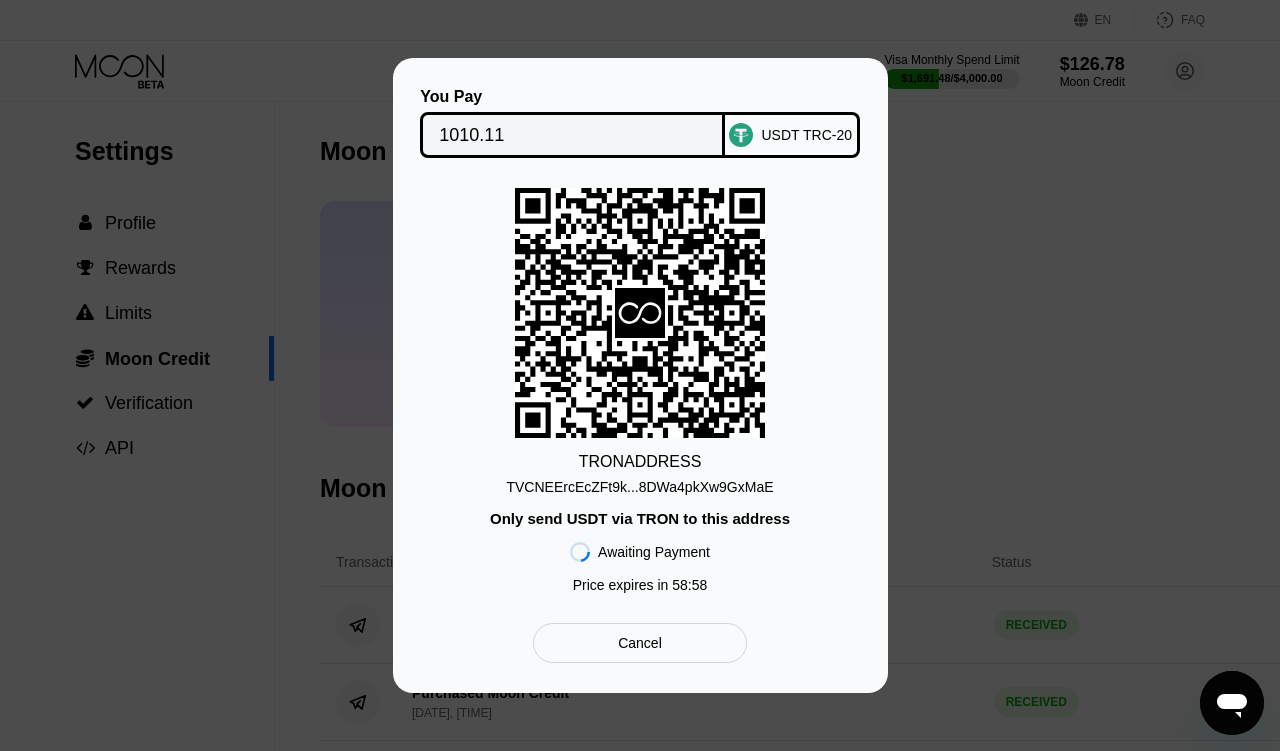 click on "TVCNEErcEcZFt9k...8DWa4pkXw9GxMaE" at bounding box center [639, 487] 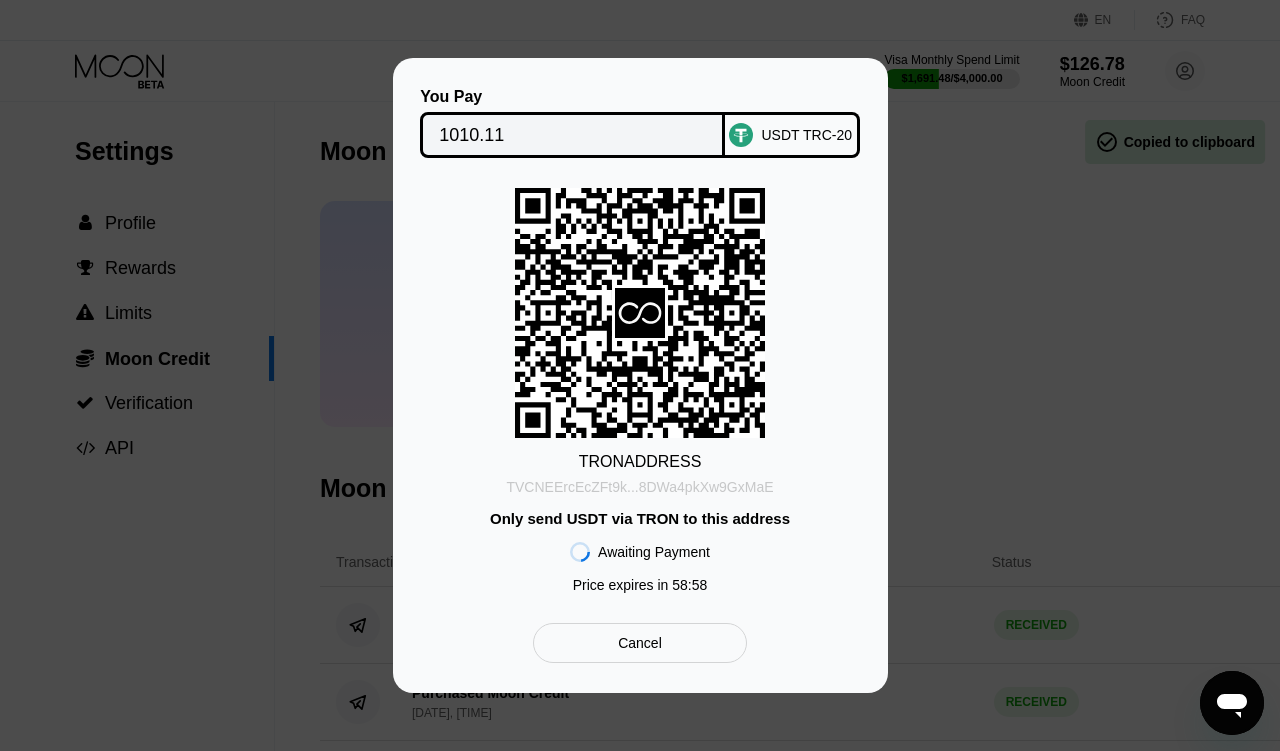 click on "TVCNEErcEcZFt9k...8DWa4pkXw9GxMaE" at bounding box center (639, 487) 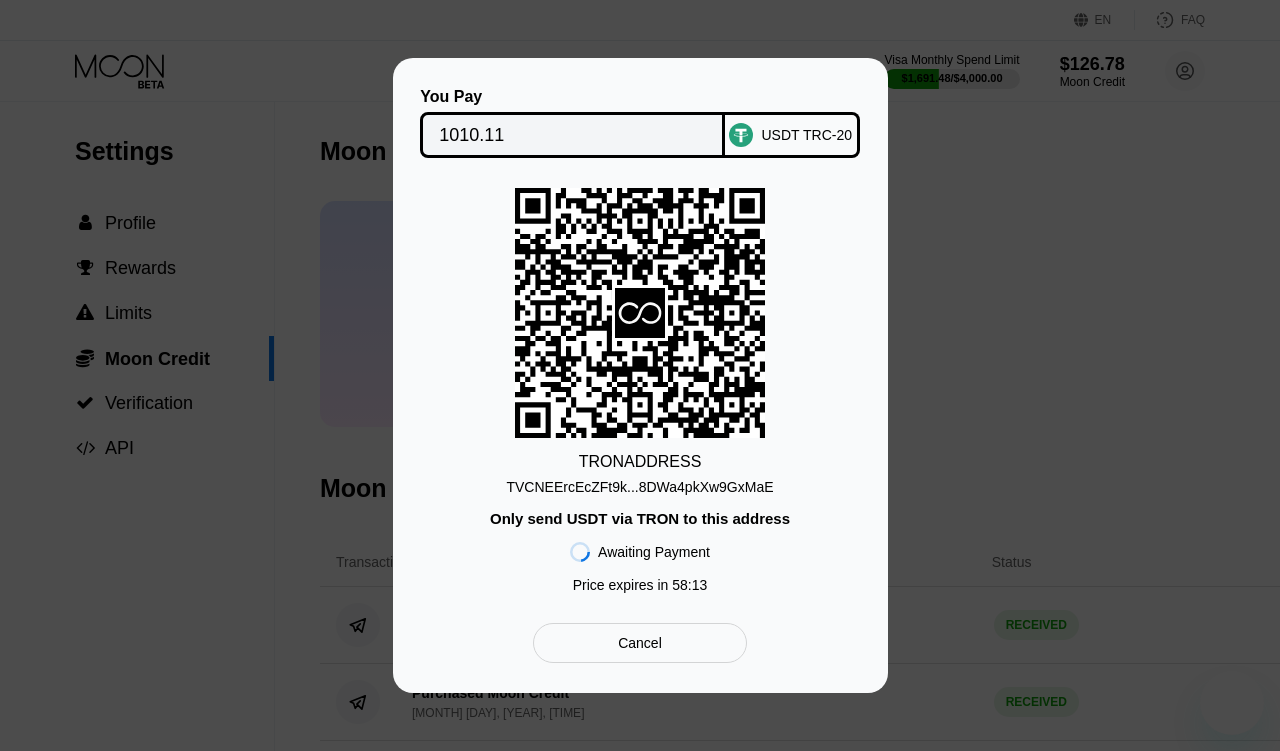 scroll, scrollTop: 0, scrollLeft: 0, axis: both 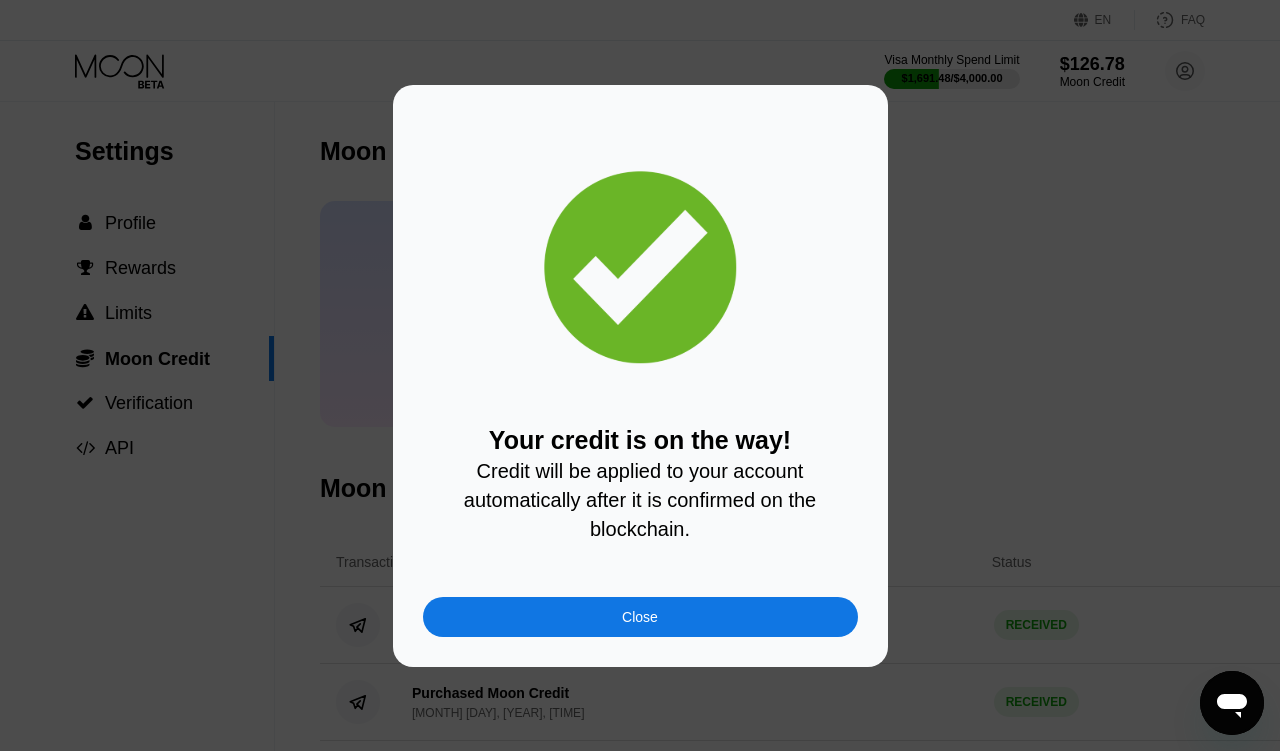 click on "Close" at bounding box center [640, 617] 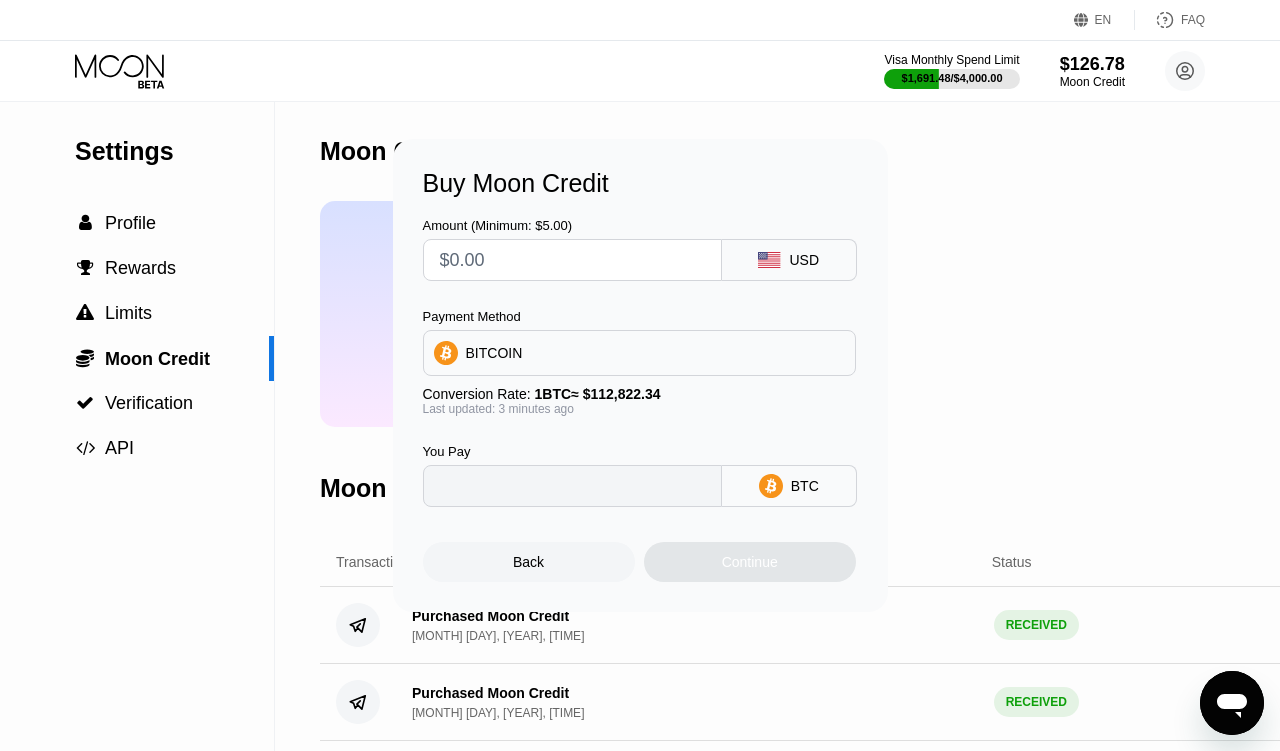 type on "0" 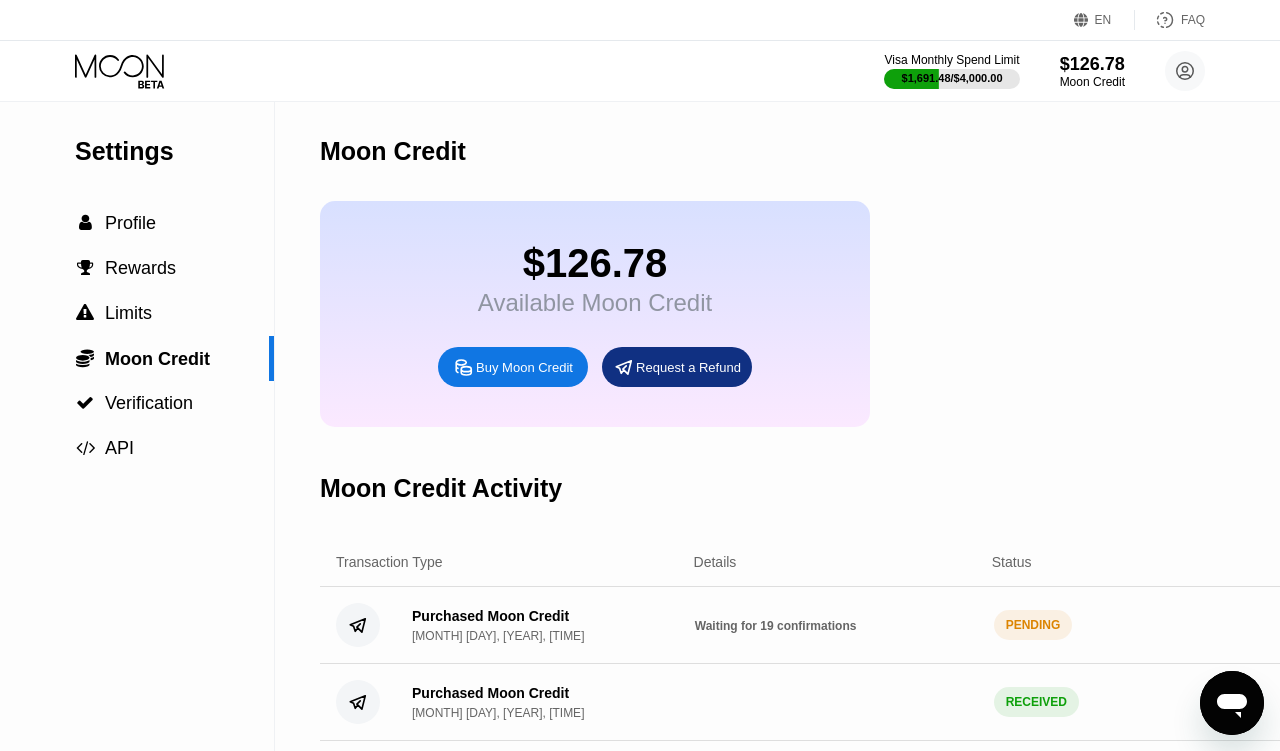 scroll, scrollTop: 0, scrollLeft: 0, axis: both 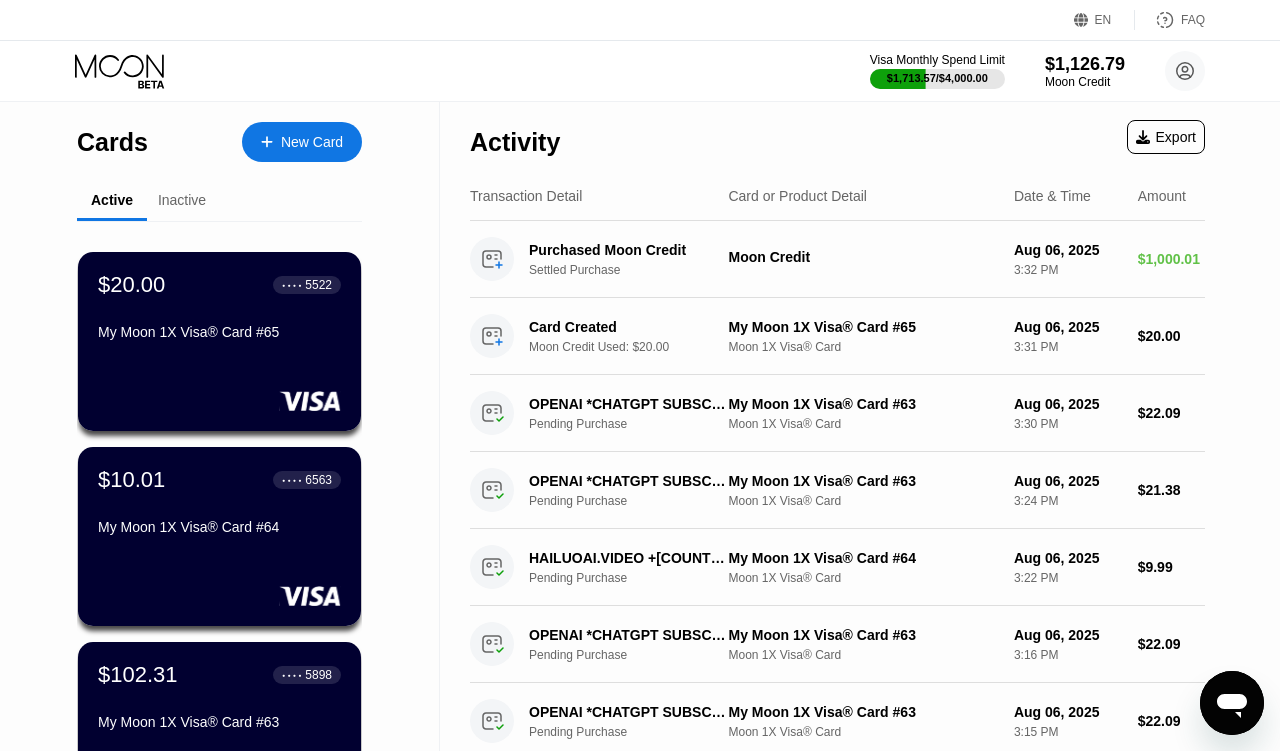 click 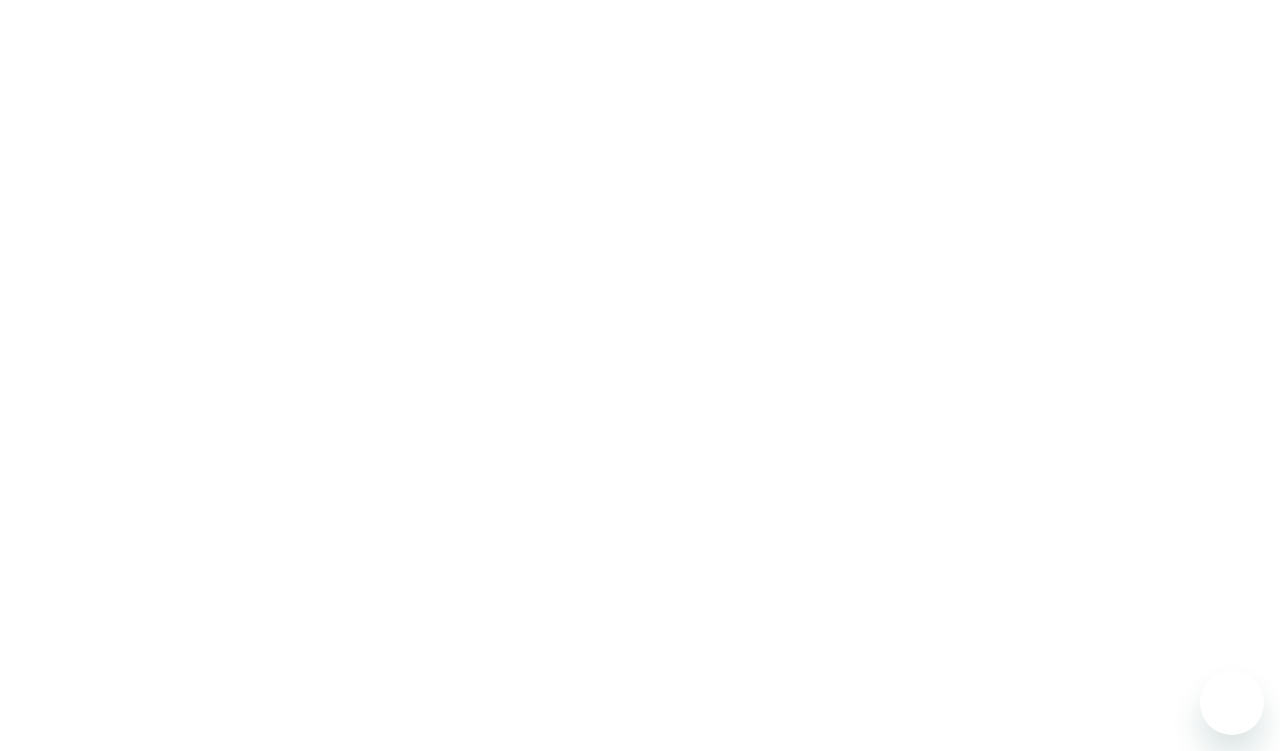 scroll, scrollTop: 0, scrollLeft: 0, axis: both 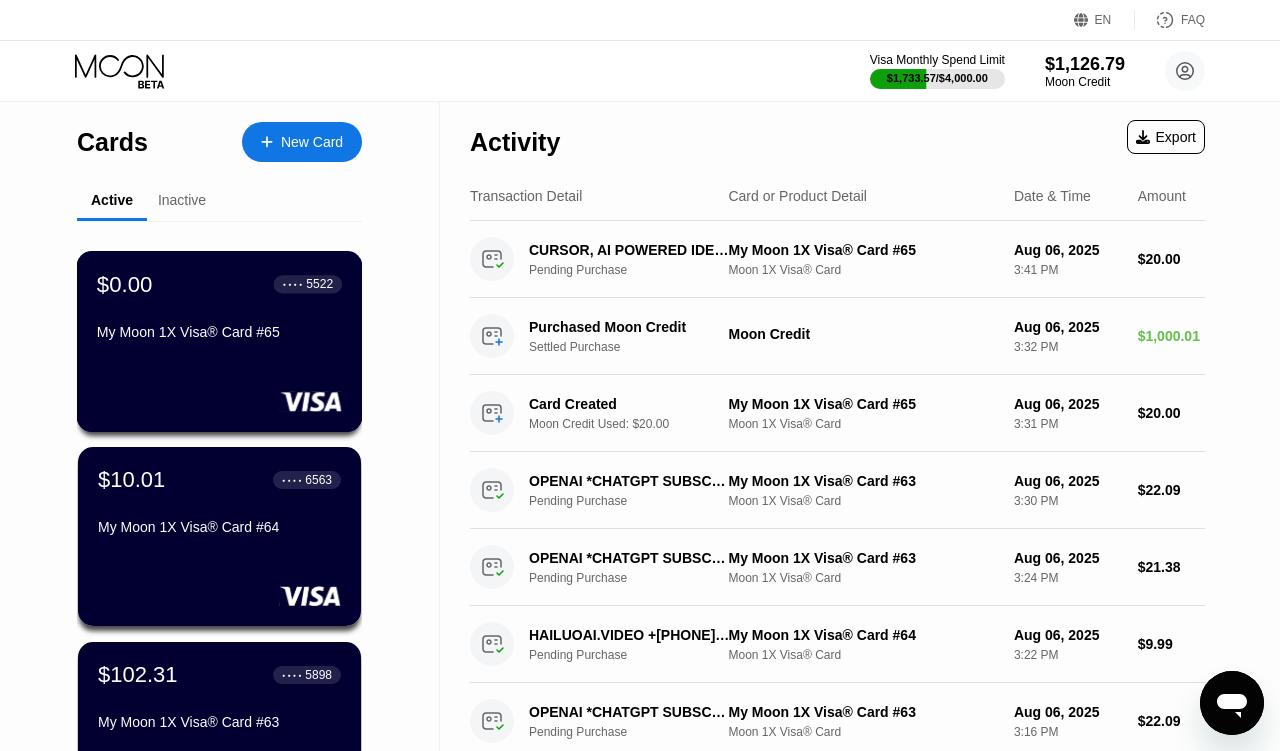 click on "$0.00 ● ● ● ● 5522" at bounding box center [219, 284] 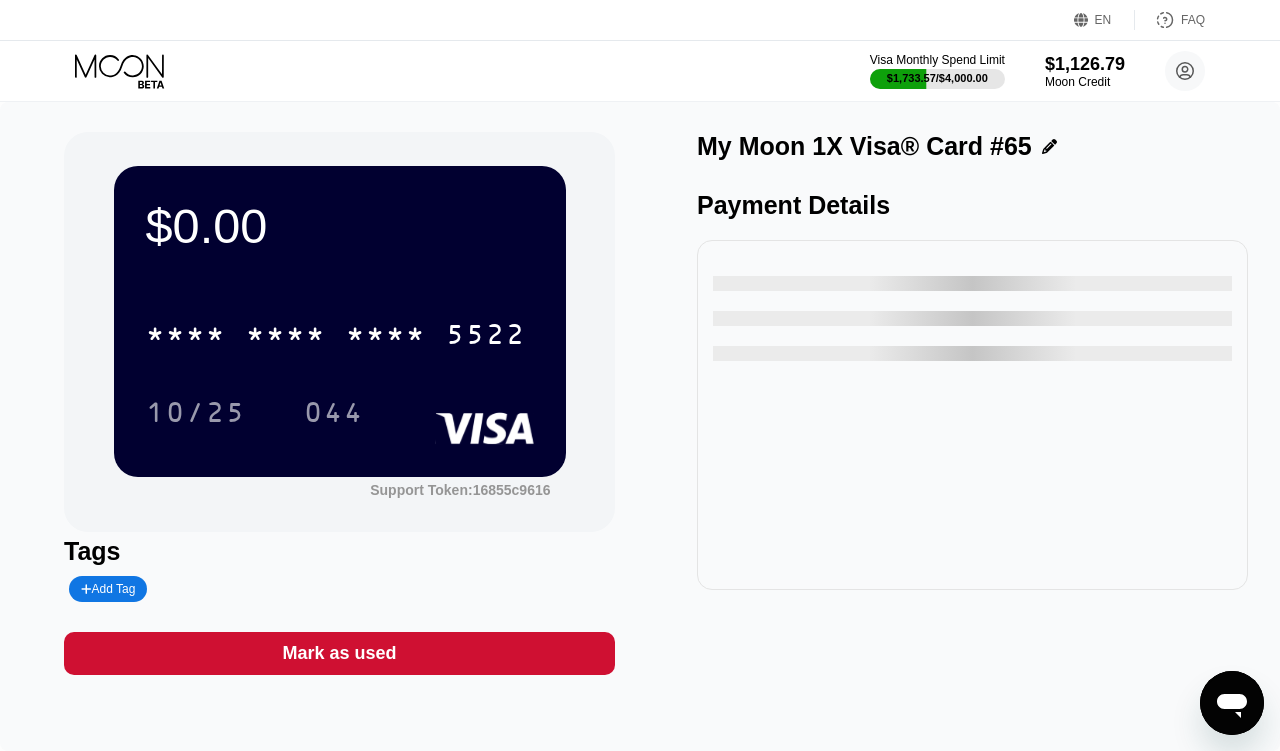 click on "Mark as used" at bounding box center (339, 653) 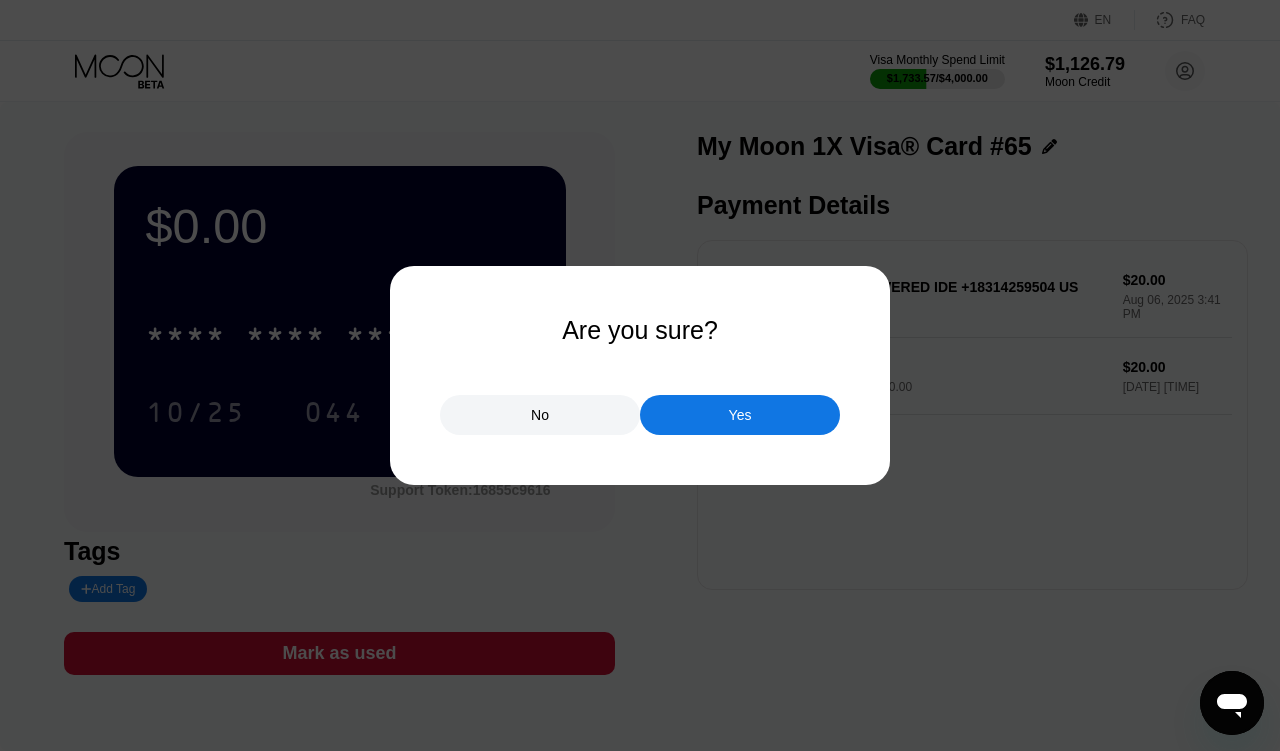 click at bounding box center [640, 375] 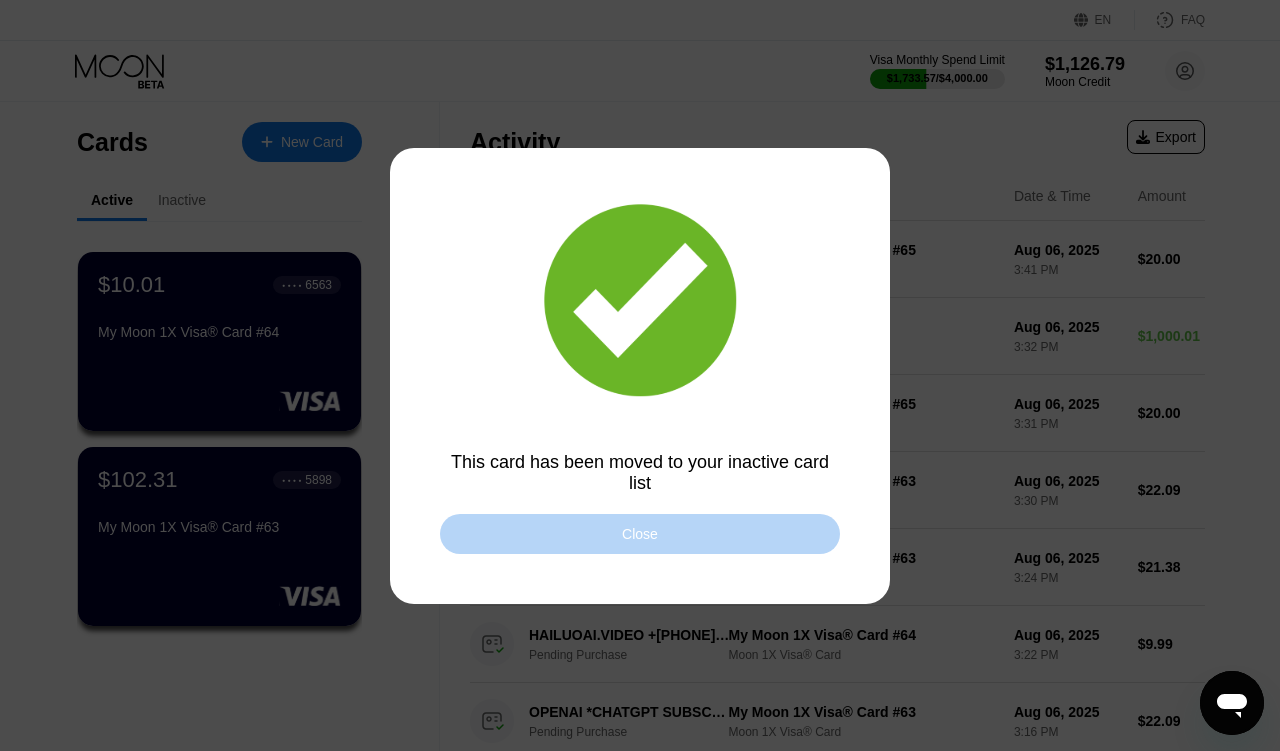 click on "Close" at bounding box center (640, 534) 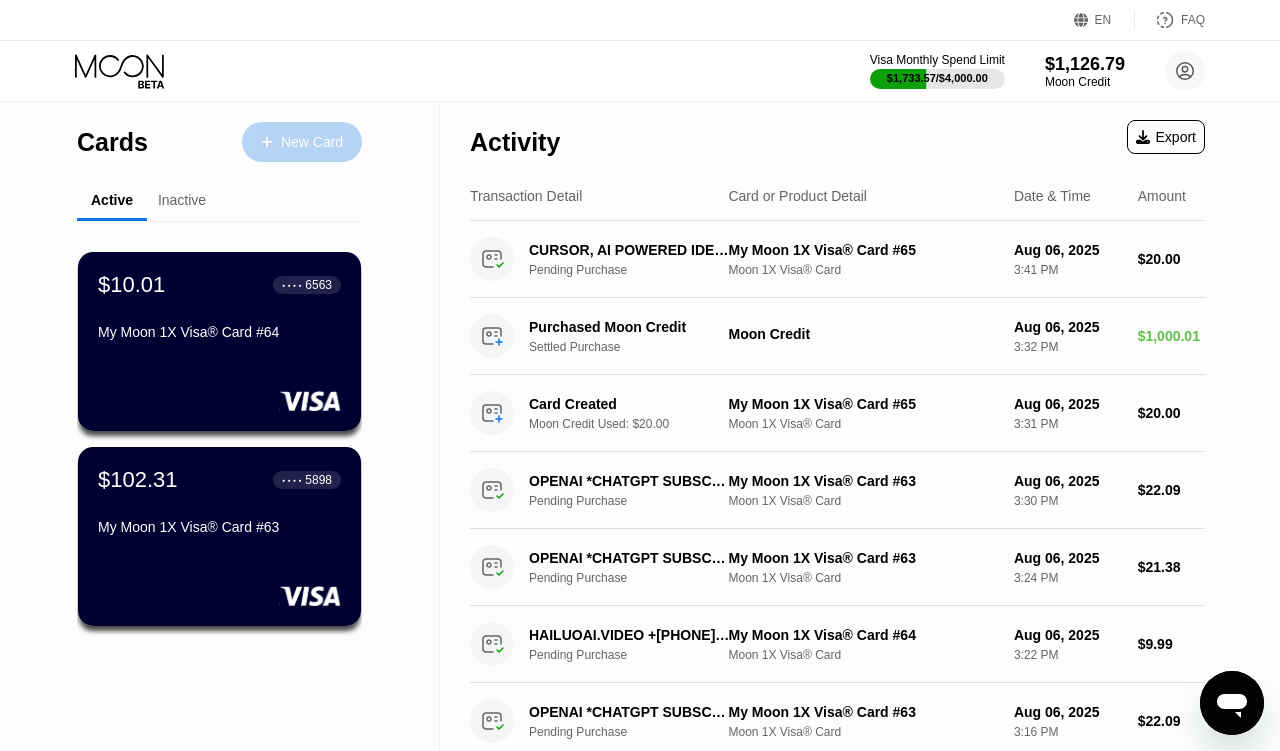 click on "New Card" at bounding box center [312, 142] 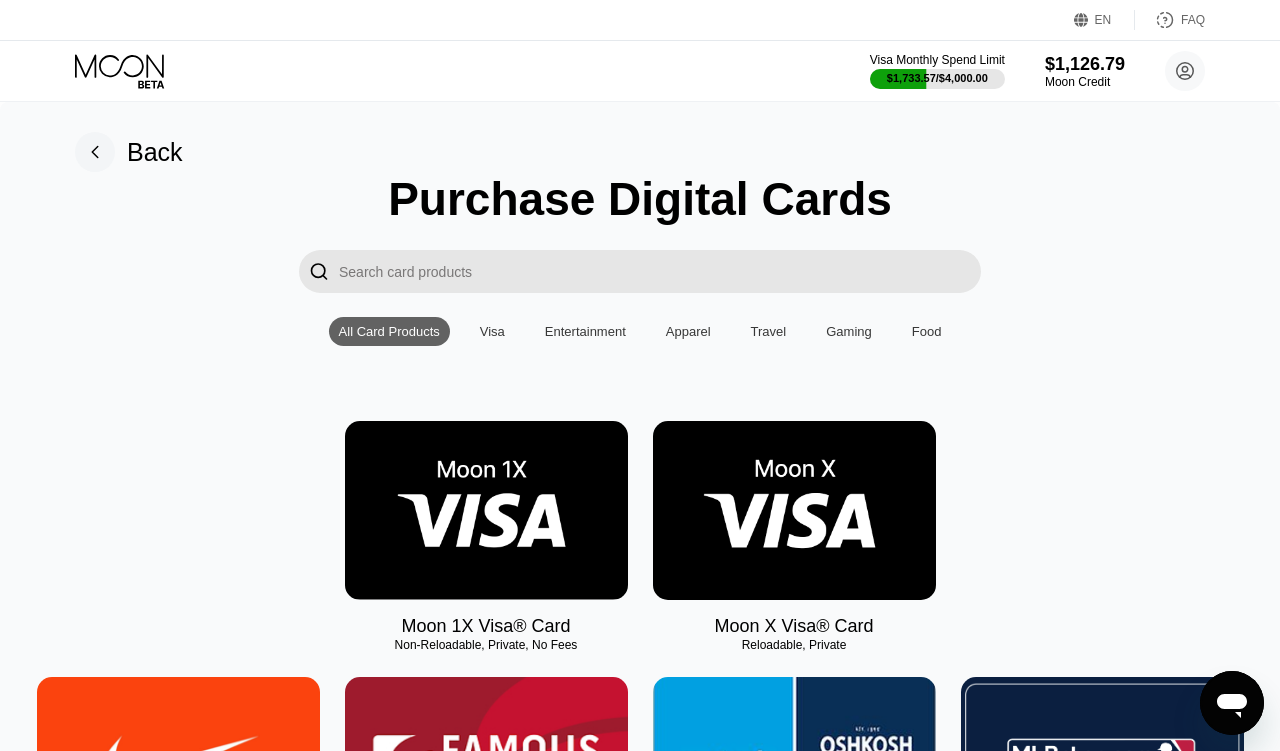 click at bounding box center [486, 510] 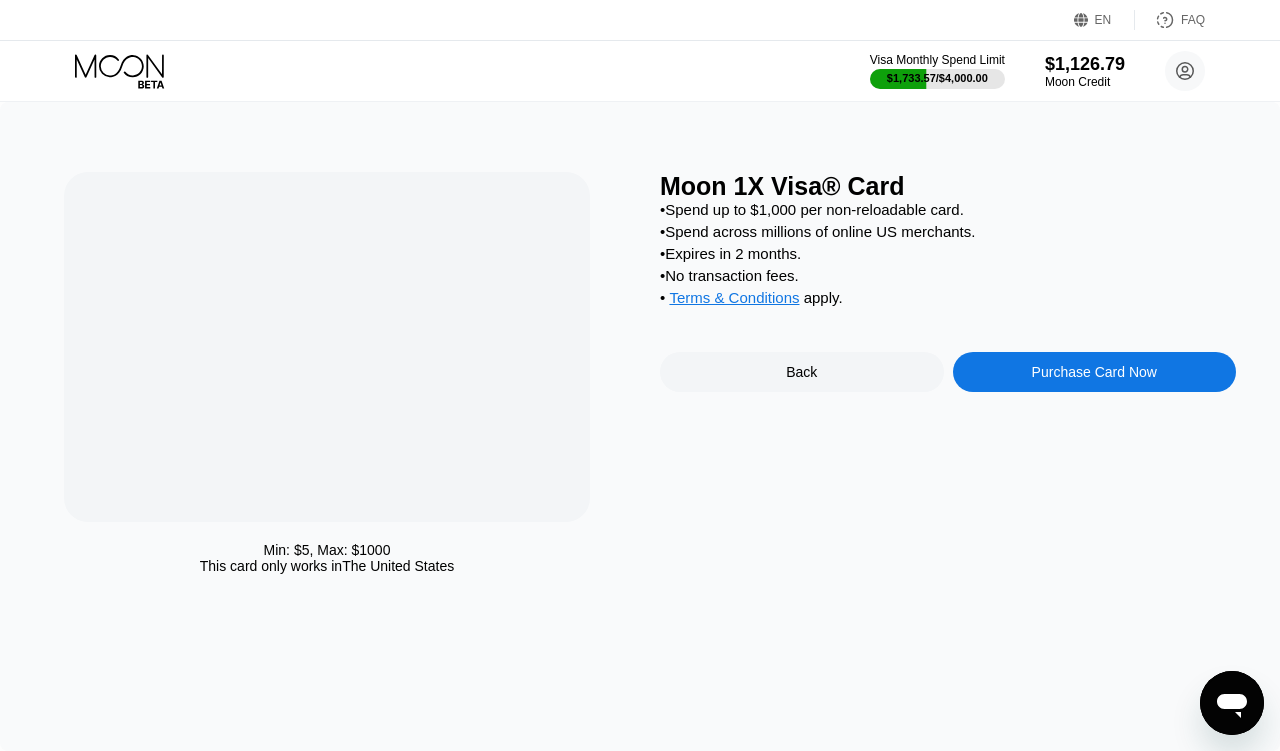 click on "Min: $ 5 , Max: $ 1000 This card only works in  The United States" at bounding box center (352, 378) 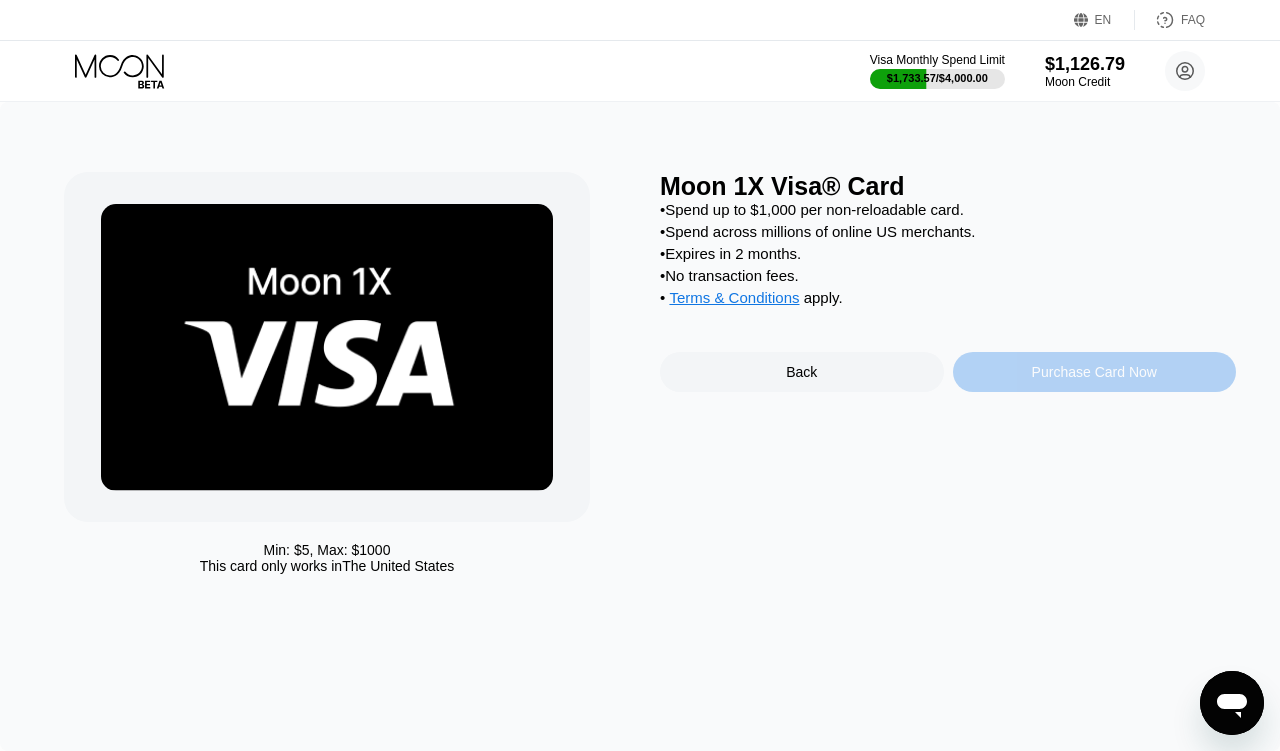 click on "Purchase Card Now" at bounding box center (1094, 372) 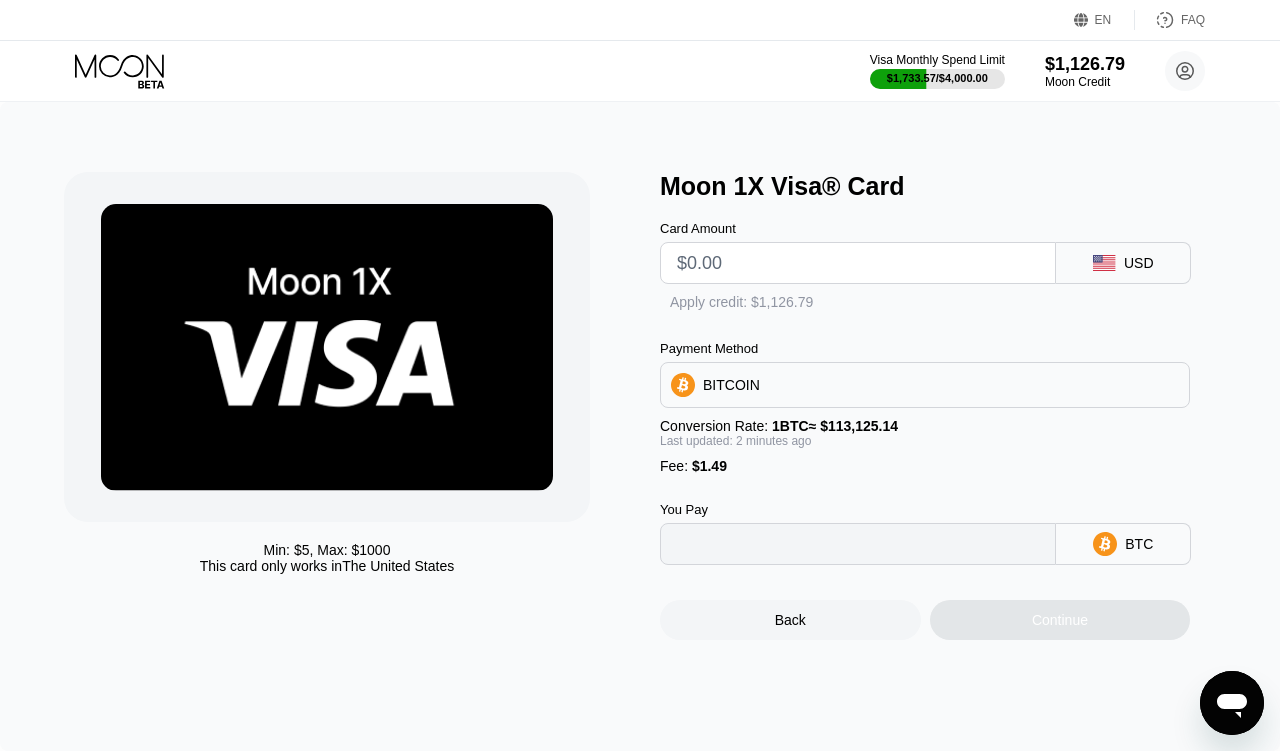 type on "0" 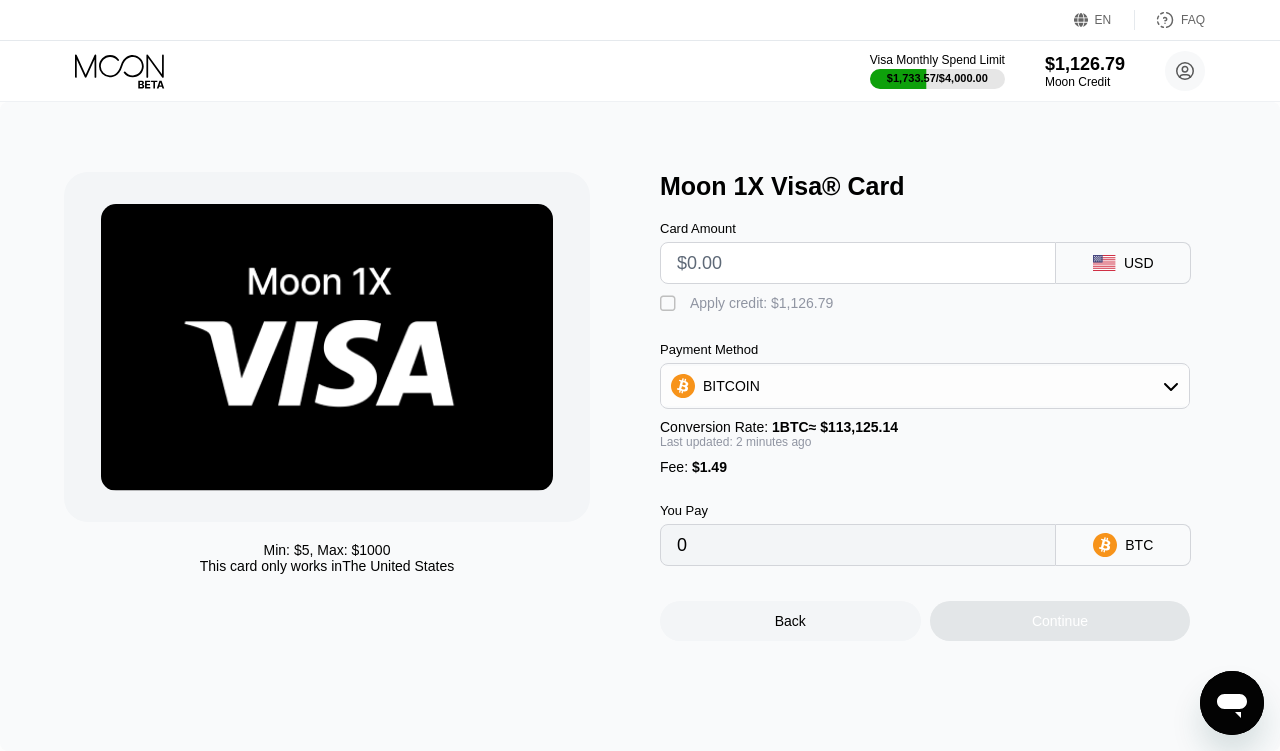 click at bounding box center (858, 263) 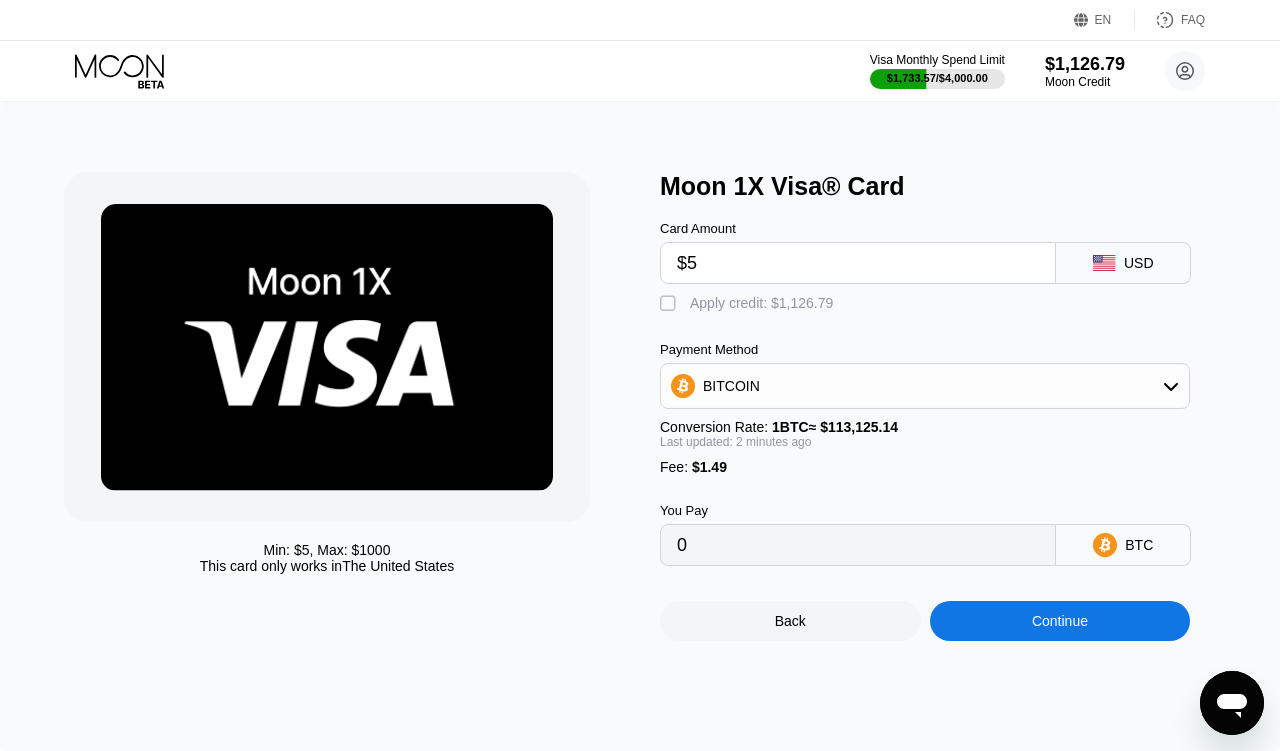 type on "$58" 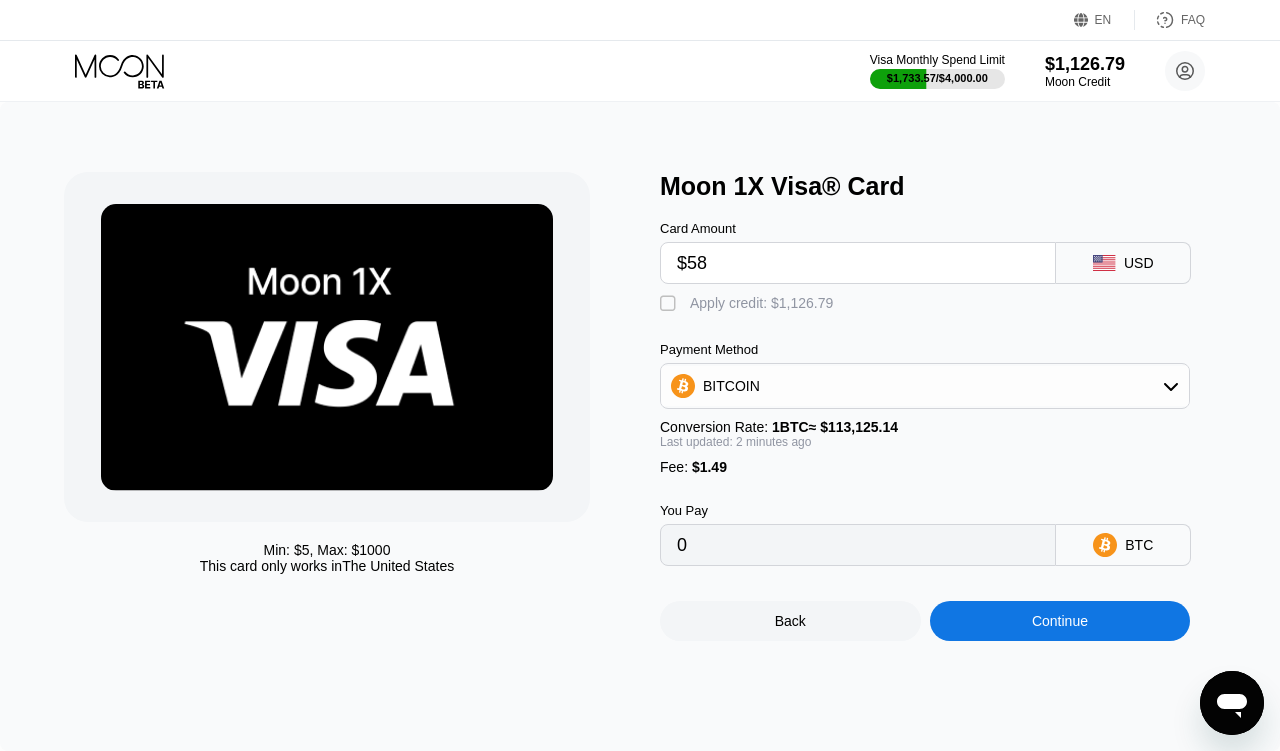 type on "0.00052588" 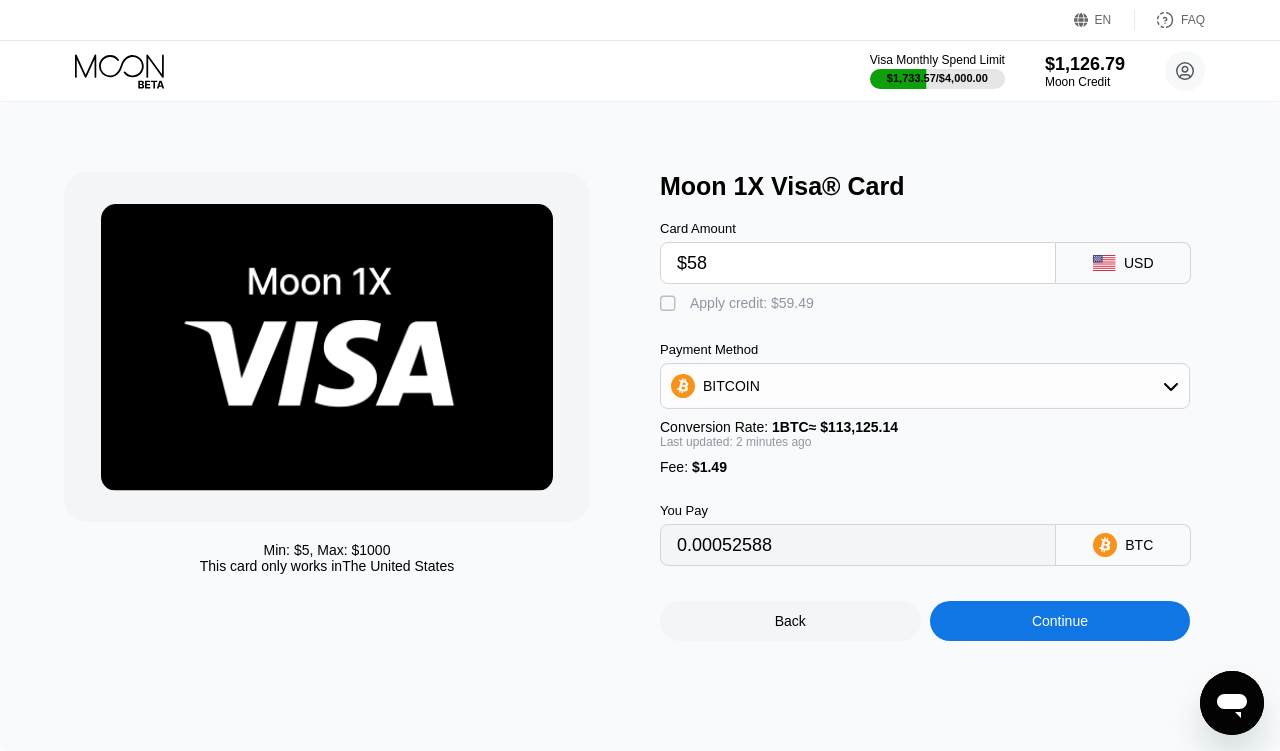 type on "$58" 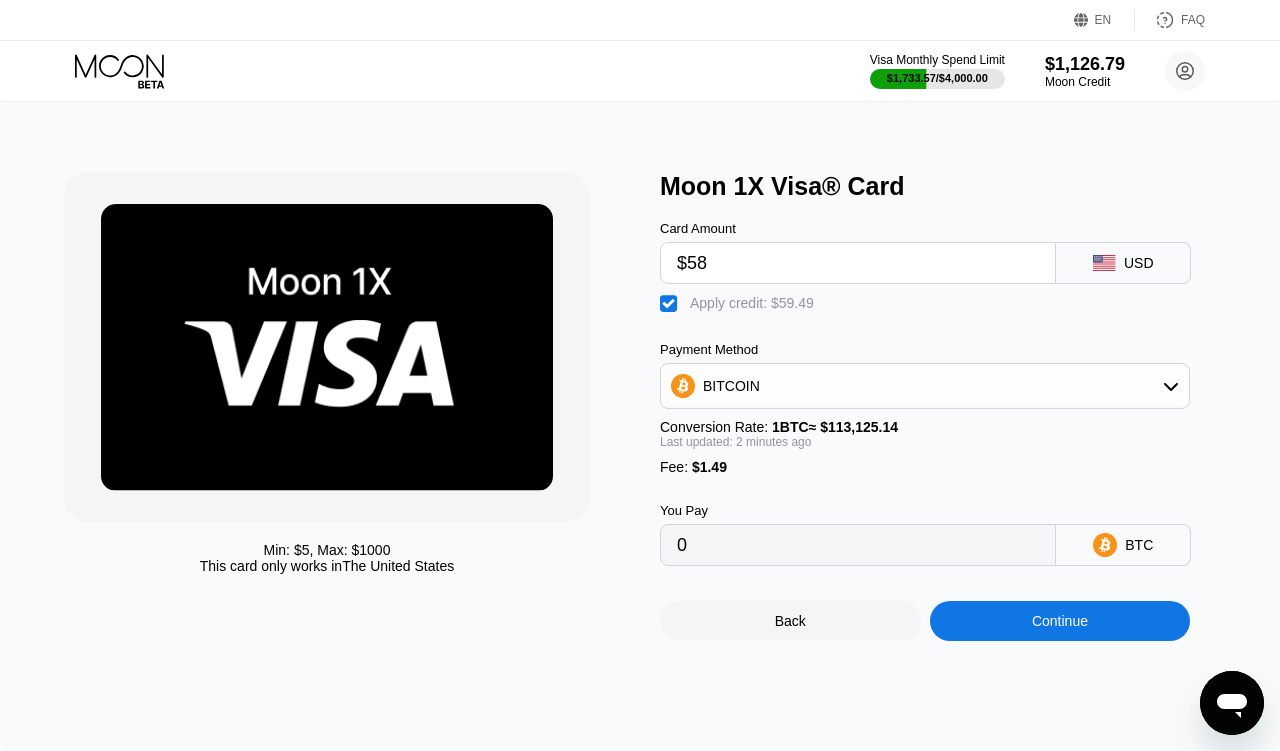 click on "Continue" at bounding box center (1060, 621) 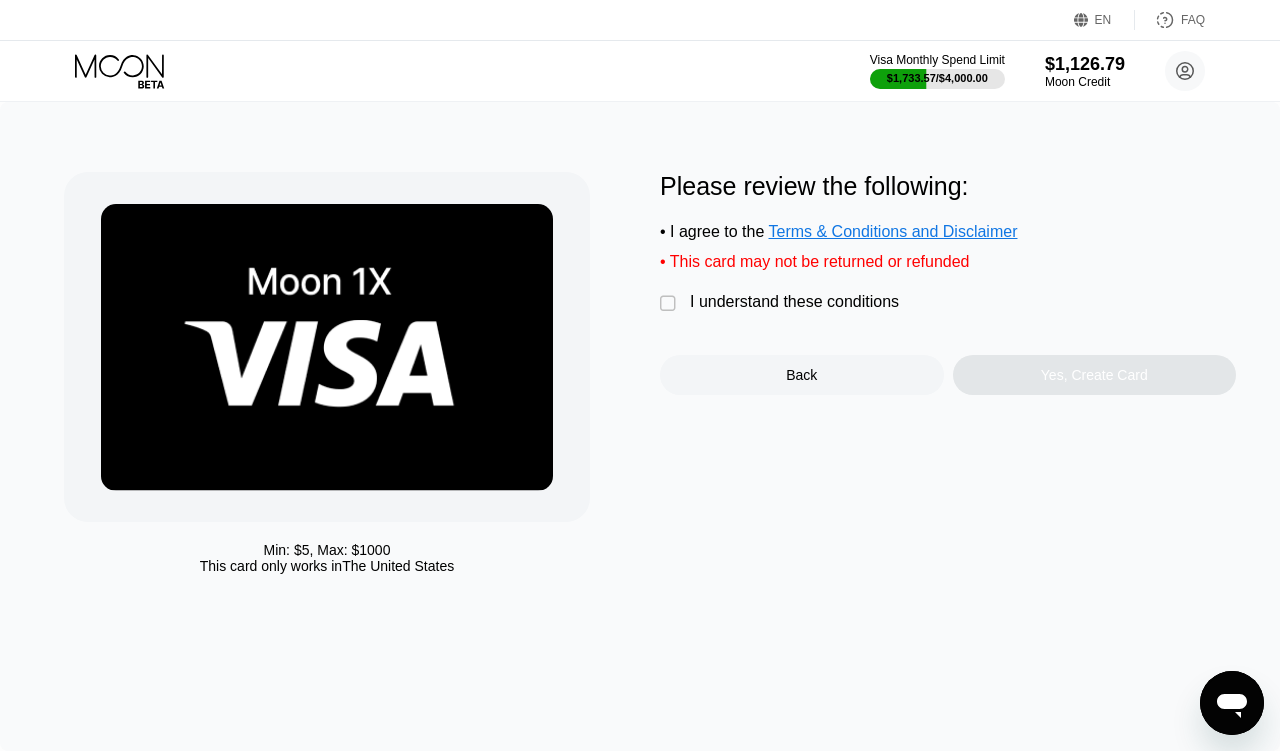 click on "I understand these conditions" at bounding box center (794, 302) 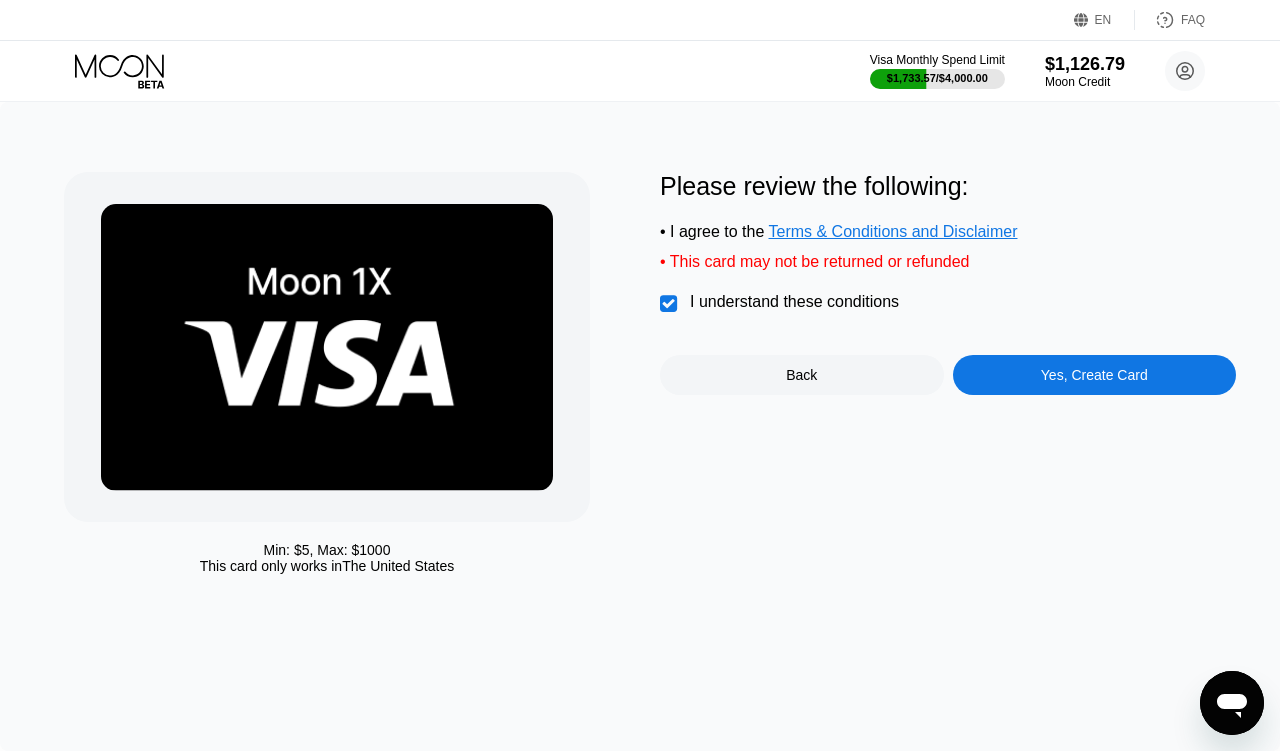 click on "Yes, Create Card" at bounding box center (1095, 375) 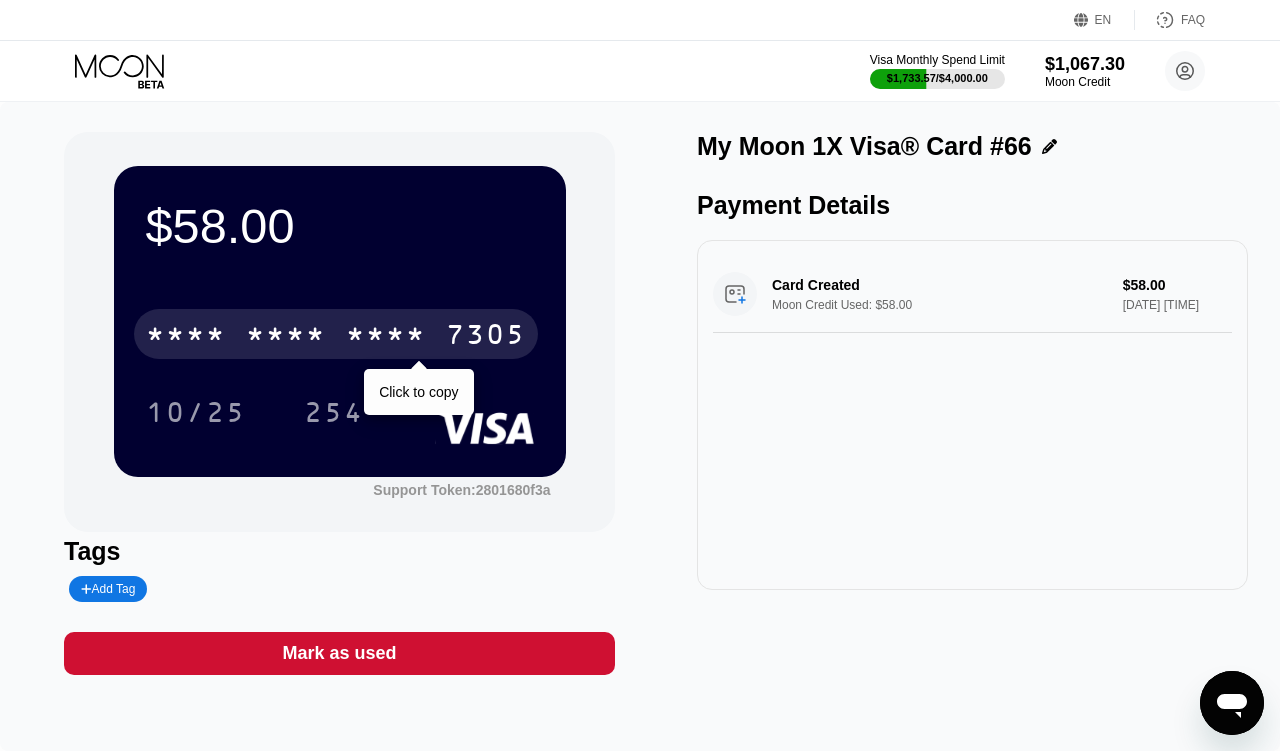click on "7305" at bounding box center (486, 337) 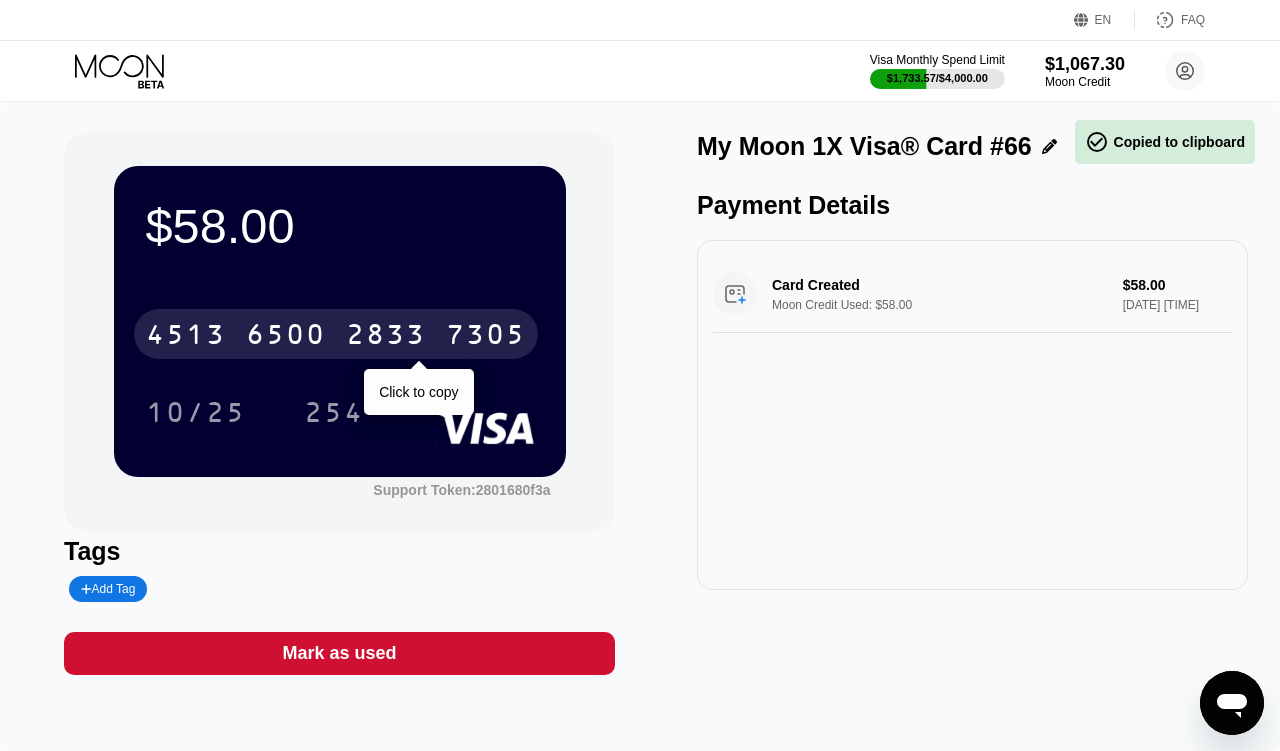 click on "7305" at bounding box center (486, 337) 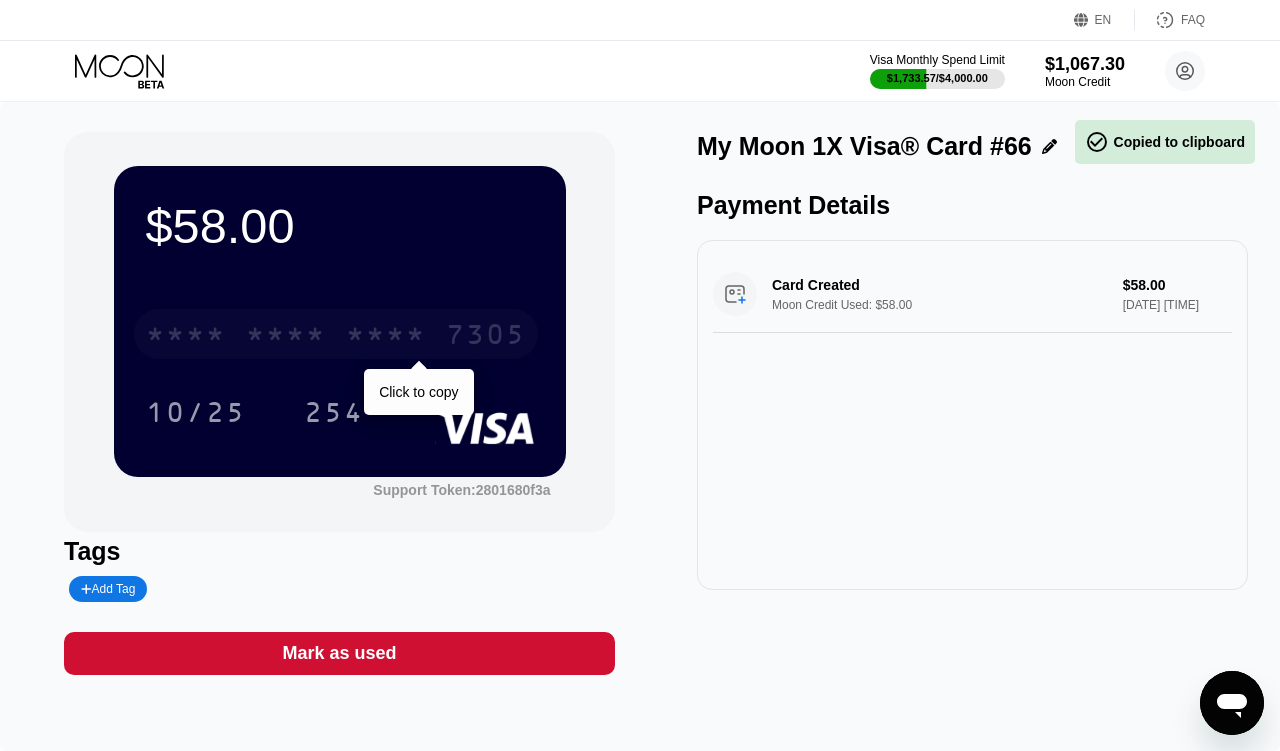 click on "7305" at bounding box center [486, 337] 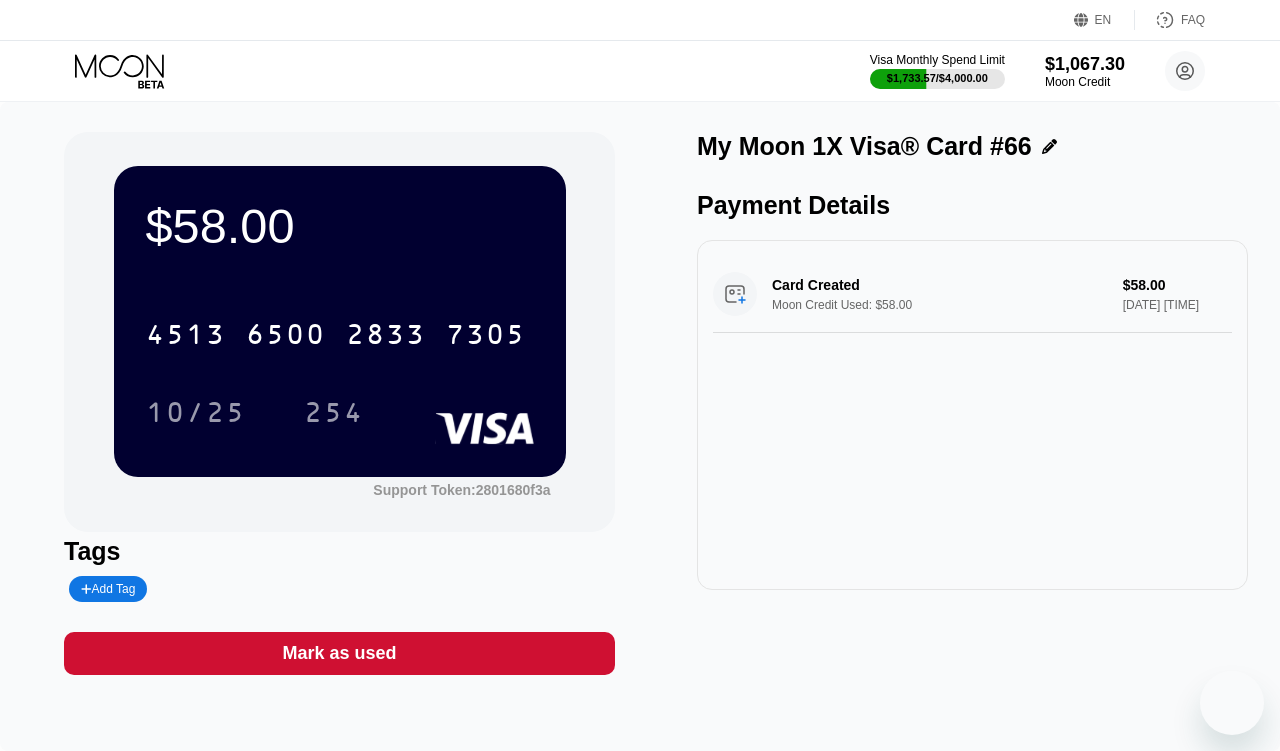 scroll, scrollTop: 0, scrollLeft: 0, axis: both 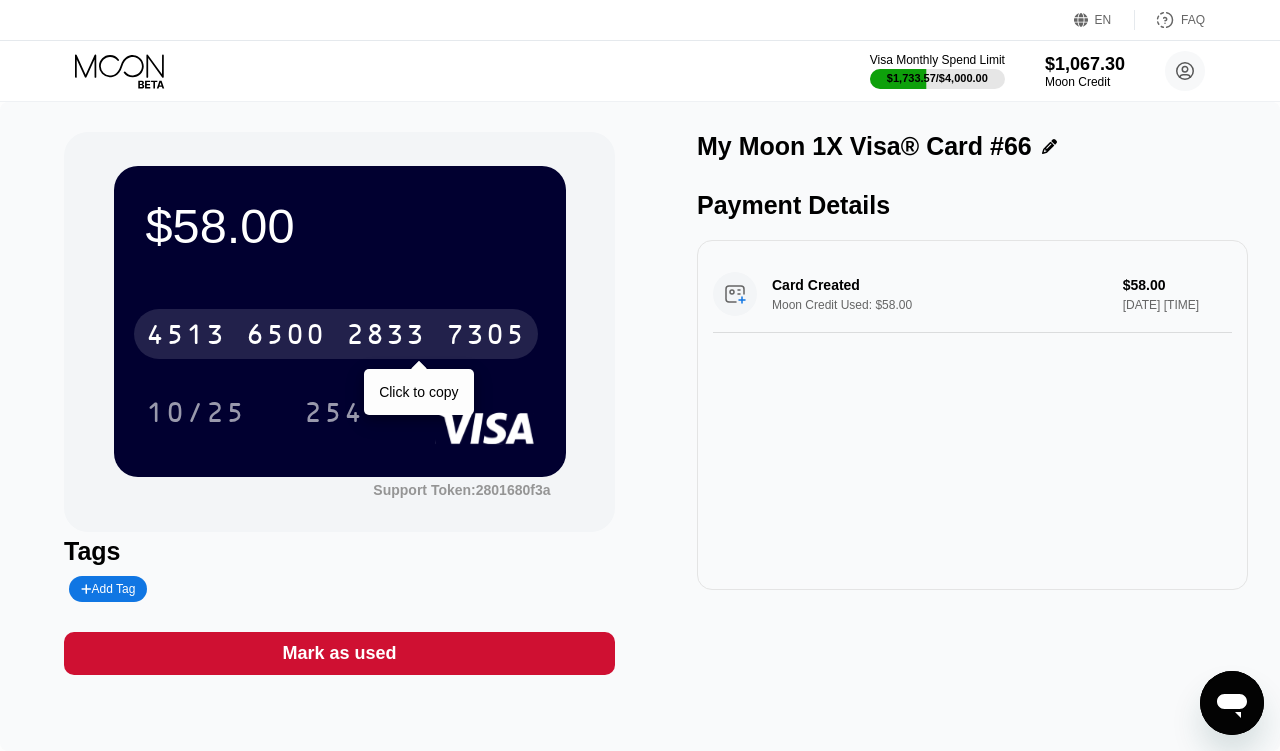 click on "2833" at bounding box center (386, 337) 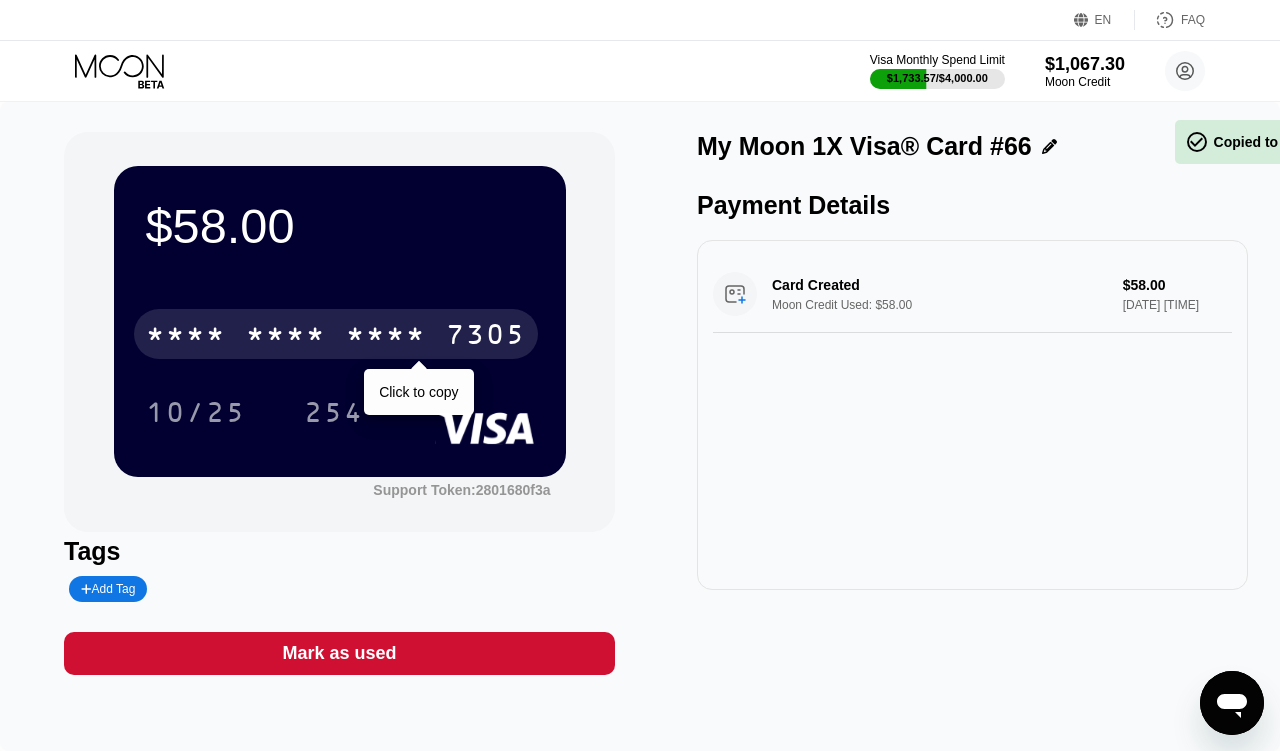 click on "* * * *" at bounding box center [386, 337] 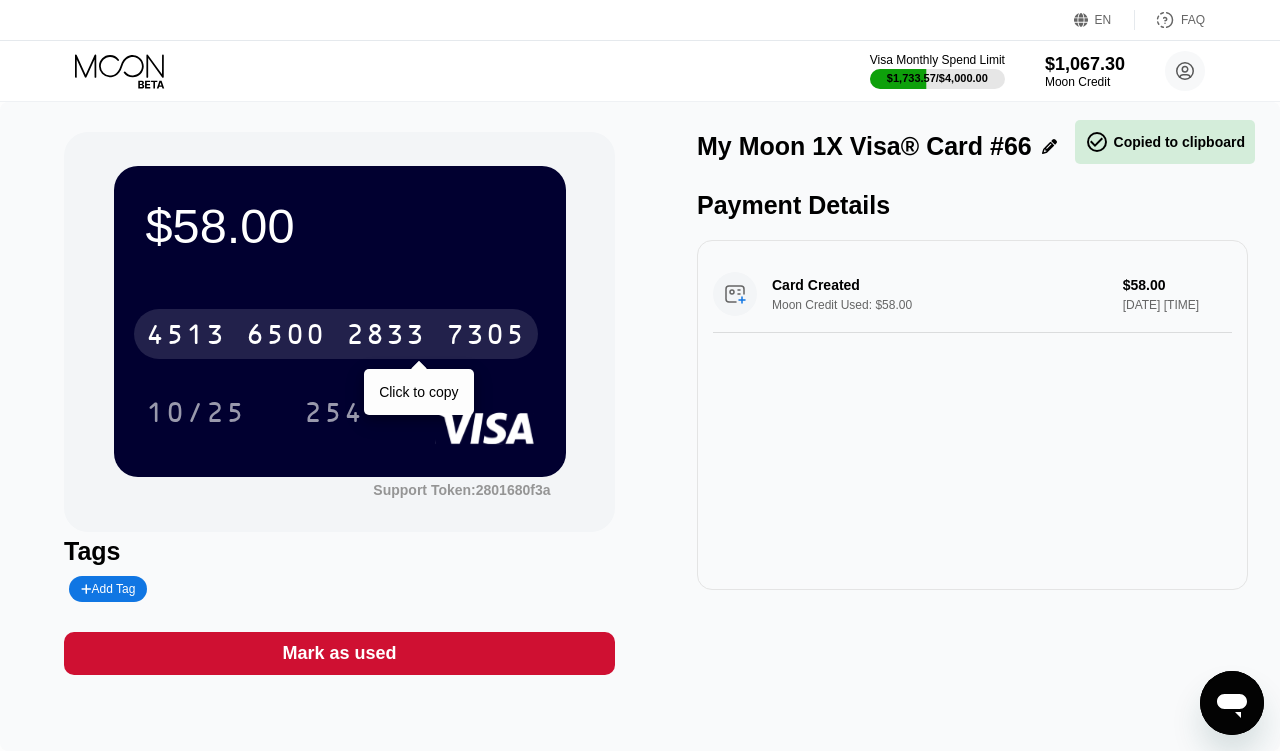 click on "2833" at bounding box center (386, 337) 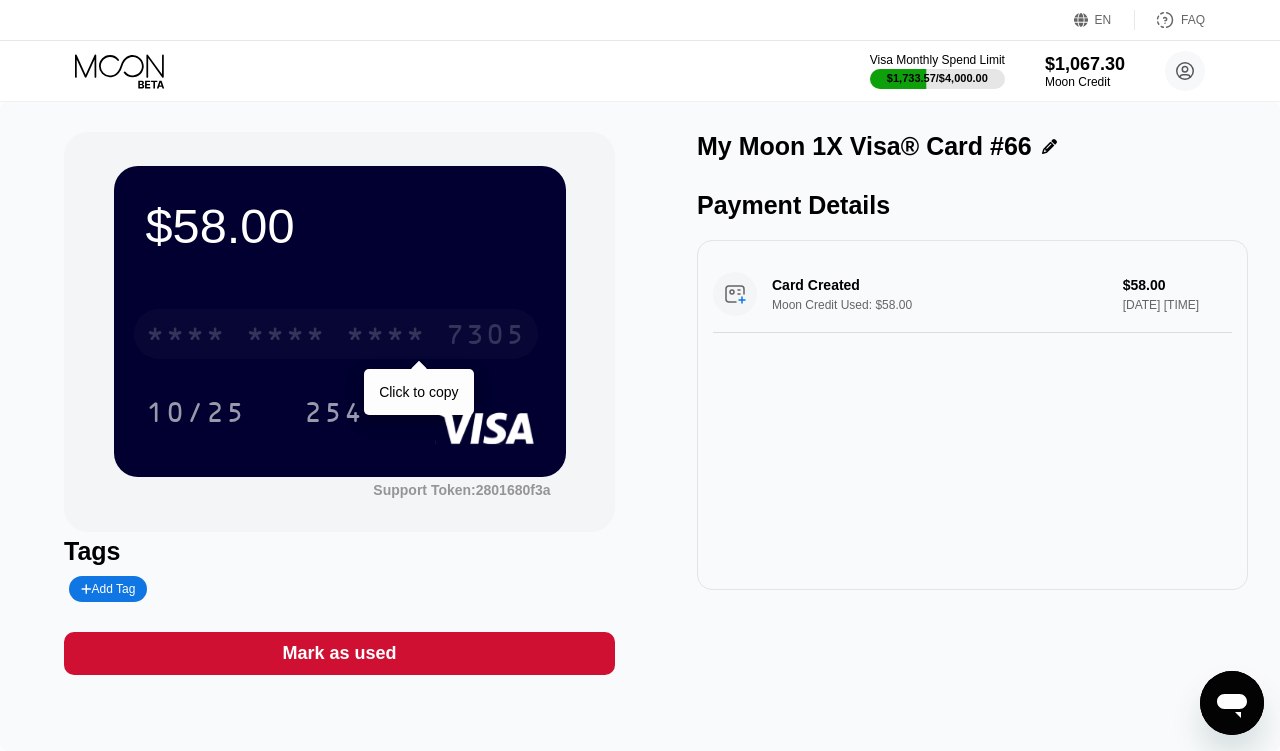 click on "* * * *" at bounding box center (286, 337) 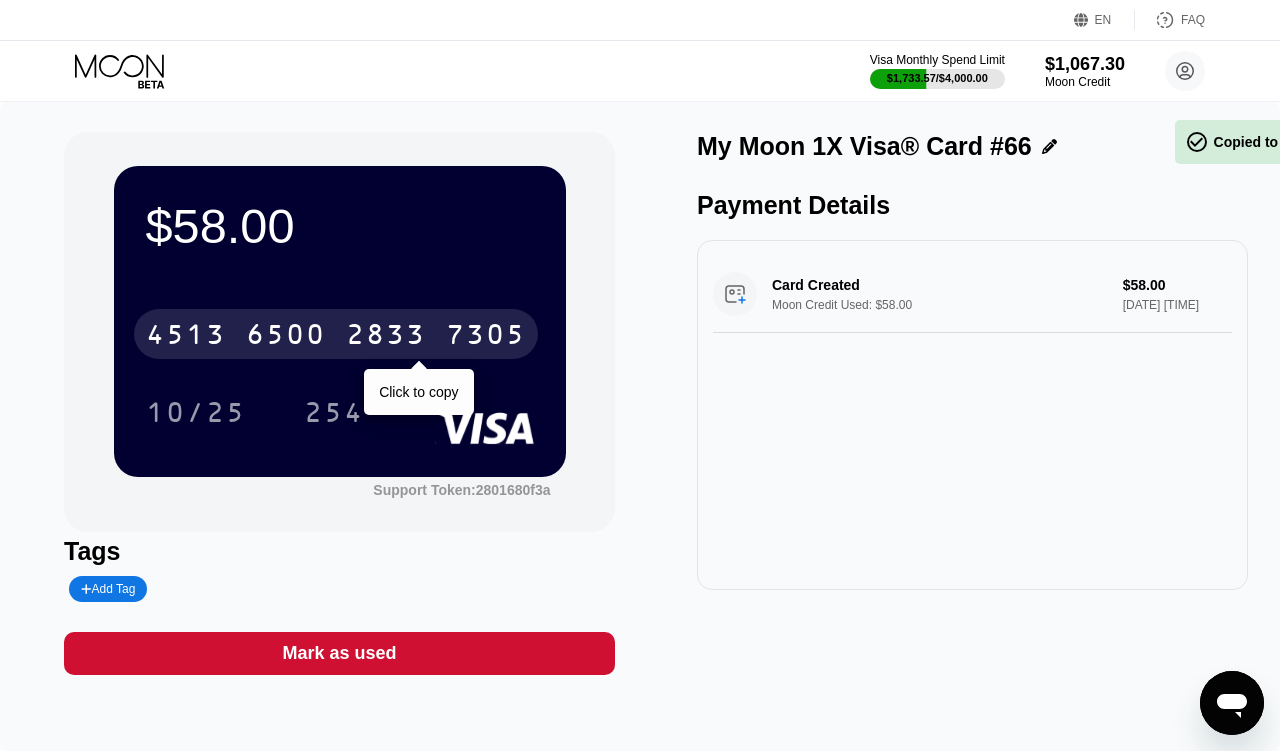 click on "6500" at bounding box center [286, 337] 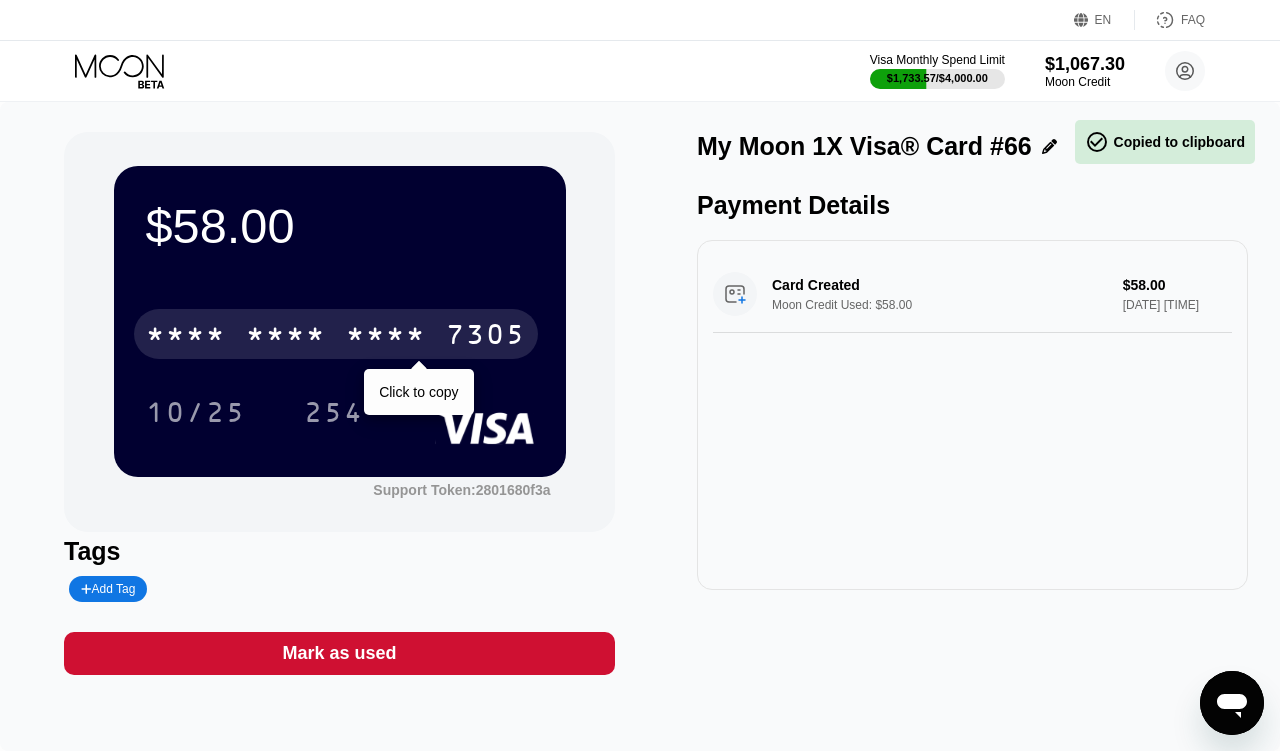 click on "* * * *" at bounding box center (286, 337) 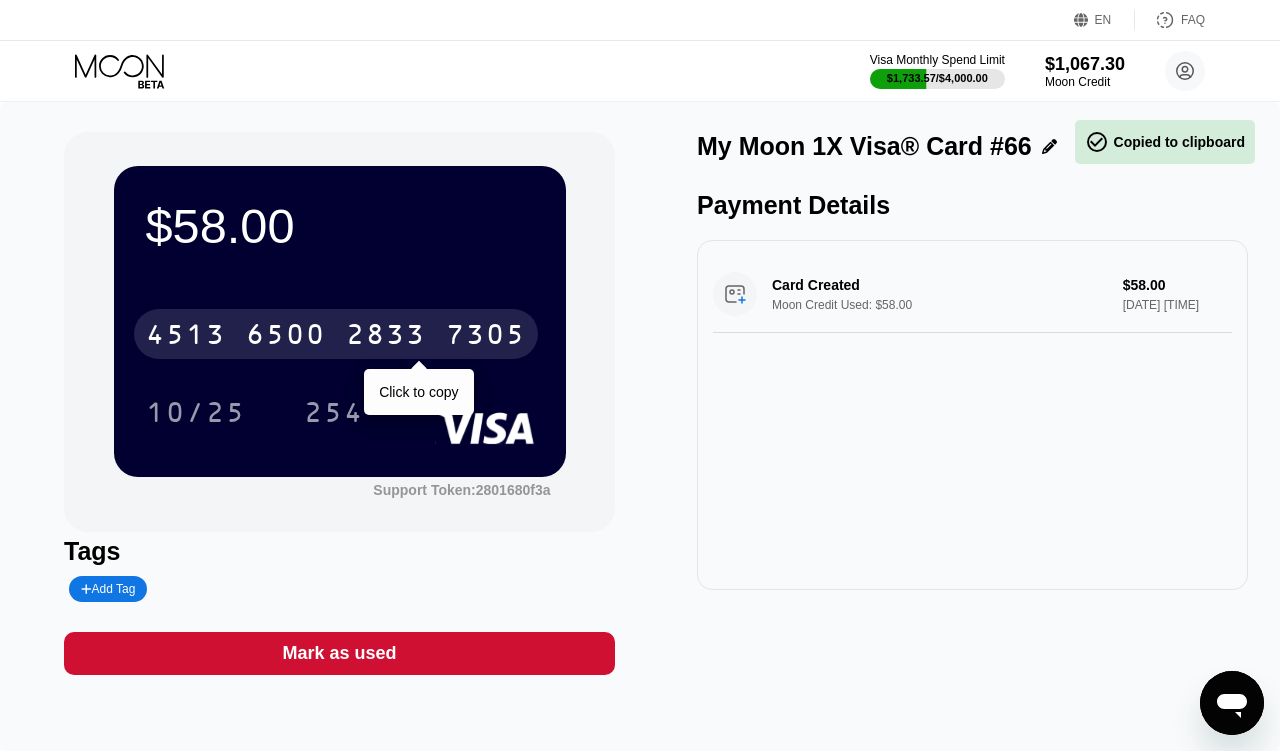 click on "6500" at bounding box center [286, 337] 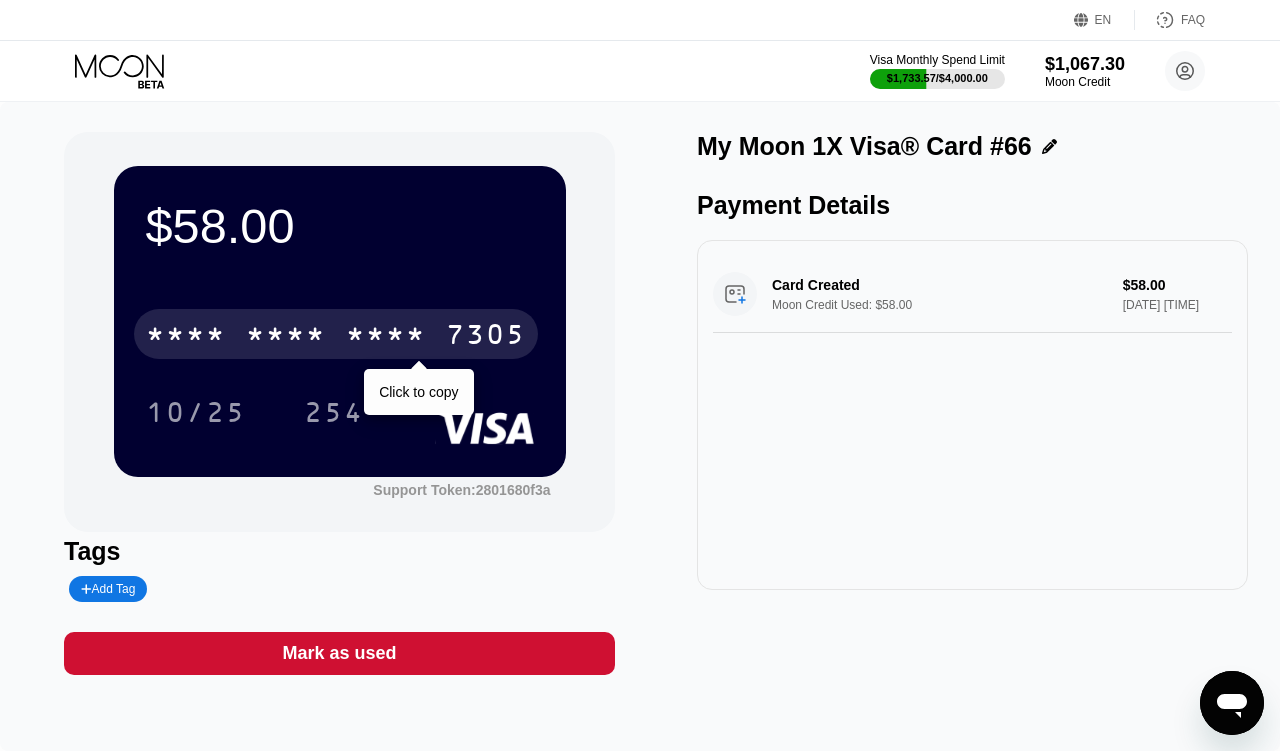click on "* * * *" at bounding box center [386, 337] 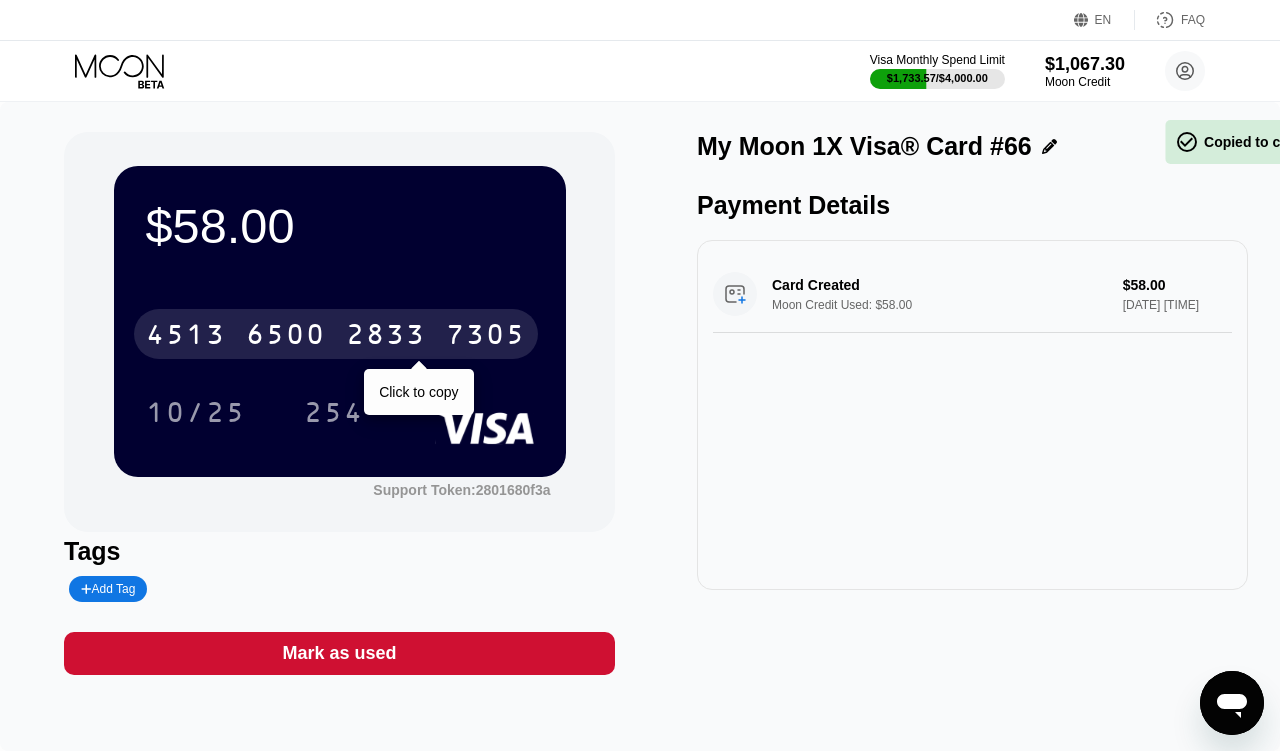 click on "2833" at bounding box center (386, 337) 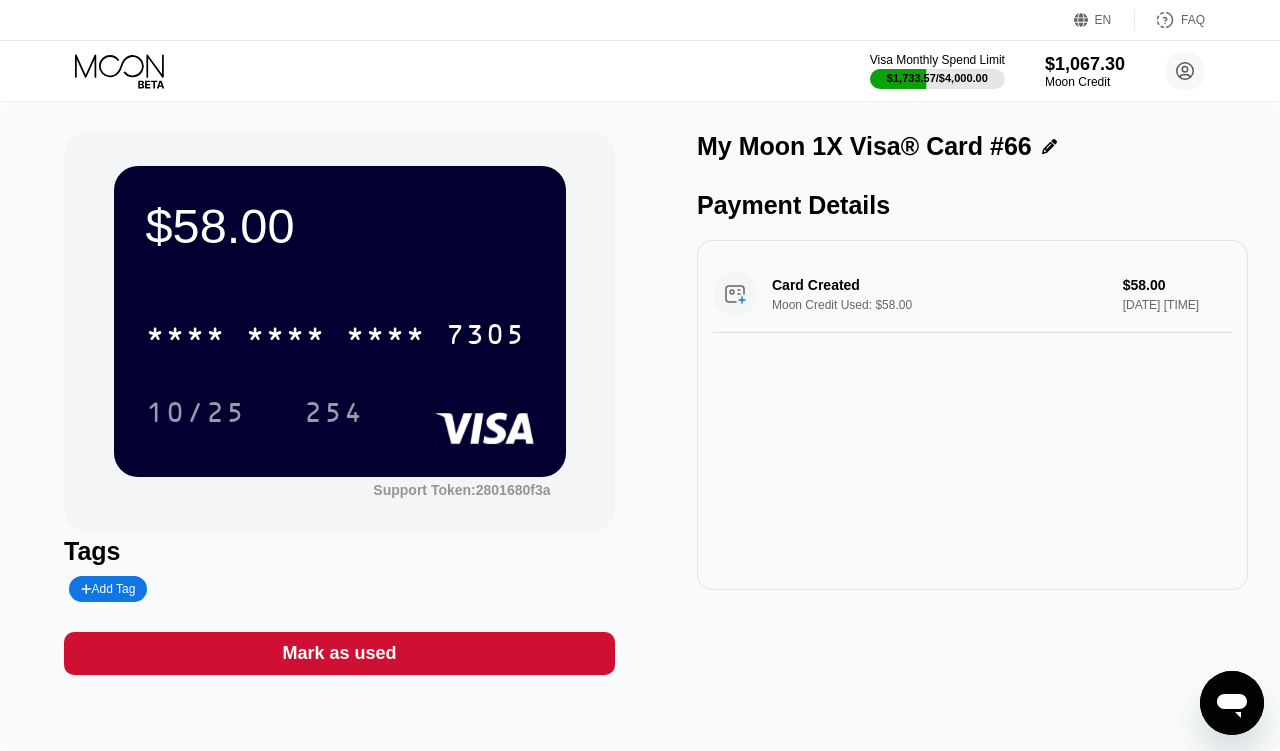 click on "EN Language Select an item Save FAQ" at bounding box center [640, 20] 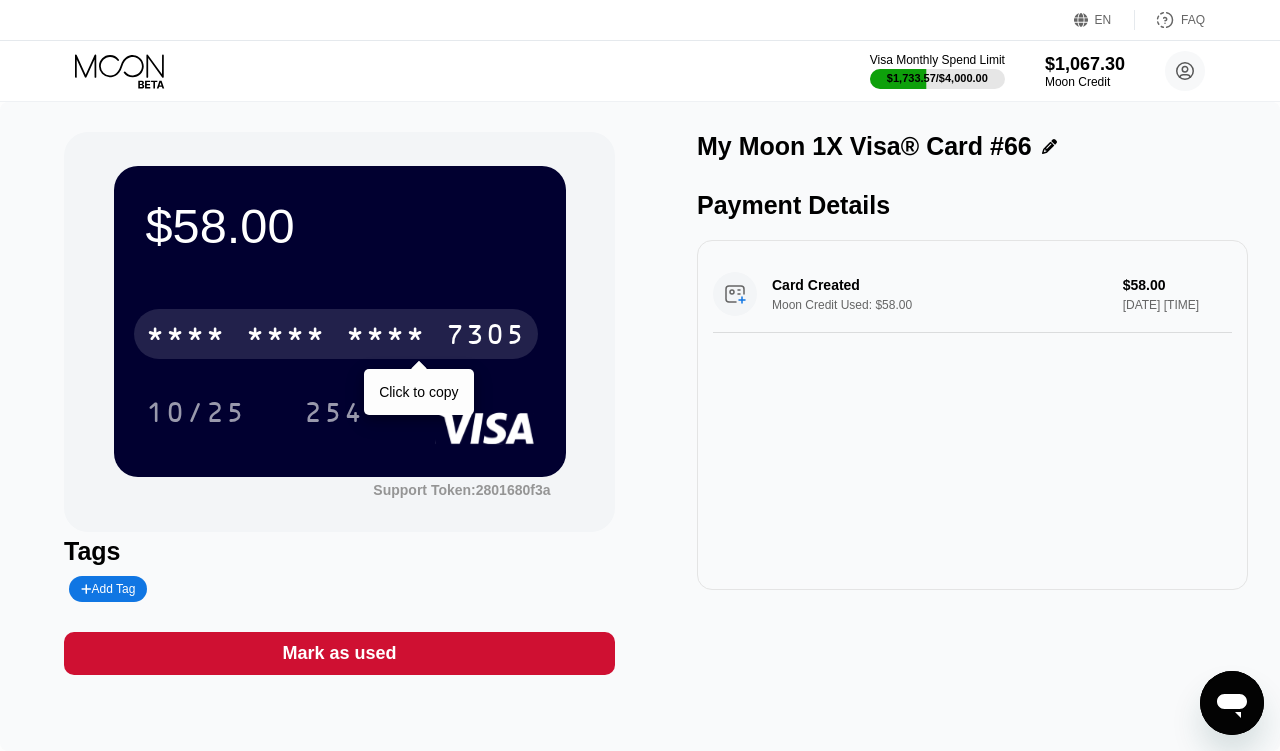 click on "* * * *" at bounding box center (386, 337) 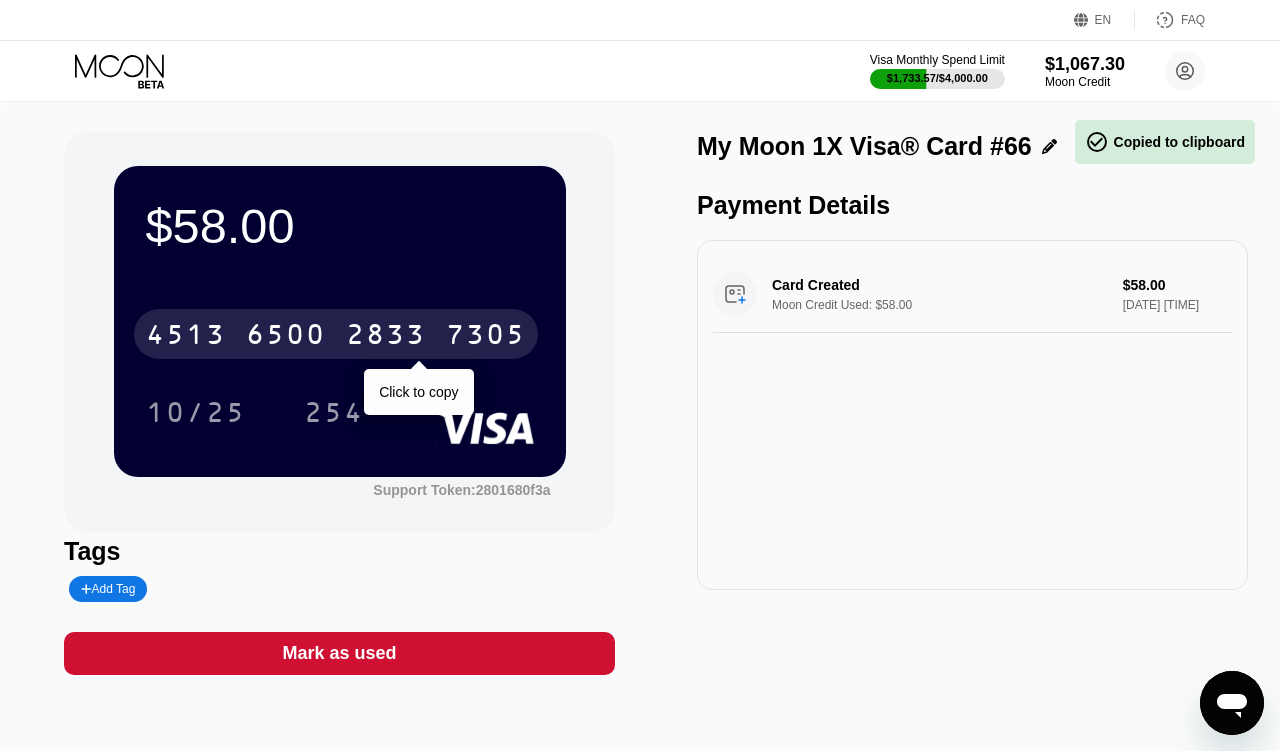 click on "2833" at bounding box center (386, 337) 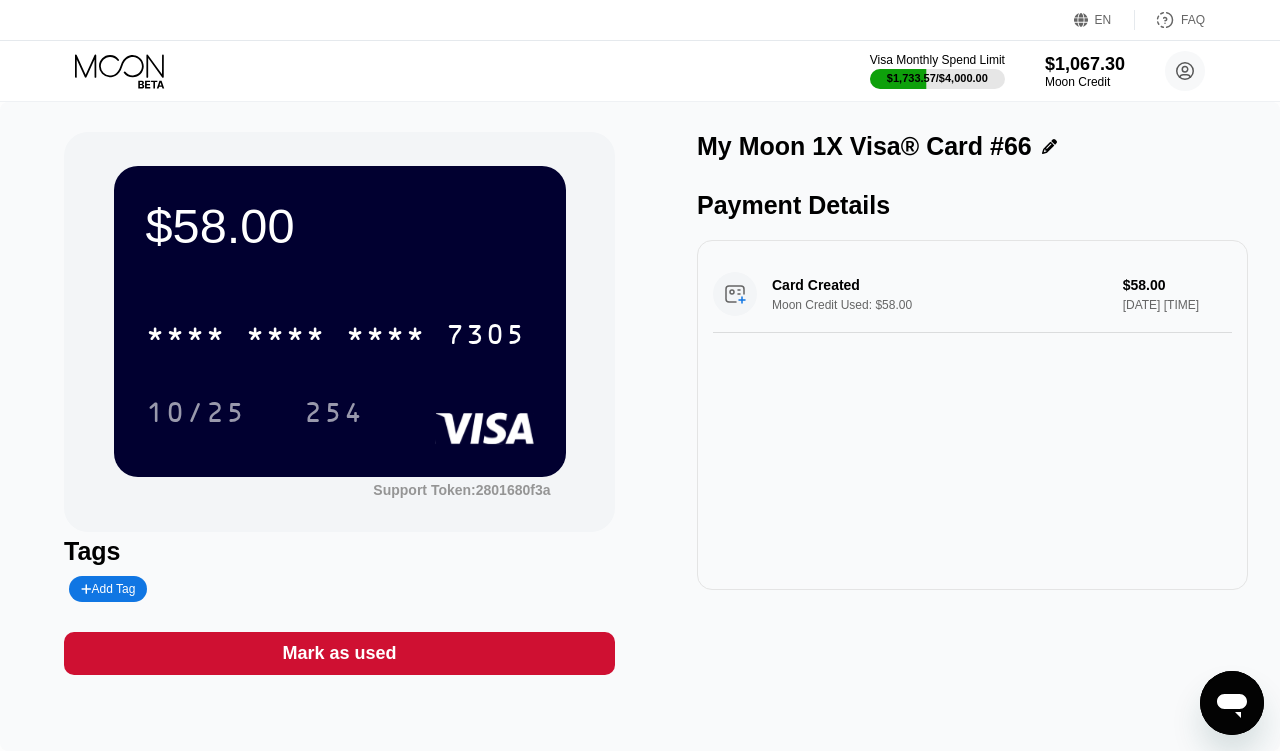 click 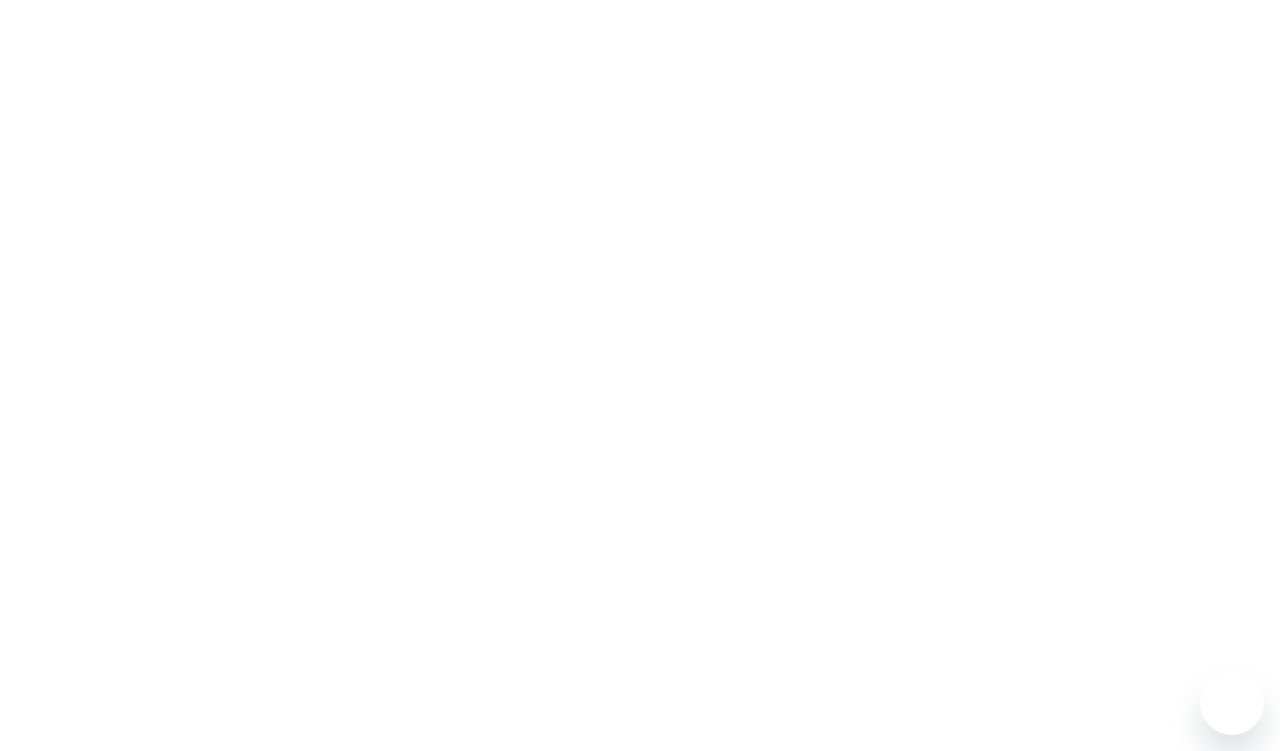scroll, scrollTop: 0, scrollLeft: 0, axis: both 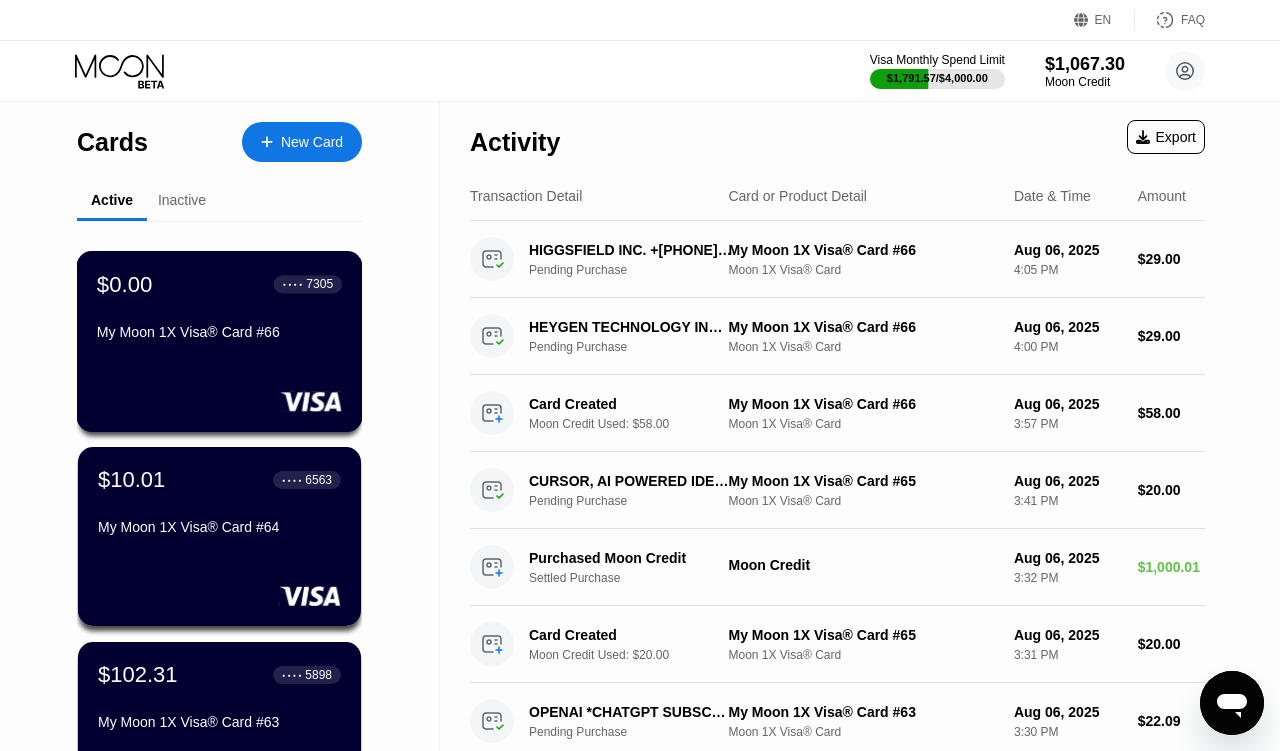 click on "$[PRICE] ● ● ● ● [LAST_FOUR] My Moon 1X Visa® Card #66" at bounding box center [220, 341] 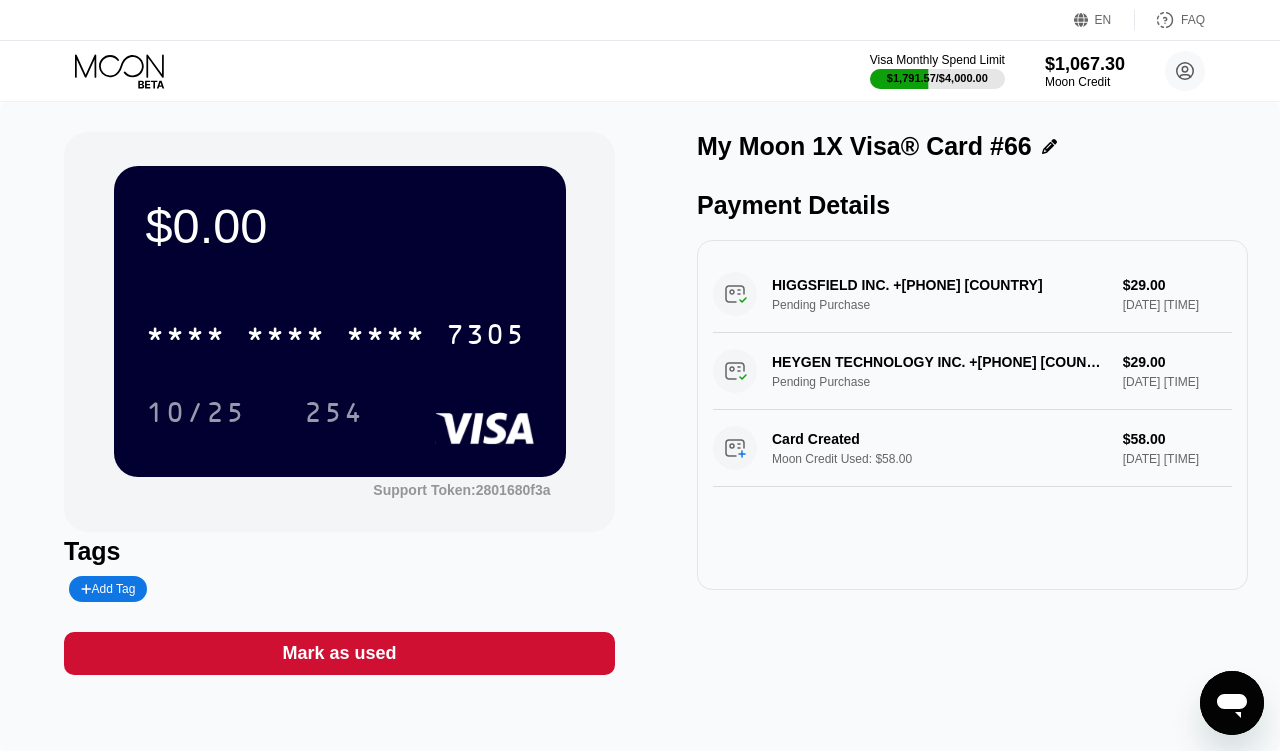 click on "Mark as used" at bounding box center [339, 653] 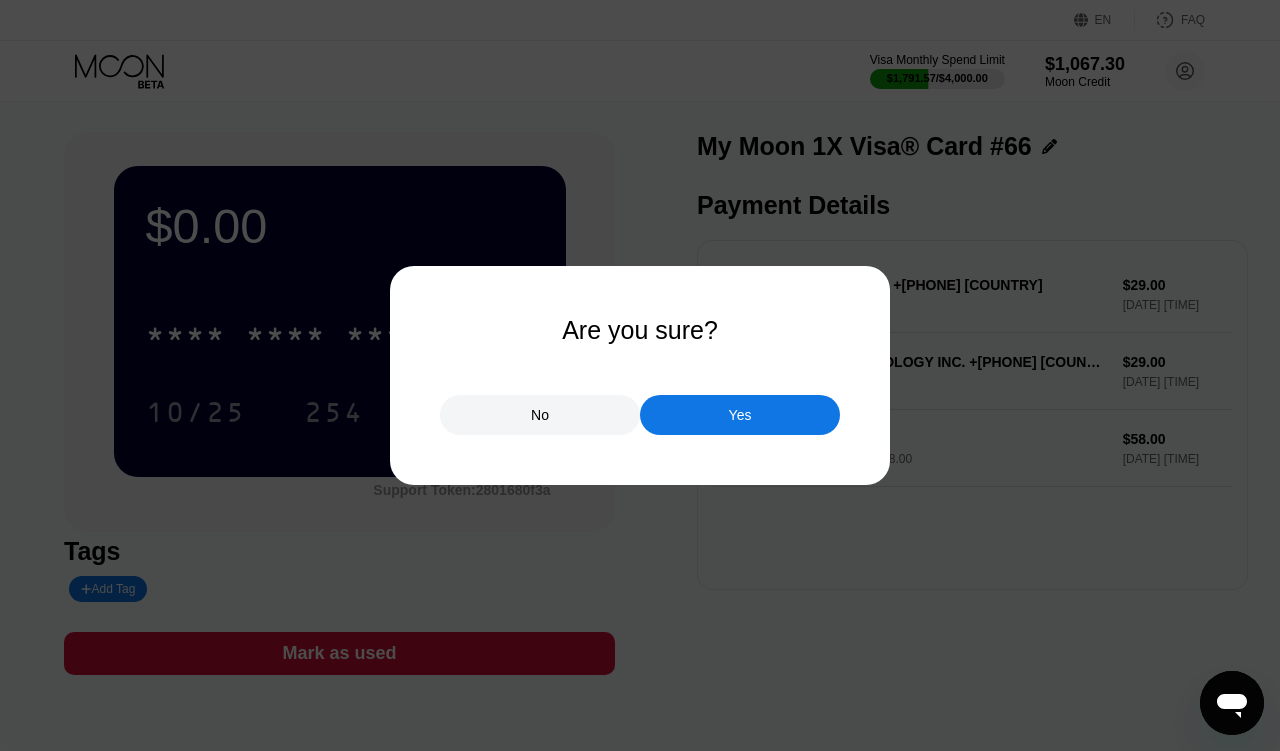 click on "Yes" at bounding box center (740, 415) 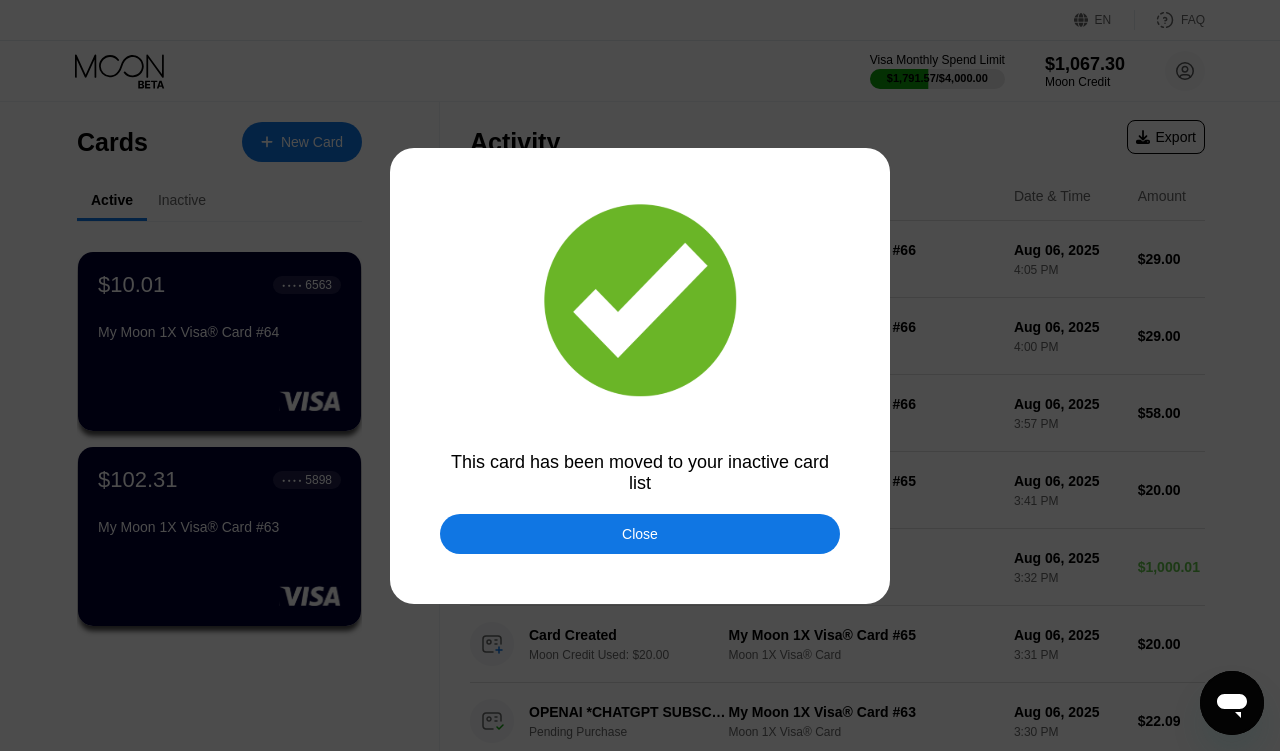 click on "Close" at bounding box center (640, 534) 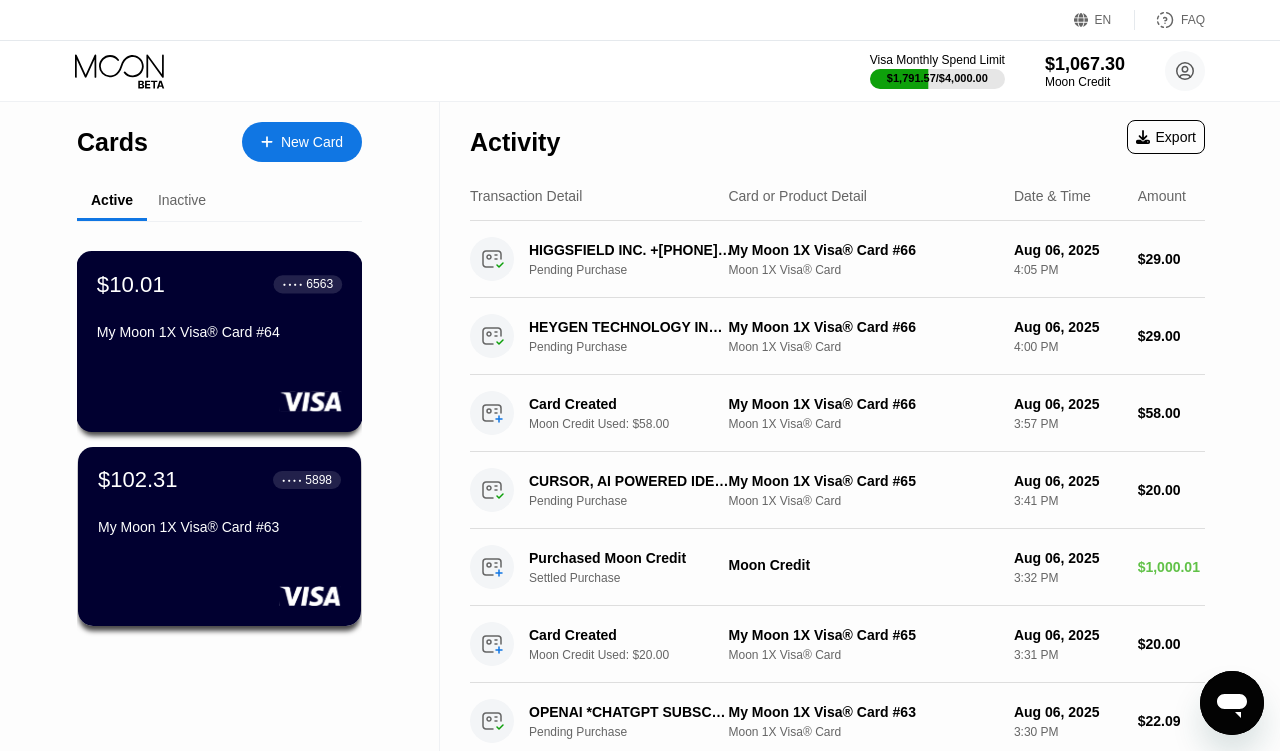 click on "$[PRICE] ● ● ● ● [LAST_FOUR] My Moon 1X Visa® Card #64" at bounding box center [220, 341] 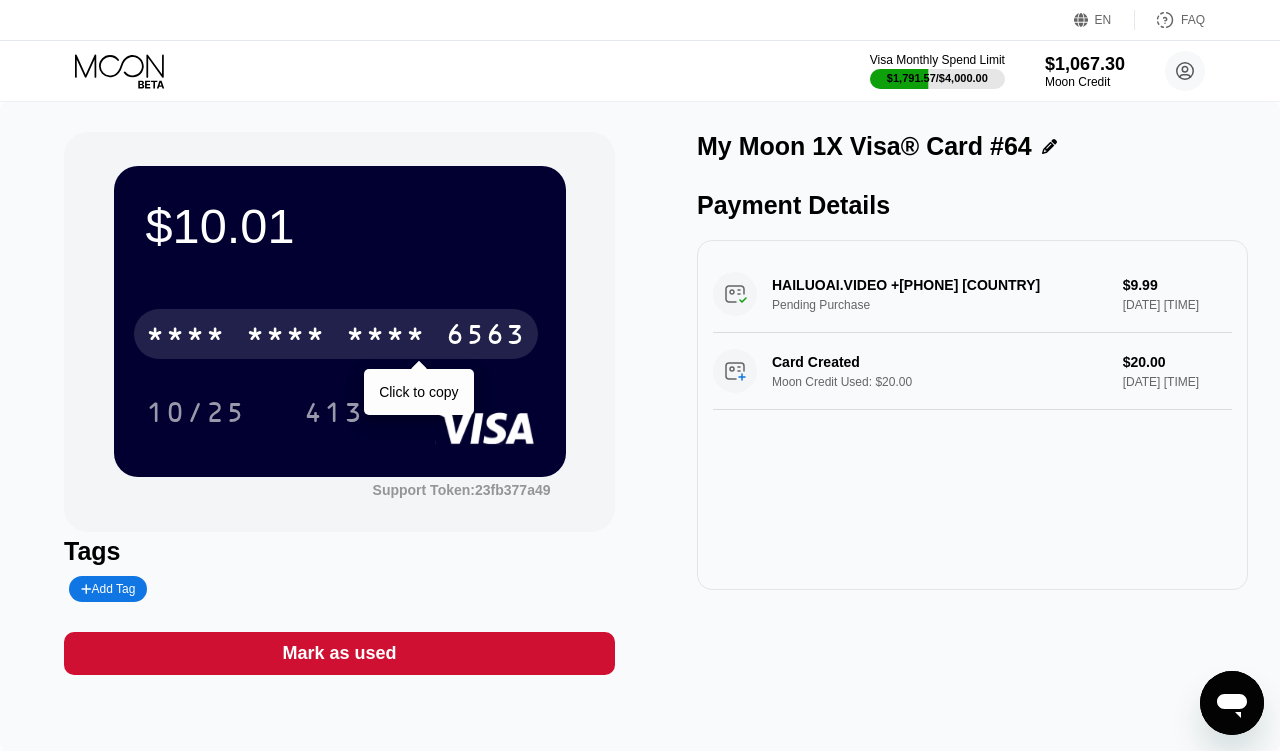 click on "* * * * * * * * * * * * 6563" at bounding box center [336, 334] 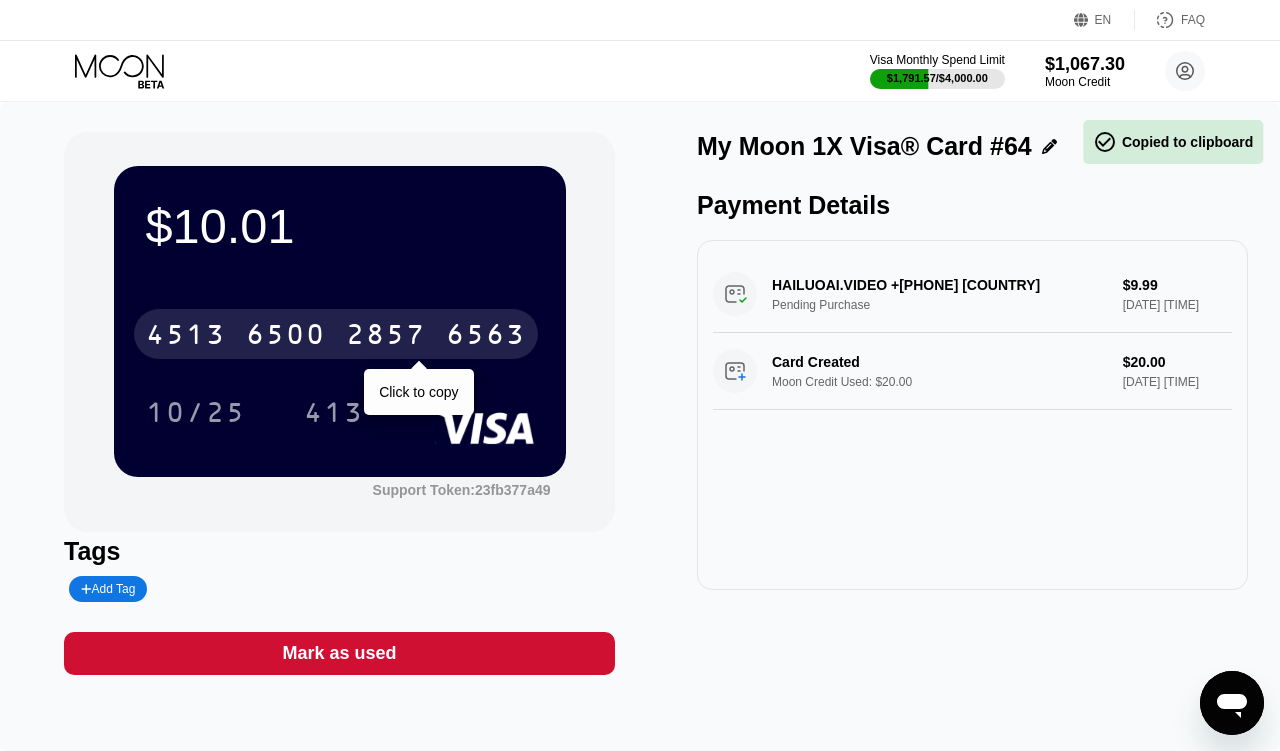 click on "4513 6500 2857 6563" at bounding box center [336, 334] 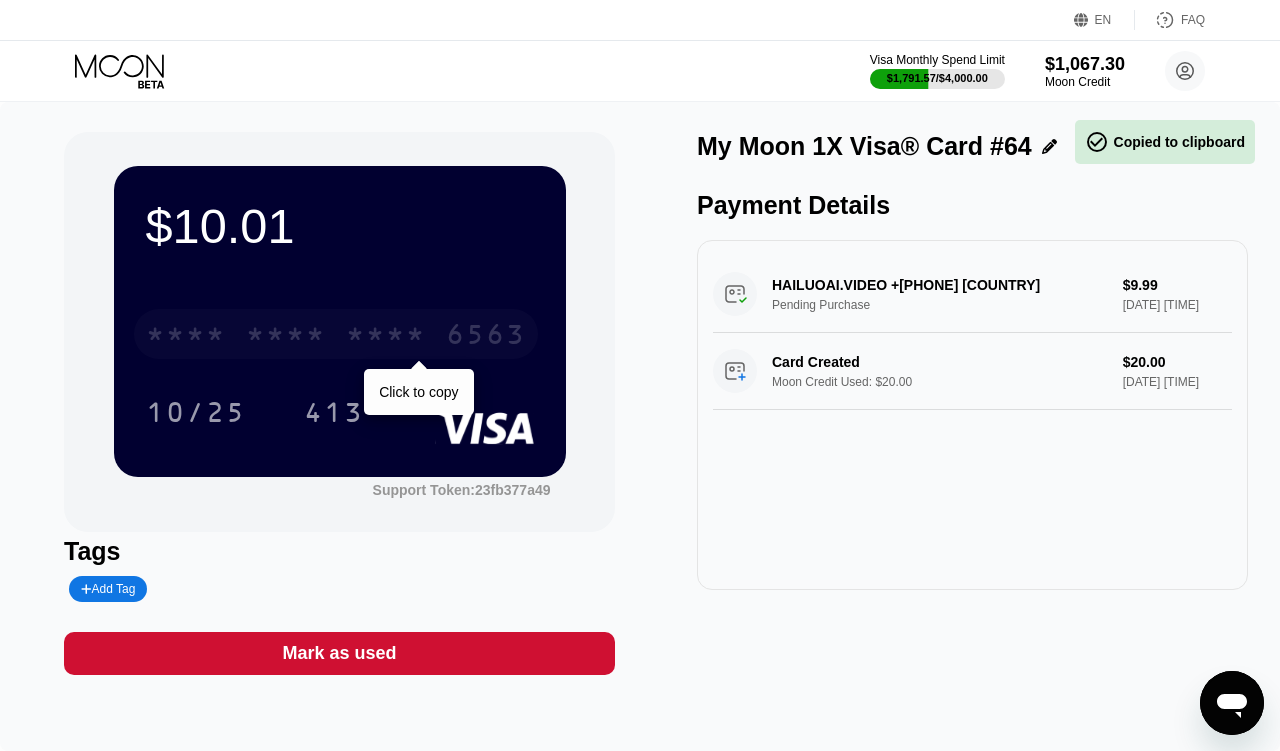click on "* * * * * * * * * * * * 6563" at bounding box center (336, 334) 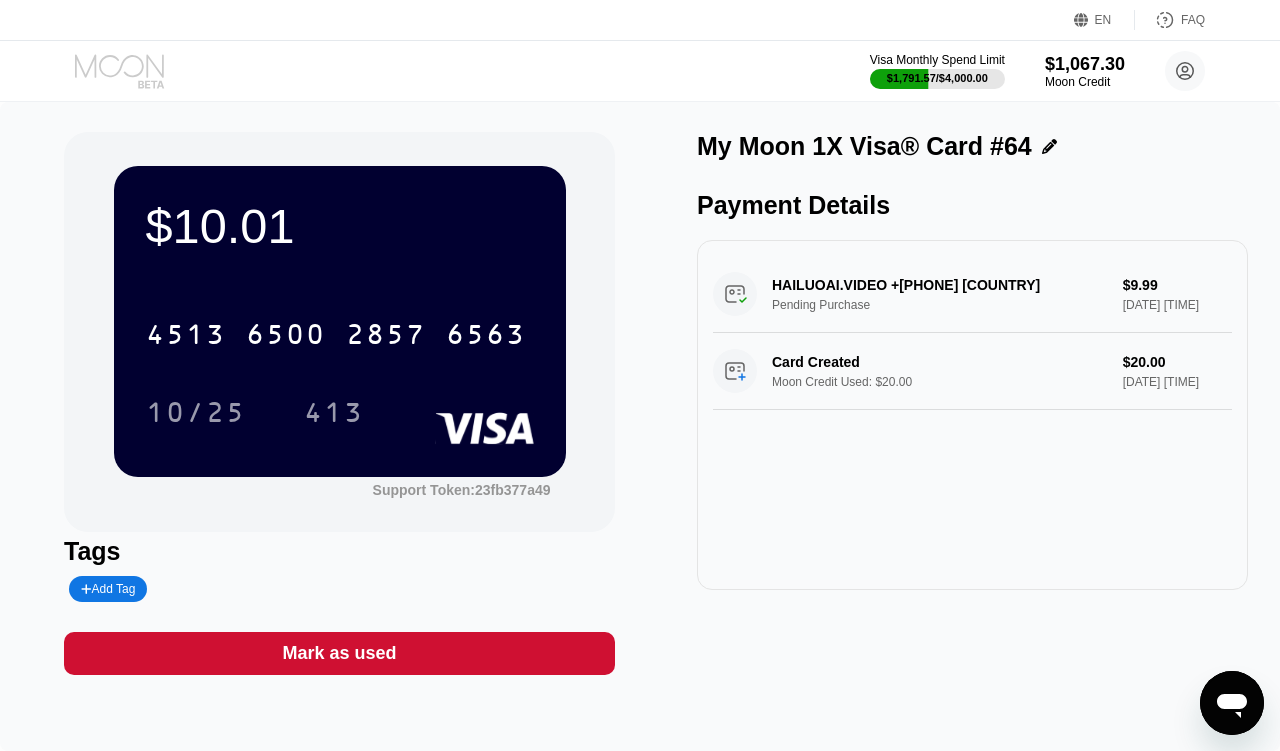 click 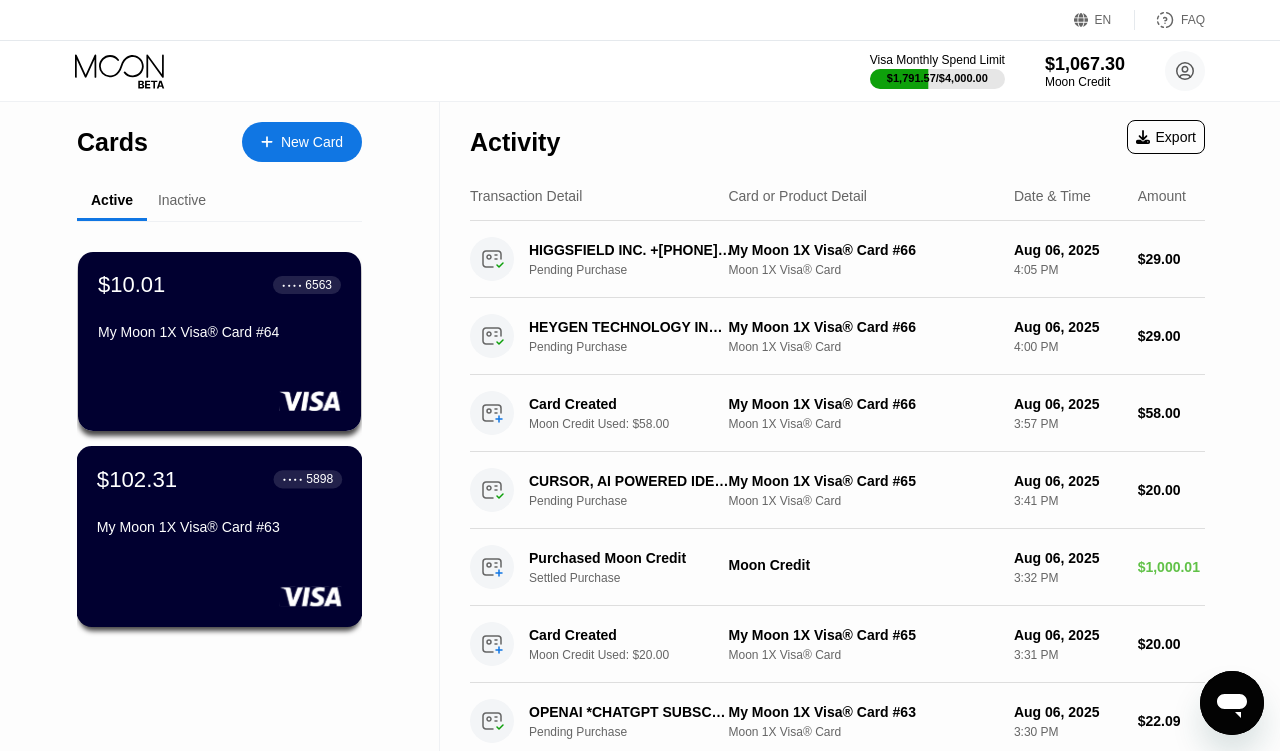 click on "My Moon 1X Visa® Card #63" at bounding box center (219, 527) 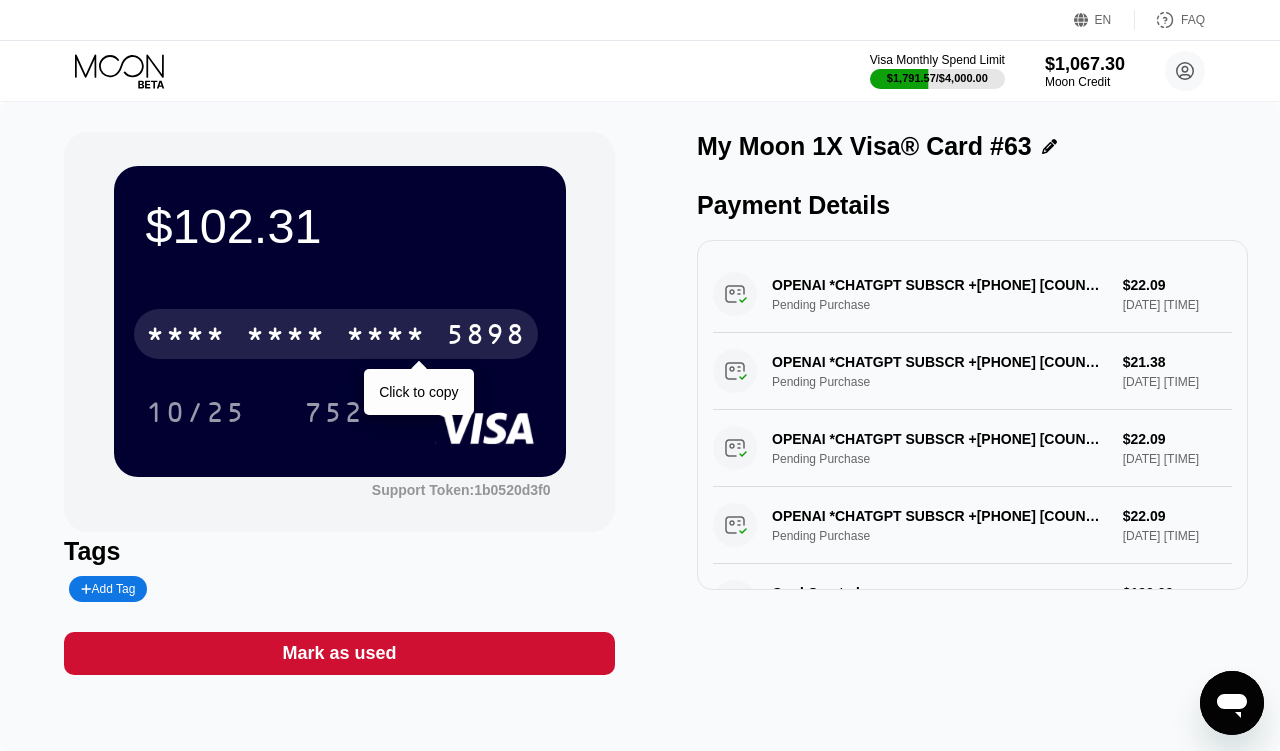 click on "* * * *" at bounding box center [286, 337] 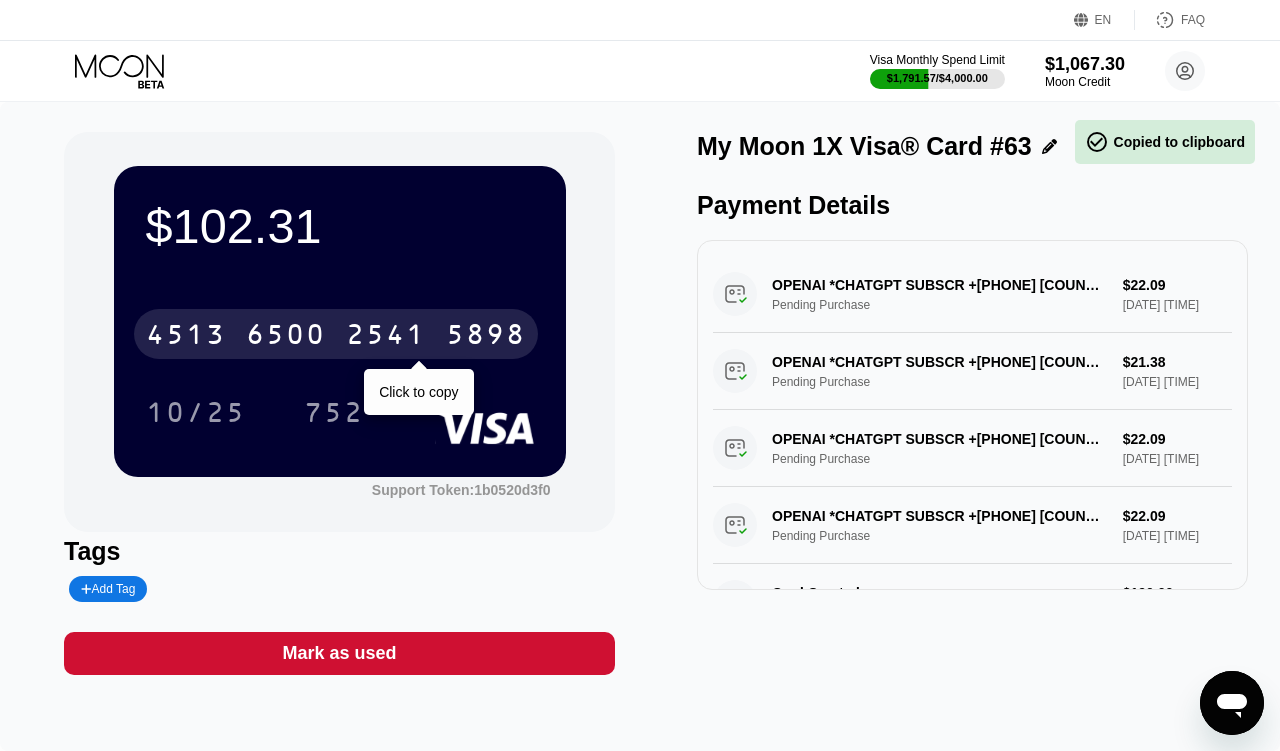 click on "6500" at bounding box center [286, 337] 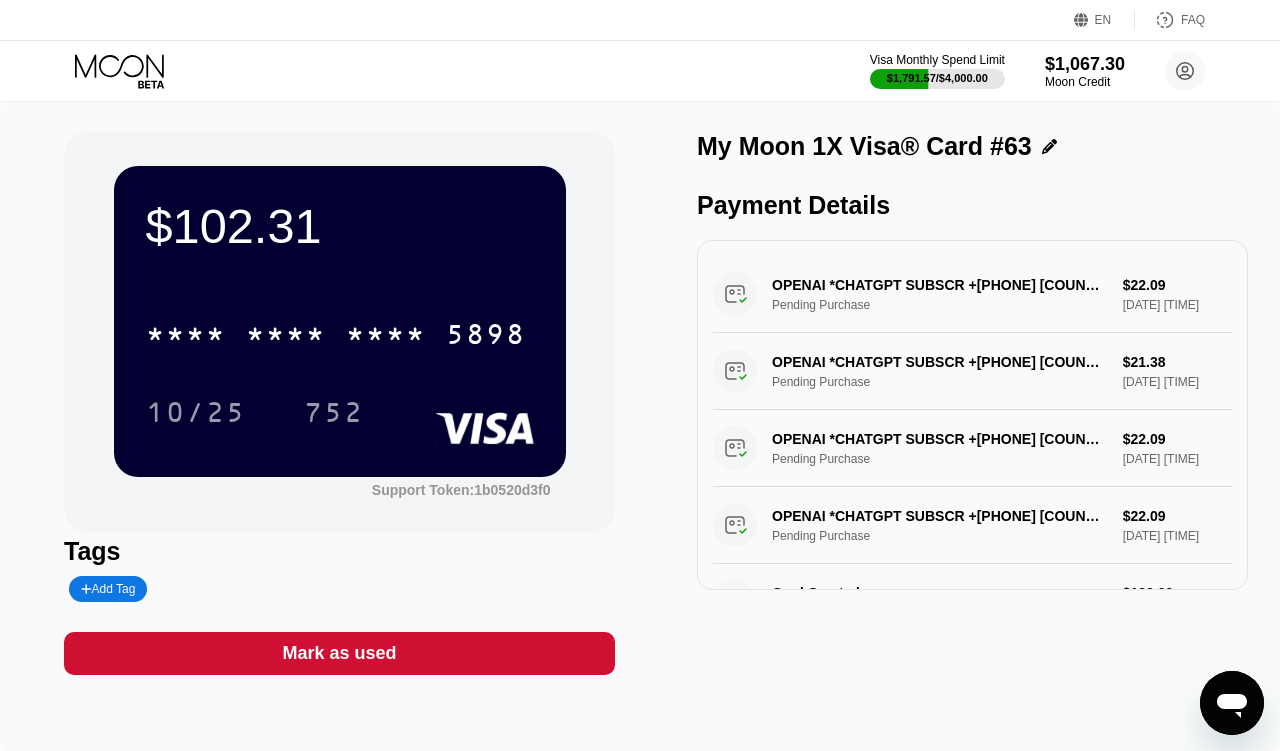 click 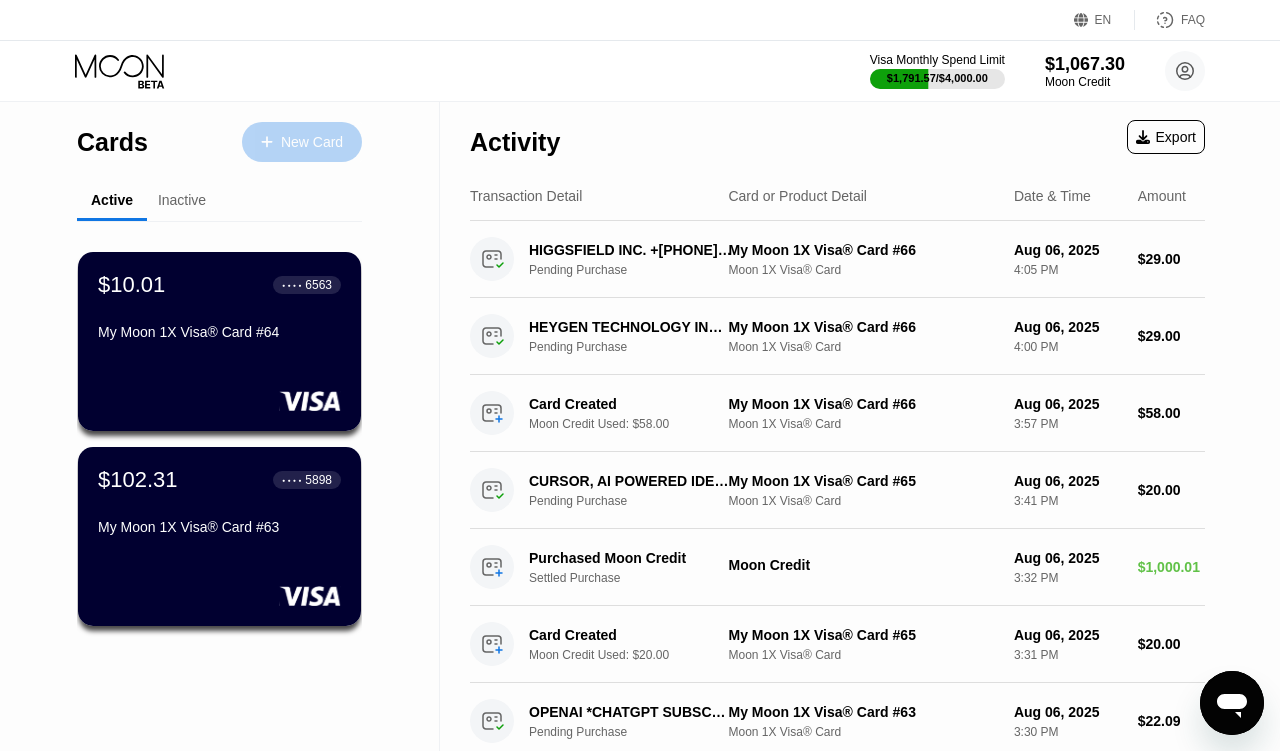 click on "New Card" at bounding box center [302, 142] 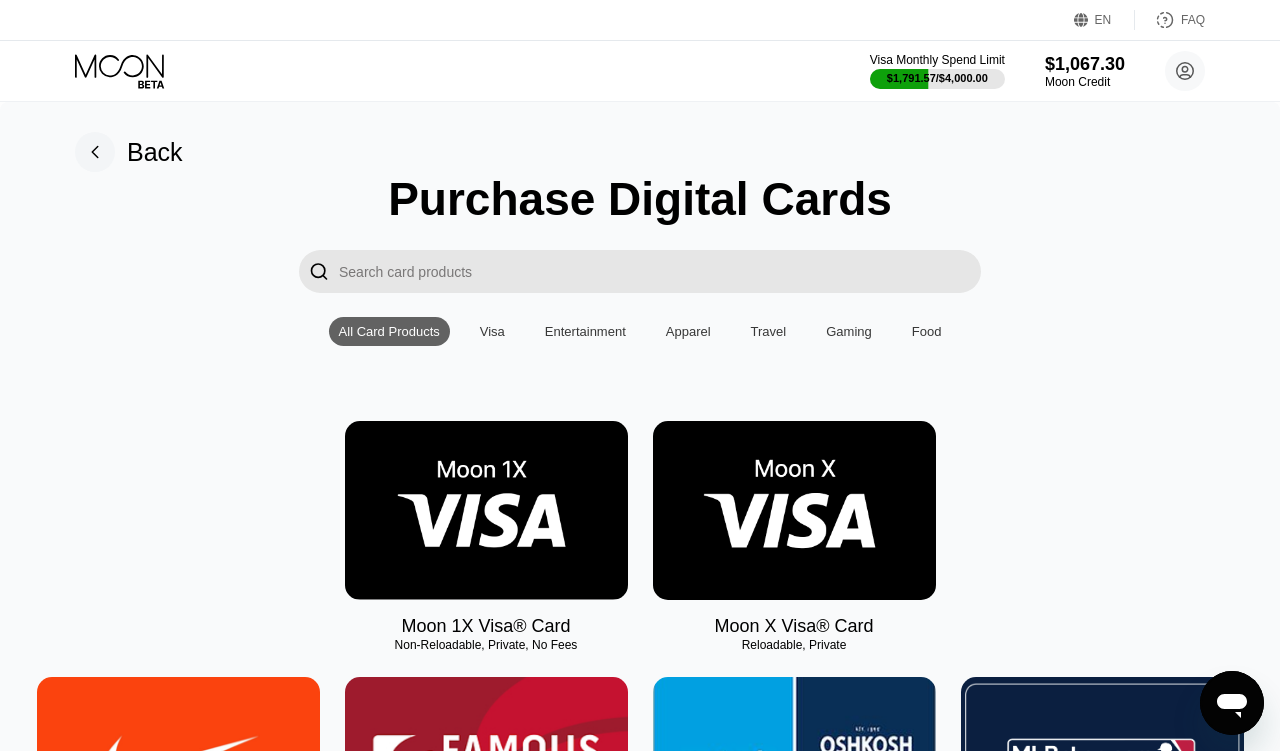 click at bounding box center [486, 510] 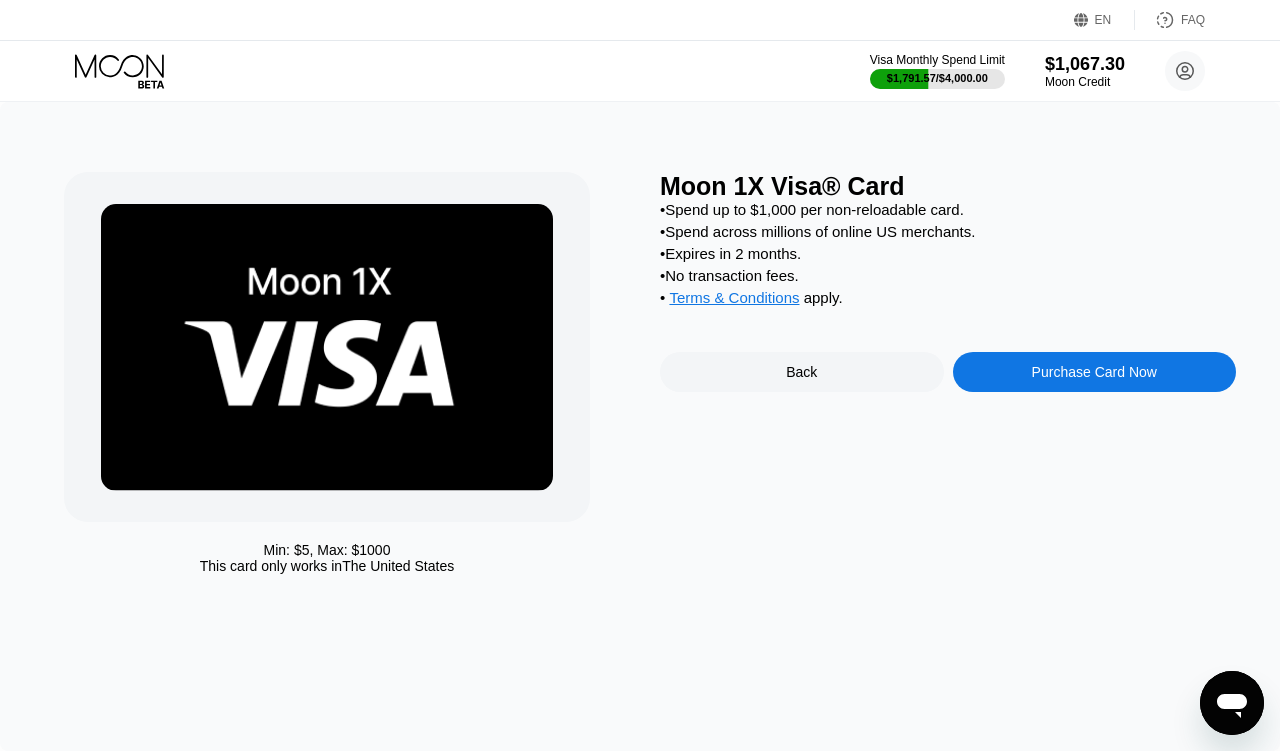 click on "Purchase Card Now" at bounding box center (1095, 372) 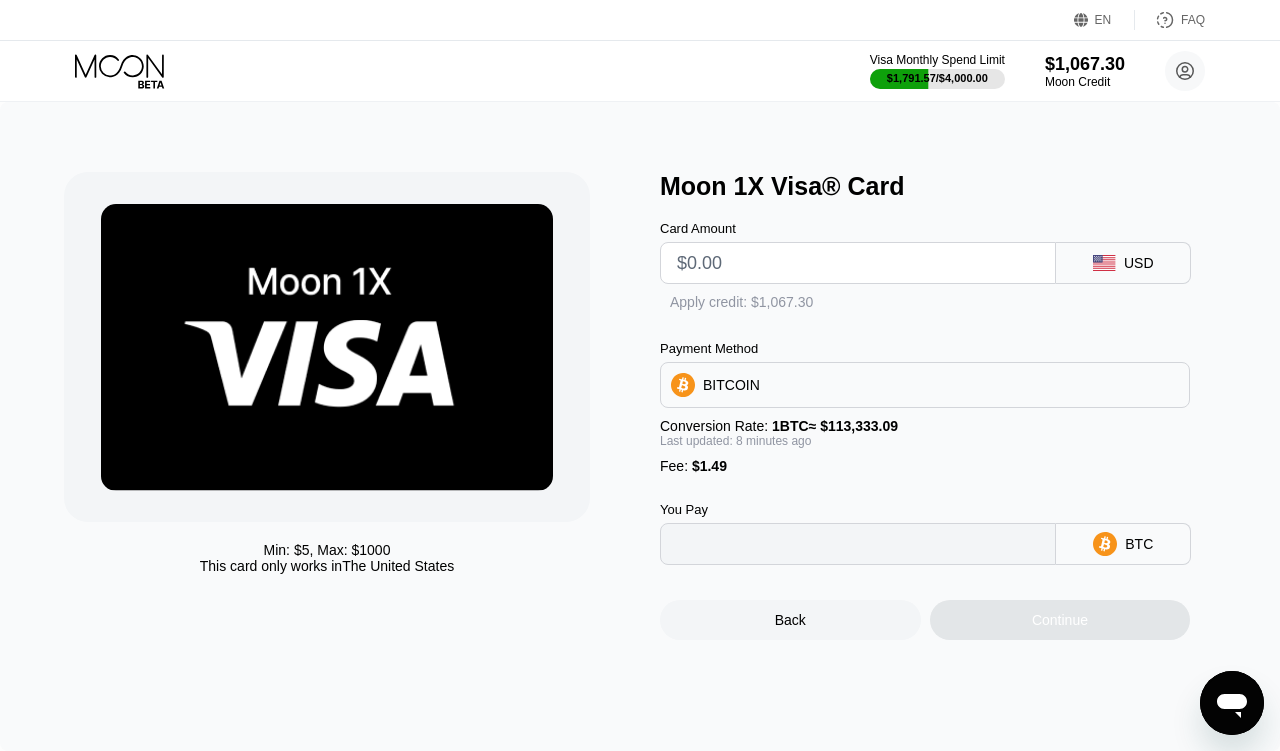 type on "0" 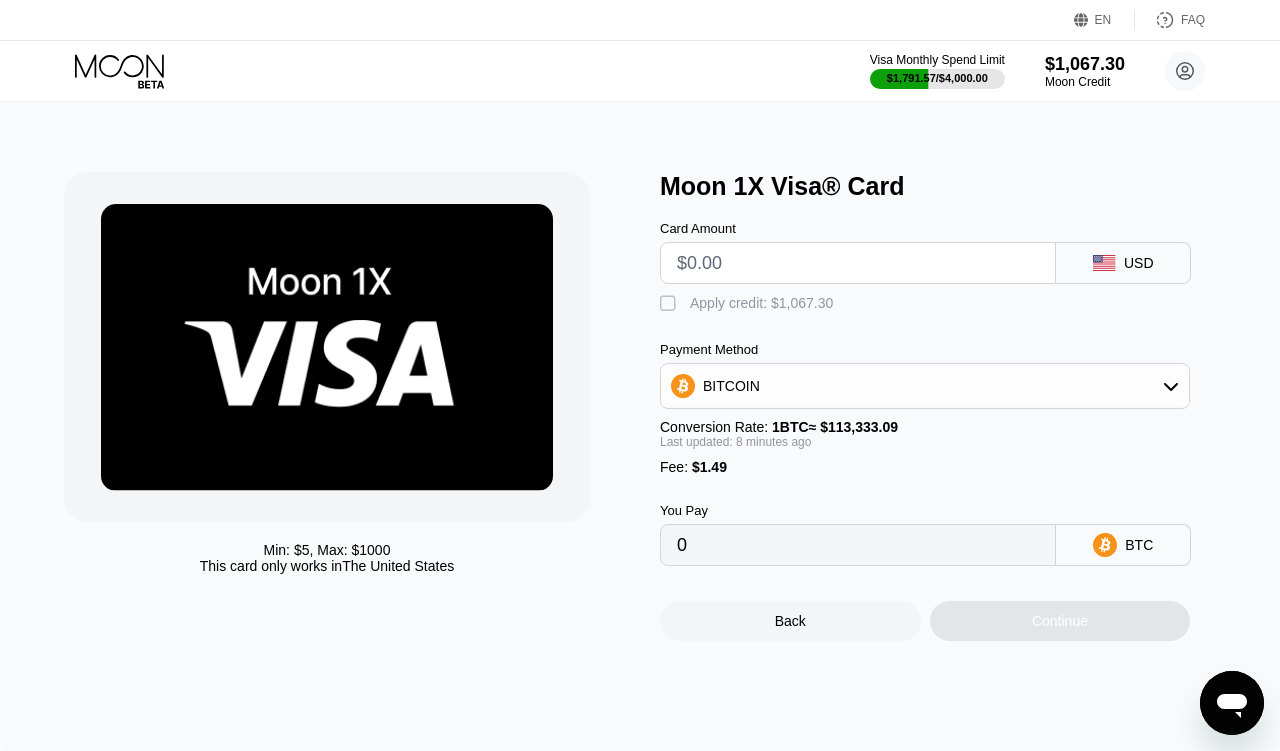 click at bounding box center (858, 263) 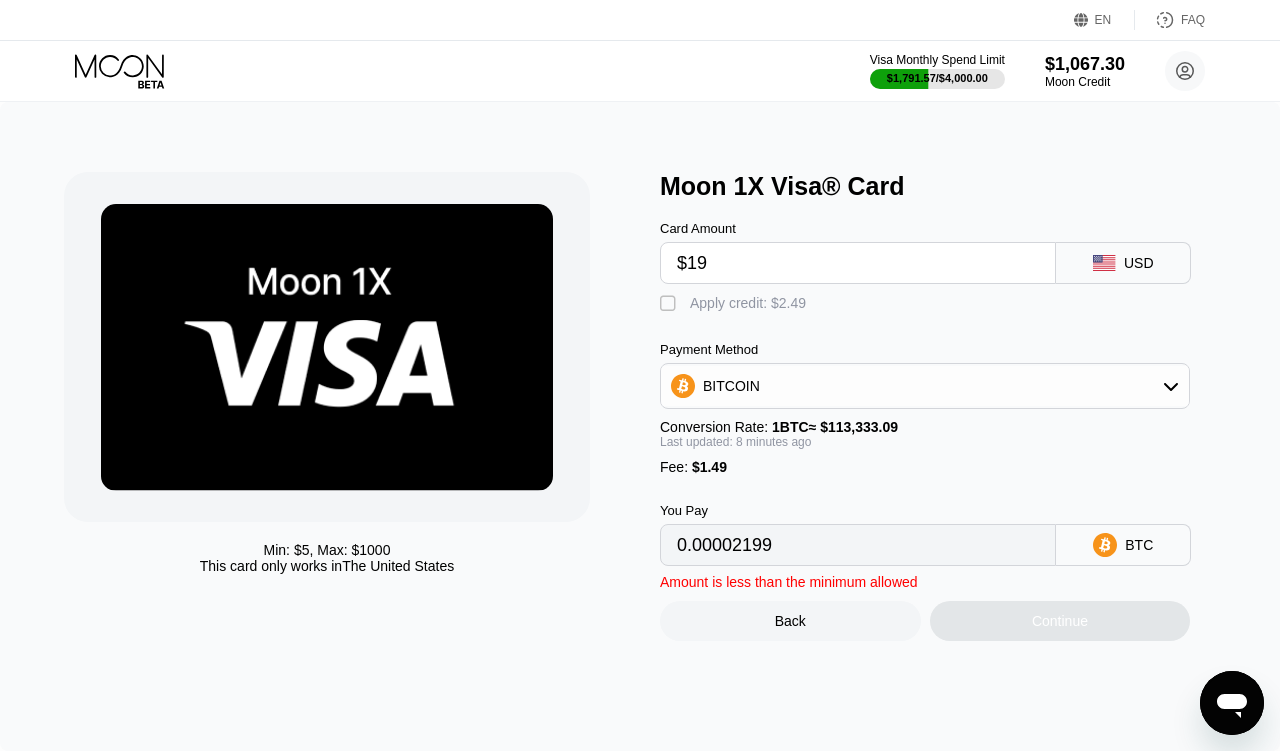 type on "$190" 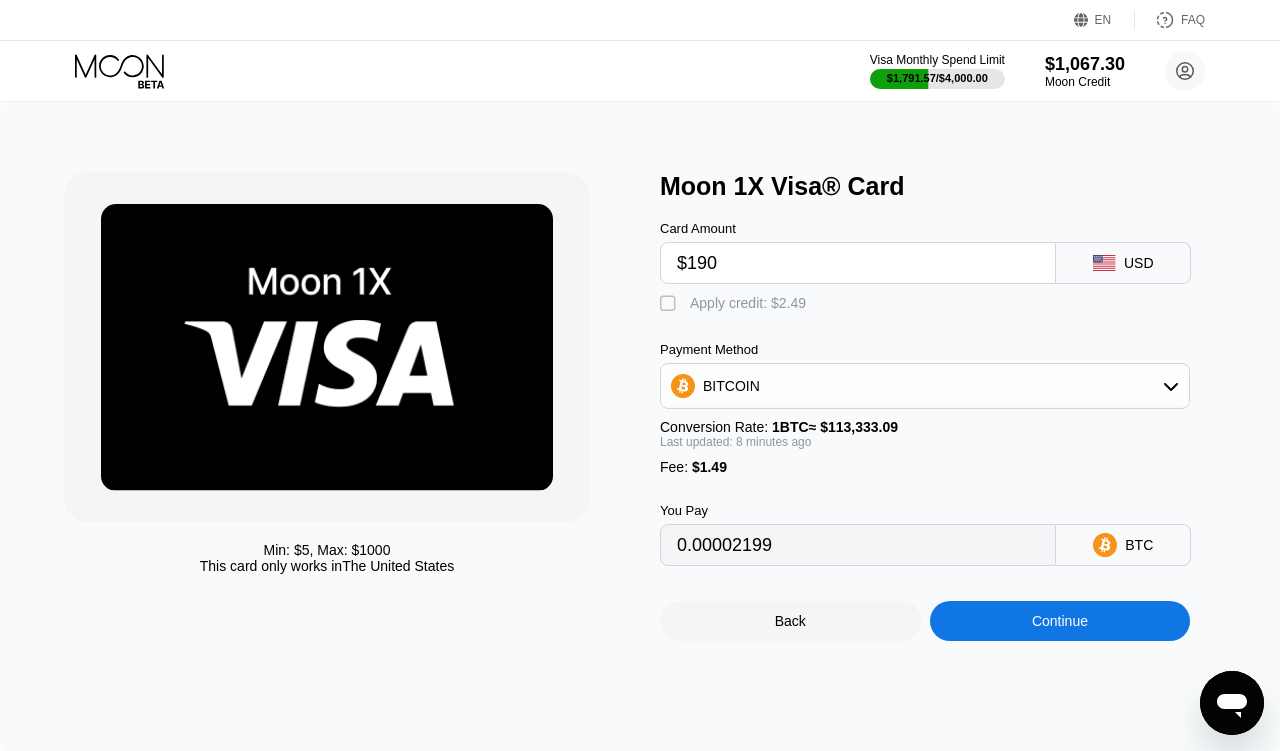 type on "0.00169039" 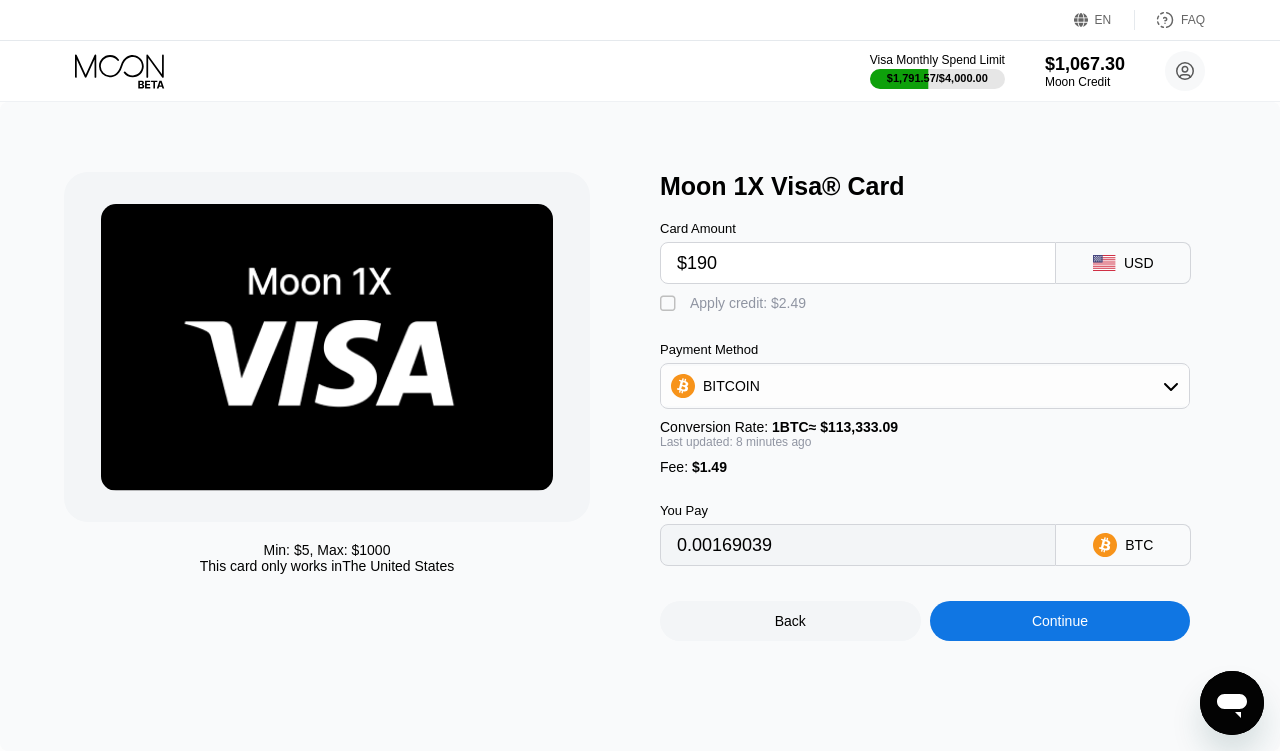 type on "$190" 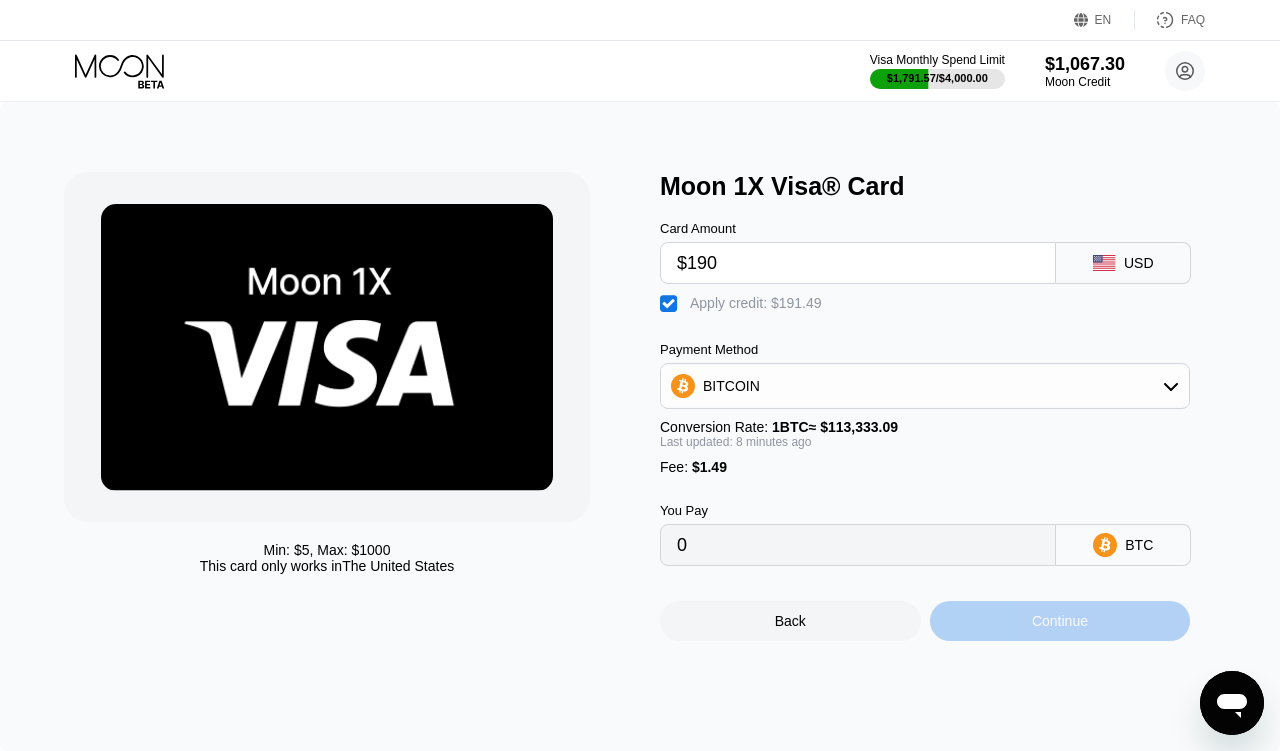 click on "Continue" at bounding box center [1060, 621] 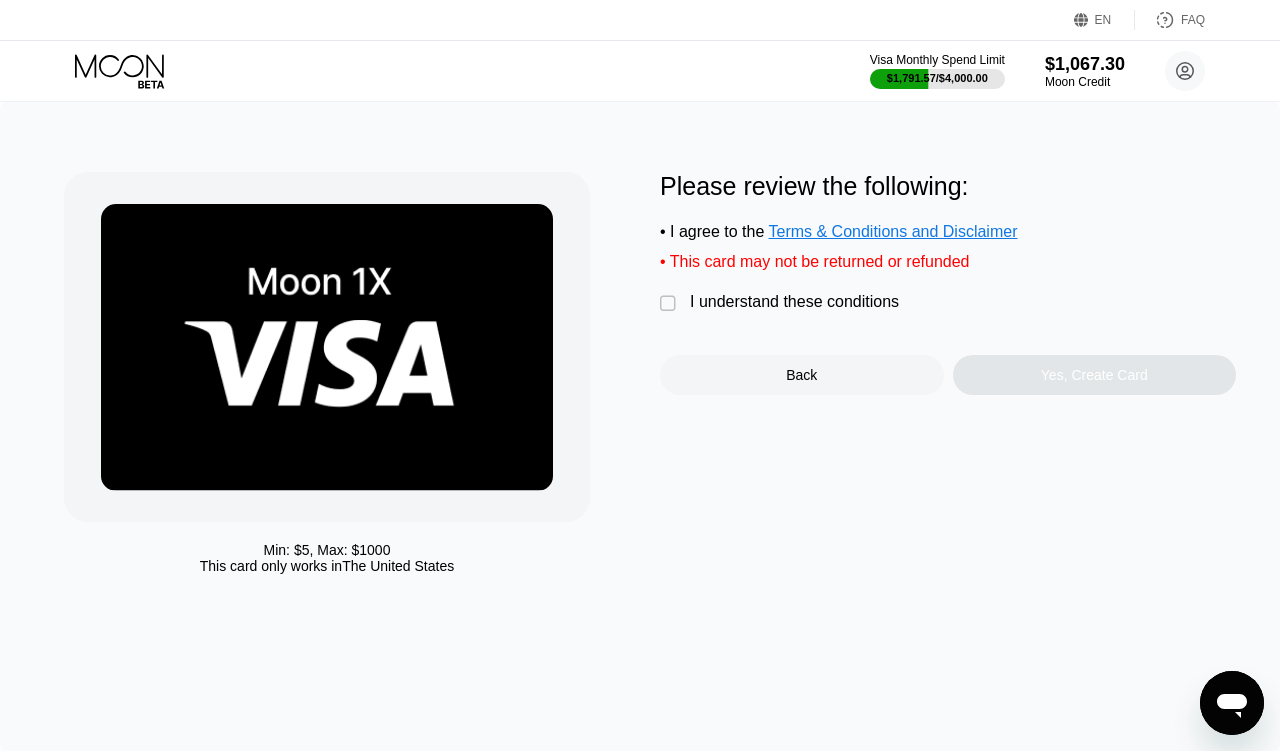 click on "I understand these conditions" at bounding box center (794, 302) 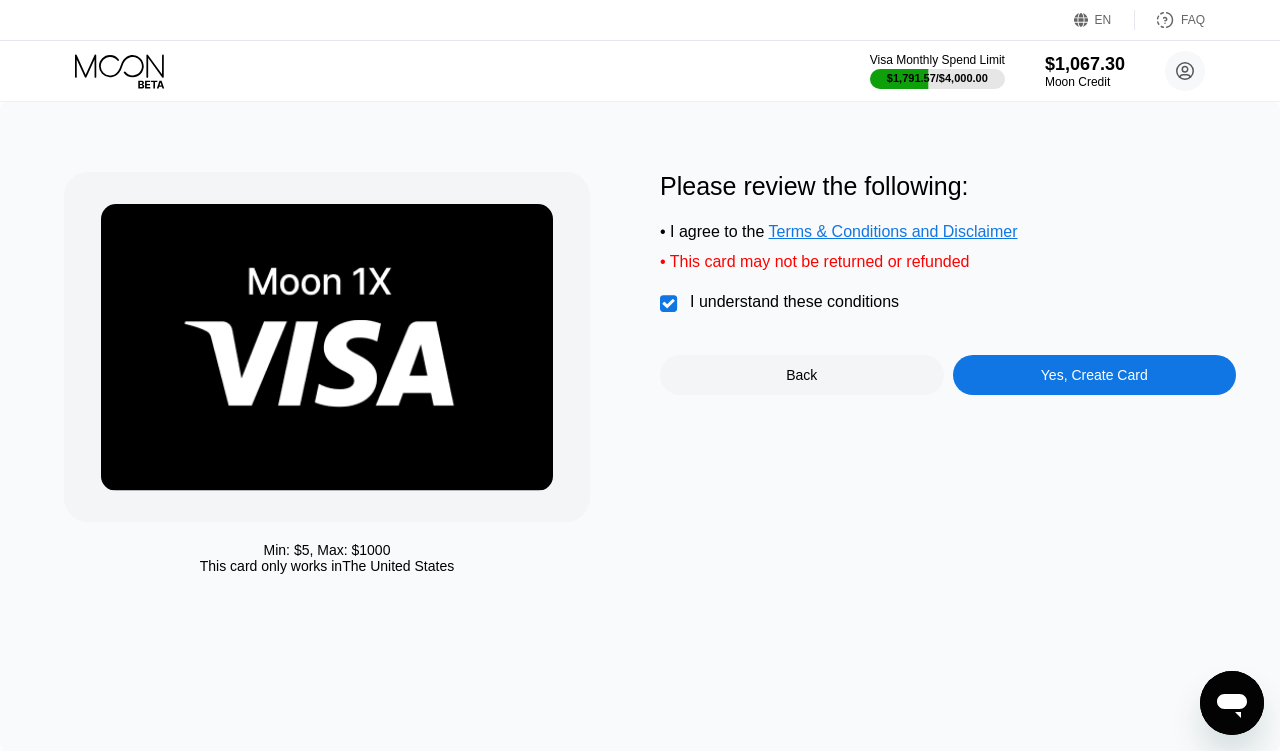 click on "Yes, Create Card" at bounding box center (1095, 375) 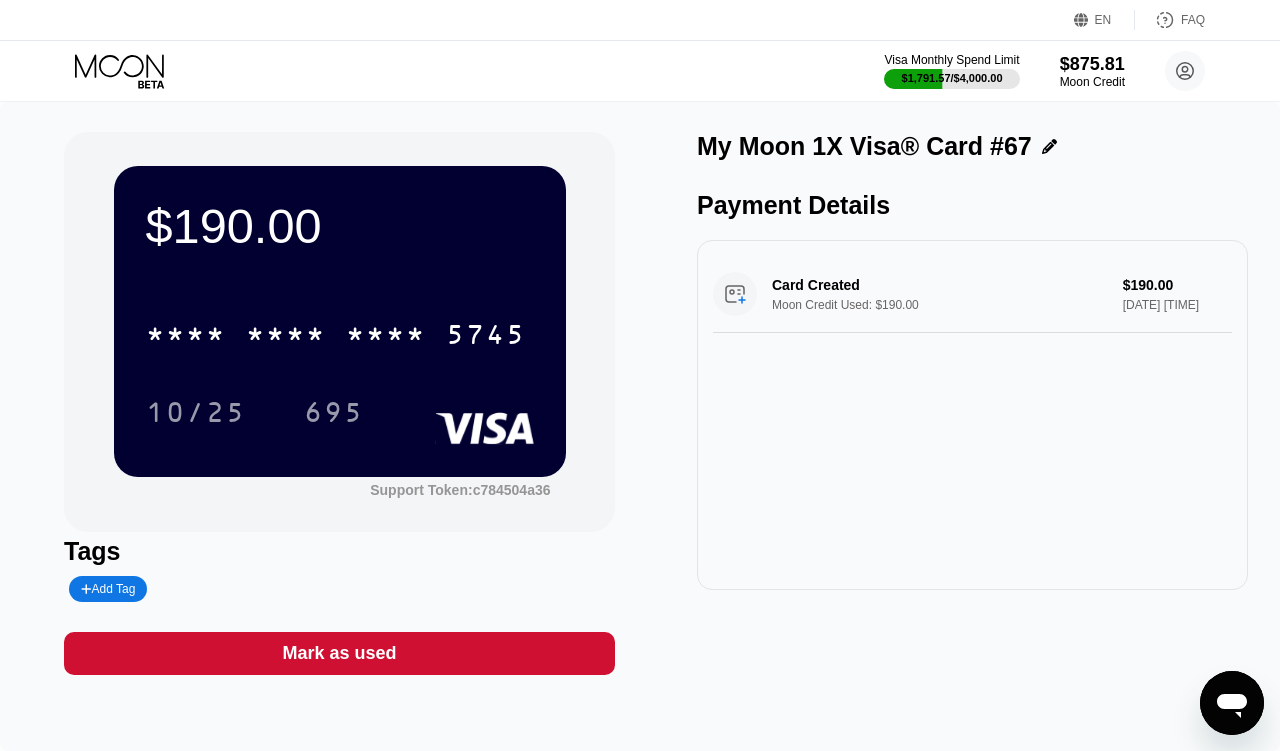 scroll, scrollTop: 0, scrollLeft: 0, axis: both 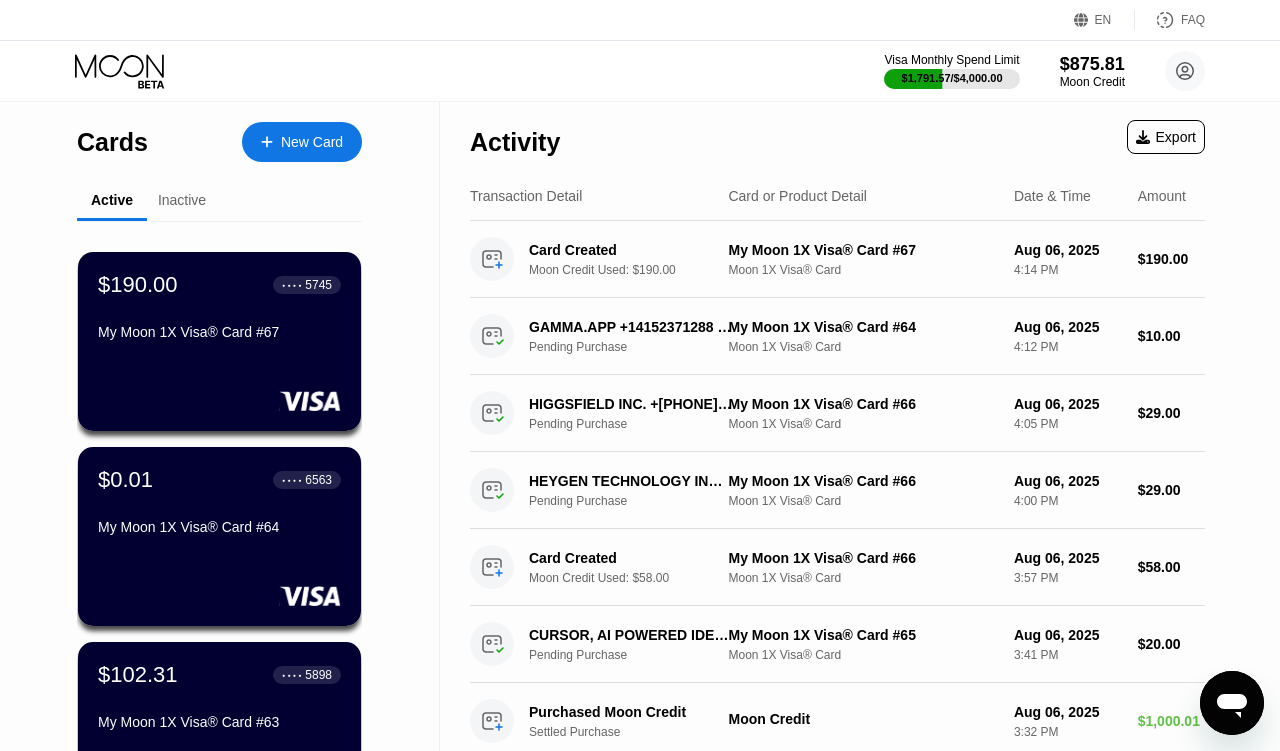 click on "$[PRICE] ● ● ● ● [LAST_FOUR] My Moon 1X Visa® Card #[NUMBER]" at bounding box center [219, 505] 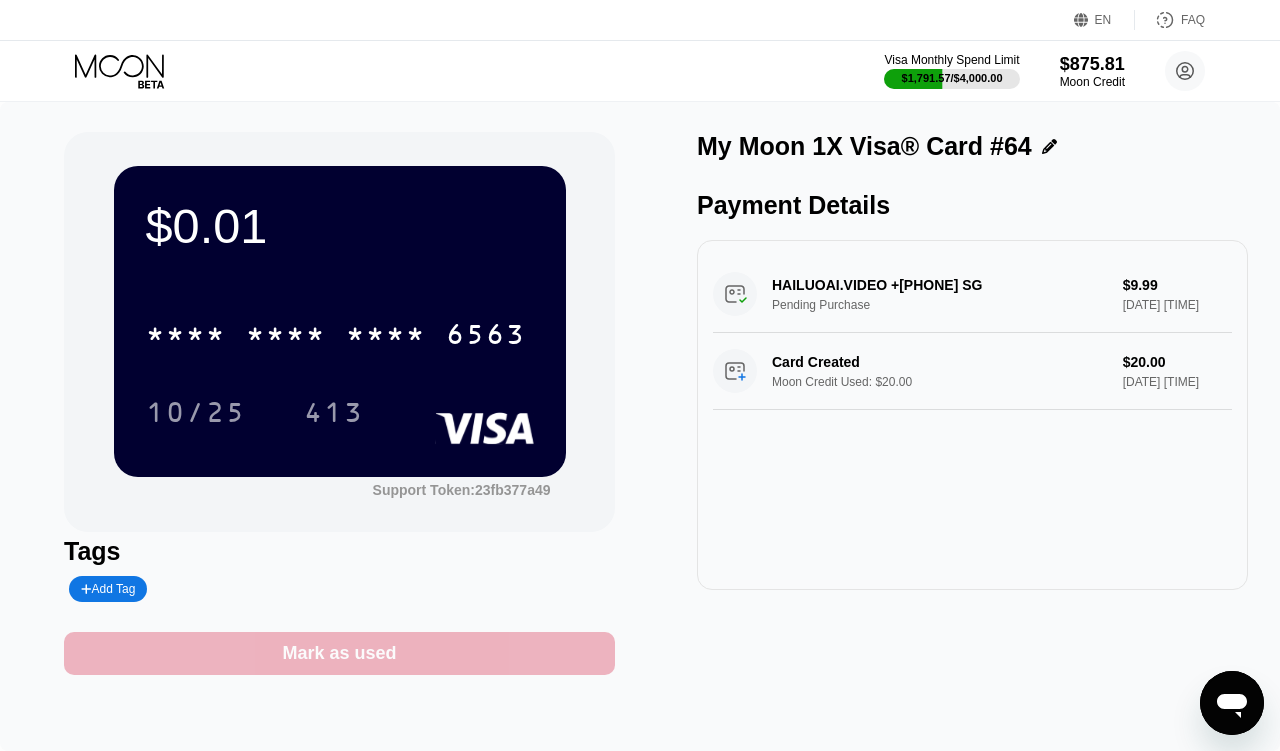 click on "Mark as used" at bounding box center [339, 653] 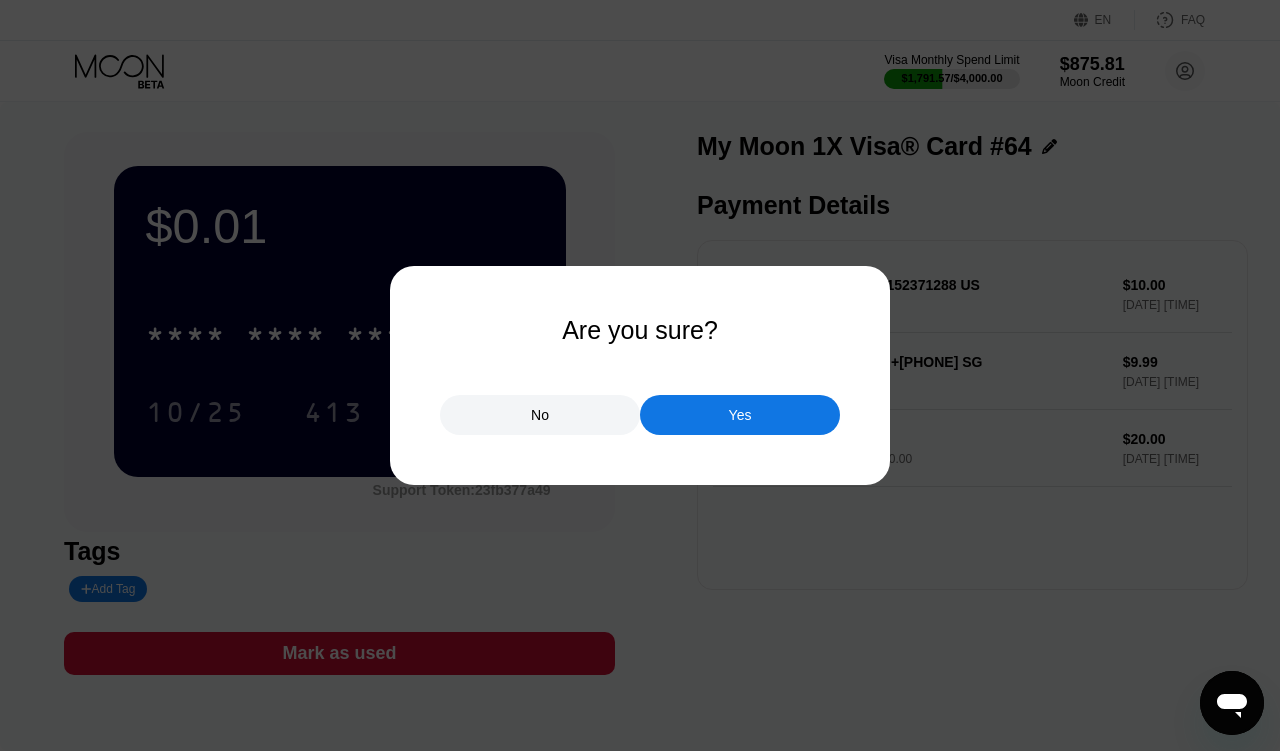 click on "Yes" at bounding box center (740, 415) 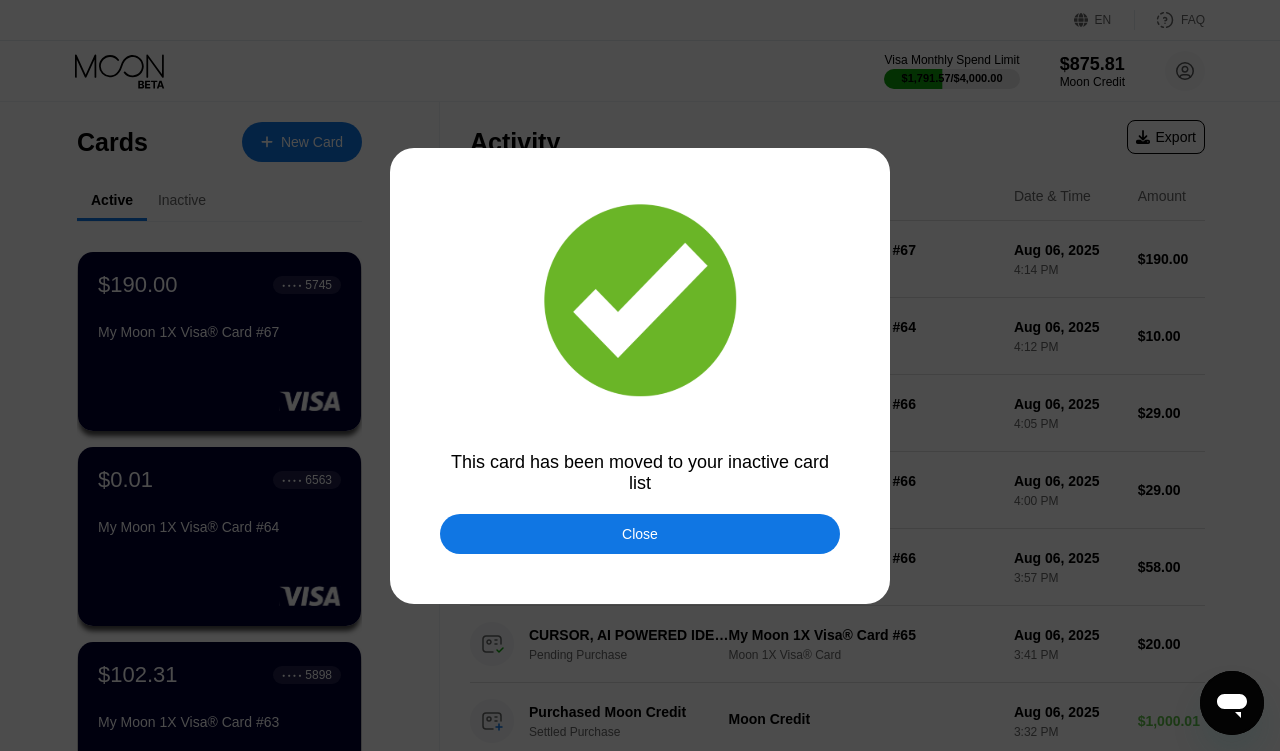 click on "Close" at bounding box center (640, 534) 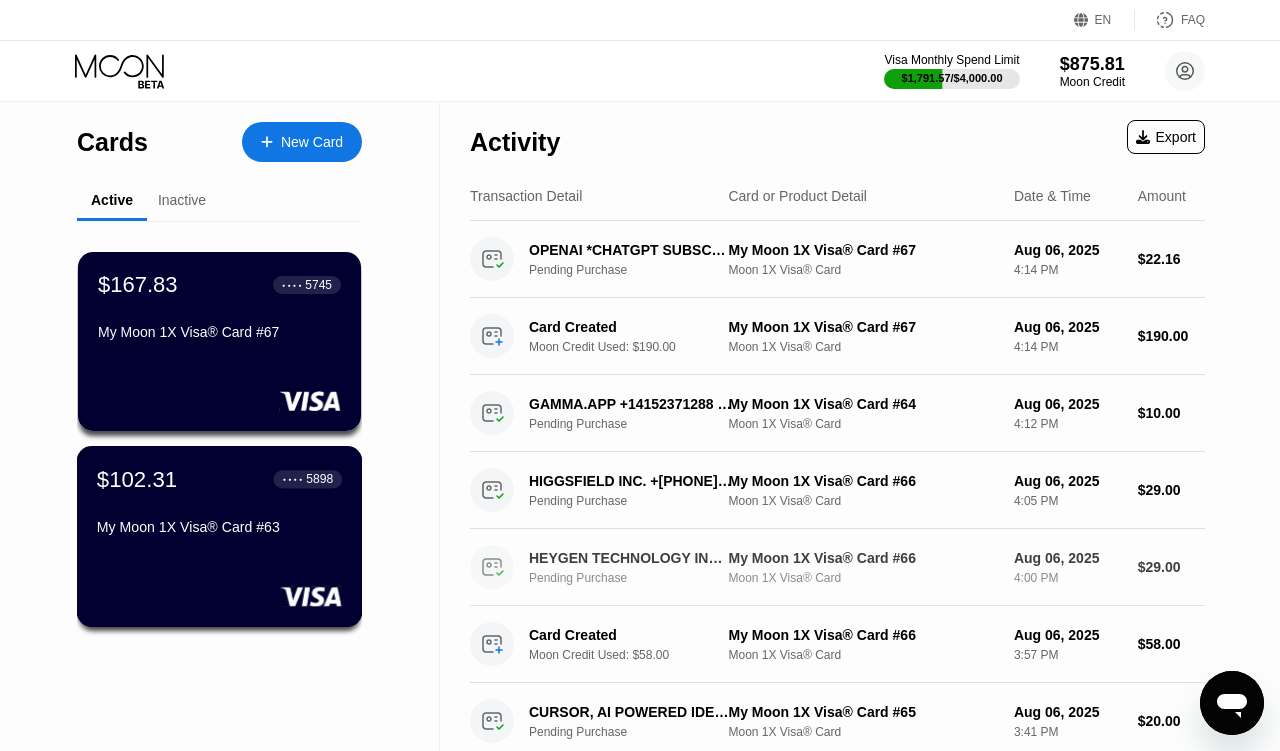 click on "My Moon 1X Visa® Card #63" at bounding box center (219, 527) 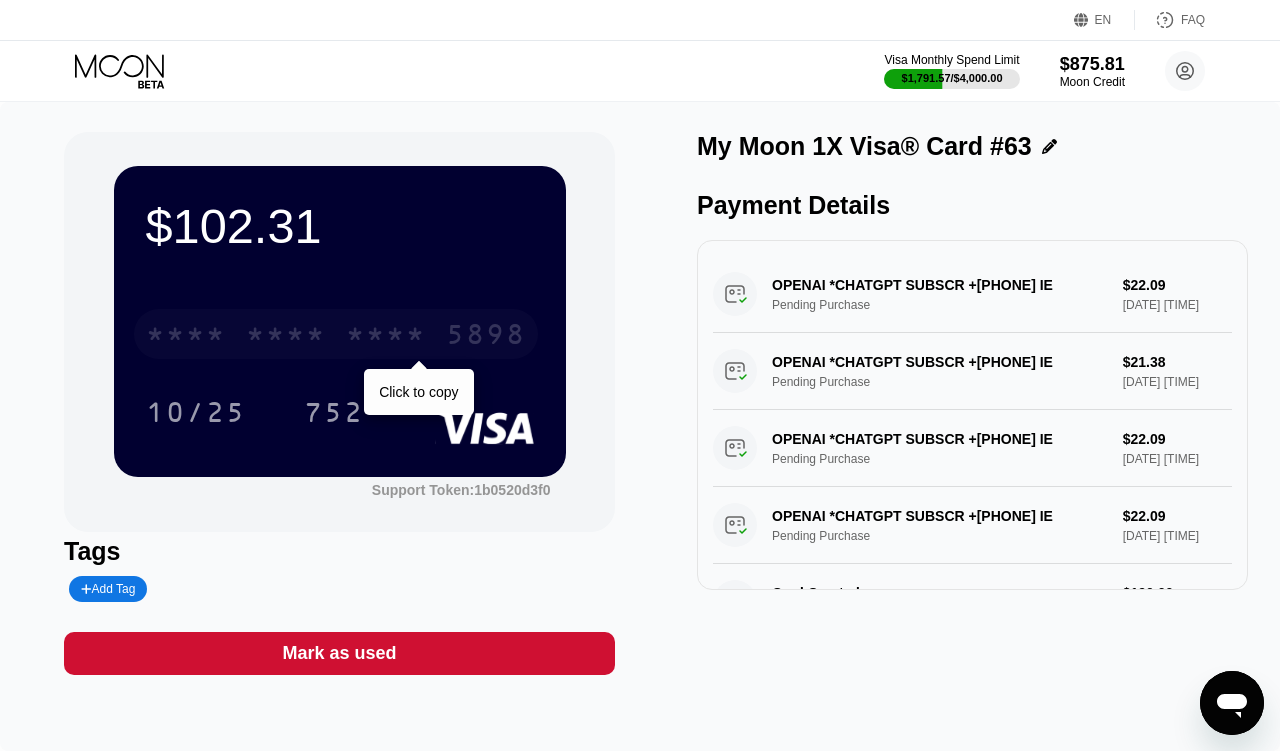 click on "* * * * * * * * * * * * 5898" at bounding box center [336, 334] 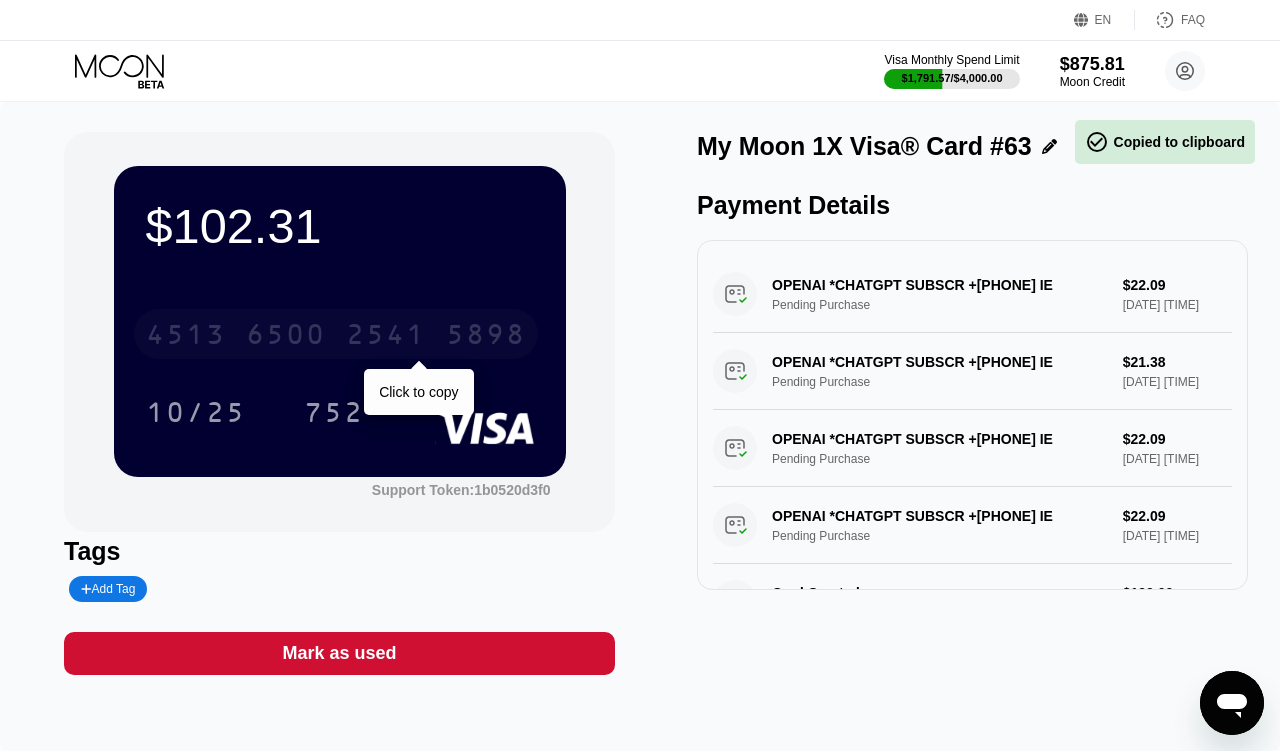 click on "4513 6500 2541 5898" at bounding box center (336, 334) 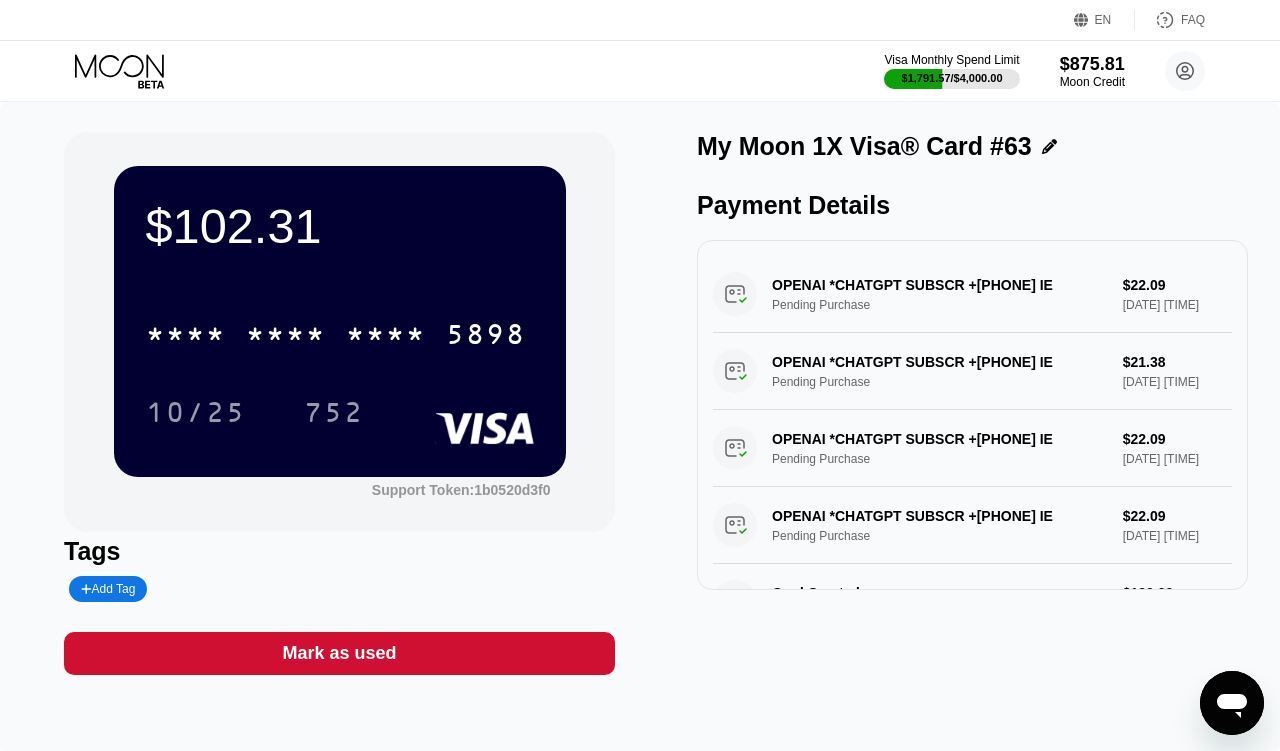 click 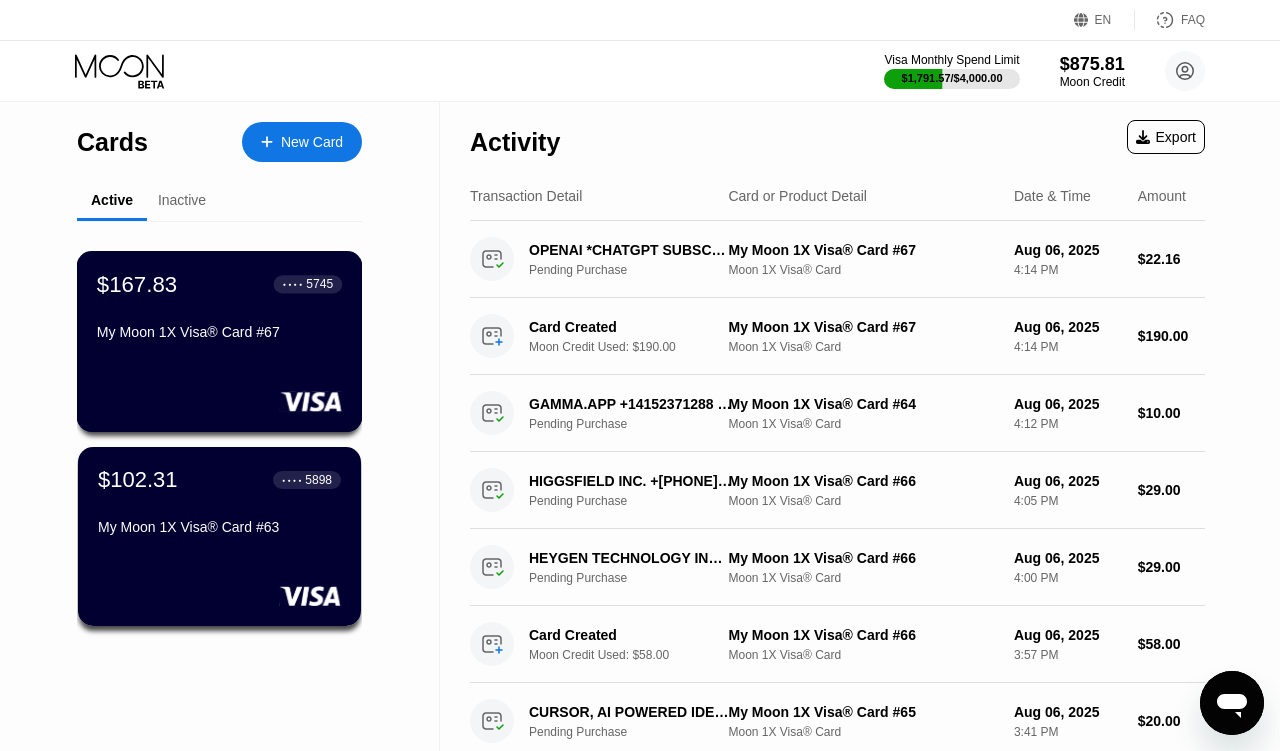click on "My Moon 1X Visa® Card #67" at bounding box center [219, 332] 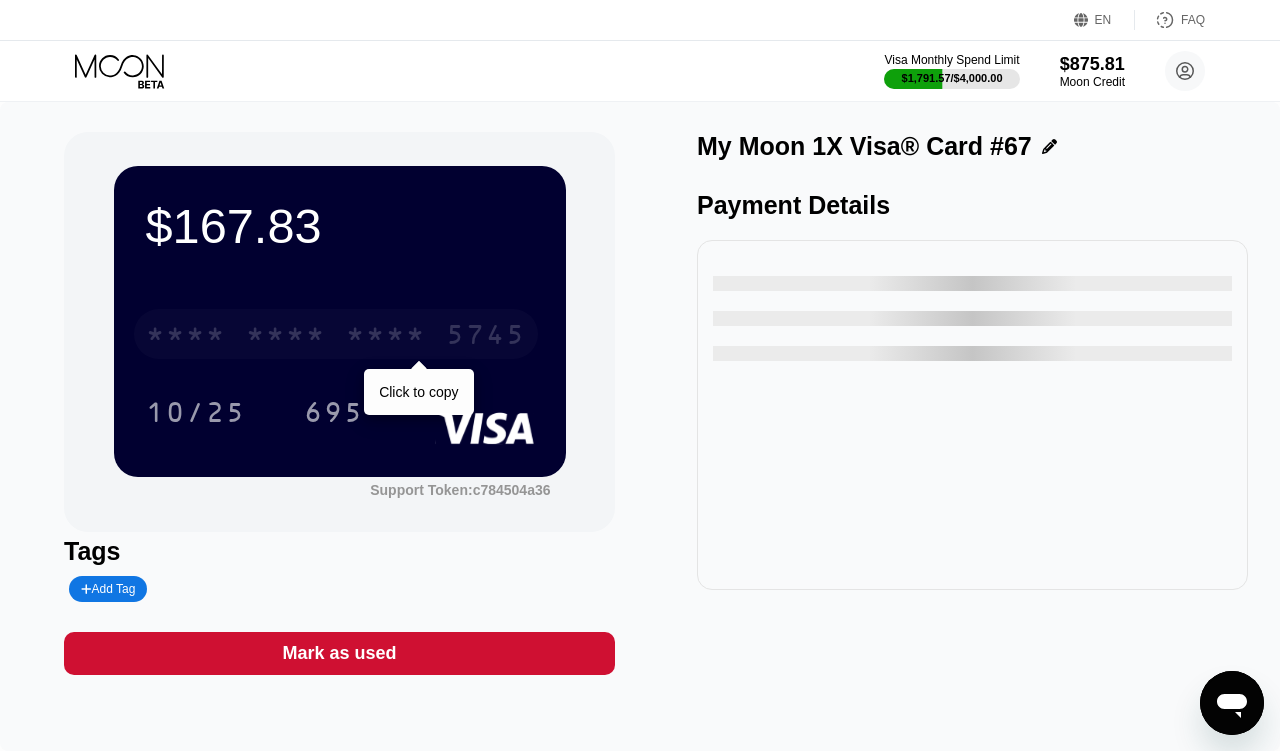 click on "* * * *" at bounding box center [286, 337] 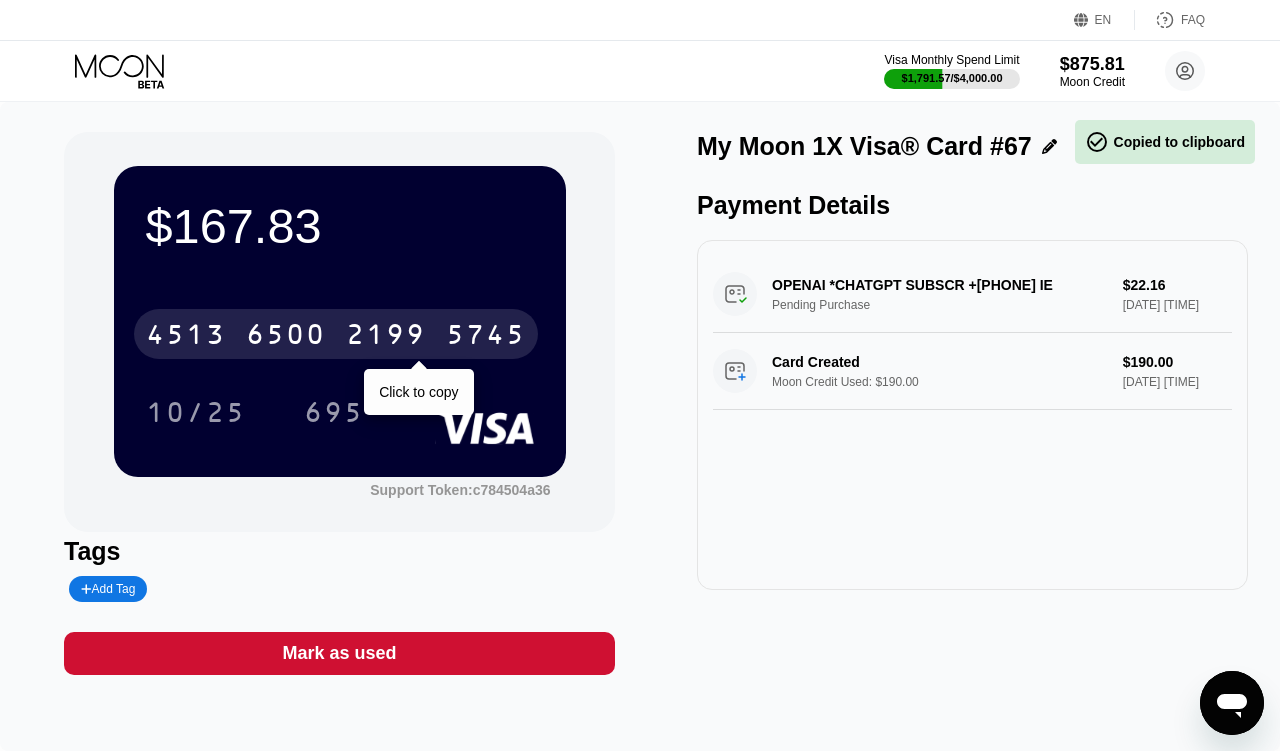 click on "6500" at bounding box center (286, 337) 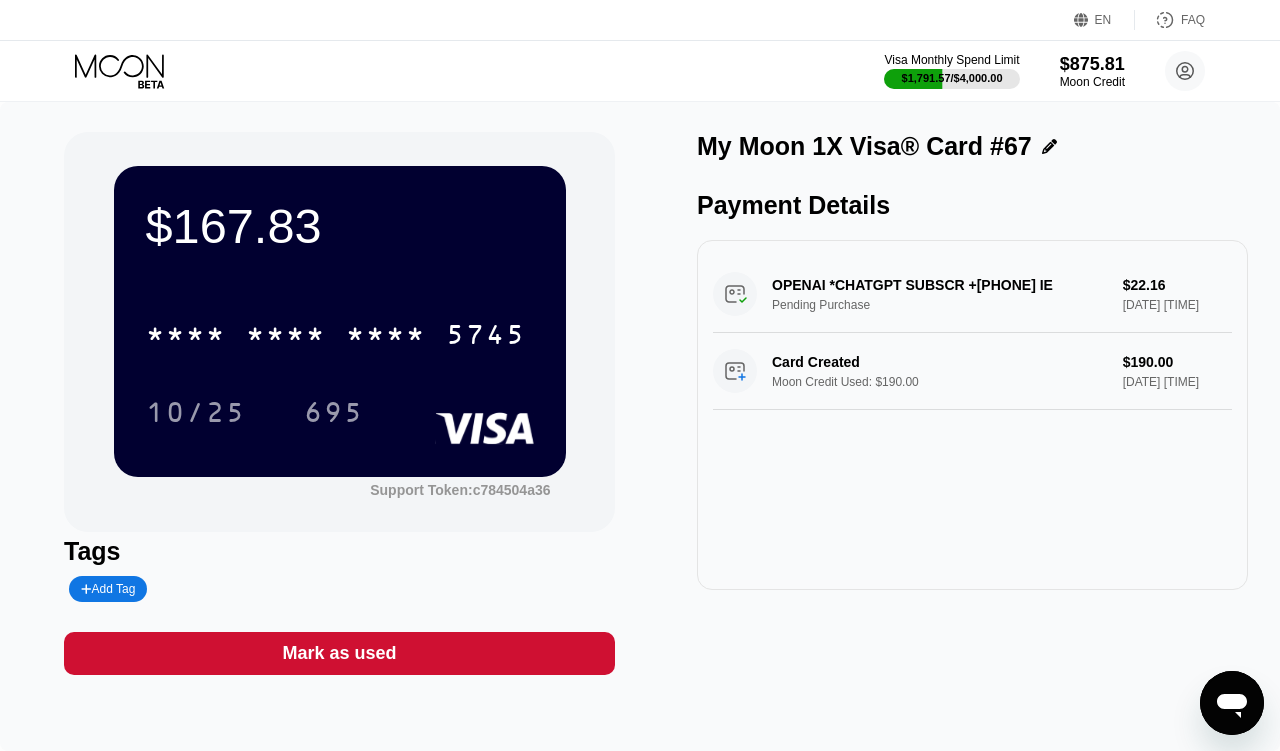 click 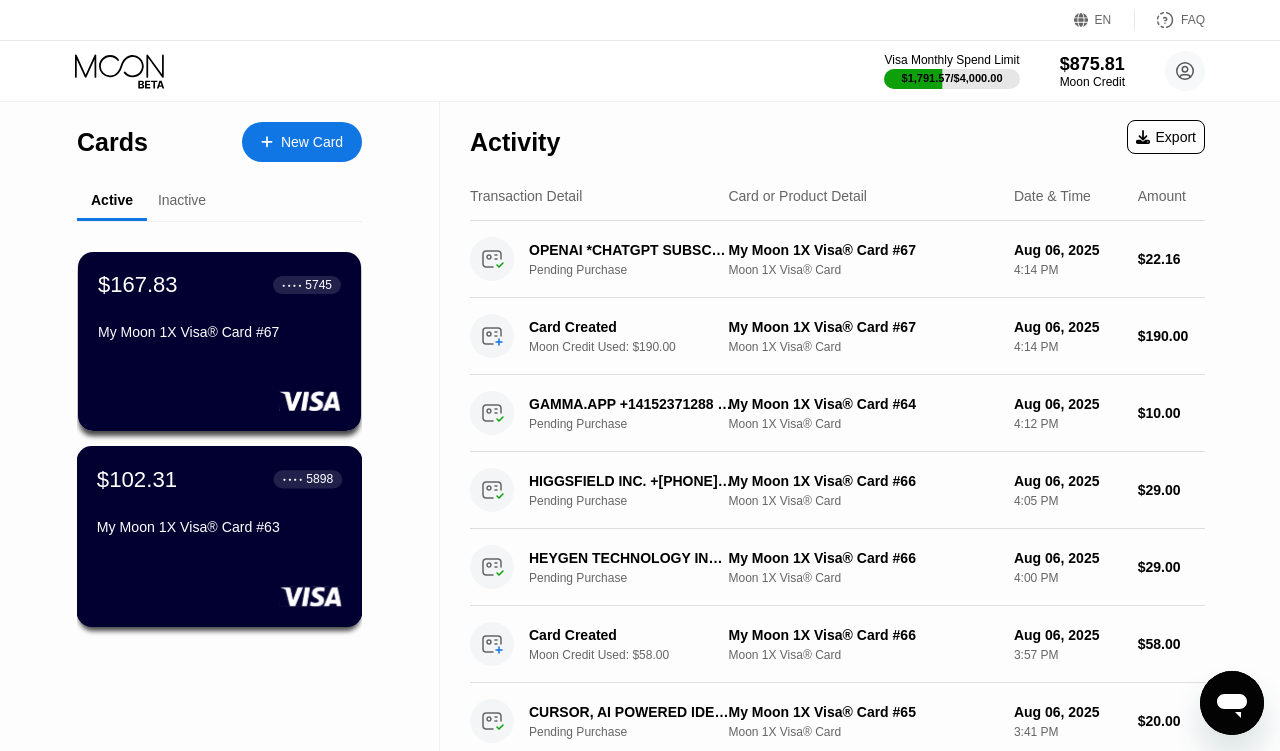 click on "$102.31 ● ● ● ● 5898 My Moon 1X Visa® Card #63" at bounding box center (219, 504) 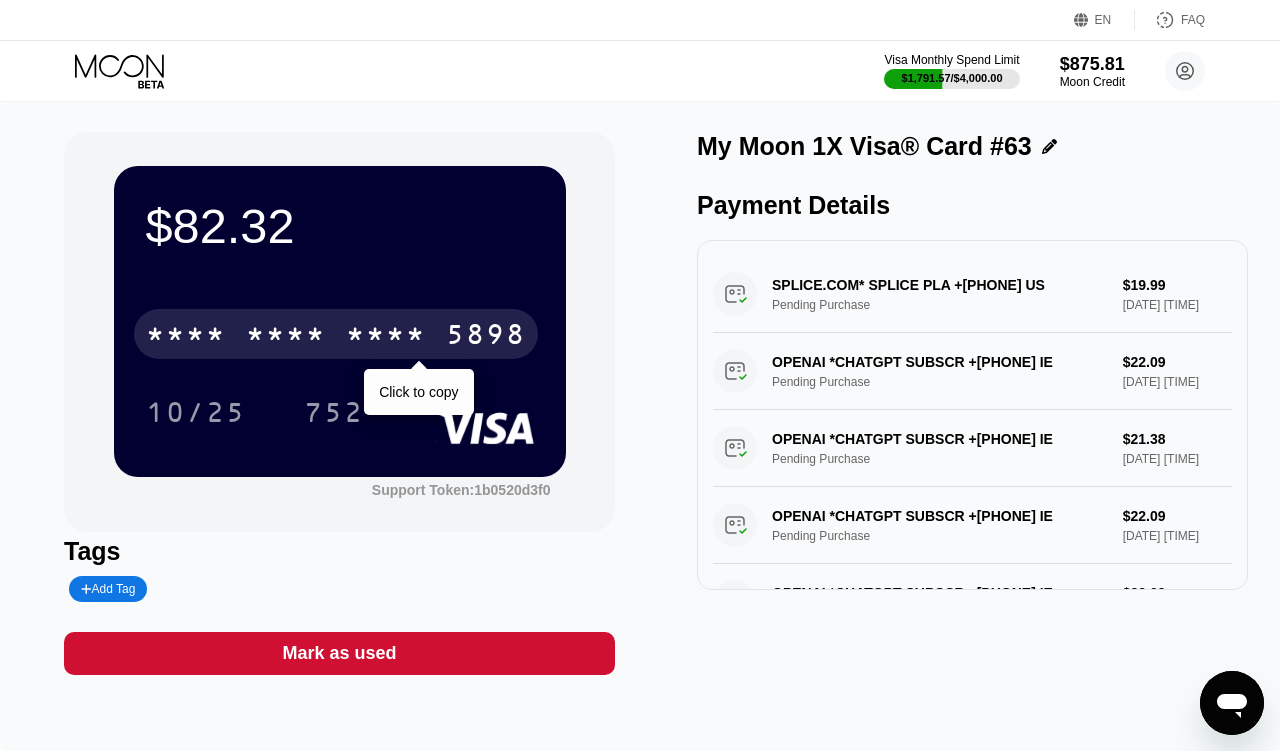 click on "* * * *" at bounding box center (386, 337) 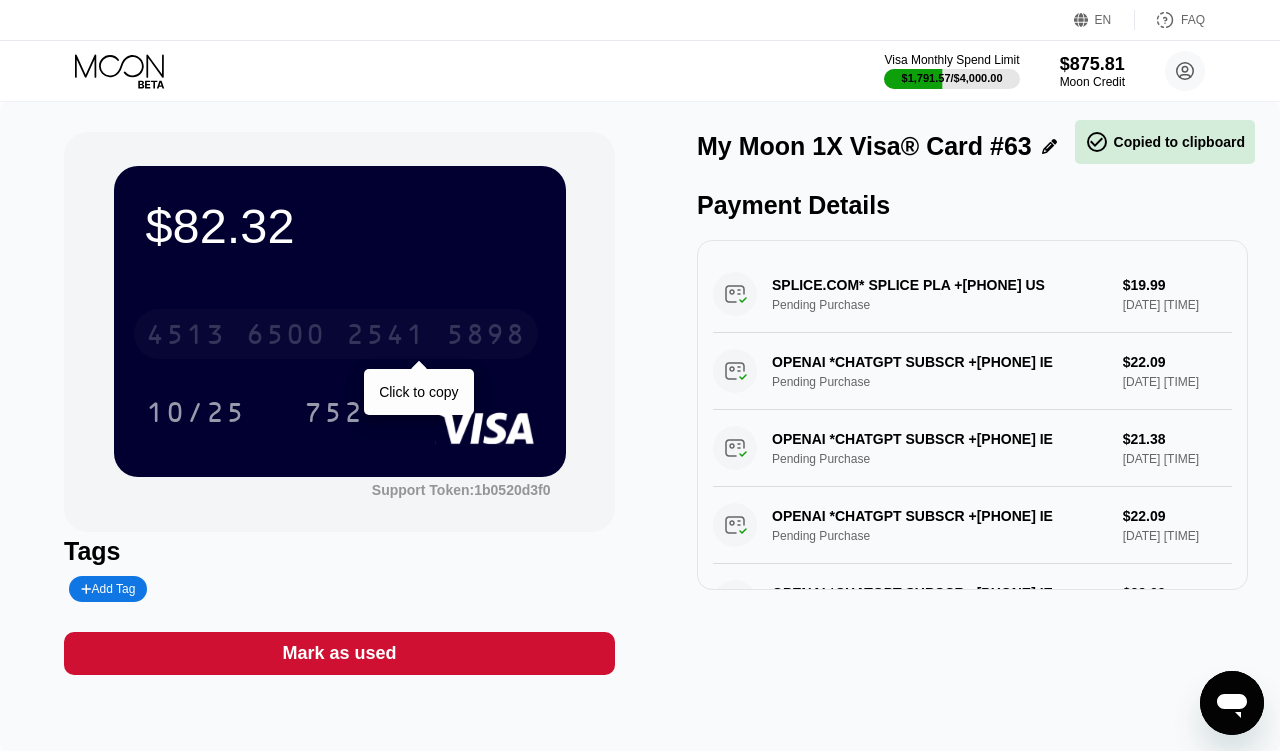 click on "4513 6500 2541 5898" at bounding box center (336, 334) 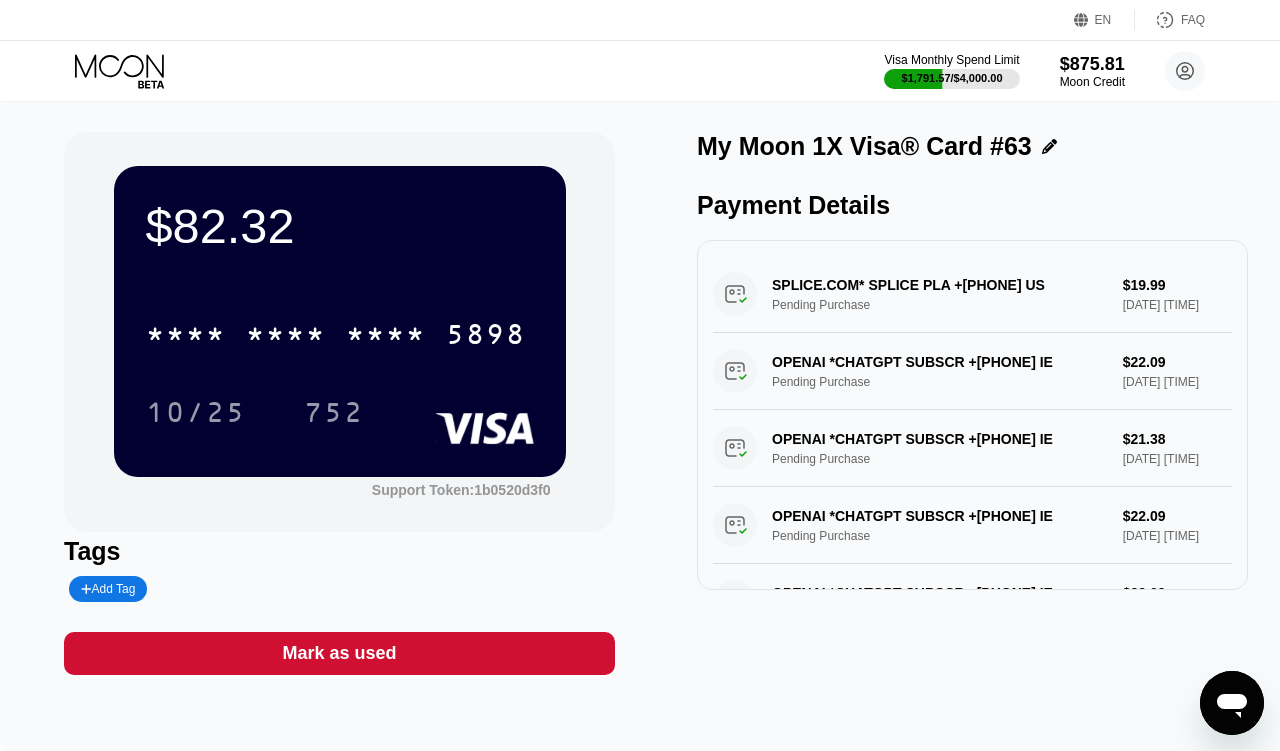 click 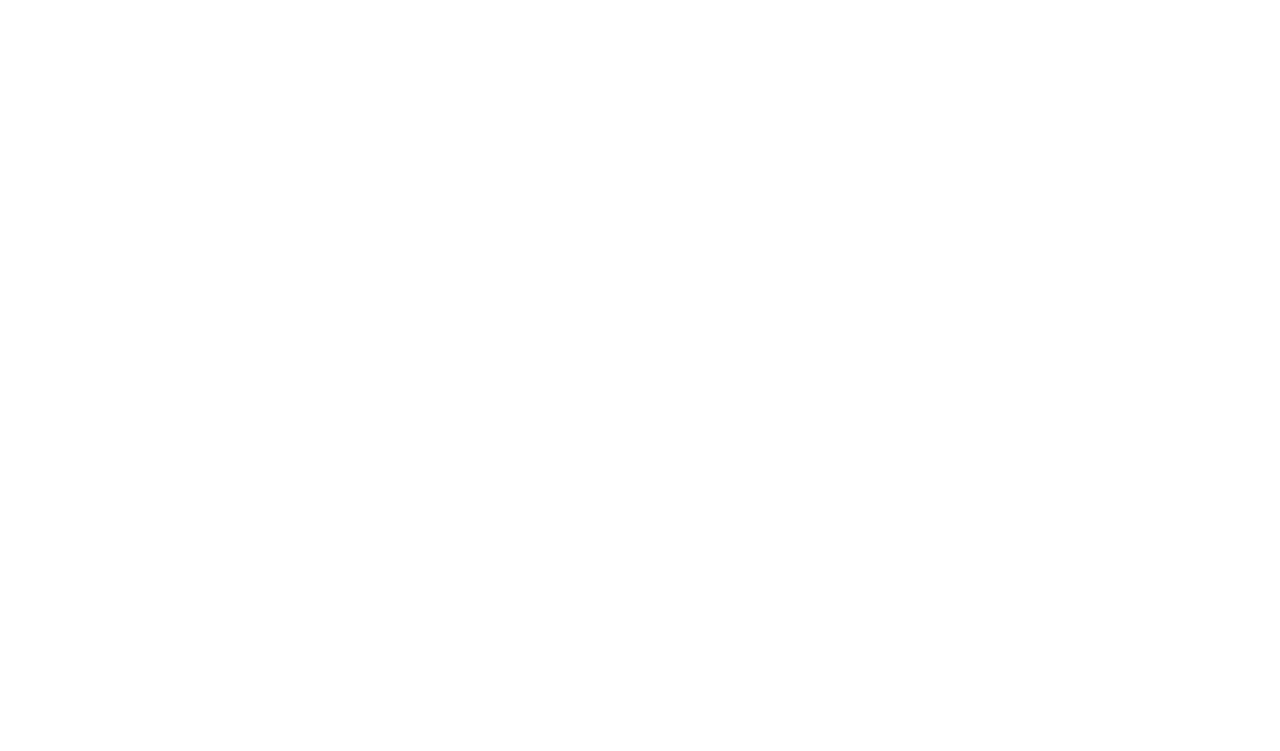 scroll, scrollTop: 0, scrollLeft: 0, axis: both 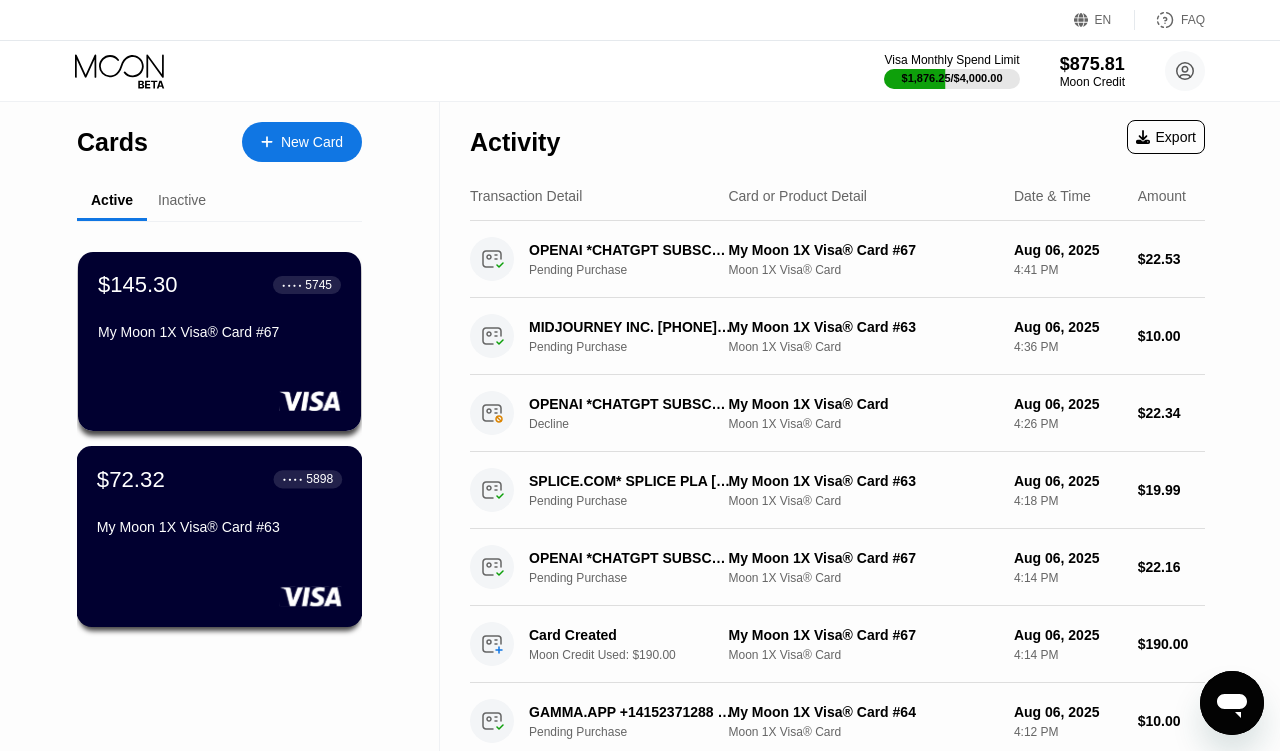 click on "$72.32 ● ● ● ● 5898 My Moon 1X Visa® Card #63" at bounding box center [219, 504] 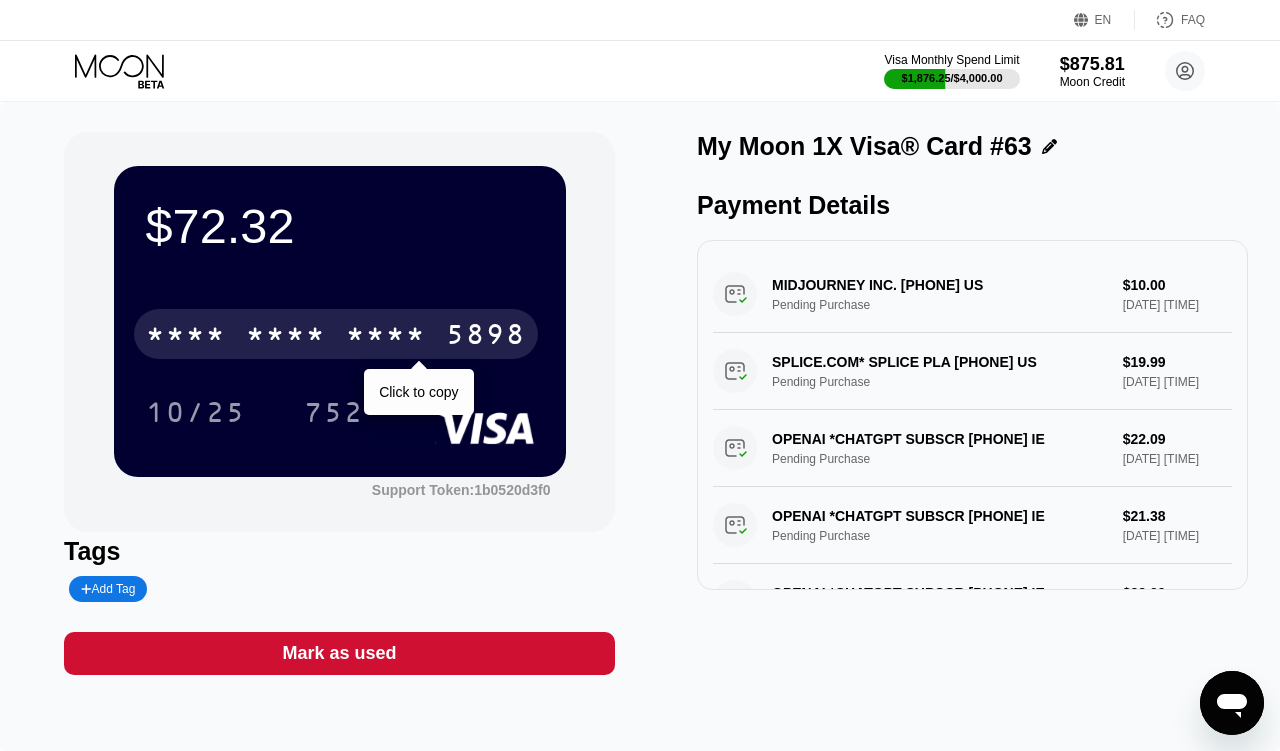 click on "* * * *" at bounding box center (286, 337) 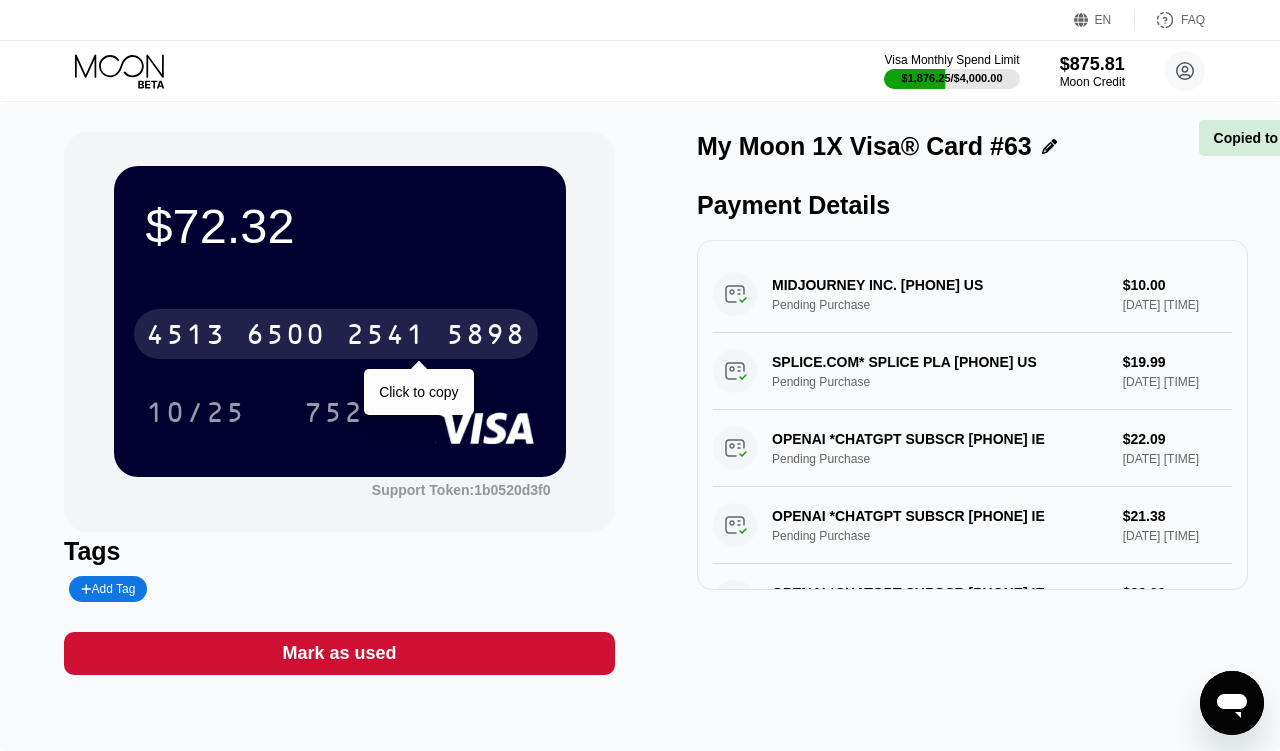 click on "6500" at bounding box center [286, 337] 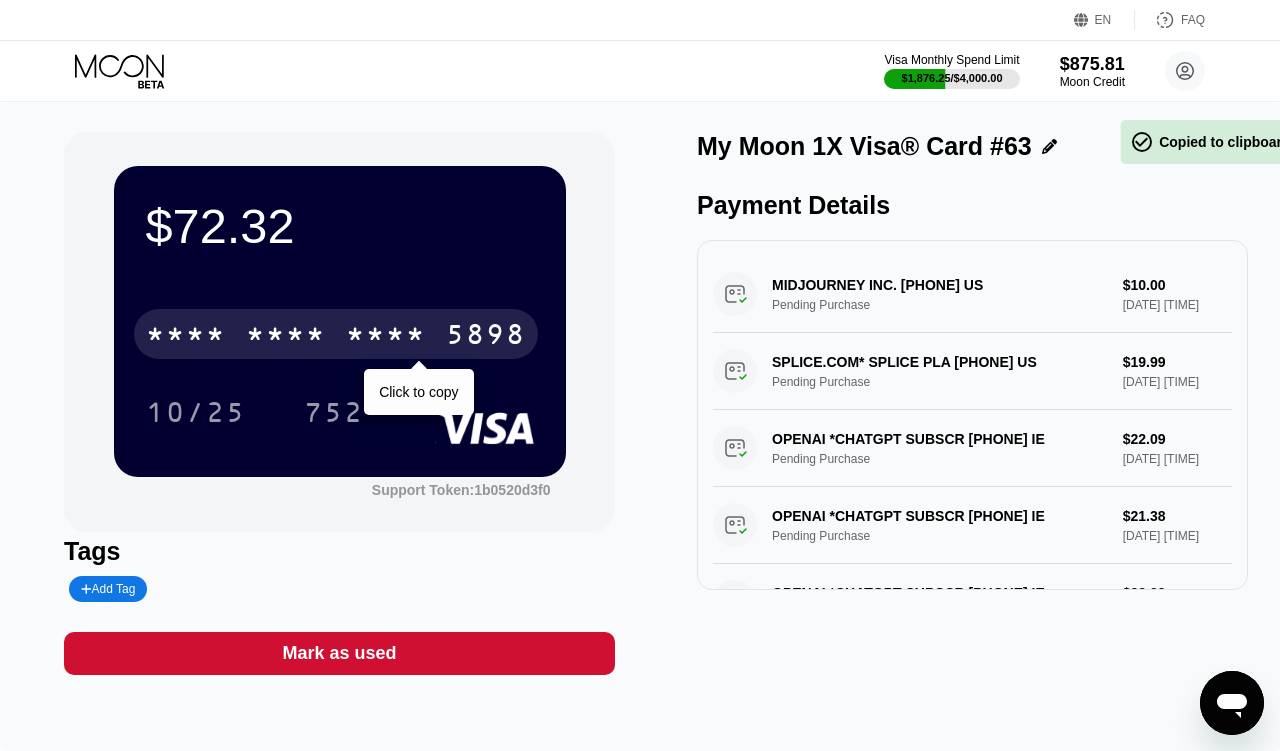 click on "* * * *" at bounding box center [286, 337] 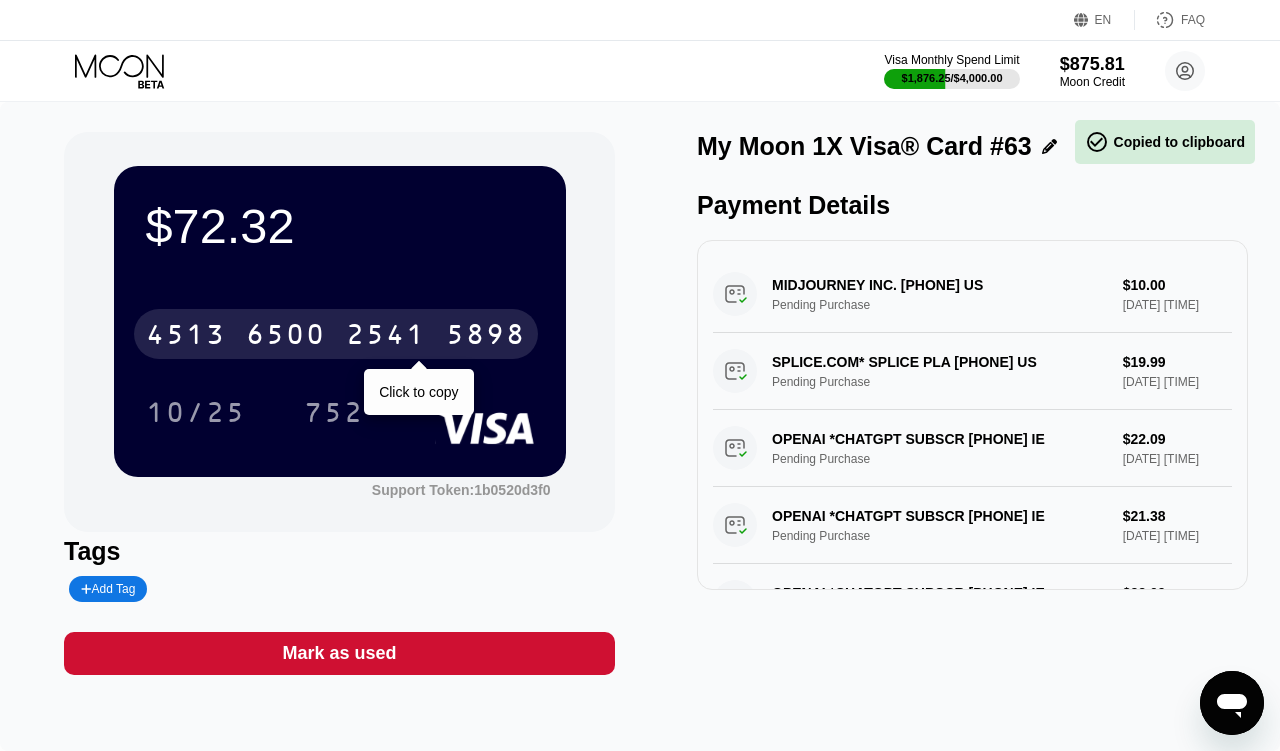 click on "6500" at bounding box center (286, 337) 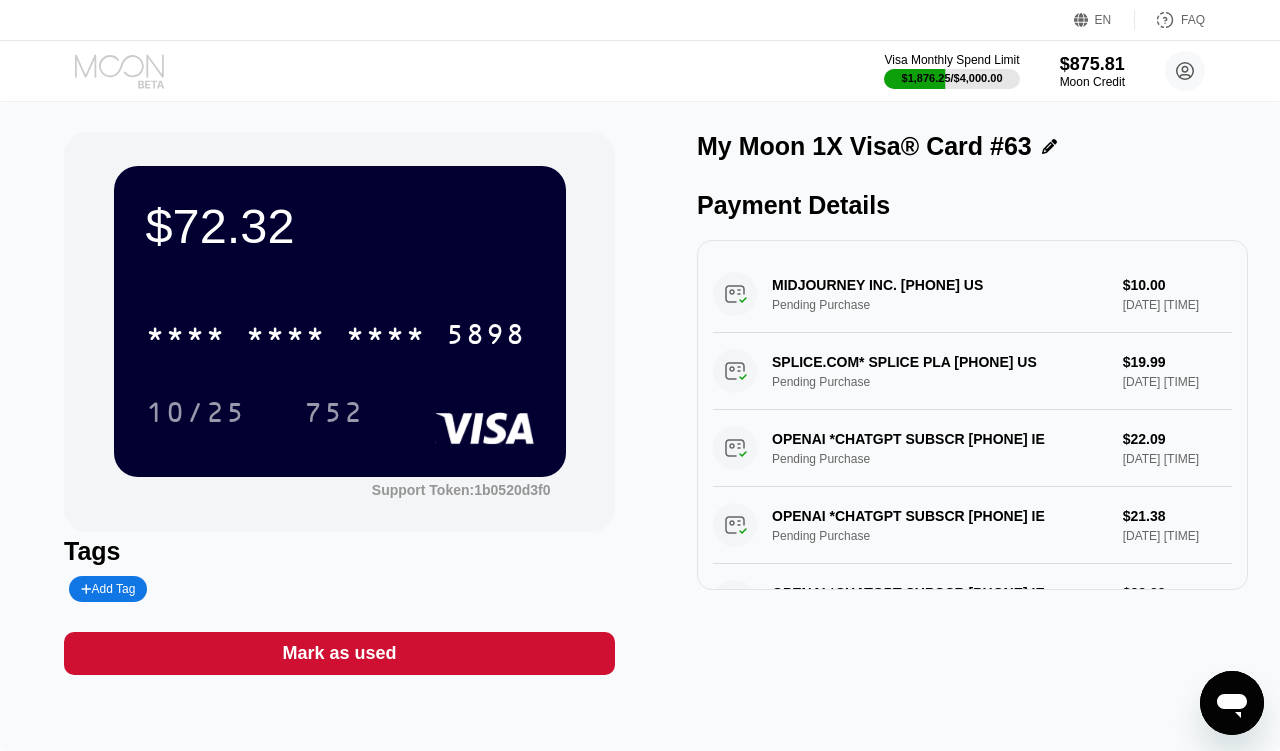 click 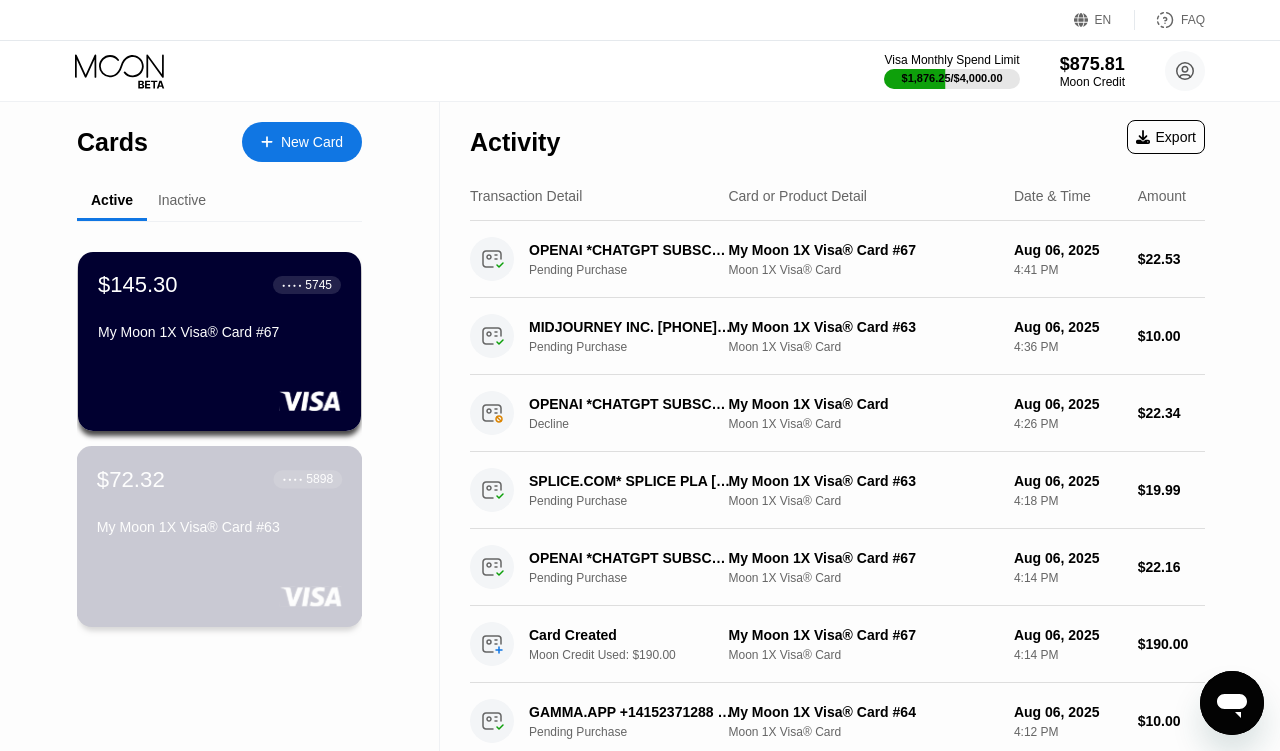 click on "$72.32 ● ● ● ● 5898 My Moon 1X Visa® Card #63" at bounding box center [220, 536] 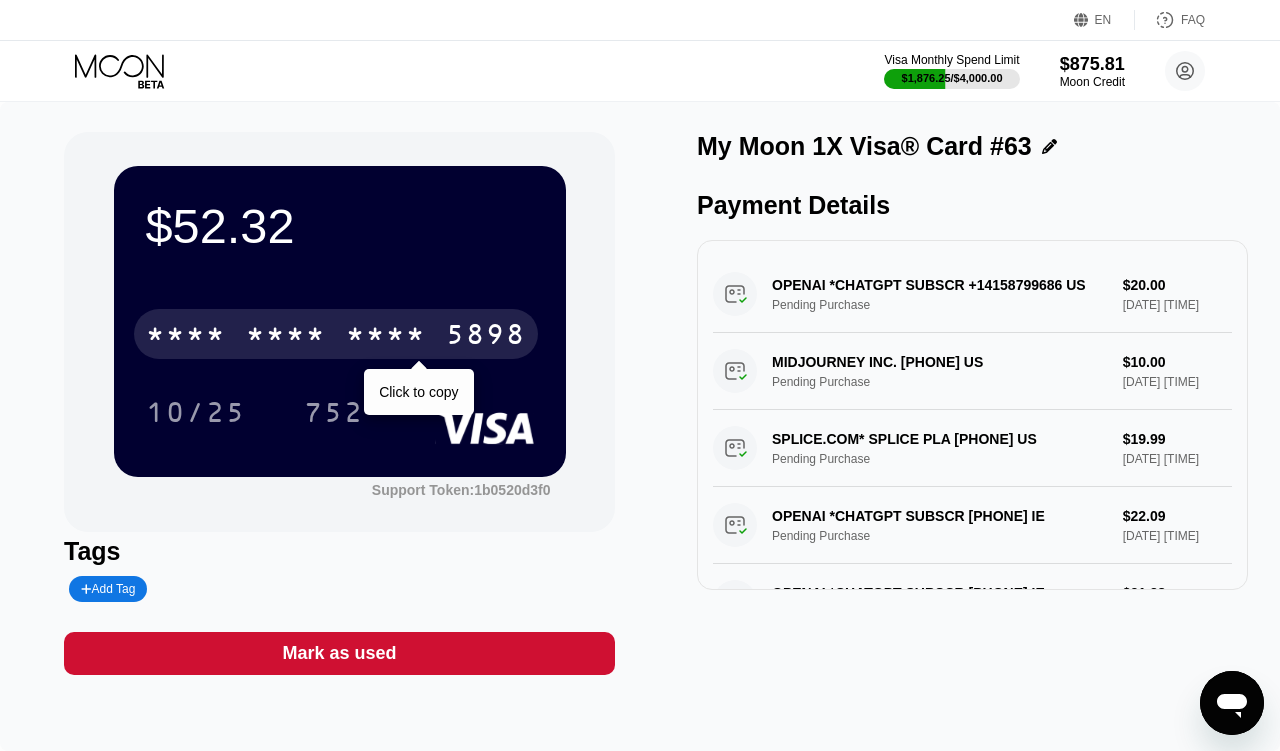 click on "* * * * * * * * * * * * 5898" at bounding box center [336, 334] 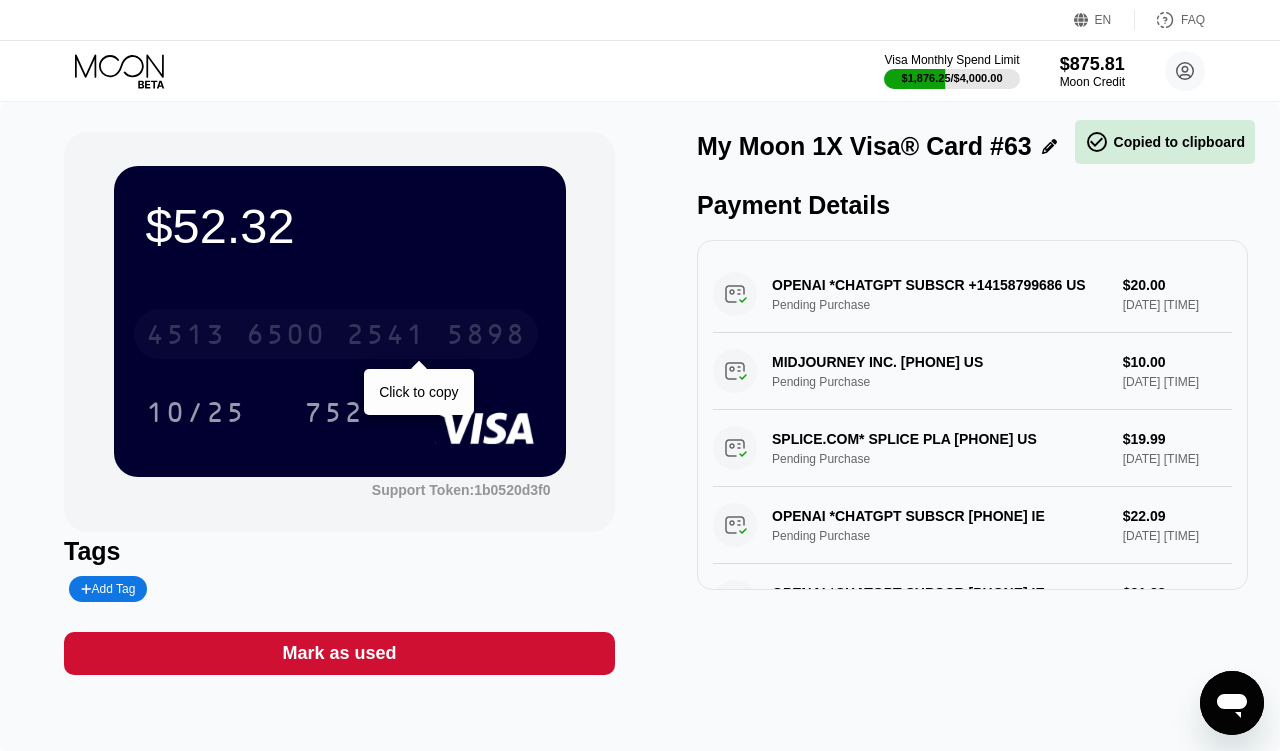 click on "[CARD_NUMBER]" at bounding box center (336, 334) 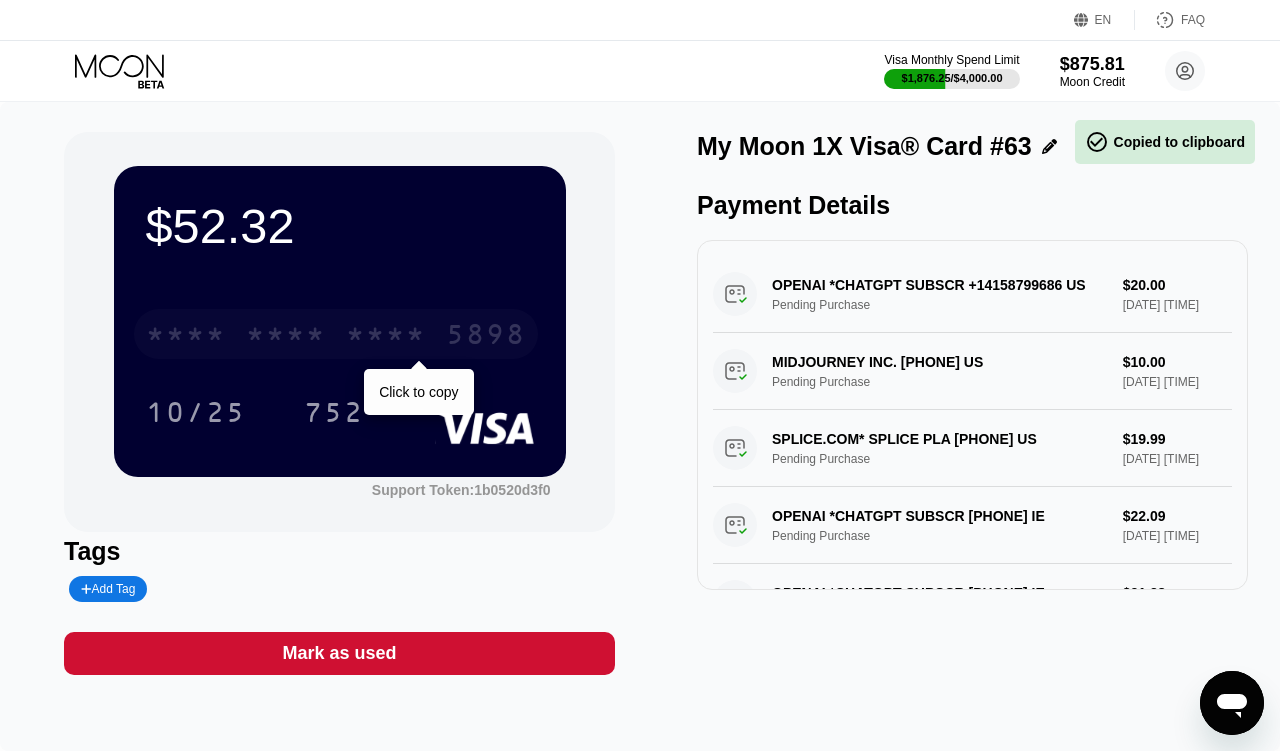 click on "* * * * * * * * * * * * 5898" at bounding box center [336, 334] 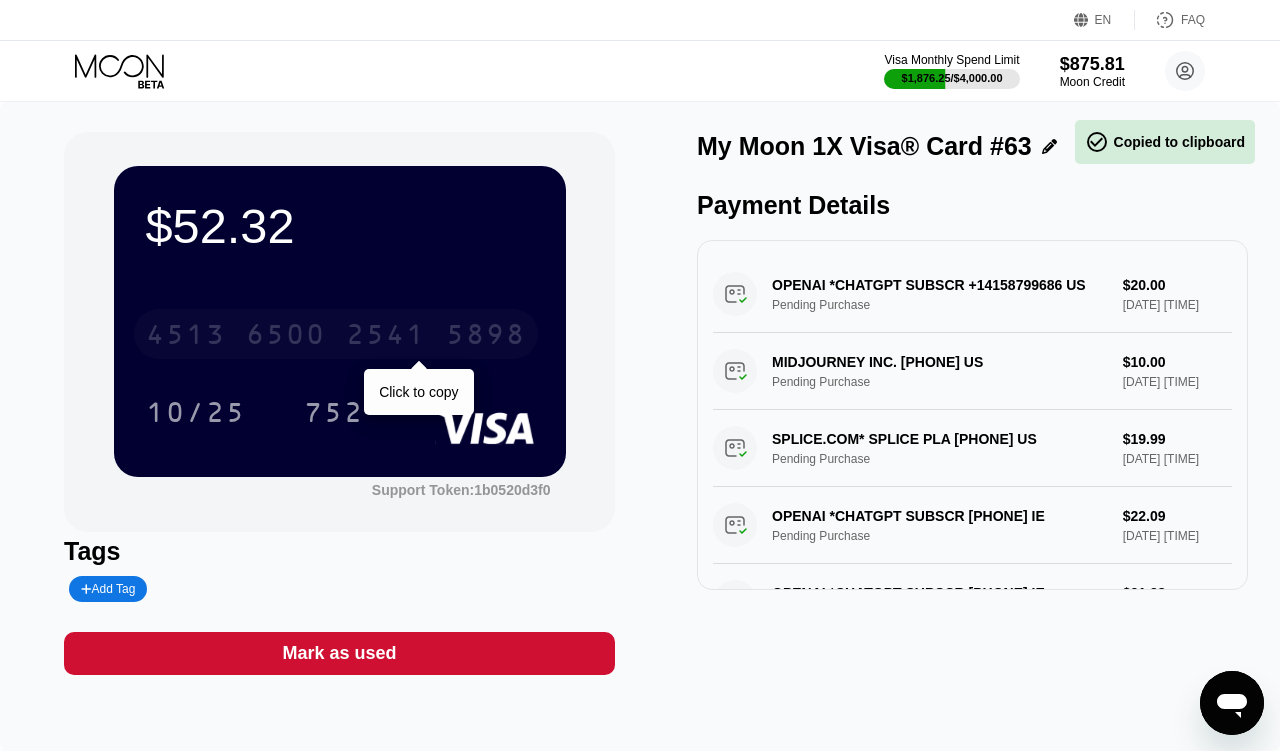 click on "2541" at bounding box center (386, 337) 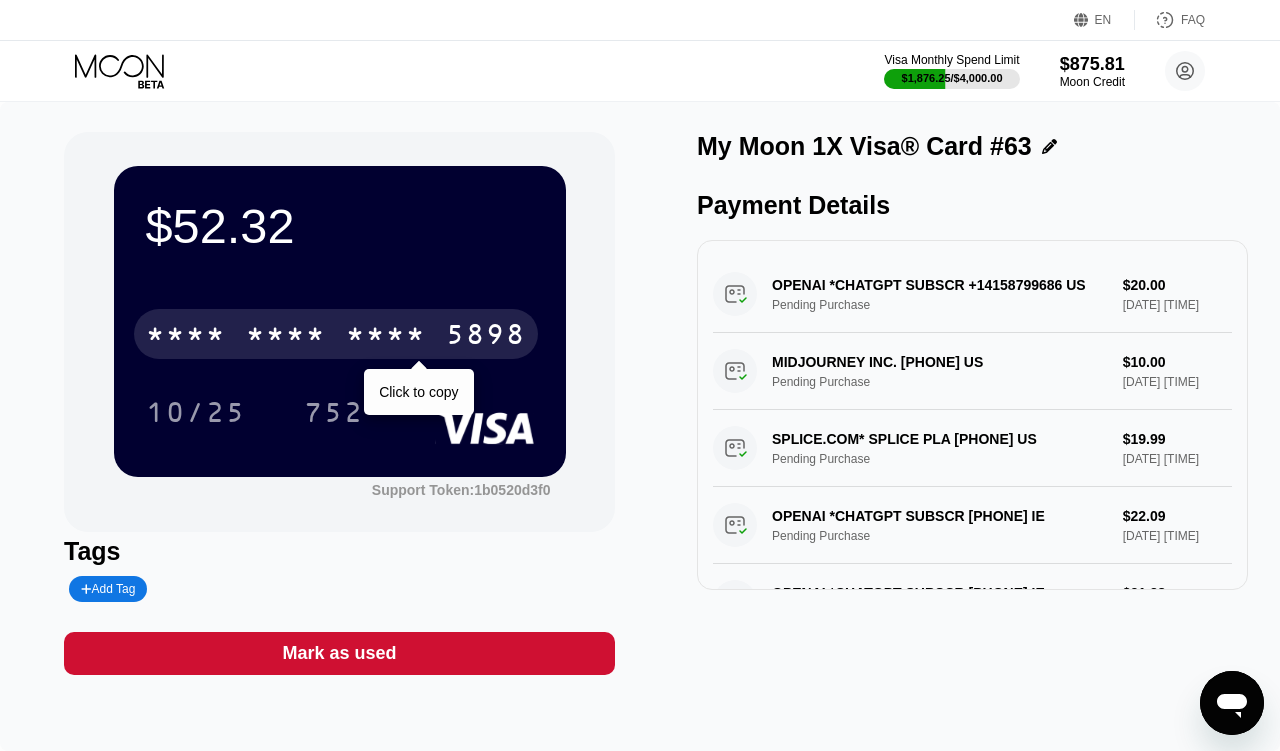 click on "* * * *" at bounding box center [286, 337] 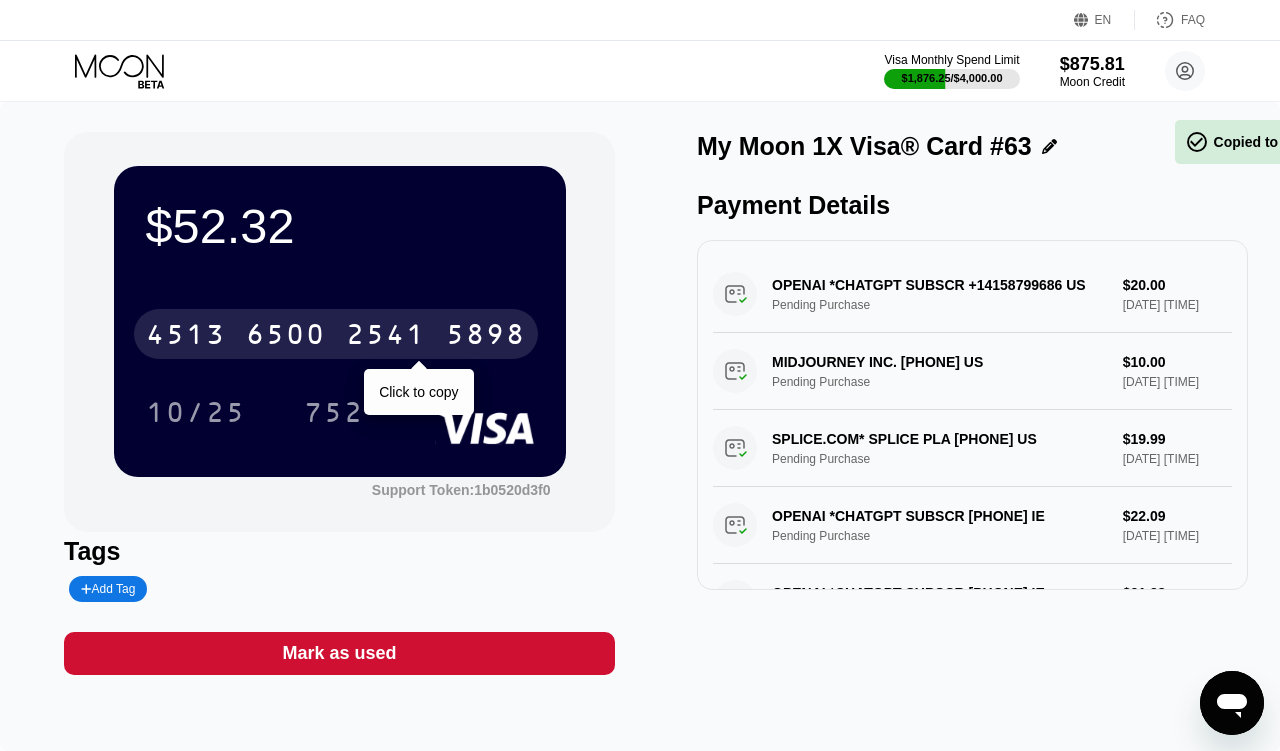 click on "6500" at bounding box center [286, 337] 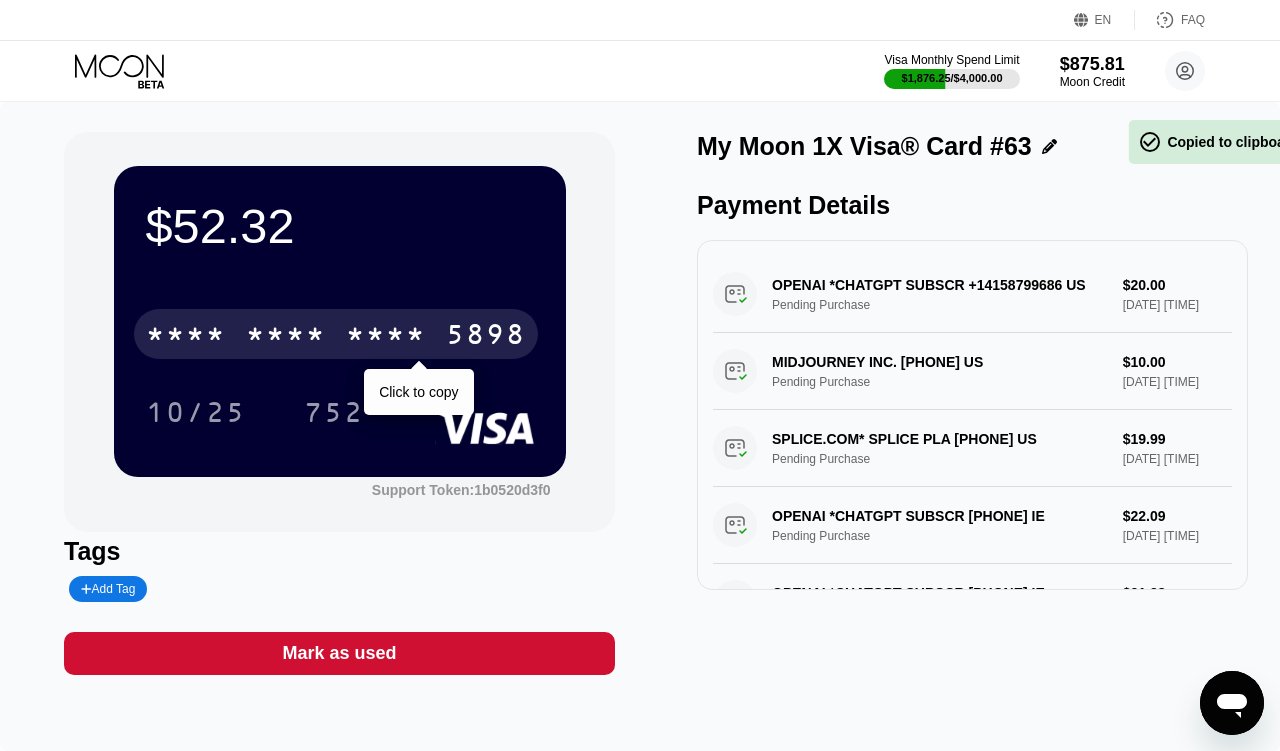 drag, startPoint x: 306, startPoint y: 324, endPoint x: 298, endPoint y: 341, distance: 18.788294 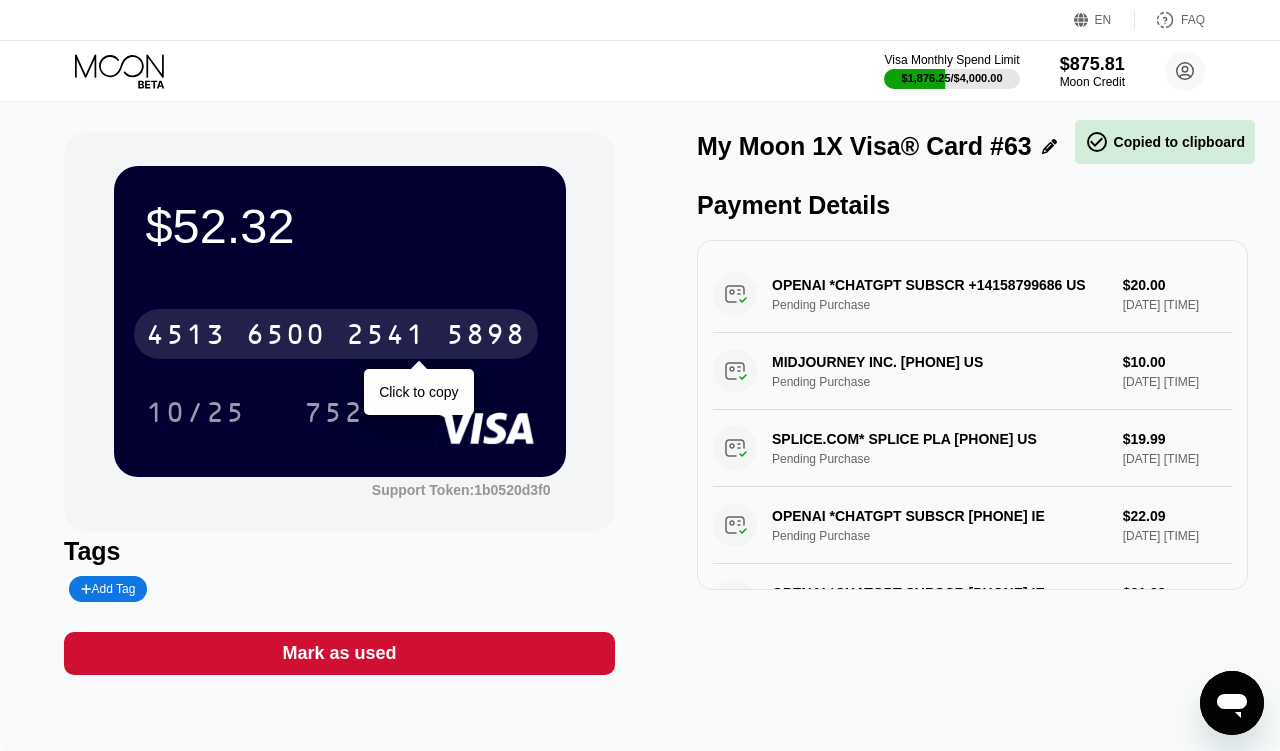click on "6500" at bounding box center (286, 337) 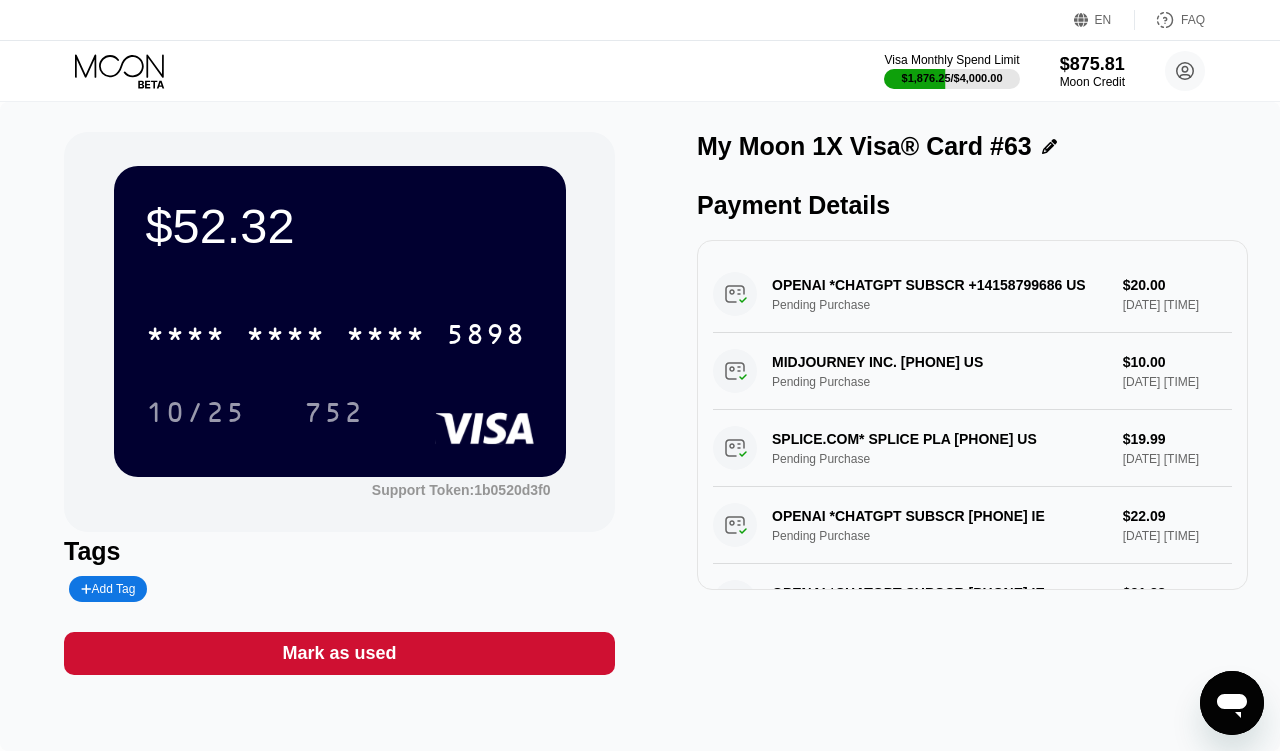 click 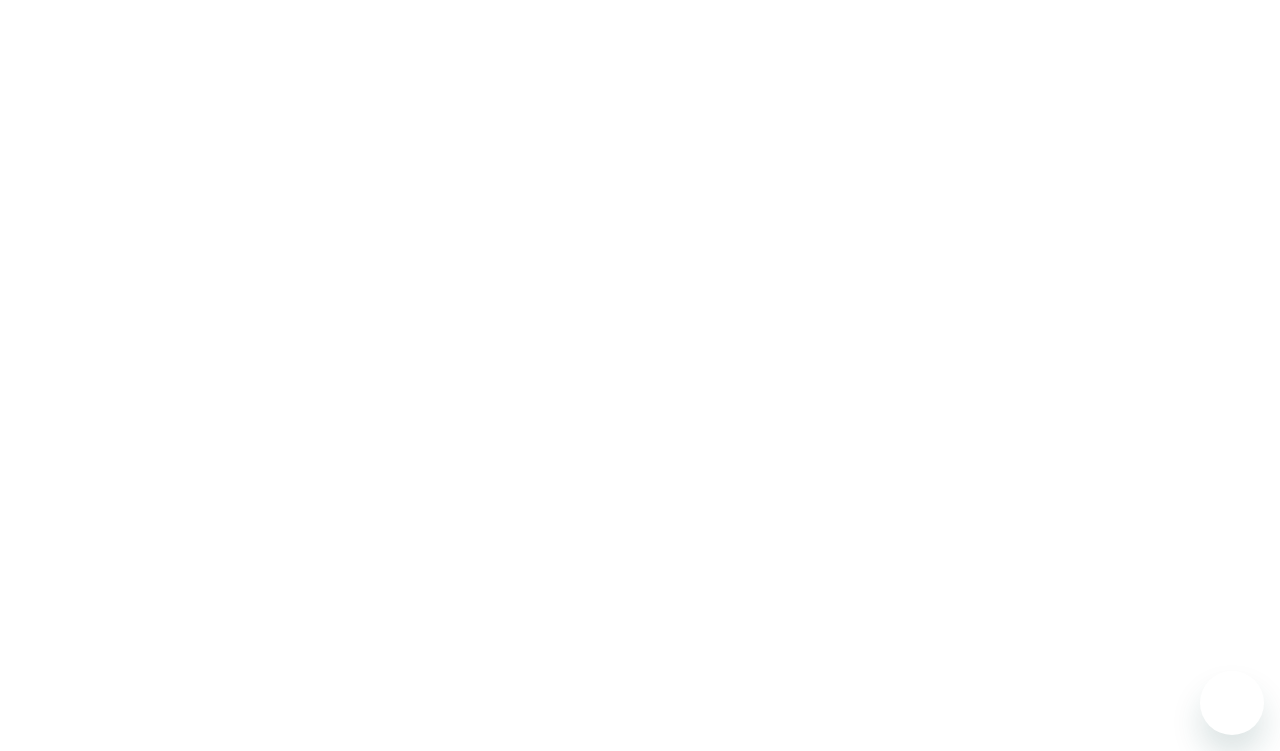 scroll, scrollTop: 0, scrollLeft: 0, axis: both 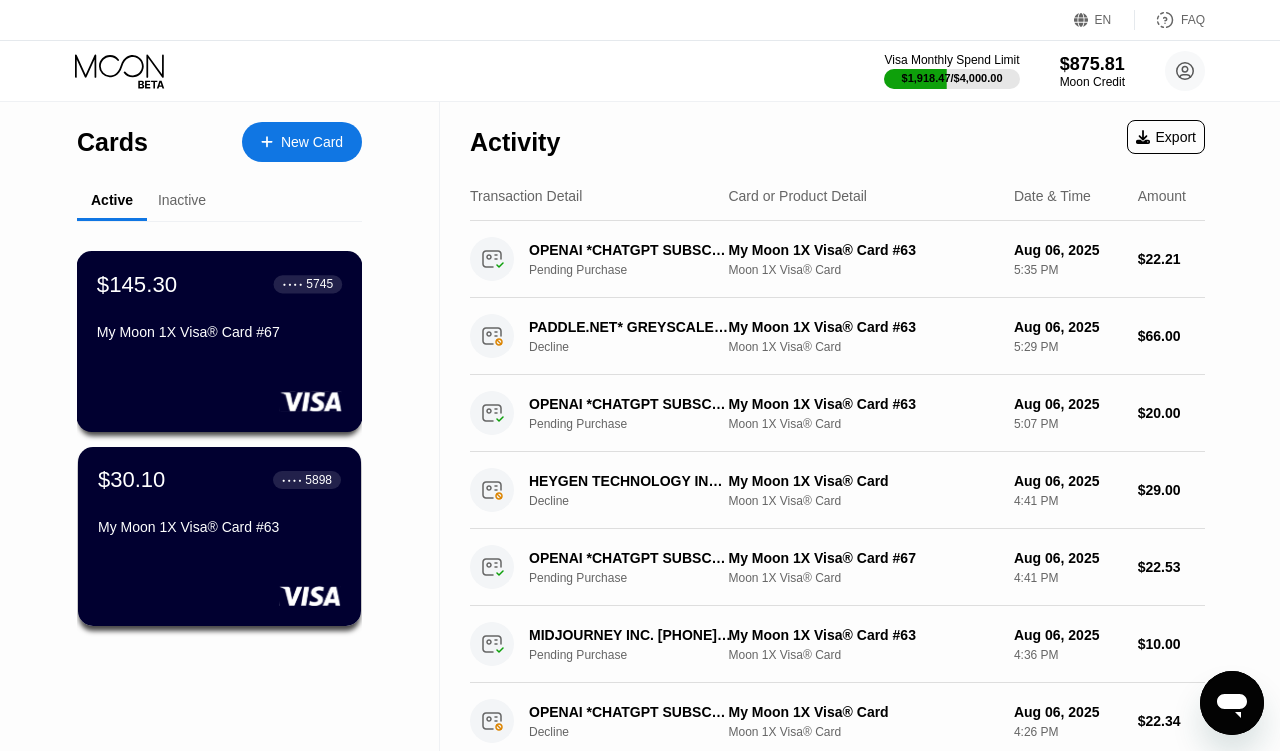 click on "$145.30 ● ● ● ● 5745" at bounding box center [219, 284] 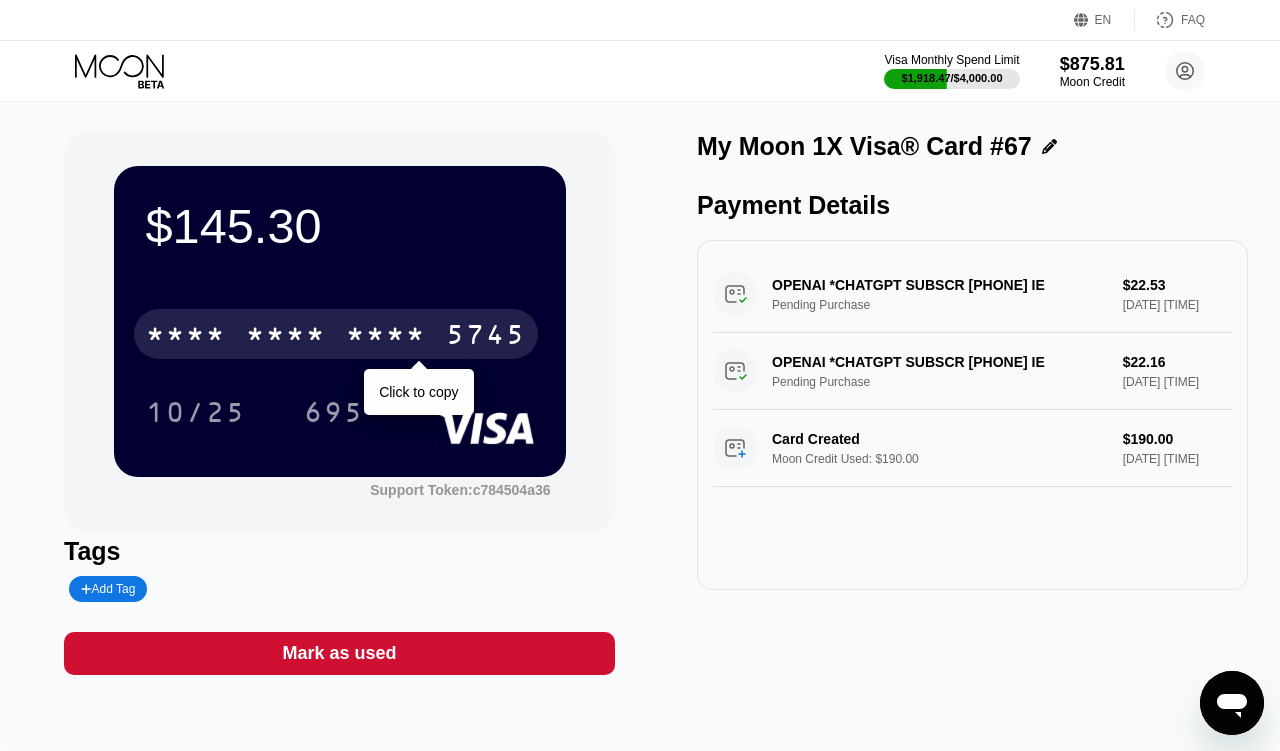 click on "* * * *" at bounding box center [286, 337] 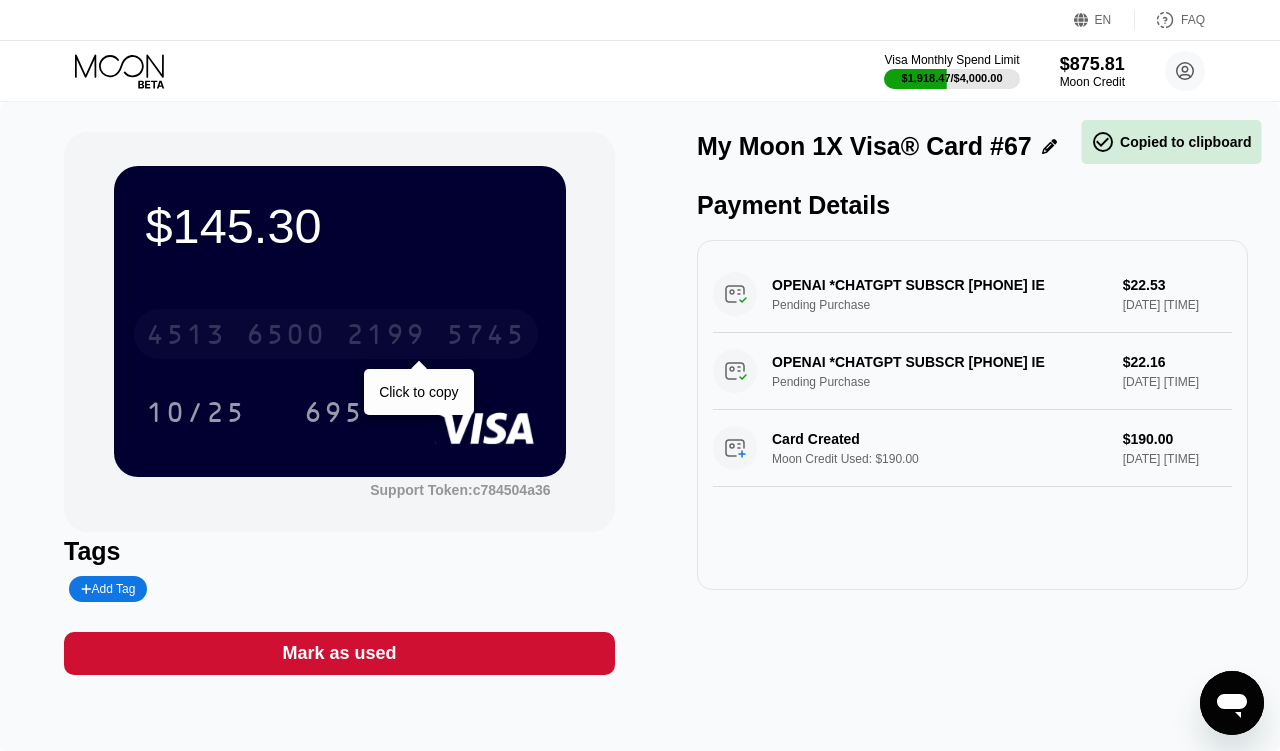 click on "6500" at bounding box center [286, 337] 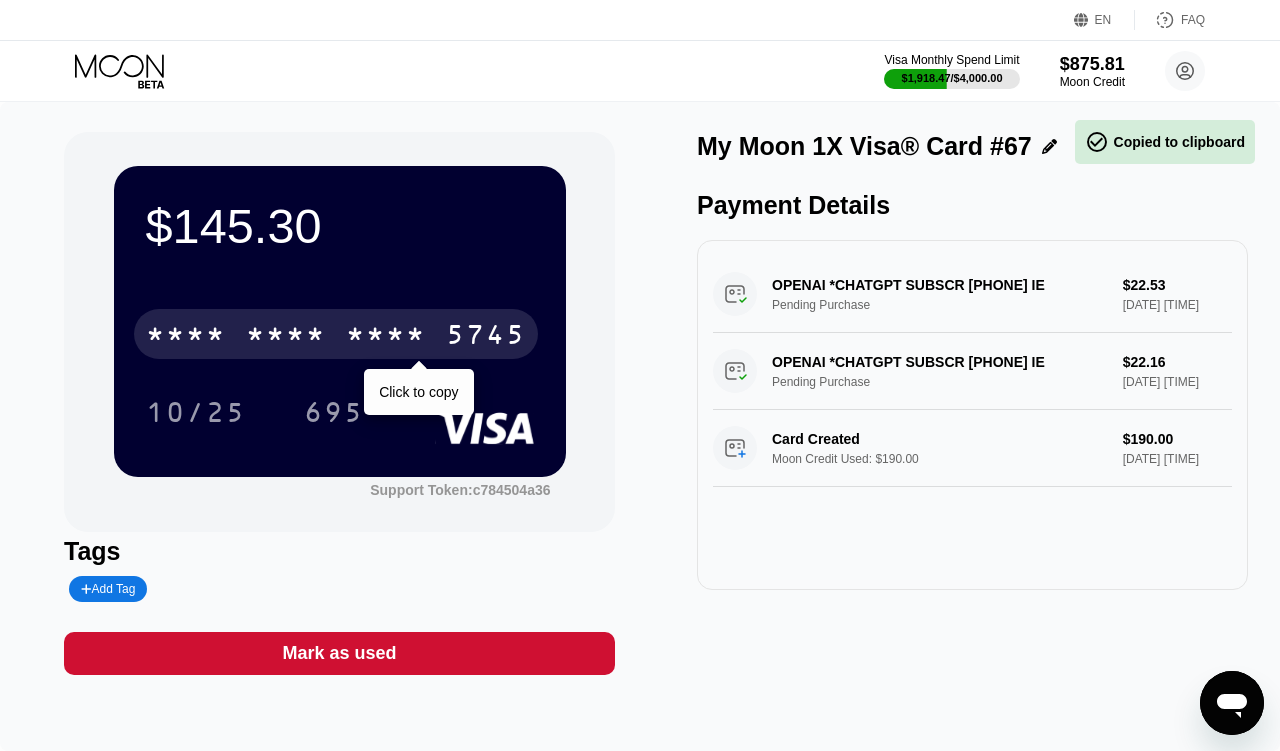 click on "* * * *" at bounding box center [286, 337] 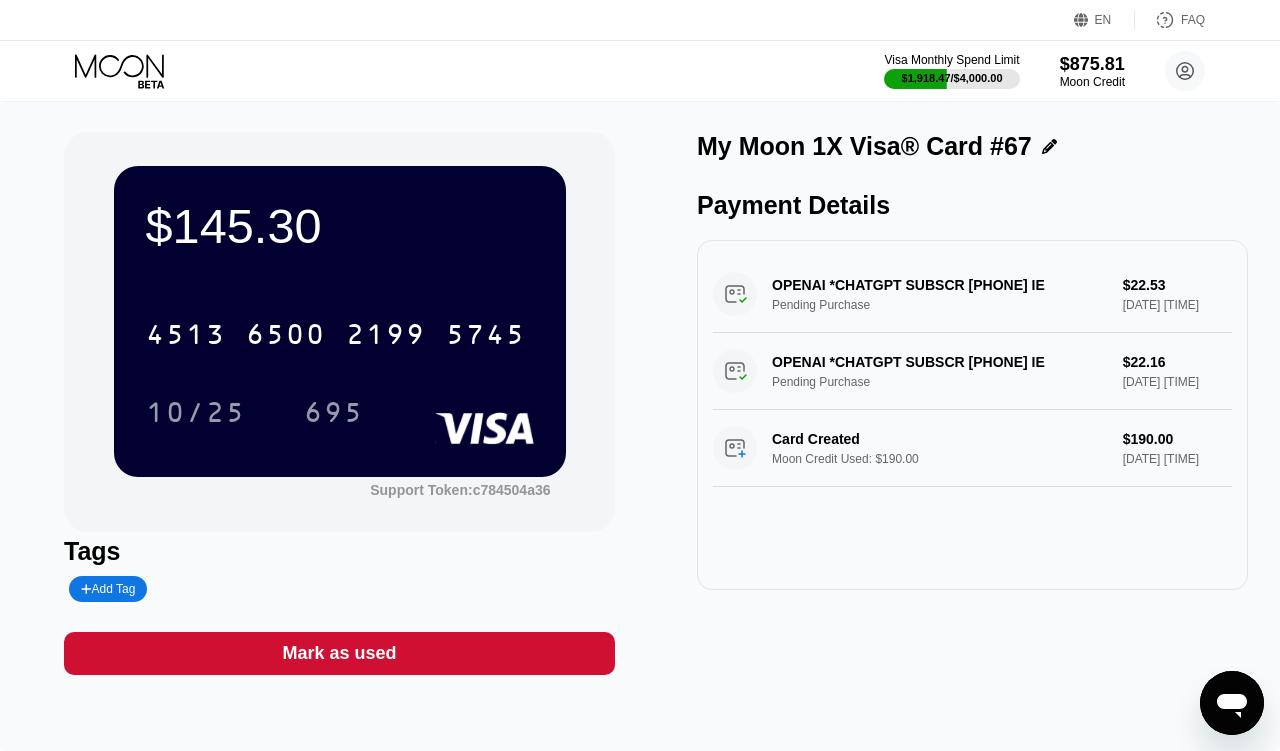 click 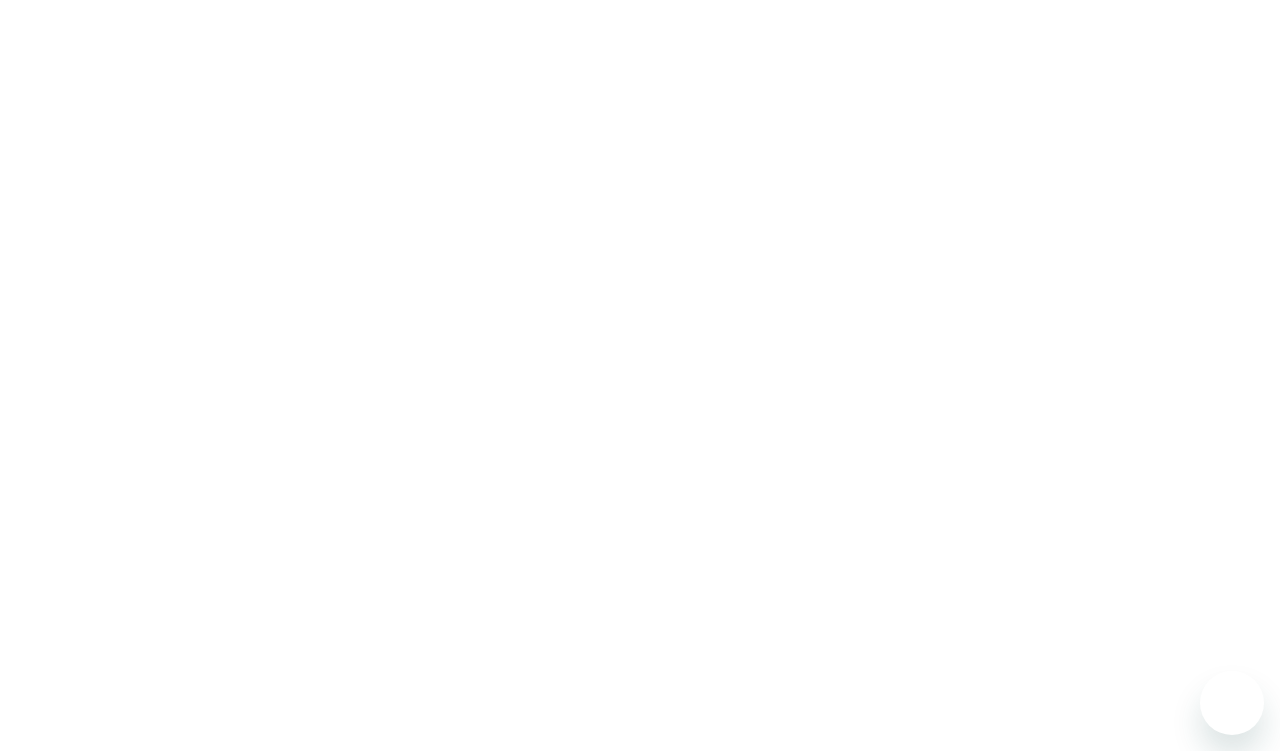 scroll, scrollTop: 0, scrollLeft: 0, axis: both 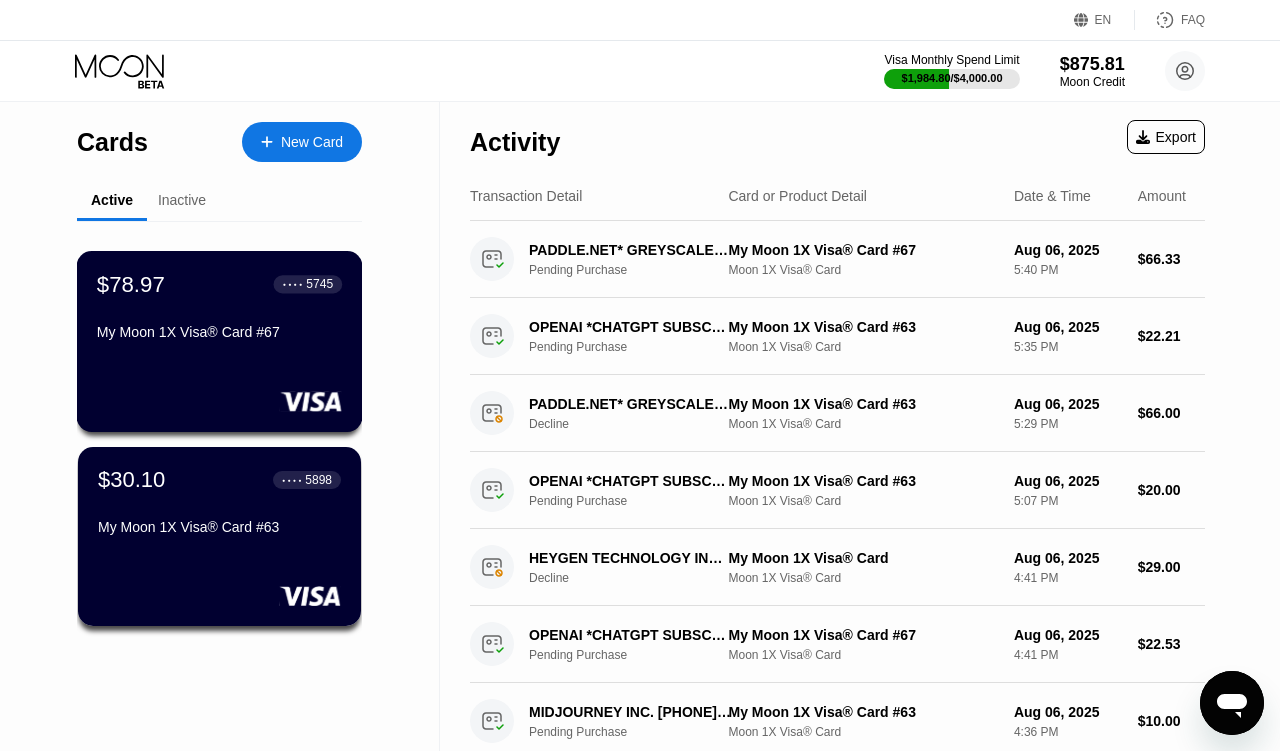 click on "My Moon 1X Visa® Card #67" at bounding box center [219, 336] 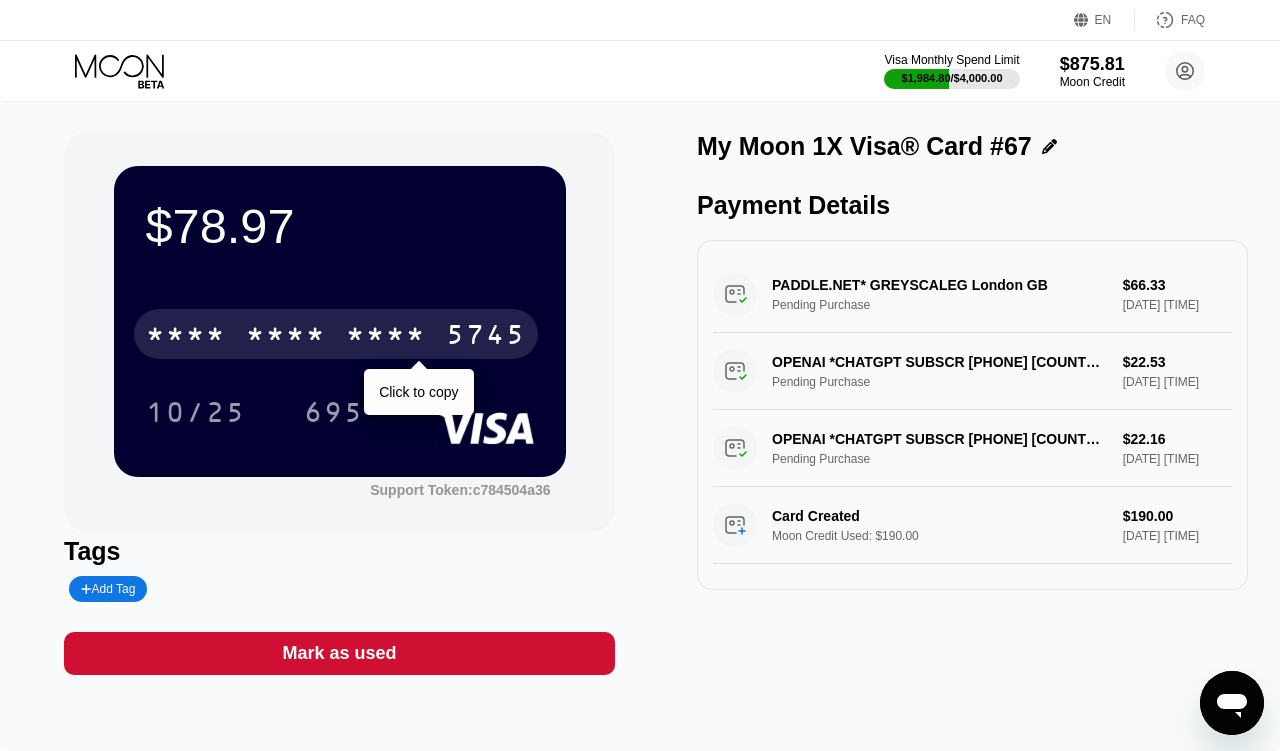 click on "* * * *" at bounding box center (386, 337) 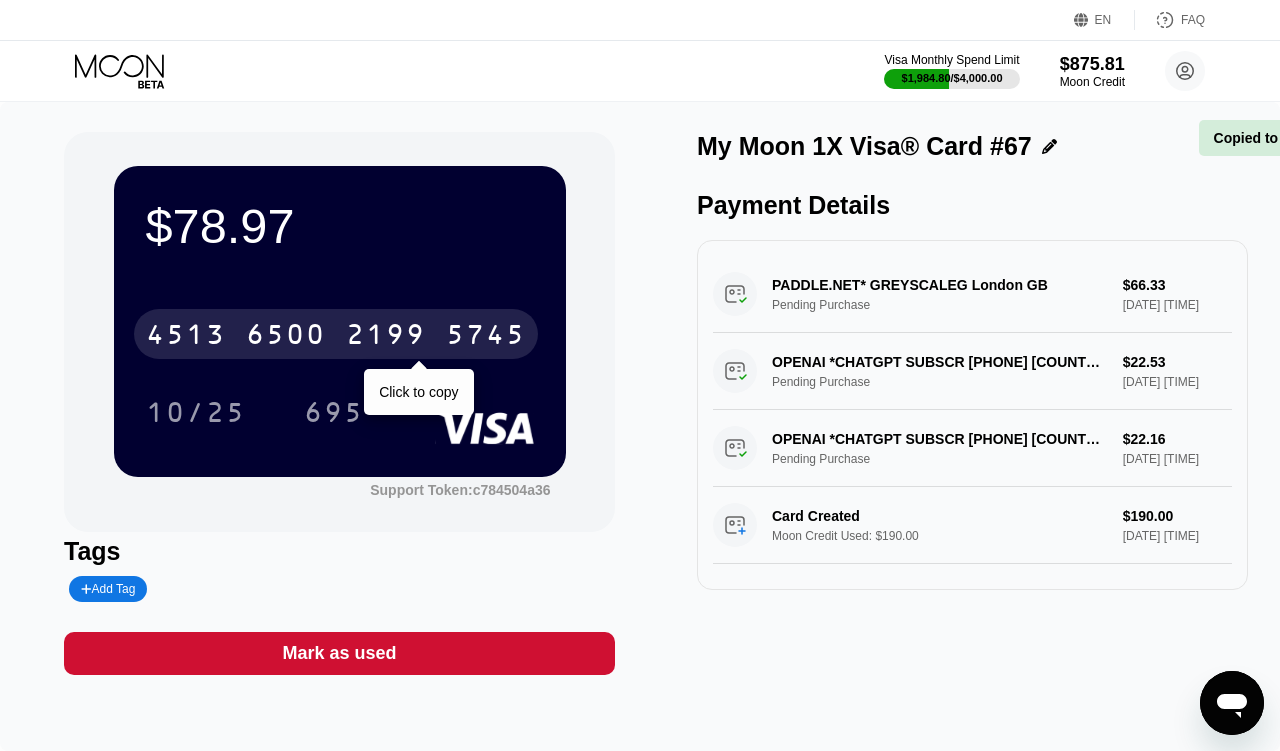 click on "2199" at bounding box center [386, 337] 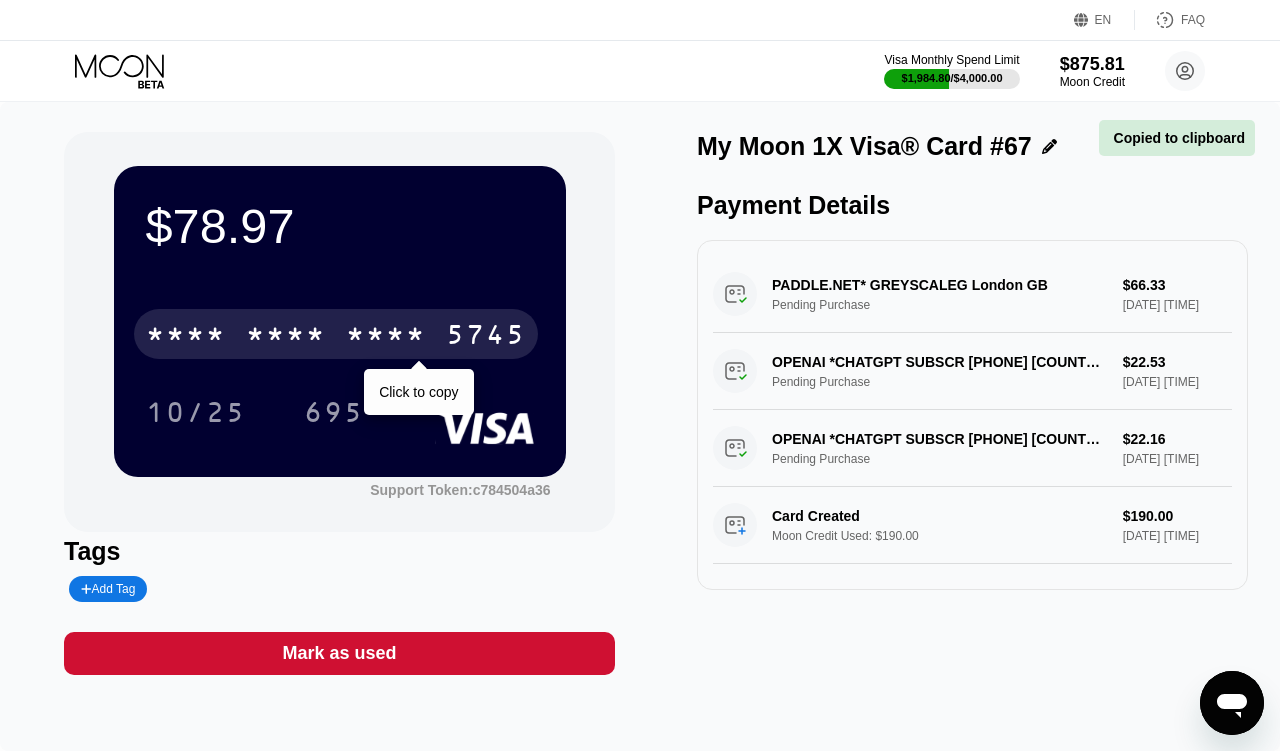 click on "* * * *" at bounding box center (386, 337) 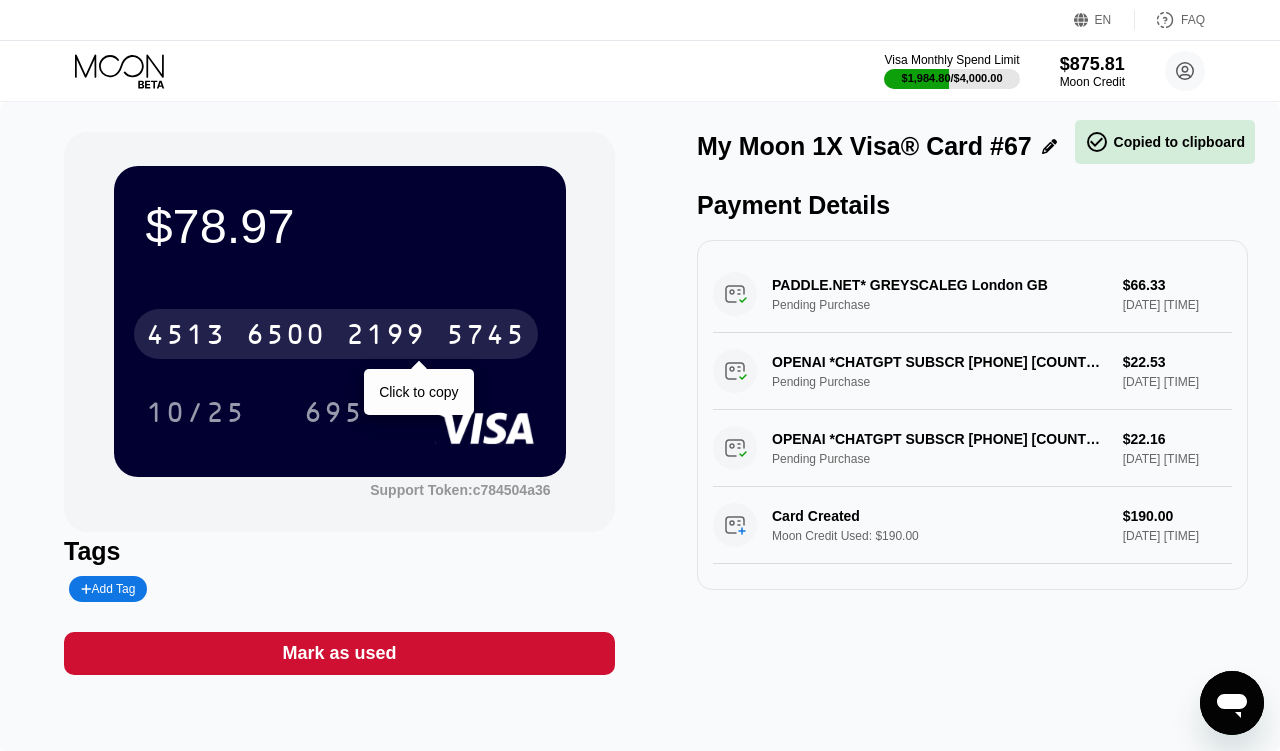 click on "2199" at bounding box center [386, 337] 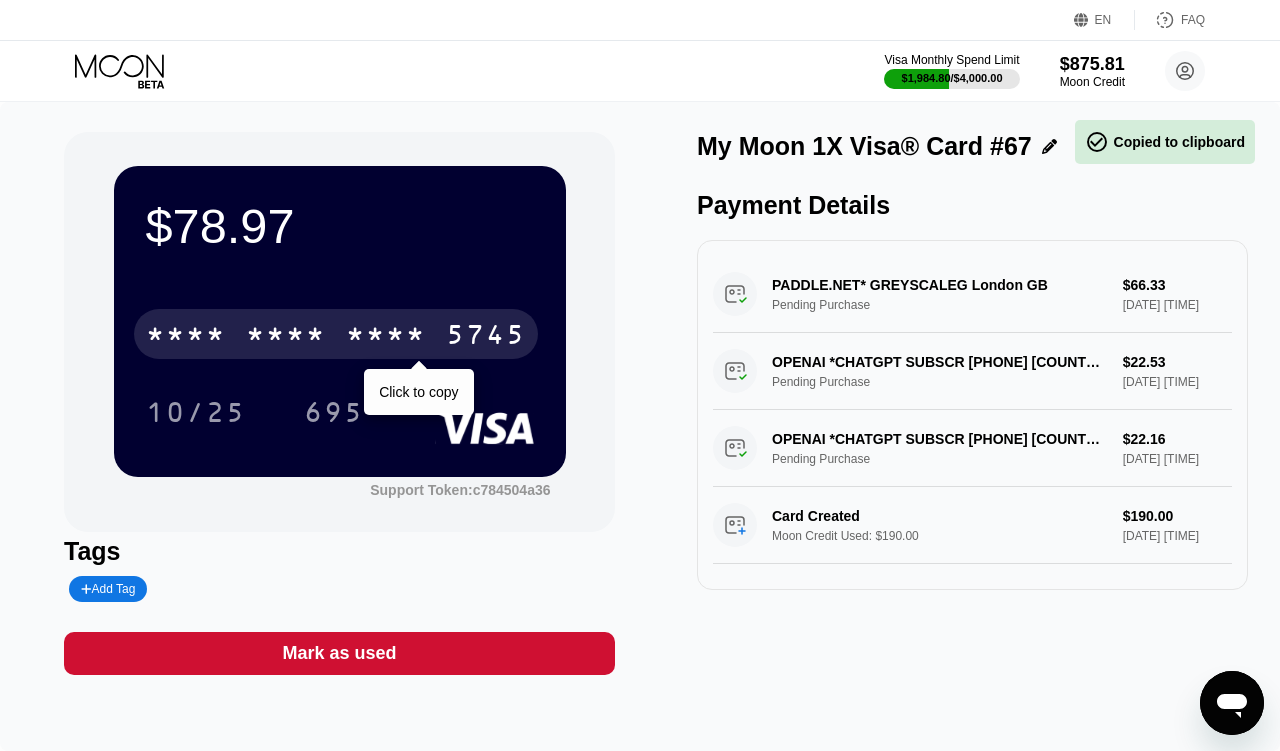 click on "* * * *" at bounding box center (386, 337) 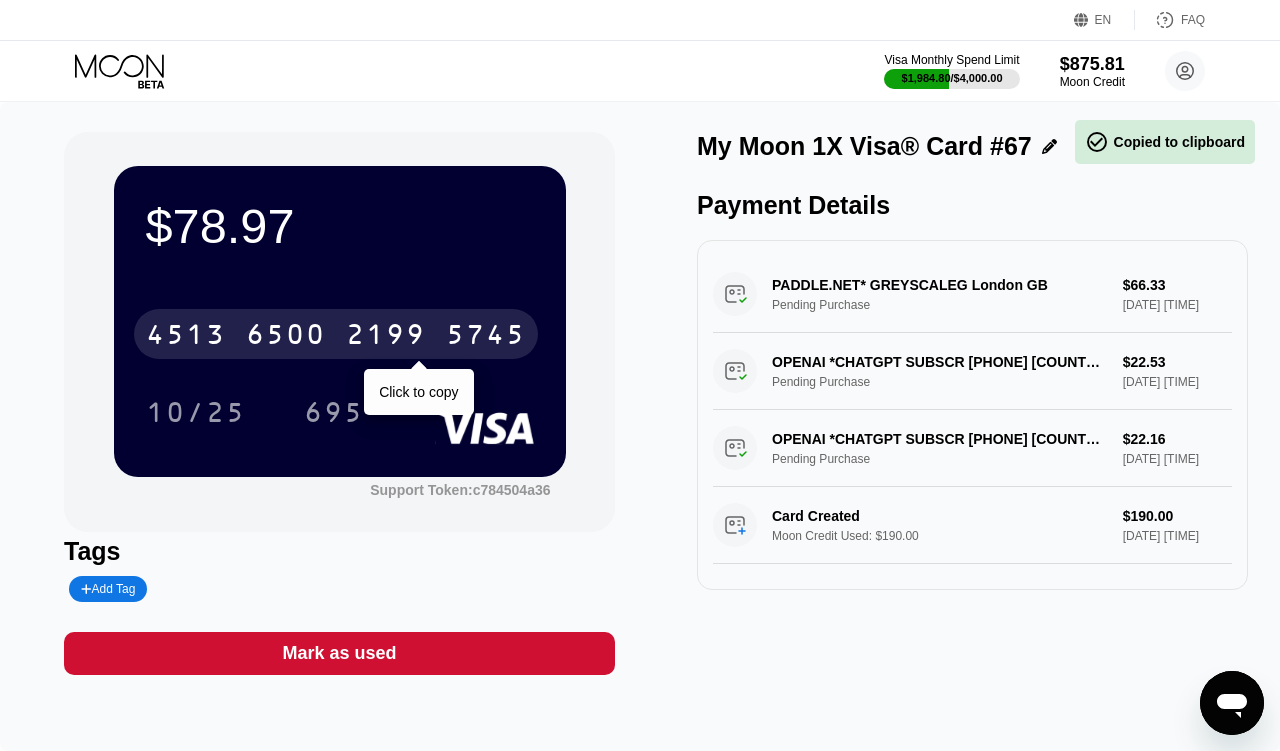 click on "2199" at bounding box center [386, 337] 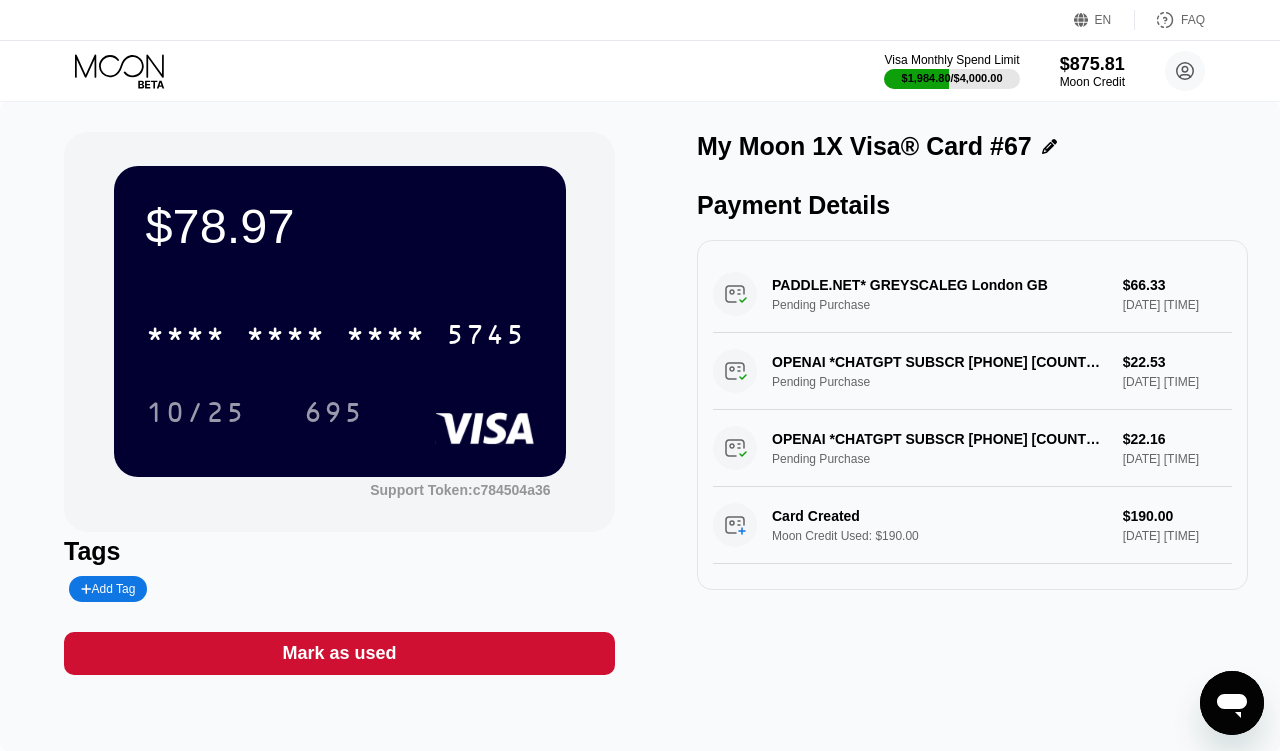 click 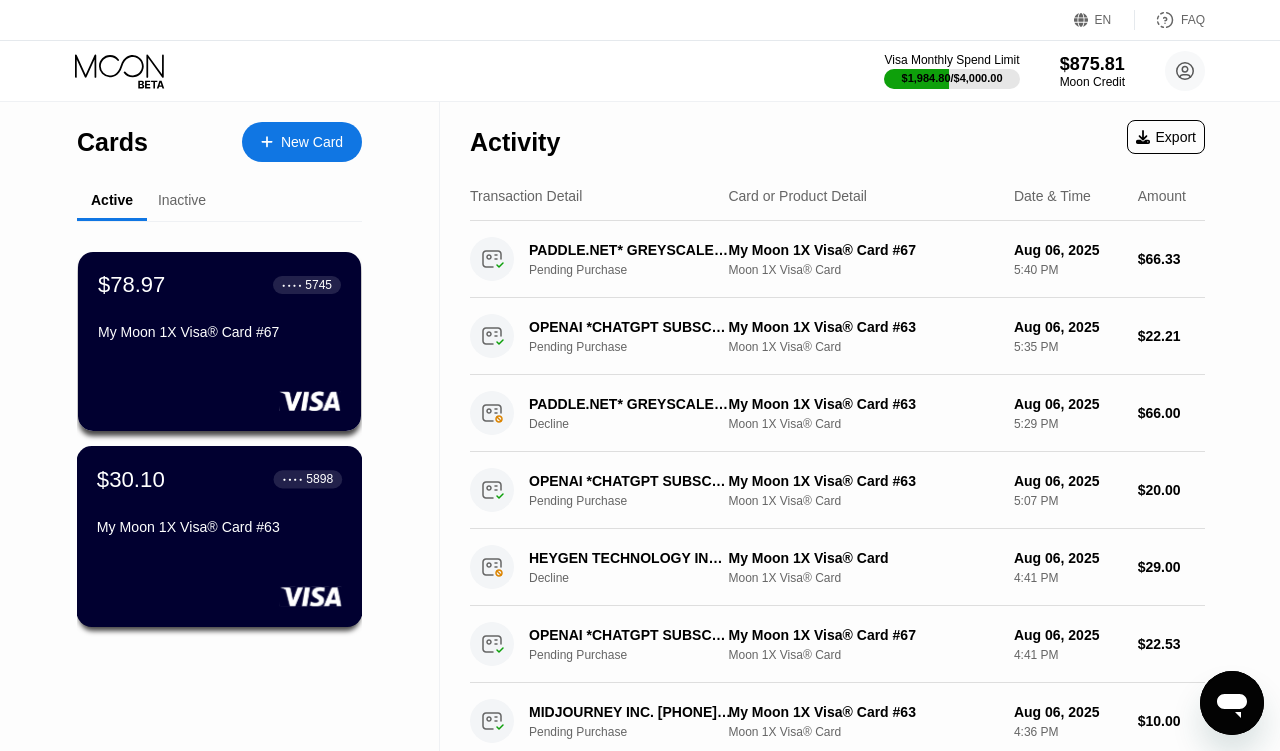 click on "$30.10 ● ● ● ● 5898 My Moon 1X Visa® Card #63" at bounding box center (220, 536) 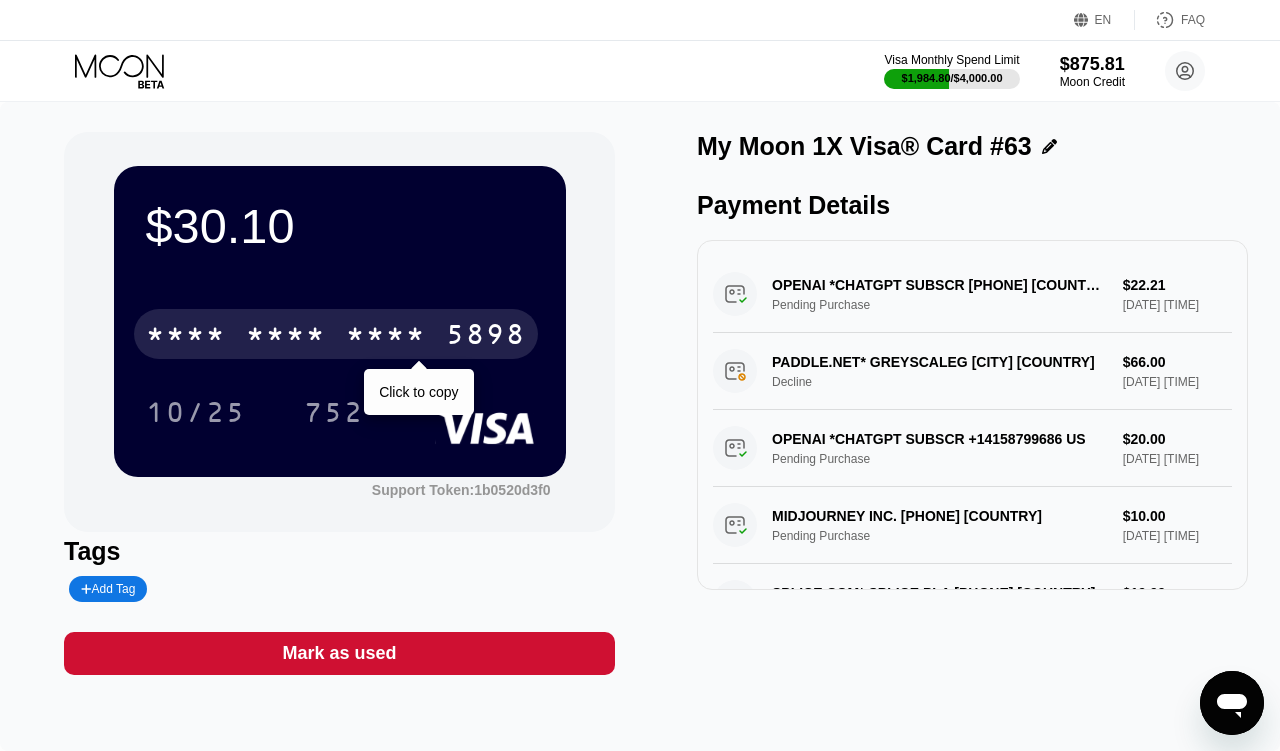 click on "* * * *" at bounding box center [386, 337] 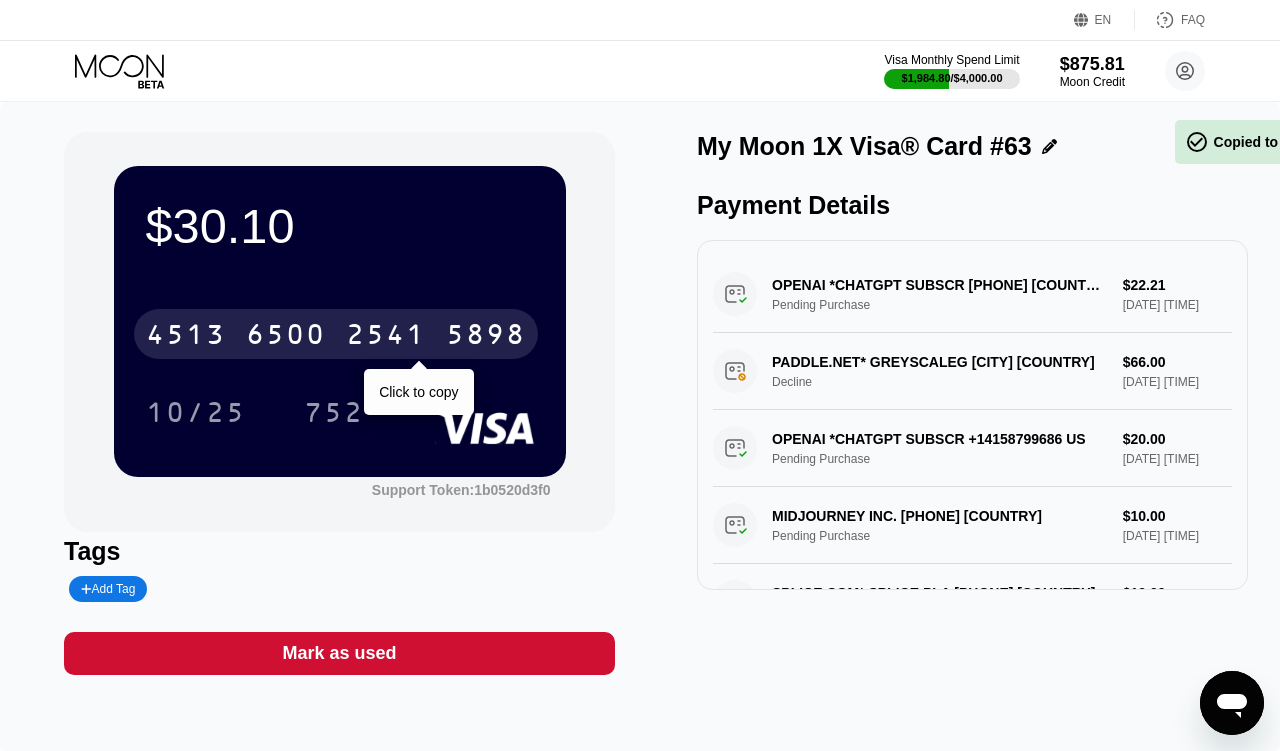 click on "2541" at bounding box center (386, 337) 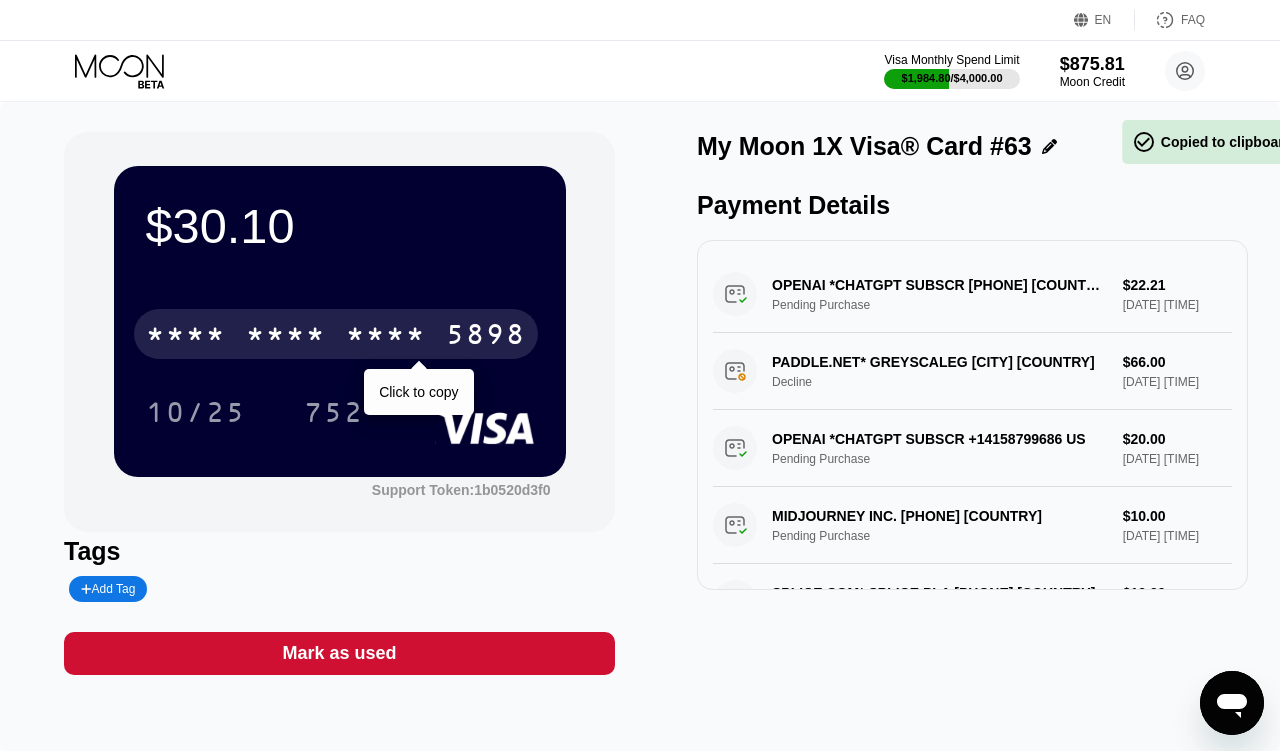 click on "* * * *" at bounding box center (386, 337) 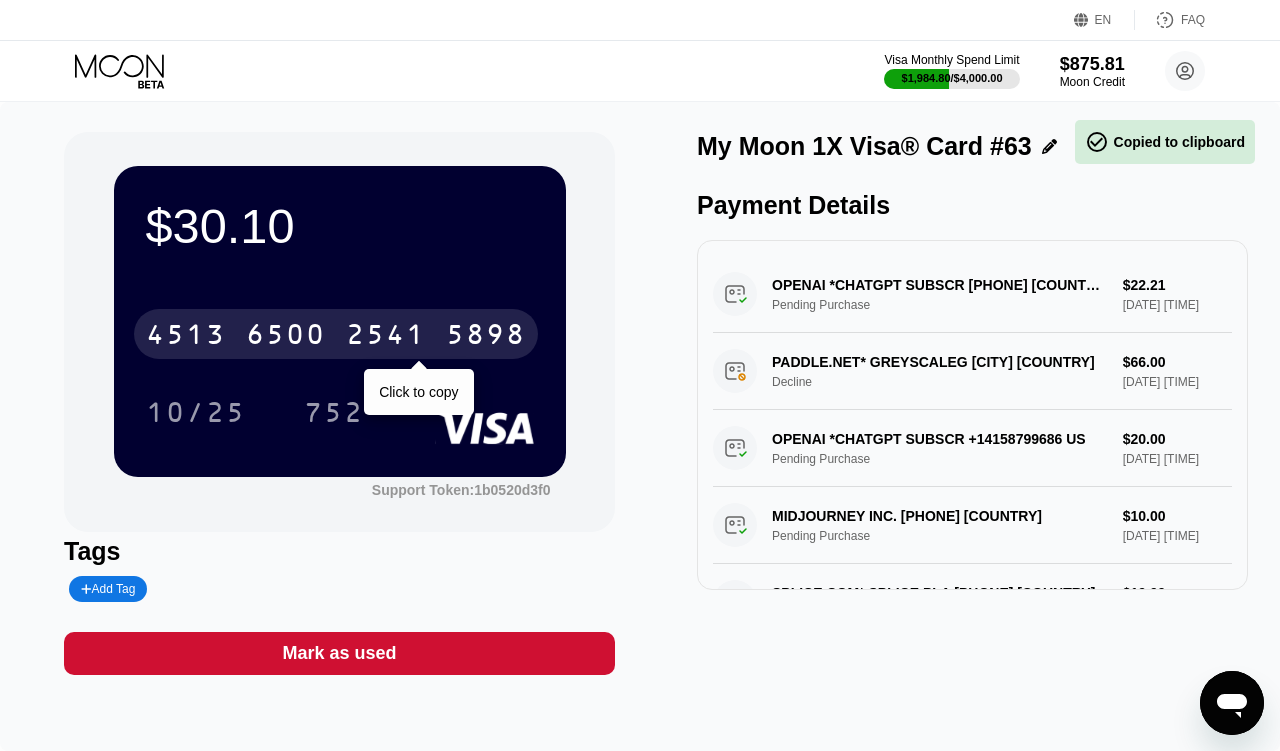 click on "2541" at bounding box center (386, 337) 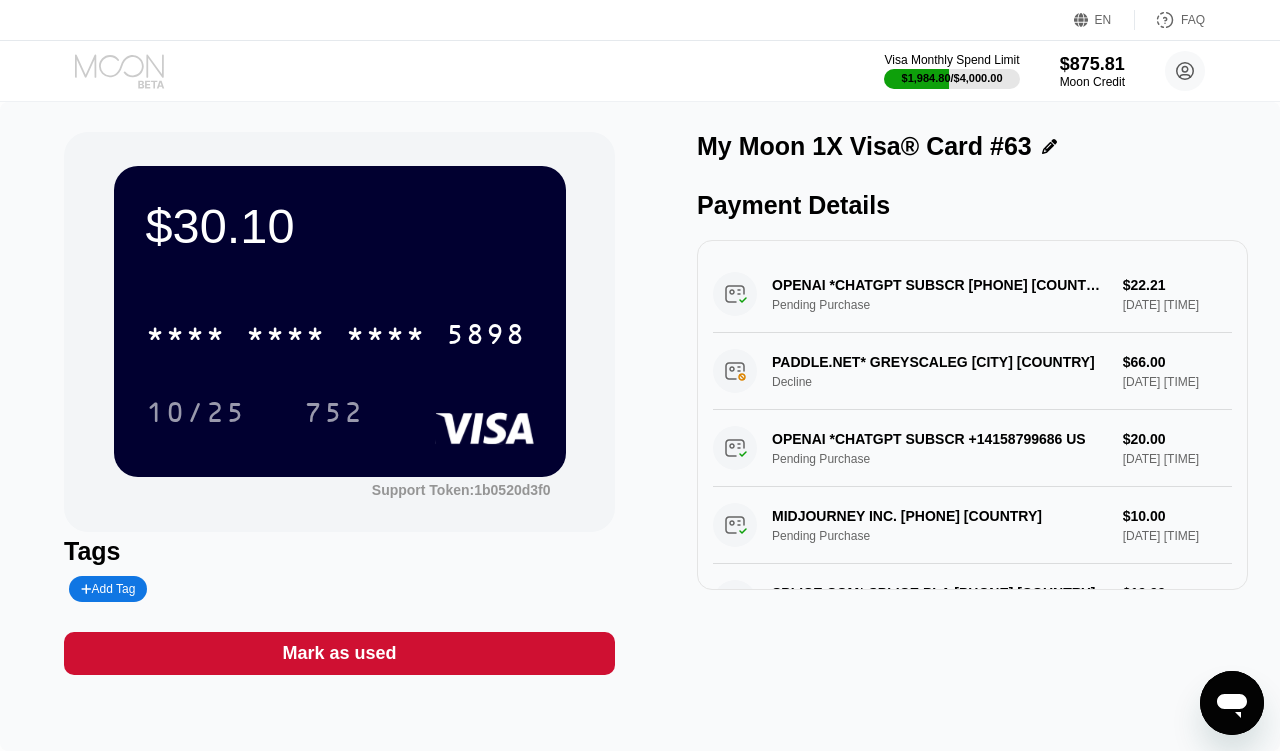 click 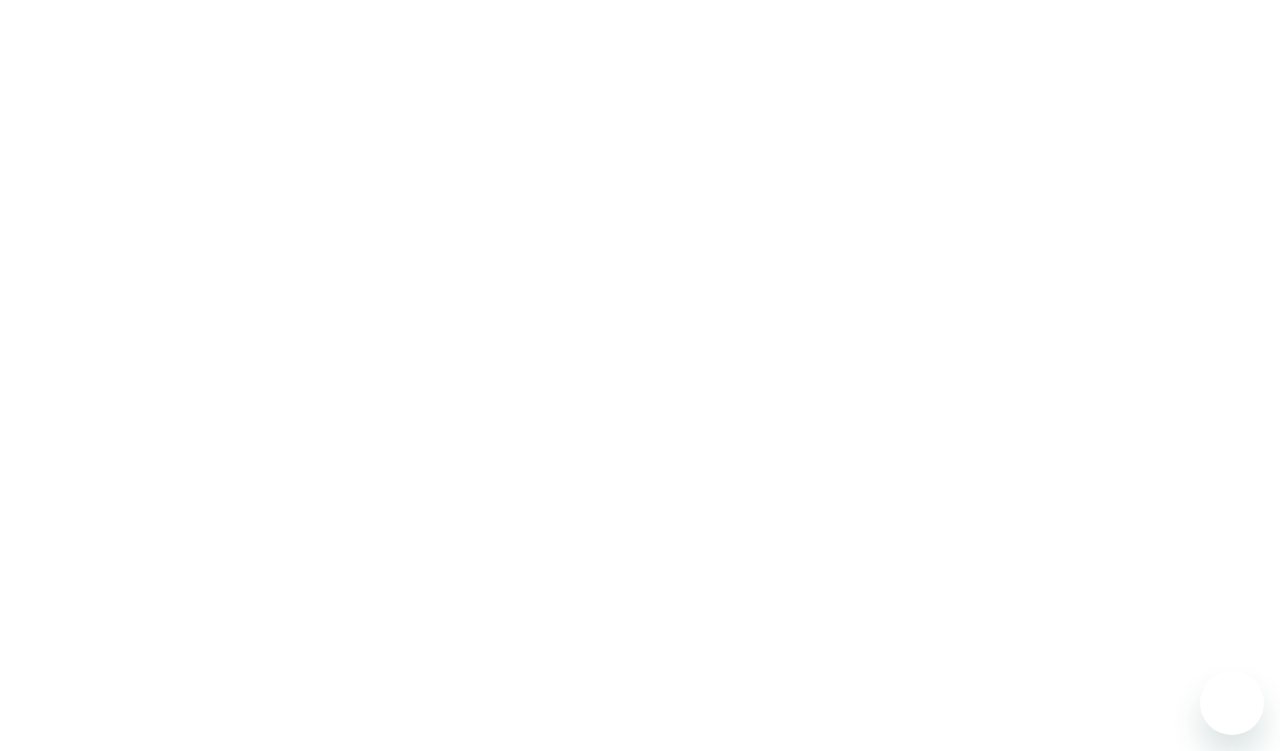 scroll, scrollTop: 0, scrollLeft: 0, axis: both 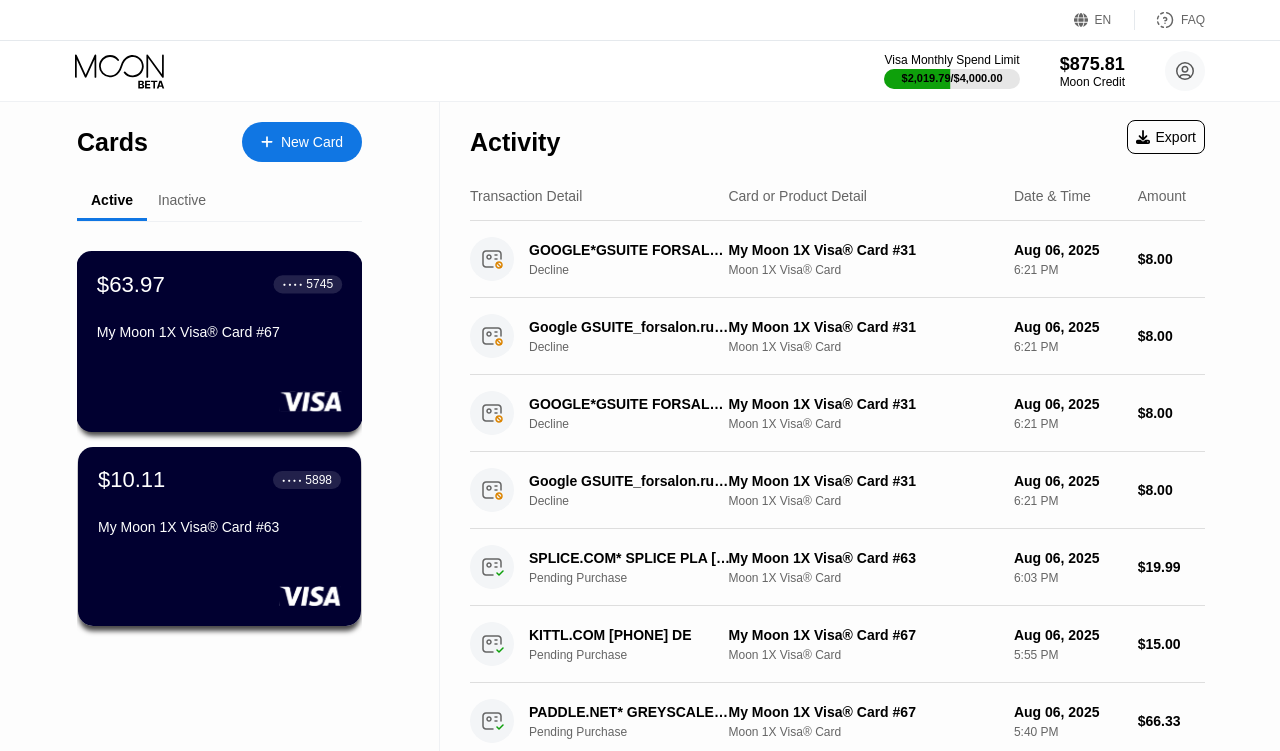 click on "My Moon 1X Visa® Card #67" at bounding box center (219, 332) 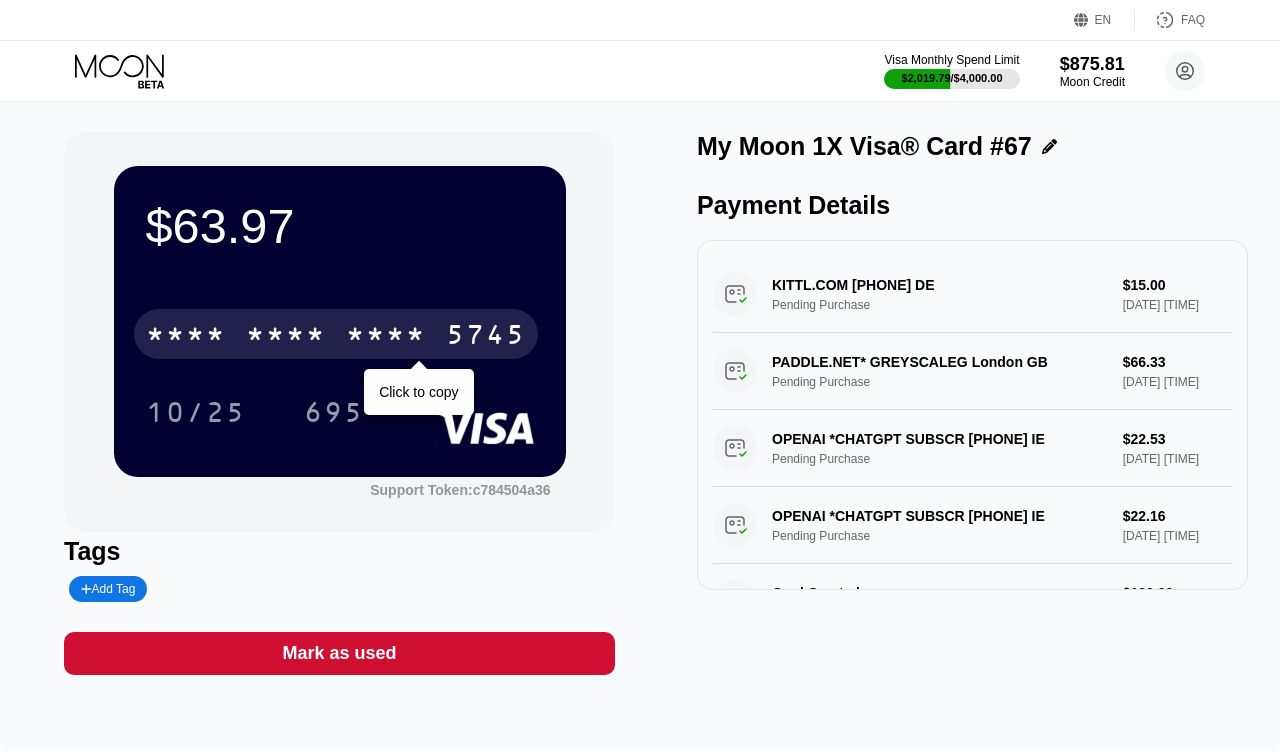 click on "* * * * * * * * * * * * 5745" at bounding box center (336, 334) 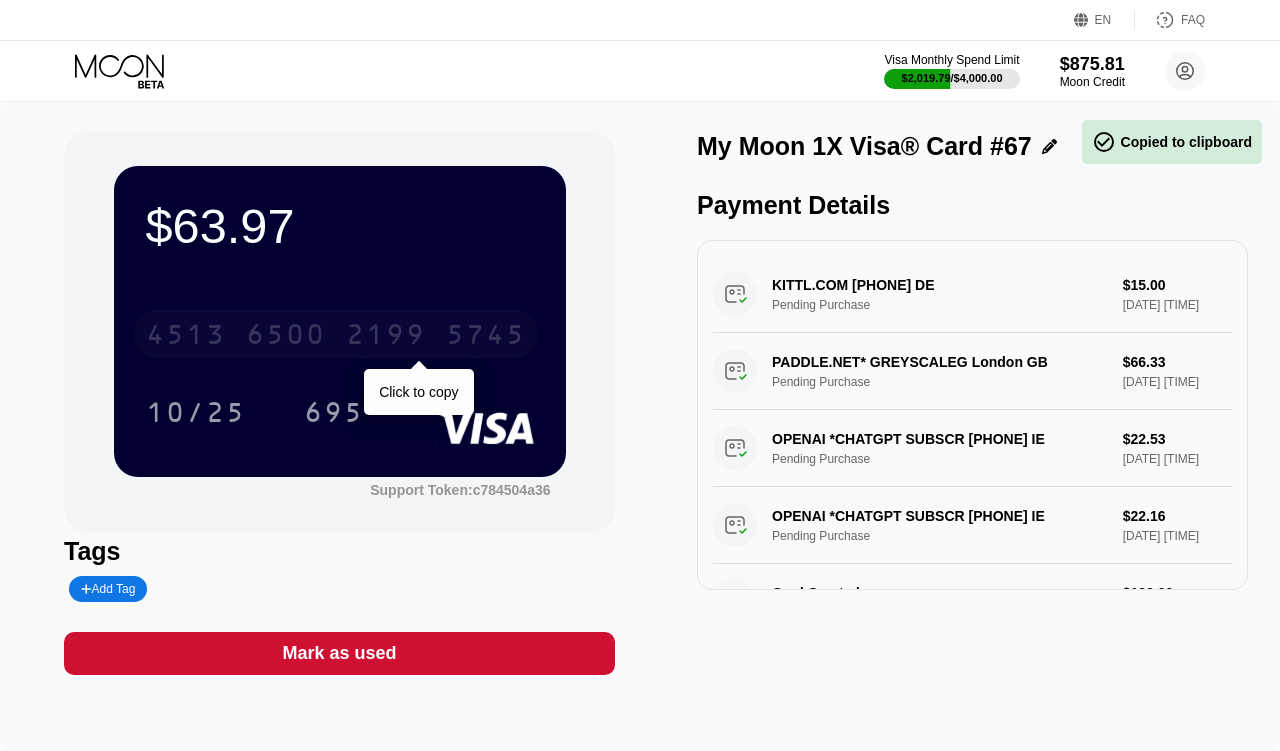 click on "4513 6500 2199 5745" at bounding box center [336, 334] 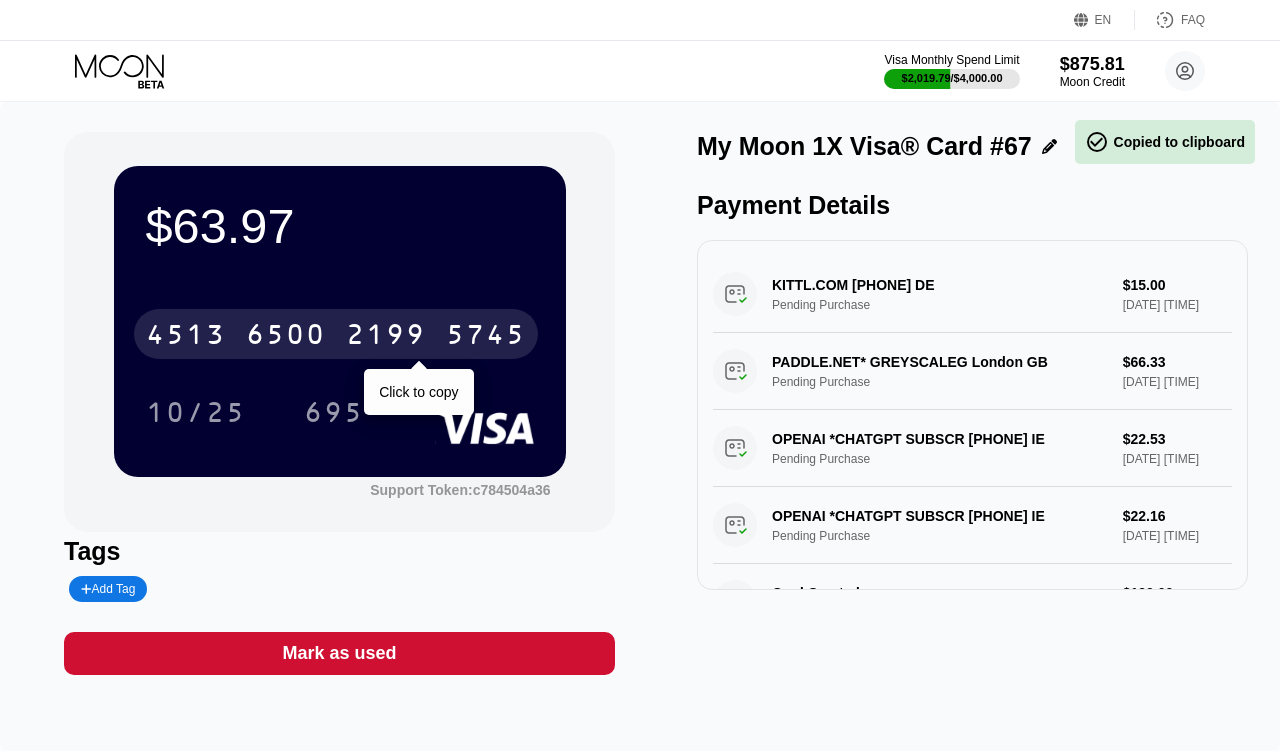 click on "4513 6500 2199 5745" at bounding box center (336, 334) 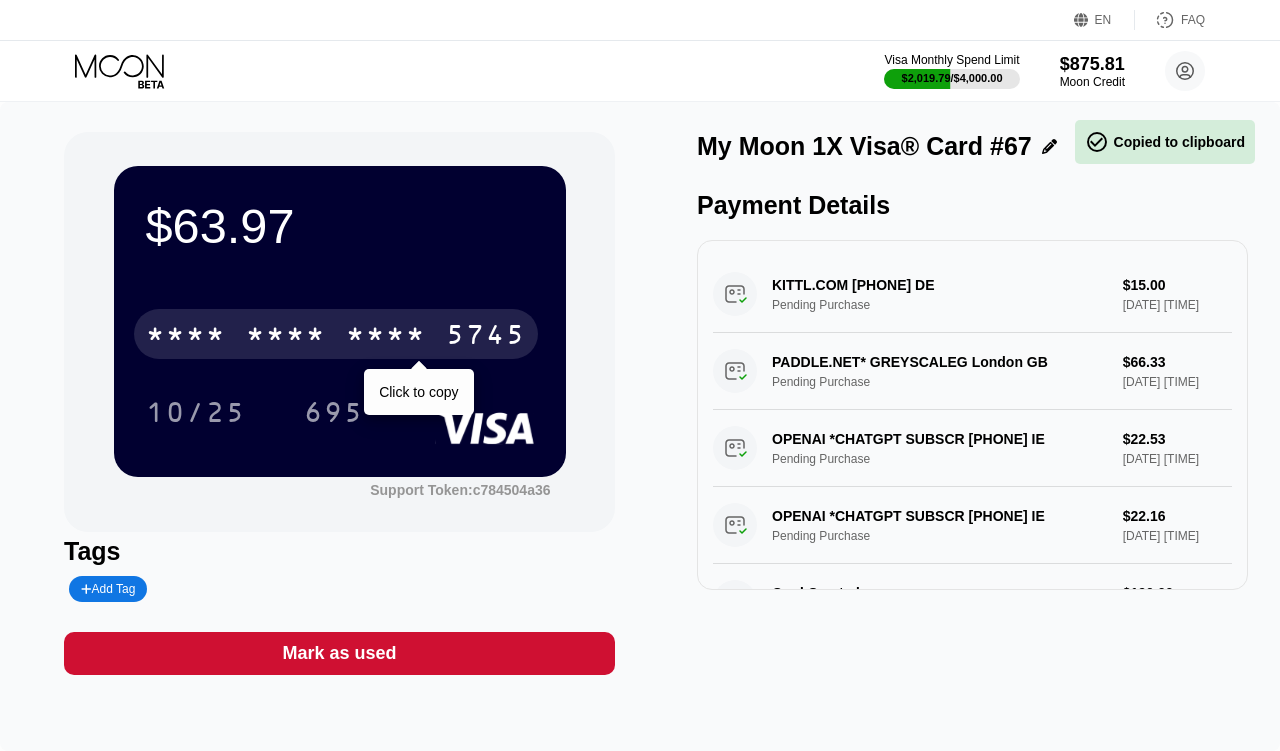 click on "* * * * * * * * * * * * 5745" at bounding box center (336, 334) 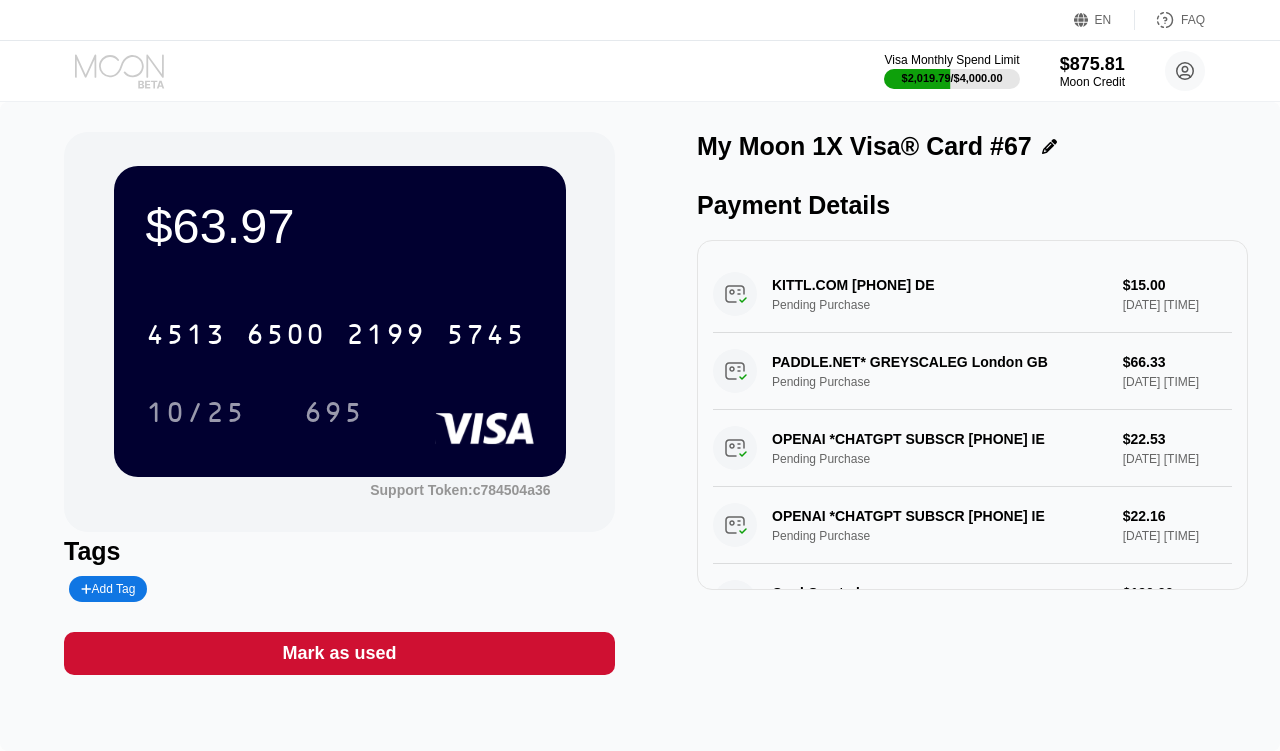 click 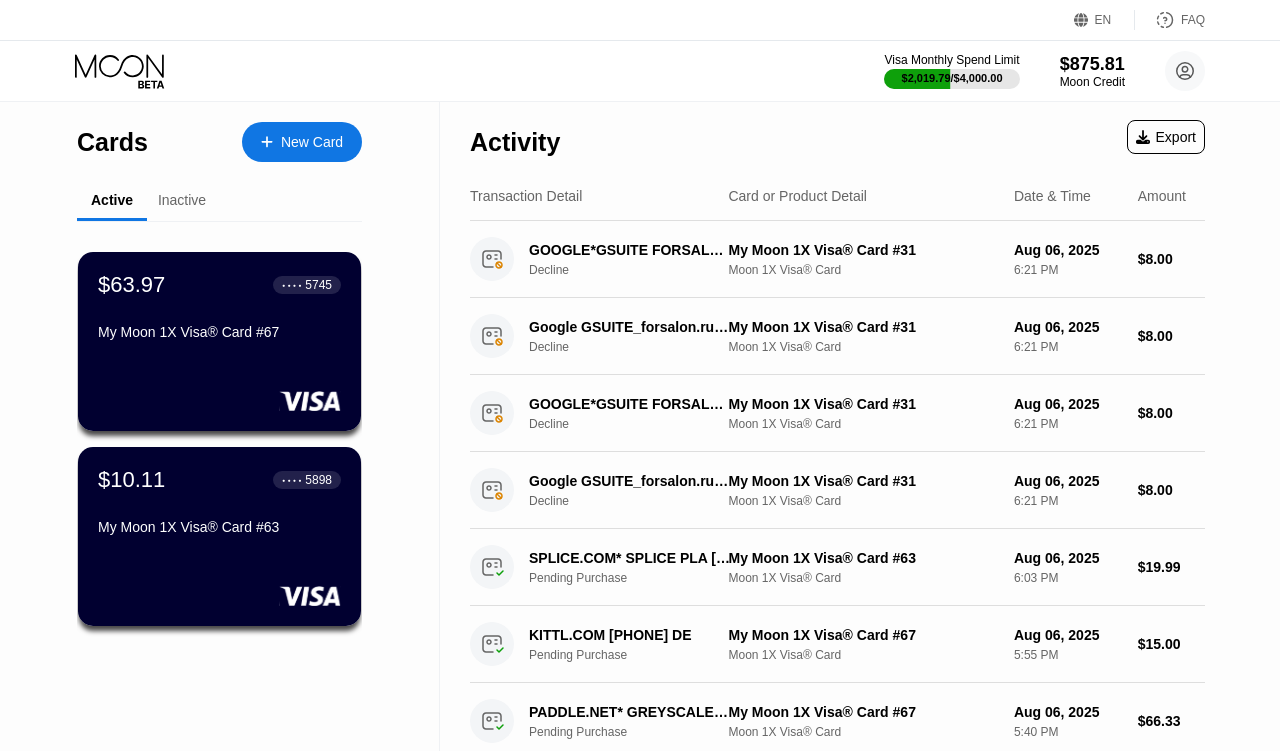 click on "$63.97 ● ● ● ● 5745 My Moon 1X Visa® Card #67" at bounding box center (219, 341) 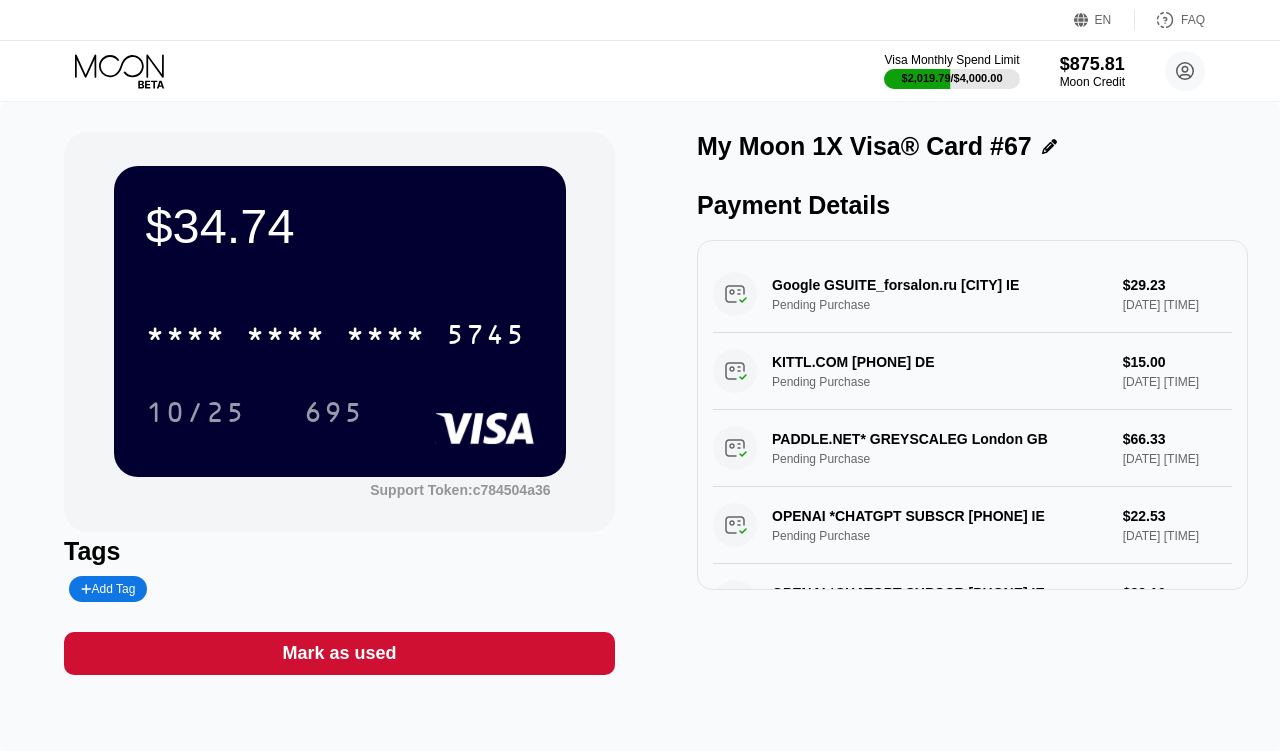 click 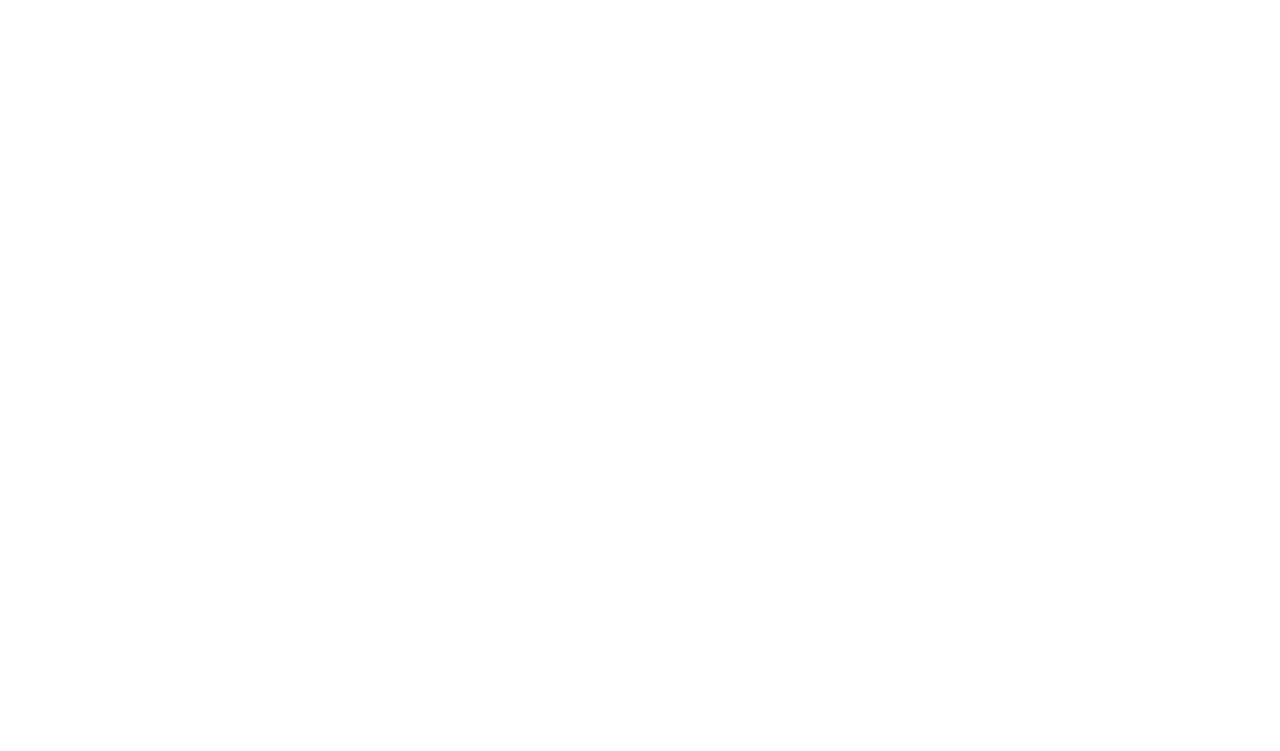 scroll, scrollTop: 0, scrollLeft: 0, axis: both 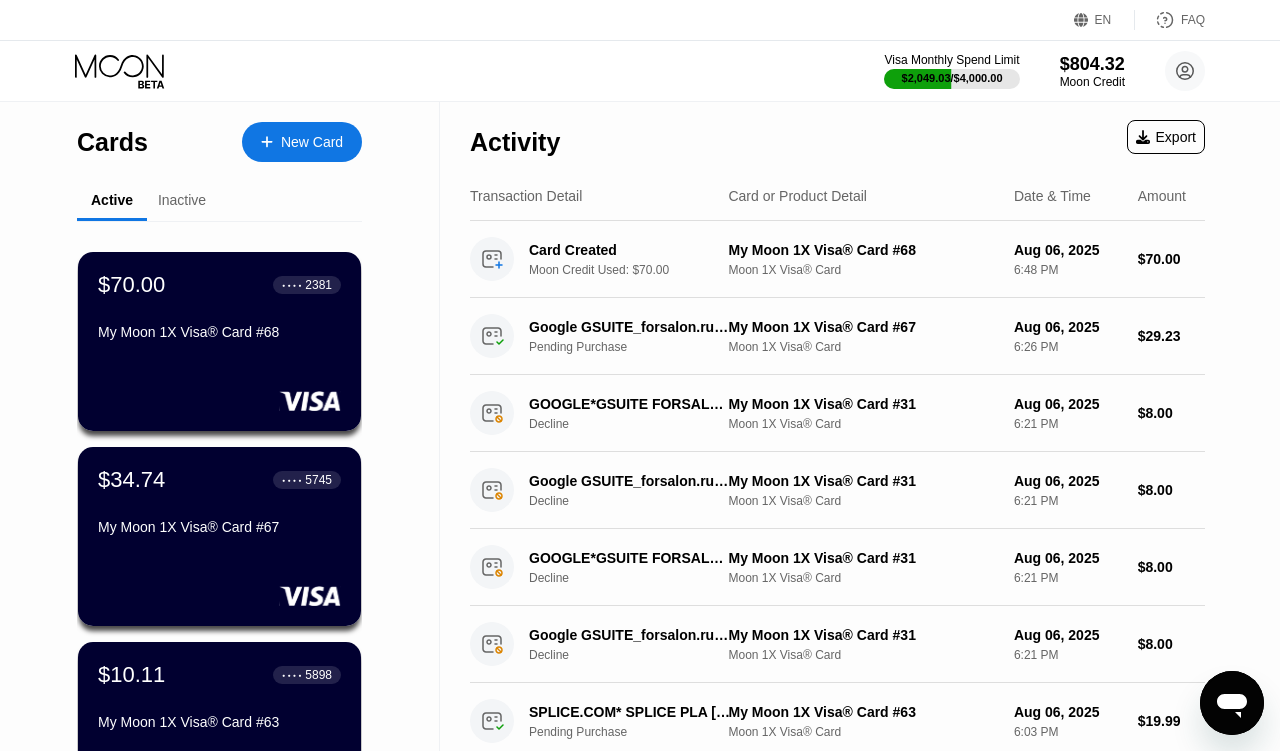 click on "$70.00 ● ● ● ● [CARD_LAST_4] My Moon 1X Visa® Card #[CARD_LAST_4]" at bounding box center [219, 310] 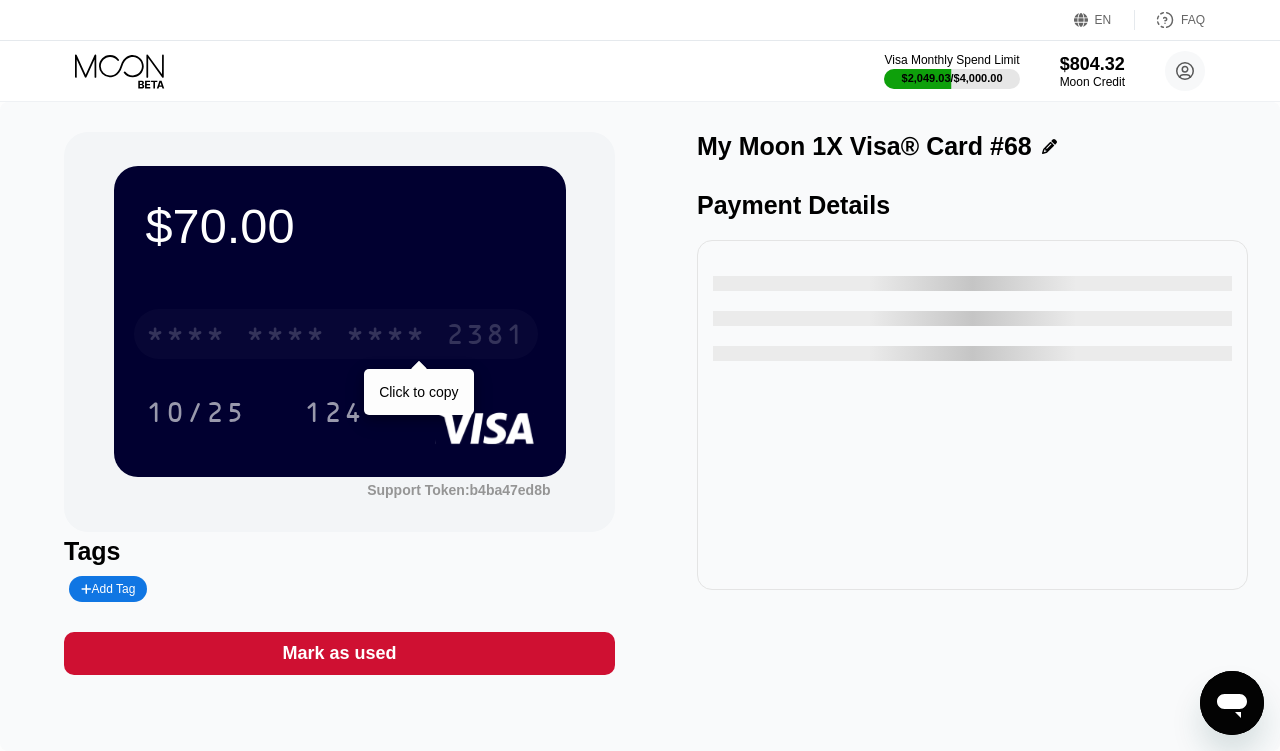 click on "* * * *" at bounding box center [286, 337] 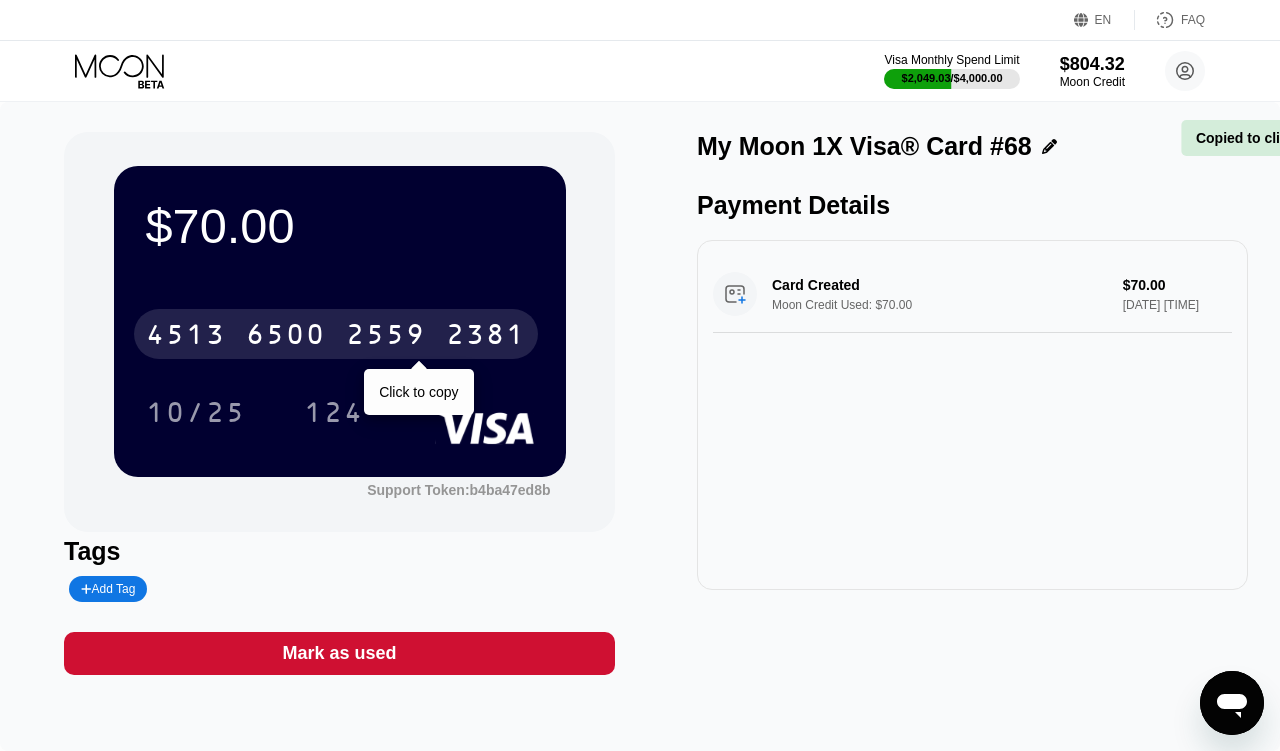 click on "6500" at bounding box center [286, 337] 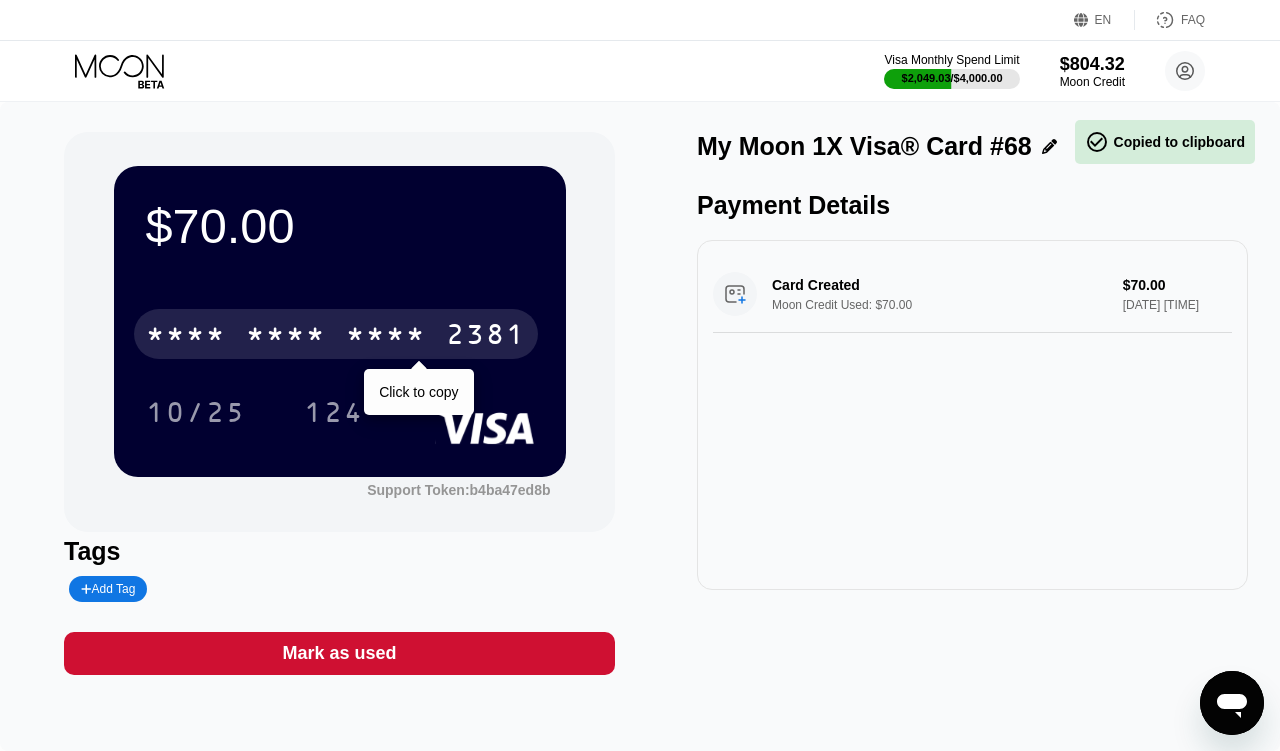 click on "* * * *" at bounding box center (286, 337) 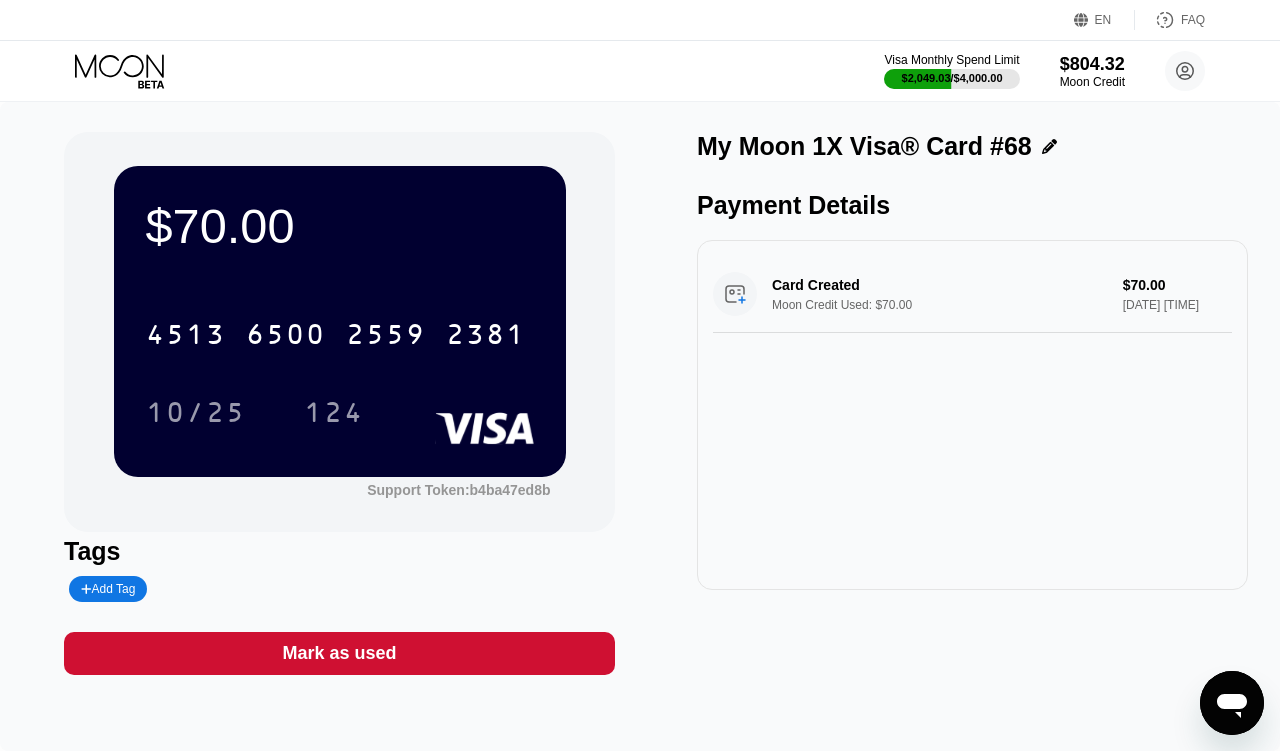 click 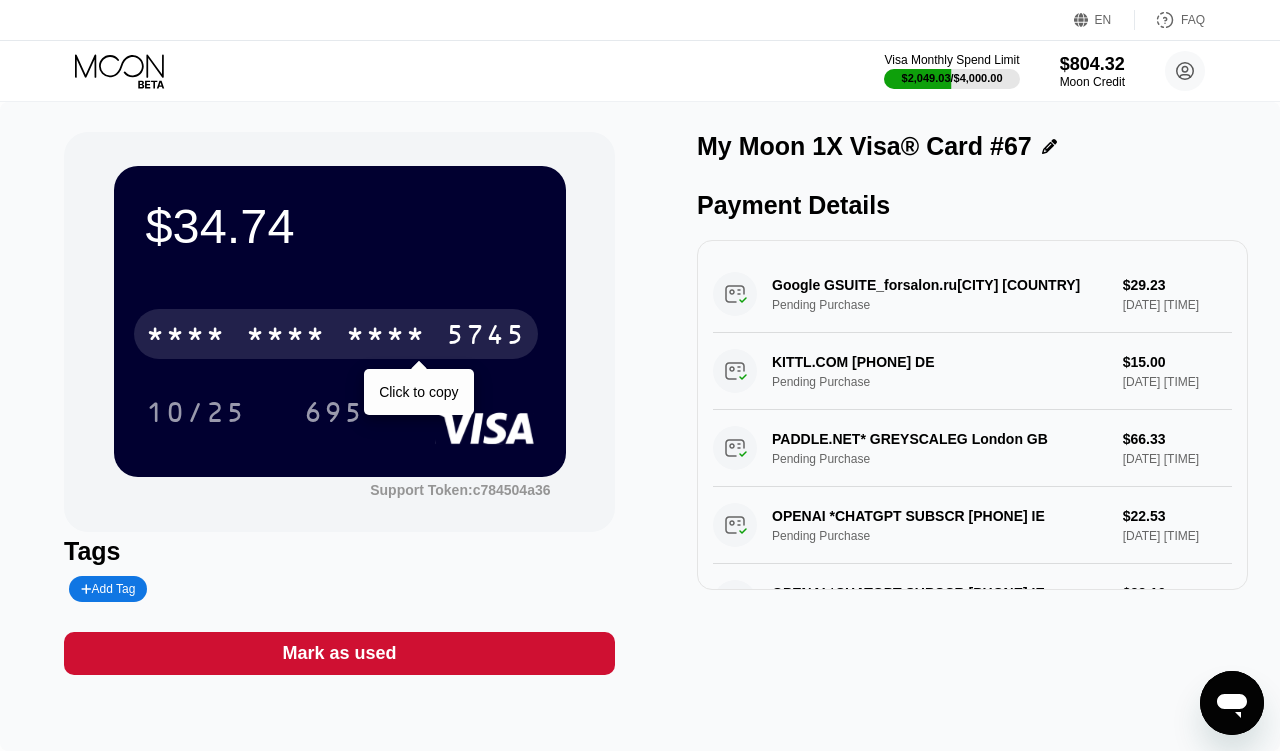 click on "* * * *" at bounding box center [286, 337] 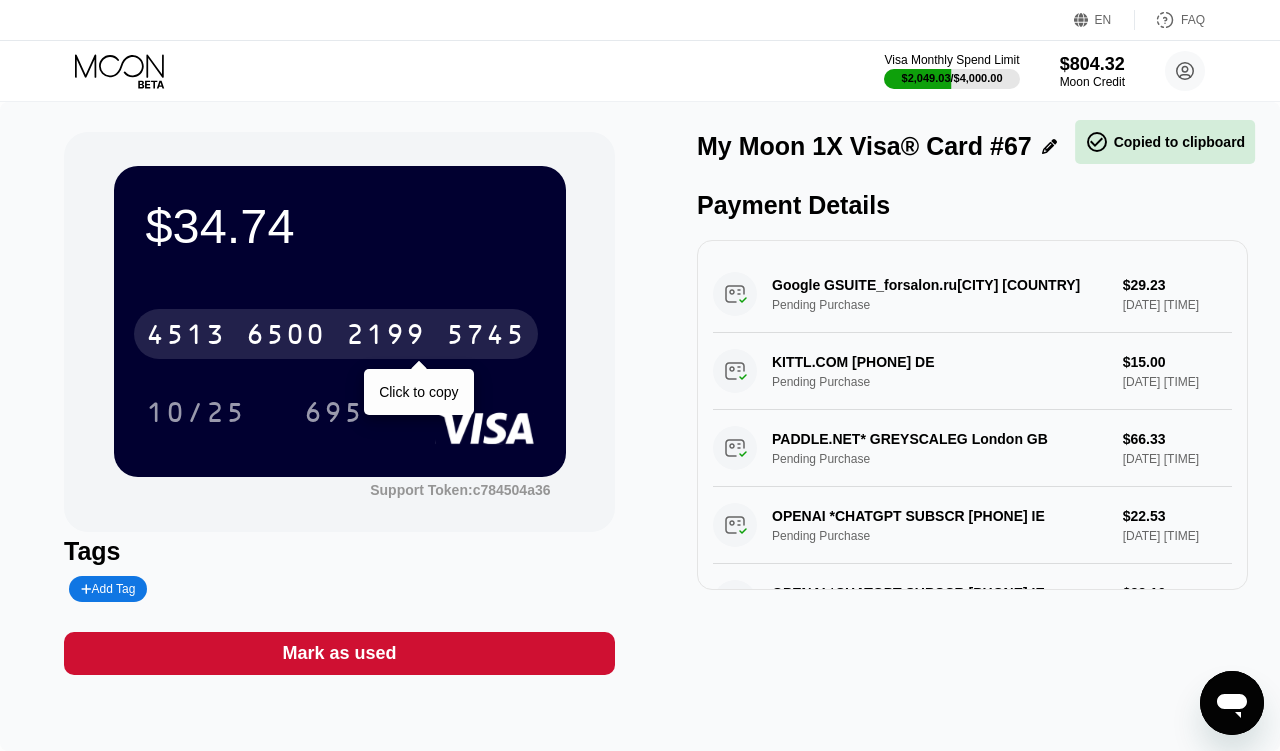click on "6500" at bounding box center (286, 337) 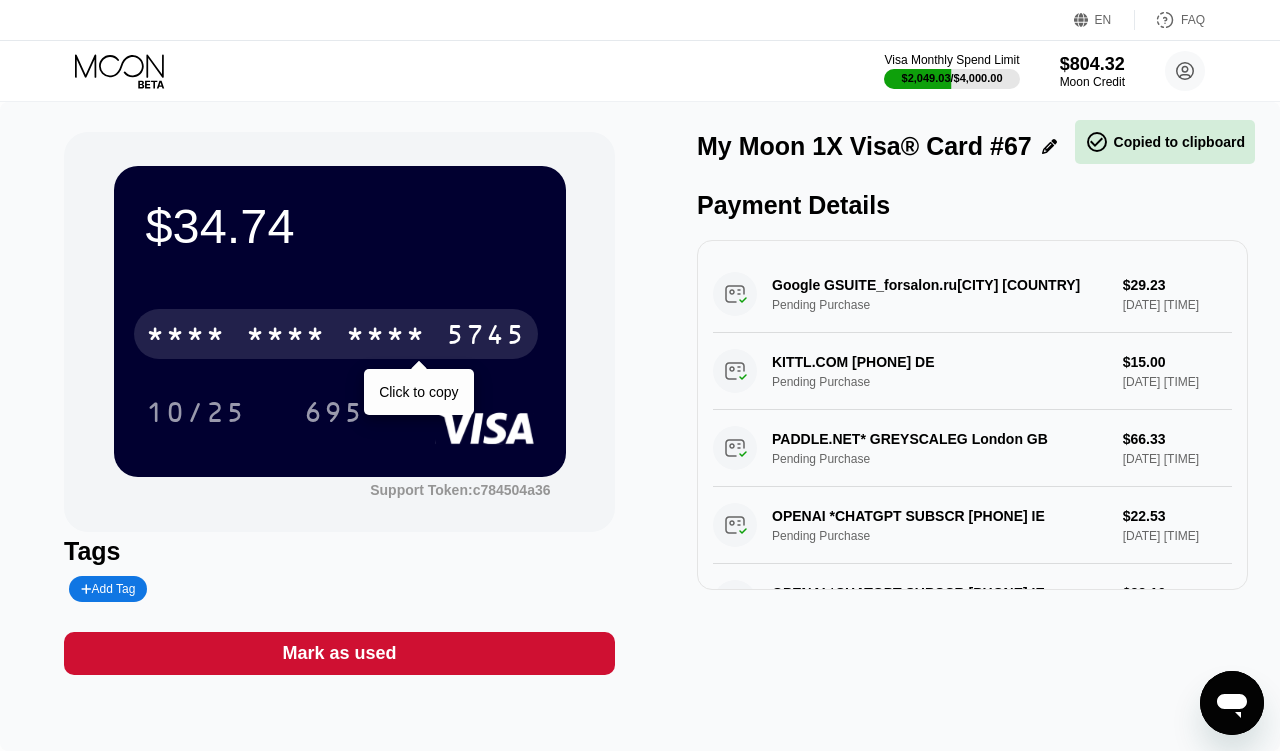 click on "* * * *" at bounding box center [286, 337] 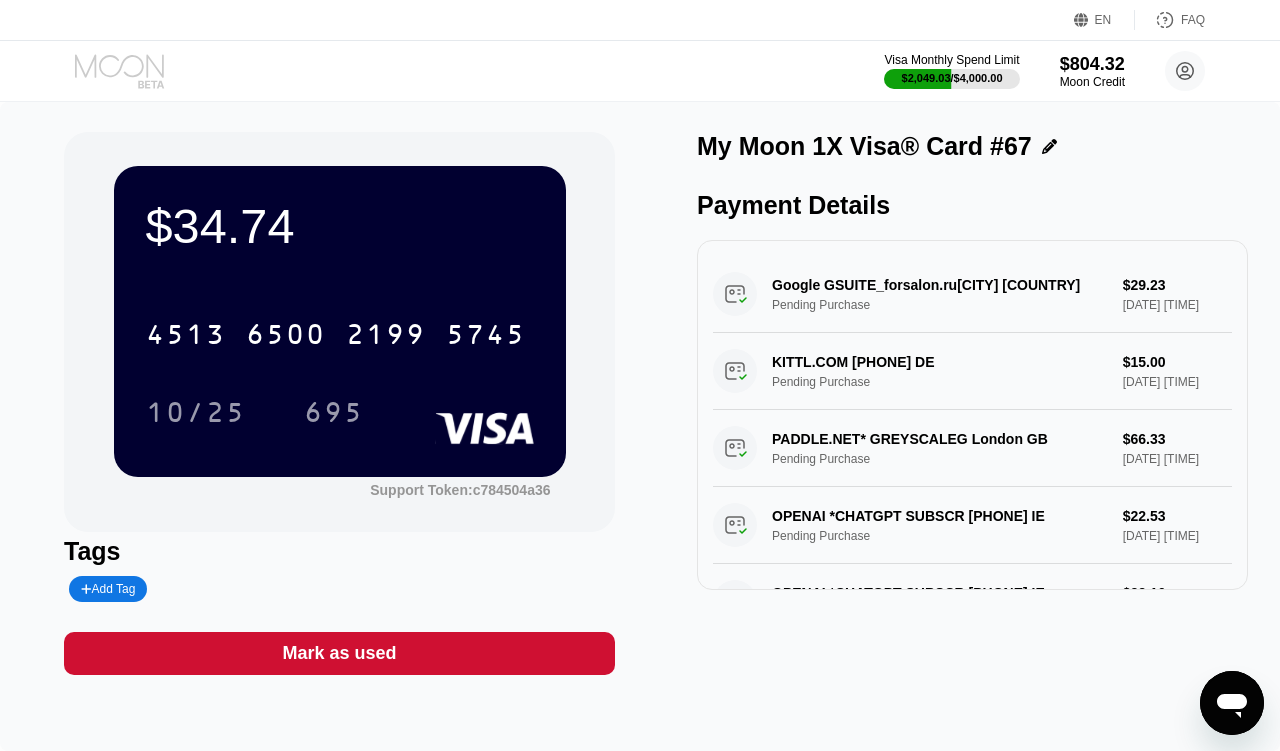 click 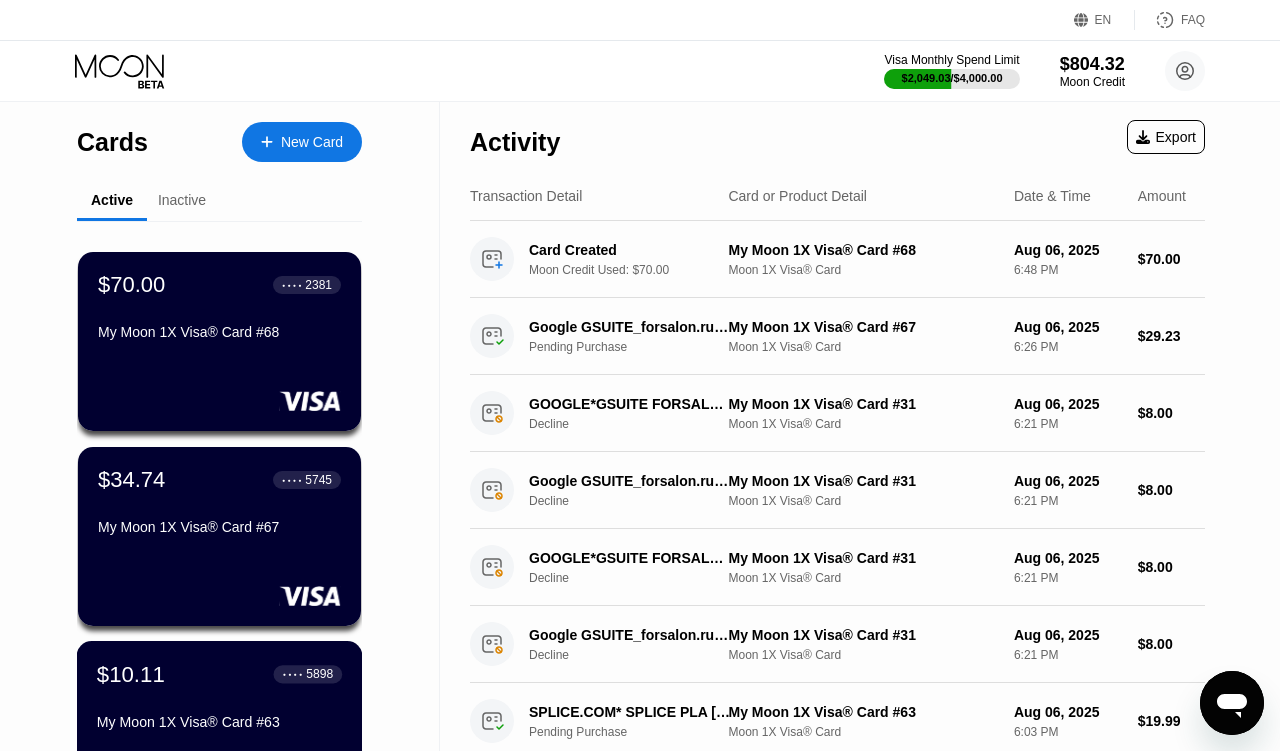 click on "$10.11 ● ● ● ● 5898" at bounding box center [219, 674] 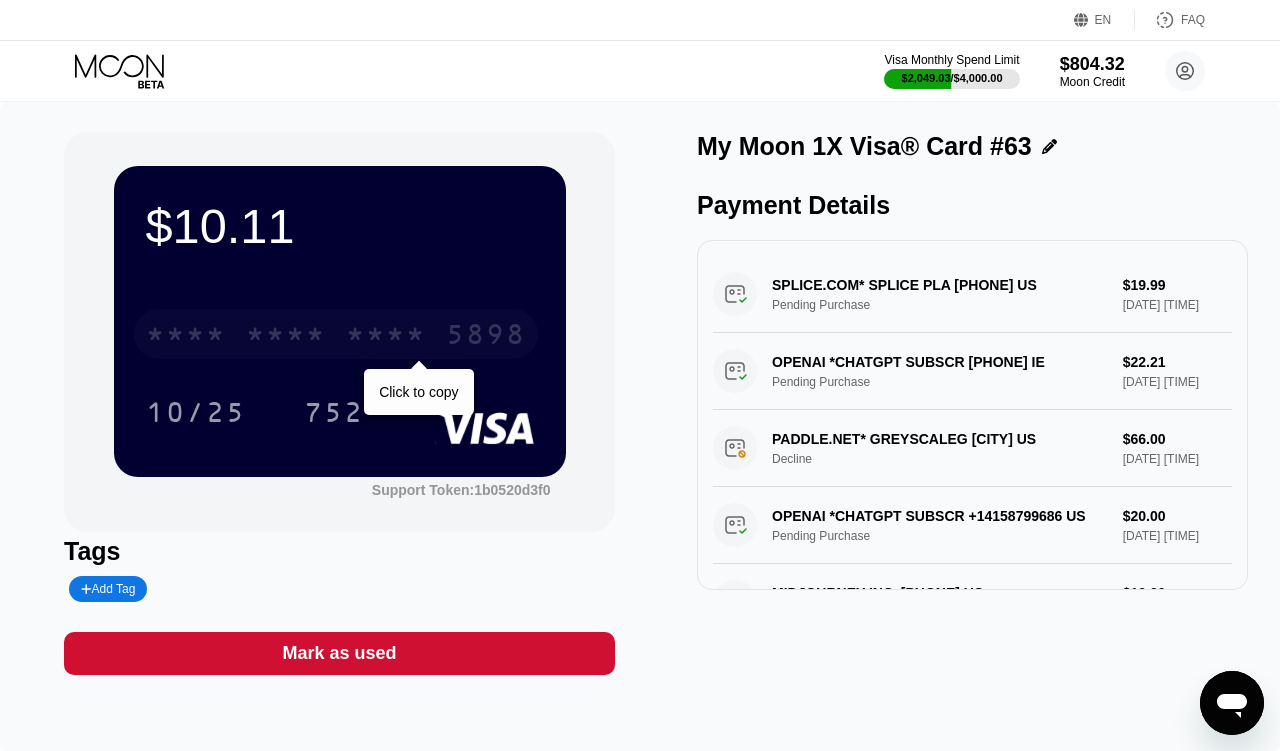 click on "* * * *" at bounding box center (286, 337) 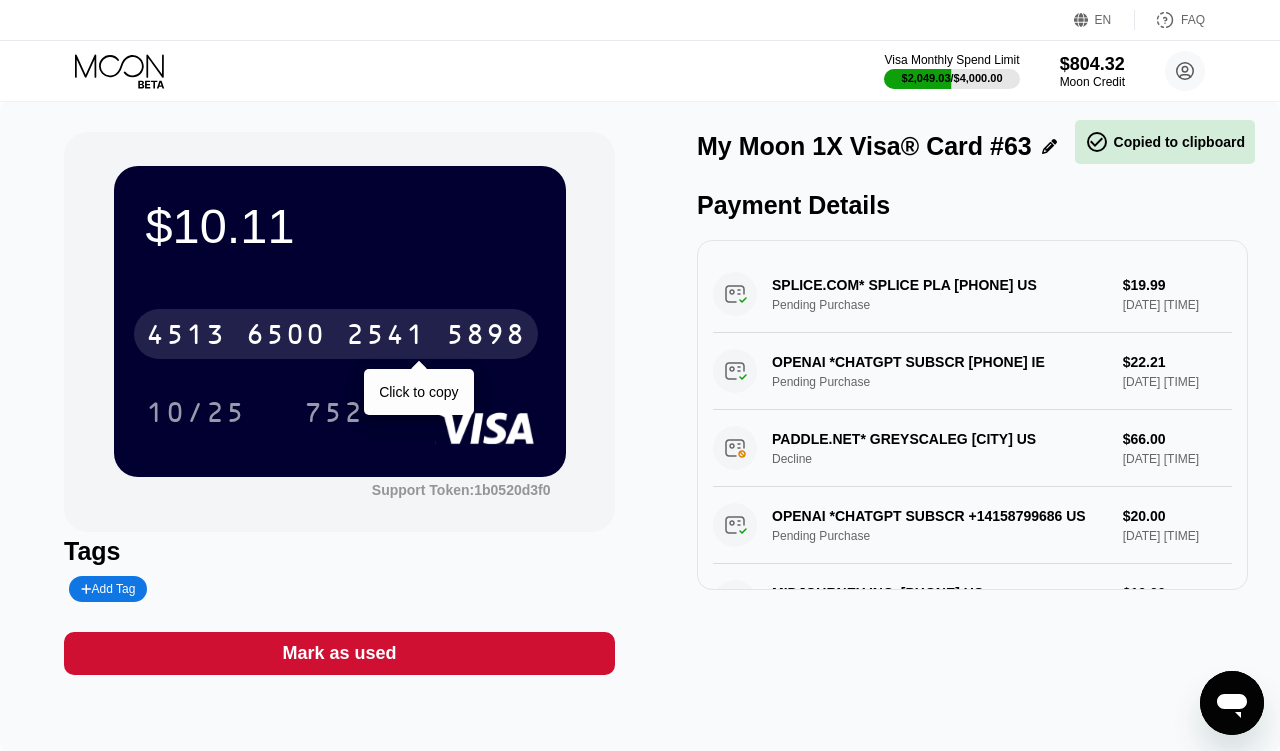 click on "6500" at bounding box center (286, 337) 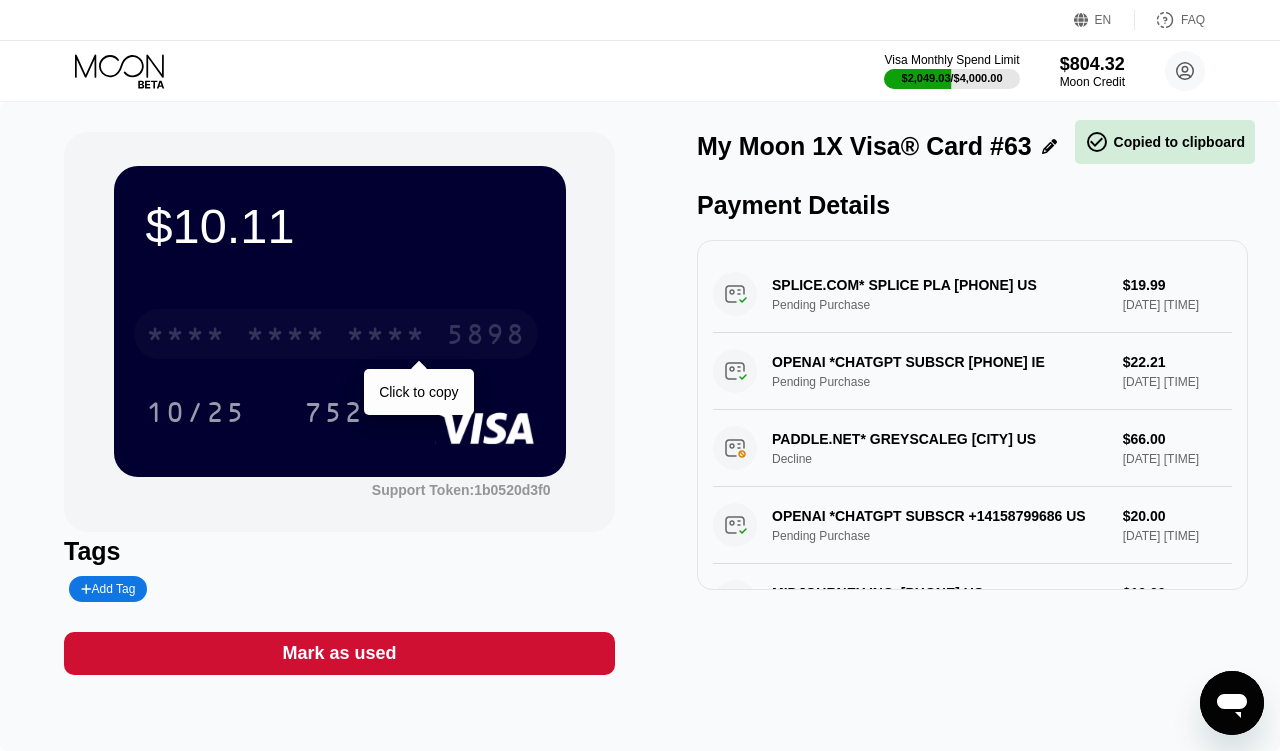 click on "* * * *" at bounding box center [286, 337] 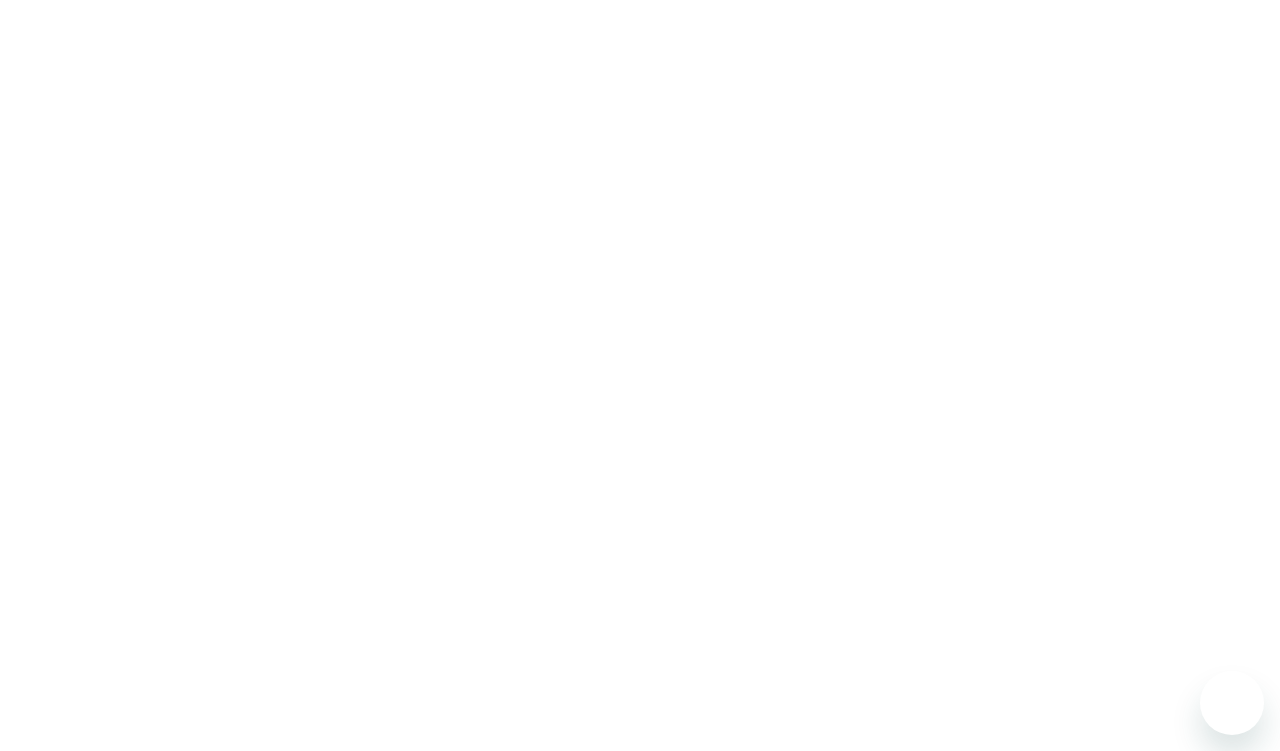 scroll, scrollTop: 0, scrollLeft: 0, axis: both 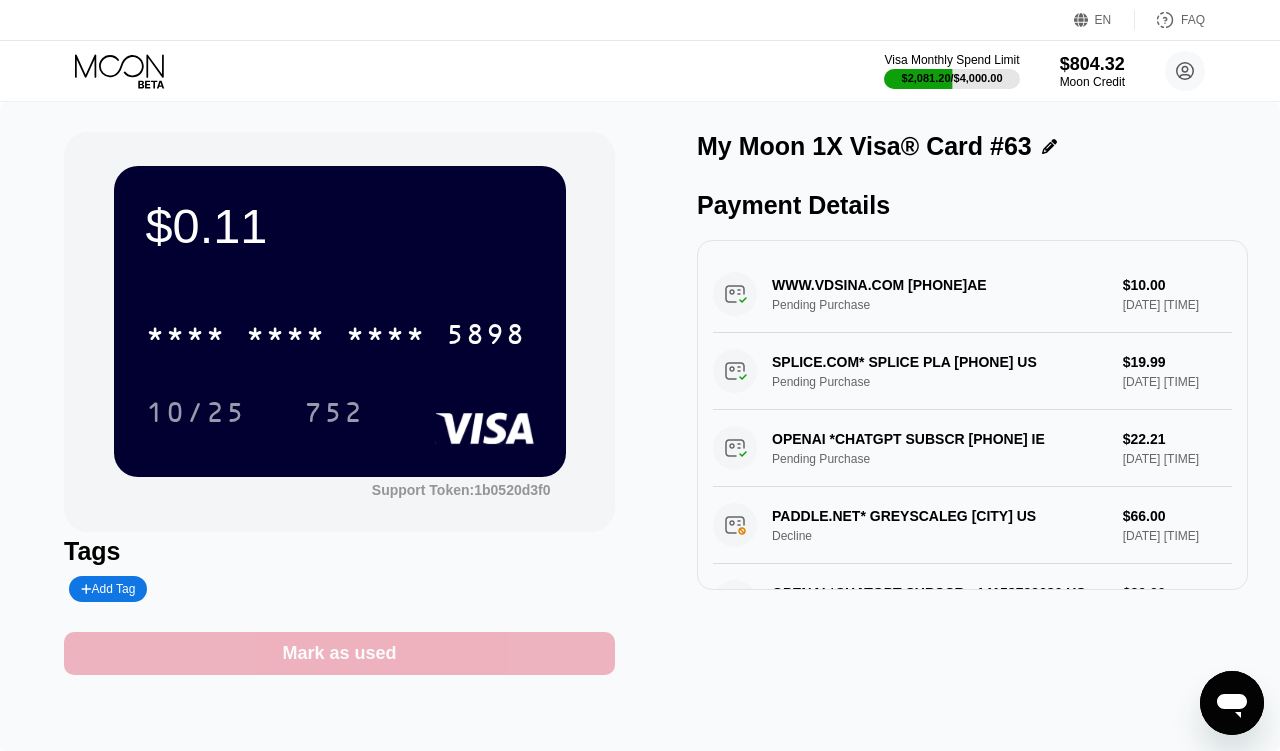click on "Mark as used" at bounding box center (339, 653) 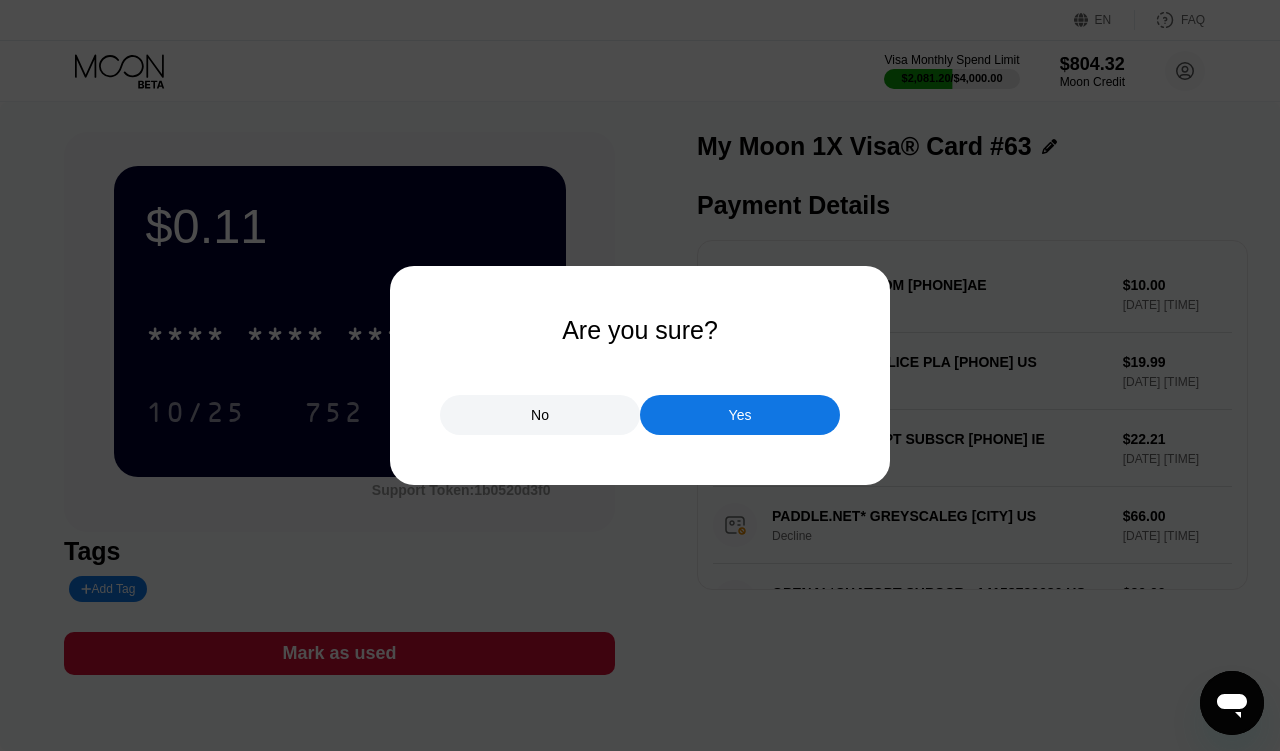 click on "Yes" at bounding box center [740, 415] 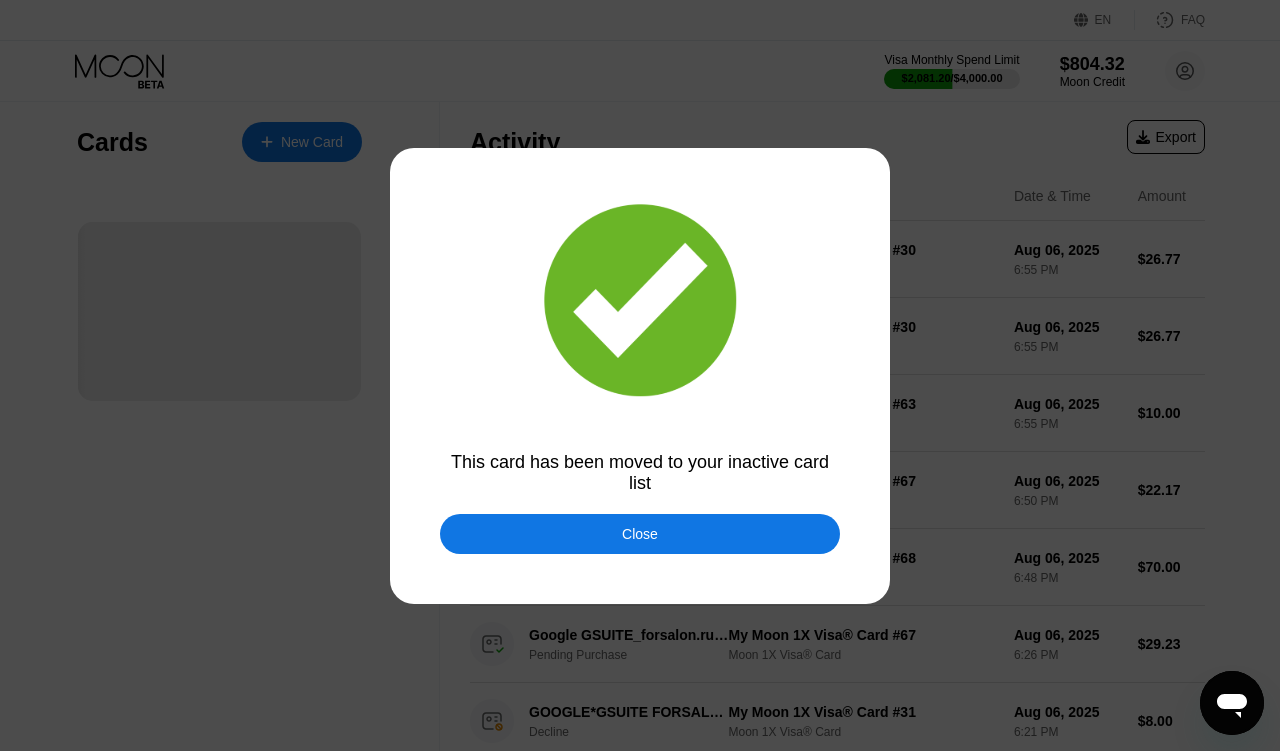 click on "Close" at bounding box center [640, 534] 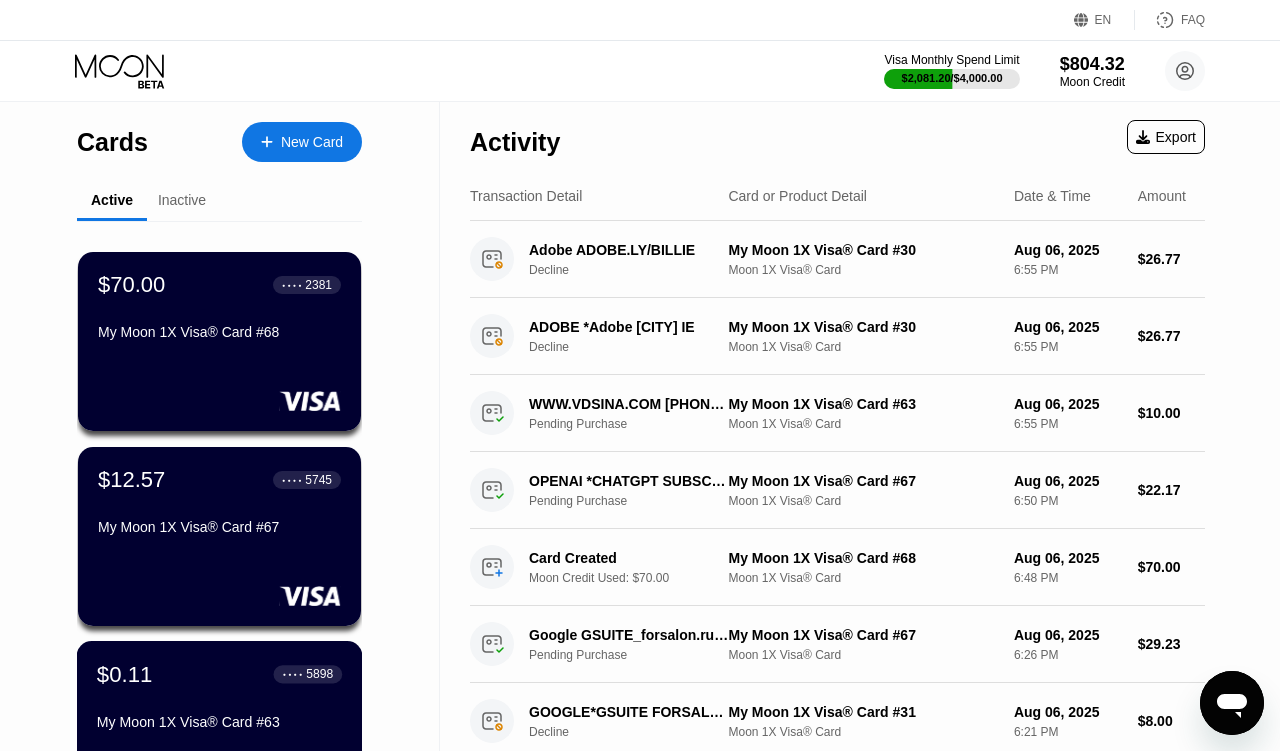 click on "$0.11 ● ● ● ● 5898" at bounding box center [219, 674] 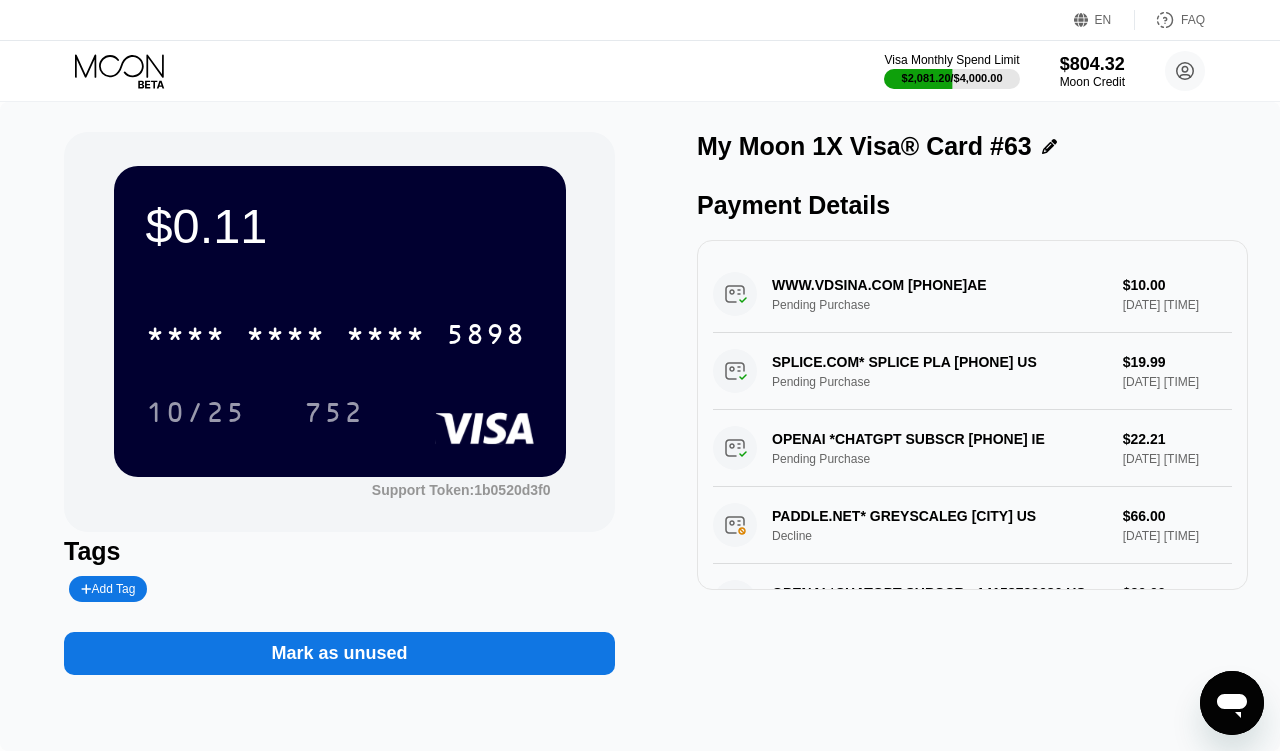 click 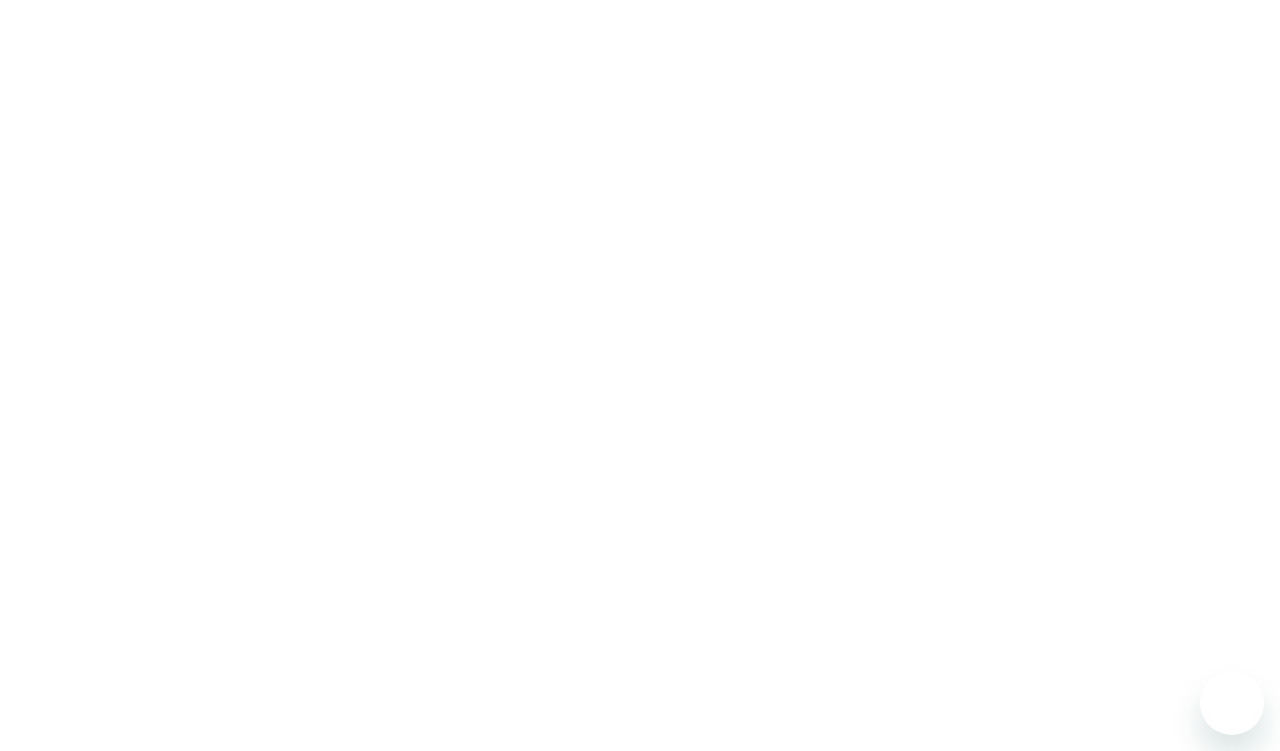 scroll, scrollTop: 0, scrollLeft: 0, axis: both 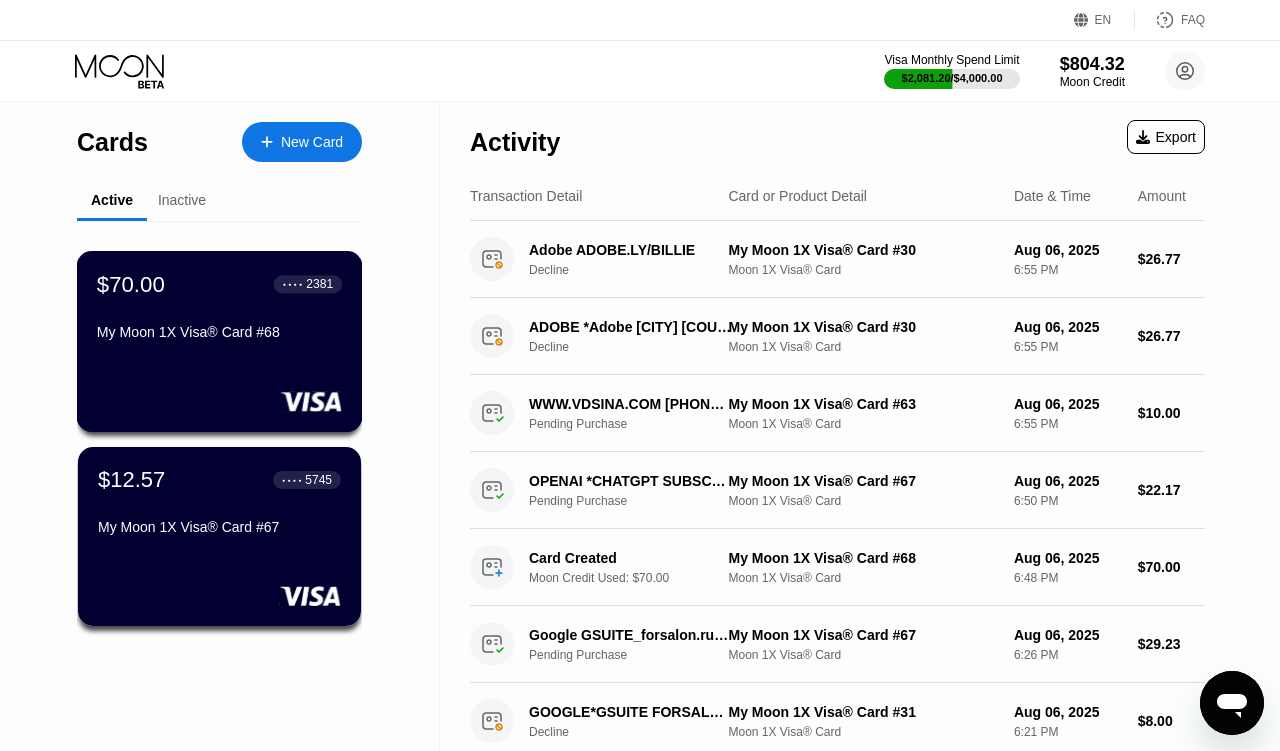 click on "My Moon 1X Visa® Card #68" at bounding box center [219, 332] 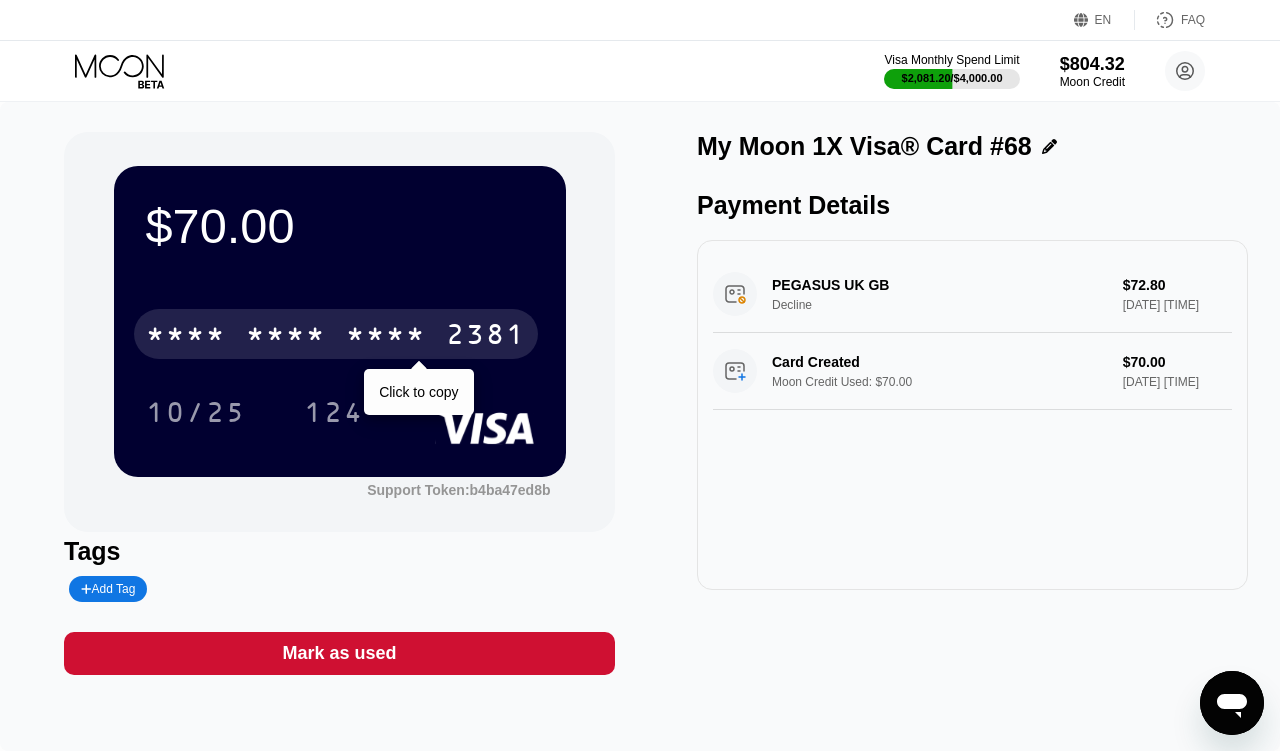 click on "* * * *" at bounding box center (286, 337) 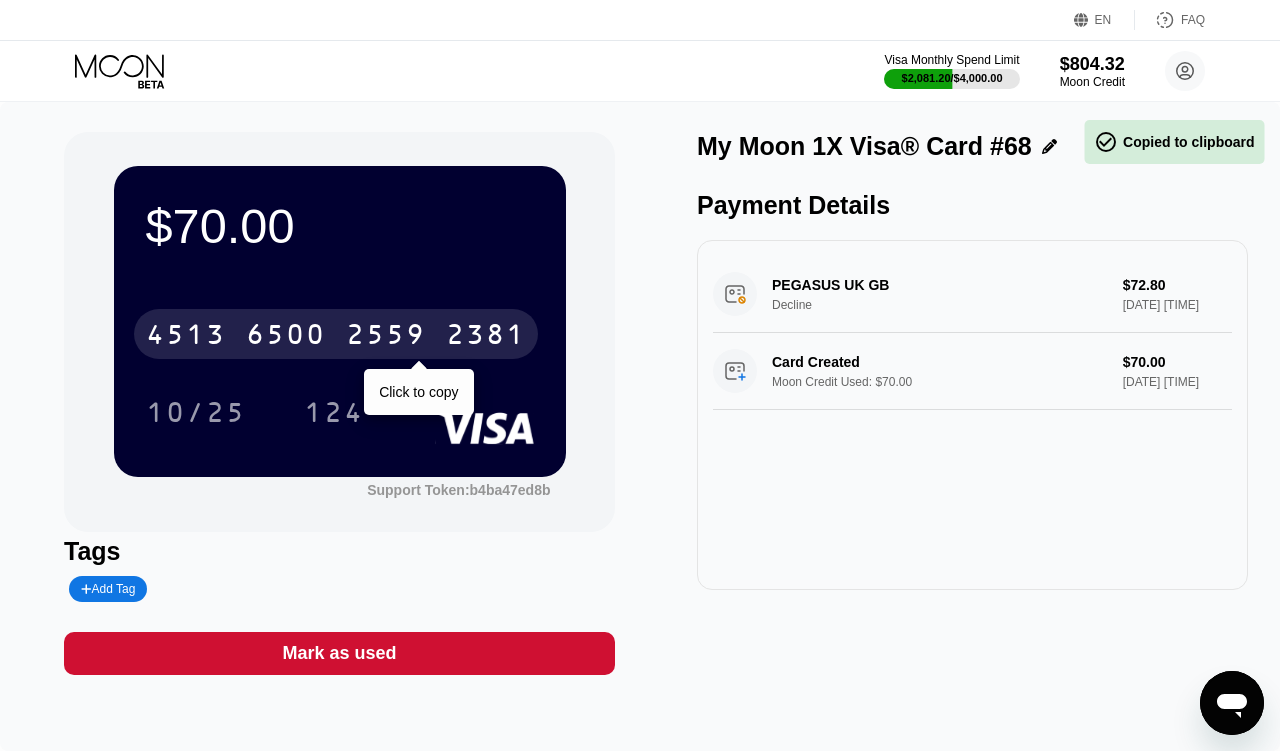 click on "6500" at bounding box center (286, 337) 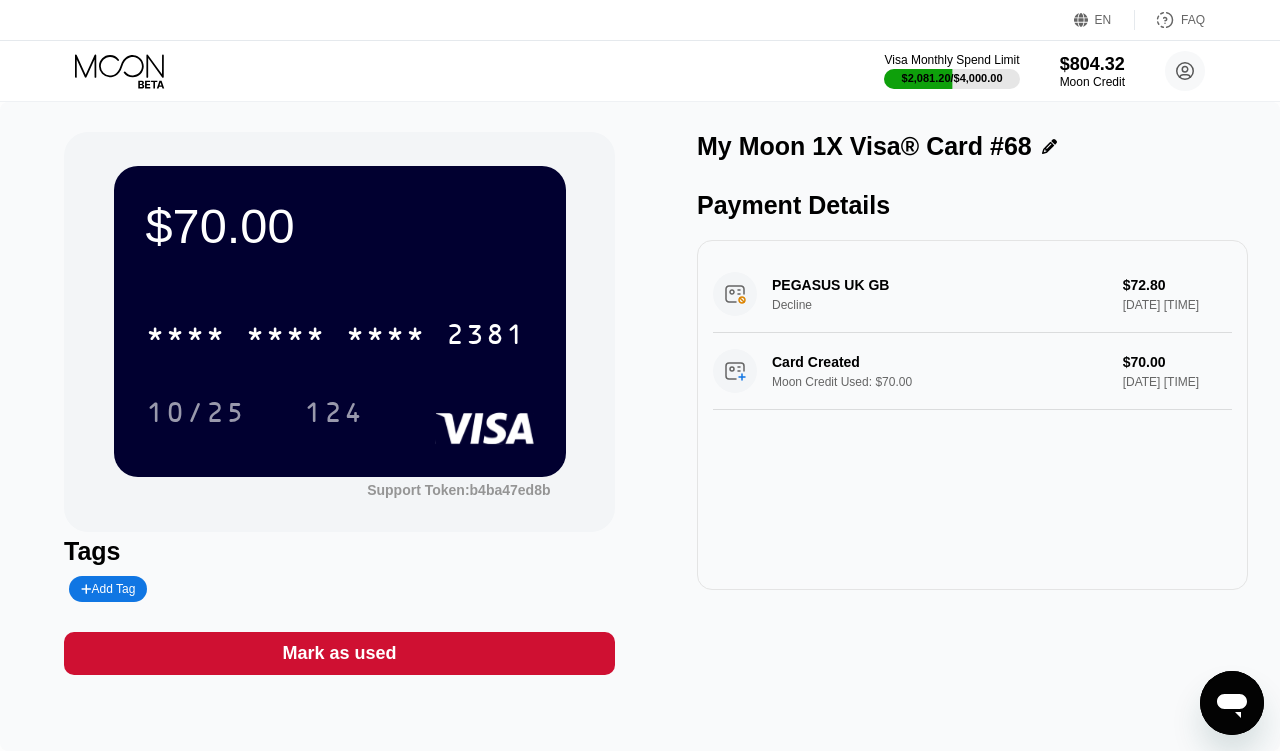 click 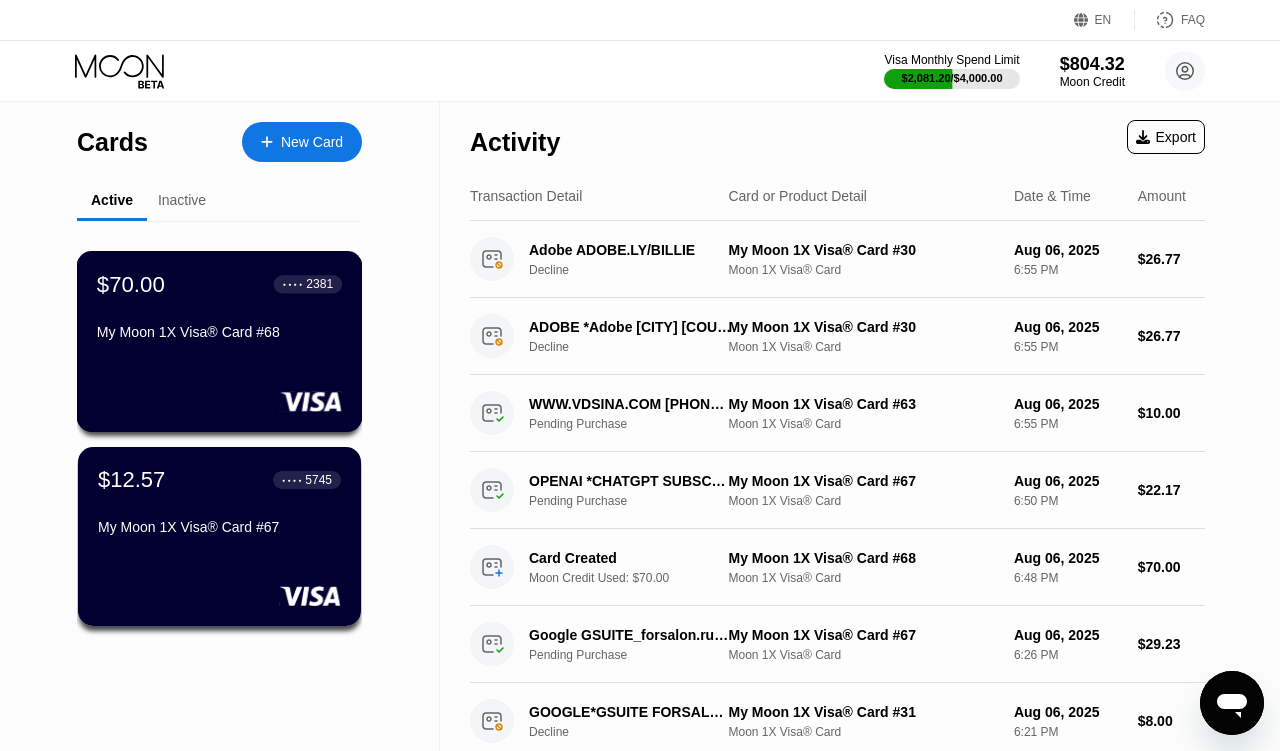 click at bounding box center [219, 401] 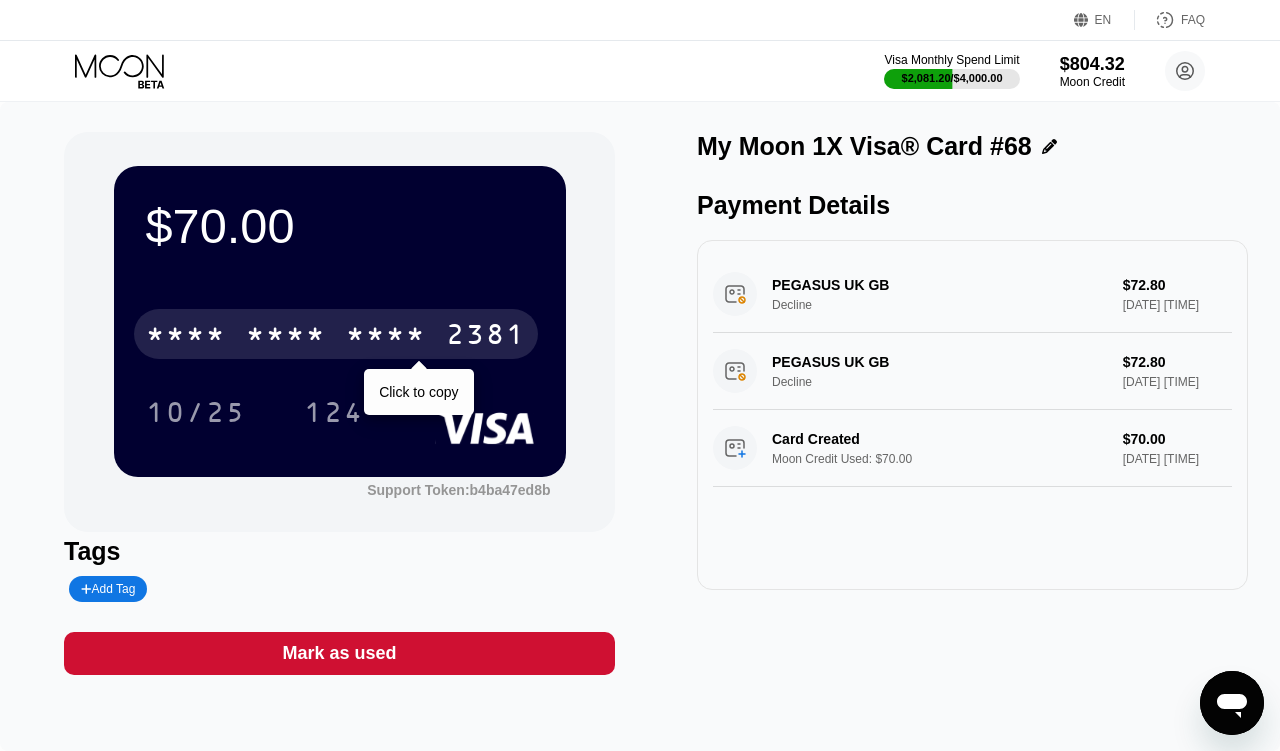 click on "* * * * * * * * * * * * 2381" at bounding box center [336, 334] 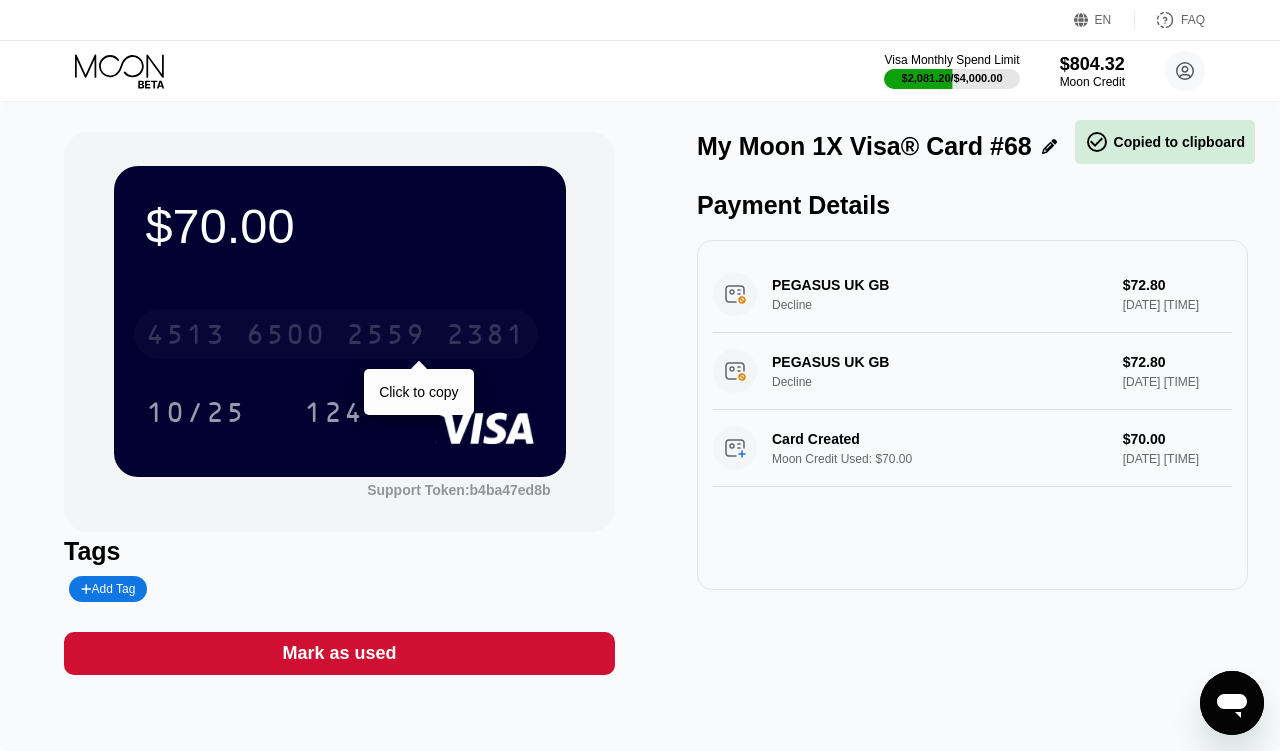 click on "4513 6500 2559 2381" at bounding box center (336, 334) 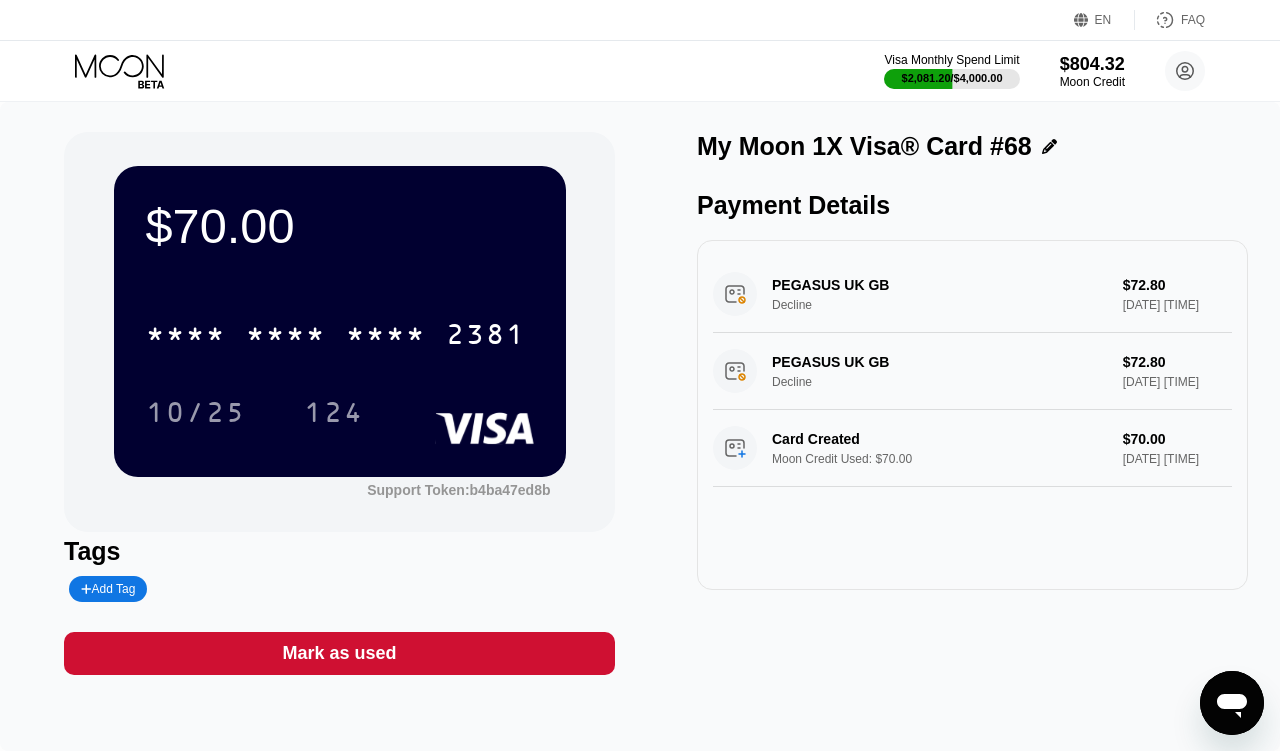 click 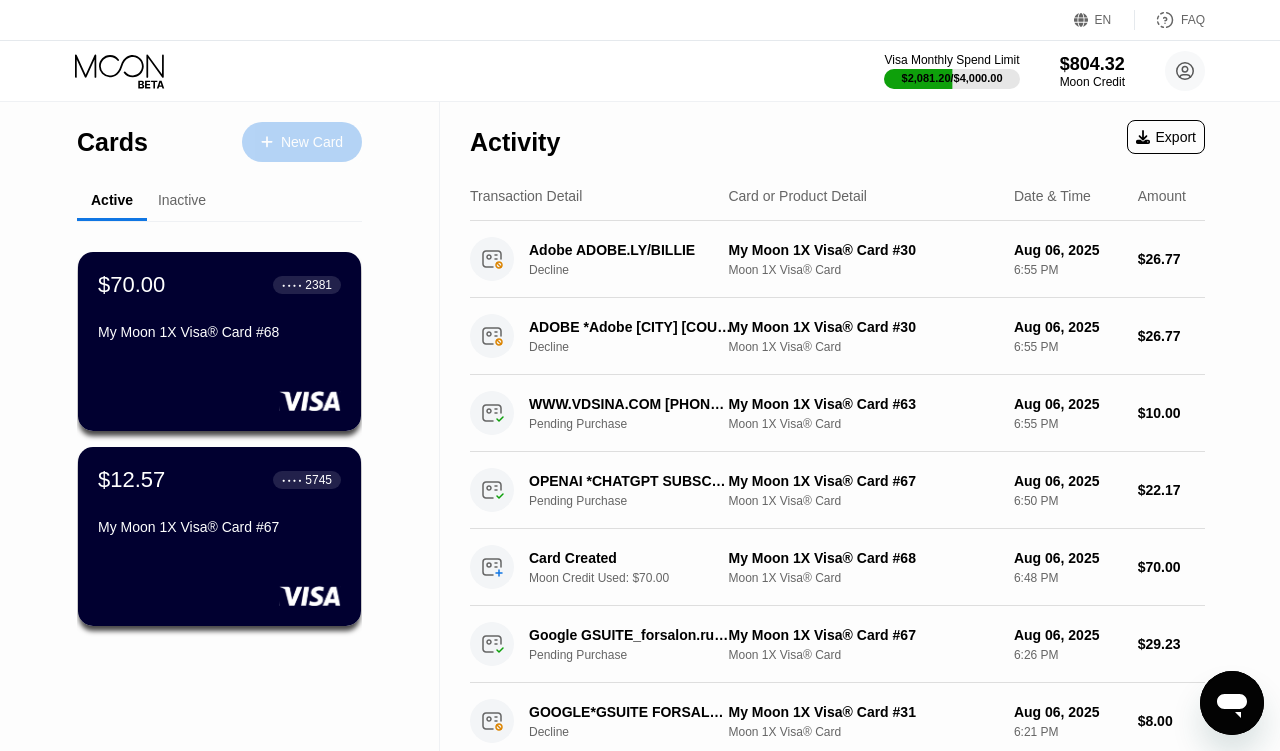 click on "New Card" at bounding box center (302, 142) 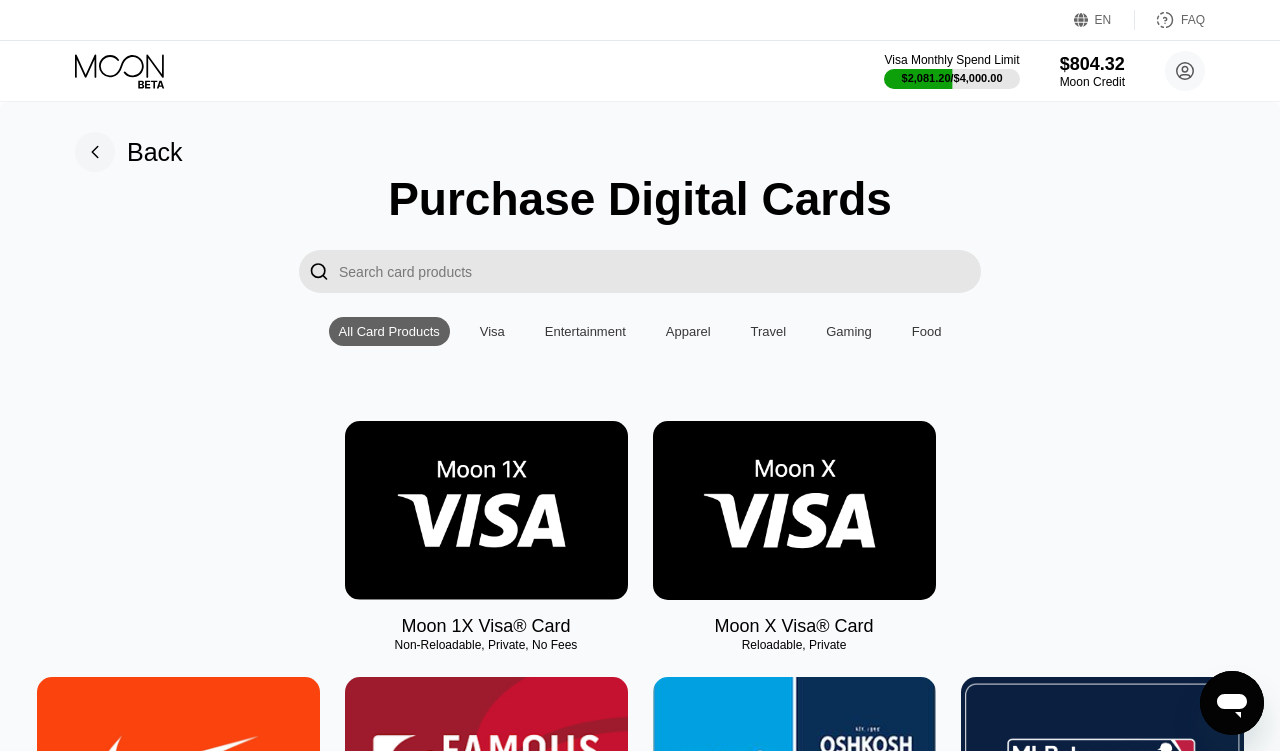 click at bounding box center [486, 510] 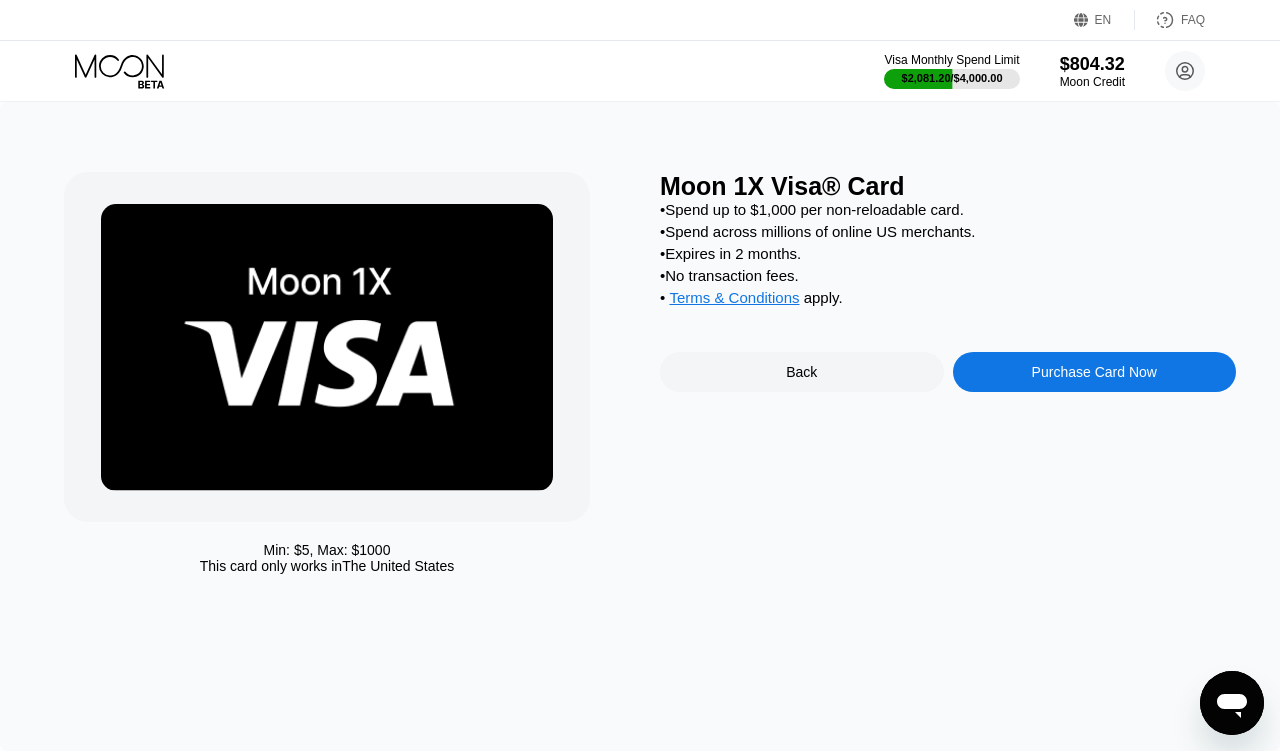 click on "Purchase Card Now" at bounding box center [1095, 372] 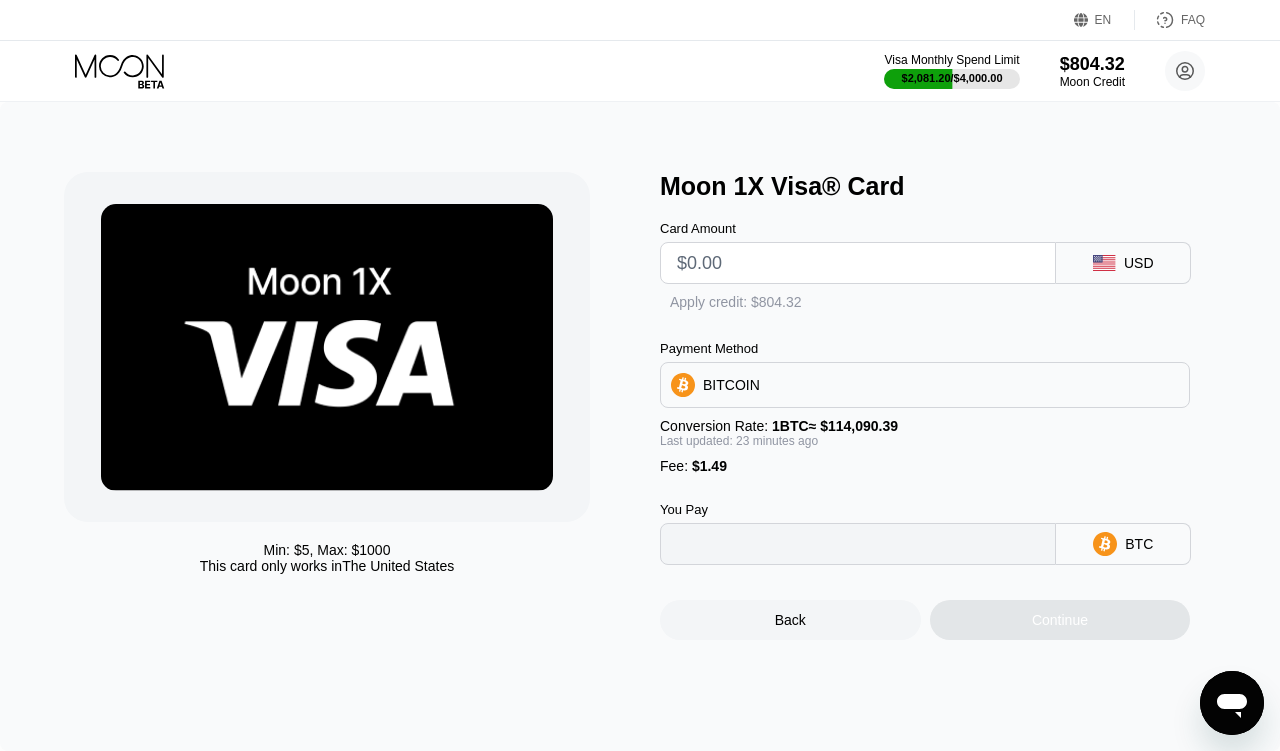 type on "0" 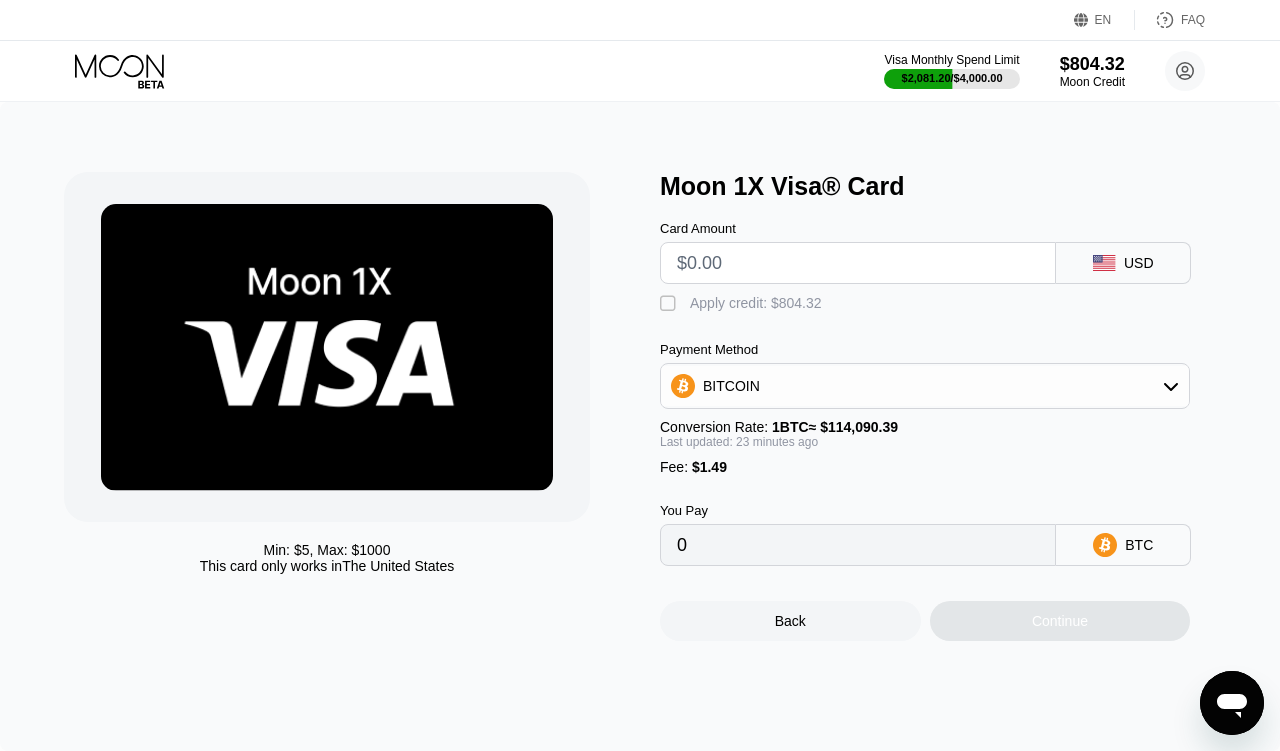 click at bounding box center (858, 263) 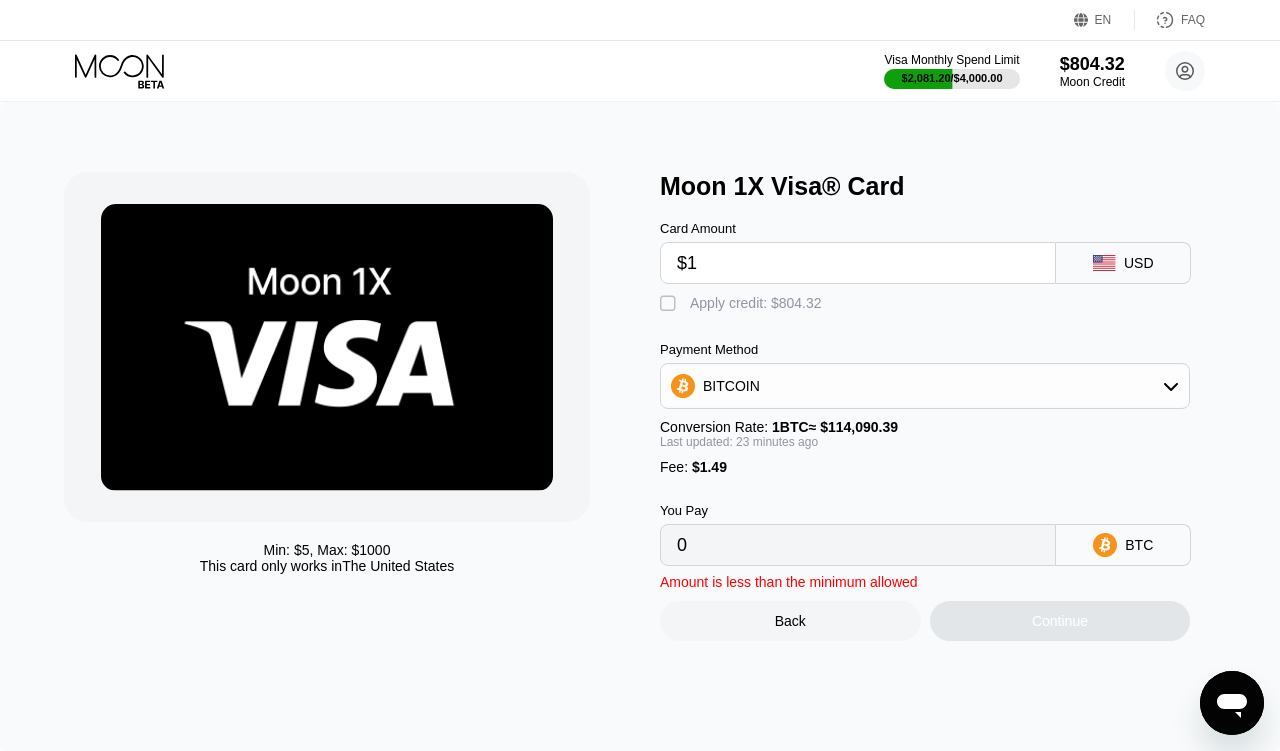type on "0.00002181" 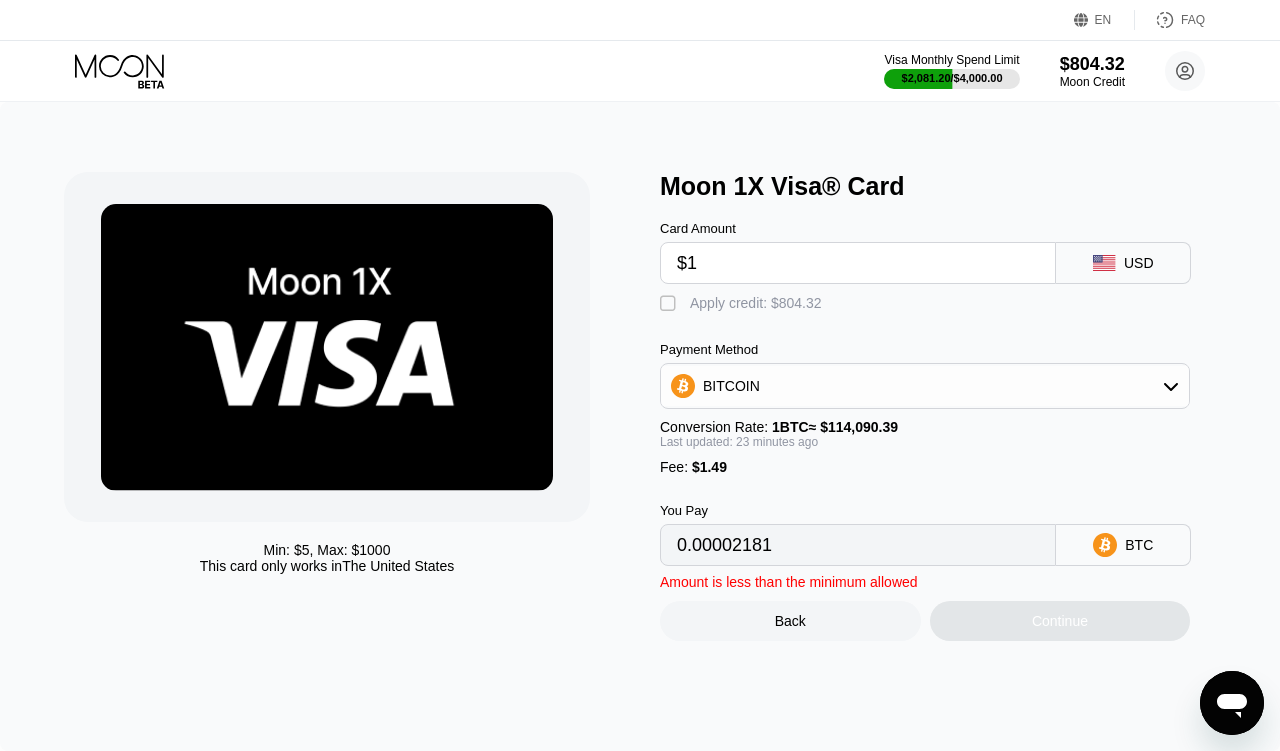 type on "$19" 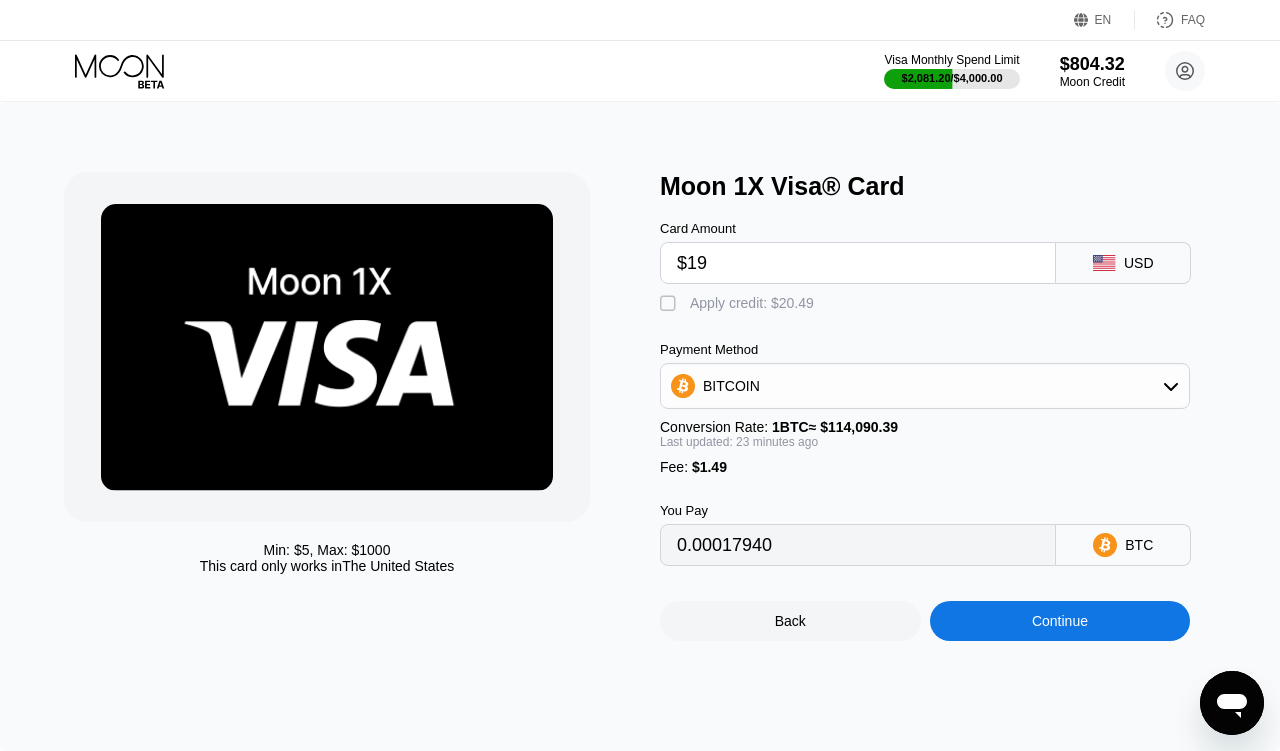 type on "$190" 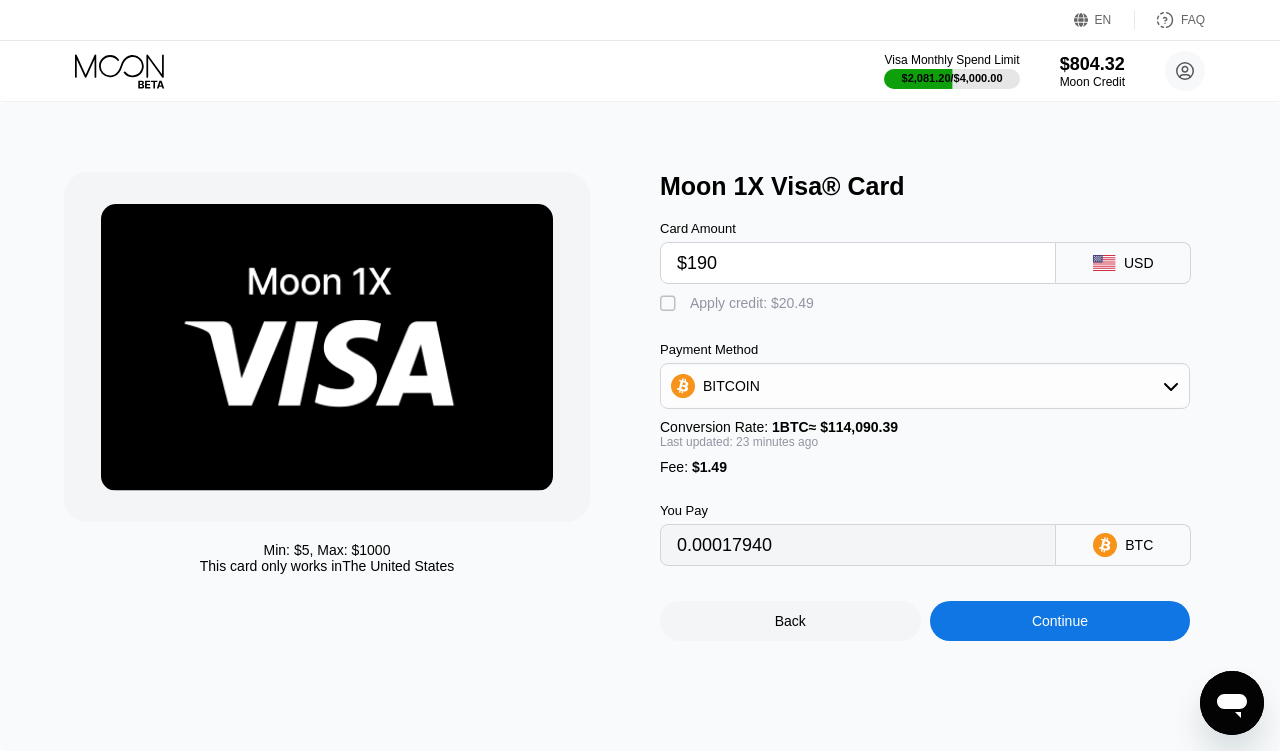type on "0.00167655" 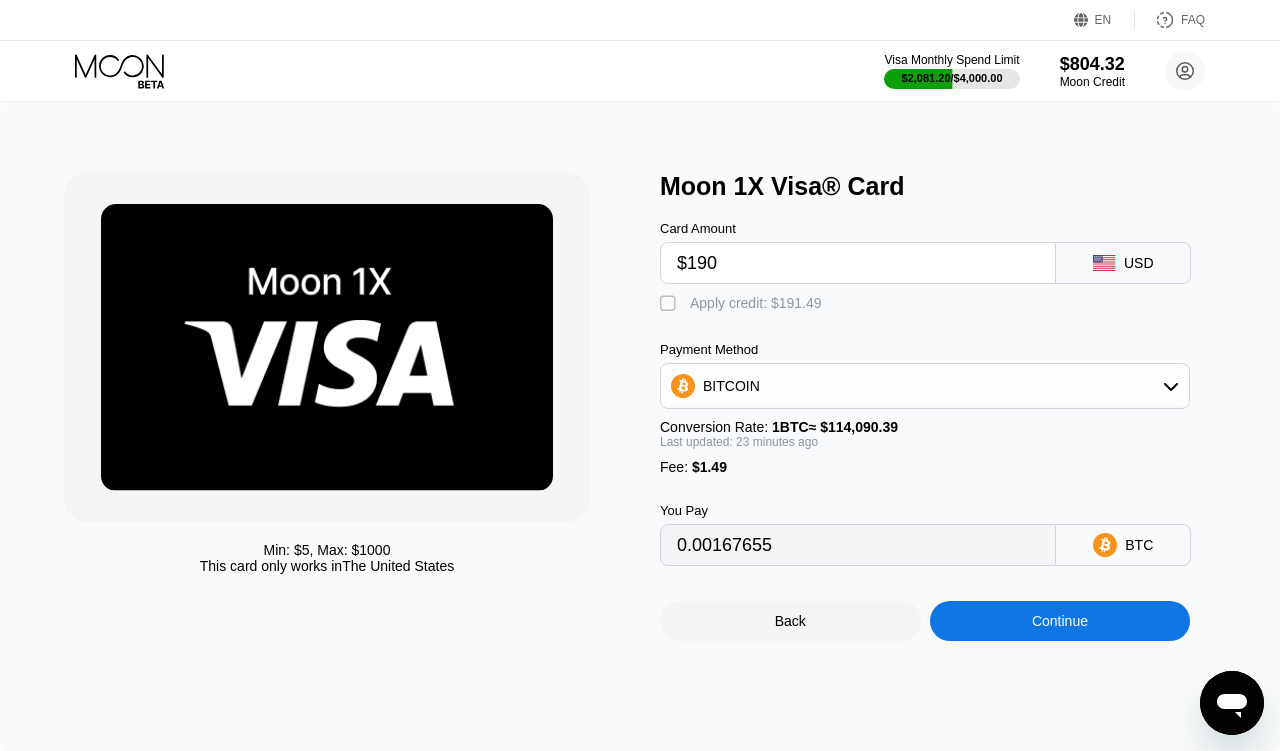 type on "$190" 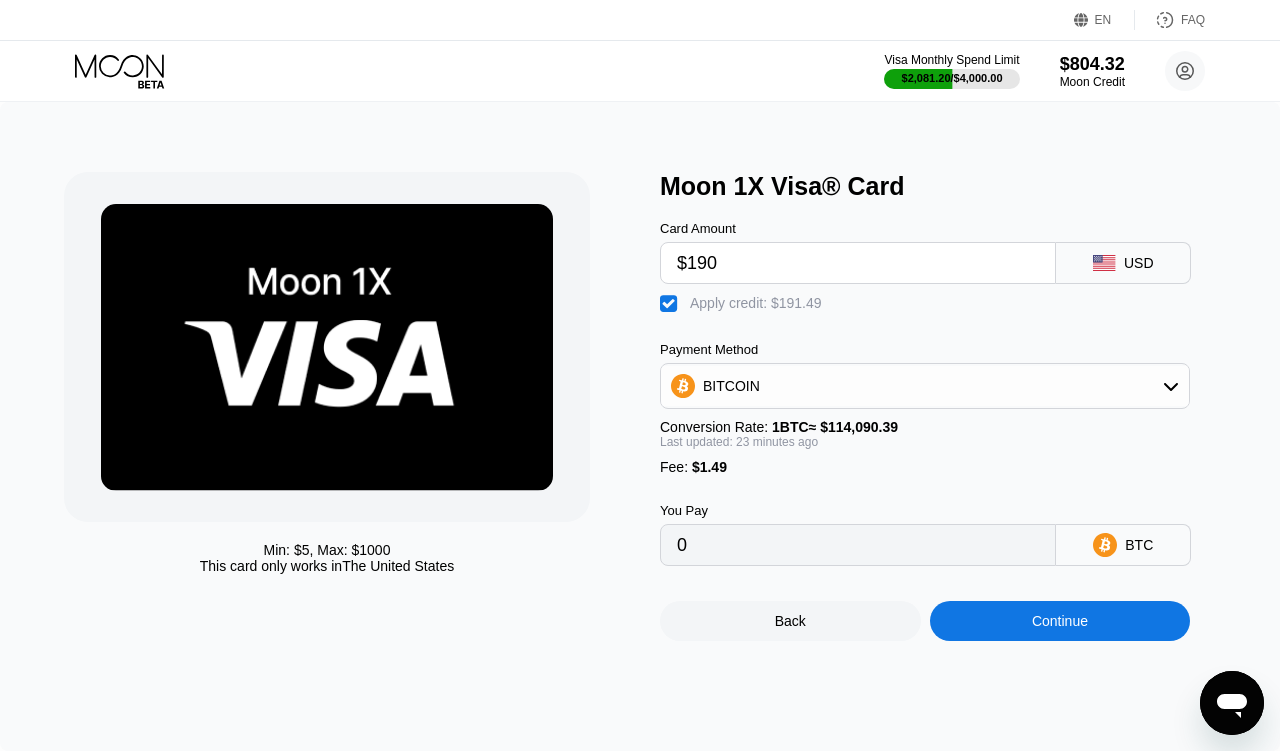 click on "Continue" at bounding box center [1060, 621] 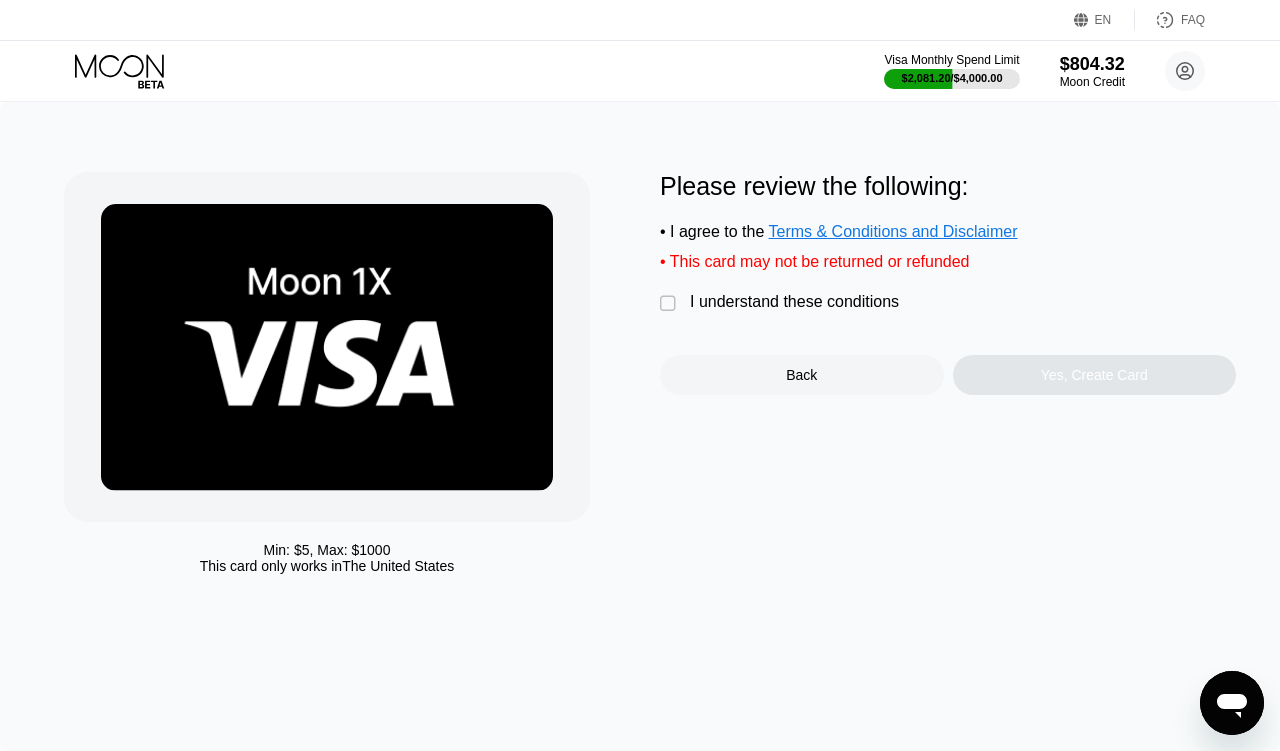 click on "I understand these conditions" at bounding box center [794, 302] 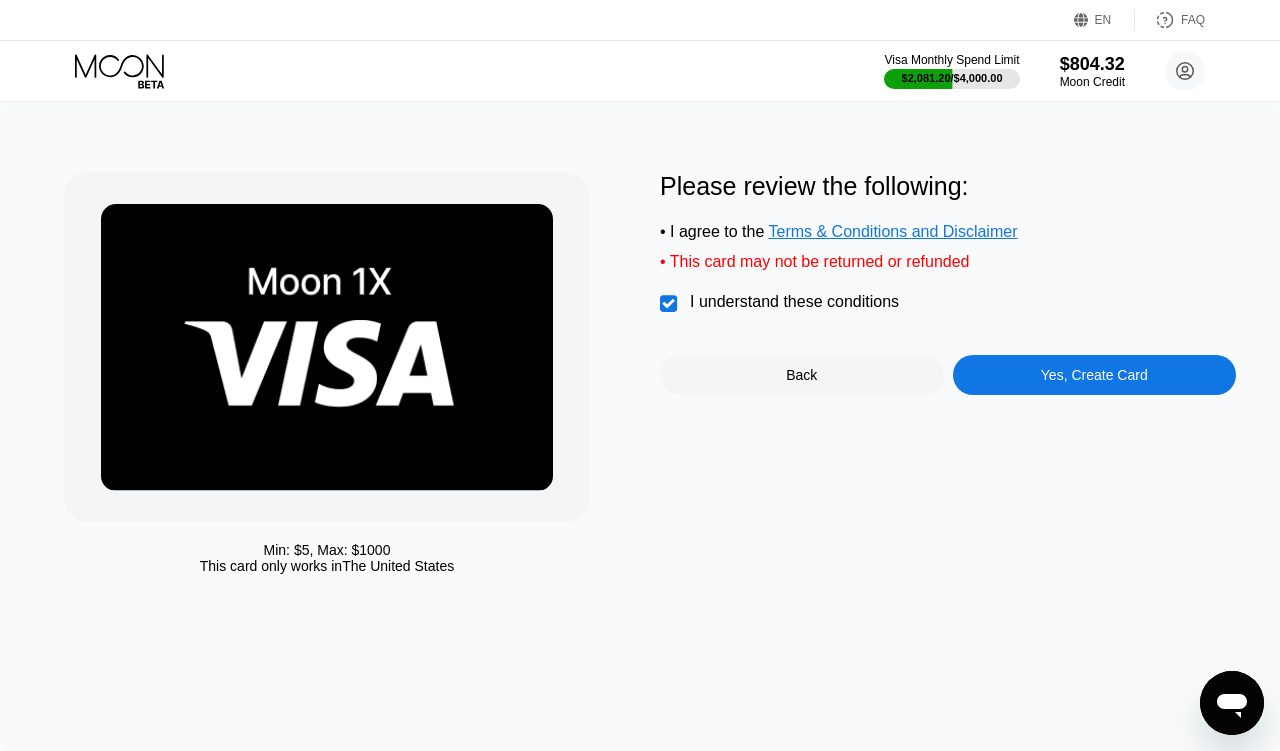 click on "Yes, Create Card" at bounding box center (1095, 375) 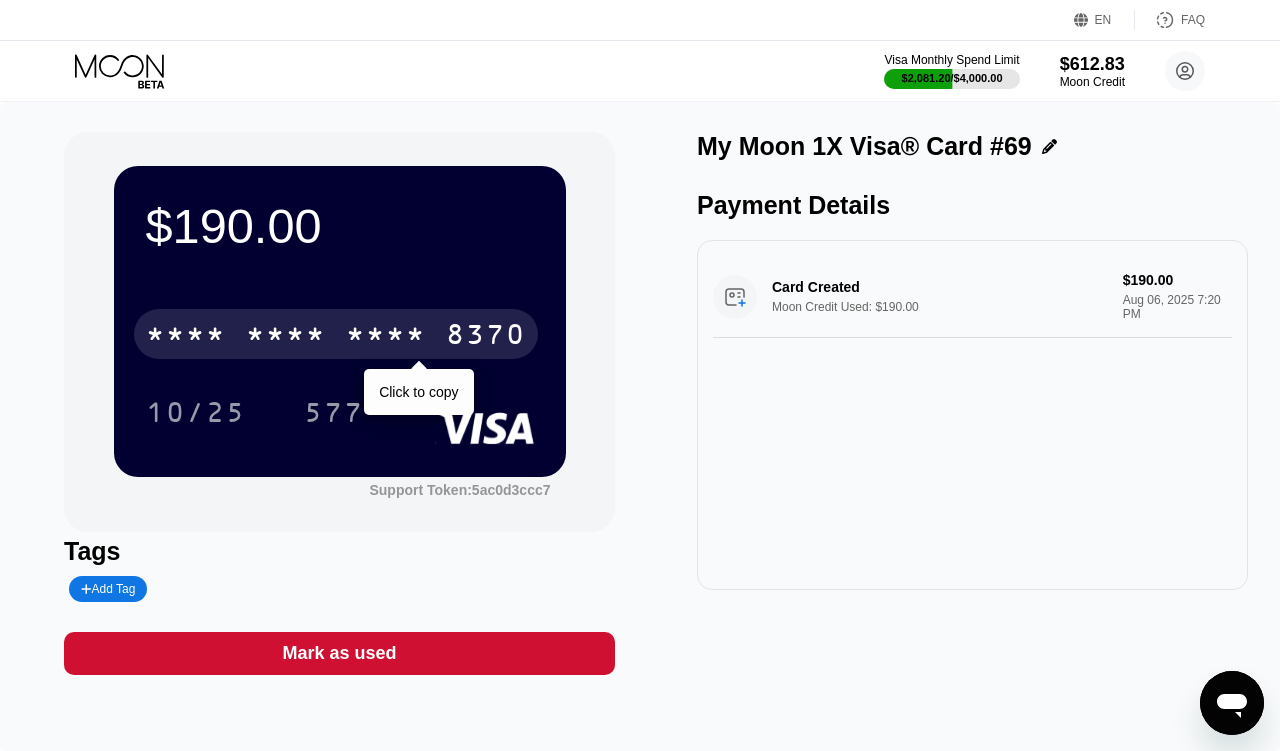 click on "8370" at bounding box center [486, 337] 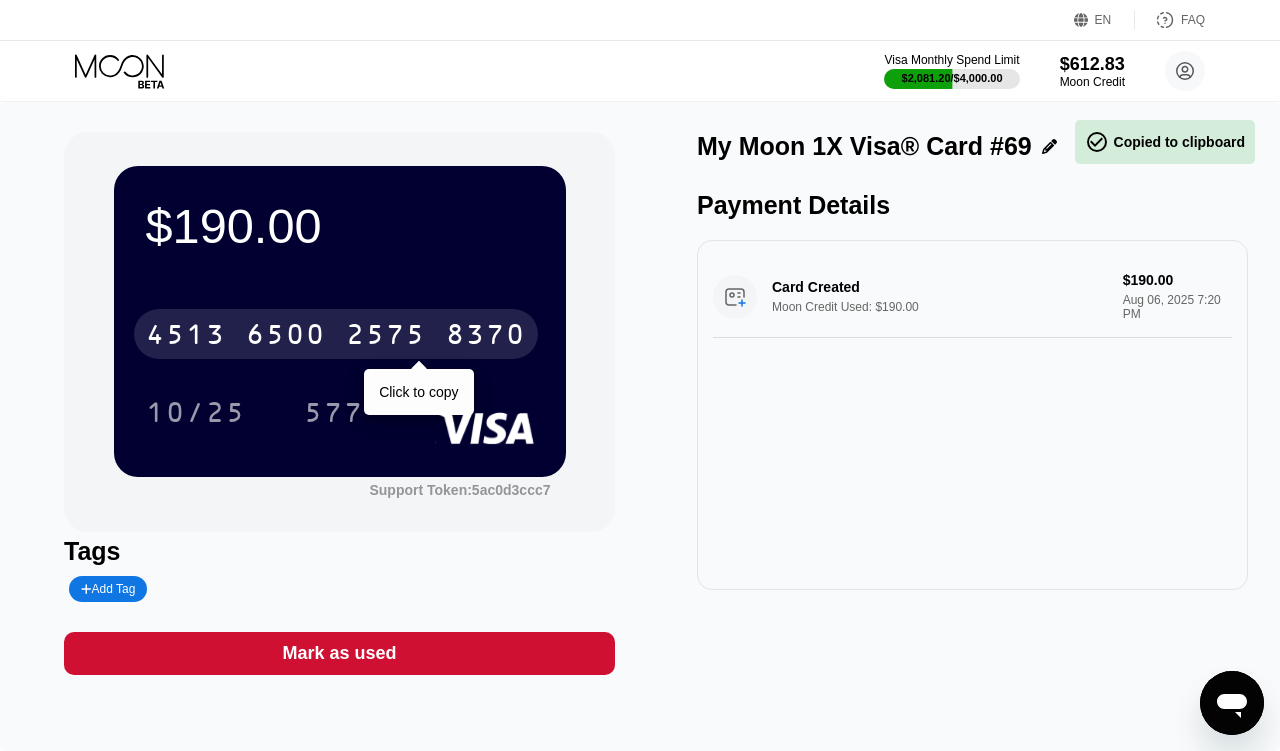 click on "8370" at bounding box center (486, 337) 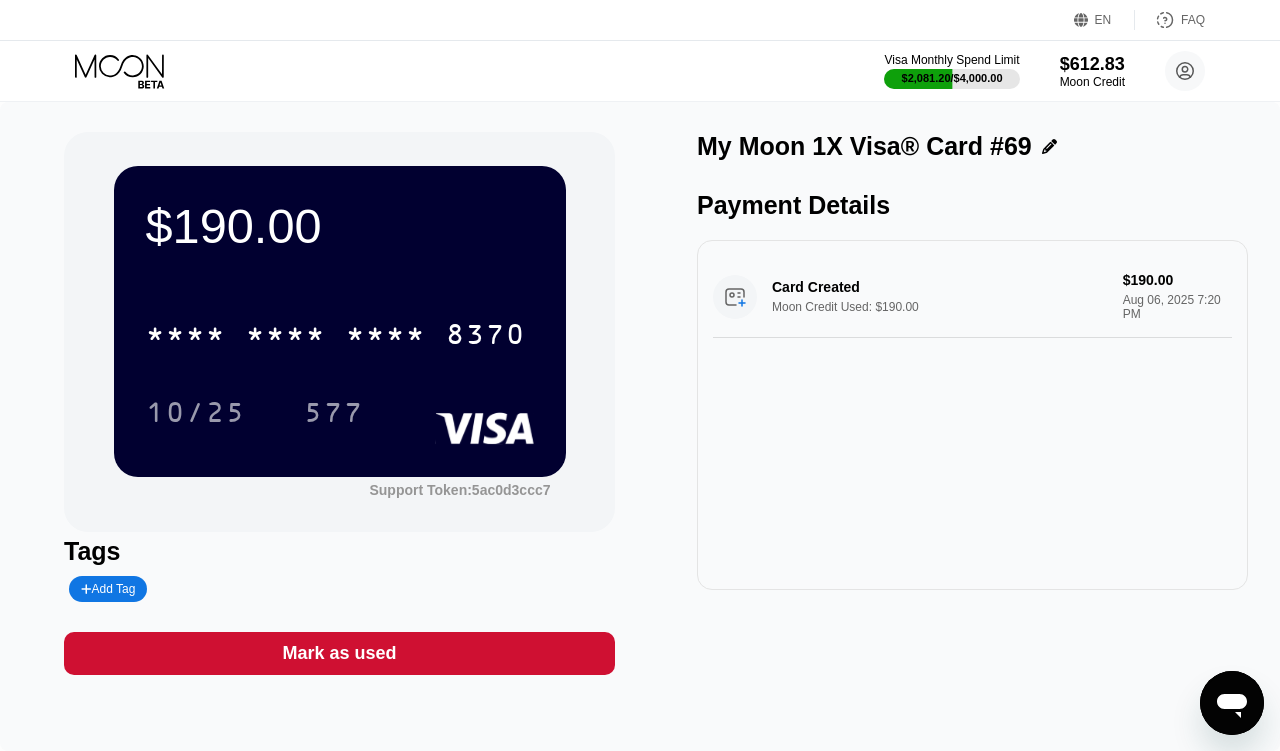scroll, scrollTop: 0, scrollLeft: 0, axis: both 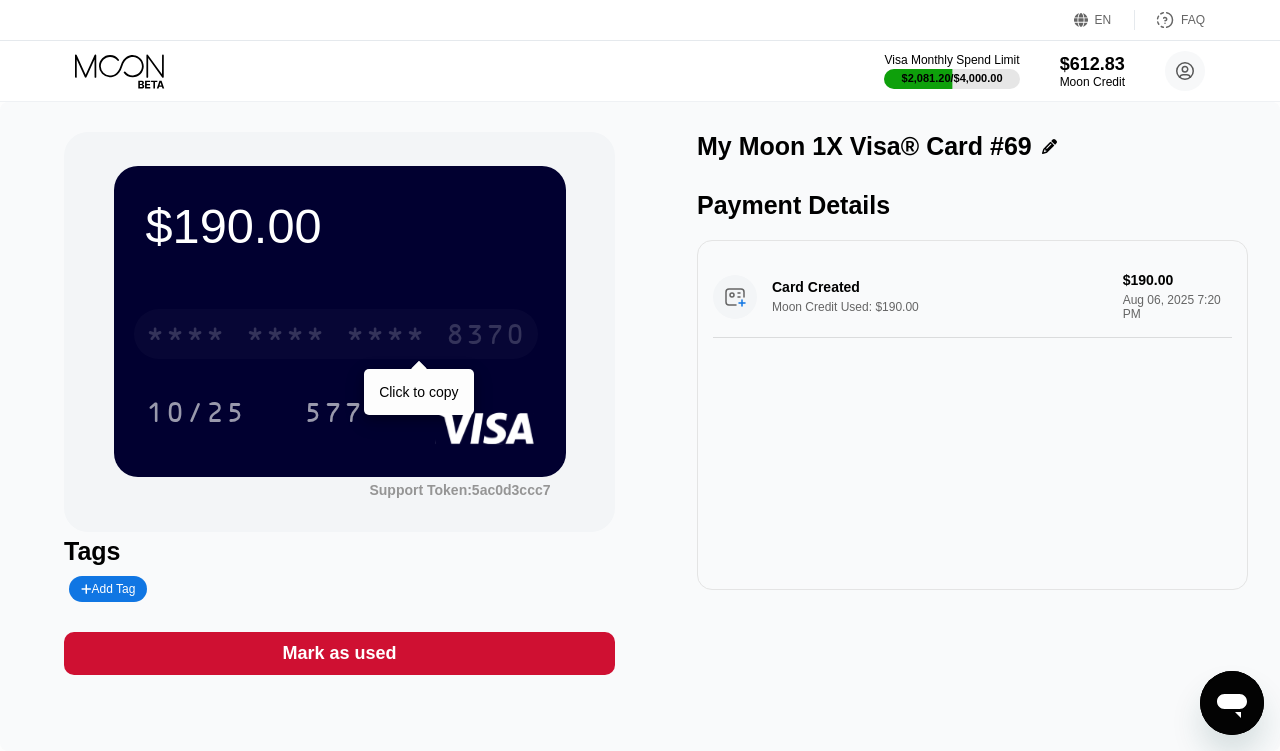 click on "8370" at bounding box center (486, 337) 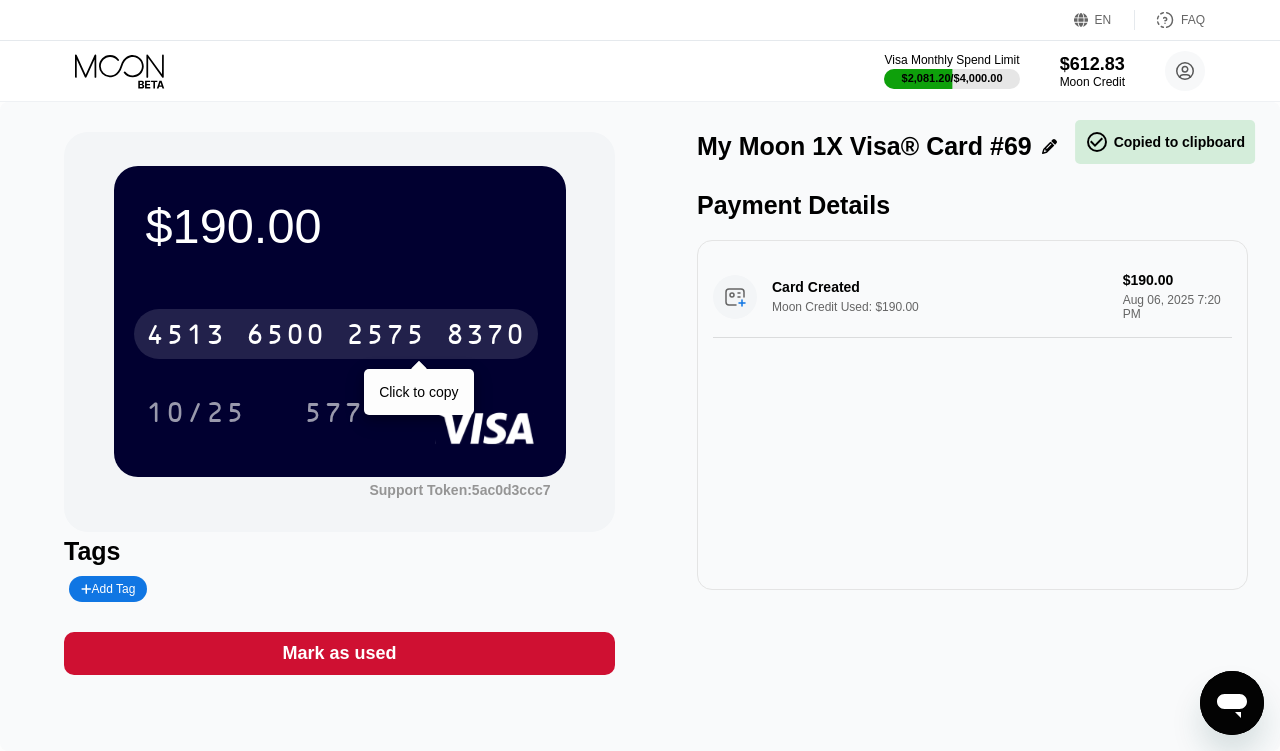 click on "8370" at bounding box center [486, 337] 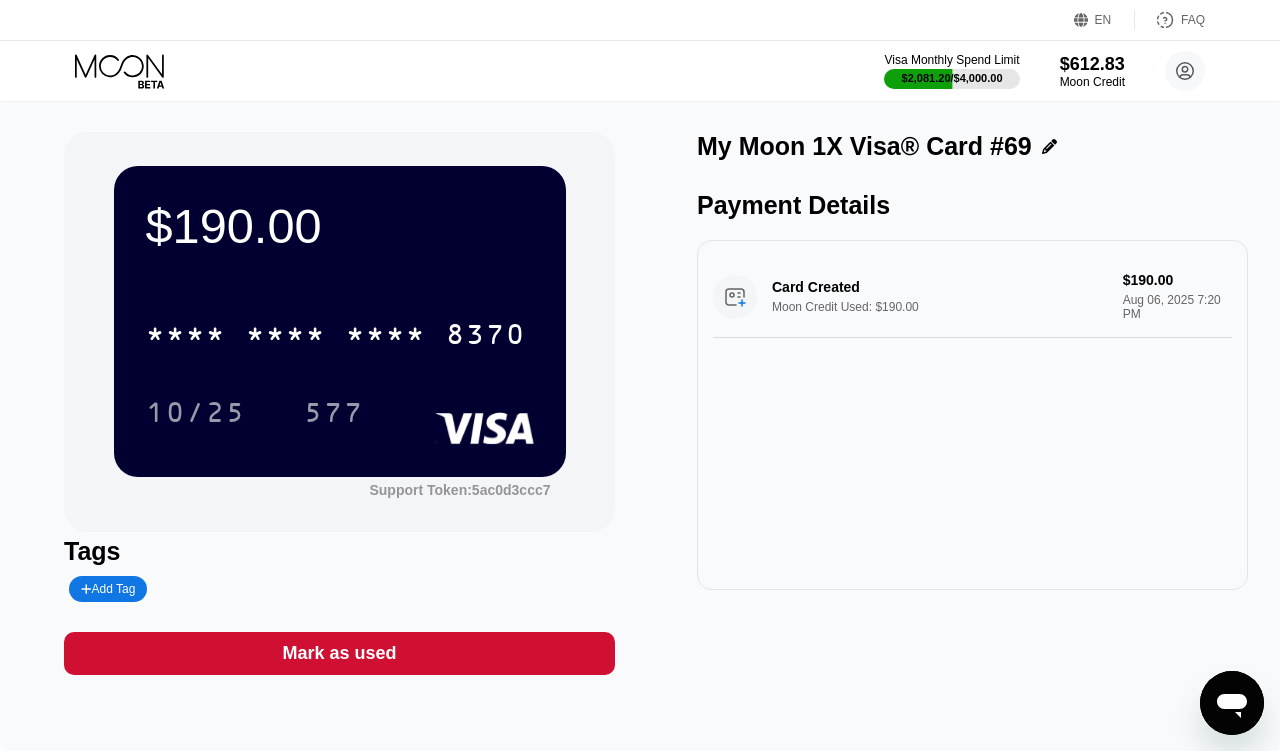scroll, scrollTop: 0, scrollLeft: 0, axis: both 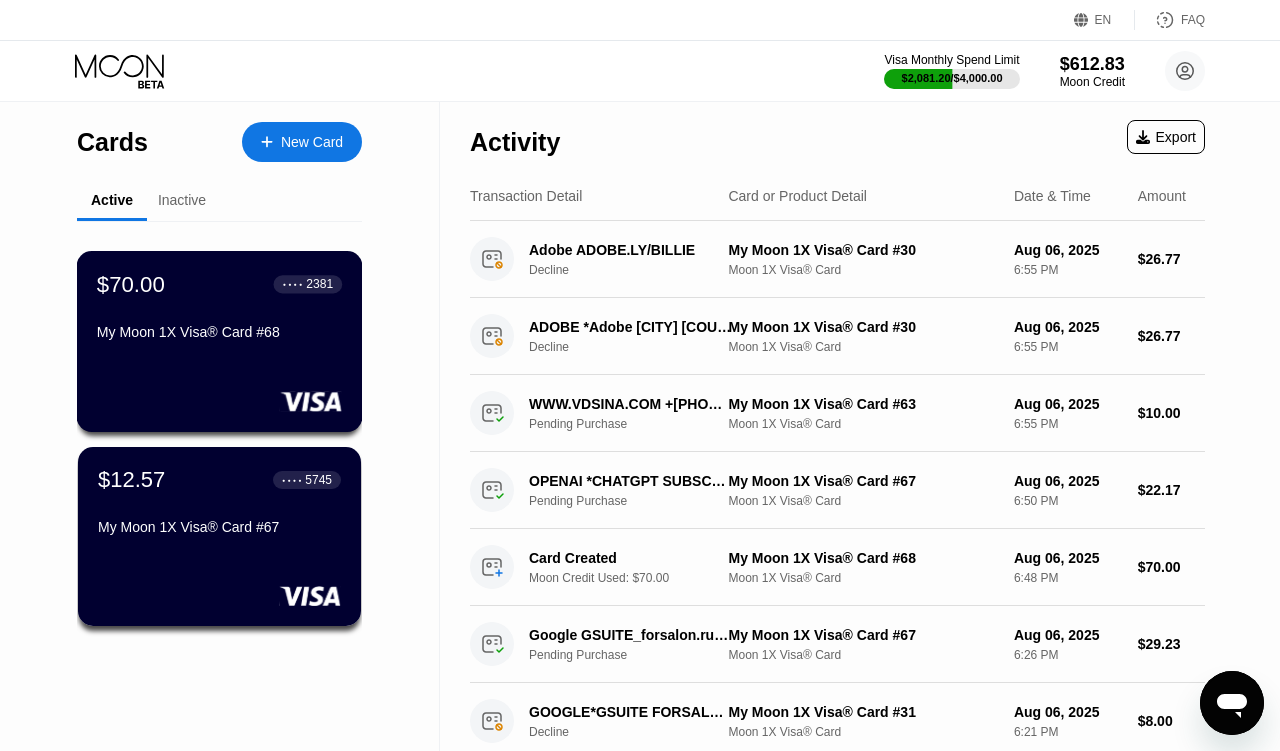 click on "My Moon 1X Visa® Card #68" at bounding box center [219, 332] 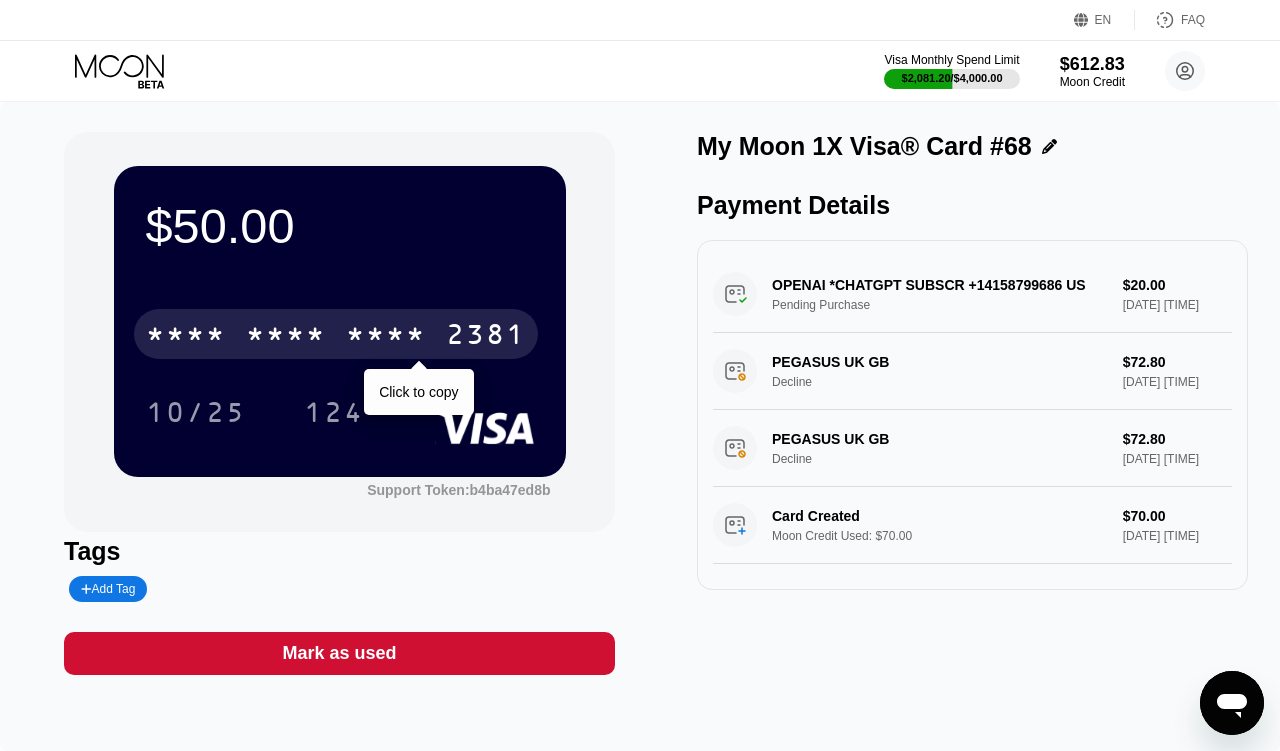 click on "* * * *" at bounding box center (286, 337) 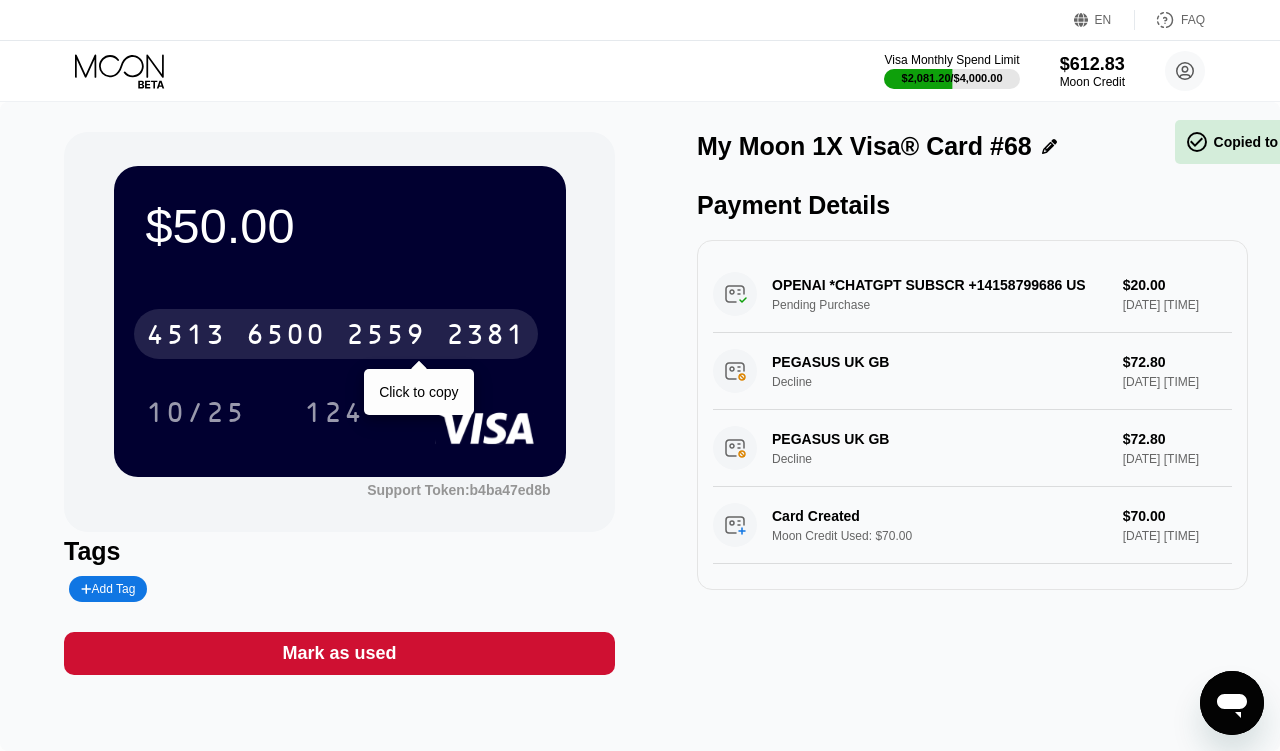 click on "6500" at bounding box center (286, 337) 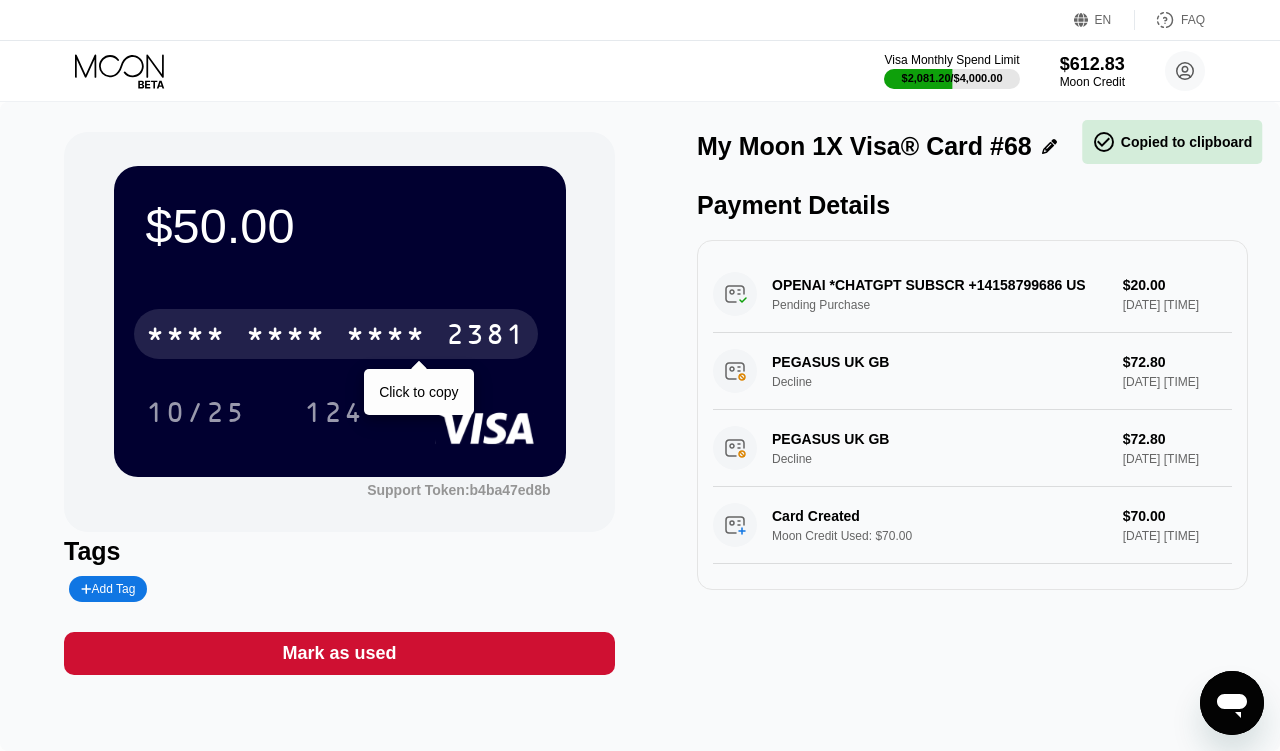 click on "* * * *" at bounding box center [286, 337] 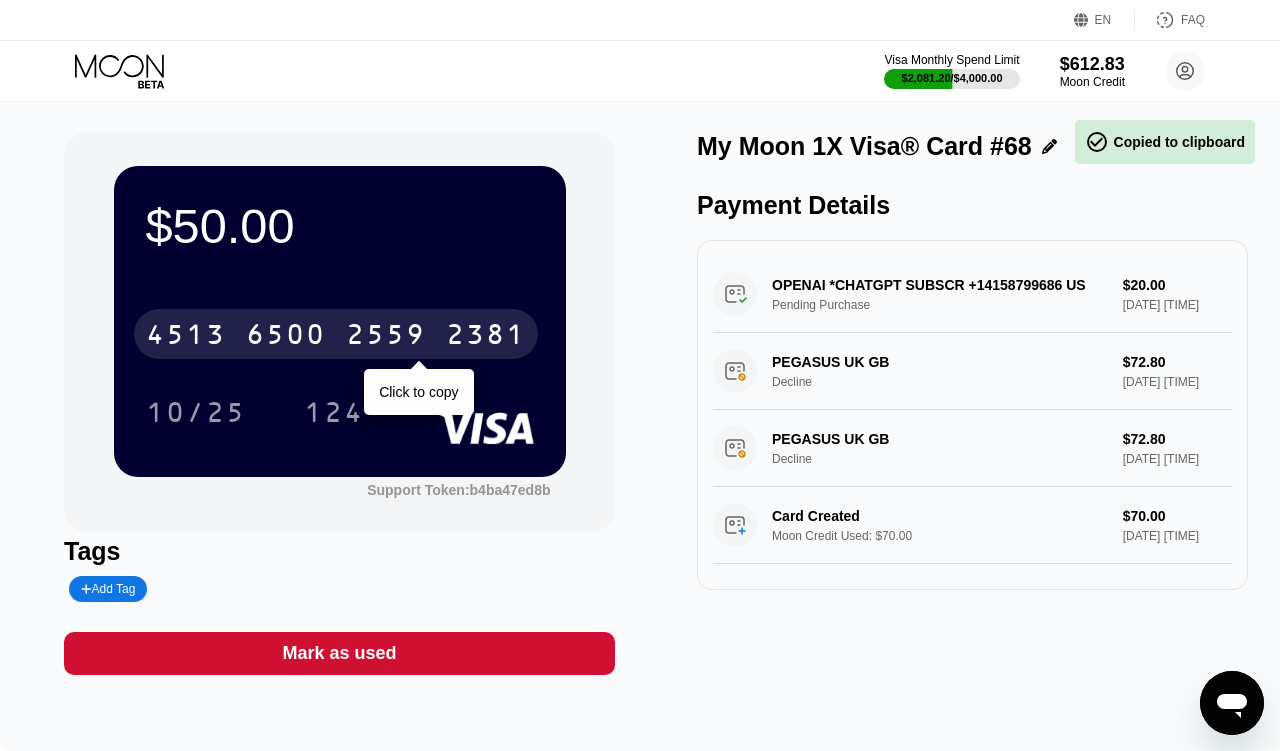 click on "6500" at bounding box center [286, 337] 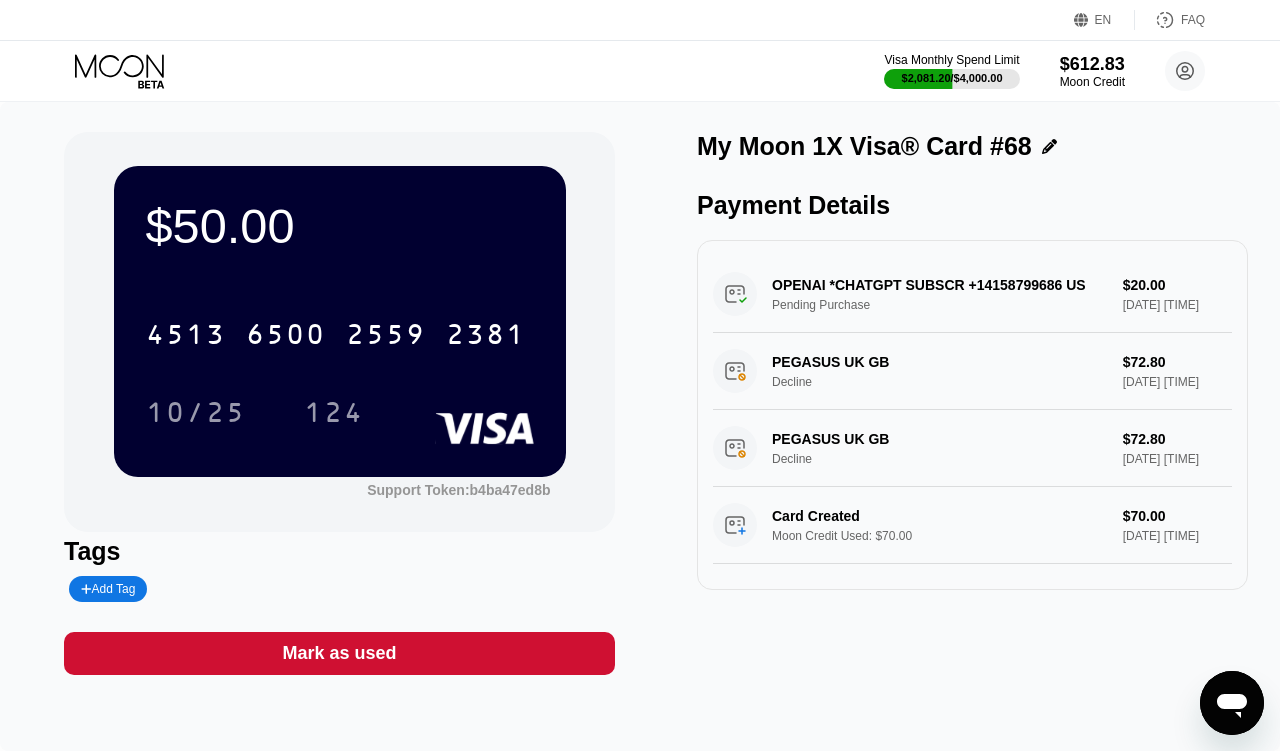 click 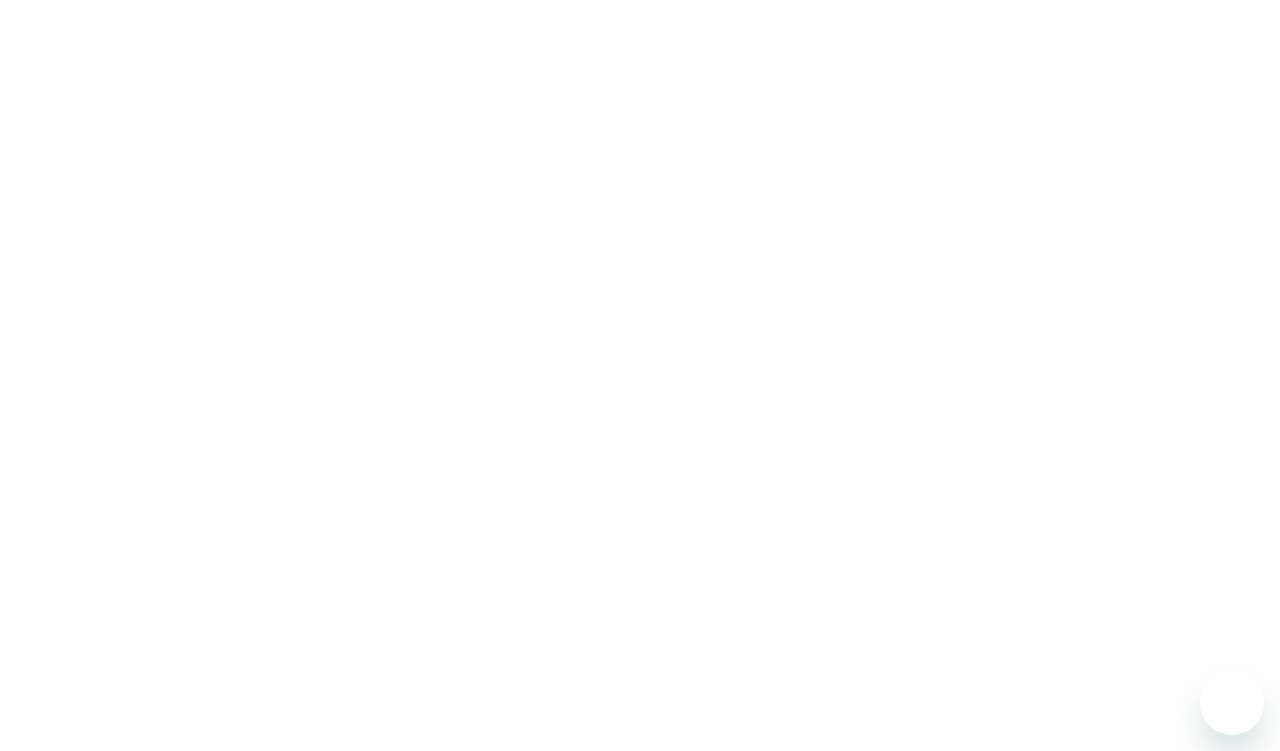scroll, scrollTop: 0, scrollLeft: 0, axis: both 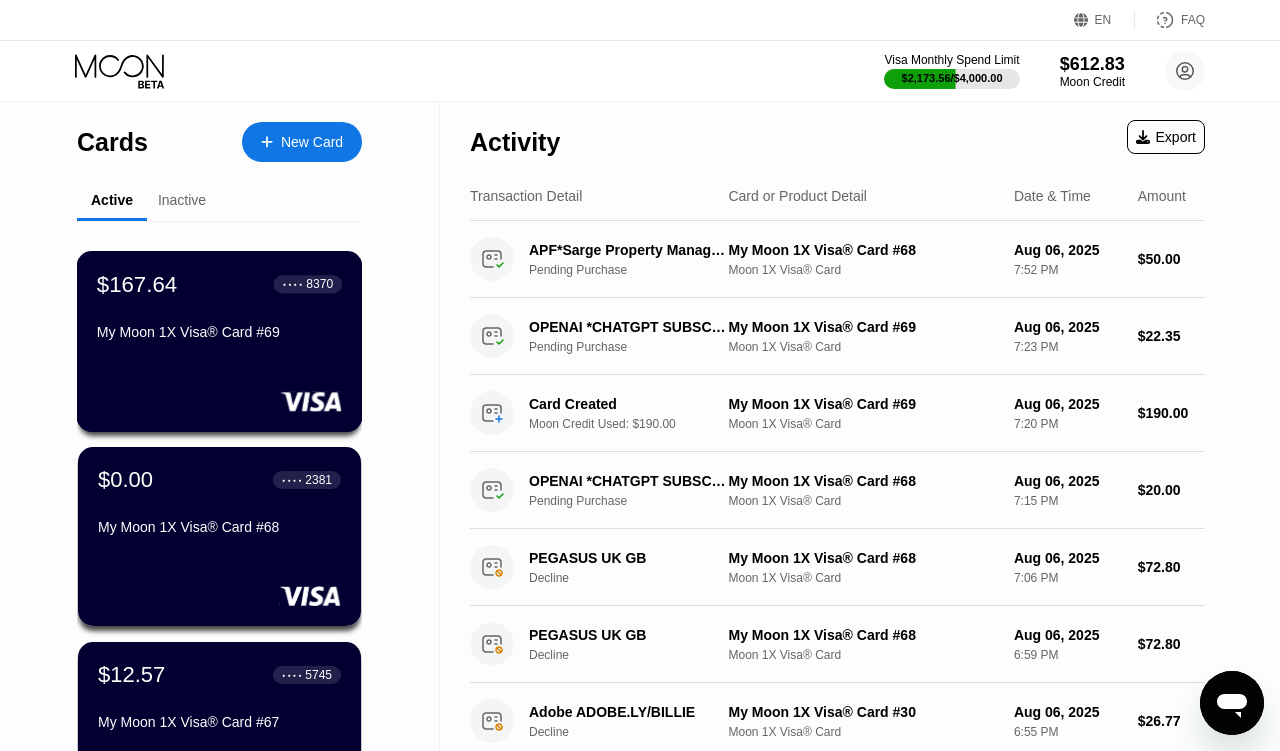 click on "My Moon 1X Visa® Card #69" at bounding box center (219, 336) 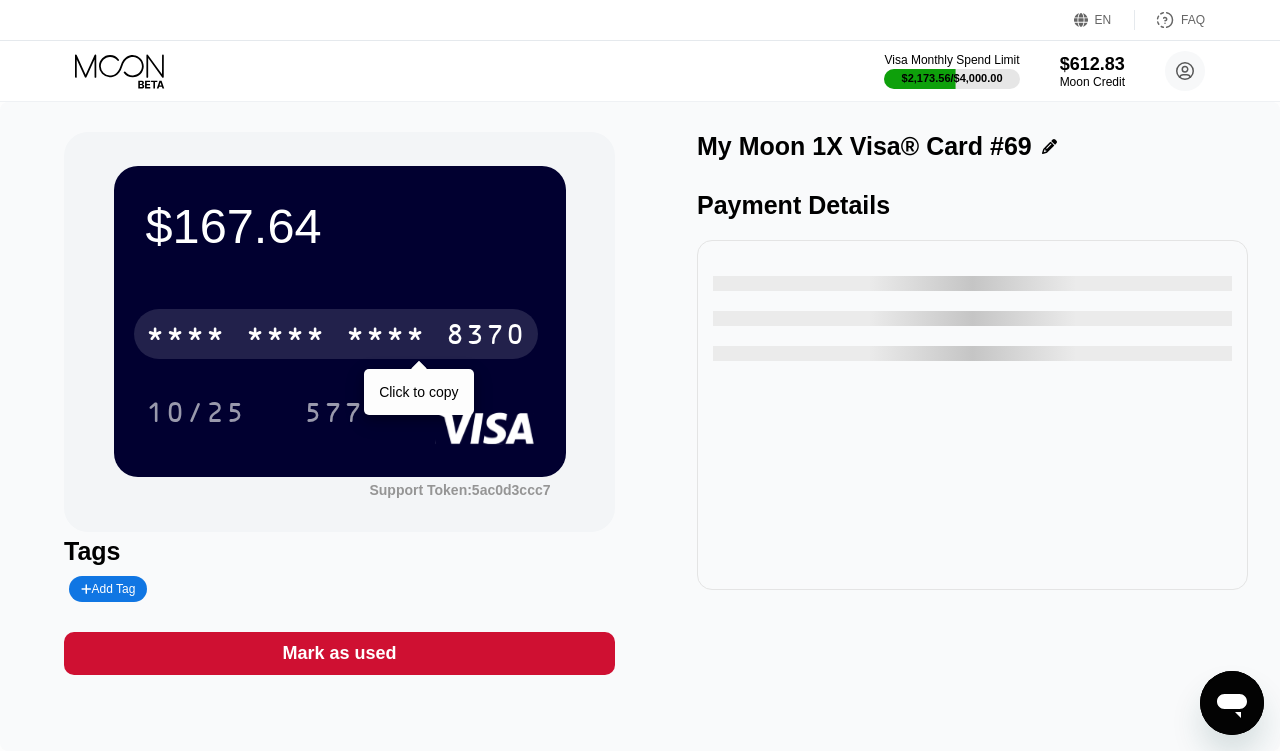 click on "* * * *" at bounding box center (286, 337) 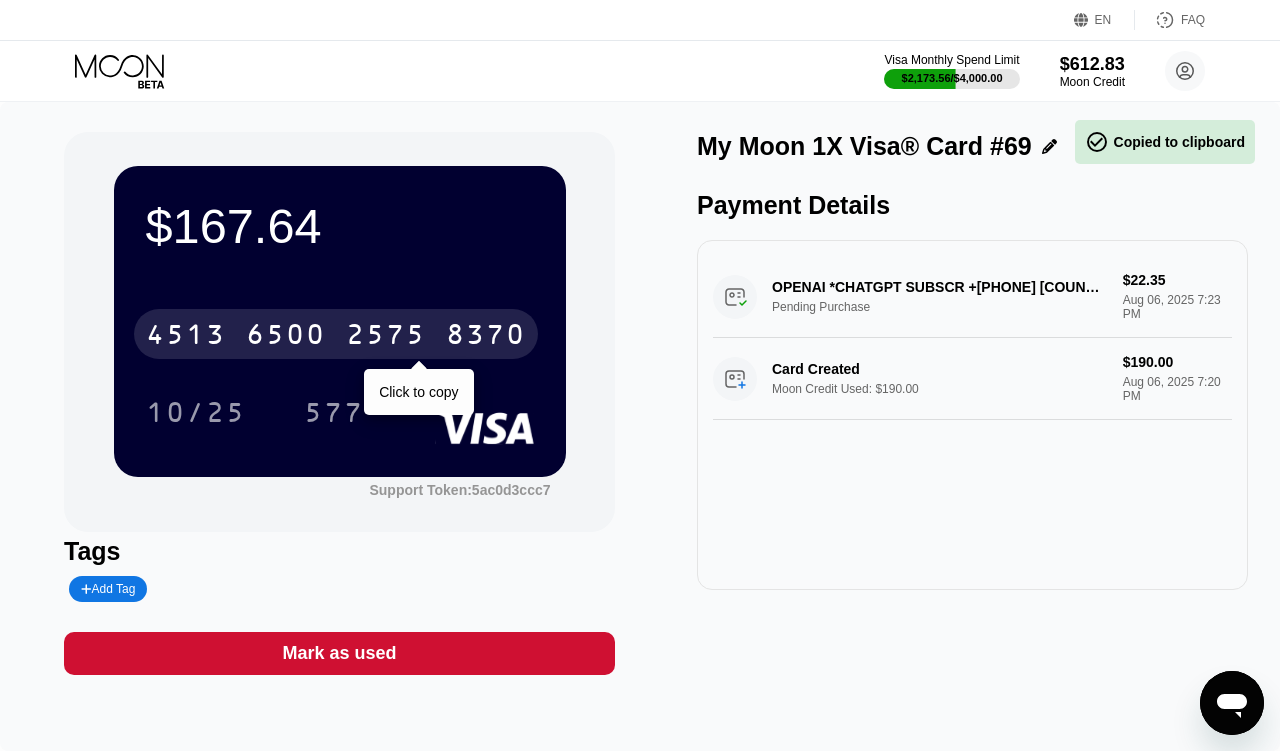 click on "6500" at bounding box center [286, 337] 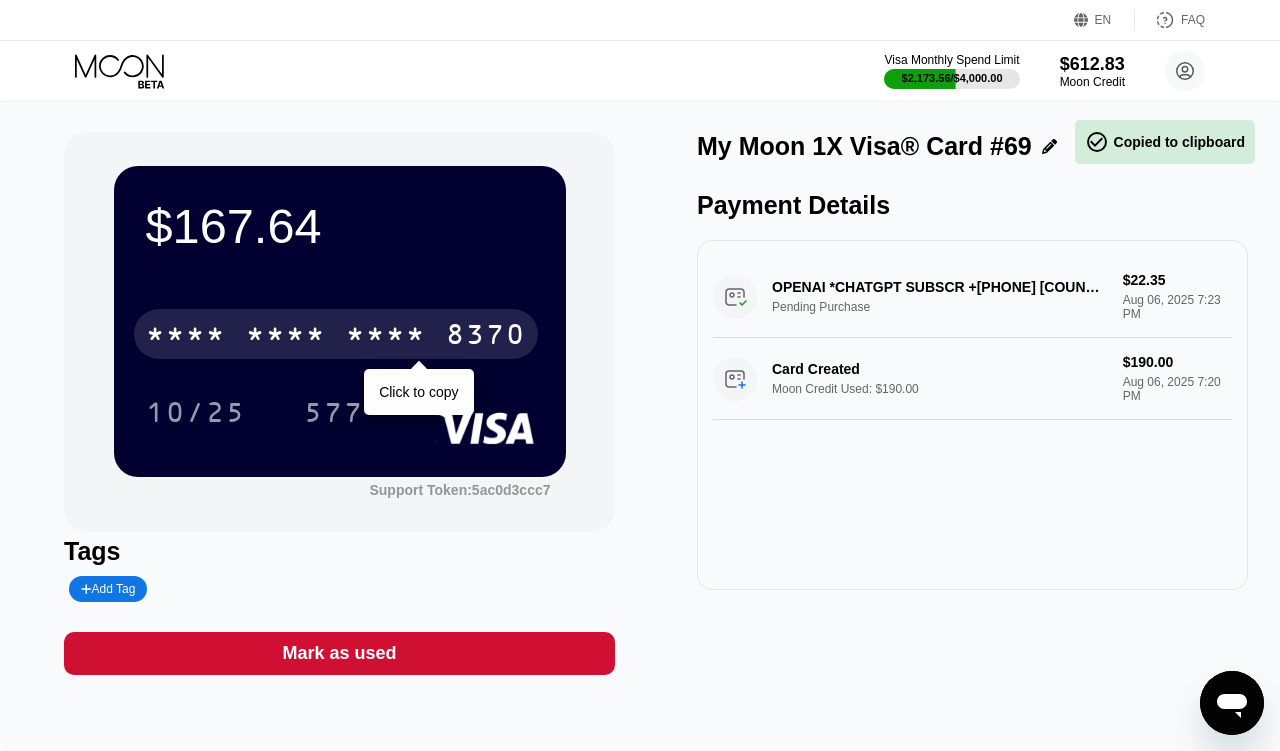 click on "* * * *" at bounding box center (286, 337) 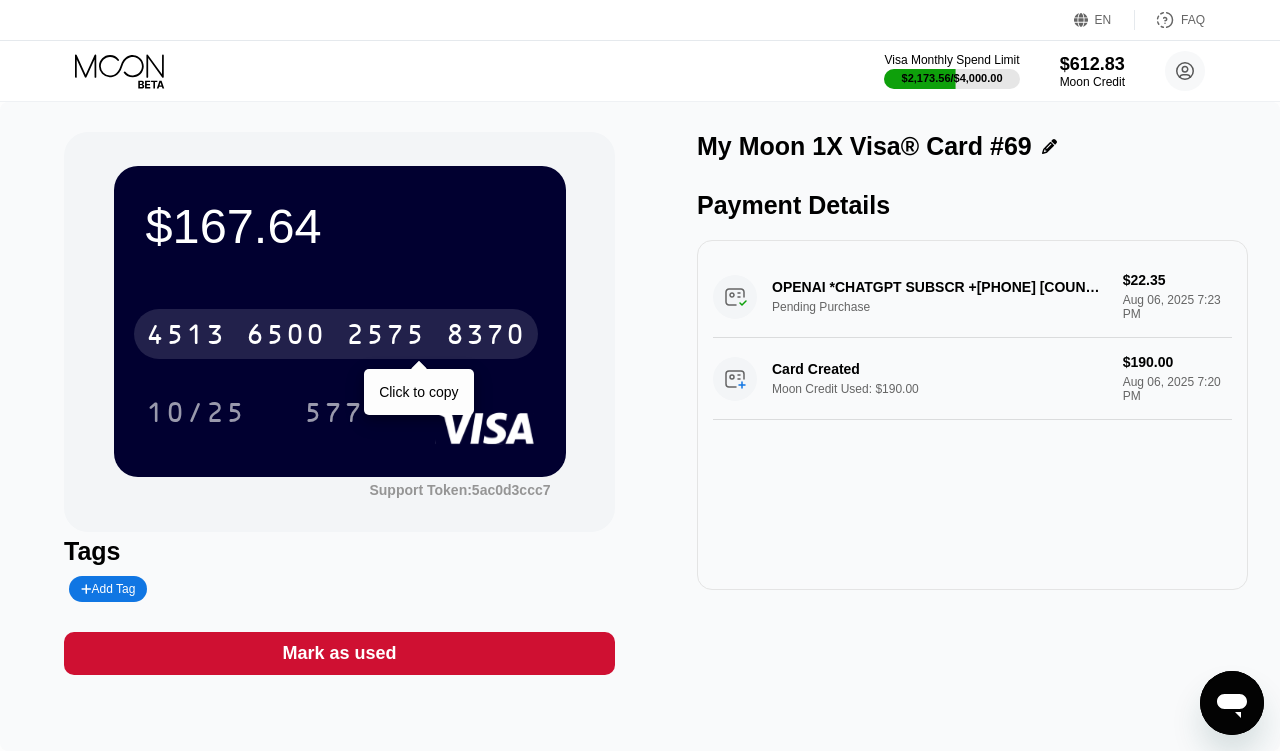 click on "[CARD_NUMBER]" at bounding box center (336, 334) 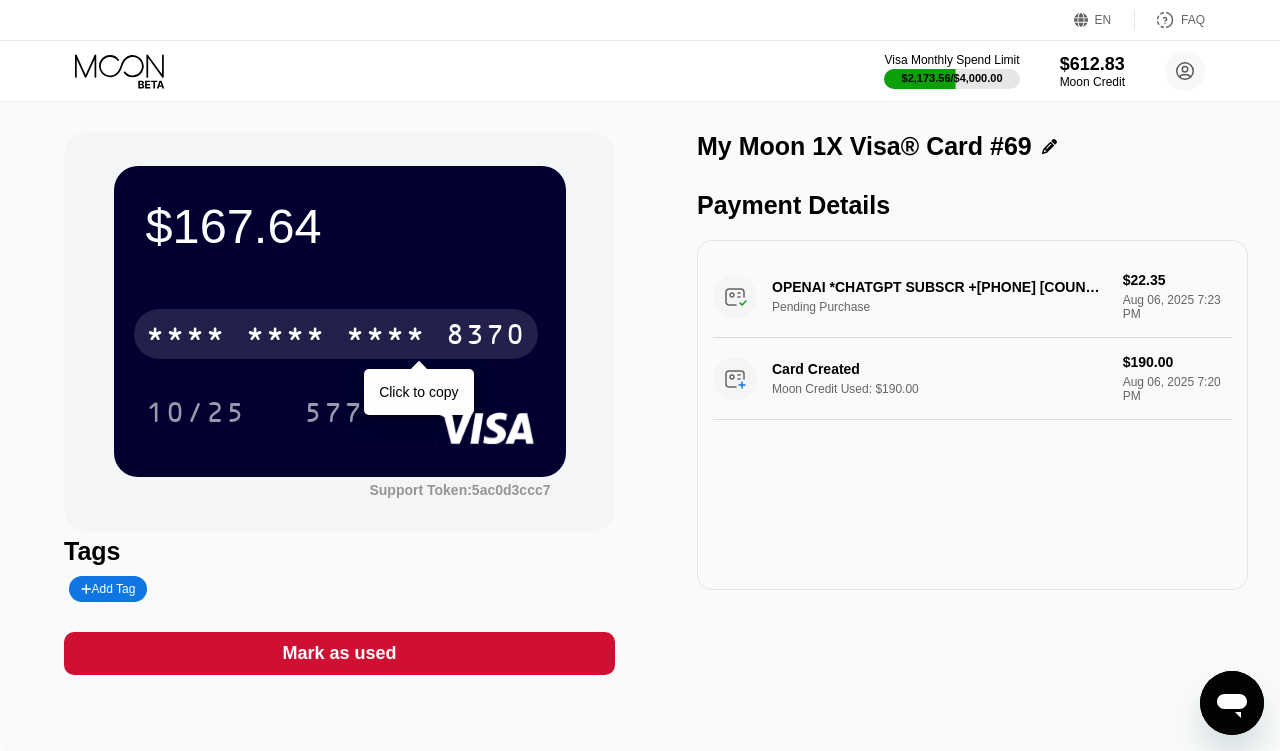 click on "* * * *" at bounding box center [286, 337] 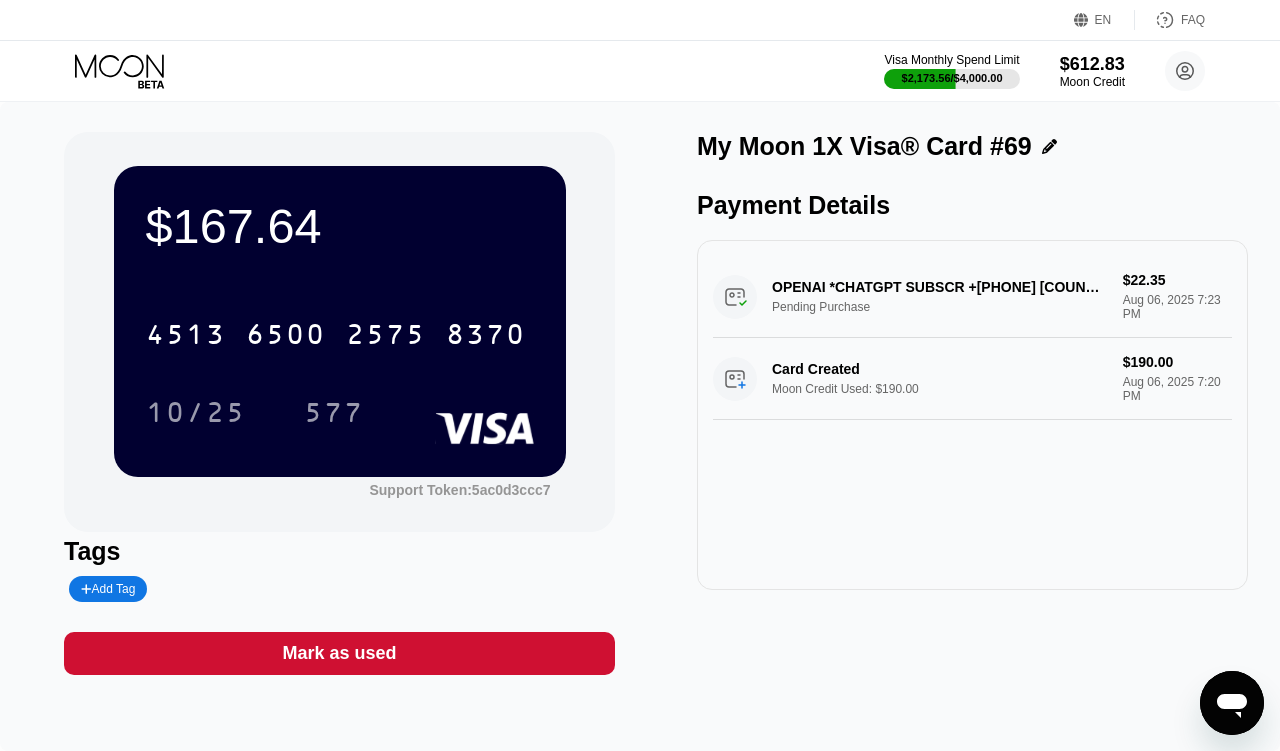 click 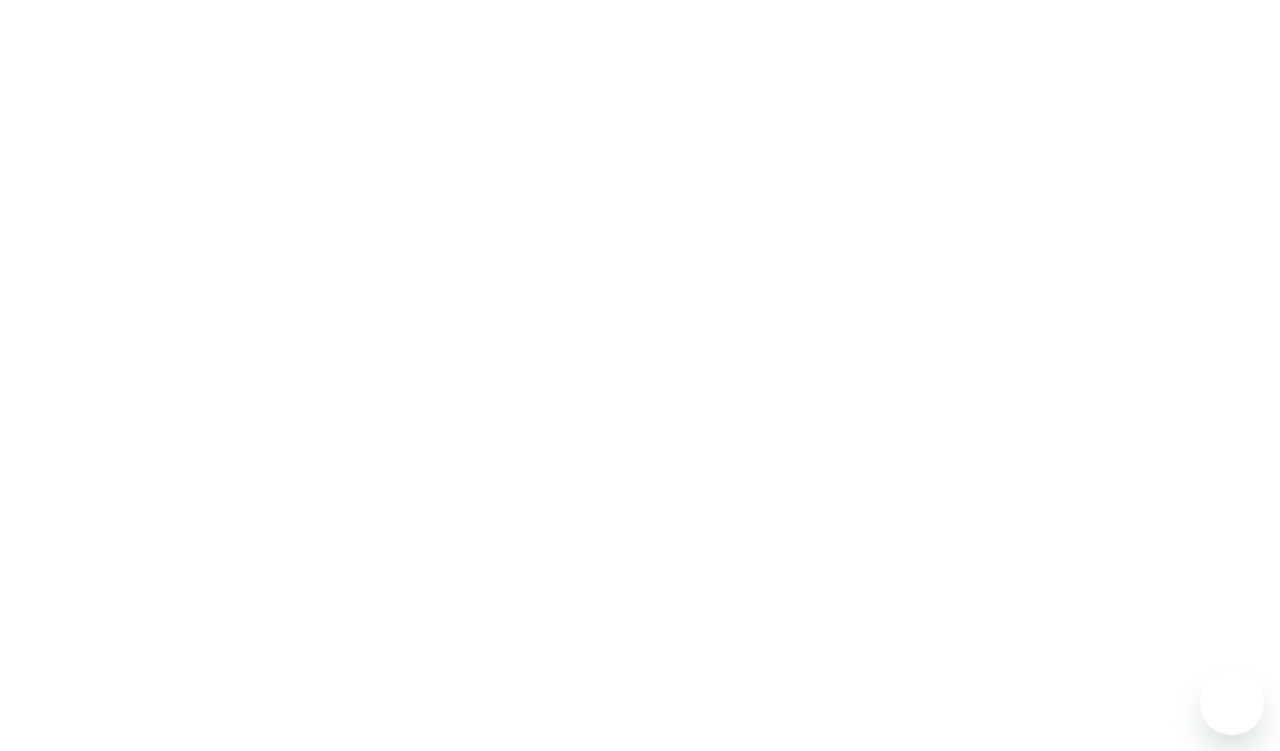 scroll, scrollTop: 0, scrollLeft: 0, axis: both 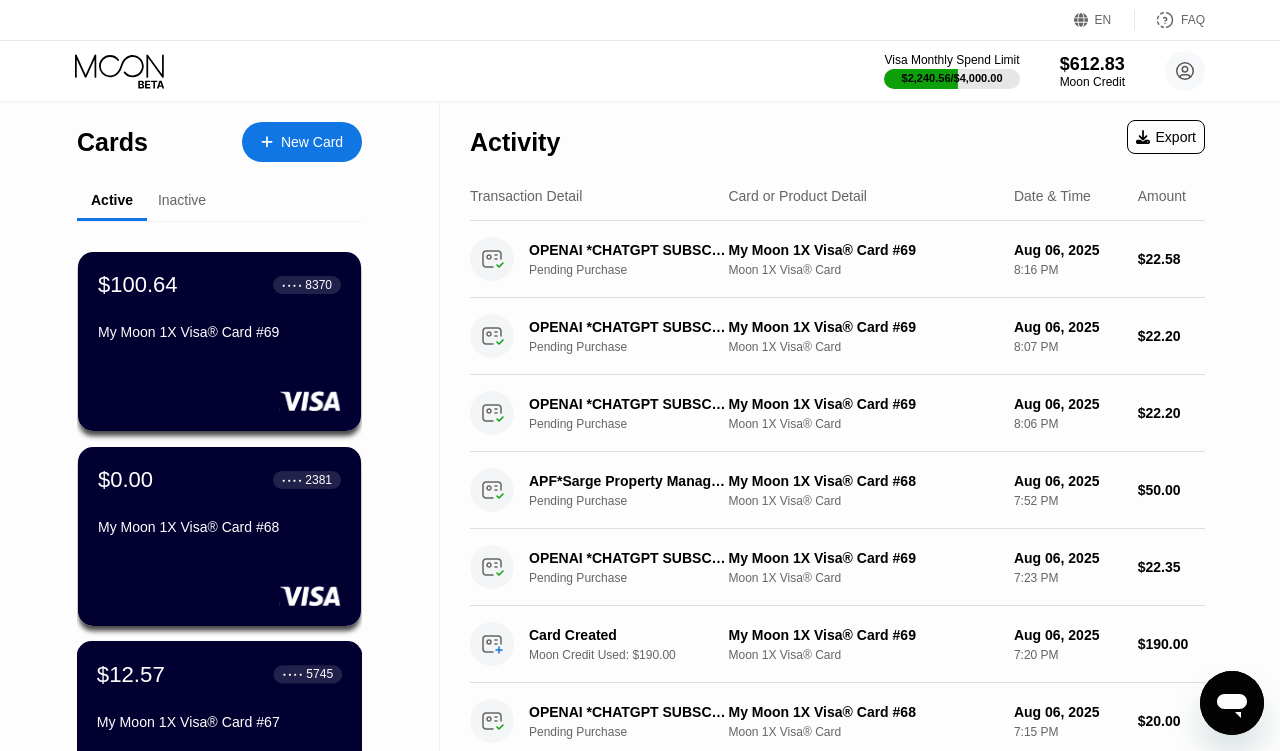 click on "$12.57 ● ● ● ● 5745" at bounding box center (219, 674) 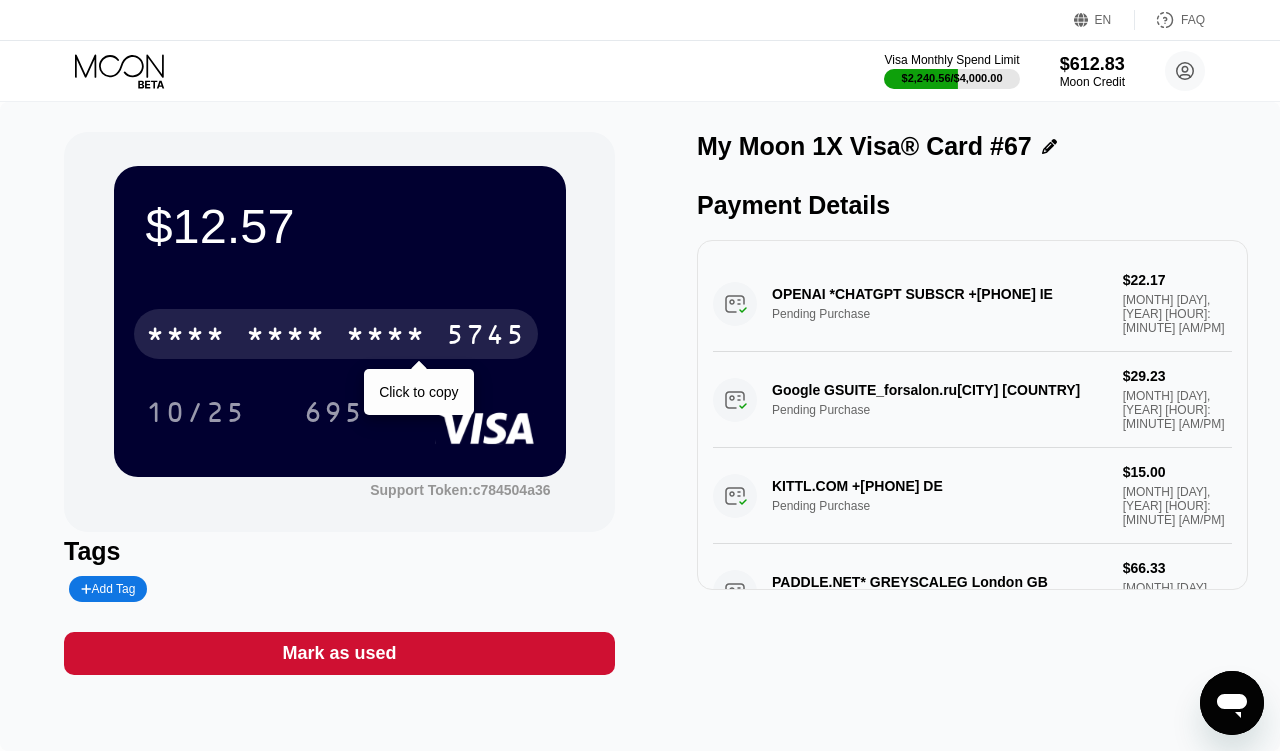click on "* * * * * * * * * * * * 5745" at bounding box center (336, 334) 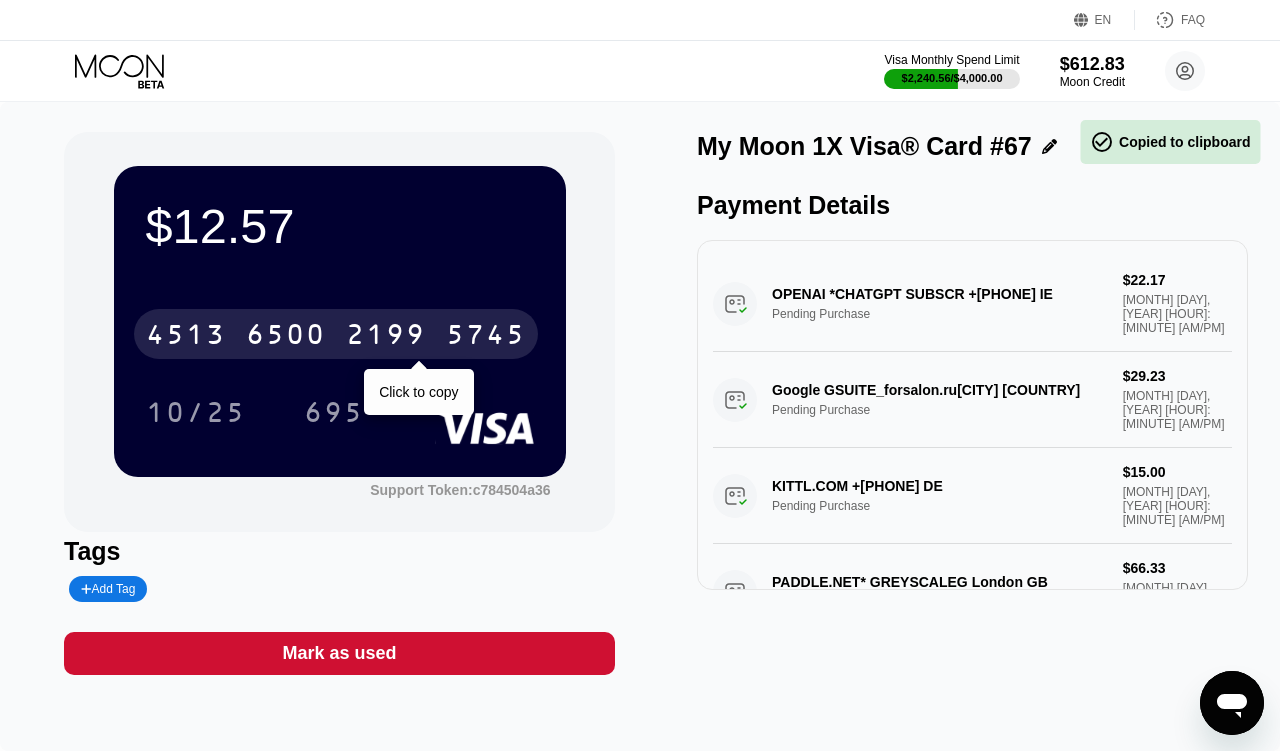 click on "4513 6500 2199 5745" at bounding box center [336, 334] 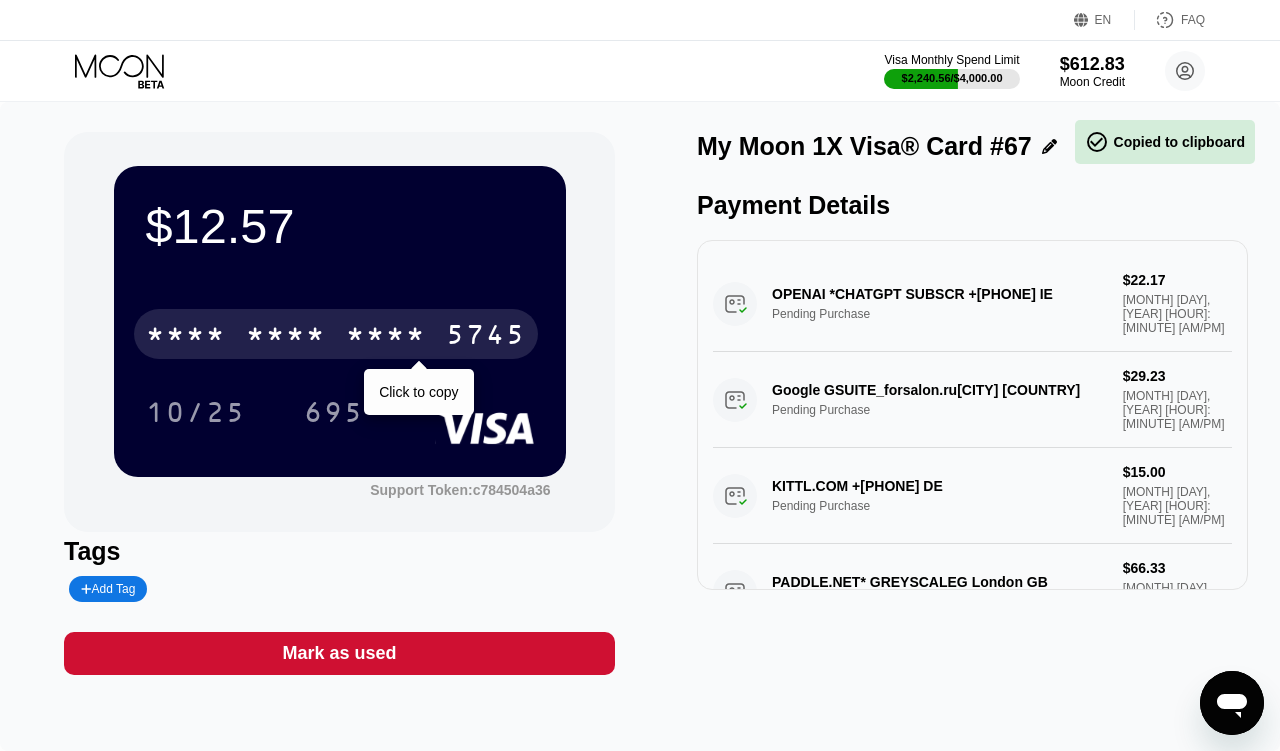 click on "* * * * * * * * * * * * 5745" at bounding box center [336, 334] 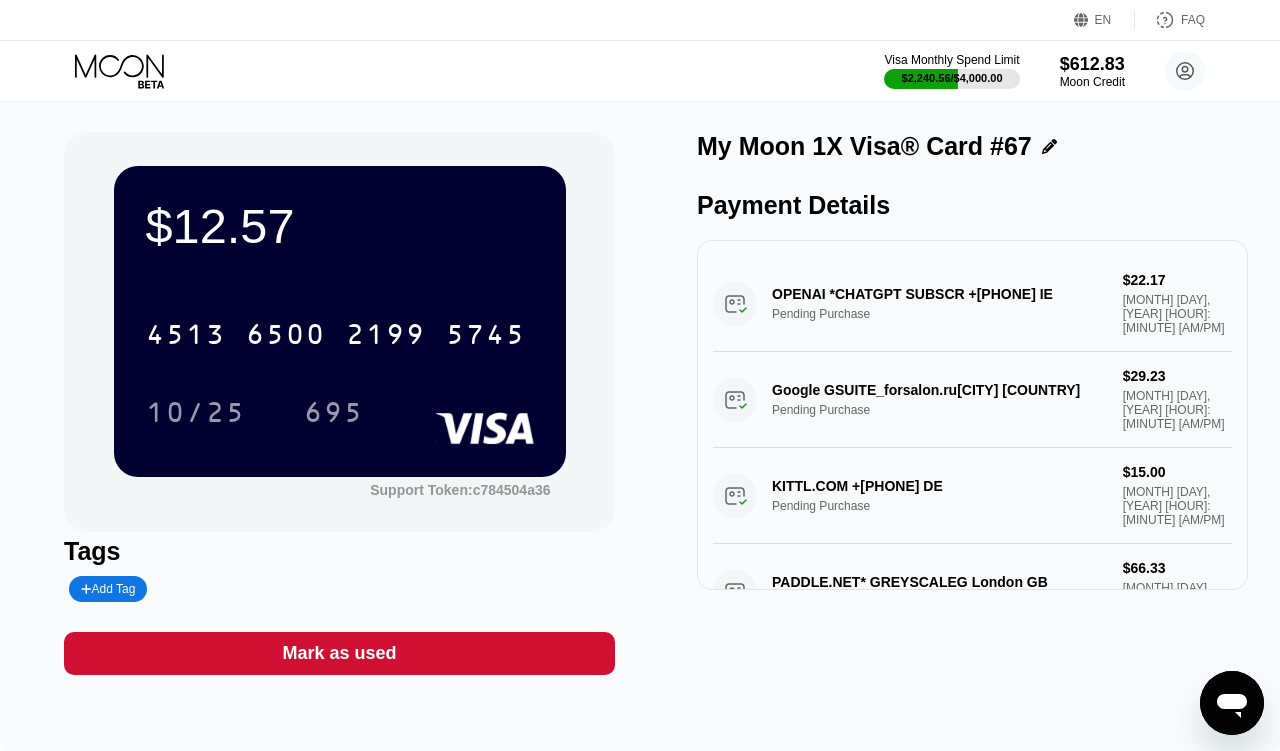 click 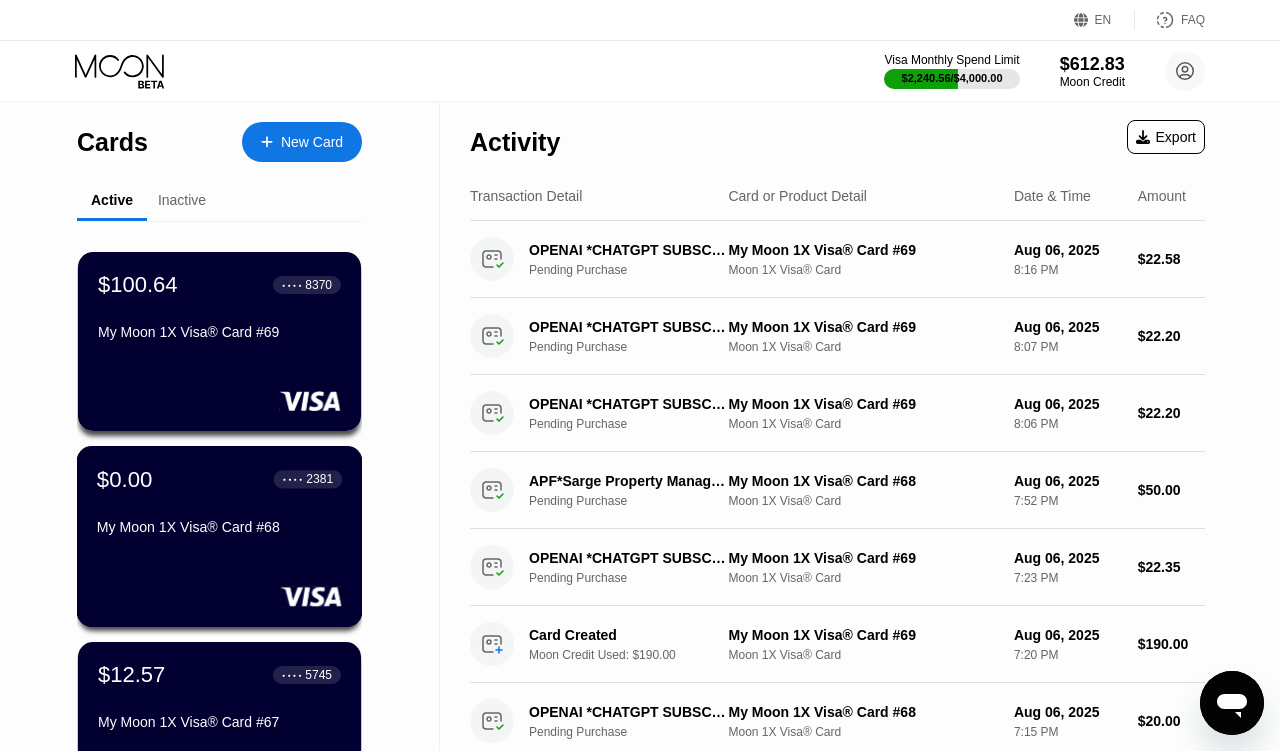 click on "$0.00 ● ● ● ● 2381" at bounding box center (219, 479) 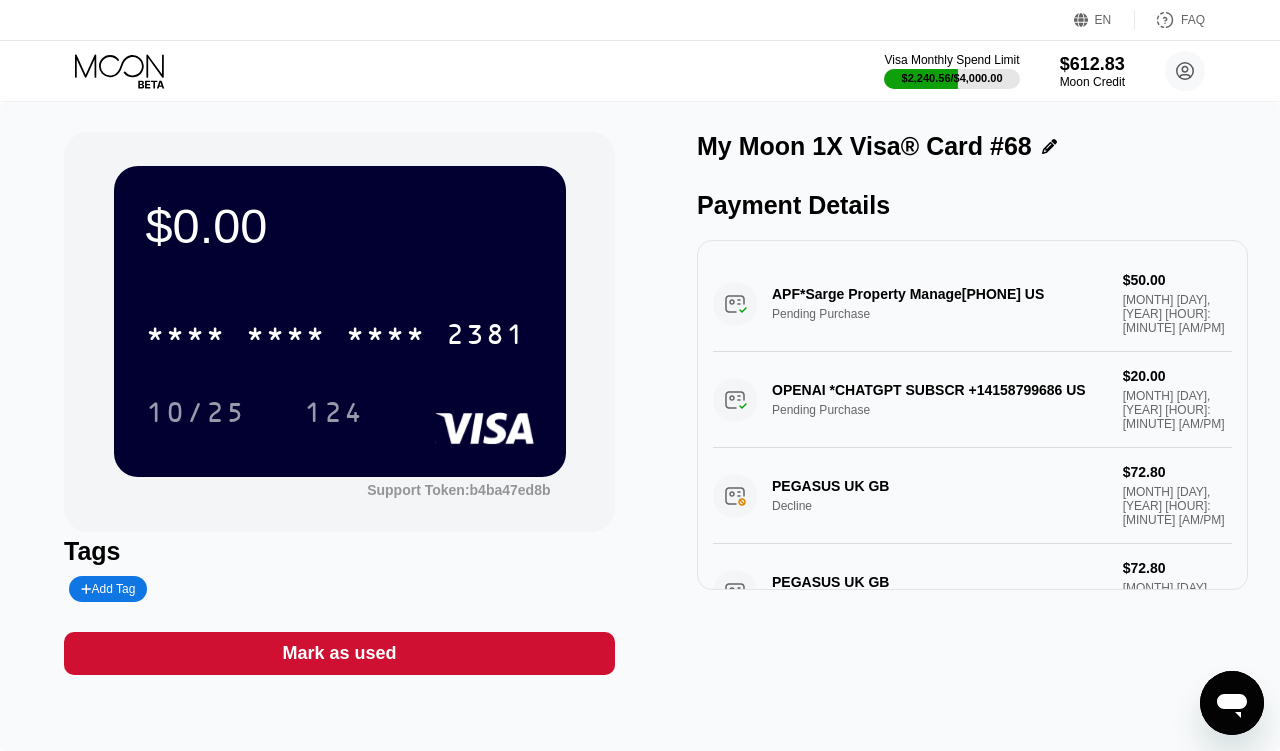 click on "Mark as used" at bounding box center [339, 653] 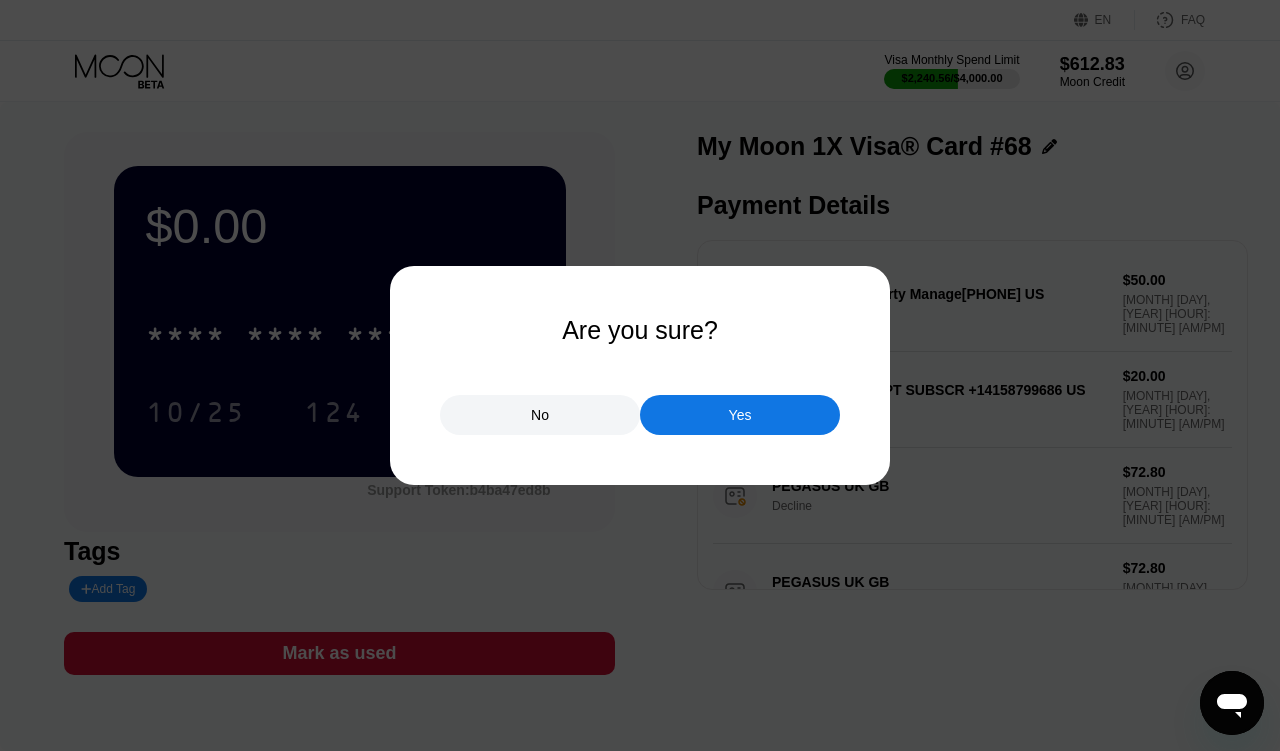 click on "Yes" at bounding box center (740, 415) 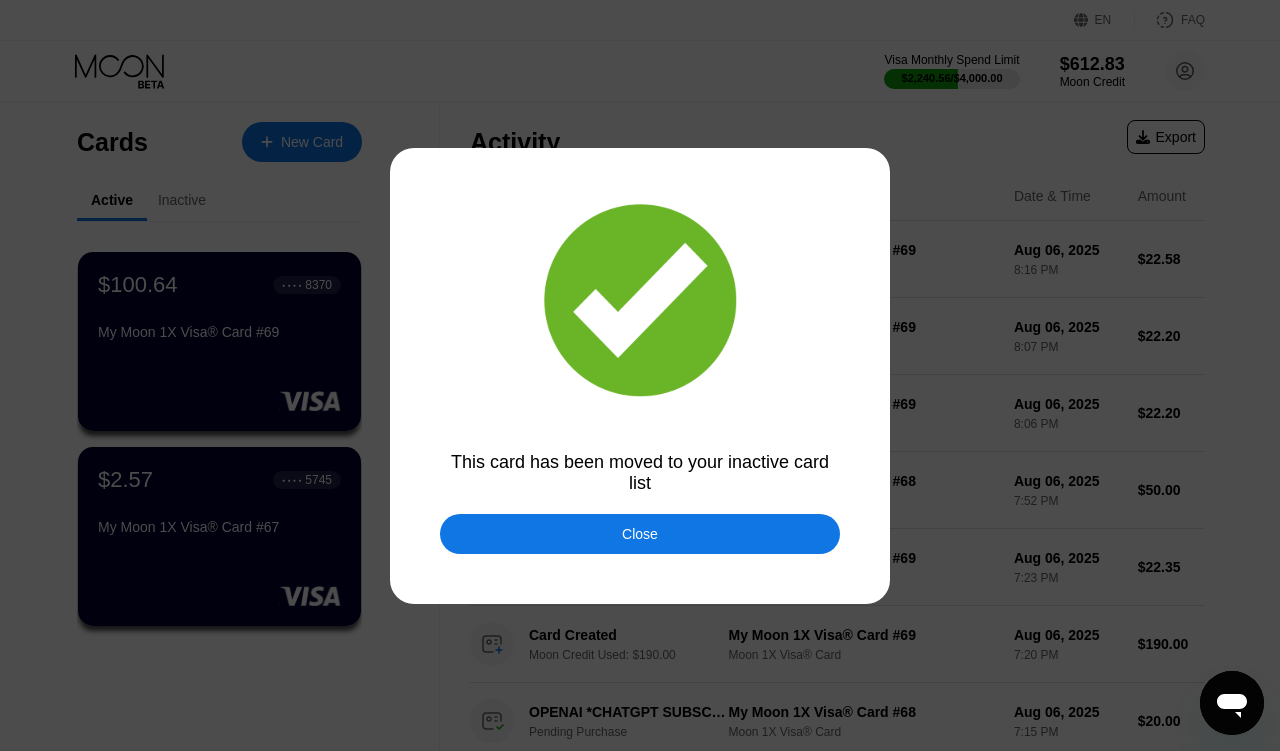 click on "Close" at bounding box center [640, 534] 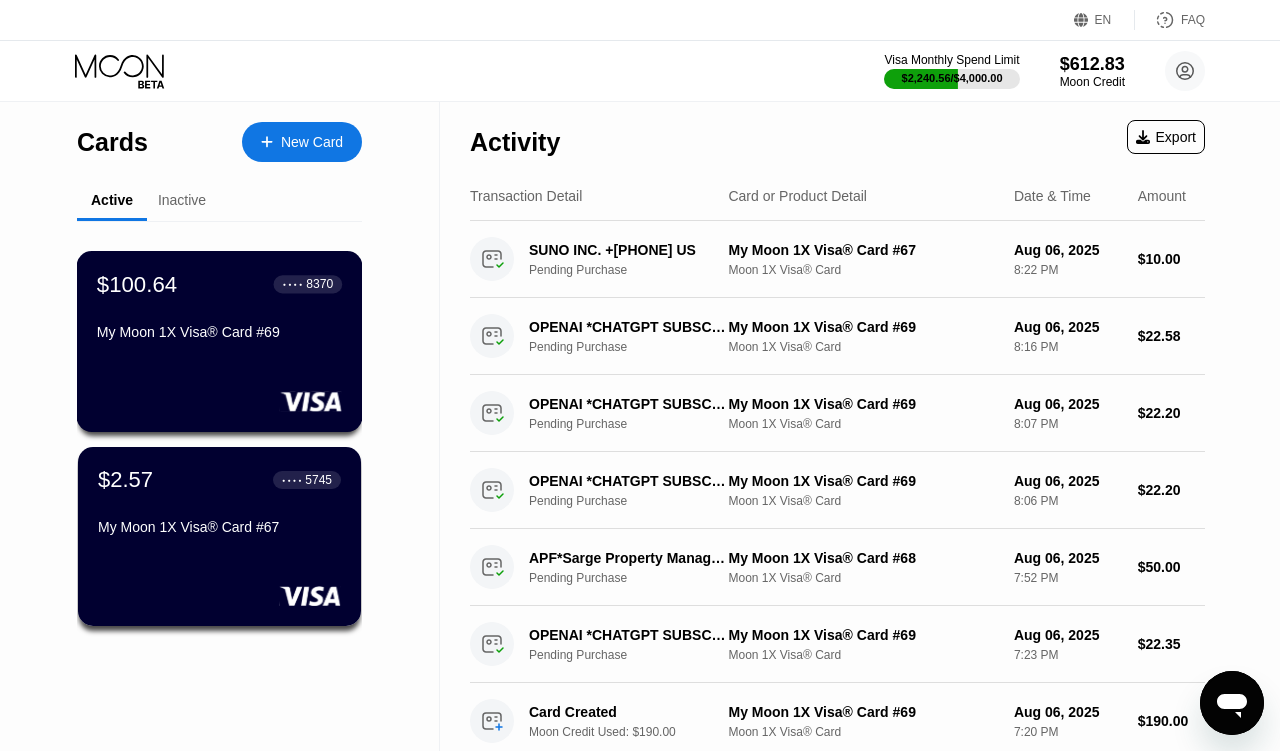 click on "My Moon 1X Visa® Card #69" at bounding box center [219, 332] 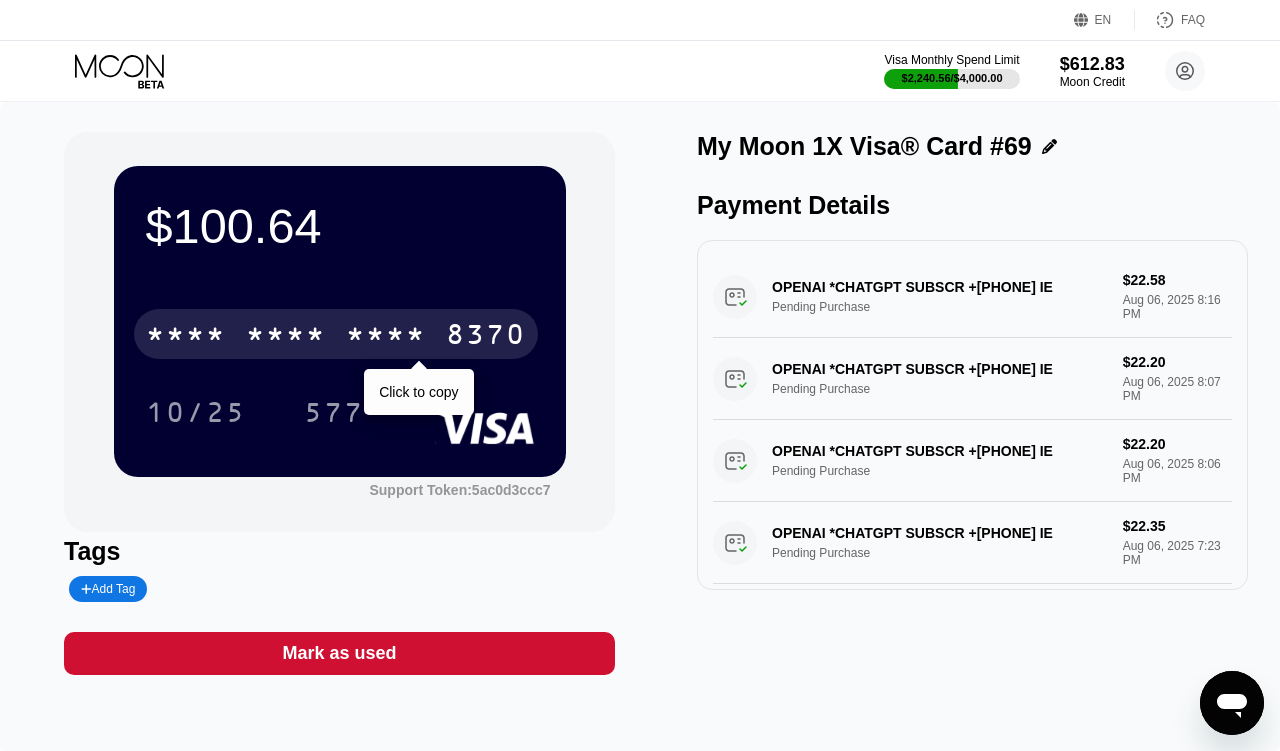 click on "* * * *" at bounding box center [286, 337] 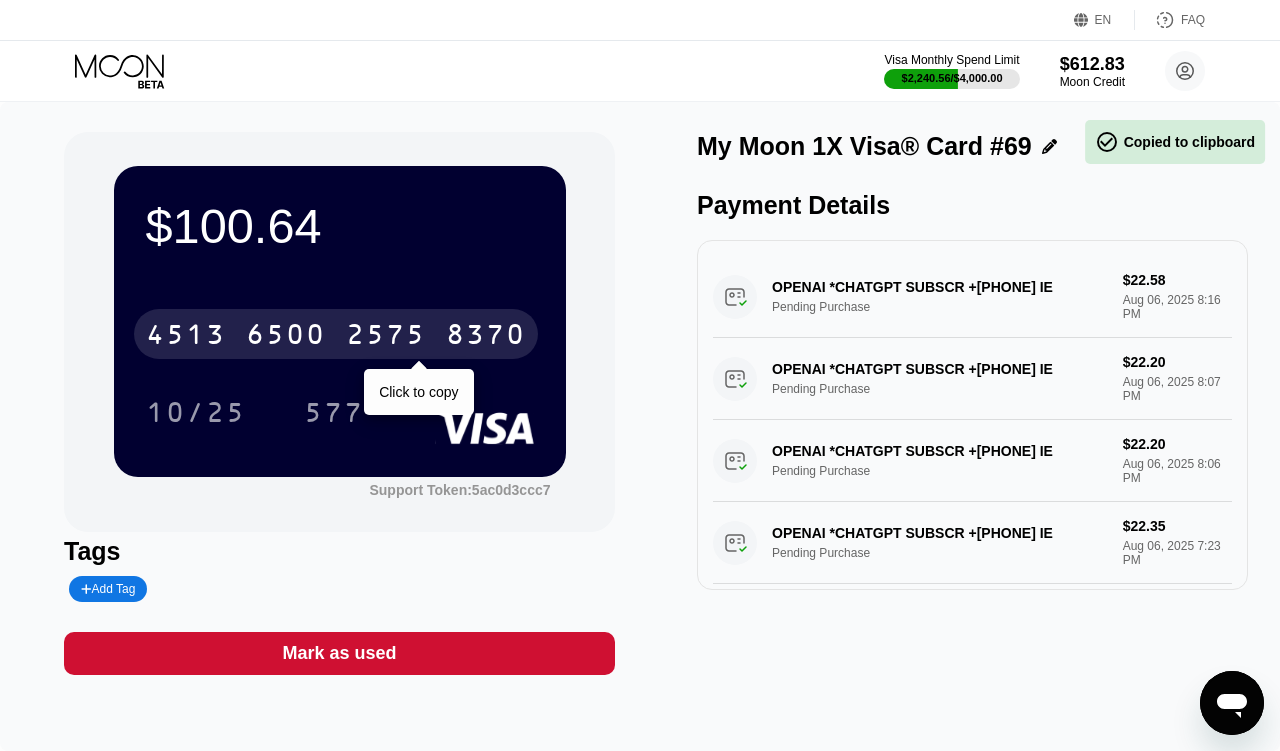 click on "6500" at bounding box center (286, 337) 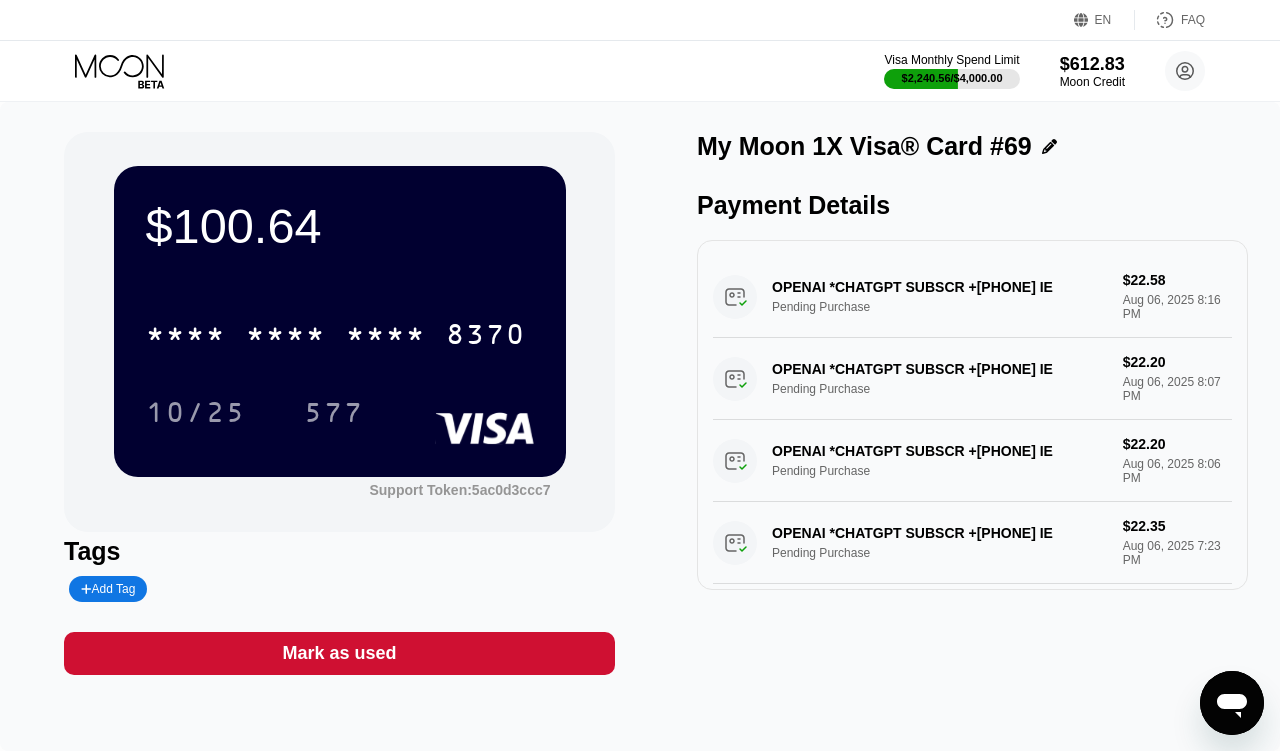click 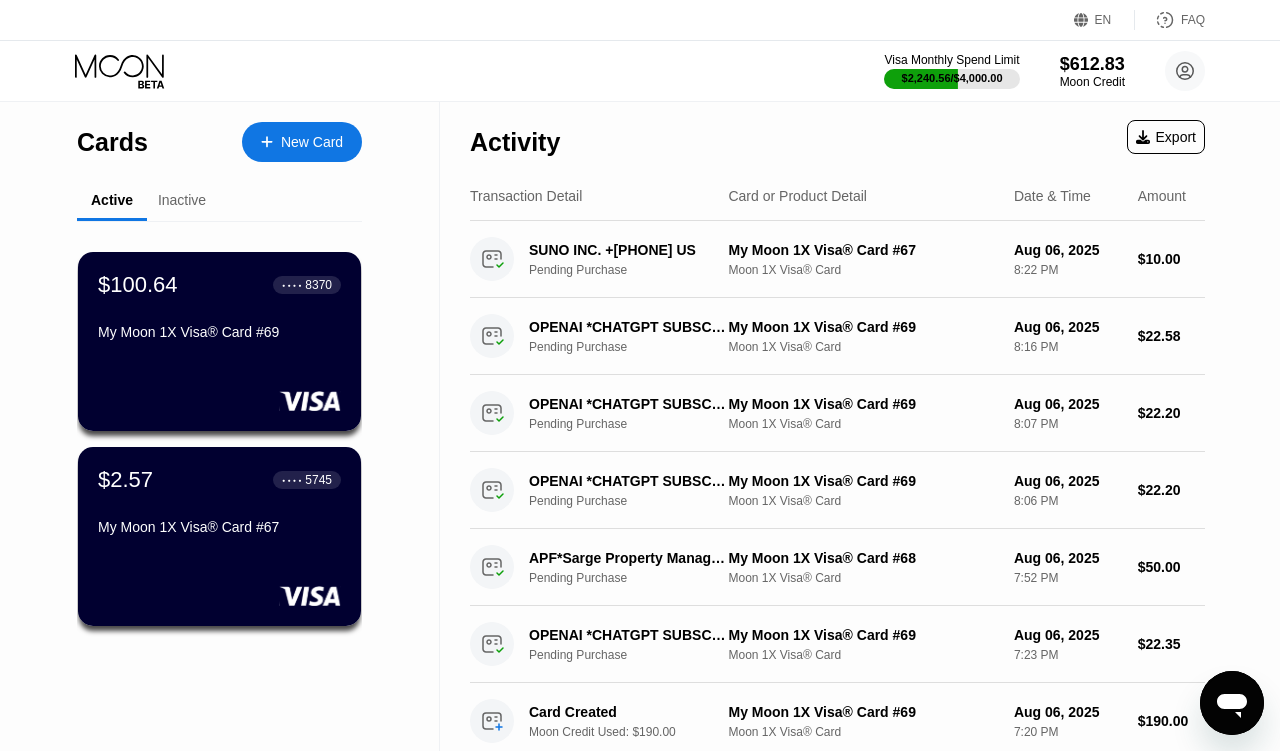 click on "New Card" at bounding box center (312, 142) 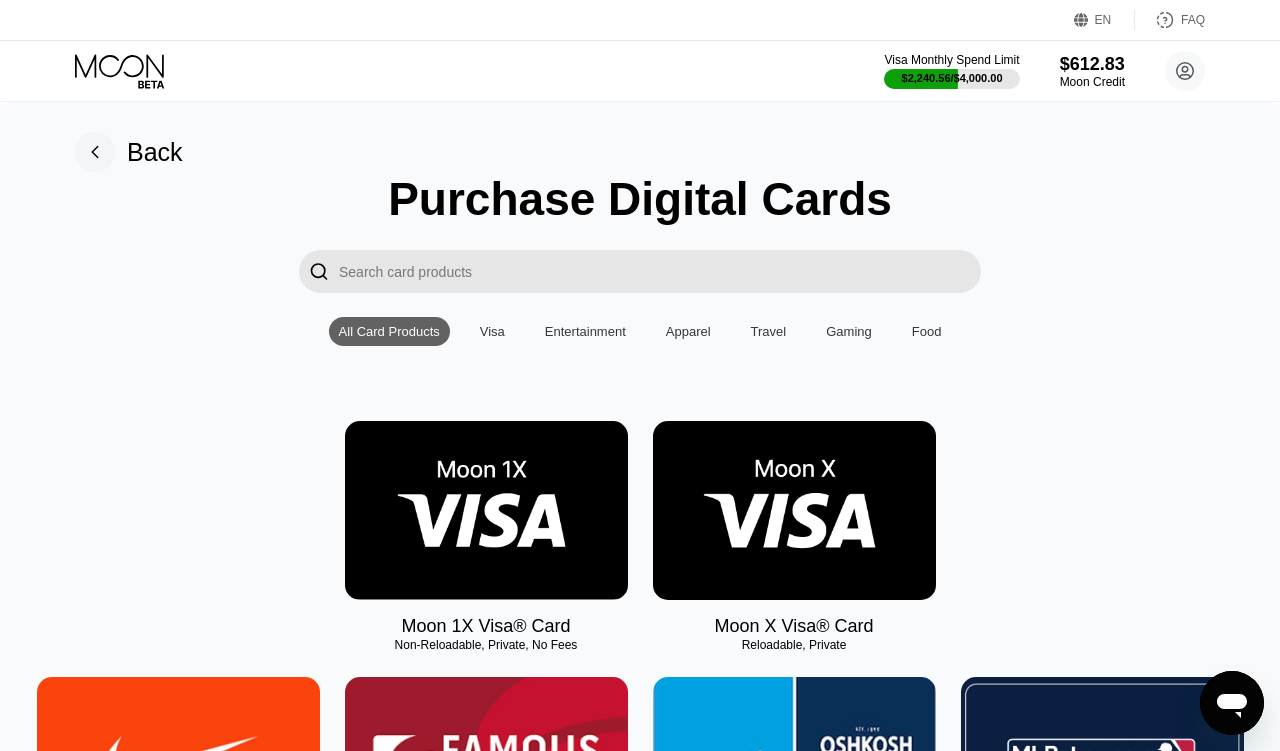 click at bounding box center [486, 510] 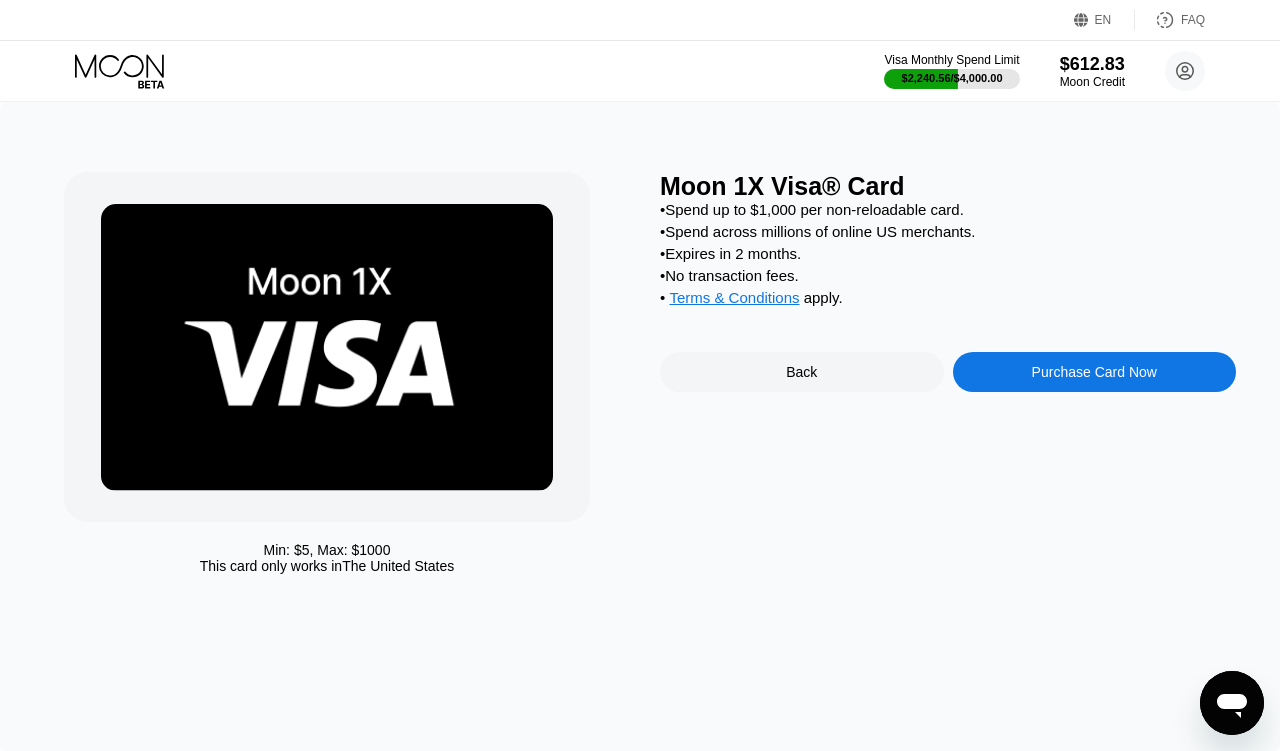 click on "Moon 1X Visa® Card •  Spend up to $1,000 per non-reloadable card. •  Spend across millions of online US merchants. •  Expires in 2 months. •  No transaction fees. •   Terms & Conditions   apply . Back Purchase Card Now" at bounding box center (948, 378) 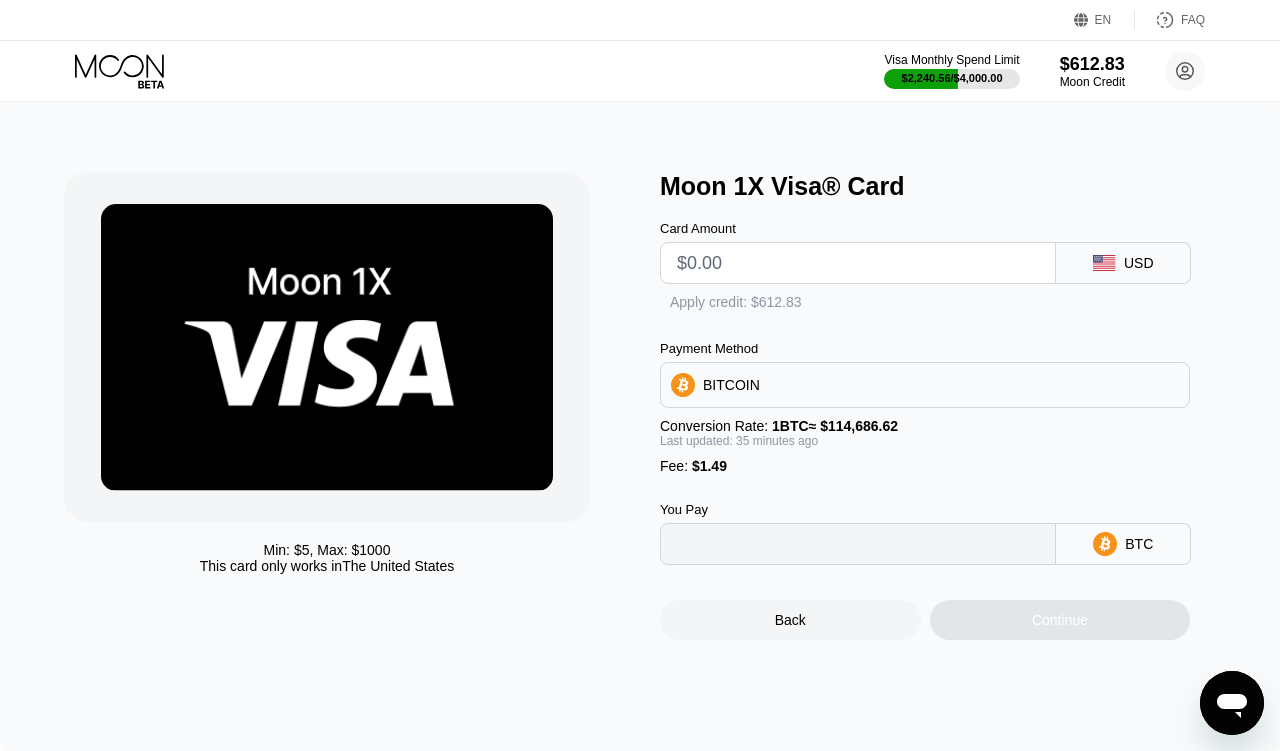 type on "0" 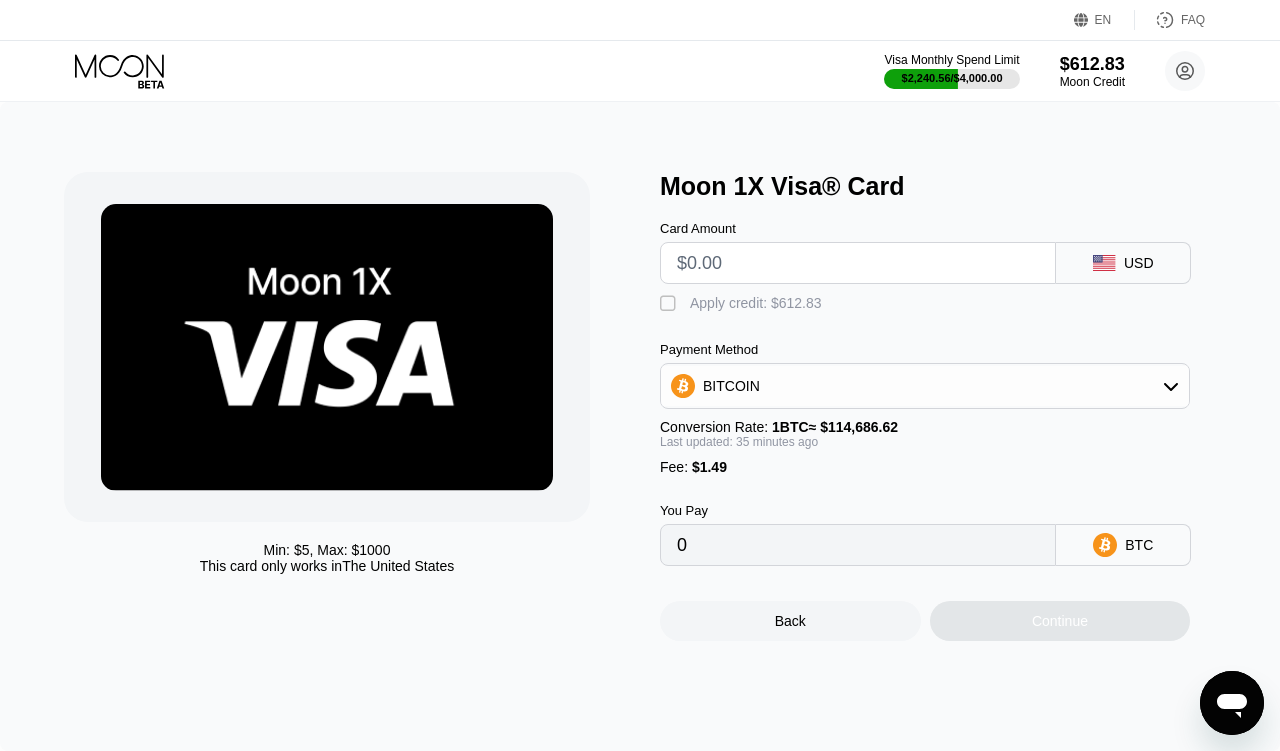 click at bounding box center (858, 263) 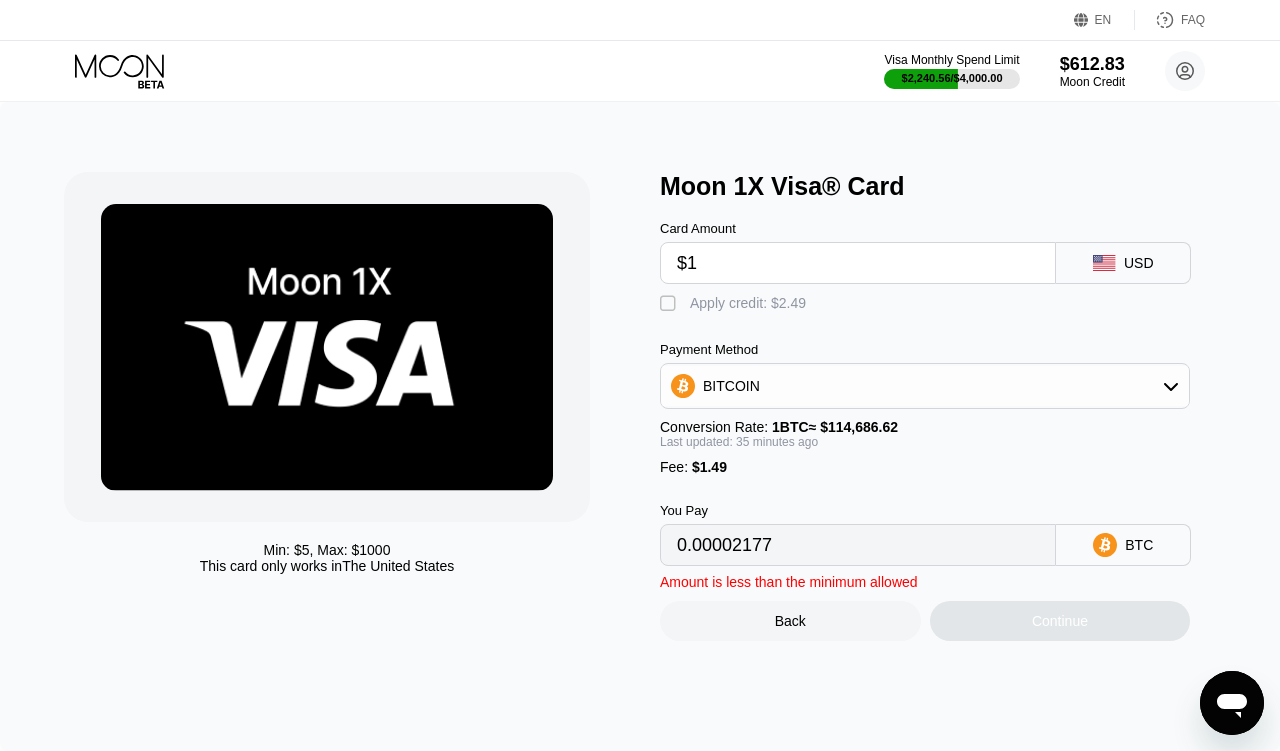 type on "$12" 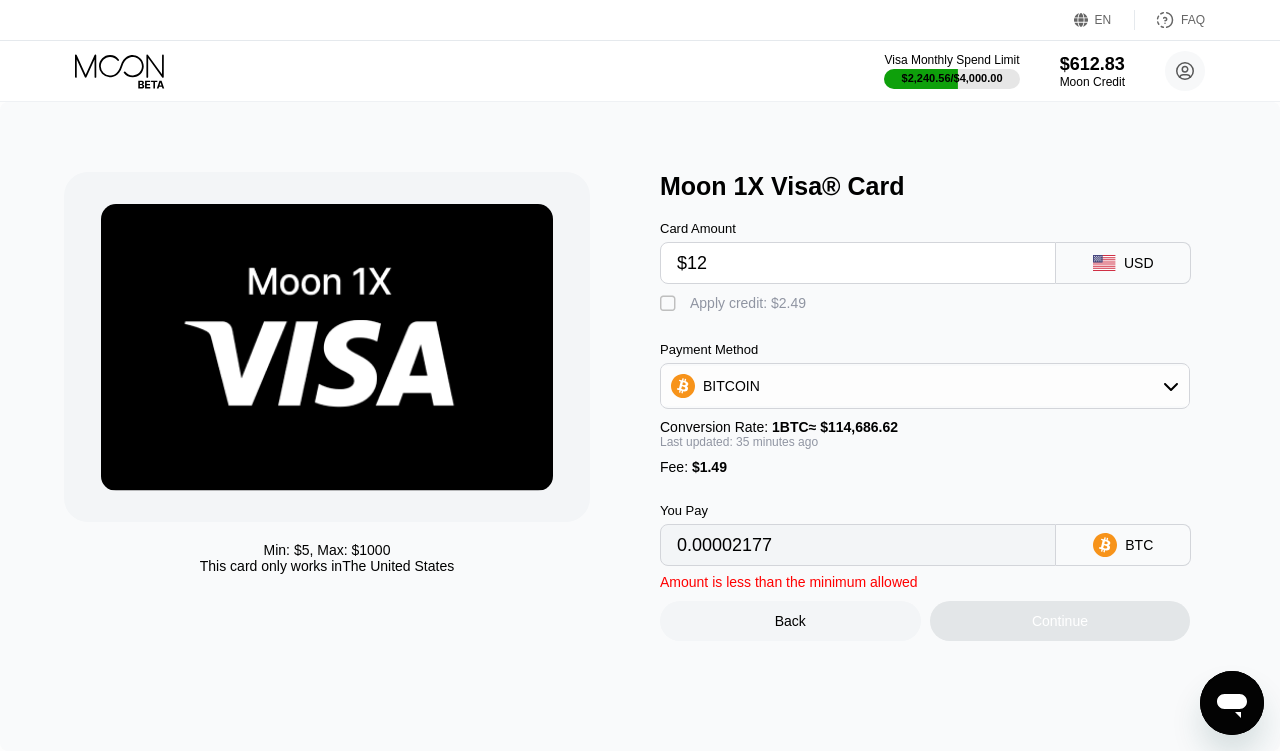 type on "0.00011794" 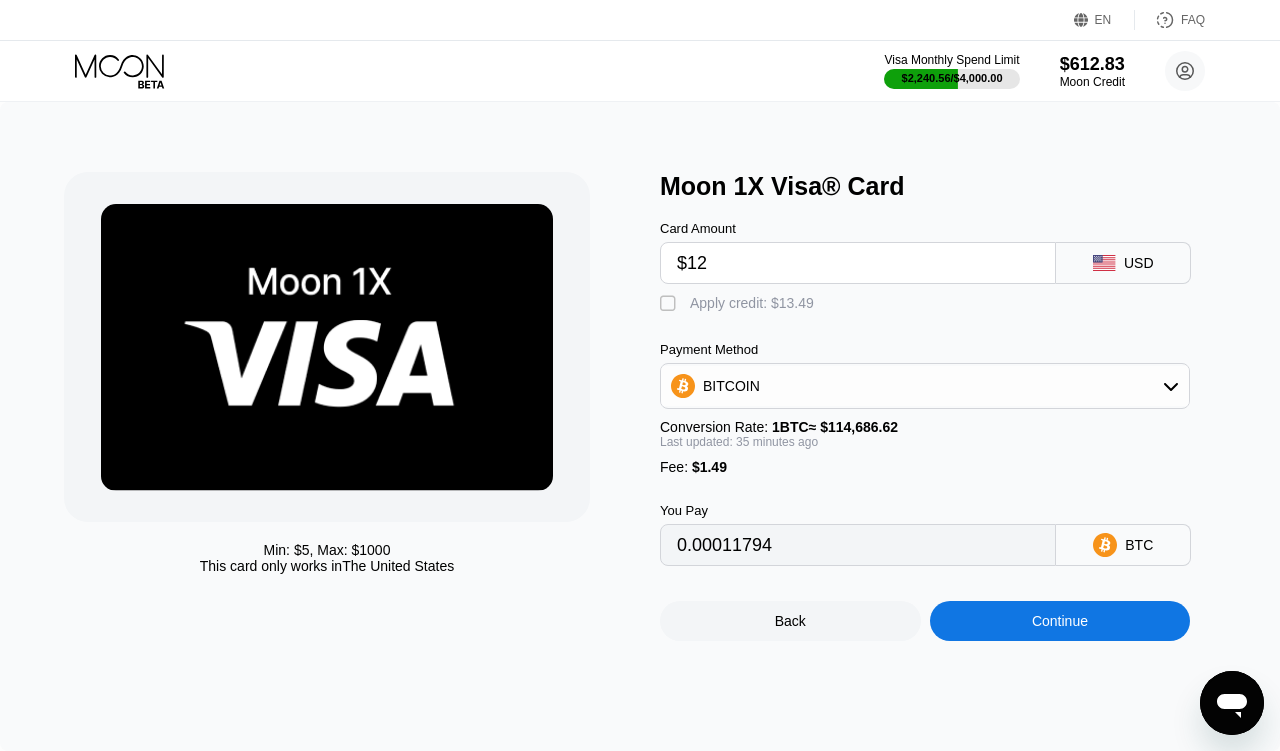 type on "$12" 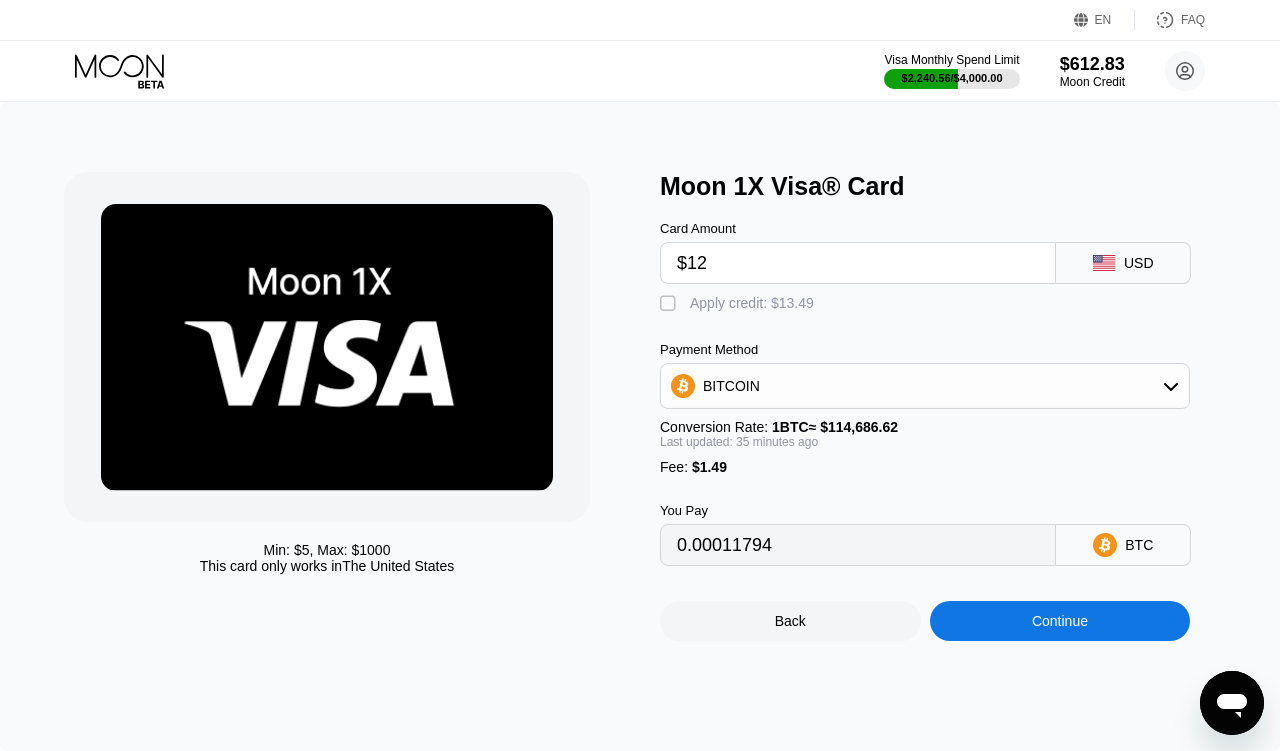 click on "Apply credit: $13.49" at bounding box center (752, 303) 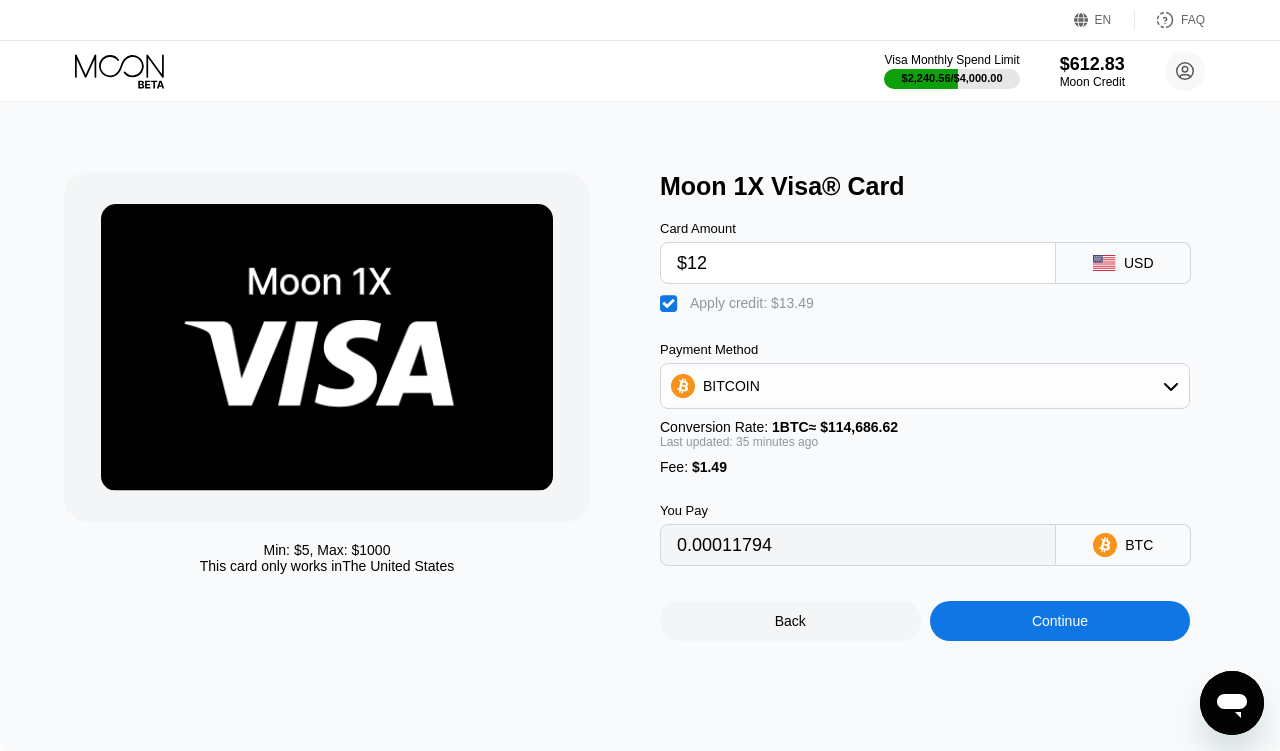 type on "0" 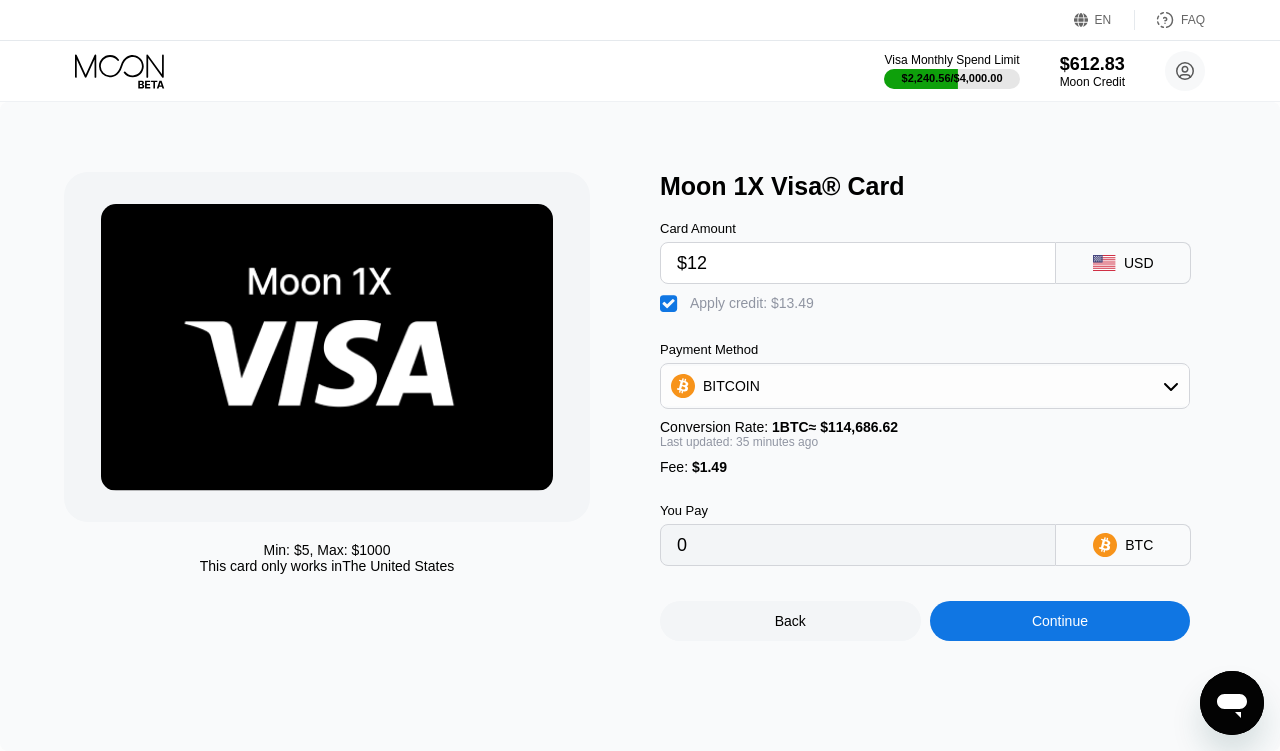 click on "Continue" at bounding box center (1060, 621) 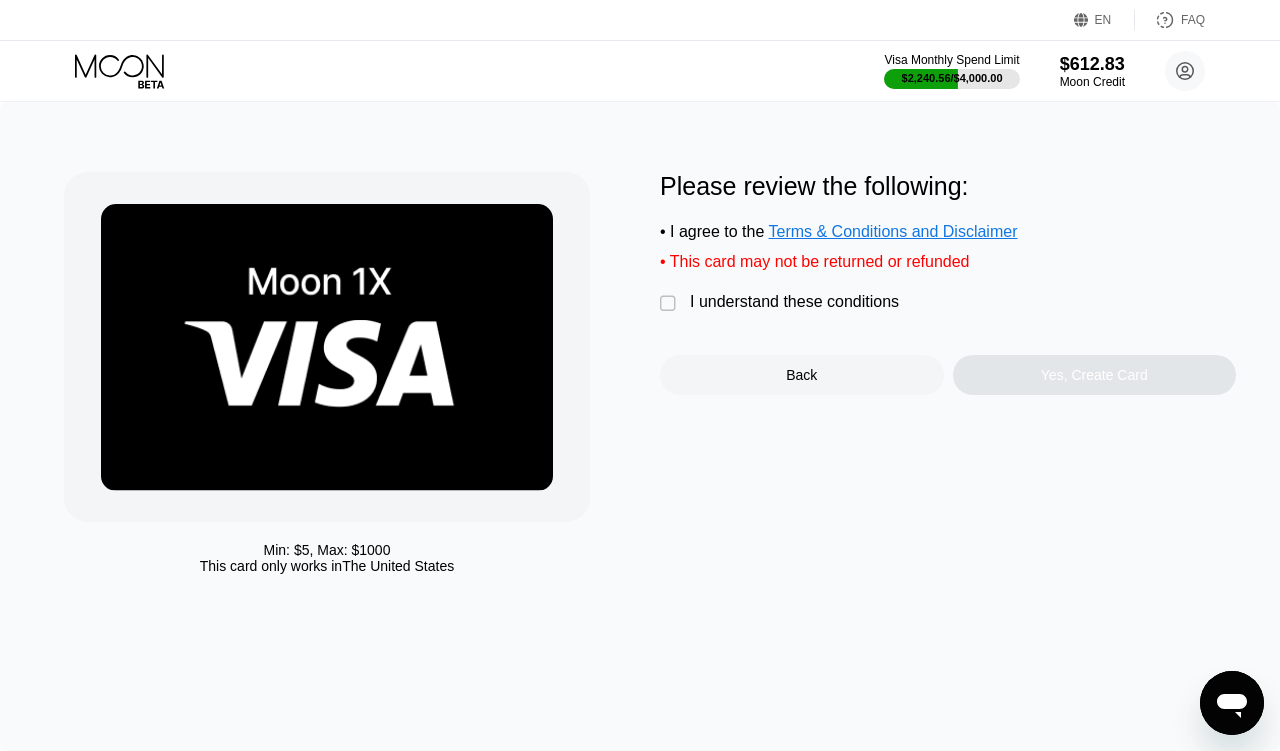click on "Please review the following: • I agree to the   Terms & Conditions and Disclaimer • This card may not be returned or refunded  I understand these conditions Back Yes, Create Card" at bounding box center [948, 283] 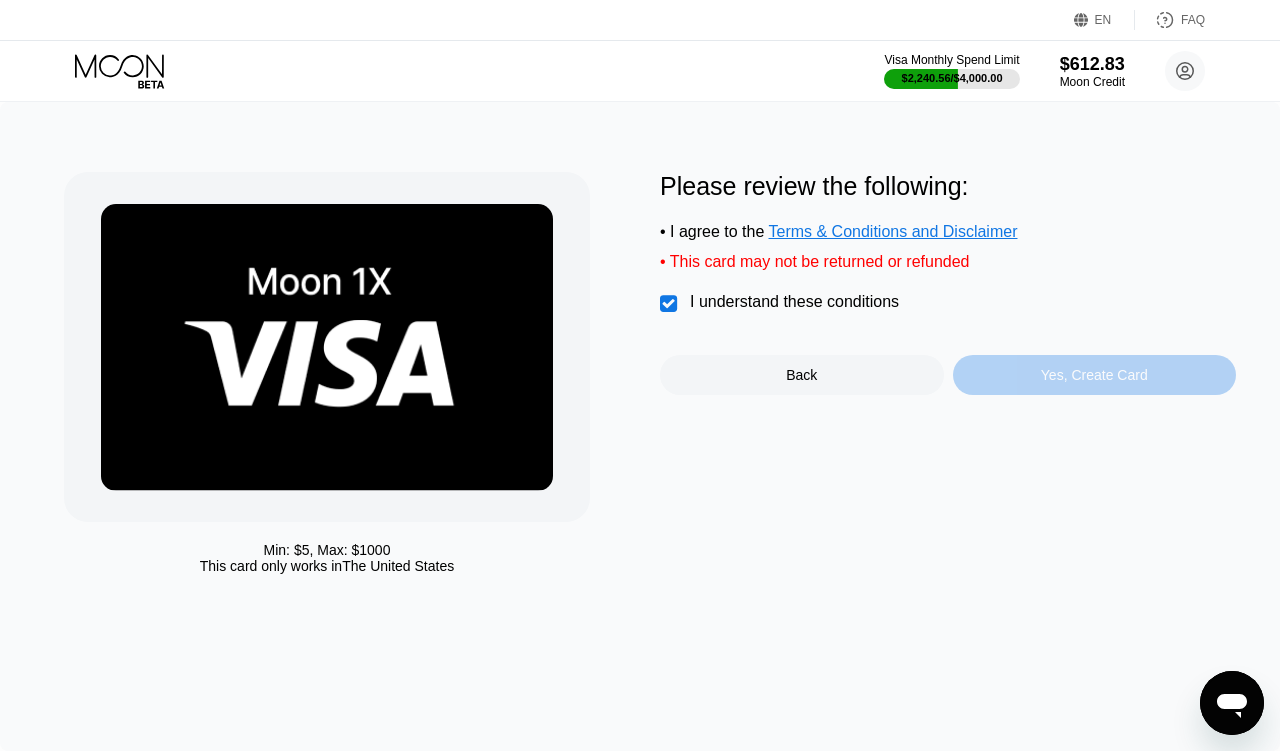 click on "Yes, Create Card" at bounding box center [1095, 375] 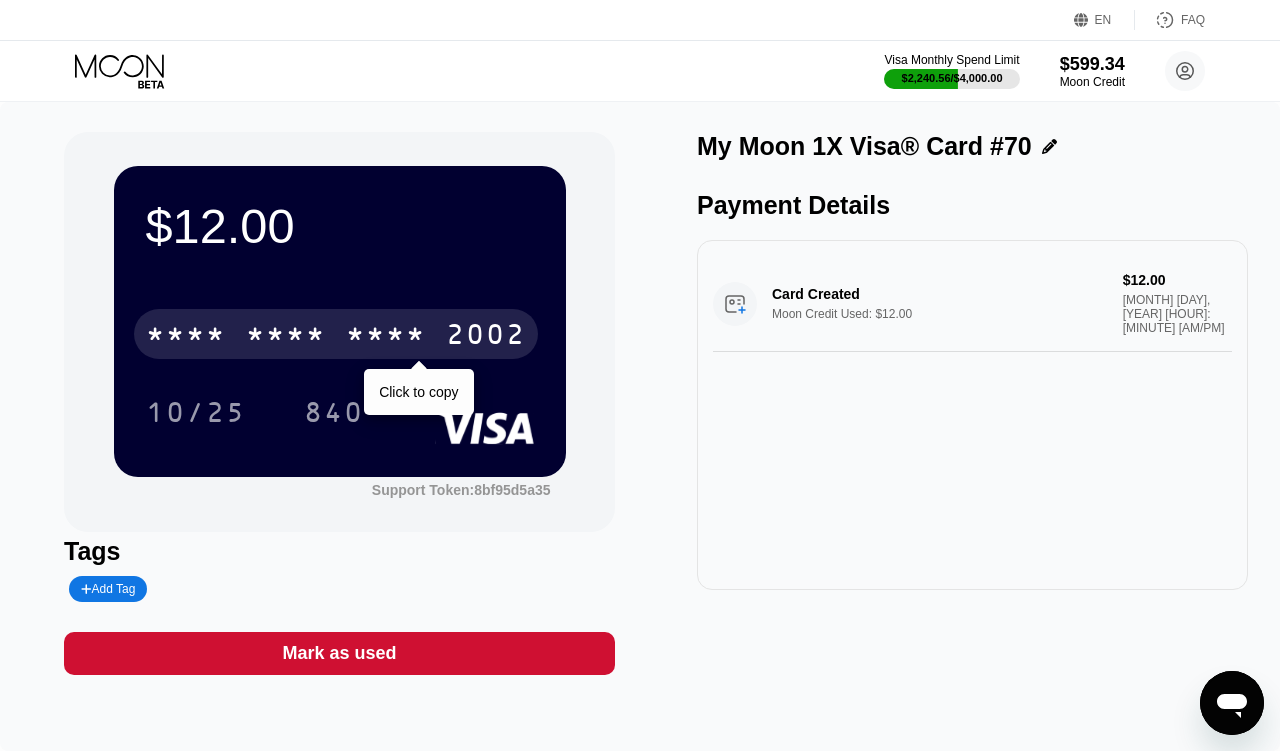 click on "2002" at bounding box center (486, 337) 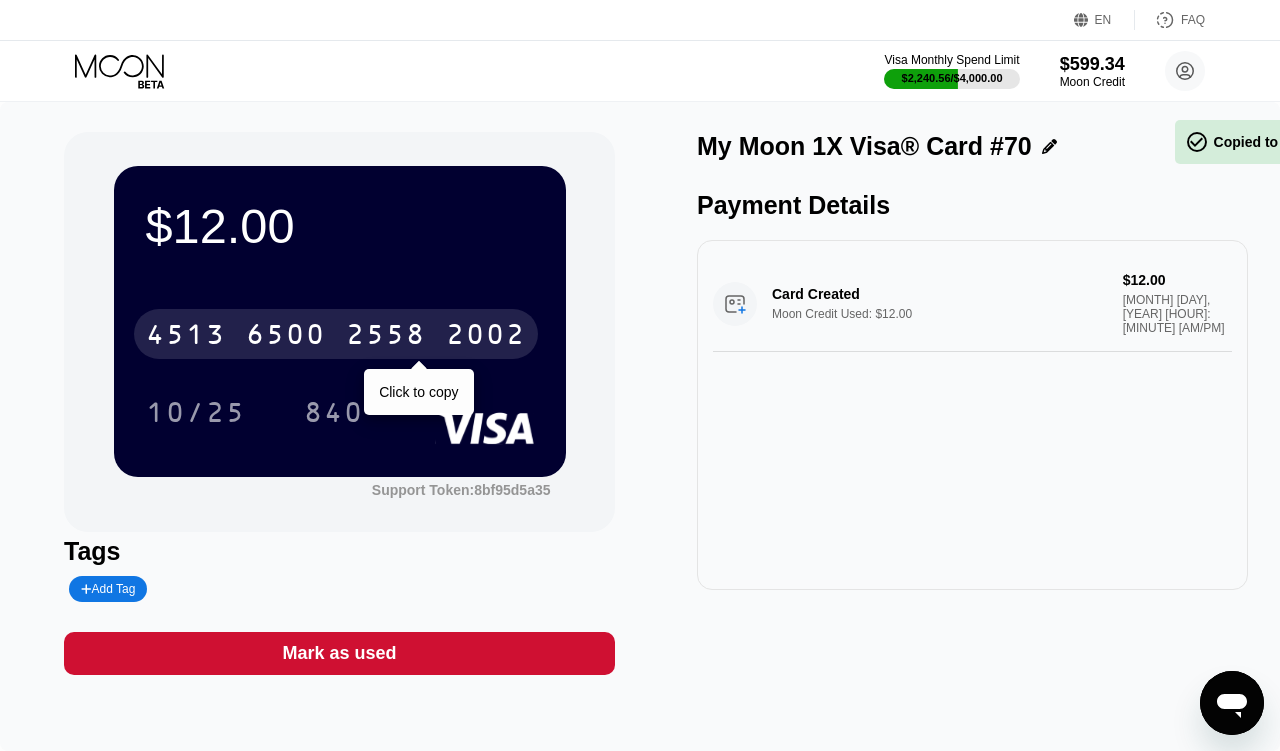 click on "2002" at bounding box center (486, 337) 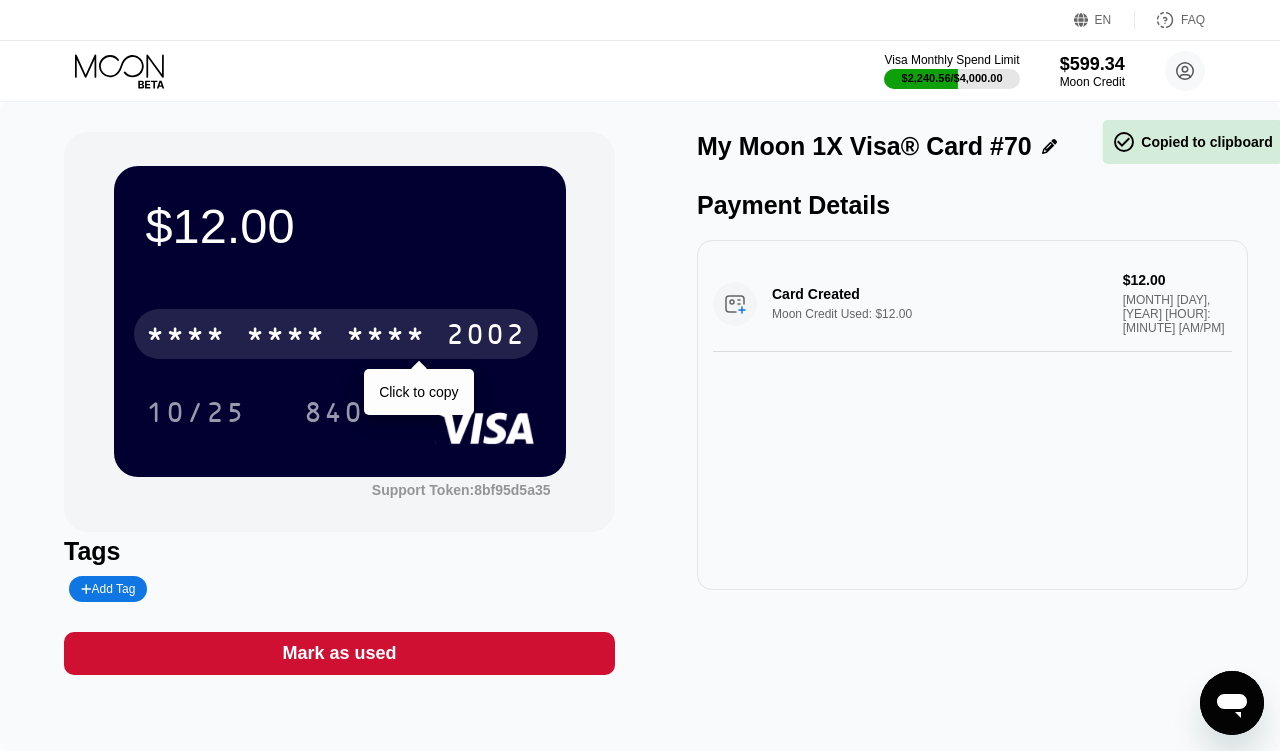 click on "2002" at bounding box center [486, 337] 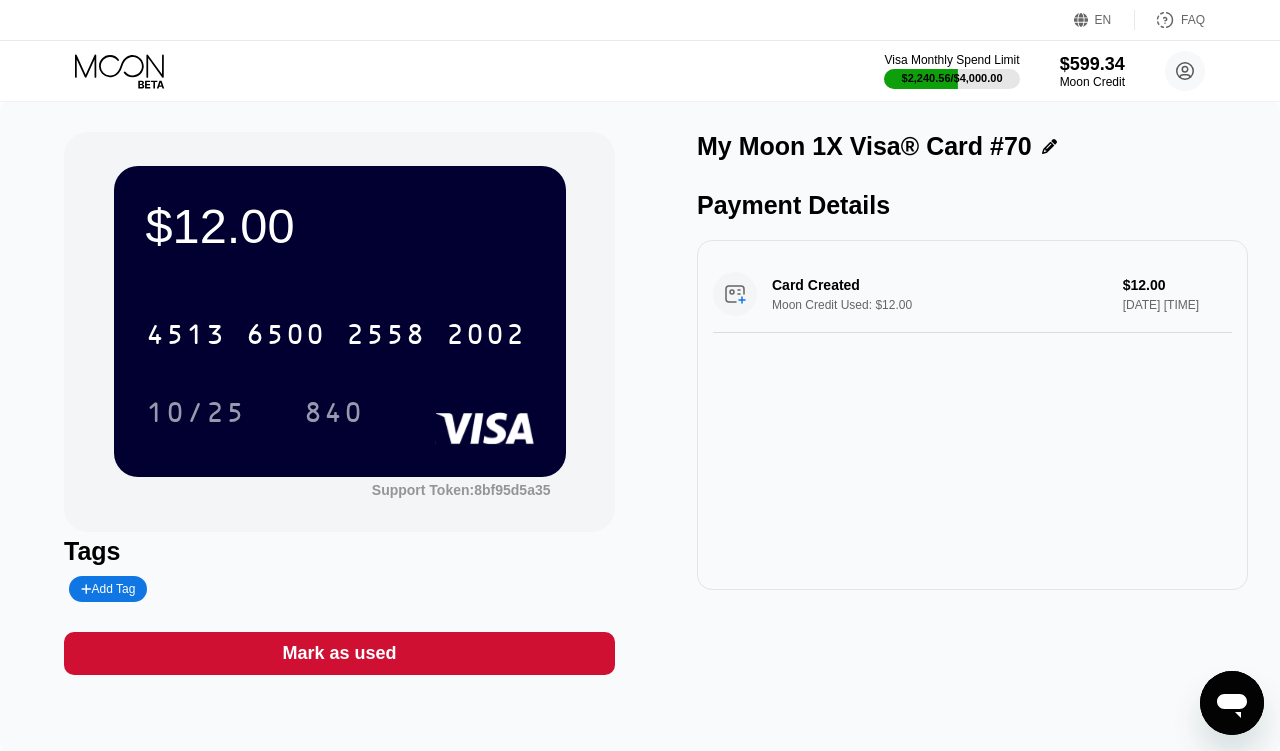 scroll, scrollTop: 0, scrollLeft: 0, axis: both 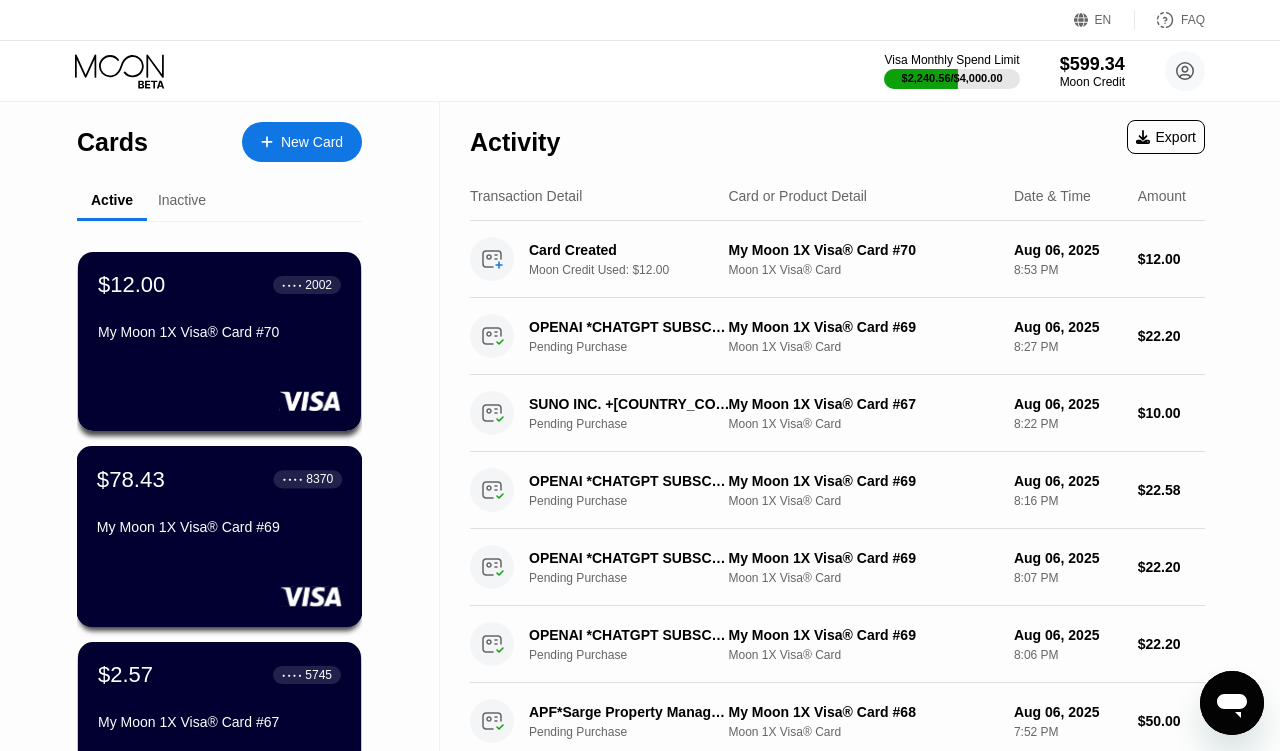 click on "$78.43 ● ● ● ● 8370" at bounding box center [219, 479] 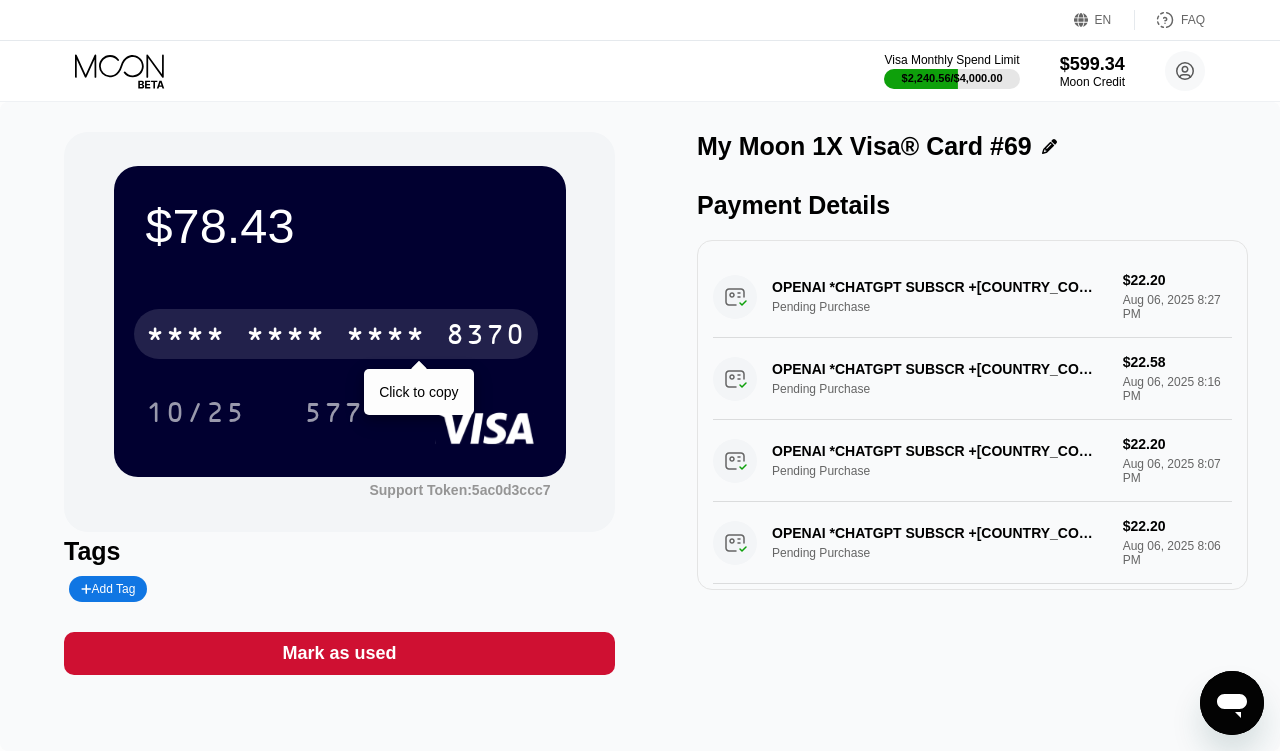 click on "* * * *" at bounding box center [286, 337] 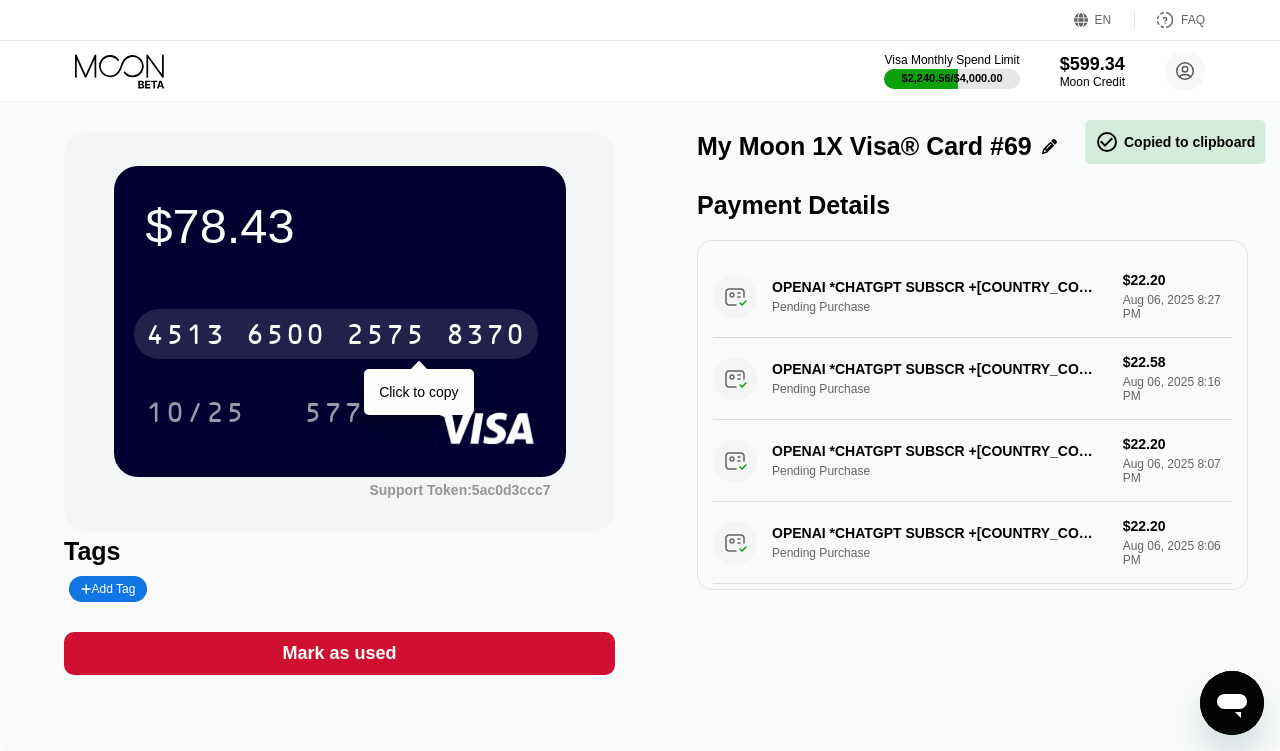 click on "6500" at bounding box center (286, 337) 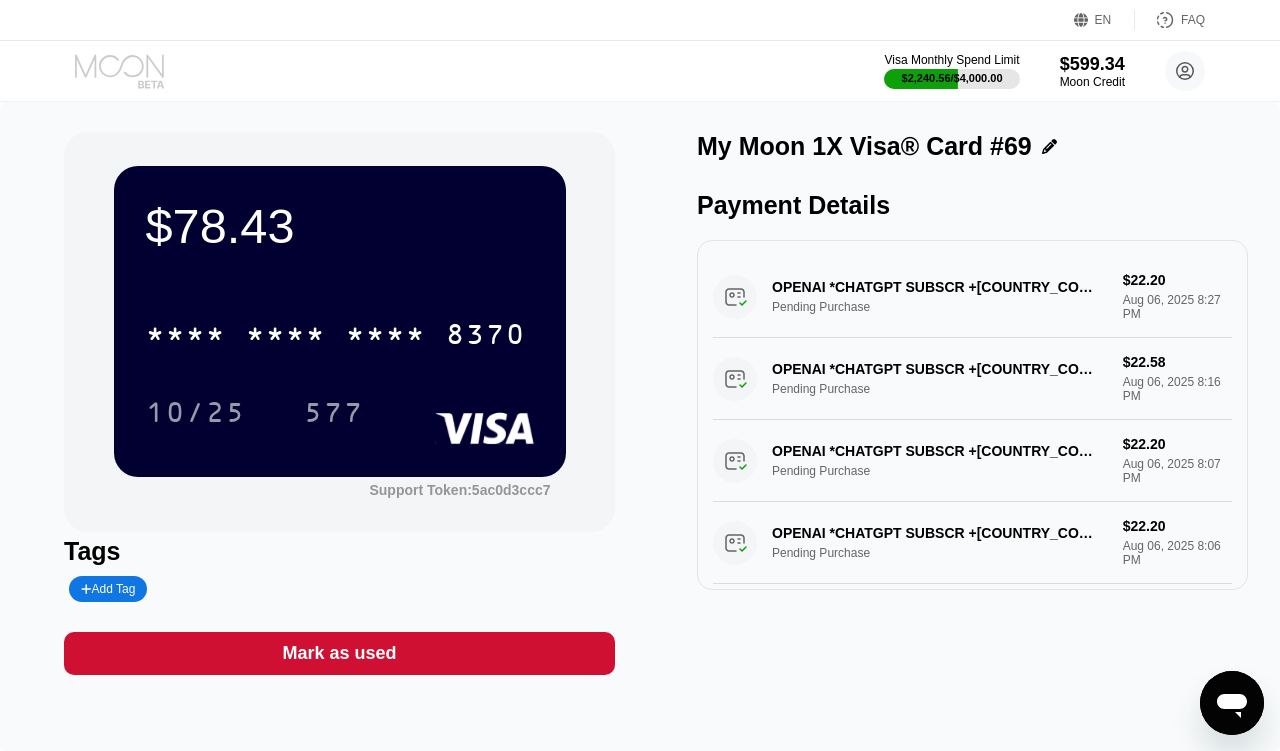 click 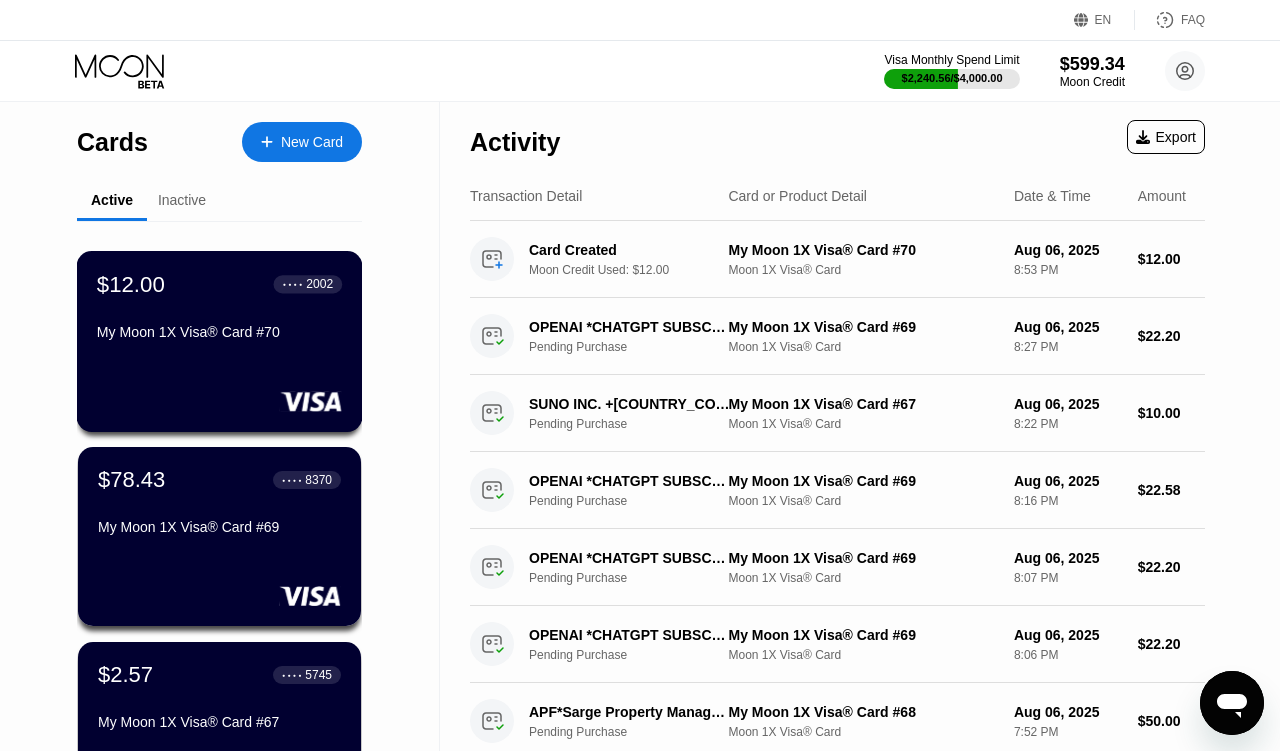 click on "$12.00 ● ● ● ● 2002" at bounding box center [219, 284] 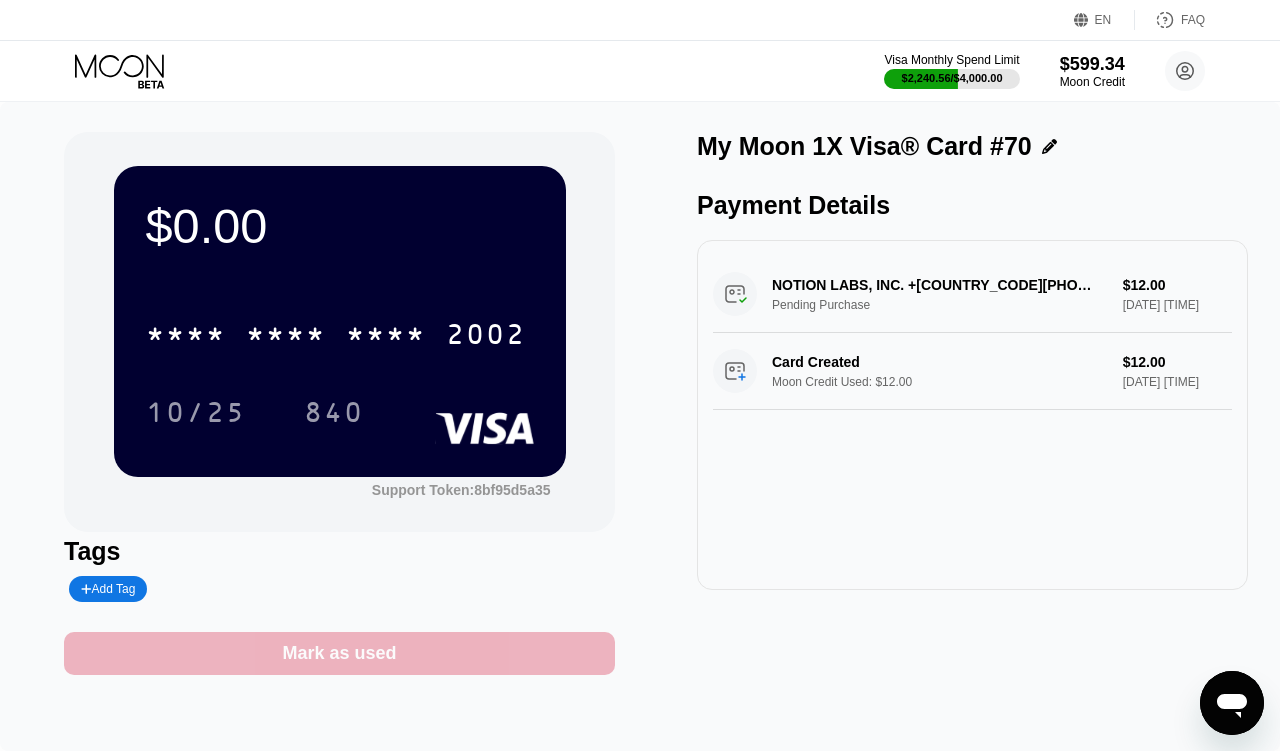 click on "Mark as used" at bounding box center [339, 653] 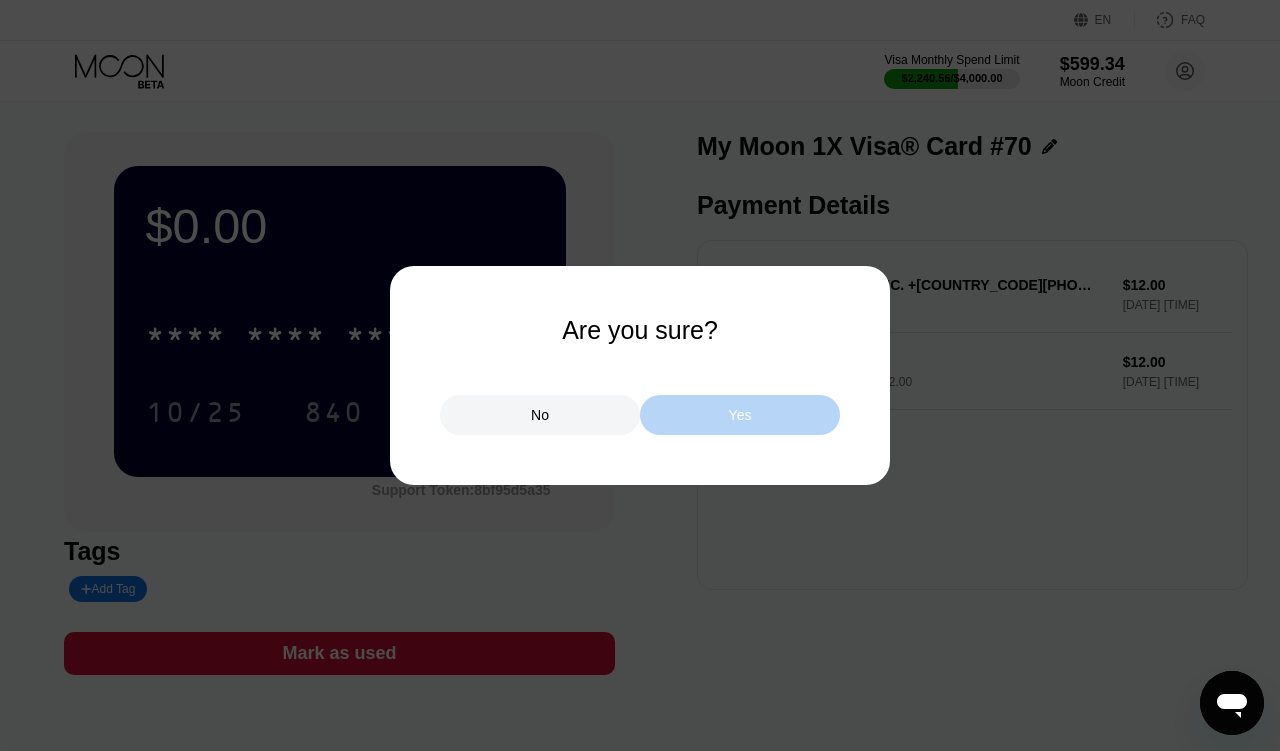 click on "Yes" at bounding box center [740, 415] 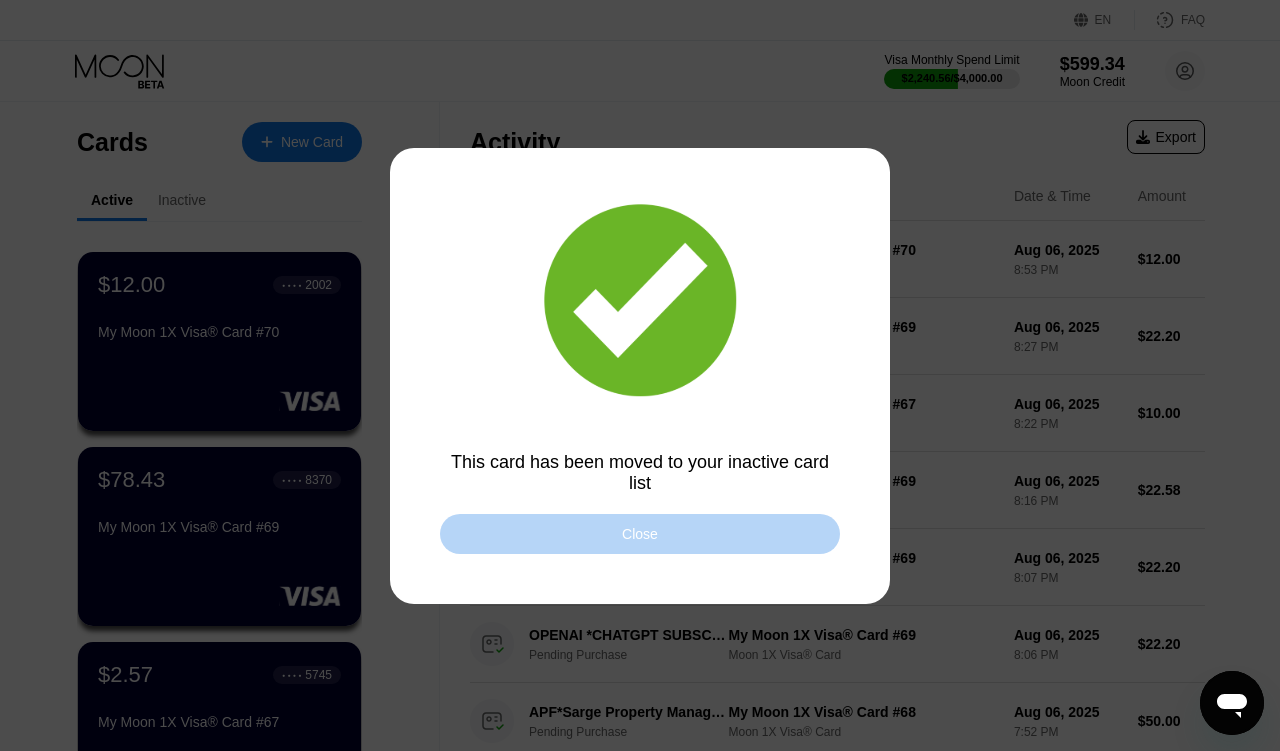 click on "Close" at bounding box center [640, 534] 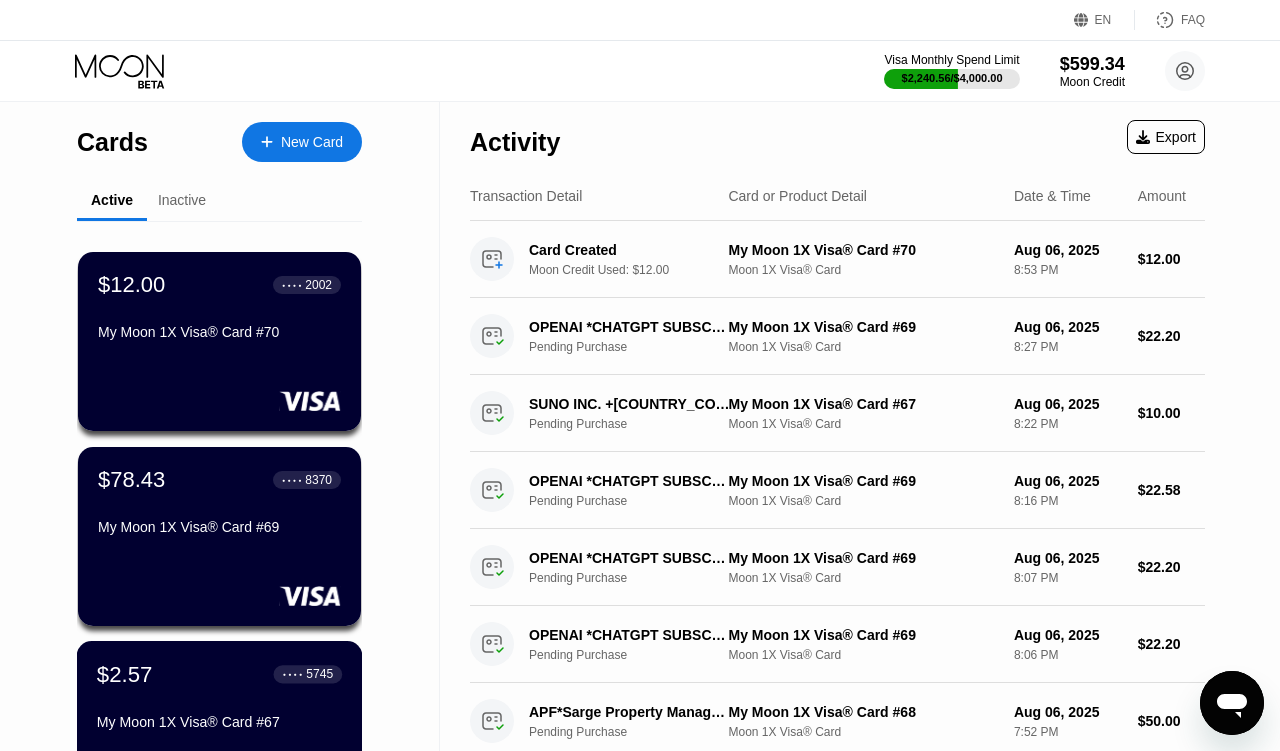 click on "$2.57 ● ● ● ● 5745" at bounding box center [219, 674] 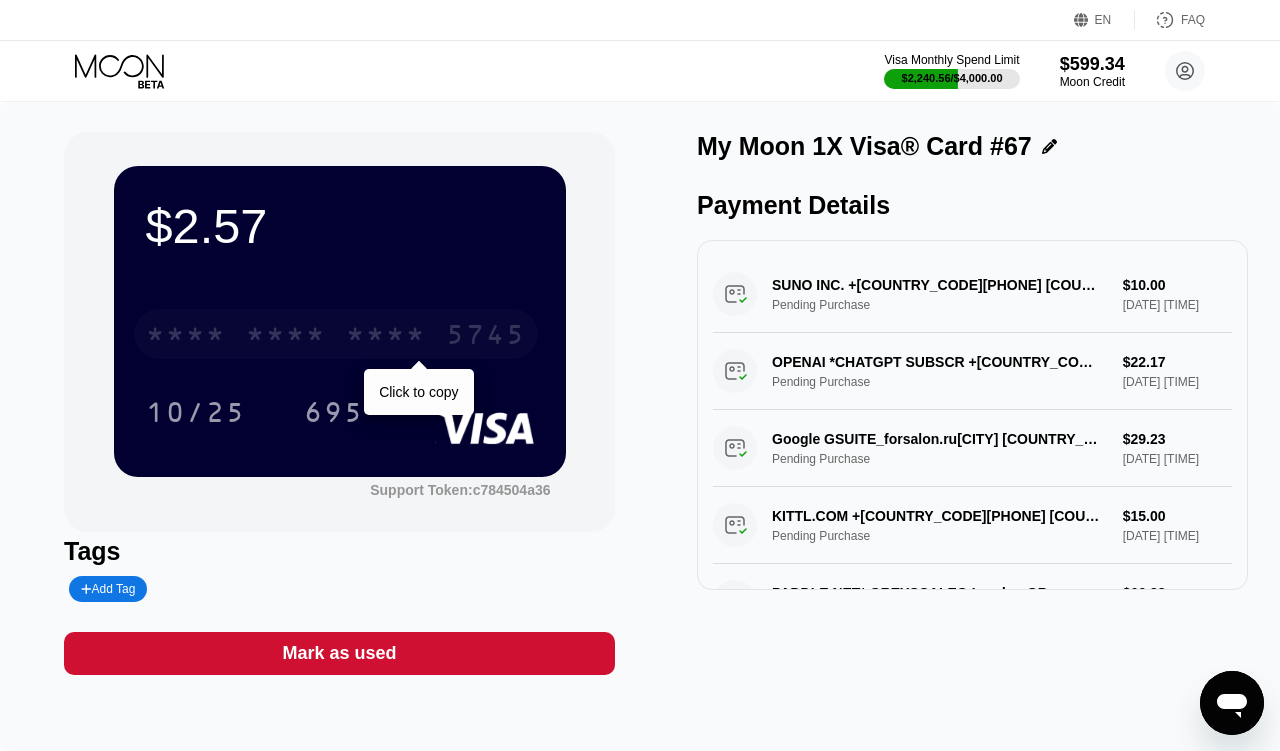 click on "* * * * * * * * * * * * 5745" at bounding box center (336, 334) 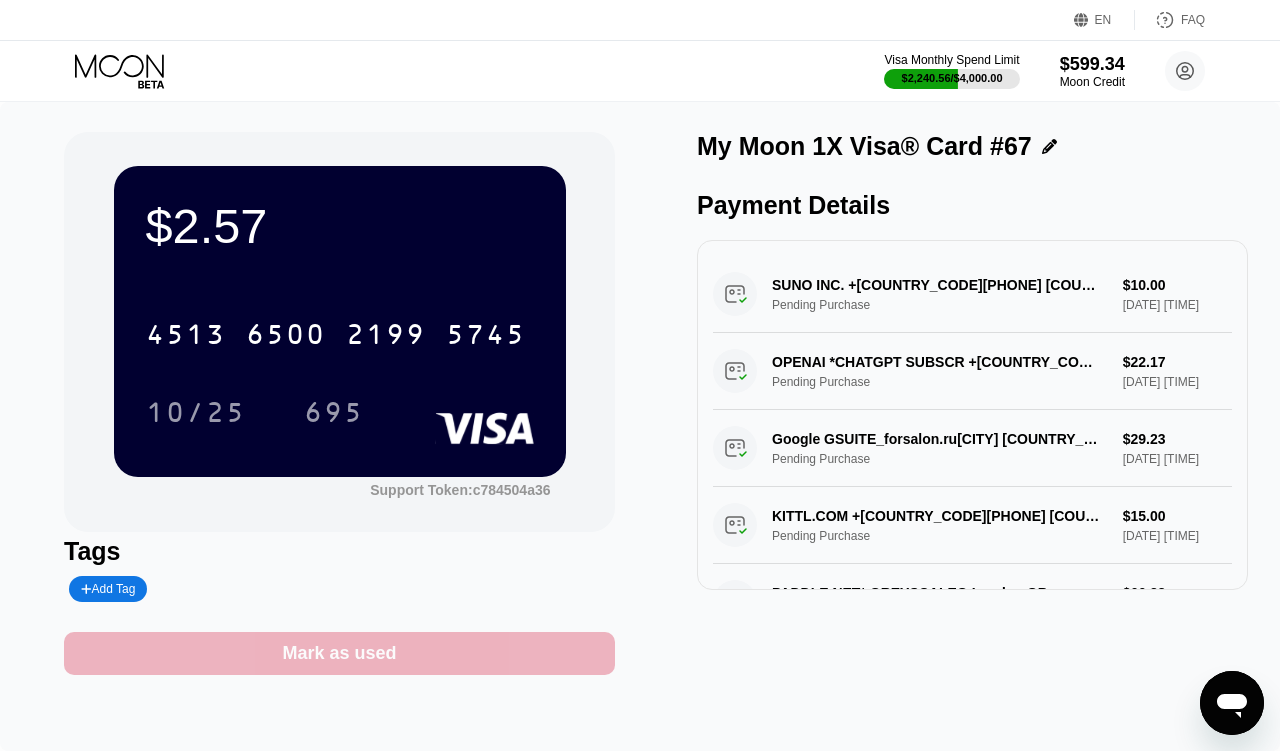 click on "Mark as used" at bounding box center (339, 653) 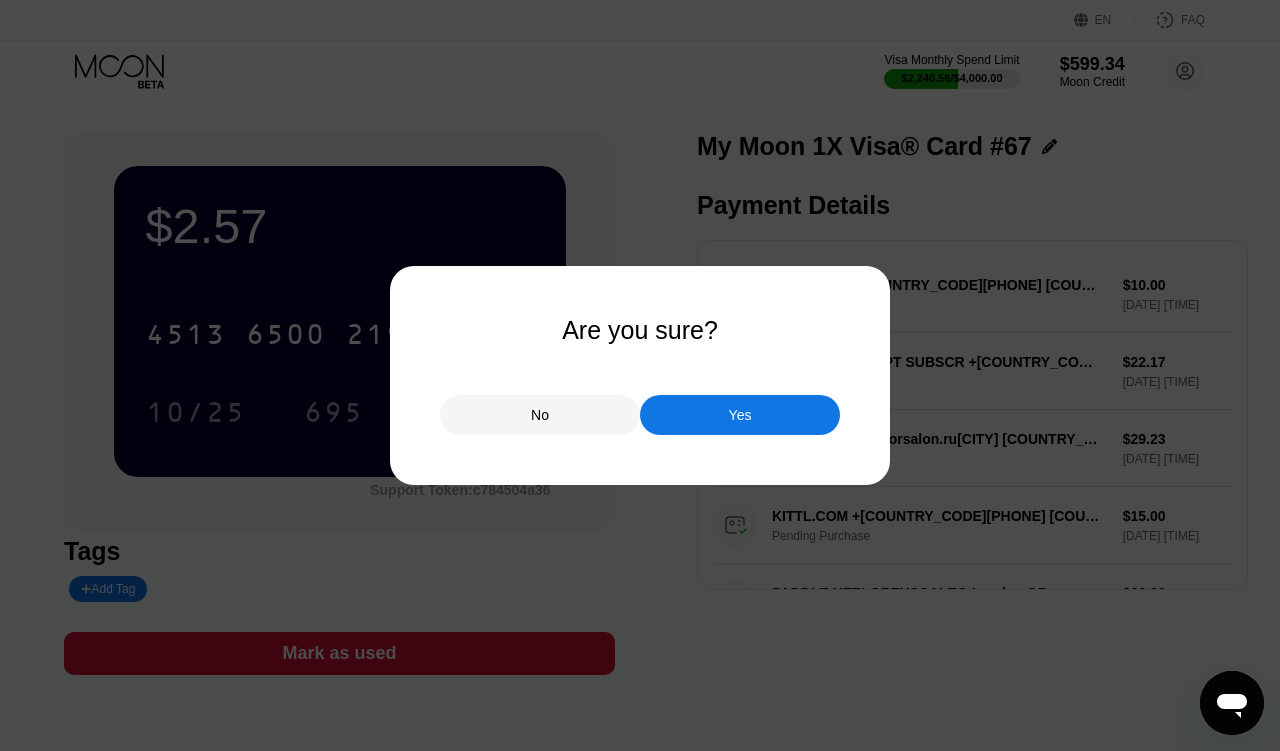 click on "Yes" at bounding box center [740, 415] 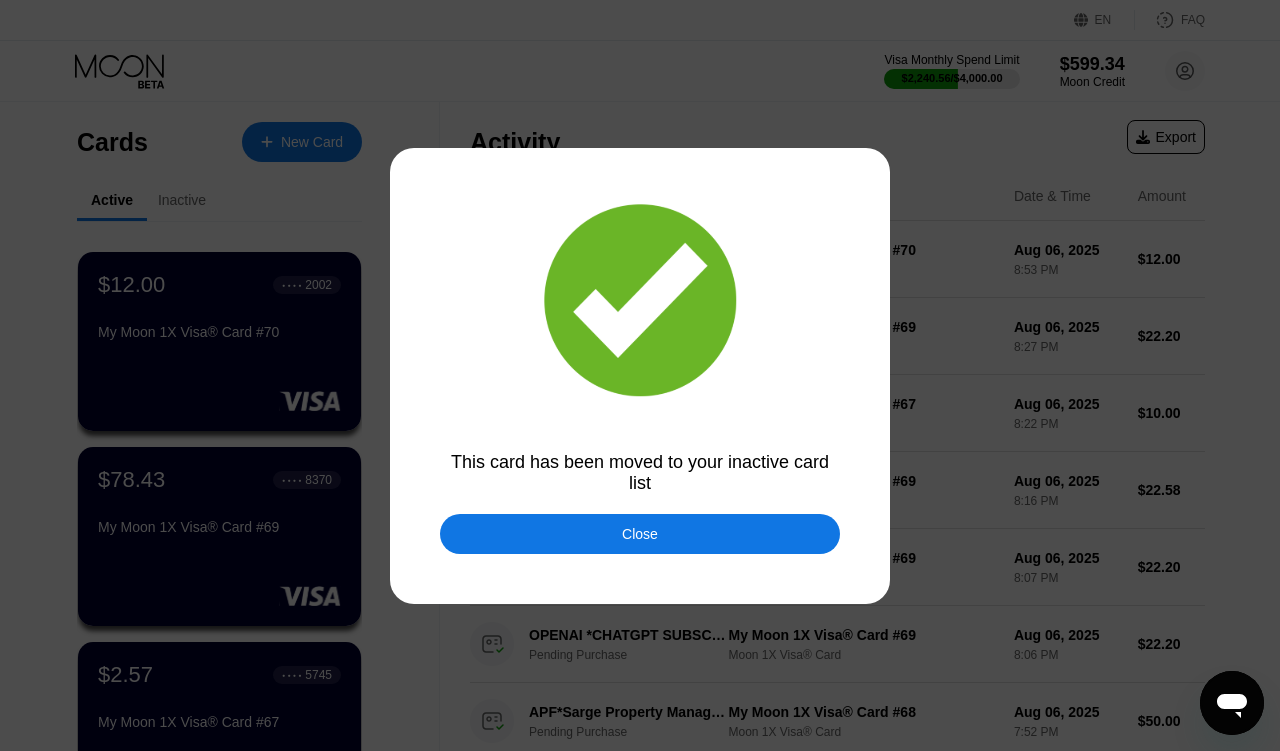 click on "Close" at bounding box center [640, 534] 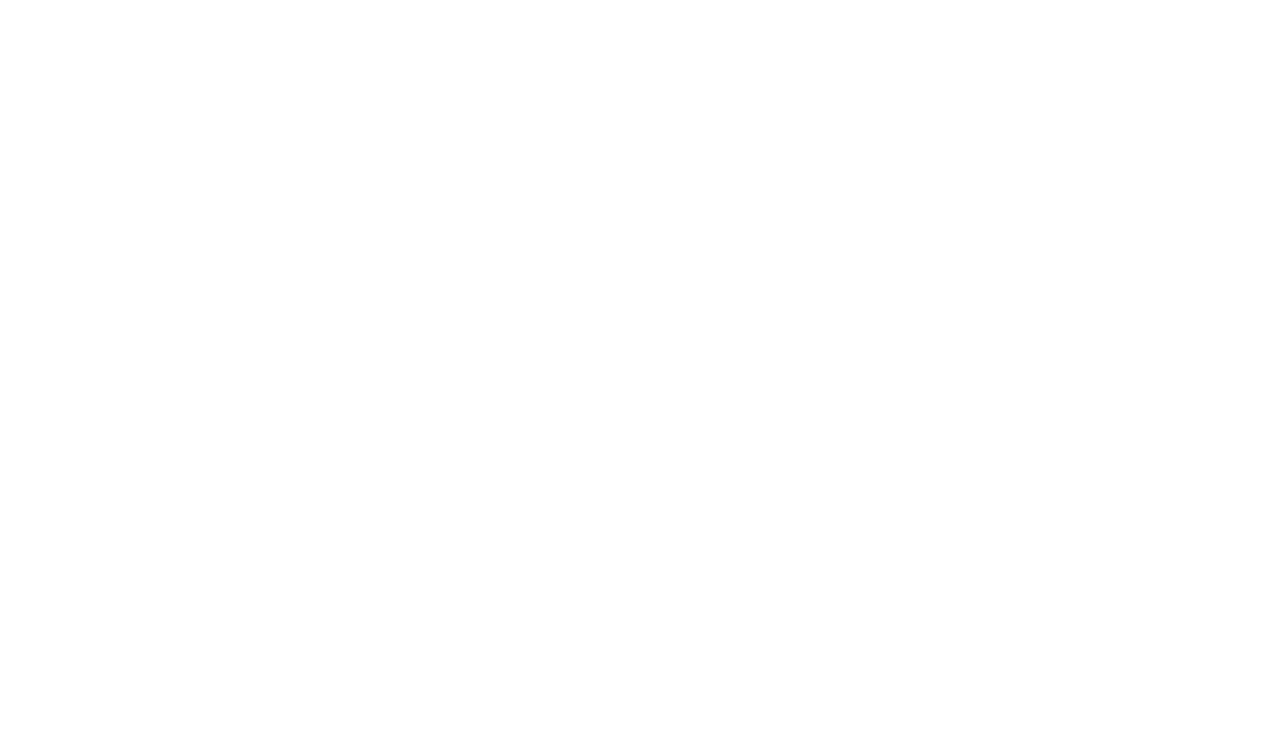 scroll, scrollTop: 0, scrollLeft: 0, axis: both 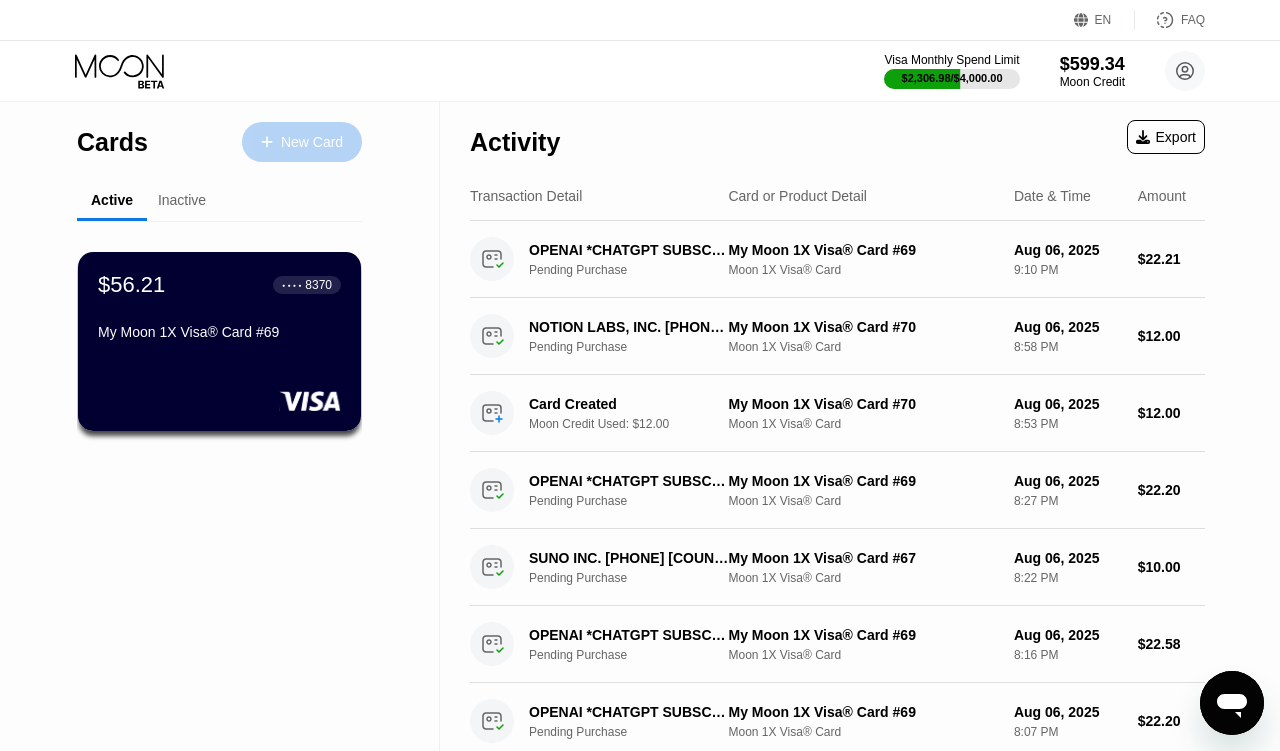 click on "New Card" at bounding box center (302, 142) 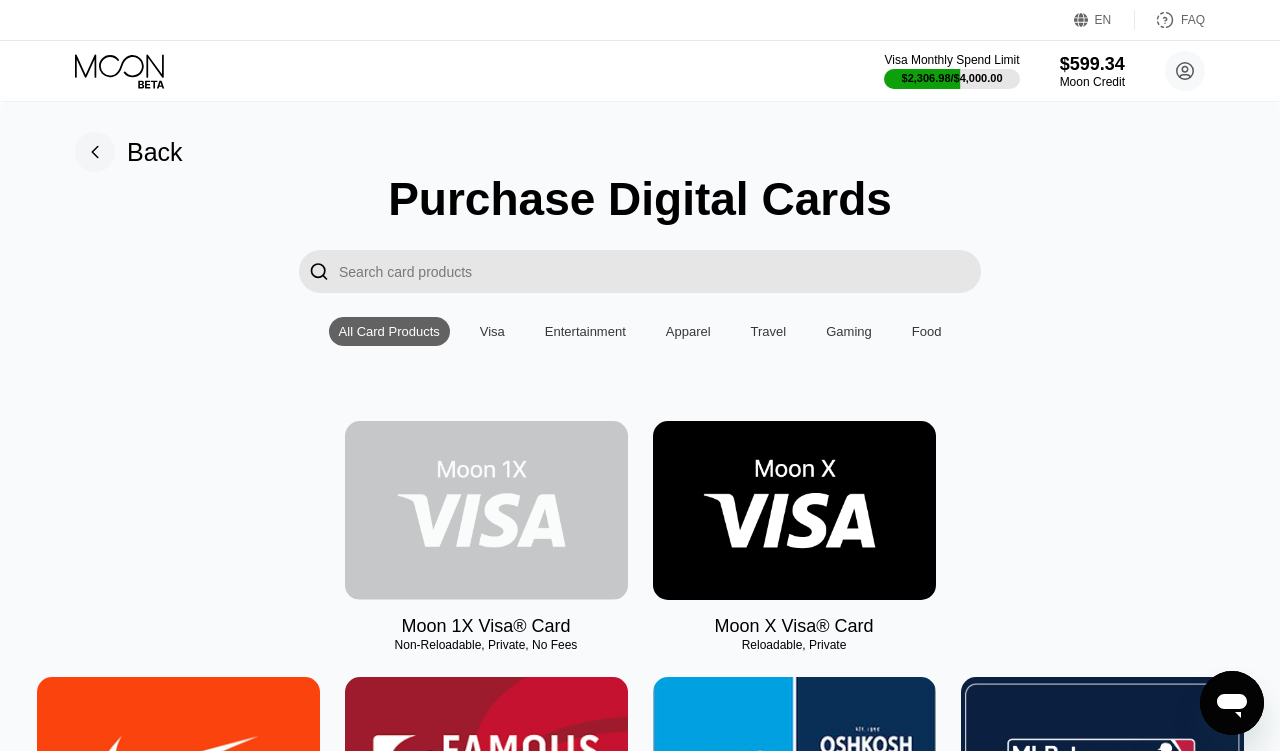 click at bounding box center [486, 510] 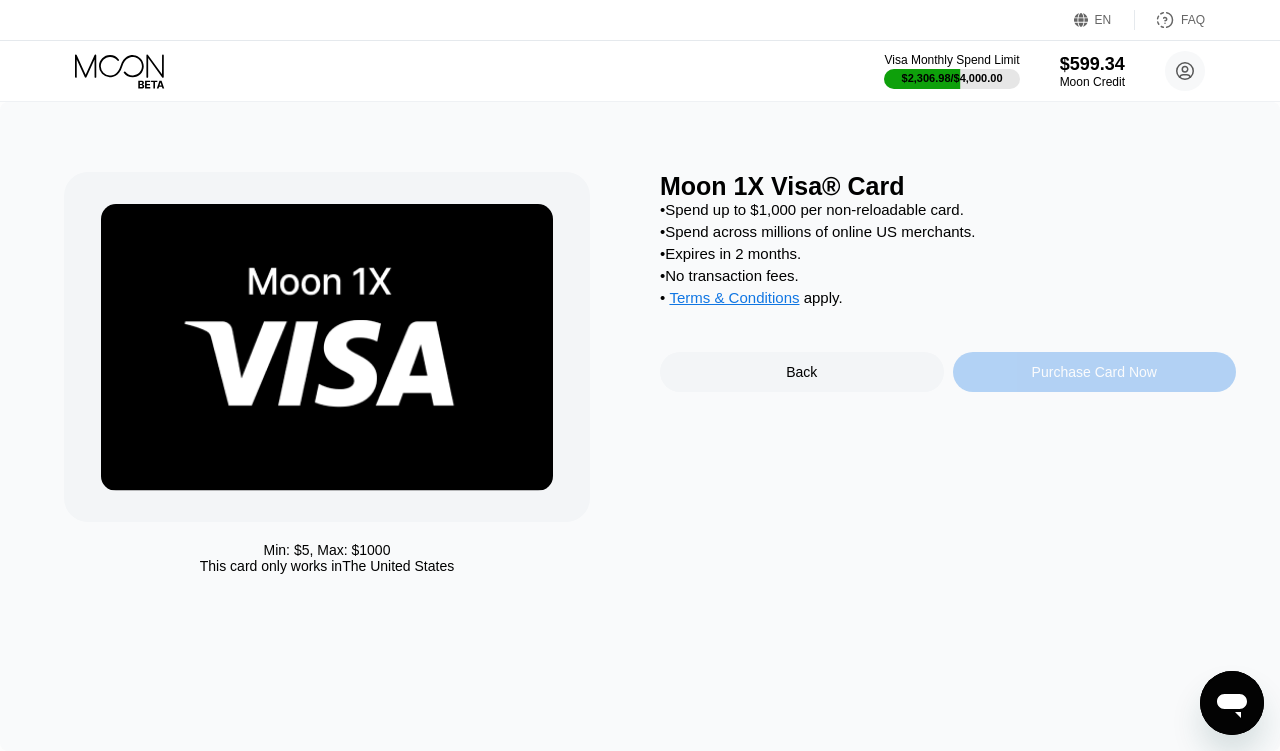 click on "Purchase Card Now" at bounding box center (1095, 372) 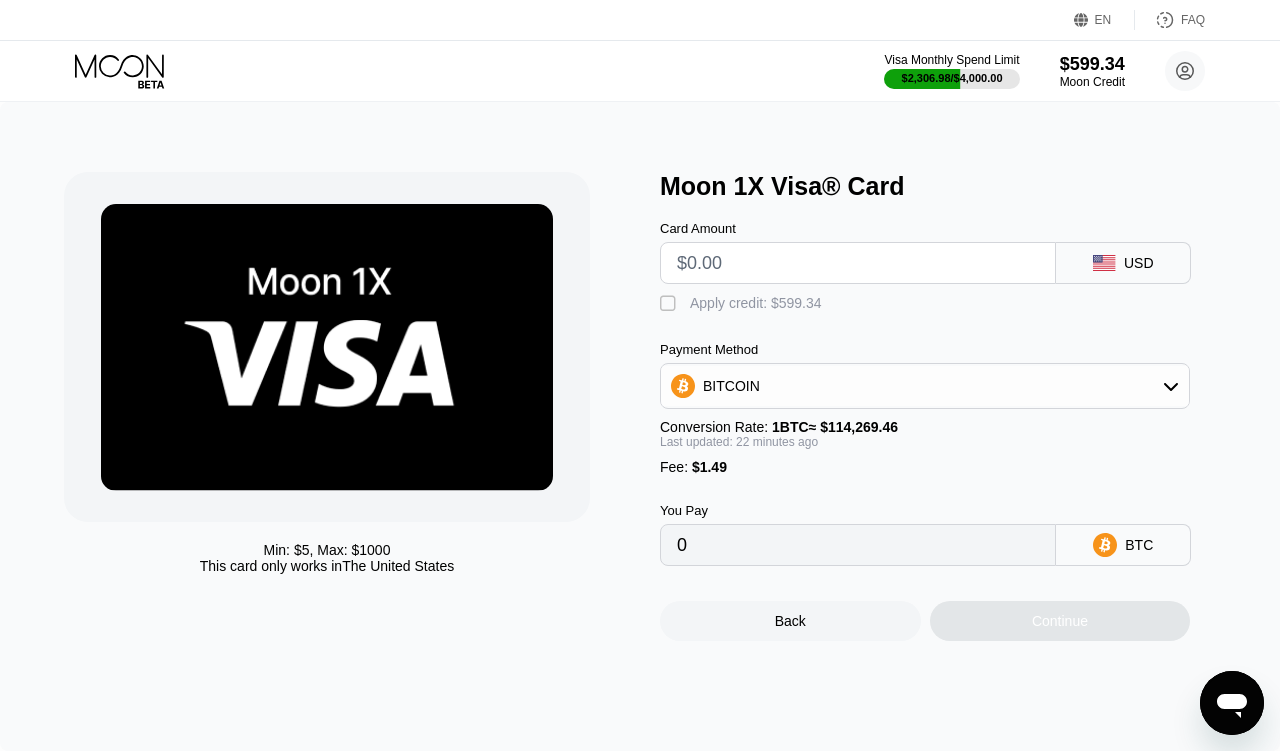 click at bounding box center (858, 263) 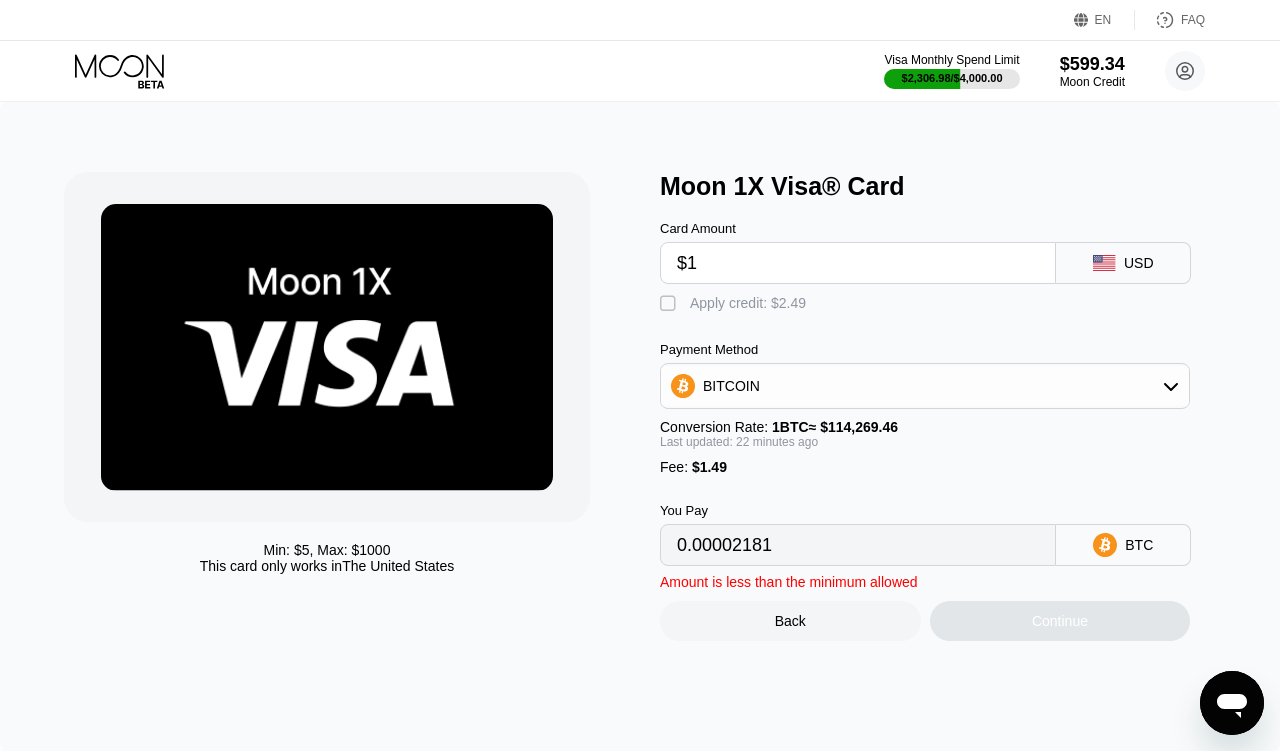 type on "0.00002181" 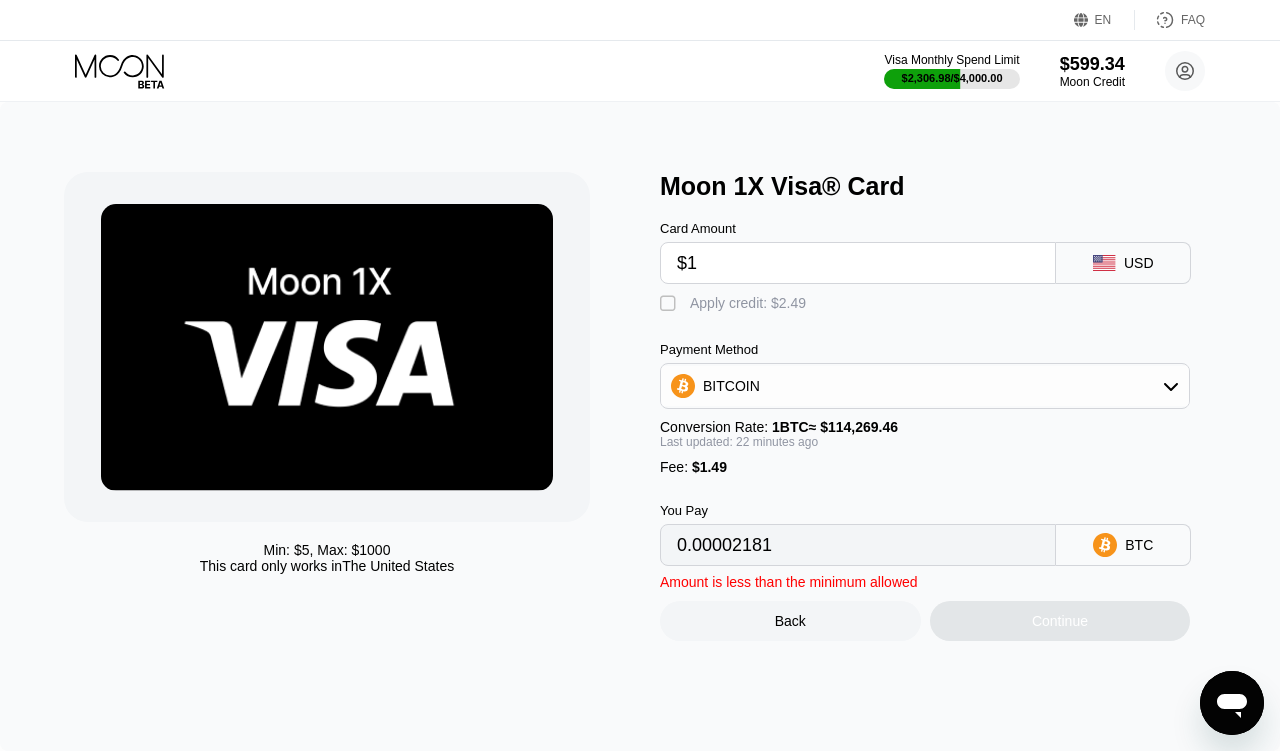 type on "$19" 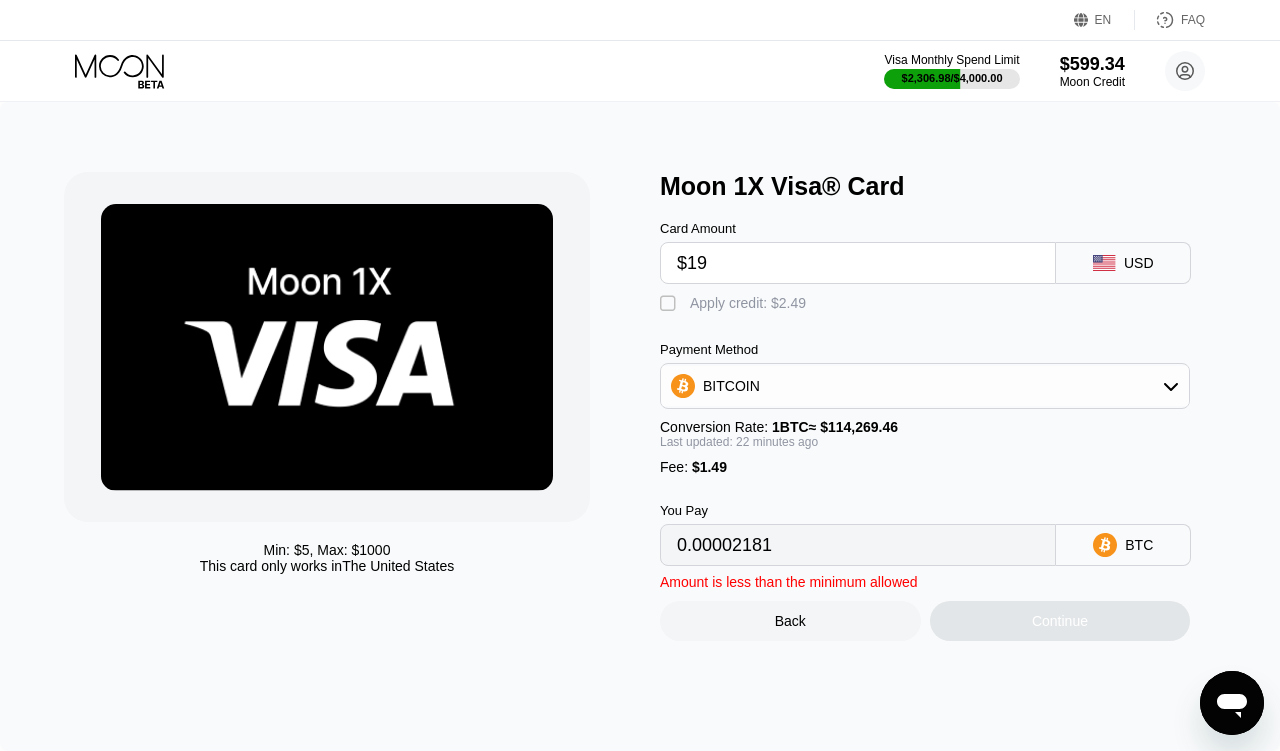 type on "0.00017945" 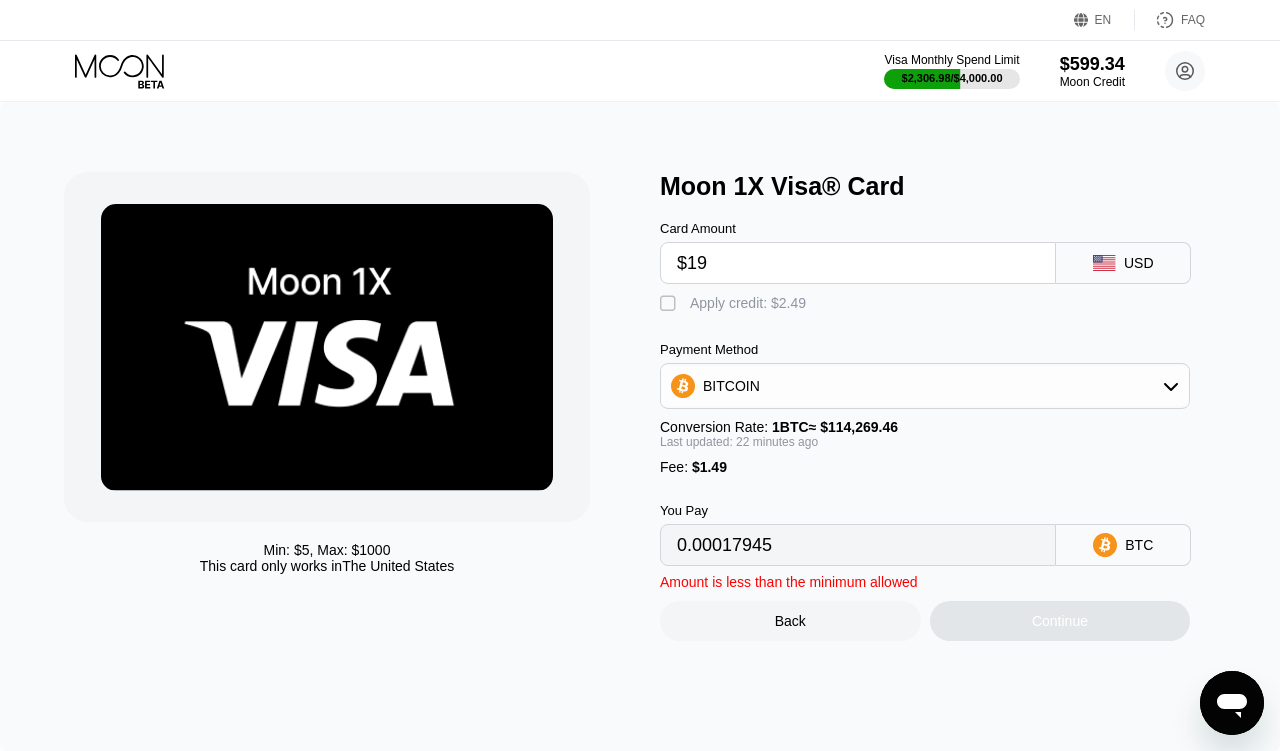 type on "$190" 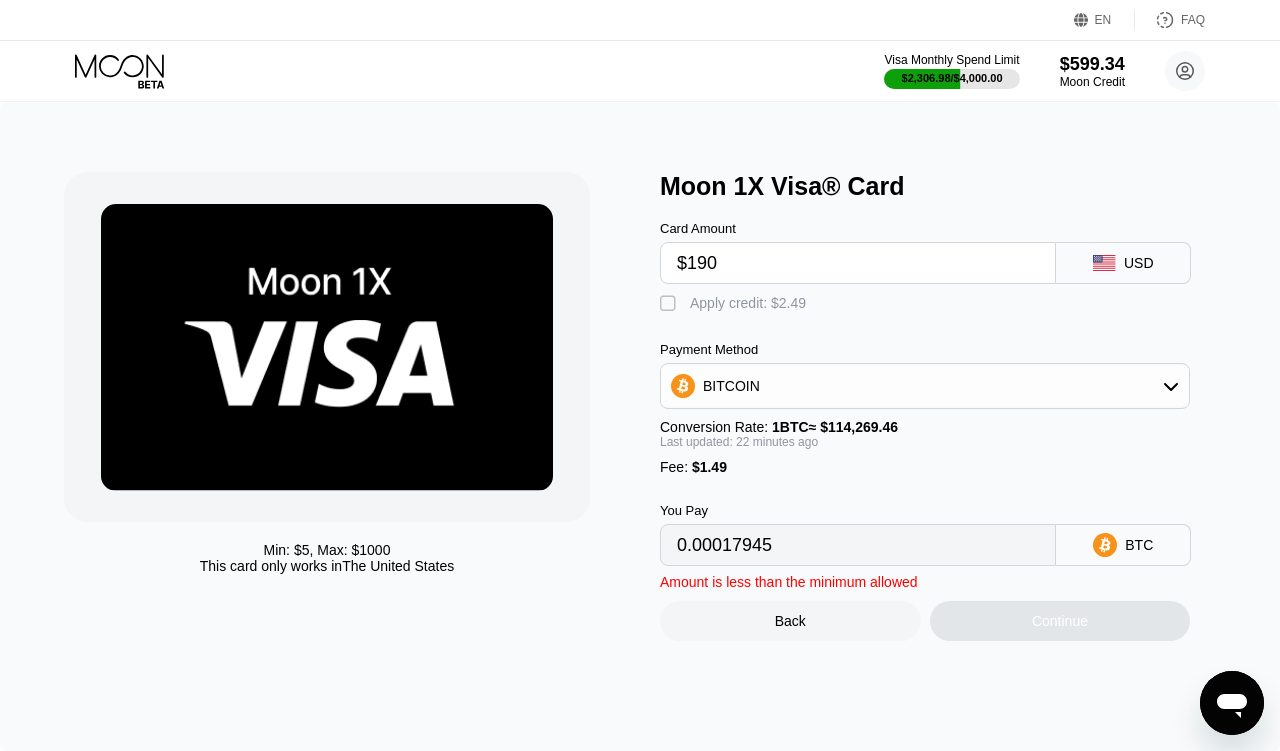type on "0.00167703" 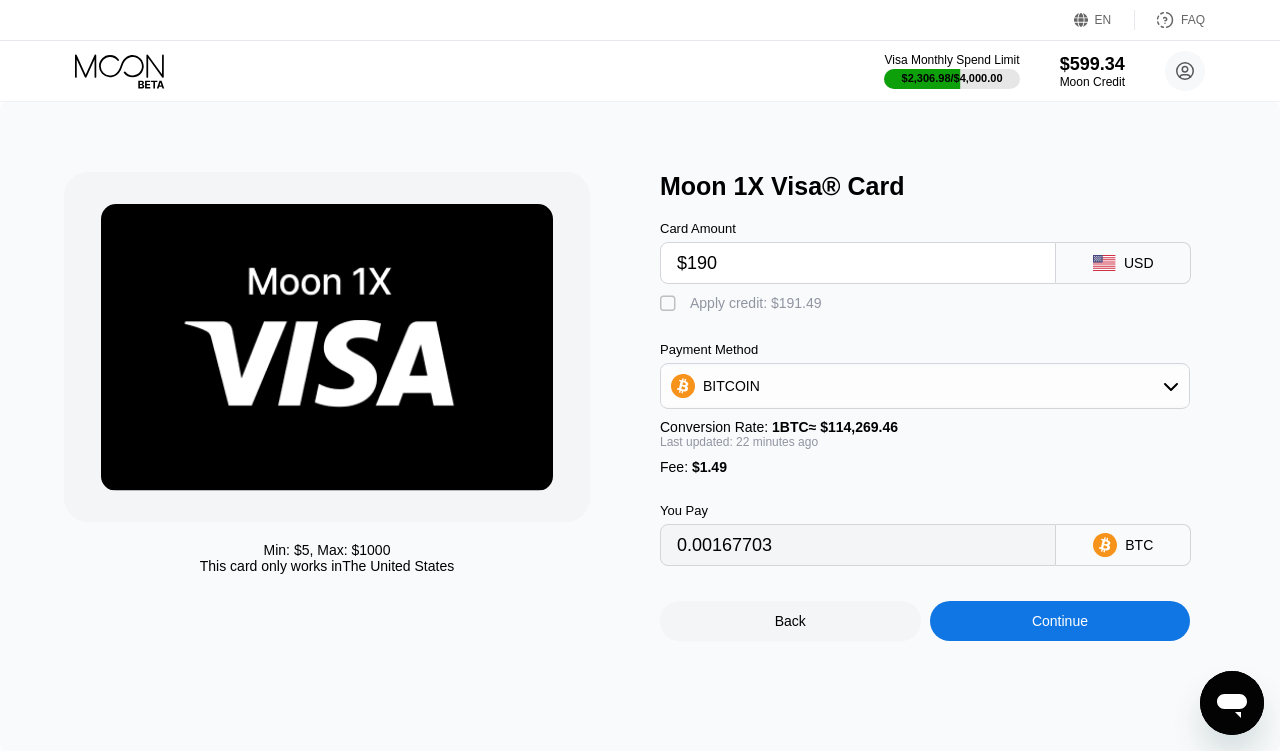 type on "$190" 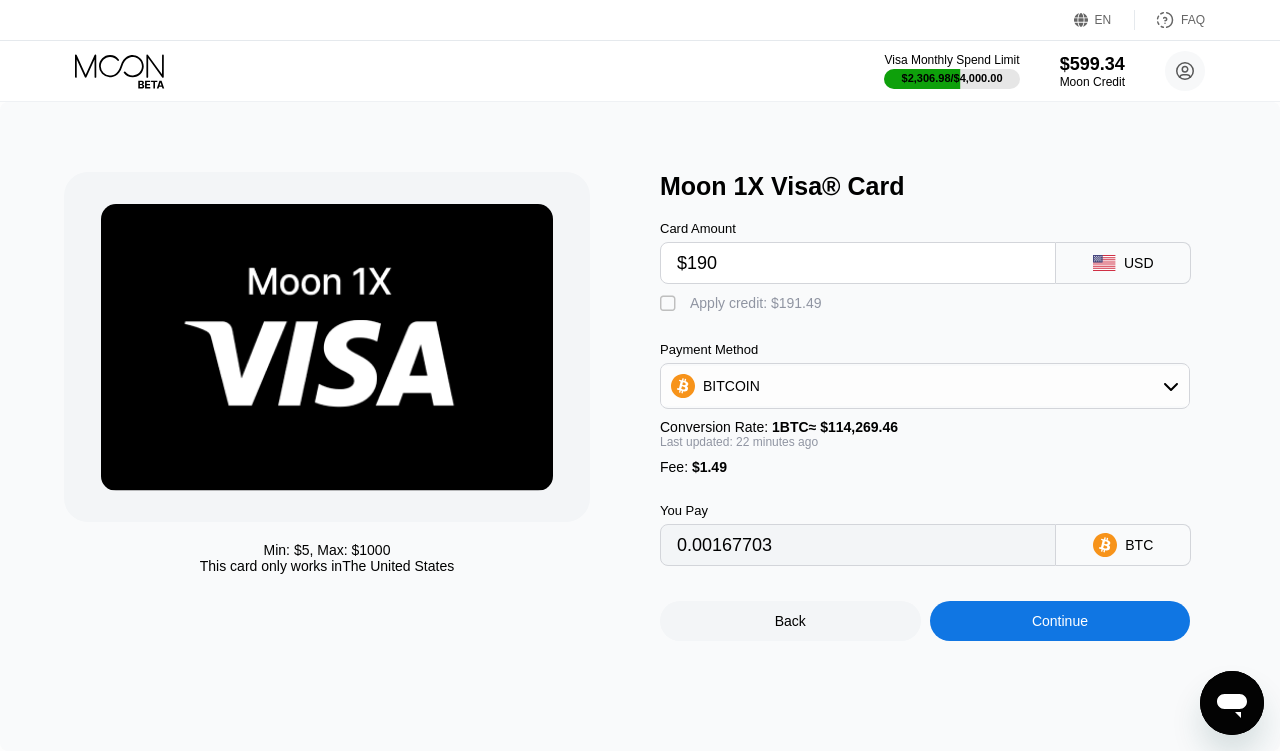 click on "Apply credit: $191.49" at bounding box center (756, 303) 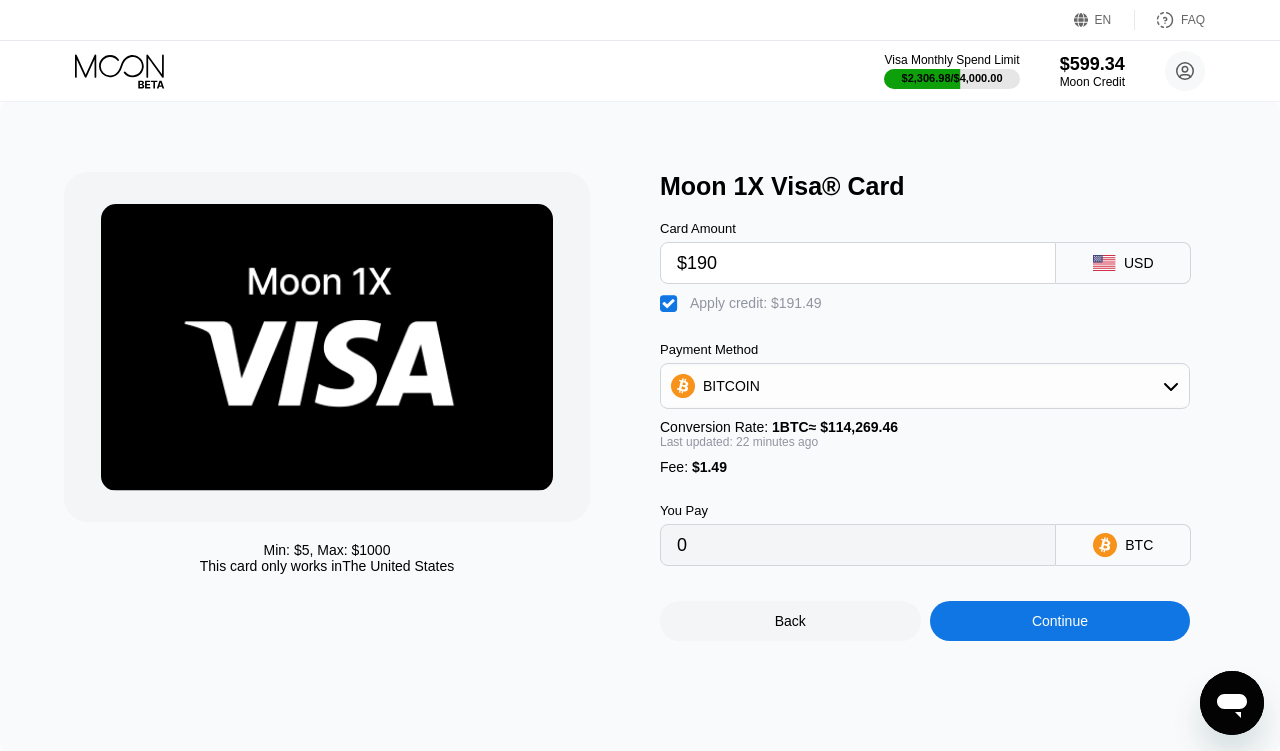 click on "Continue" at bounding box center [1060, 621] 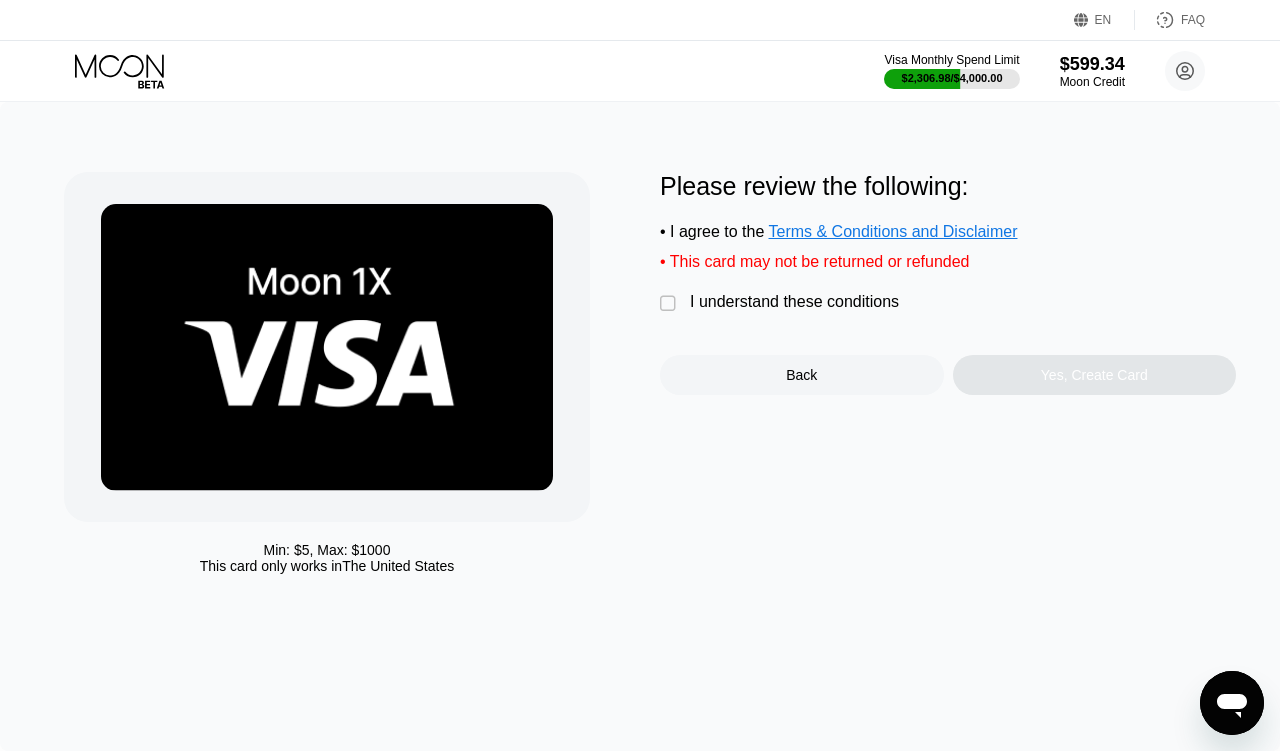 click on "I understand these conditions" at bounding box center [794, 302] 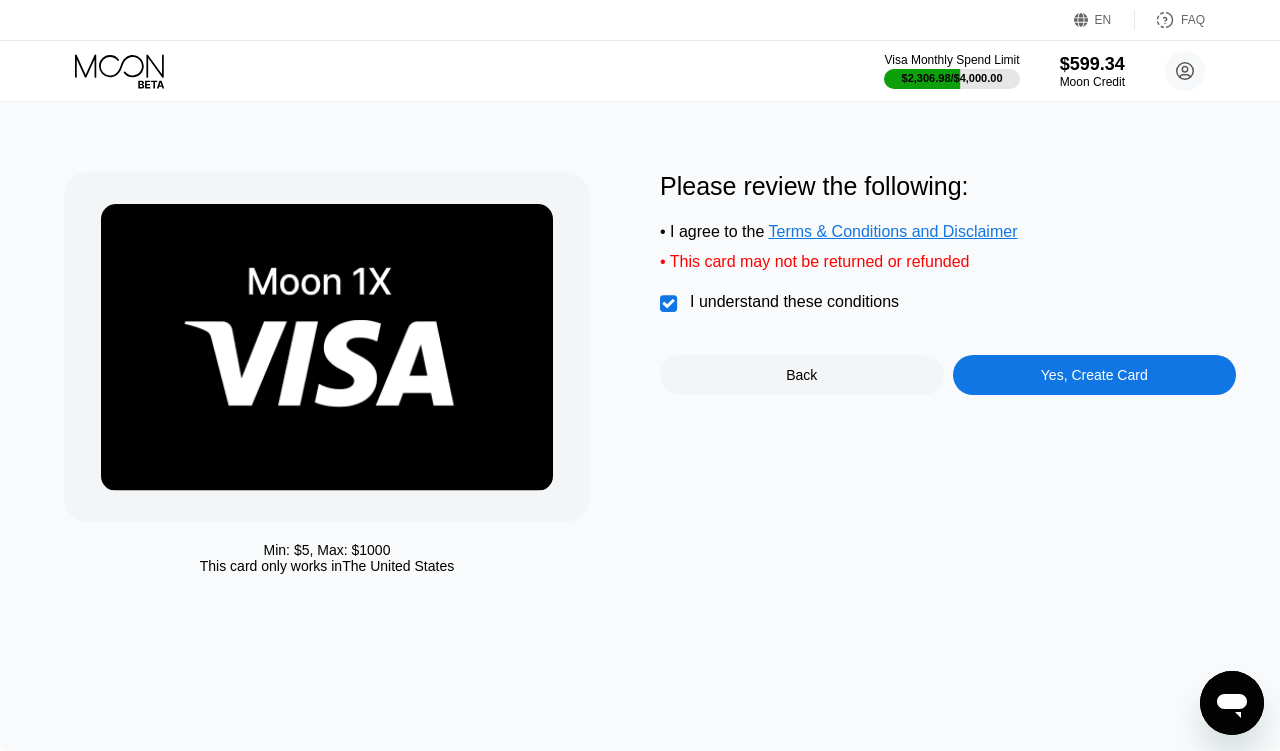 click on "Yes, Create Card" at bounding box center [1094, 375] 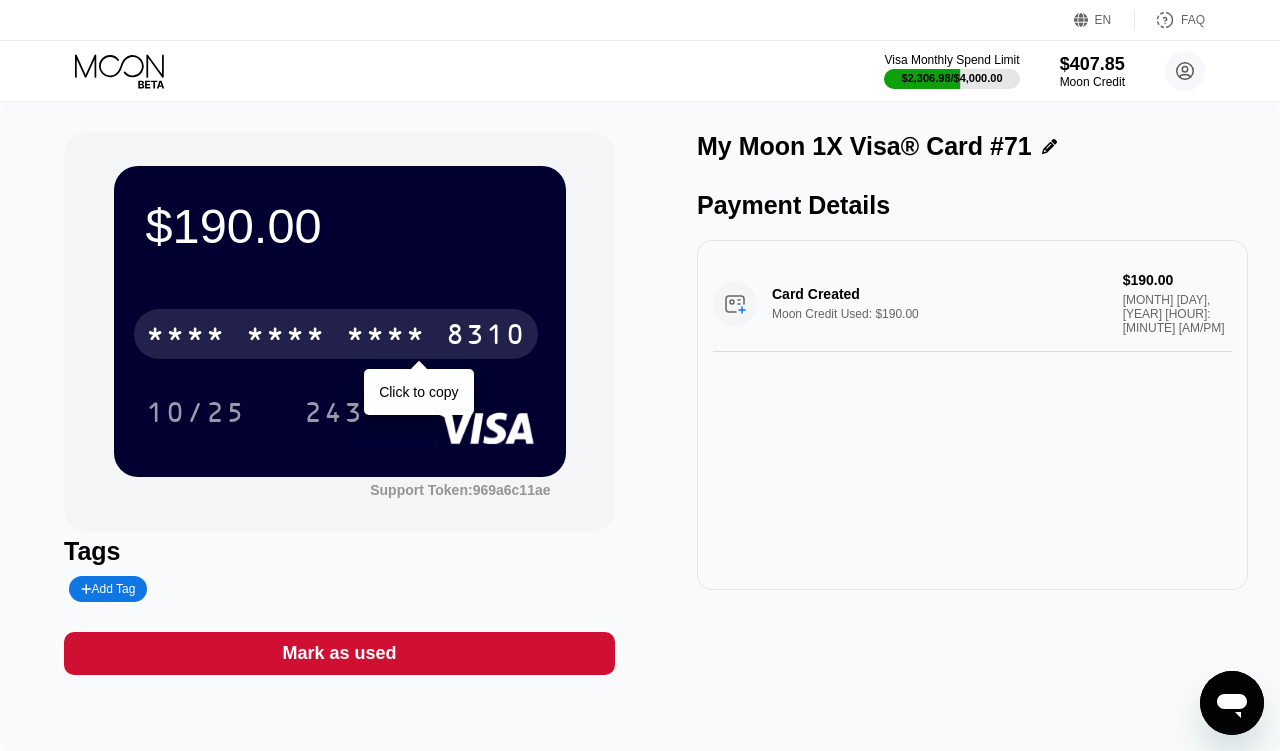 click on "* * * *" at bounding box center [386, 337] 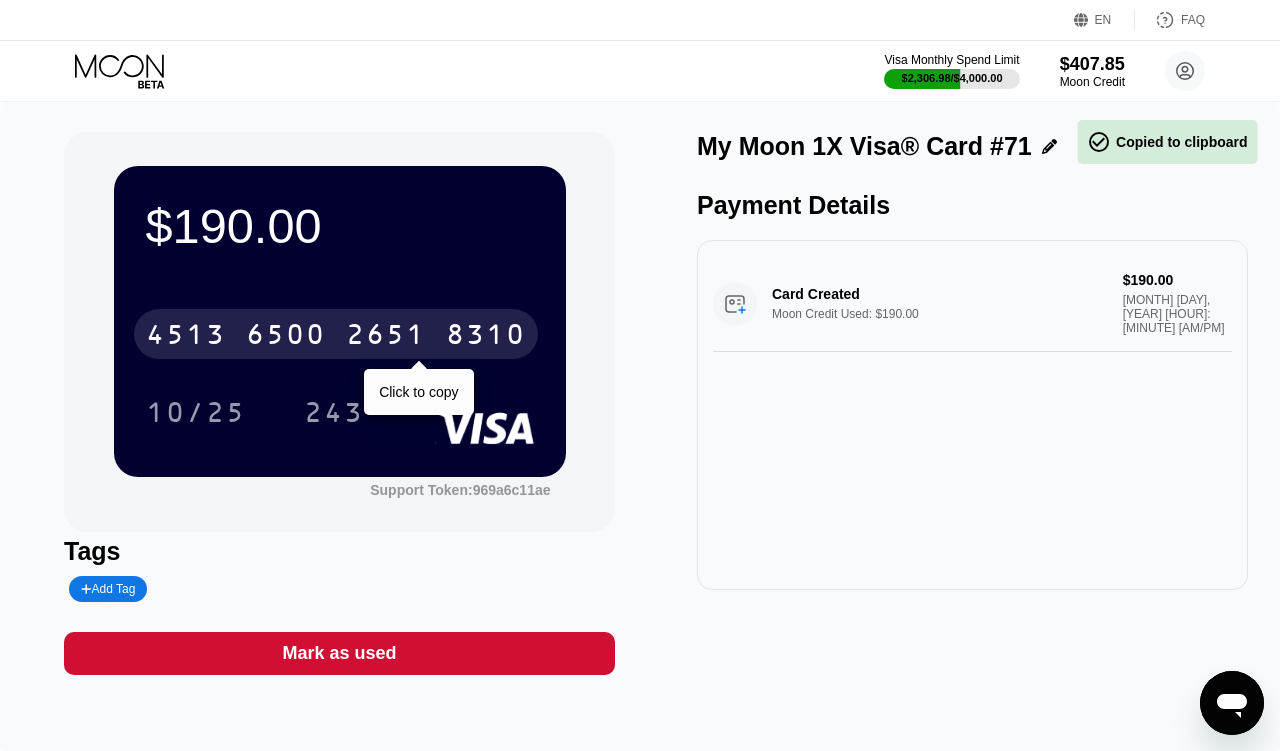 click on "2651" at bounding box center (386, 337) 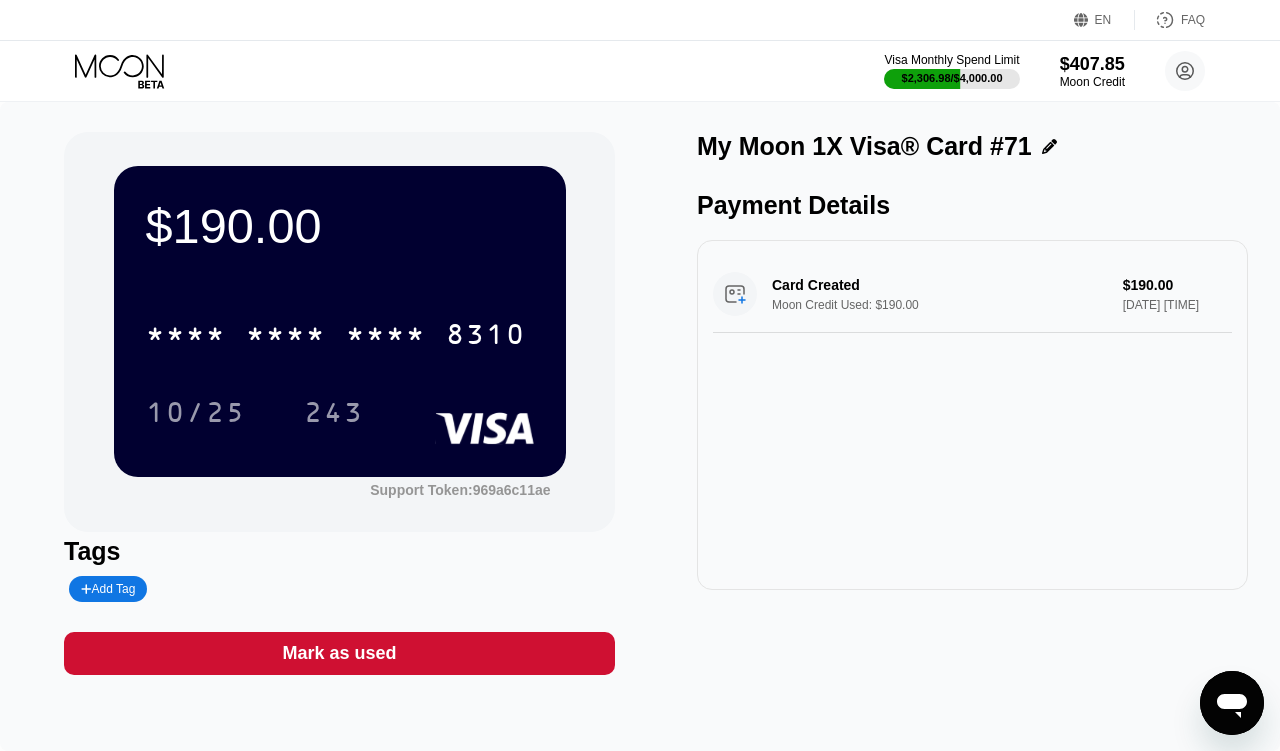 scroll, scrollTop: 0, scrollLeft: 0, axis: both 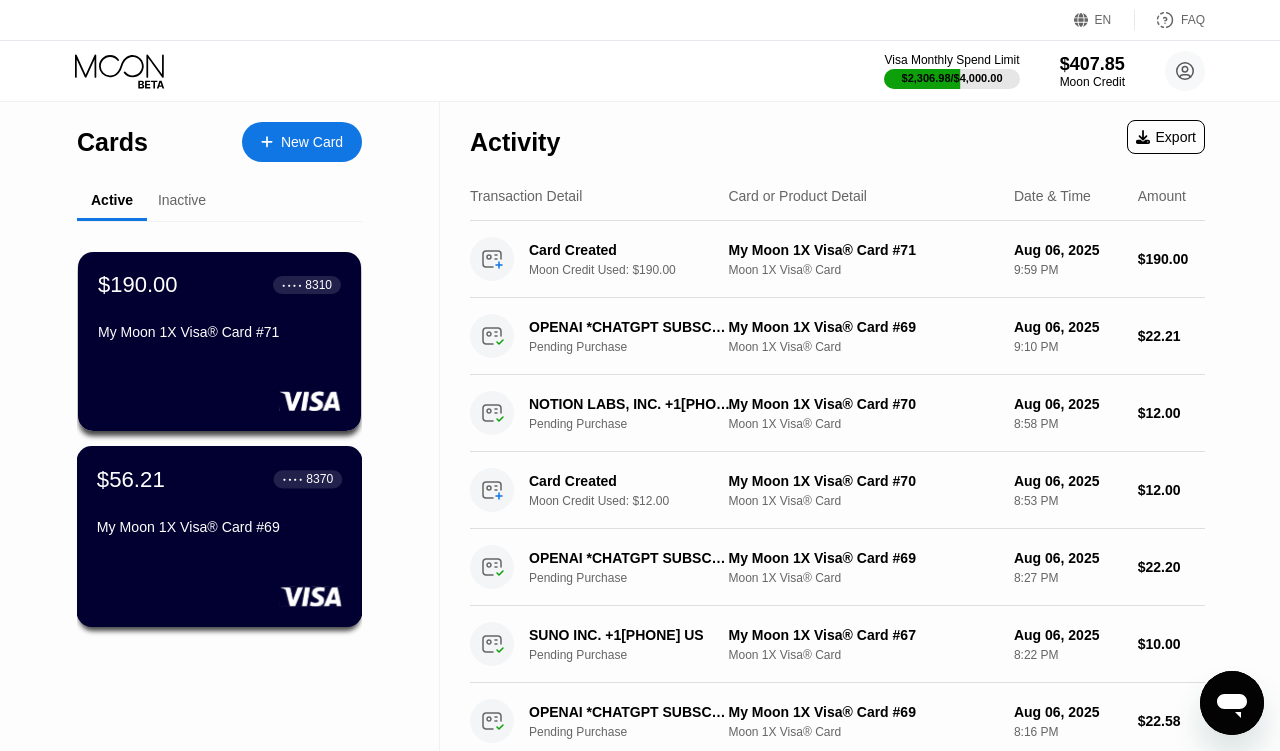 click on "$56.21 ● ● ● ● [CARD_NUMBER] My Moon 1X Visa® Card #69" at bounding box center [219, 504] 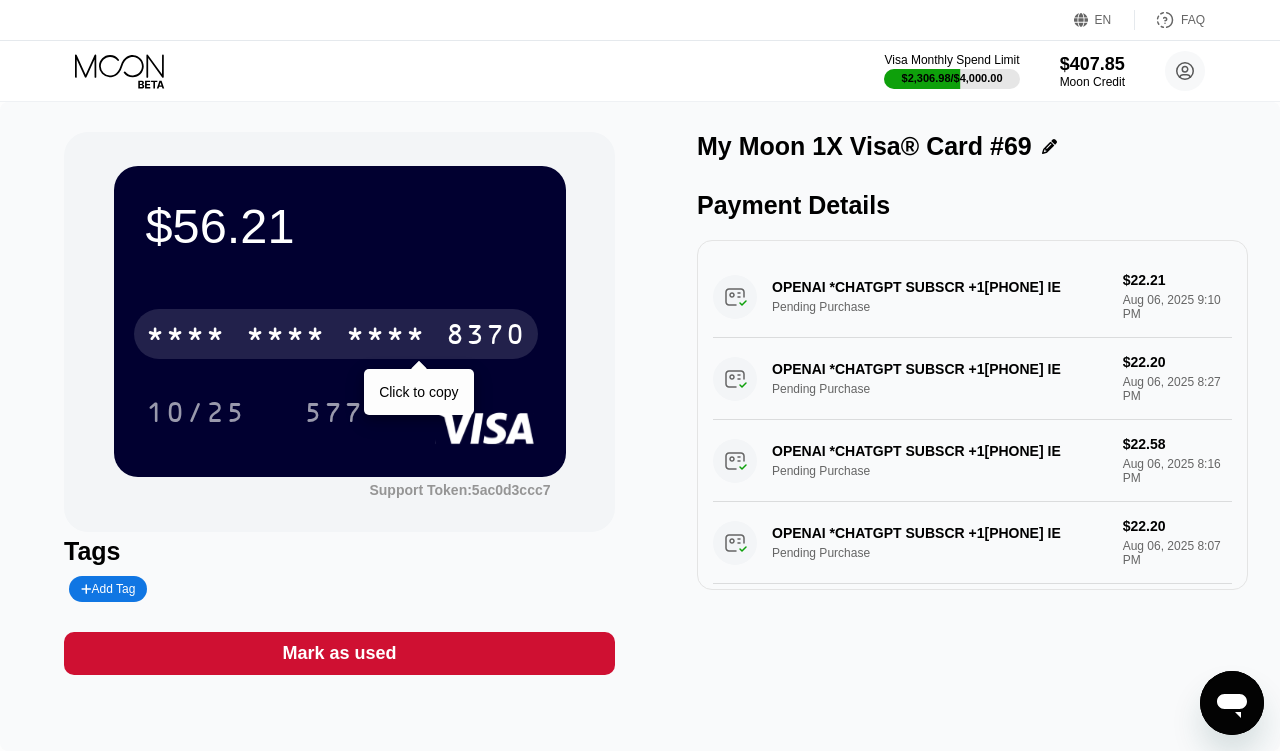 click on "* * * *" at bounding box center [186, 337] 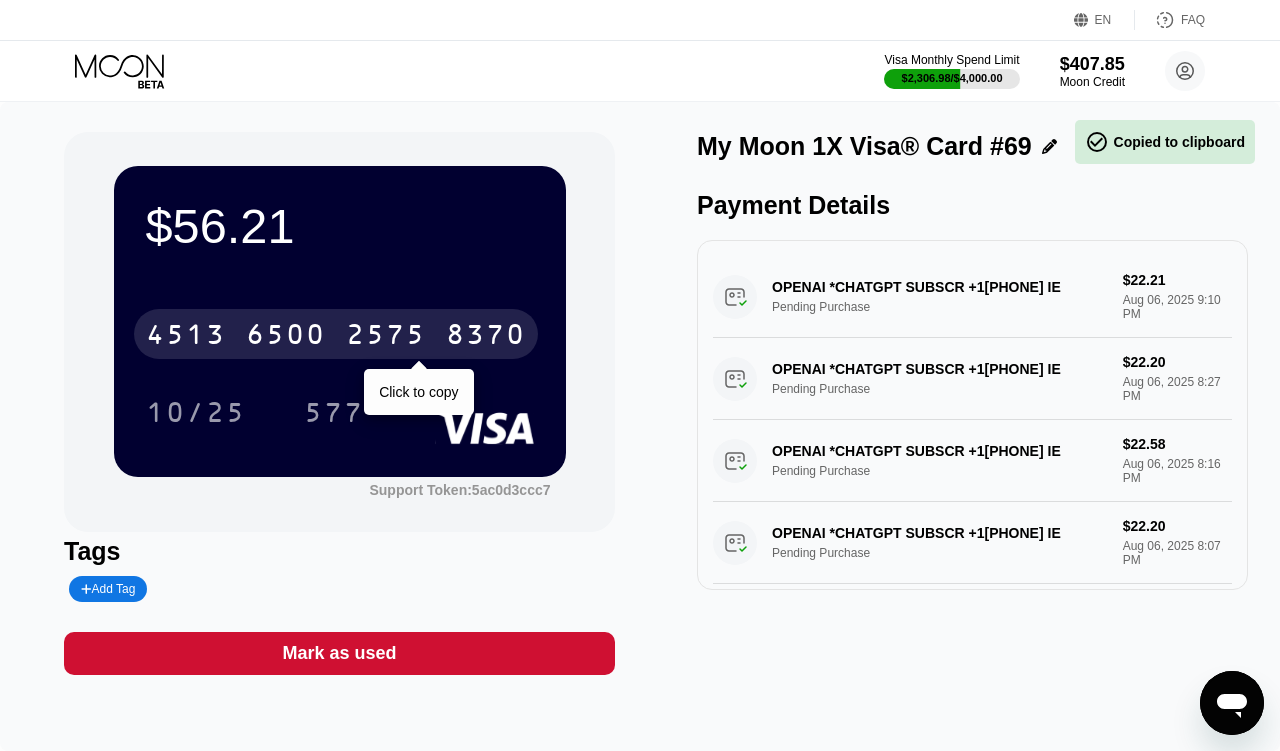 click on "6500" at bounding box center (286, 337) 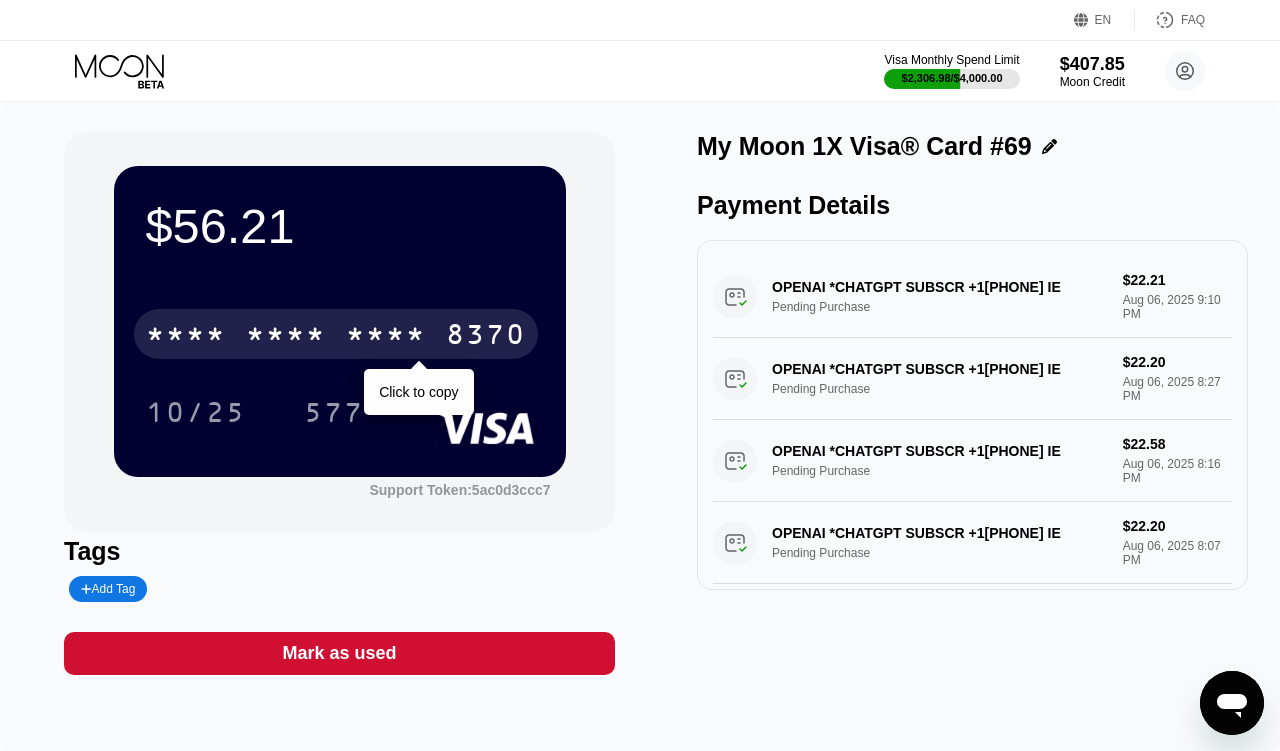 click on "* * * * * * * * * * * * 8370" at bounding box center [336, 334] 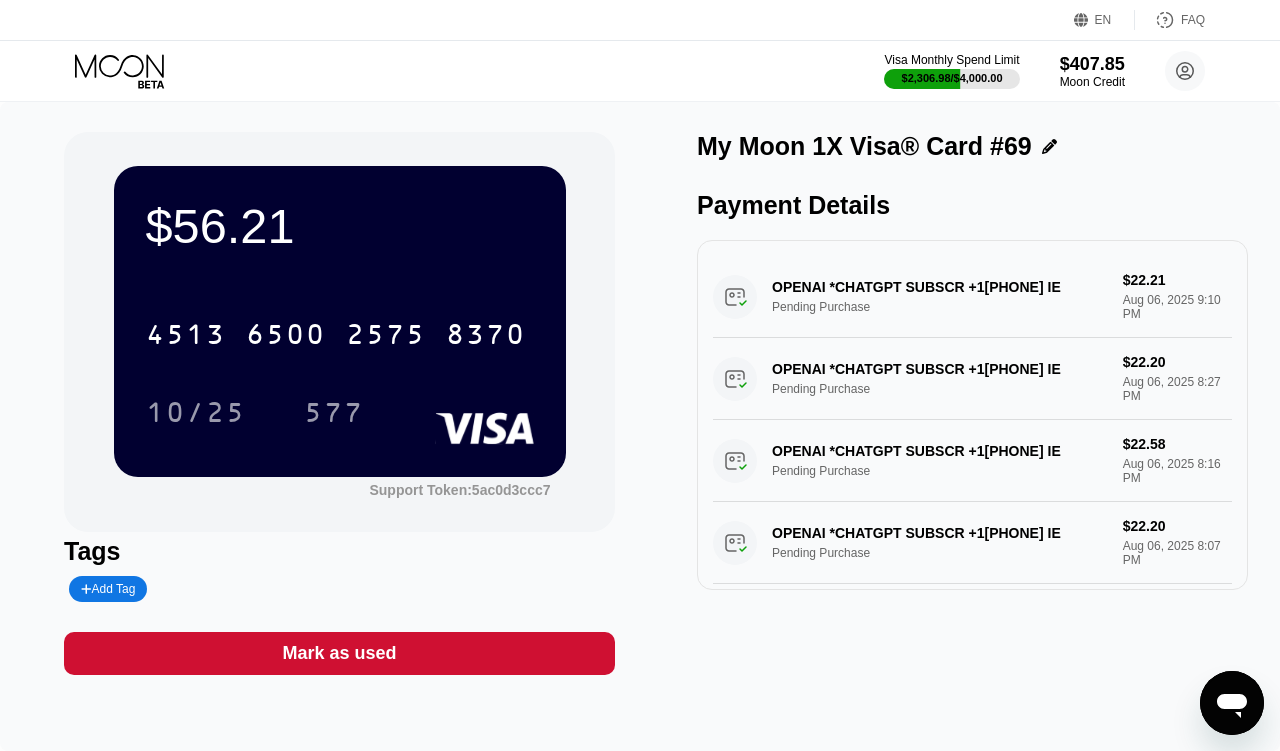 click 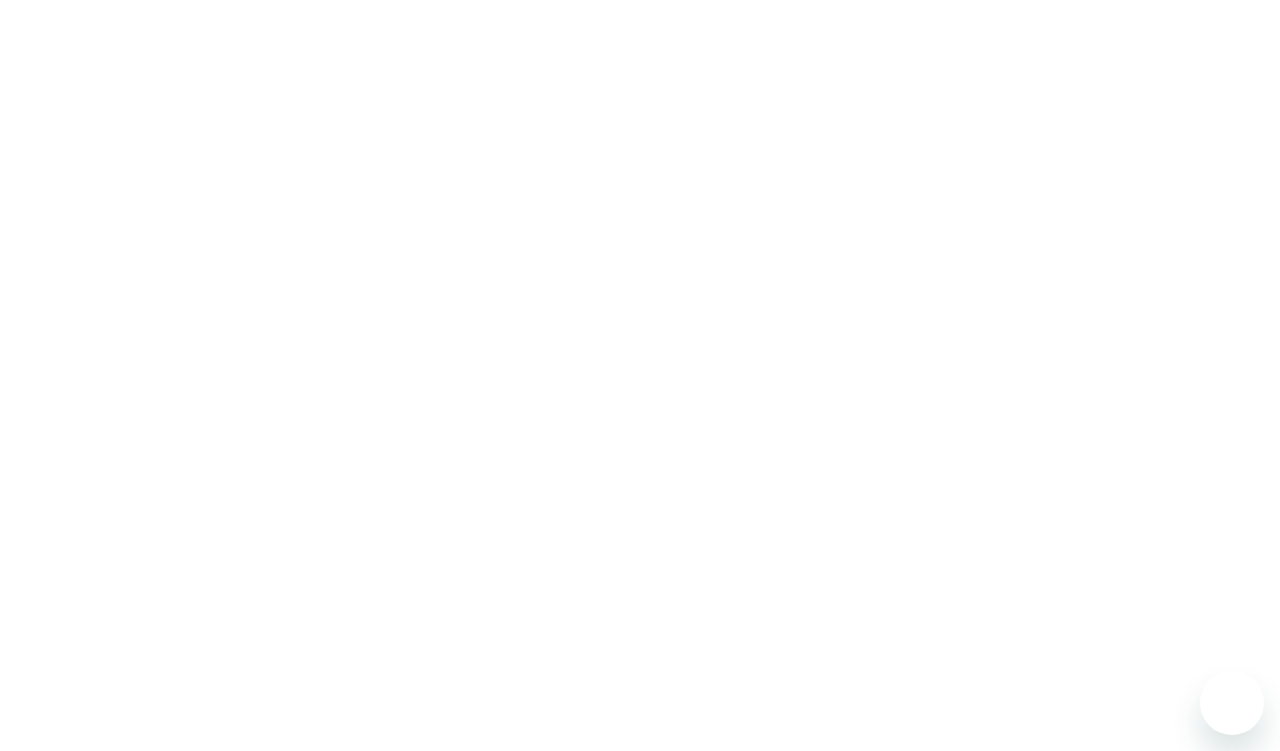 scroll, scrollTop: 0, scrollLeft: 0, axis: both 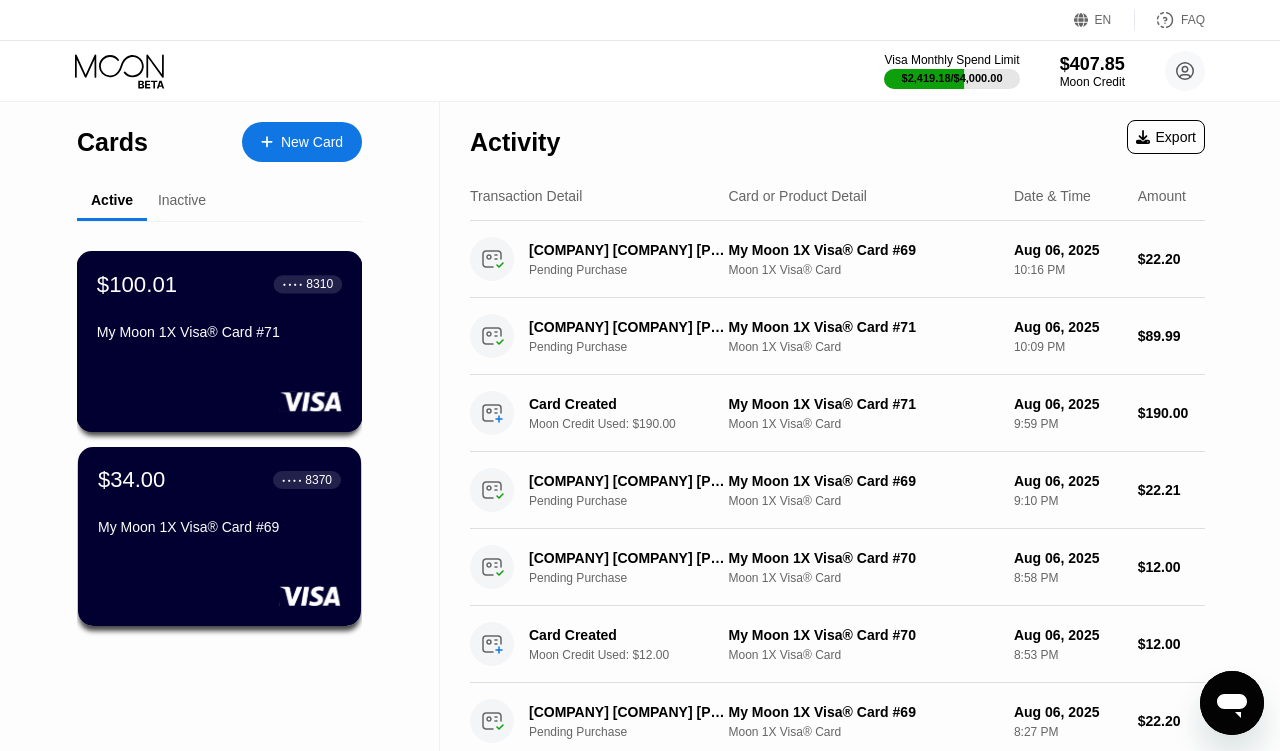 click on "$100.01 ● ● ● ● [CARD_NUMBER] [CARD_TYPE]" at bounding box center [220, 341] 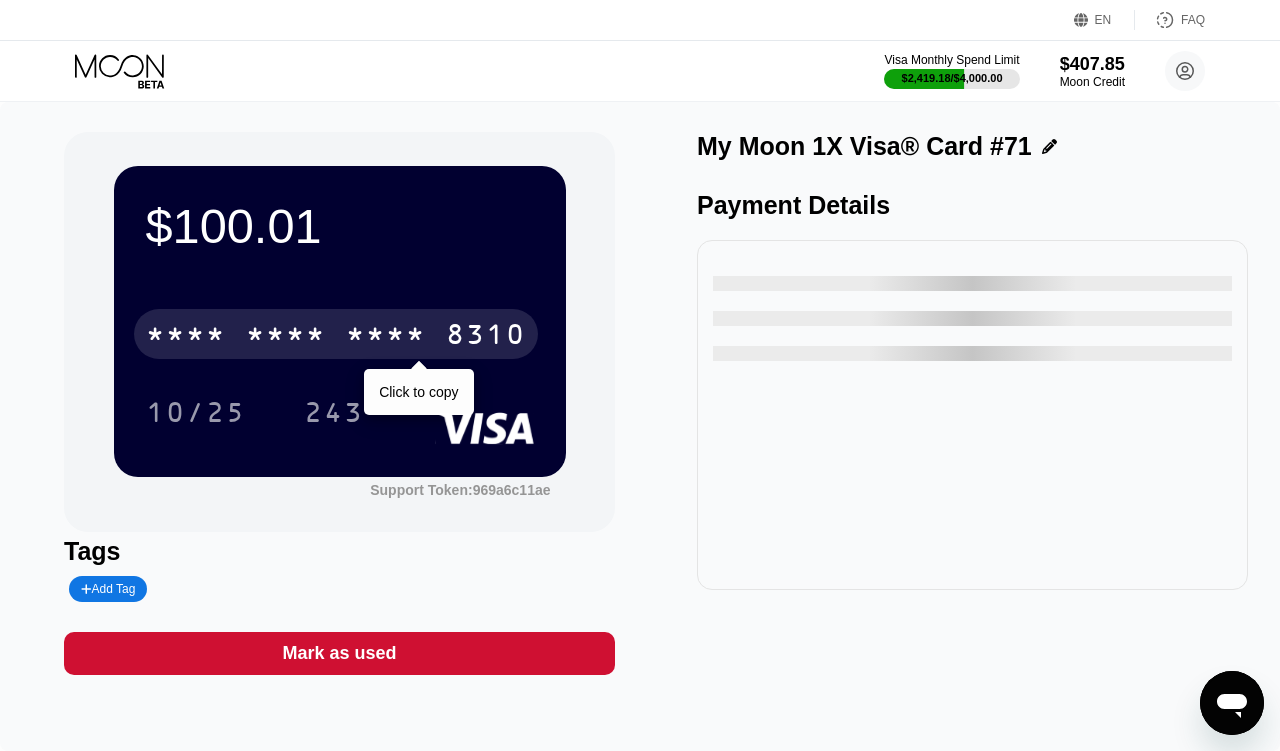 click on "* * * *" at bounding box center (286, 337) 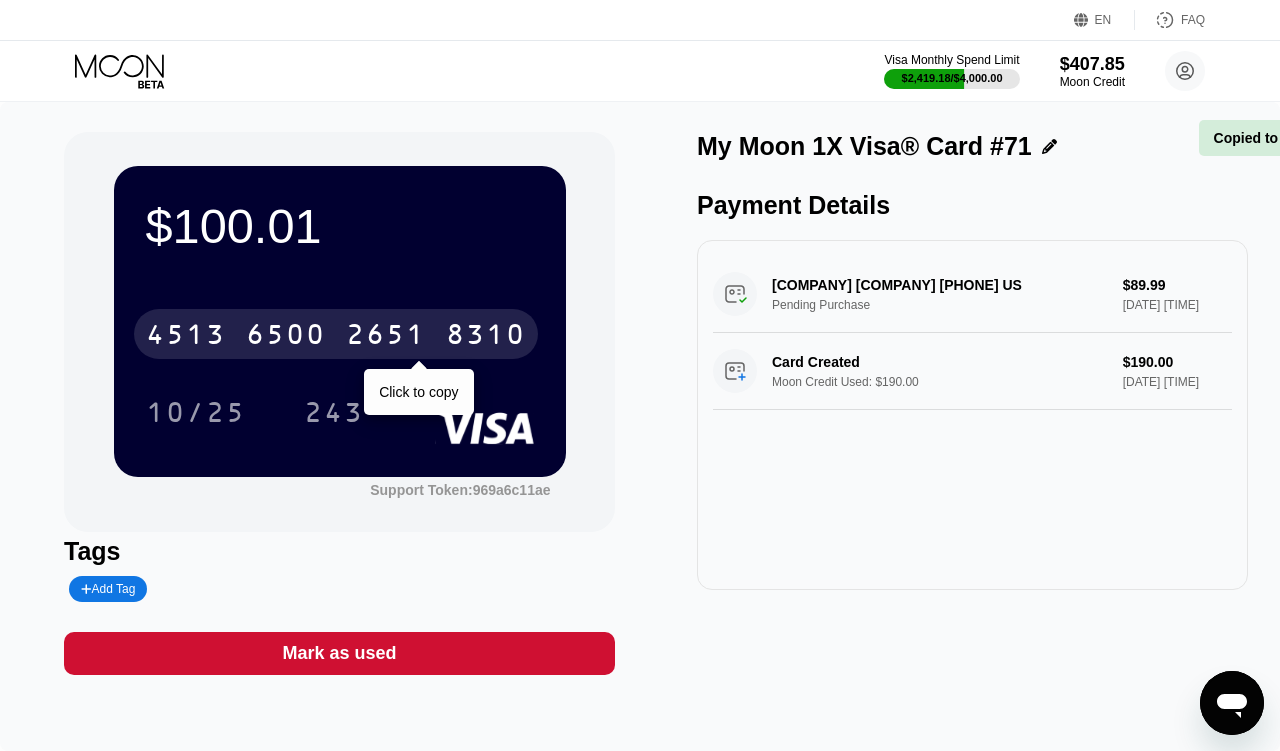 click on "6500" at bounding box center [286, 337] 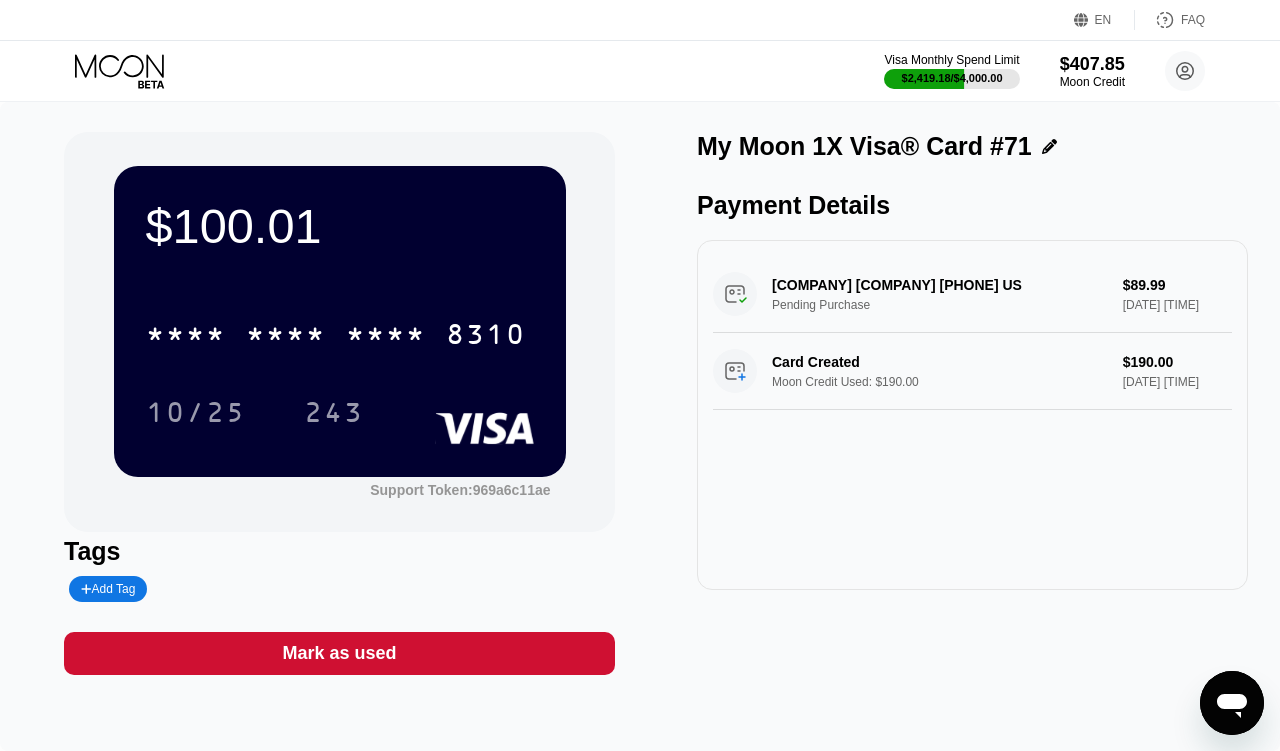 click 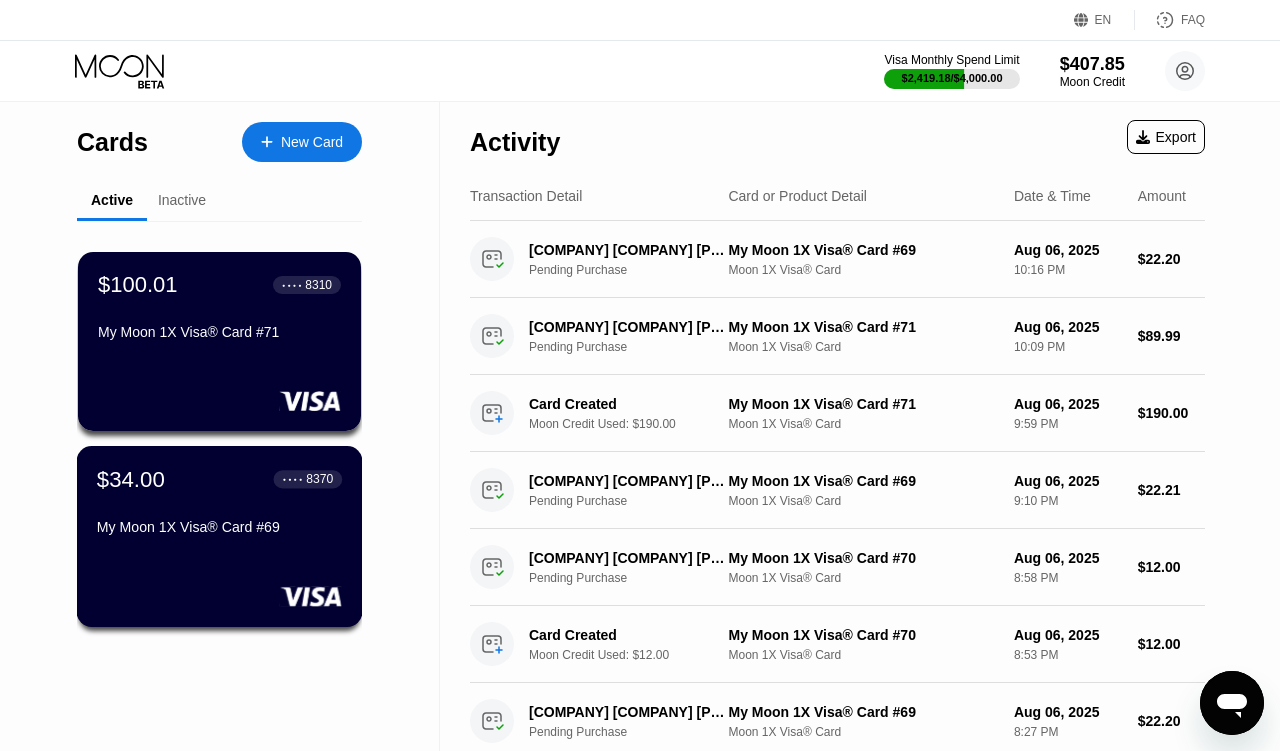click on "$34.00 ● ● ● ● [CARD_NUMBER] [CARD_TYPE]" at bounding box center [219, 504] 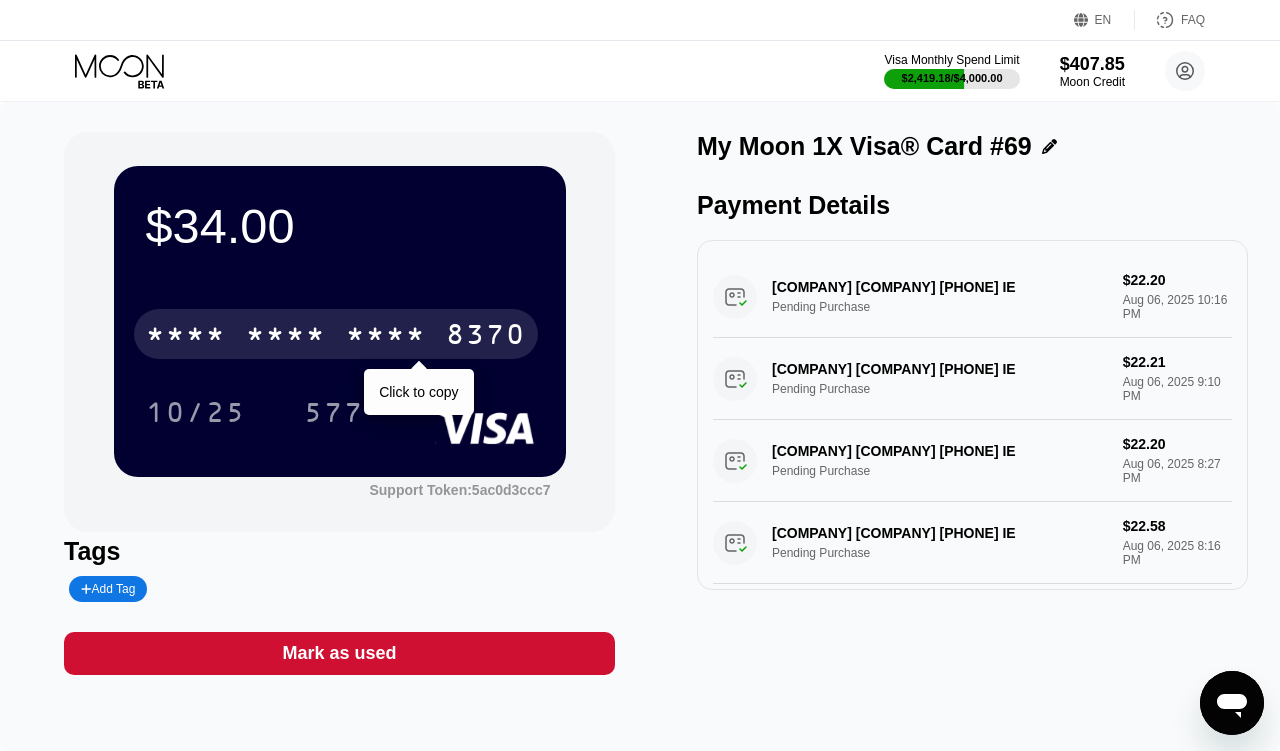 click on "* * * *" at bounding box center (386, 337) 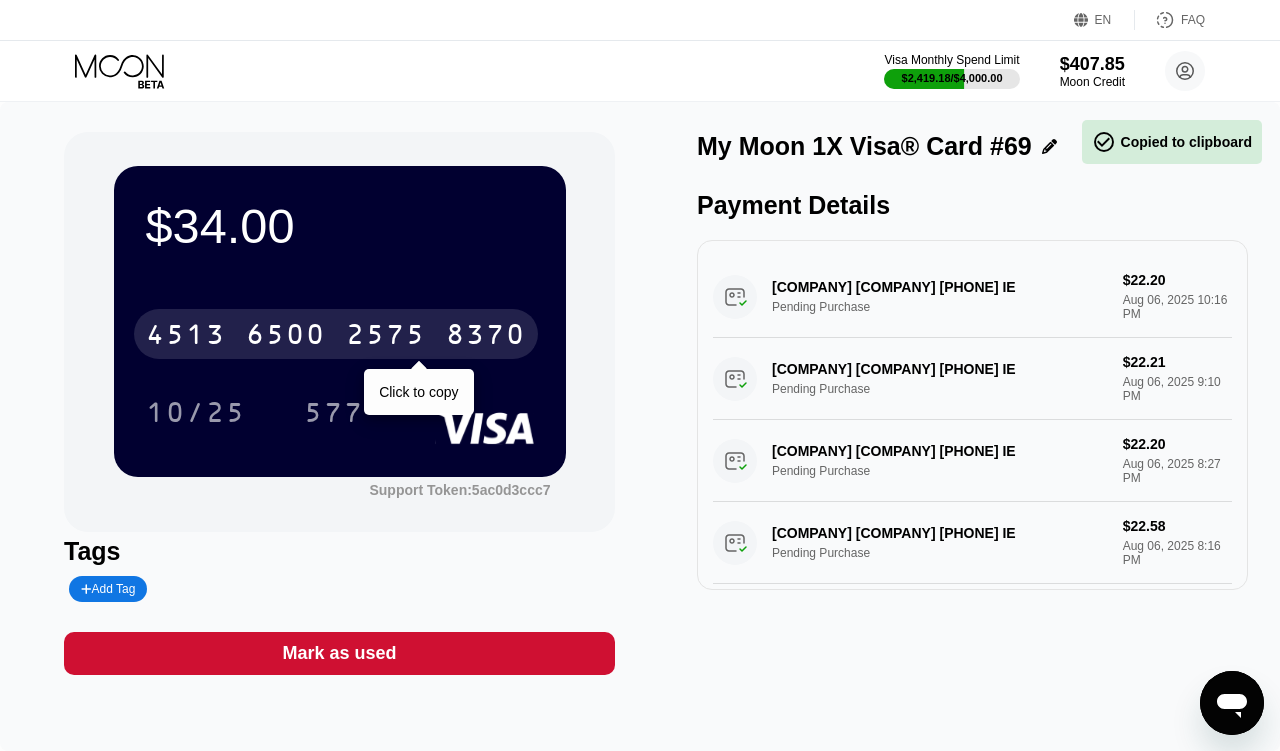 click on "2575" at bounding box center (386, 337) 